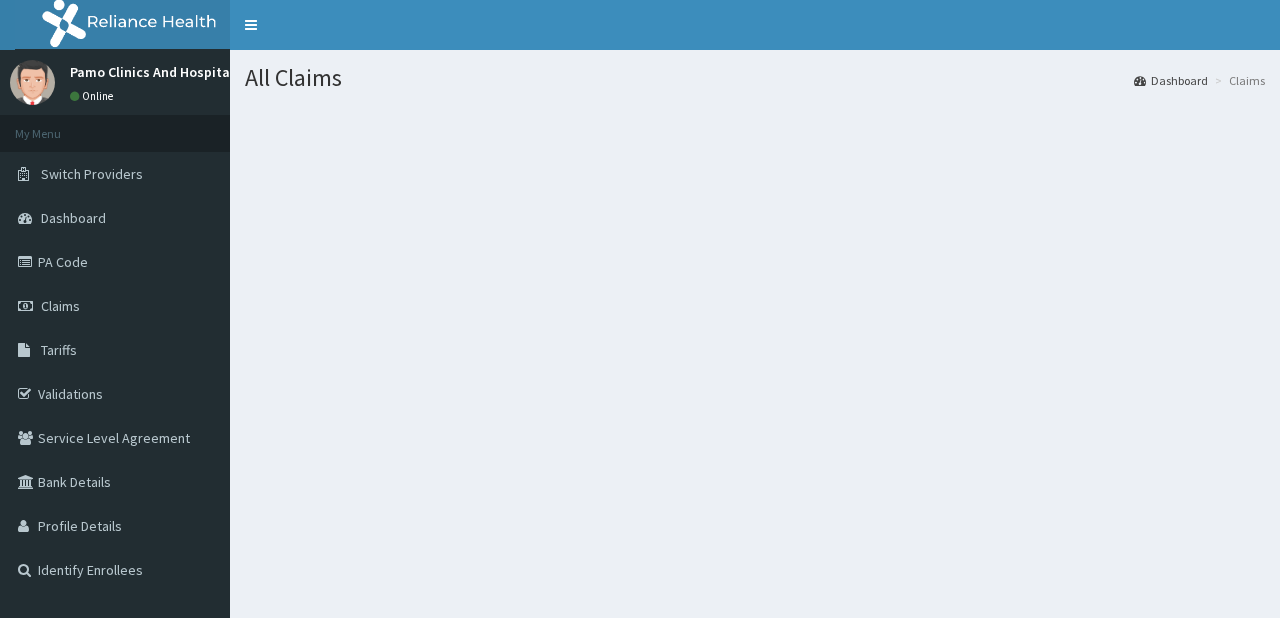scroll, scrollTop: 0, scrollLeft: 0, axis: both 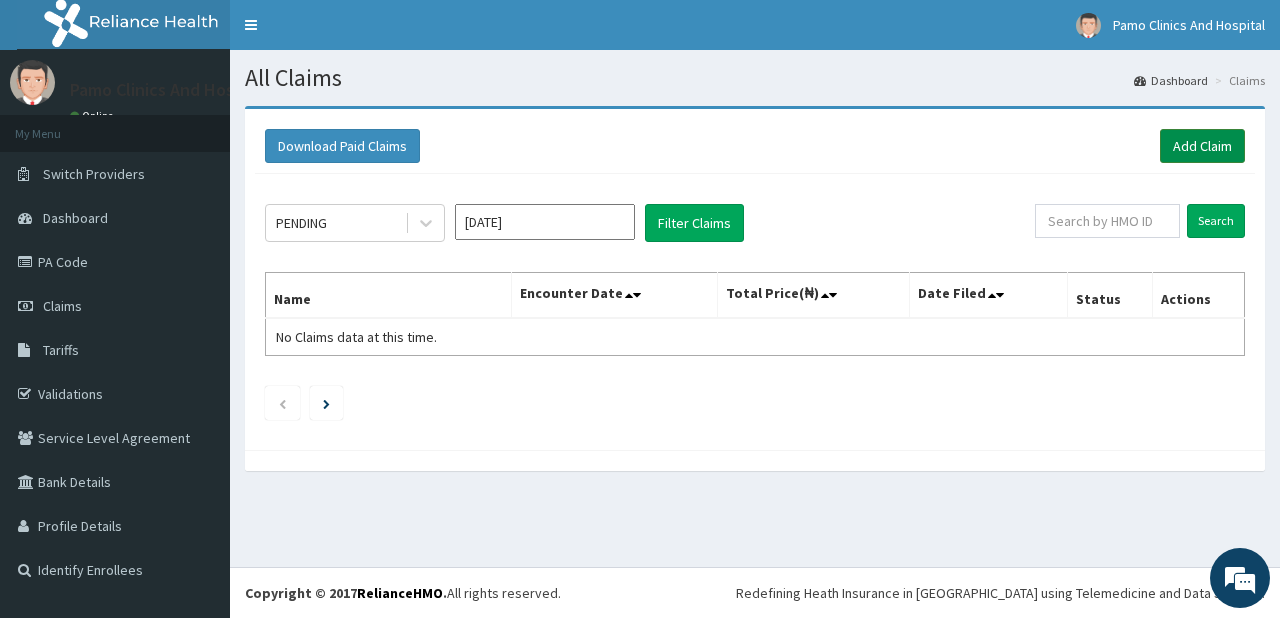 click on "Add Claim" at bounding box center (1202, 146) 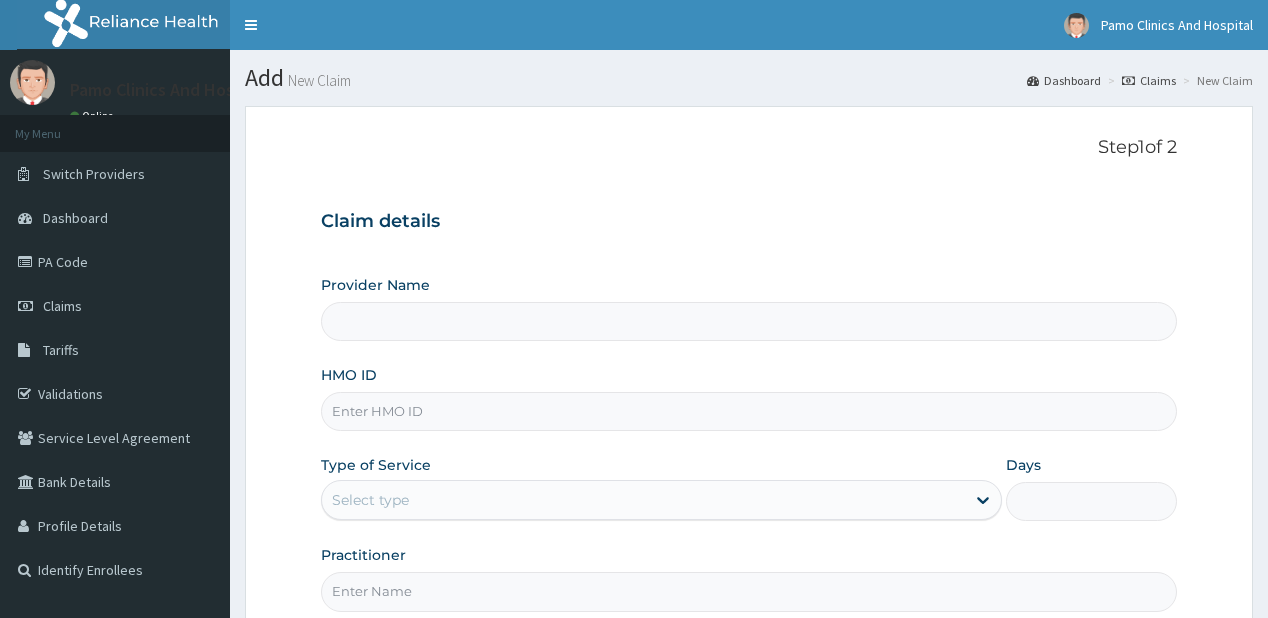 scroll, scrollTop: 0, scrollLeft: 0, axis: both 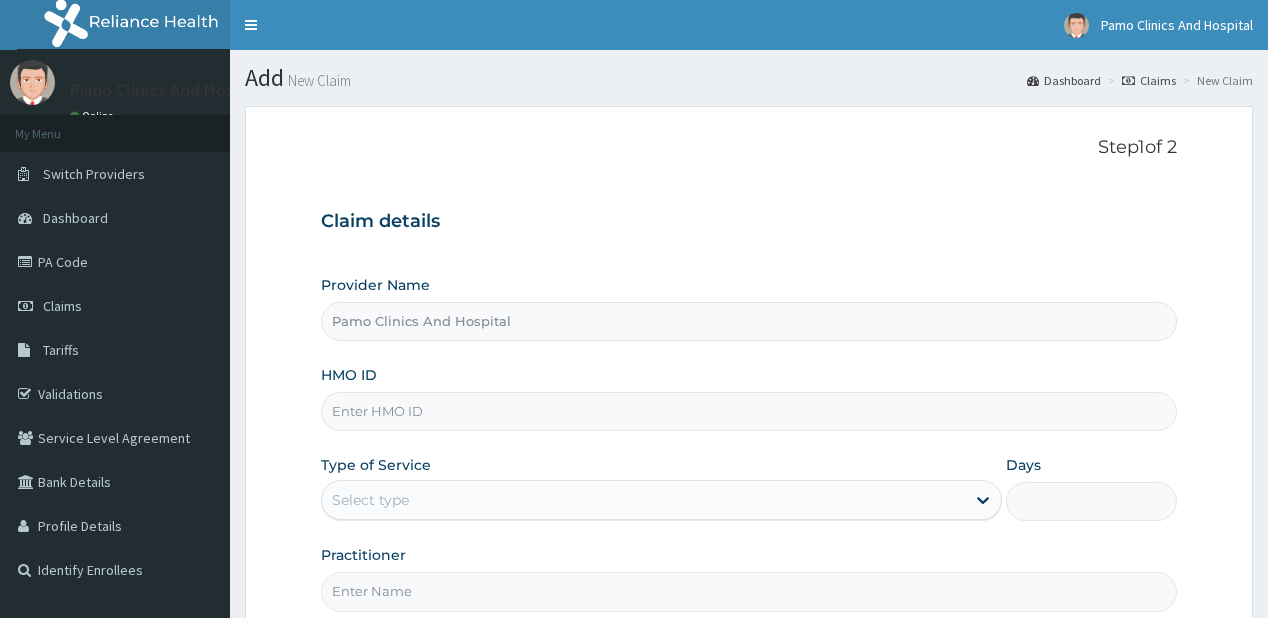 click on "HMO ID" at bounding box center (748, 411) 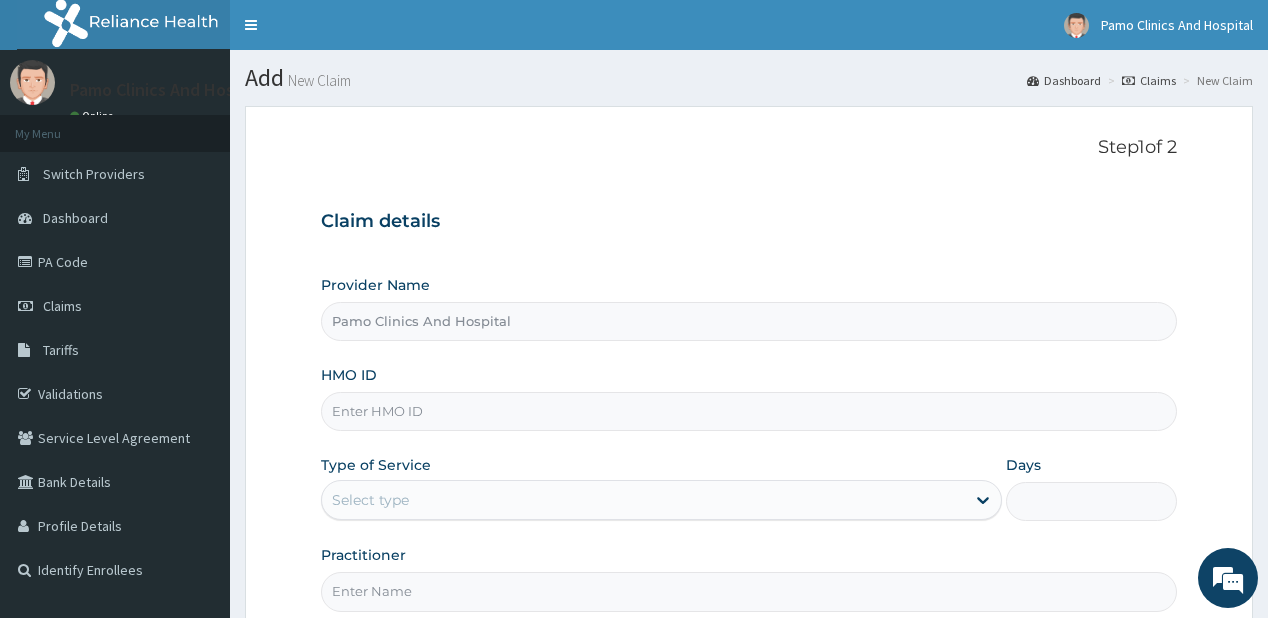 paste on "SBG/10041/A" 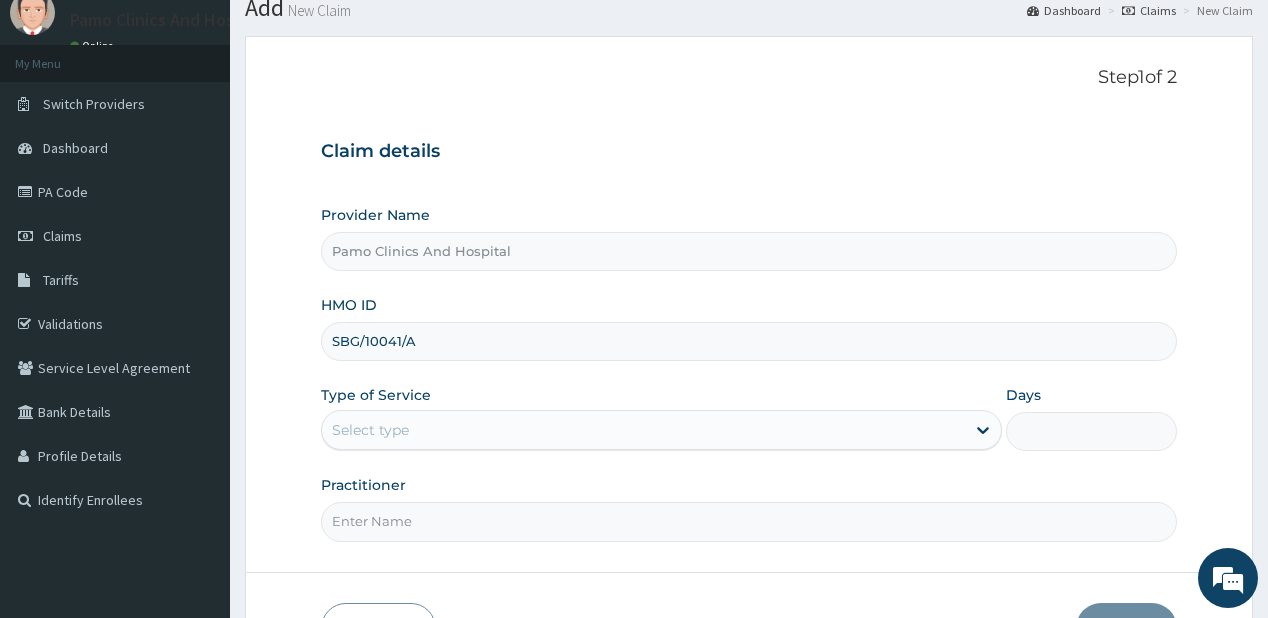 scroll, scrollTop: 80, scrollLeft: 0, axis: vertical 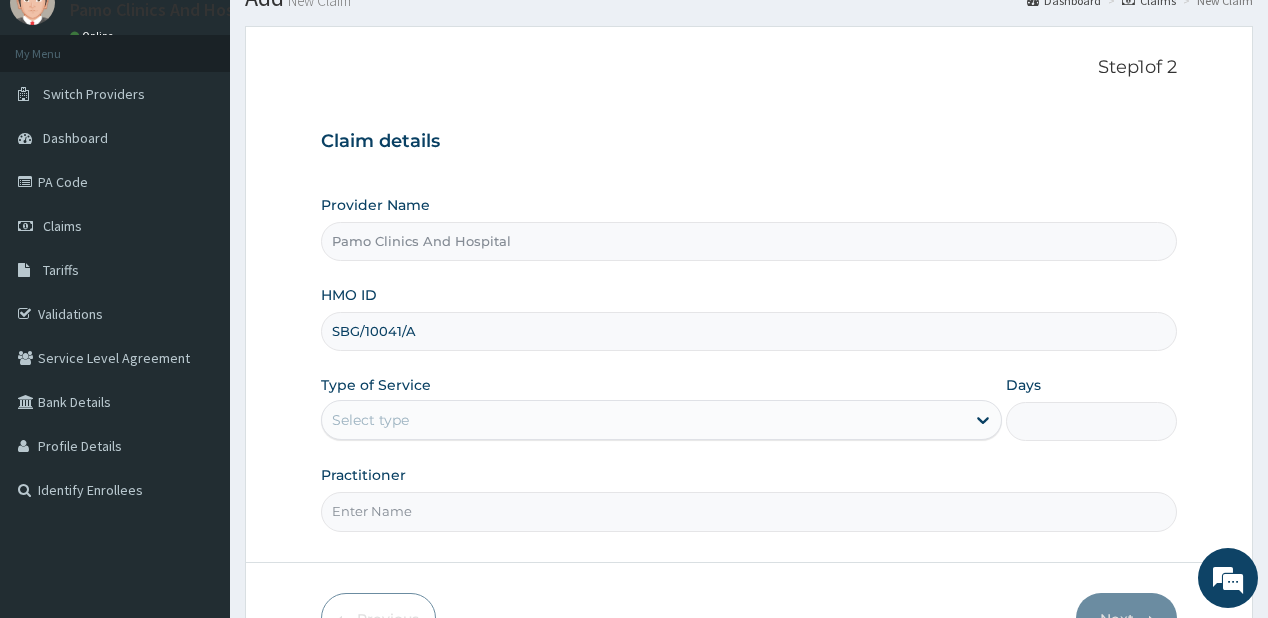 type on "SBG/10041/A" 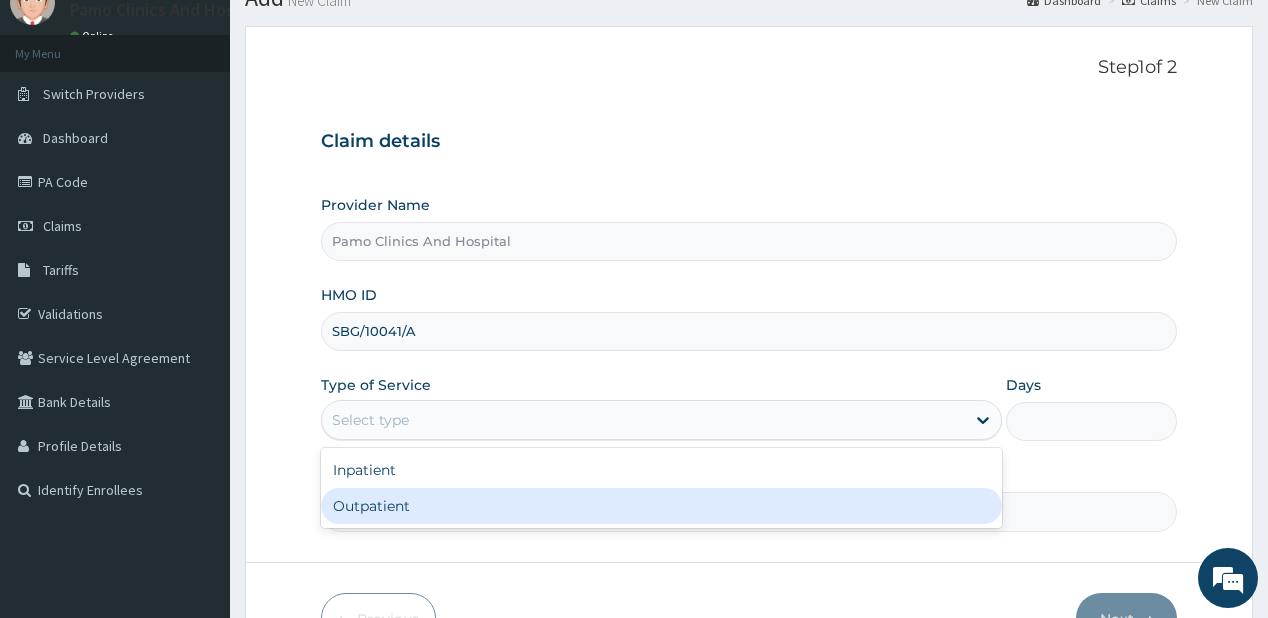 click on "Outpatient" at bounding box center [661, 506] 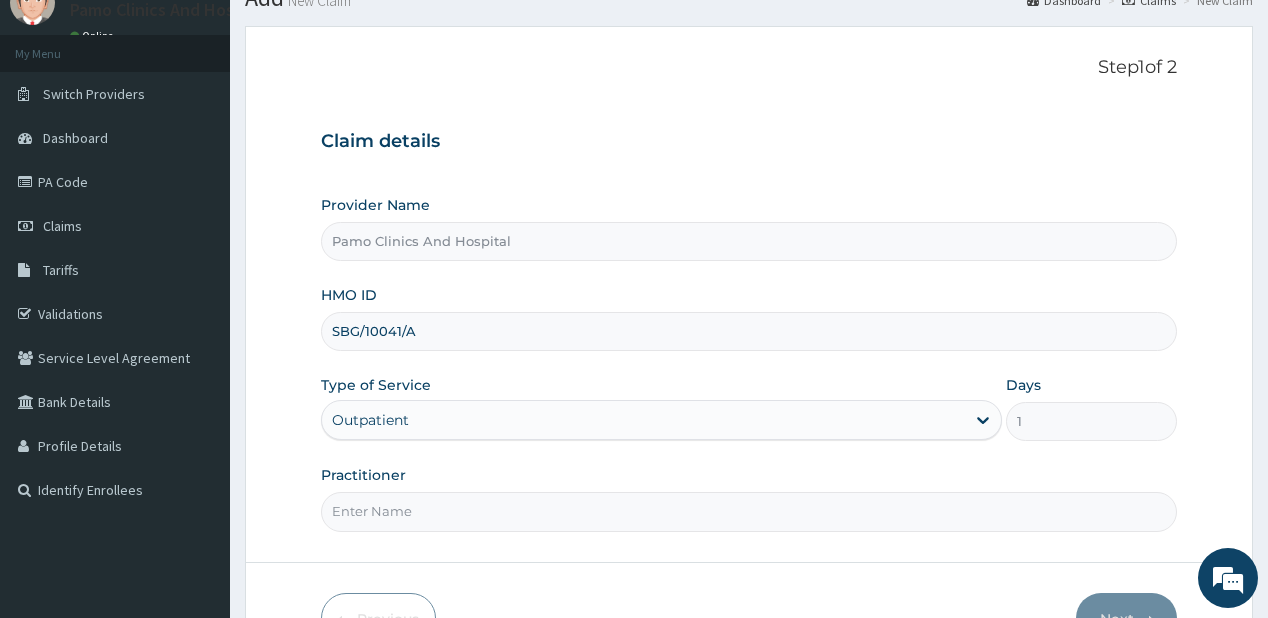 drag, startPoint x: 372, startPoint y: 520, endPoint x: 383, endPoint y: 513, distance: 13.038404 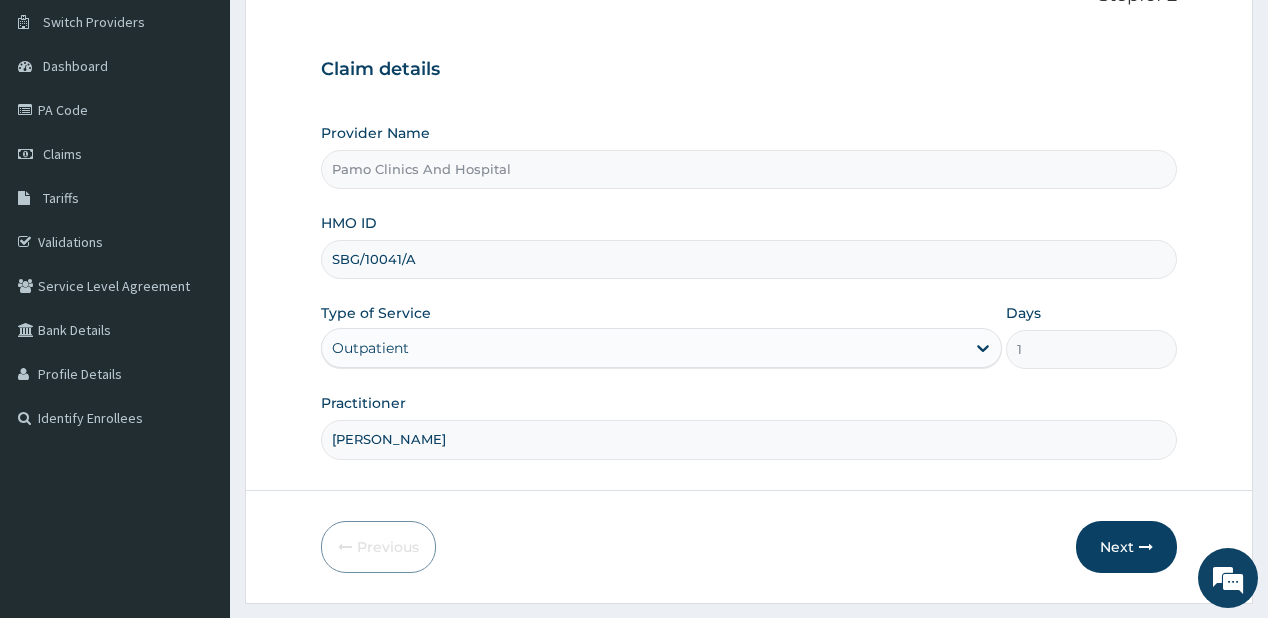scroll, scrollTop: 200, scrollLeft: 0, axis: vertical 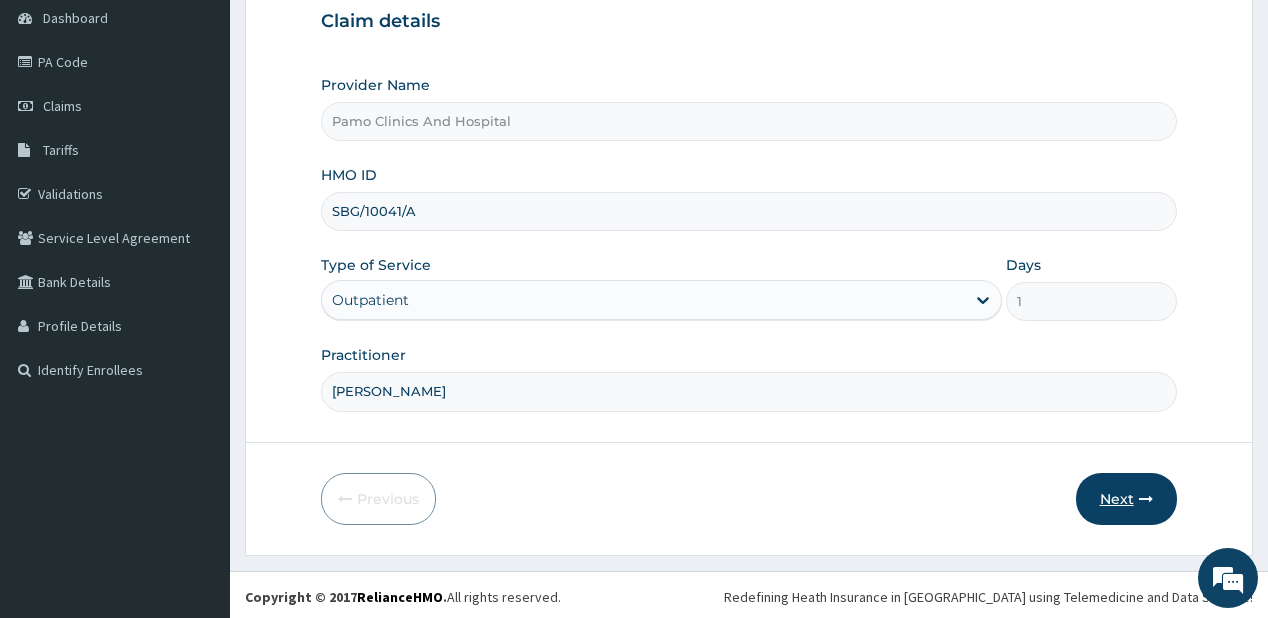 click on "Next" at bounding box center (1126, 499) 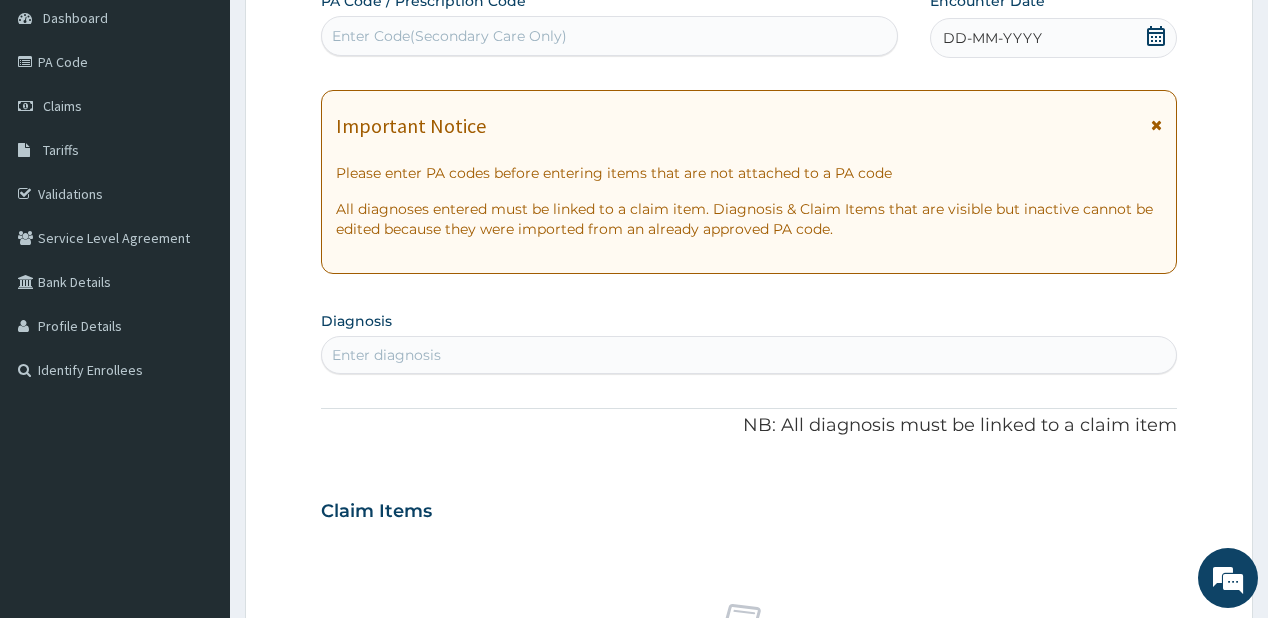 click on "DD-MM-YYYY" at bounding box center (992, 38) 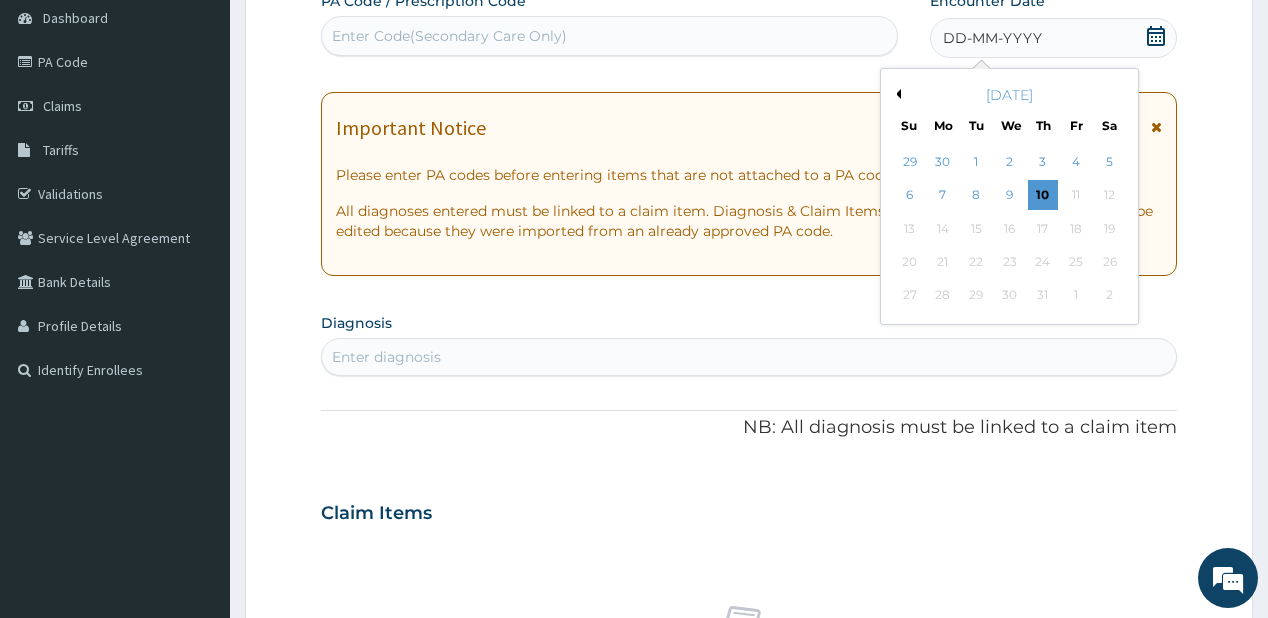 click on "Previous Month" at bounding box center (896, 94) 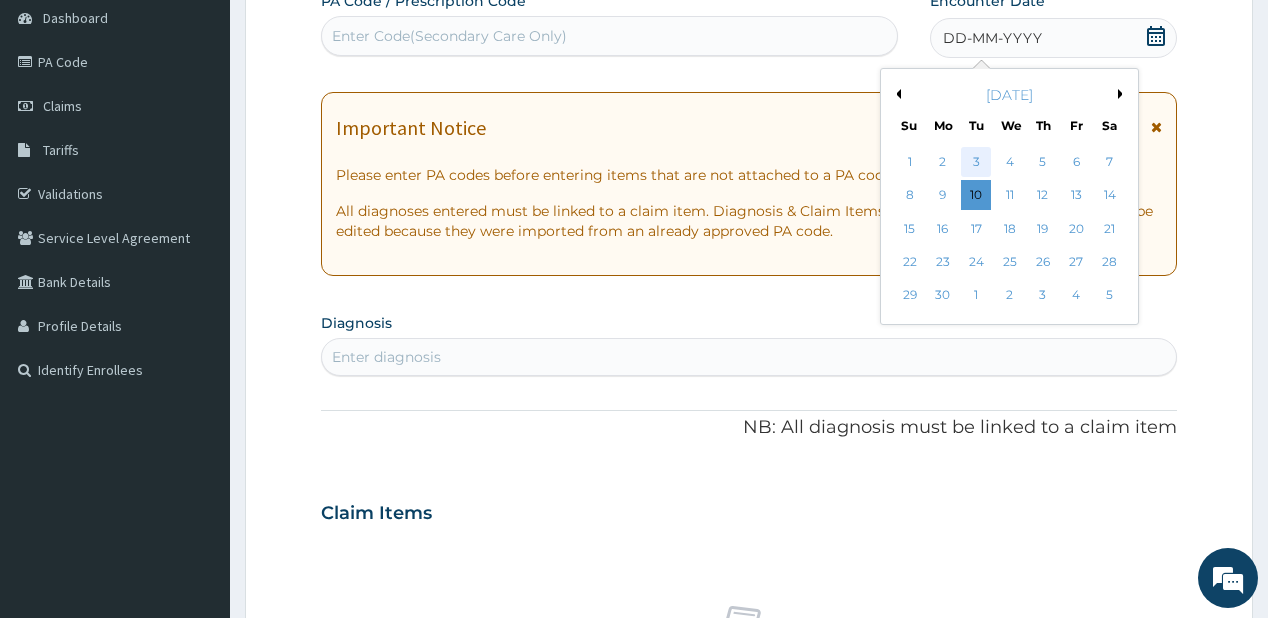 click on "3" at bounding box center (976, 162) 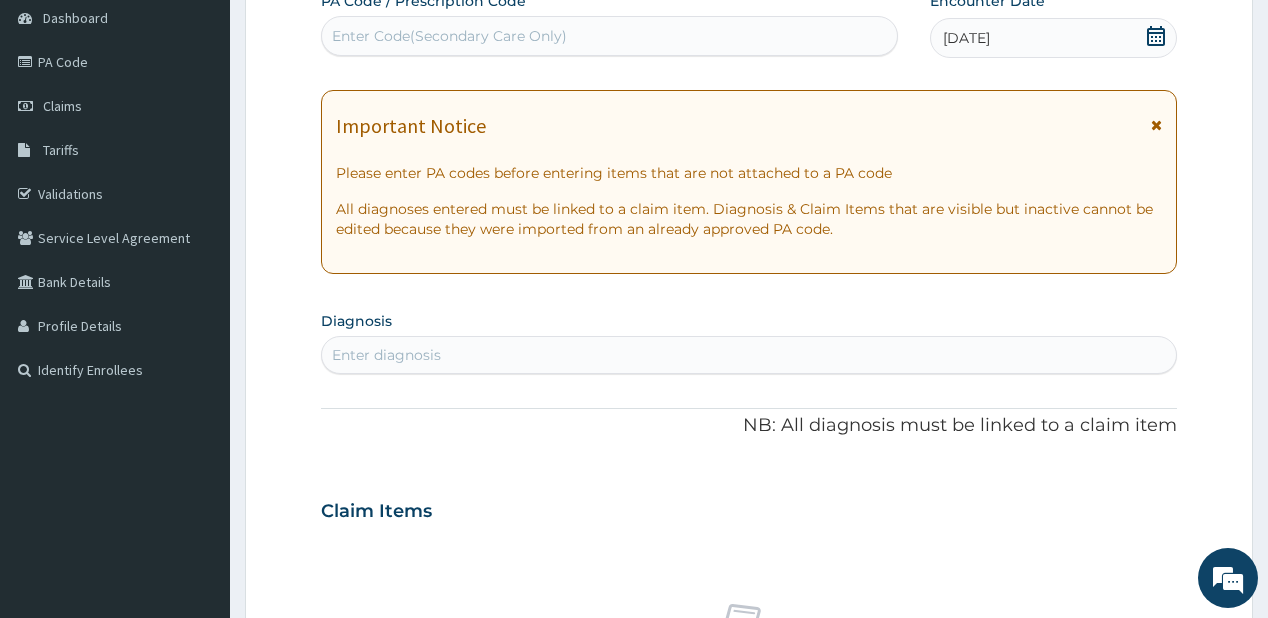 click on "Enter diagnosis" at bounding box center (748, 355) 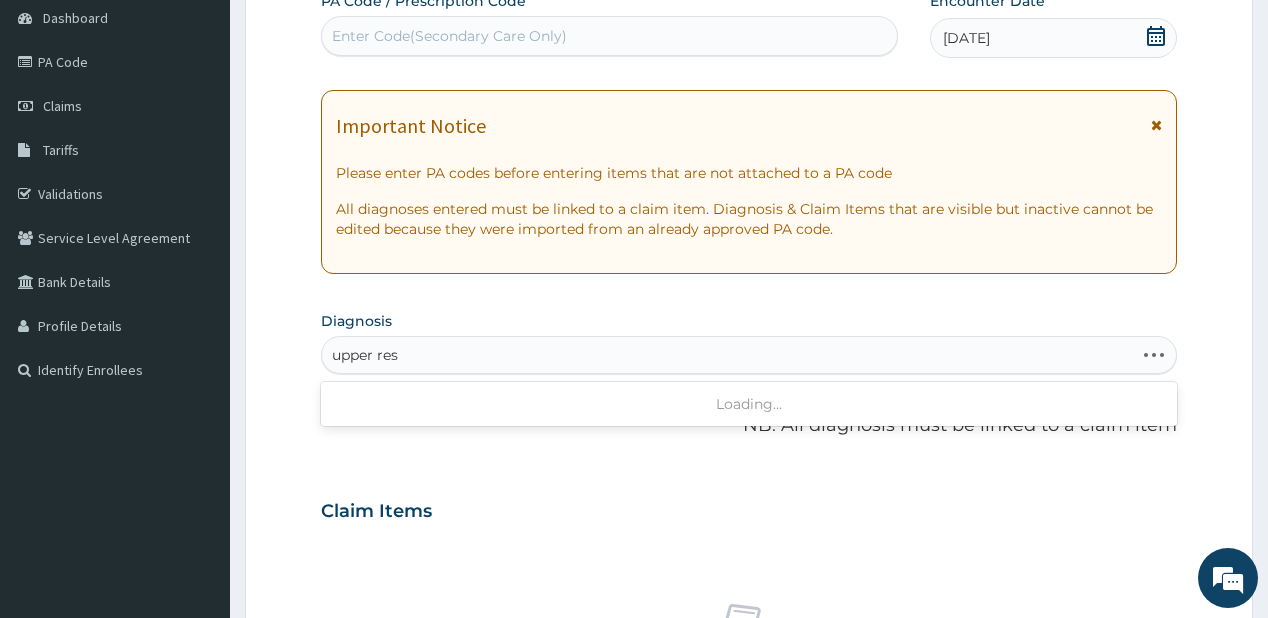 type on "upper resp" 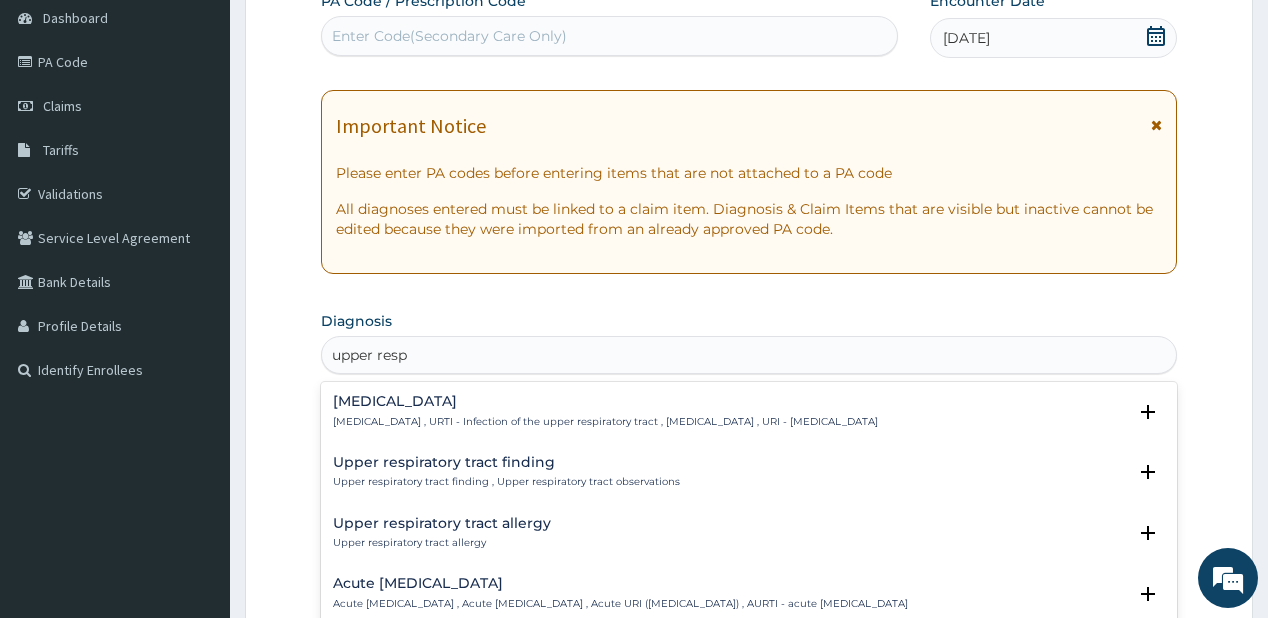 click on "Upper respiratory infection" at bounding box center (605, 401) 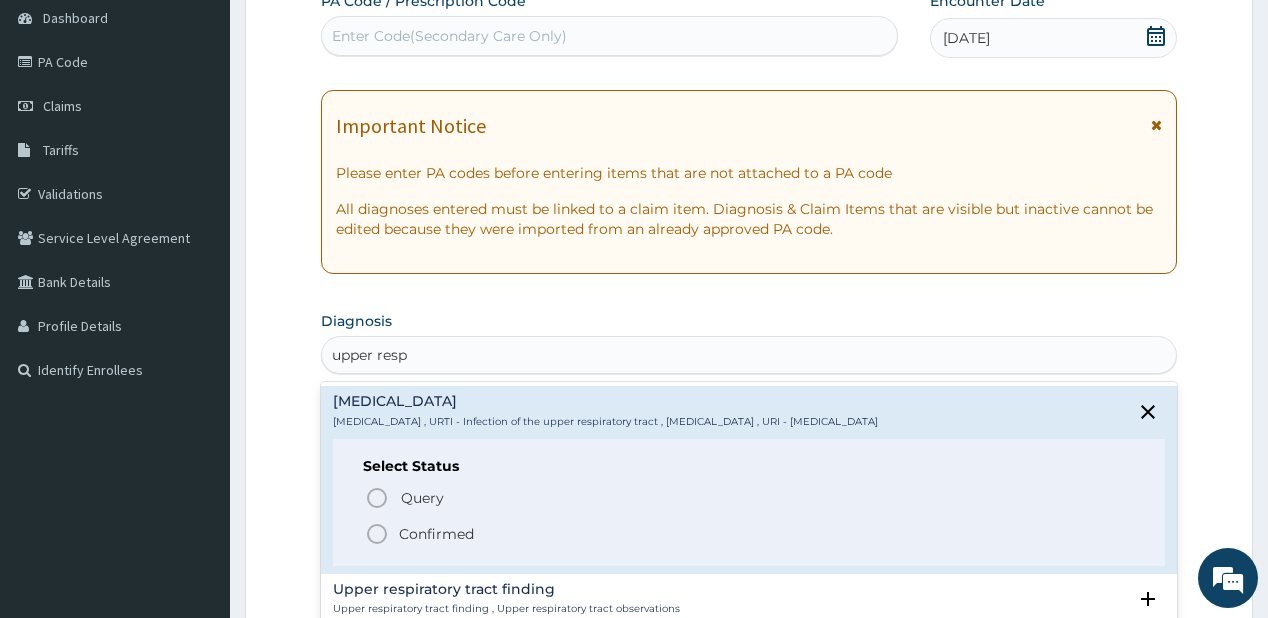 drag, startPoint x: 440, startPoint y: 544, endPoint x: 443, endPoint y: 520, distance: 24.186773 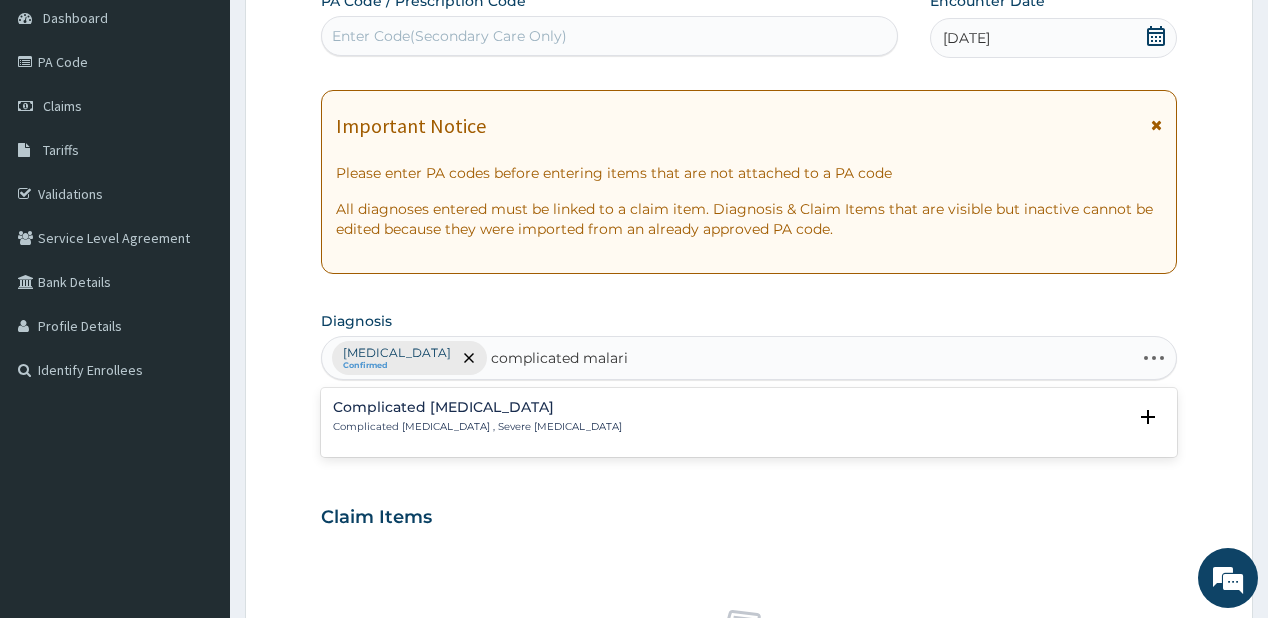 type on "complicated malaria" 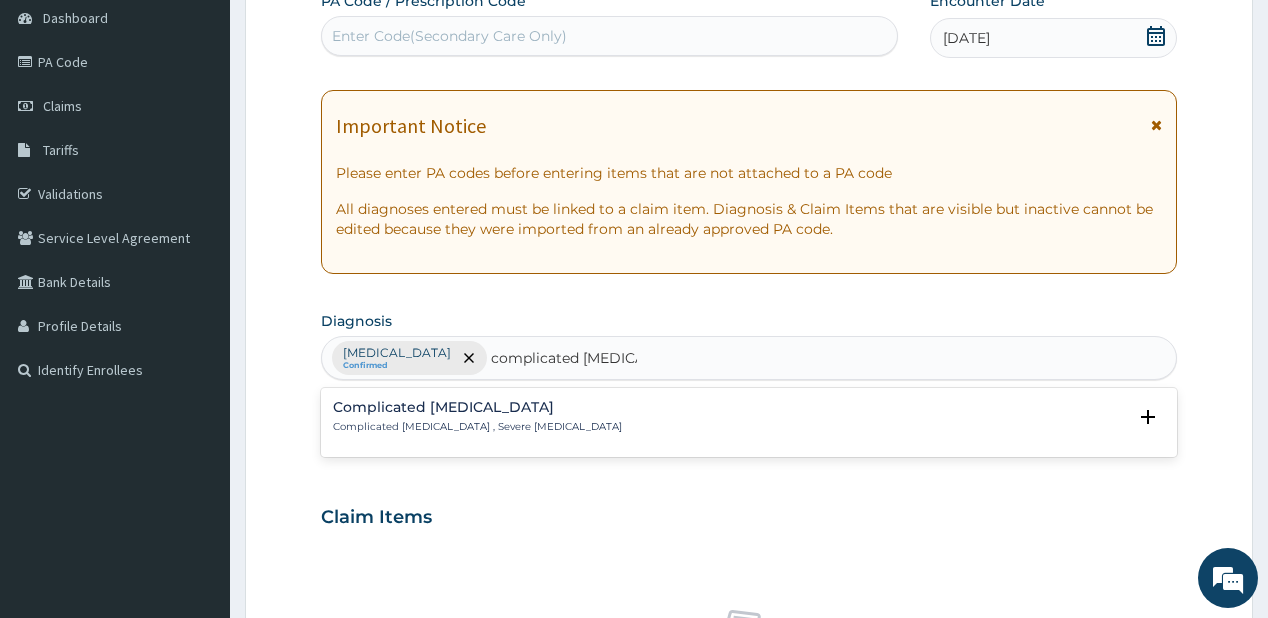 click on "Complicated malaria , Severe malaria" at bounding box center [477, 427] 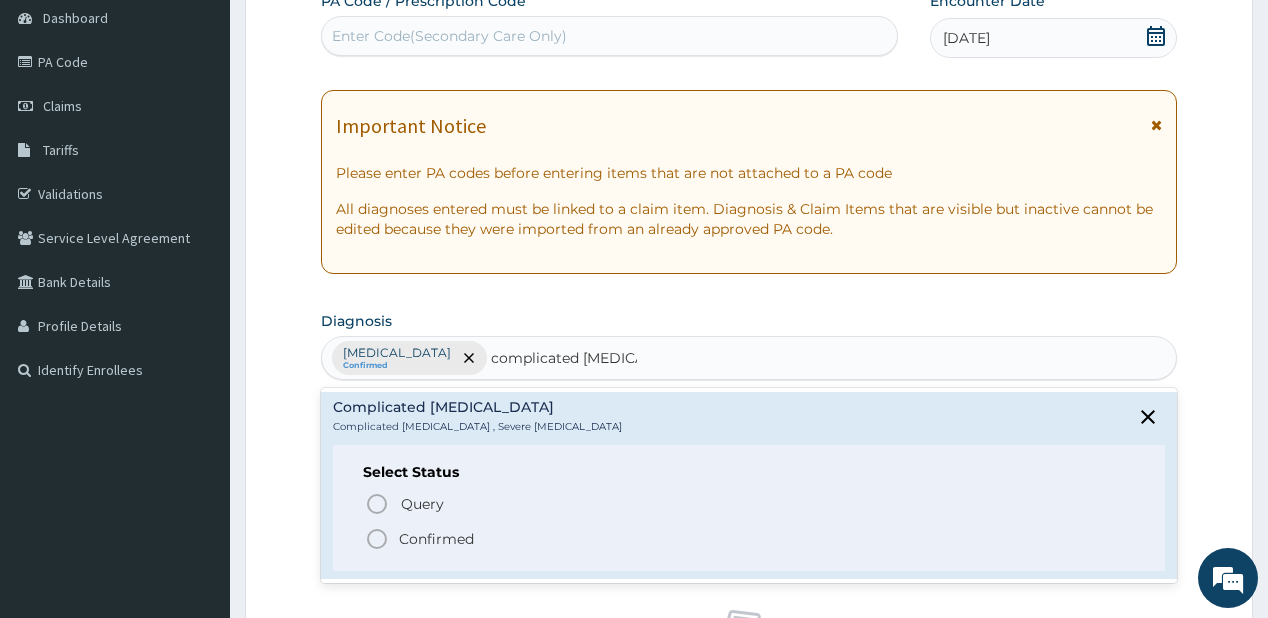 click 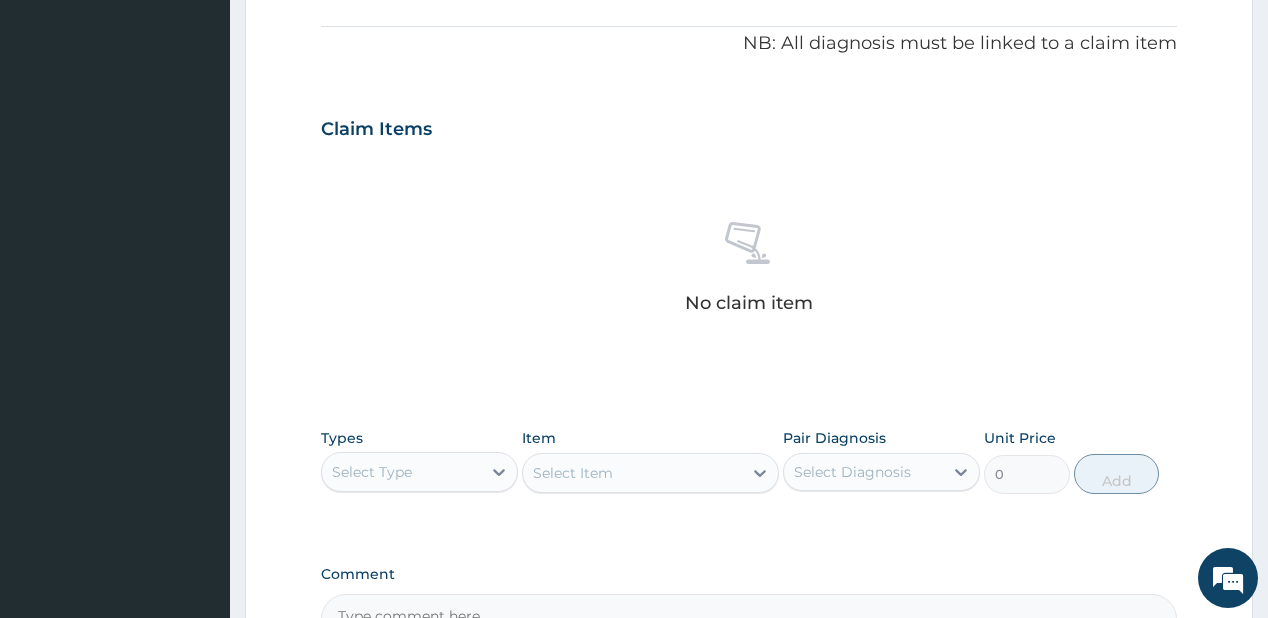 scroll, scrollTop: 680, scrollLeft: 0, axis: vertical 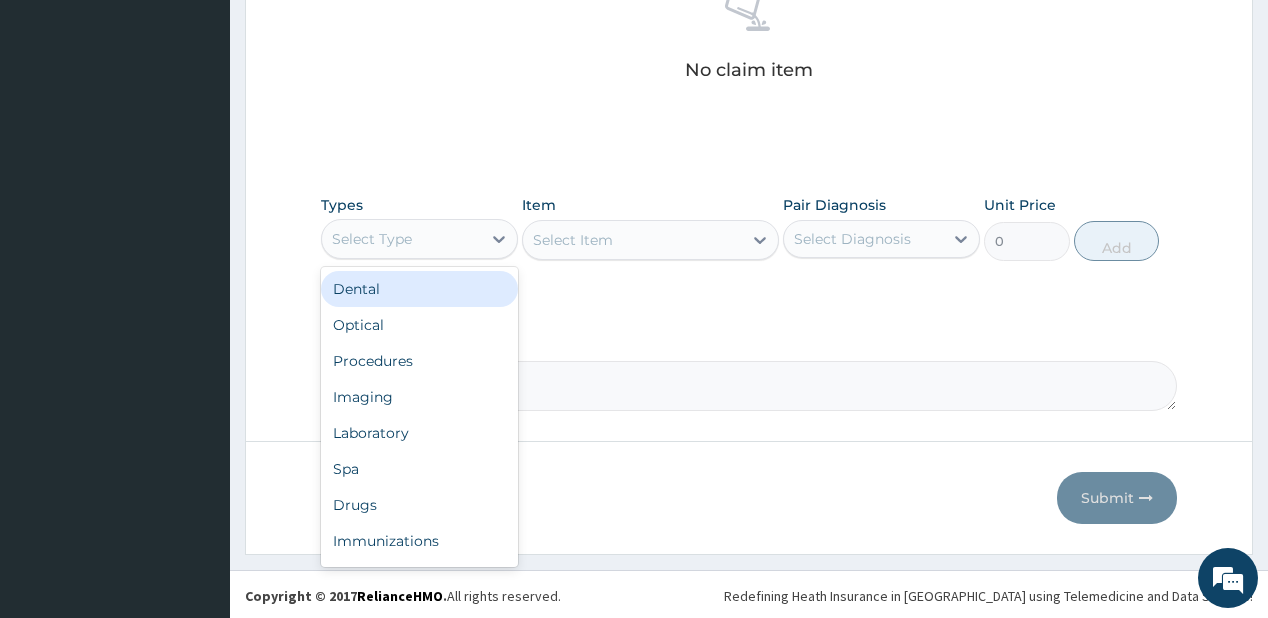 click on "Select Type" at bounding box center [401, 239] 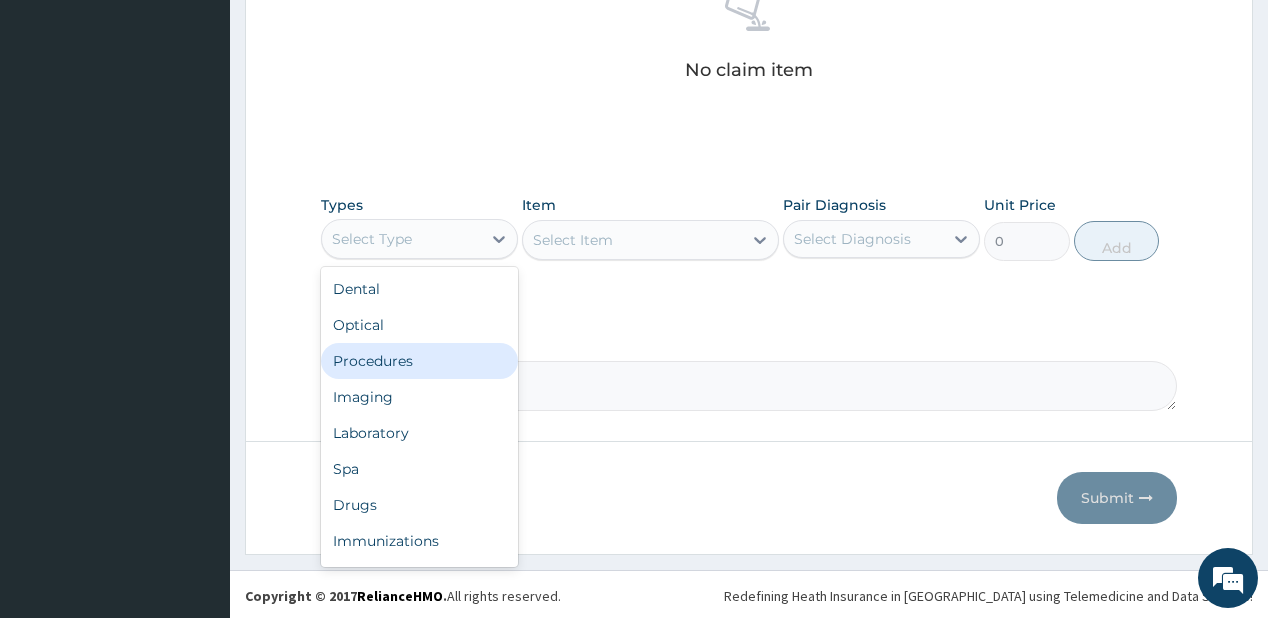 click on "Procedures" at bounding box center (419, 361) 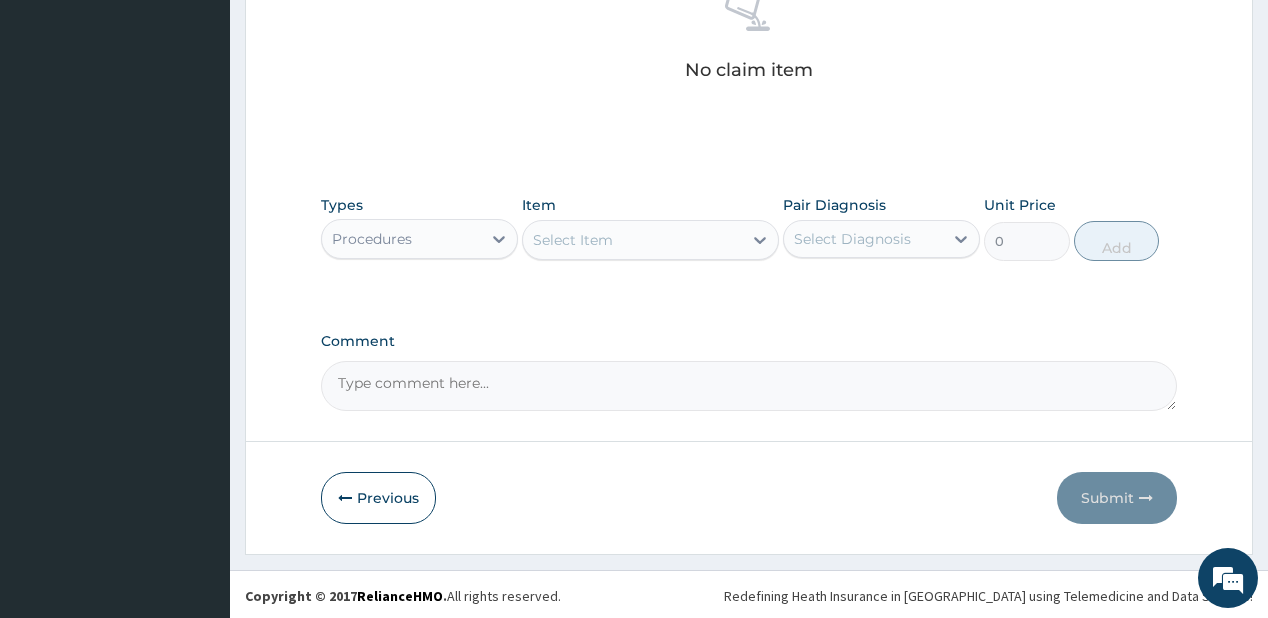 click on "Select Item" at bounding box center [573, 240] 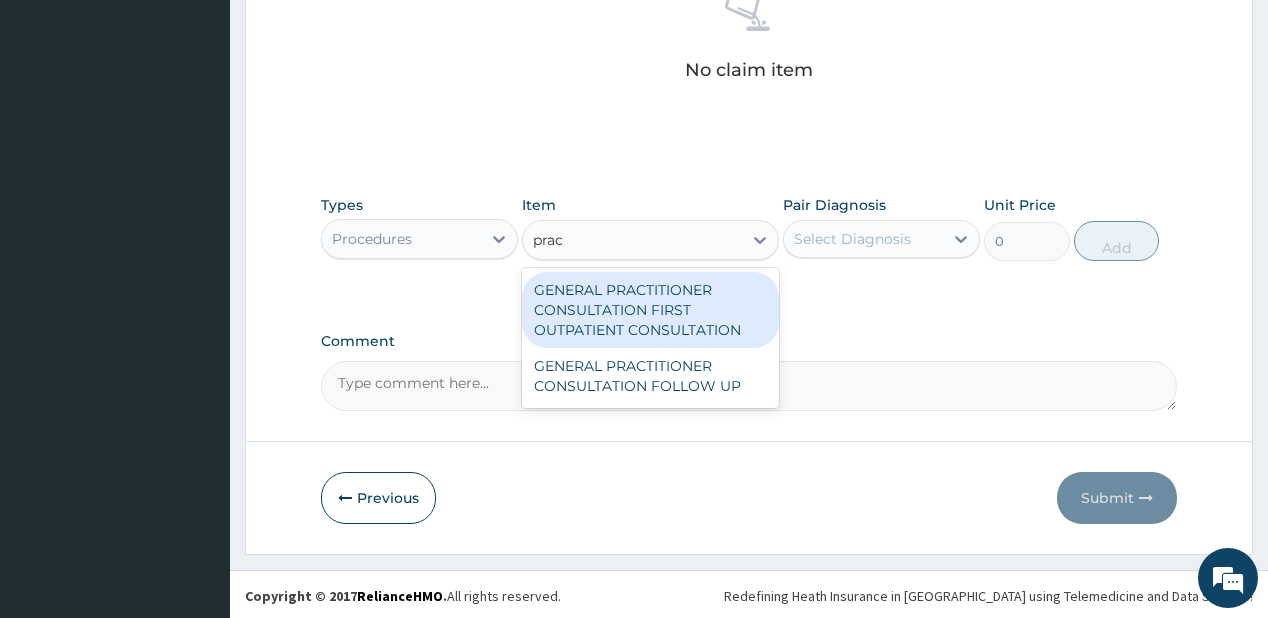 type on "pract" 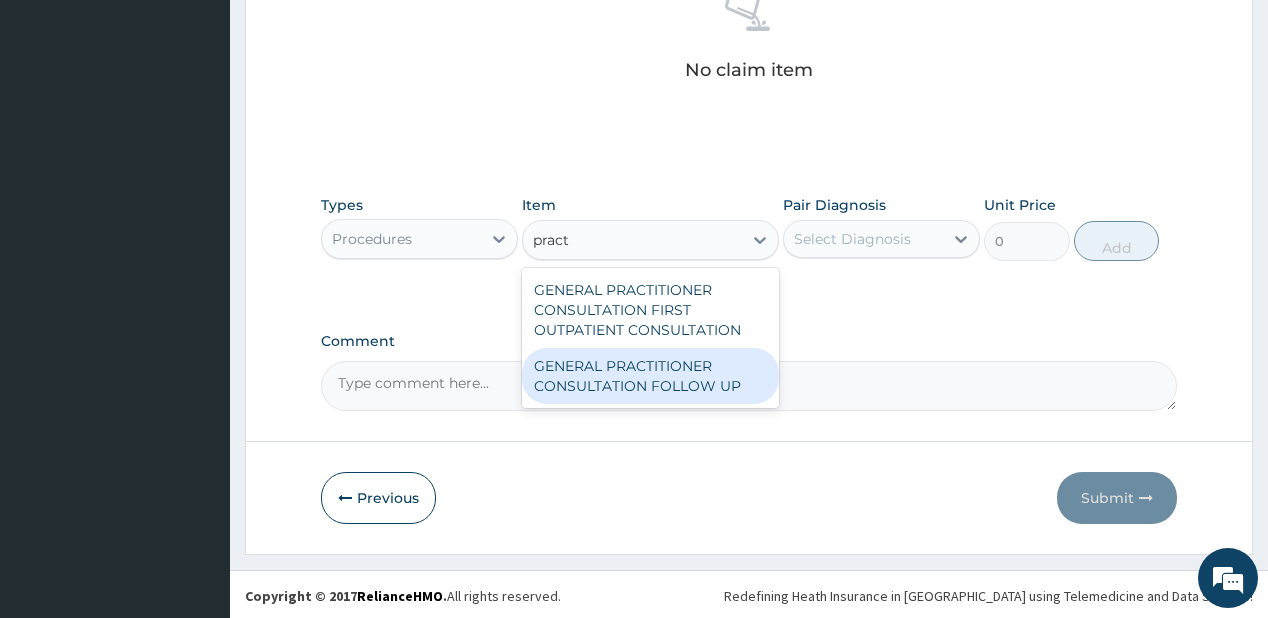 click on "GENERAL PRACTITIONER CONSULTATION FOLLOW UP" at bounding box center (650, 376) 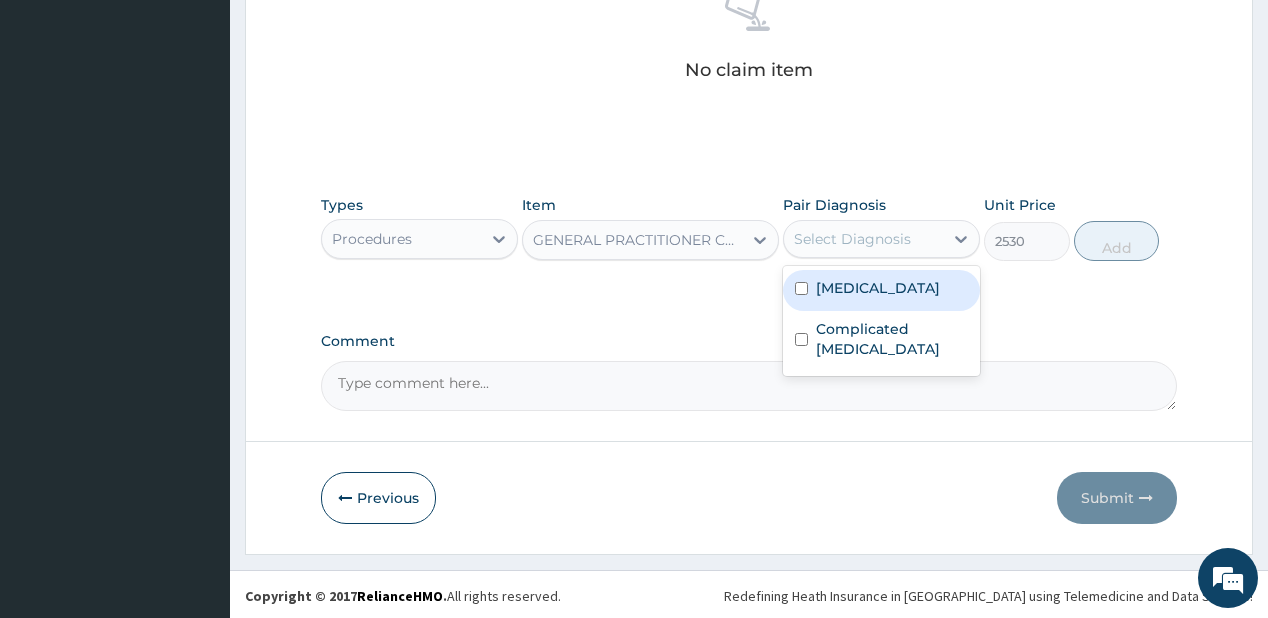 click on "Select Diagnosis" at bounding box center (852, 239) 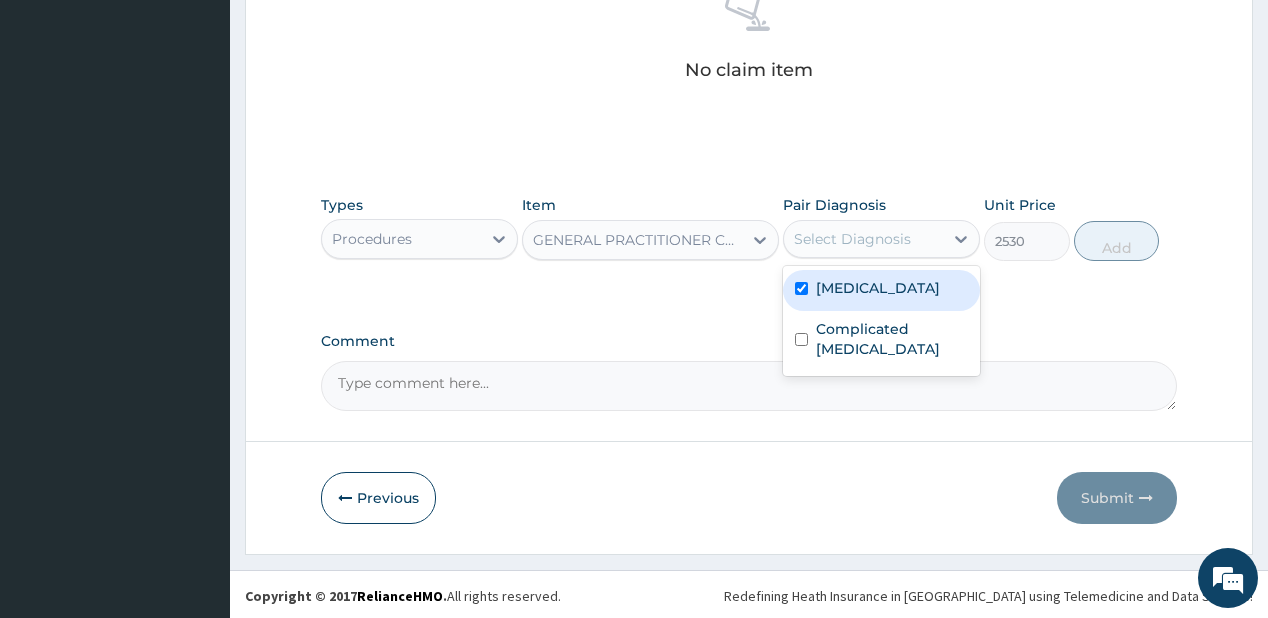 checkbox on "true" 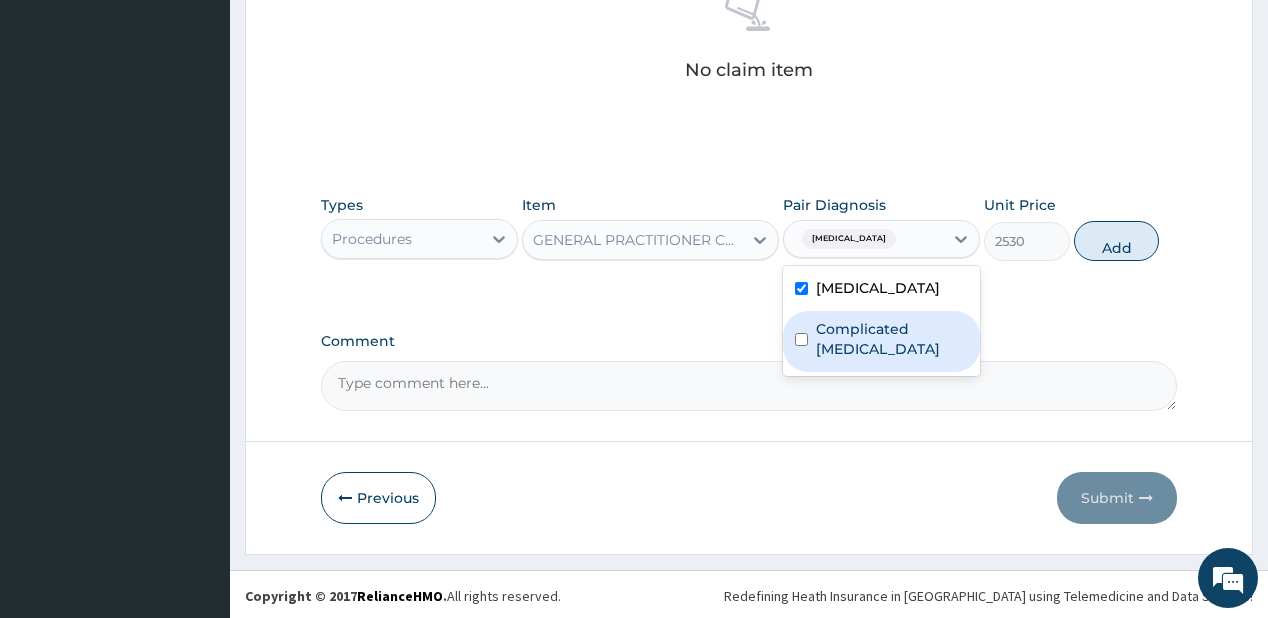 drag, startPoint x: 852, startPoint y: 349, endPoint x: 896, endPoint y: 313, distance: 56.85068 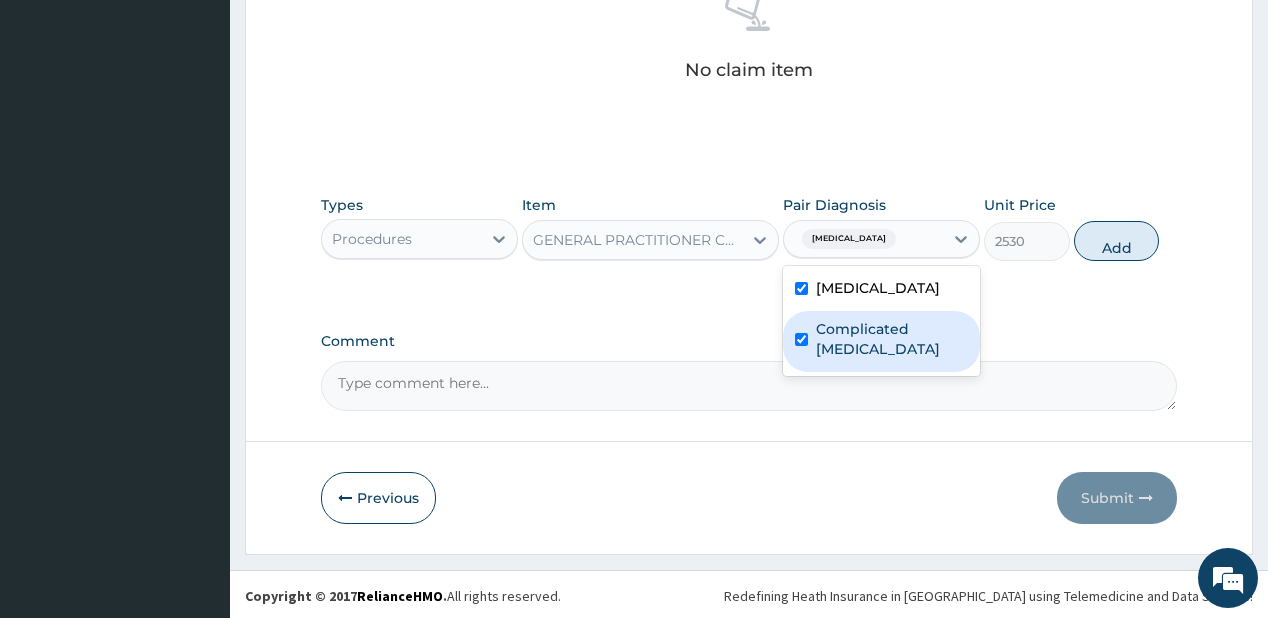 checkbox on "true" 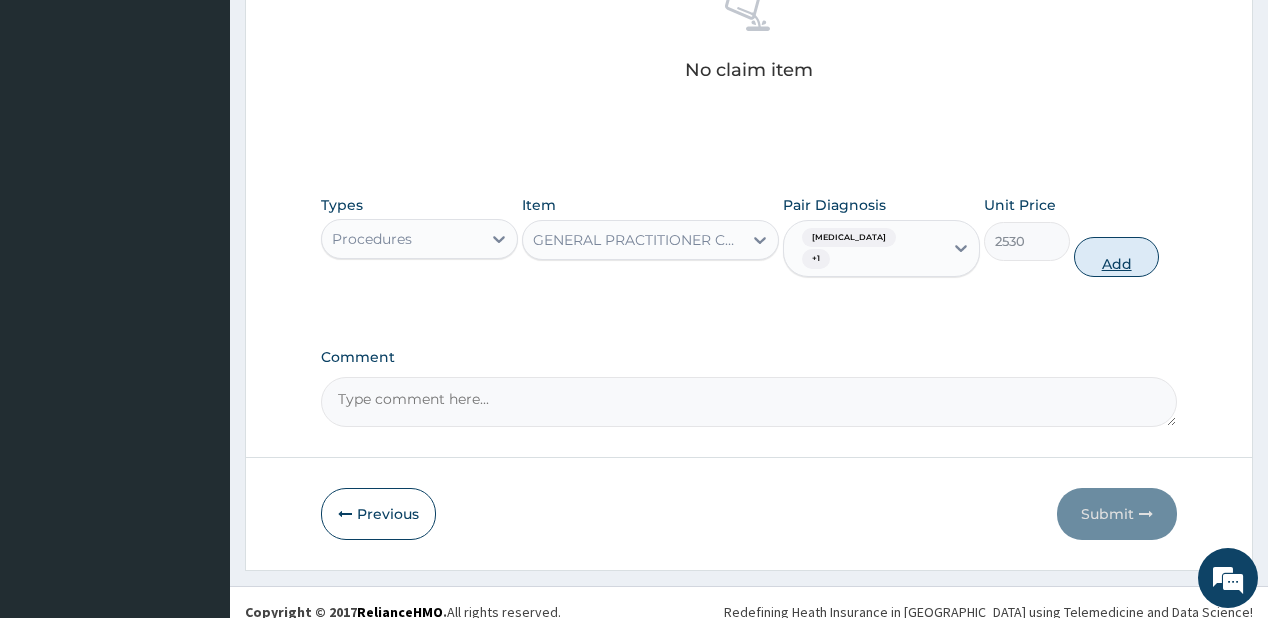 click on "Add" at bounding box center [1117, 257] 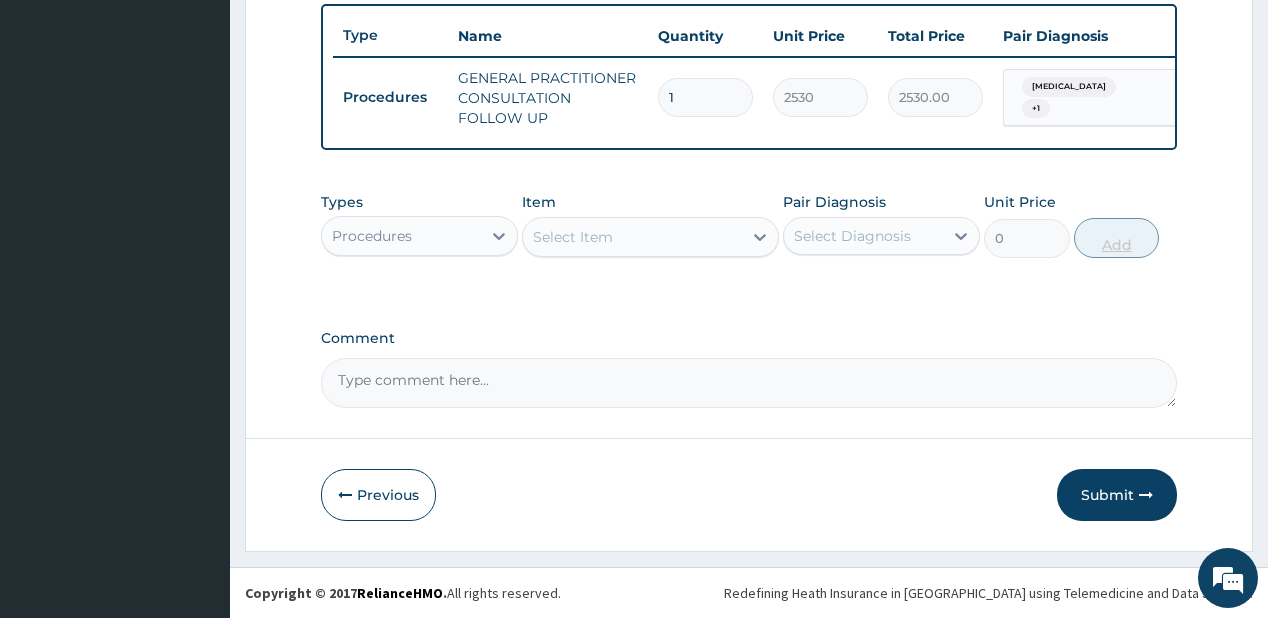 scroll, scrollTop: 748, scrollLeft: 0, axis: vertical 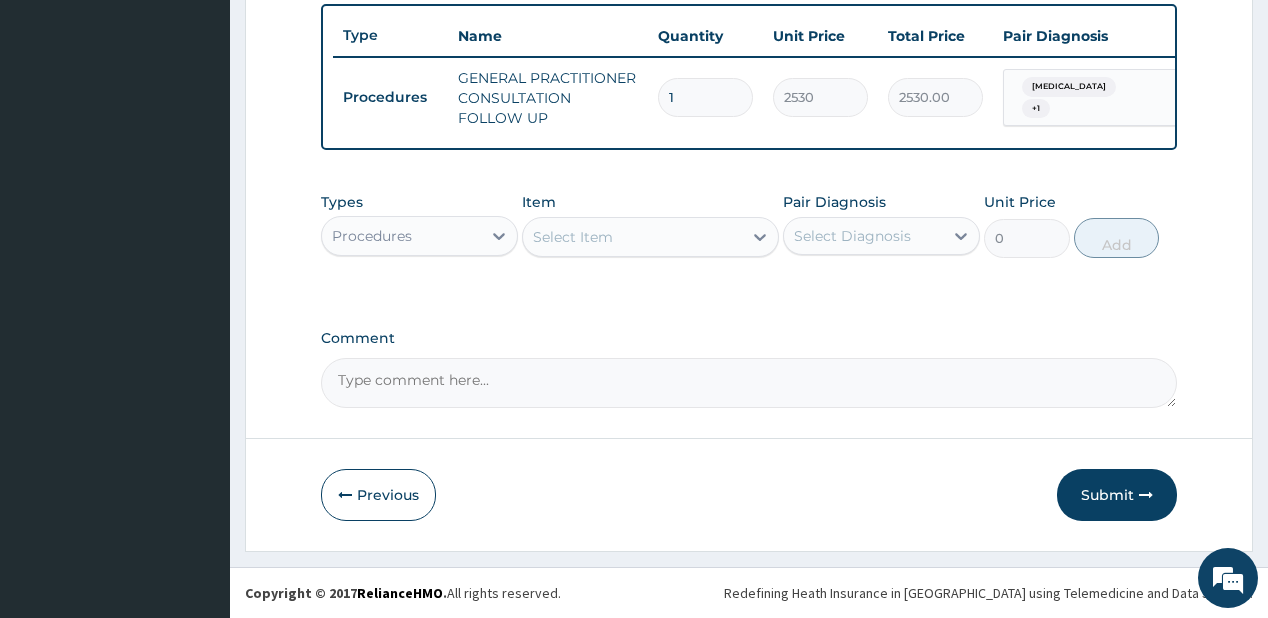 click on "Procedures" at bounding box center [401, 236] 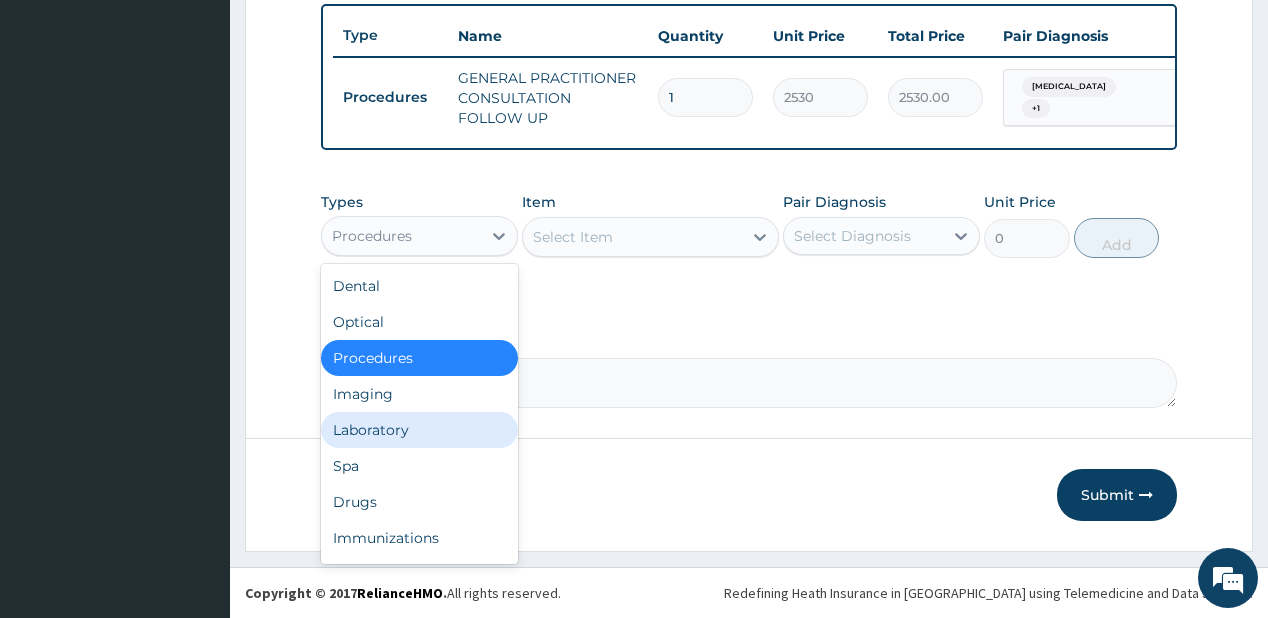 drag, startPoint x: 358, startPoint y: 434, endPoint x: 437, endPoint y: 8, distance: 433.2632 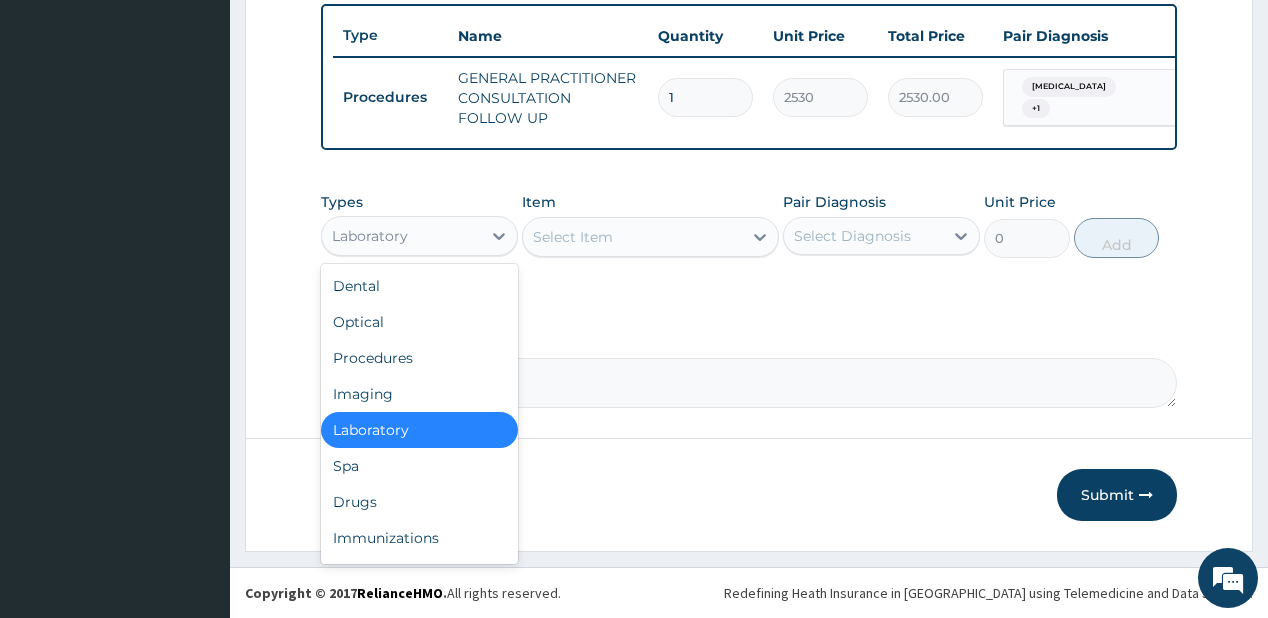 click on "Laboratory" at bounding box center (401, 236) 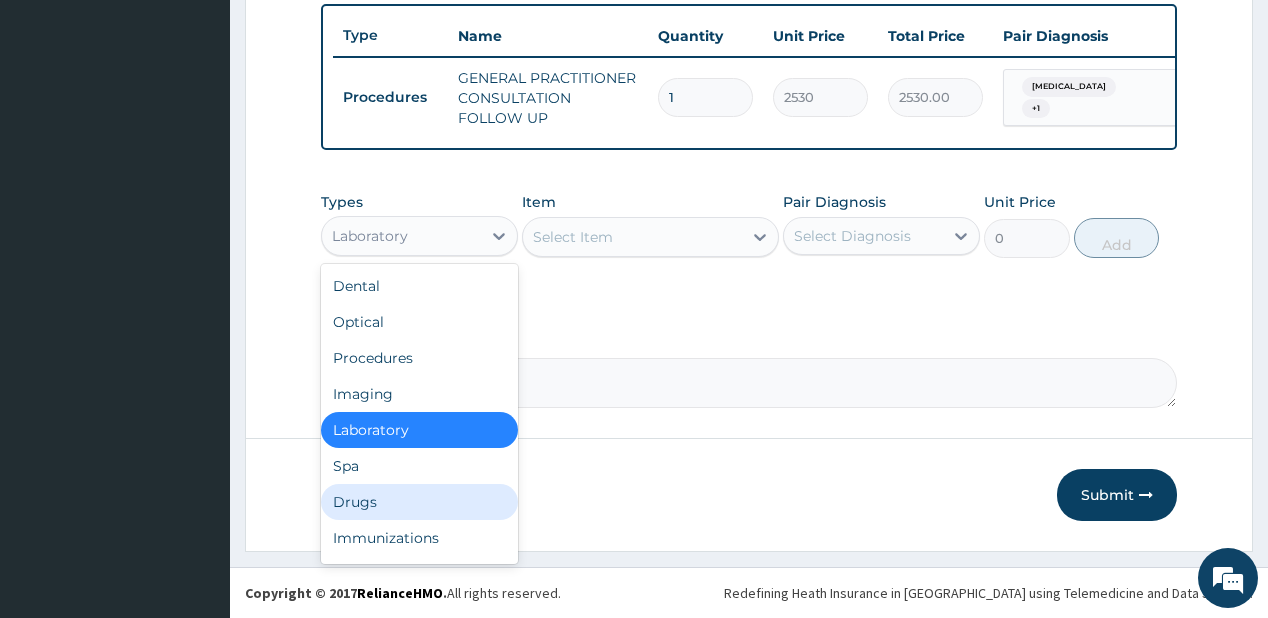 click on "Drugs" at bounding box center [419, 502] 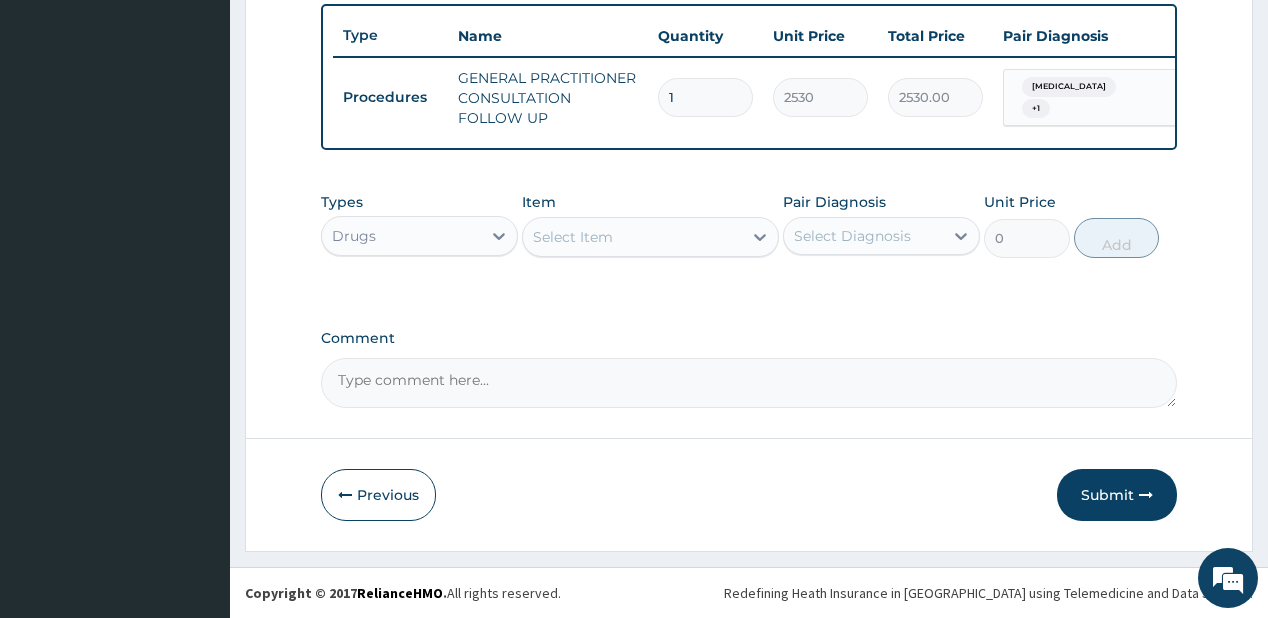 drag, startPoint x: 634, startPoint y: 236, endPoint x: 646, endPoint y: 204, distance: 34.176014 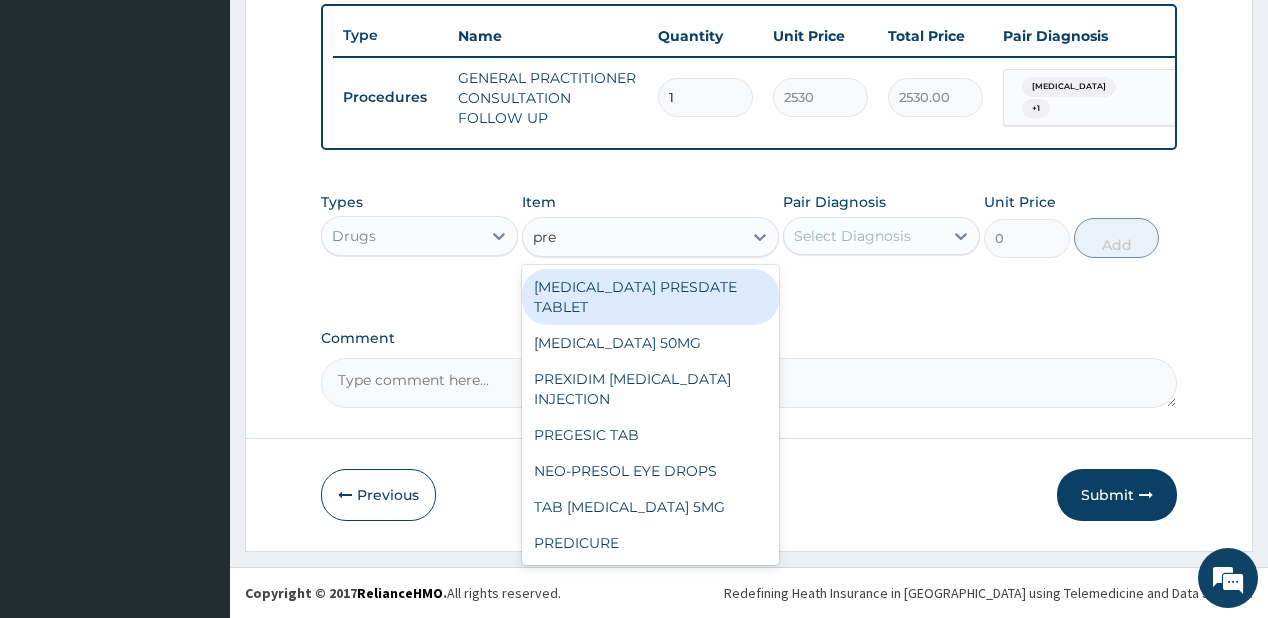 type on "pred" 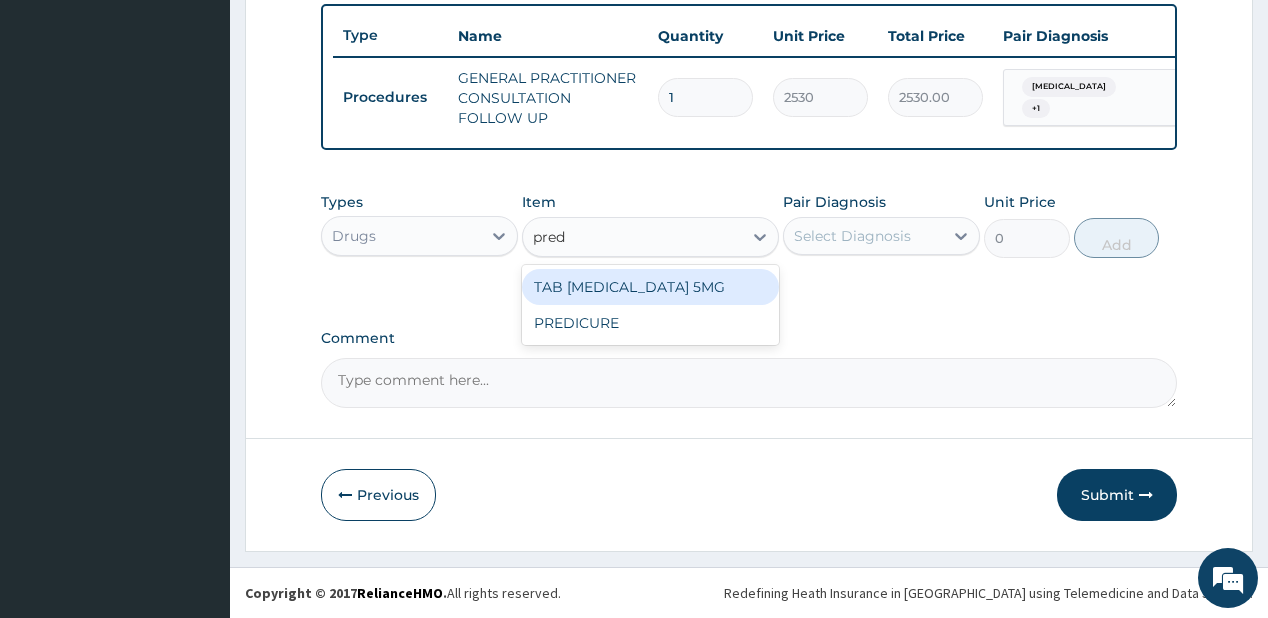 click on "TAB [MEDICAL_DATA] 5MG" at bounding box center (650, 287) 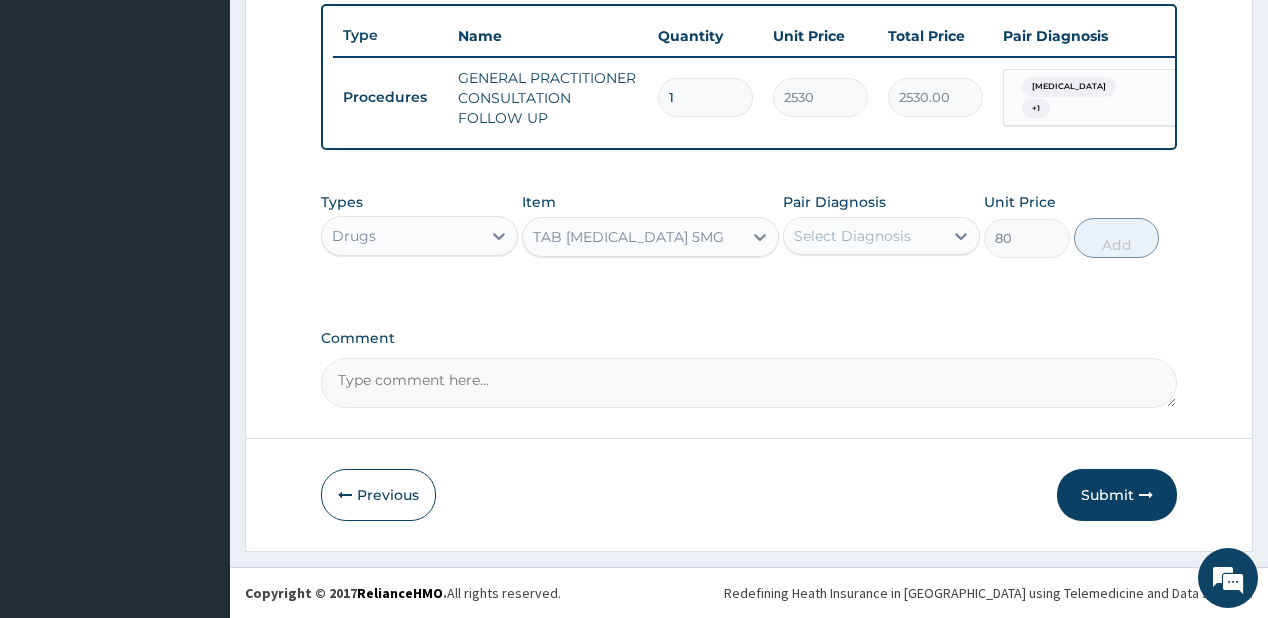click on "Select Diagnosis" at bounding box center (852, 236) 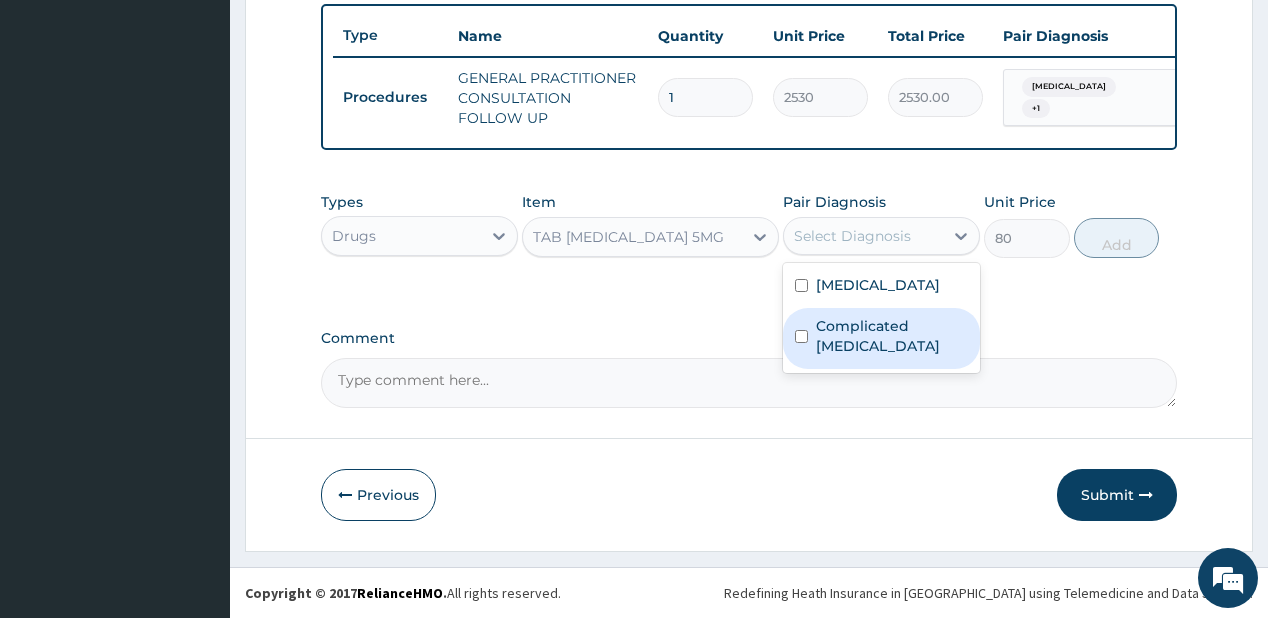 drag, startPoint x: 828, startPoint y: 351, endPoint x: 844, endPoint y: 336, distance: 21.931713 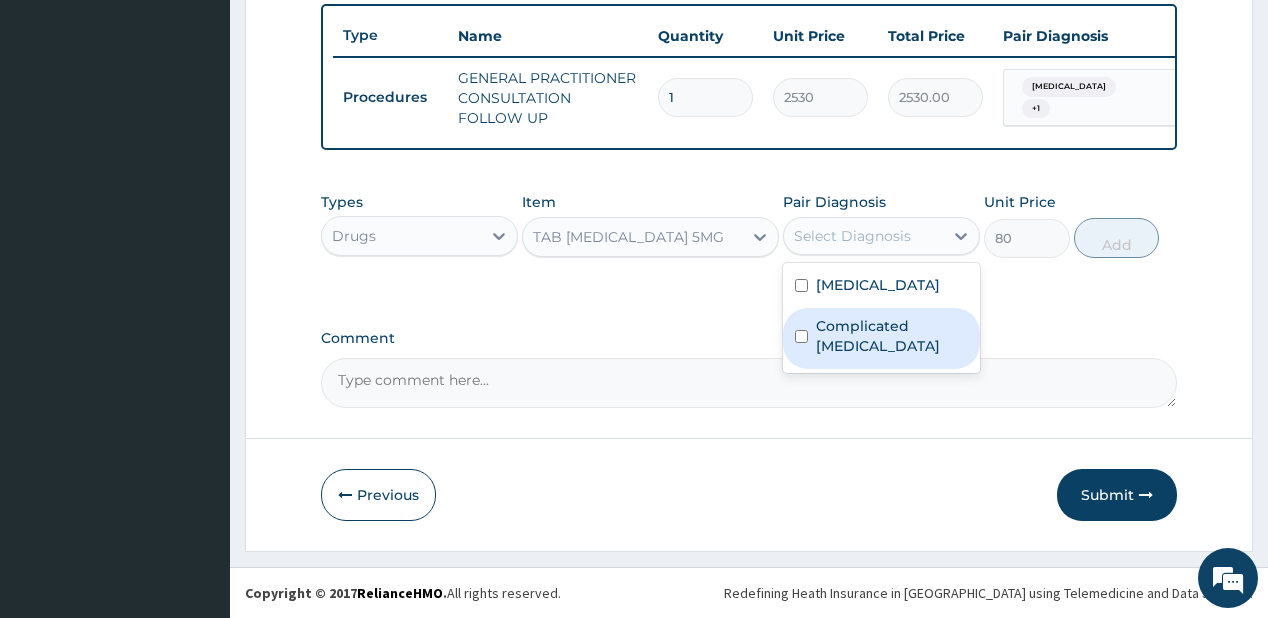 click on "Complicated malaria" at bounding box center (892, 336) 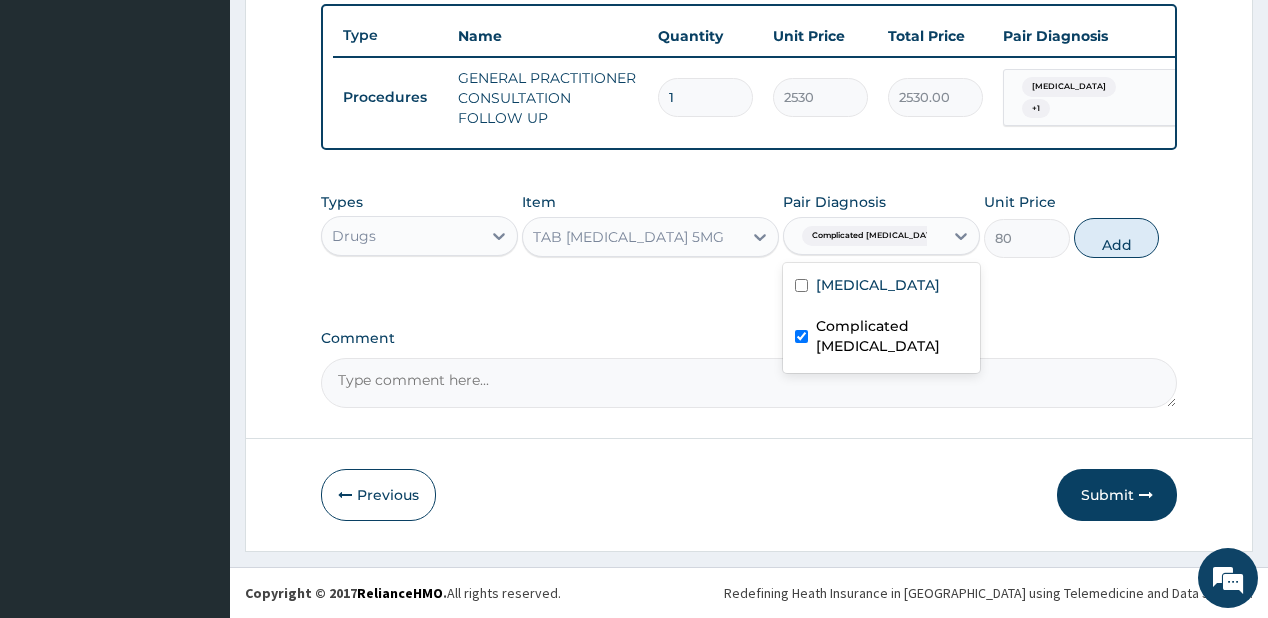 click on "Complicated malaria" at bounding box center [881, 338] 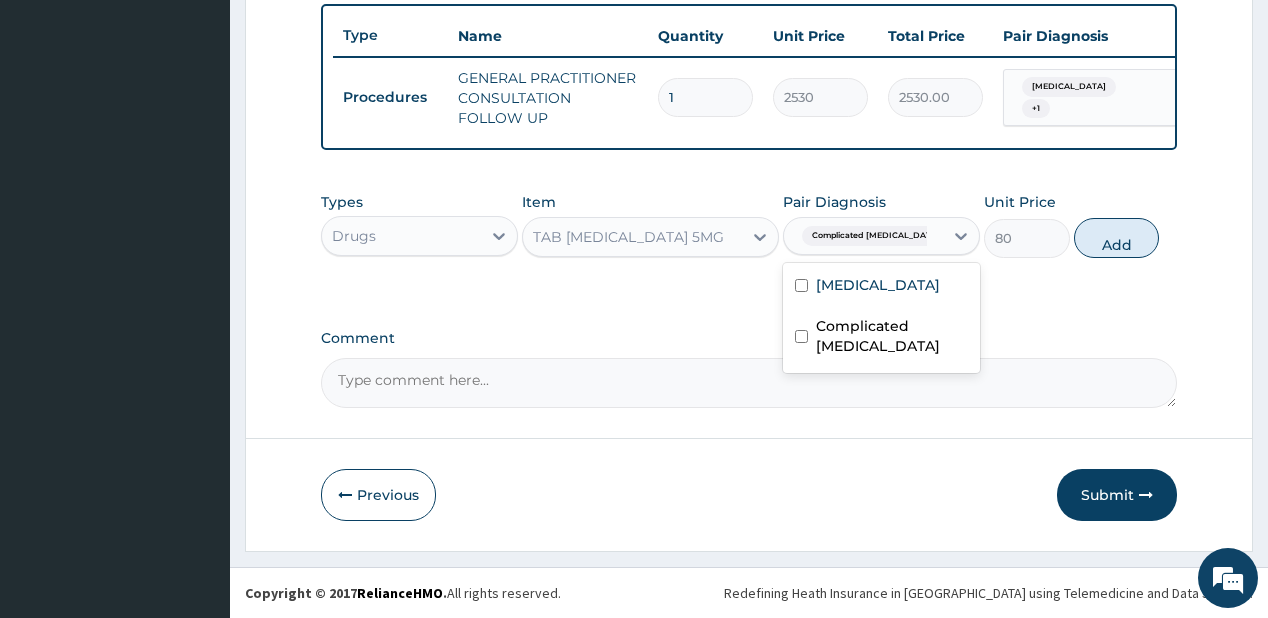 checkbox on "false" 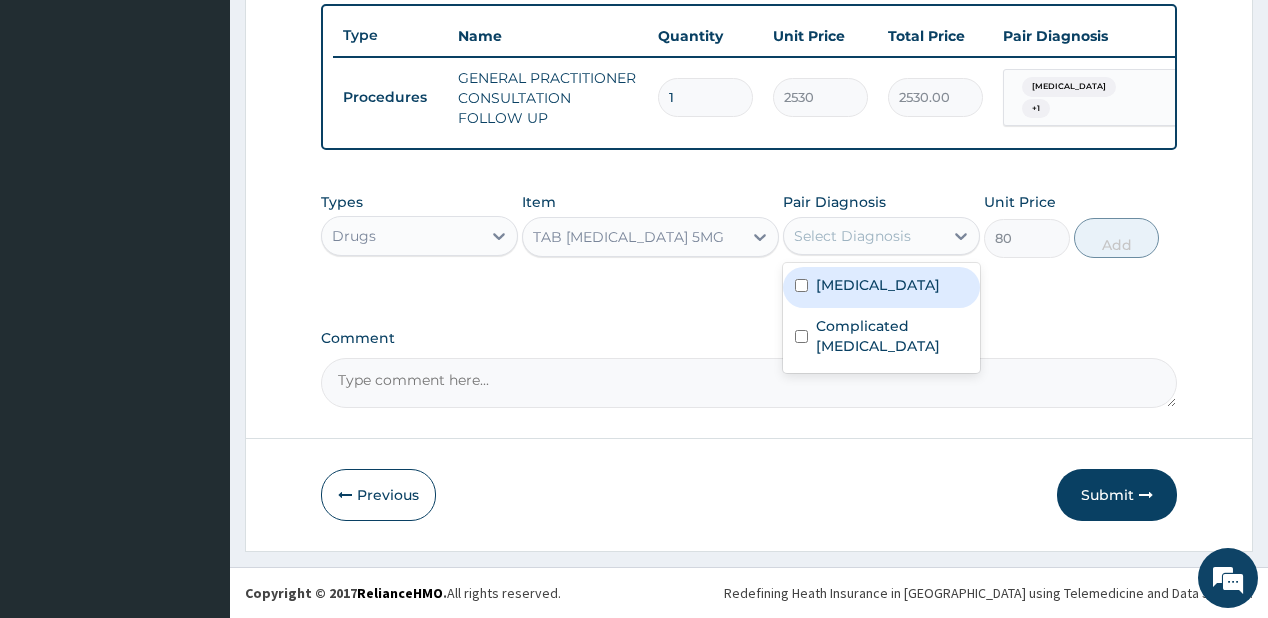 click on "[MEDICAL_DATA]" at bounding box center (878, 285) 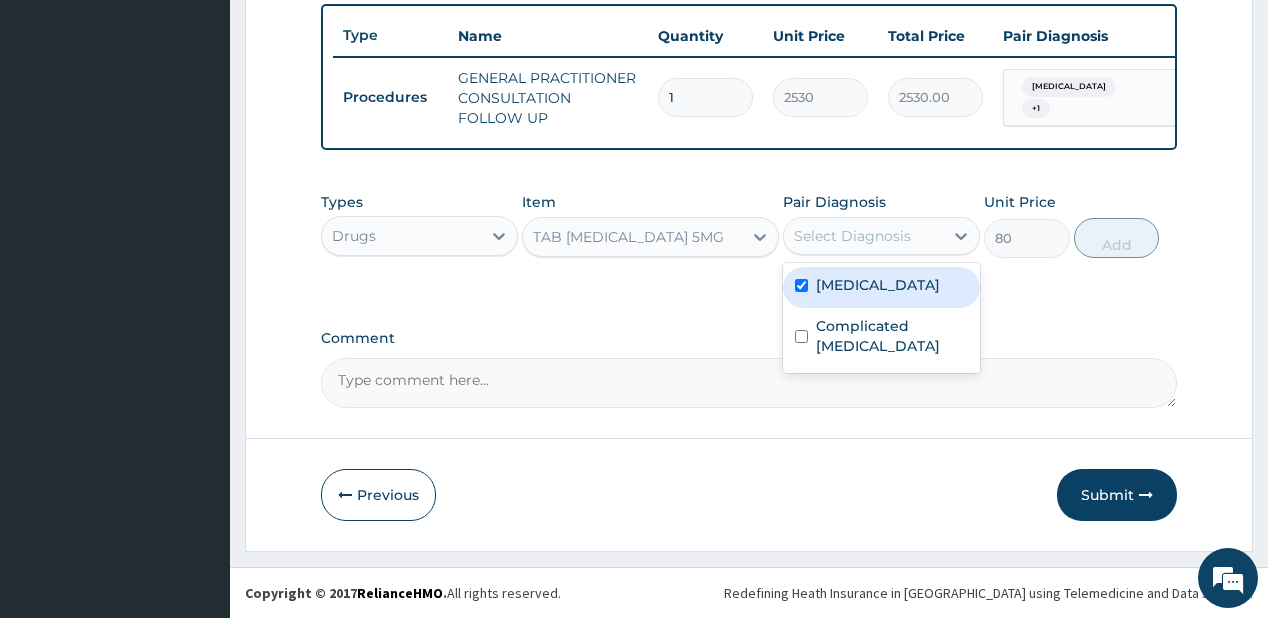 checkbox on "true" 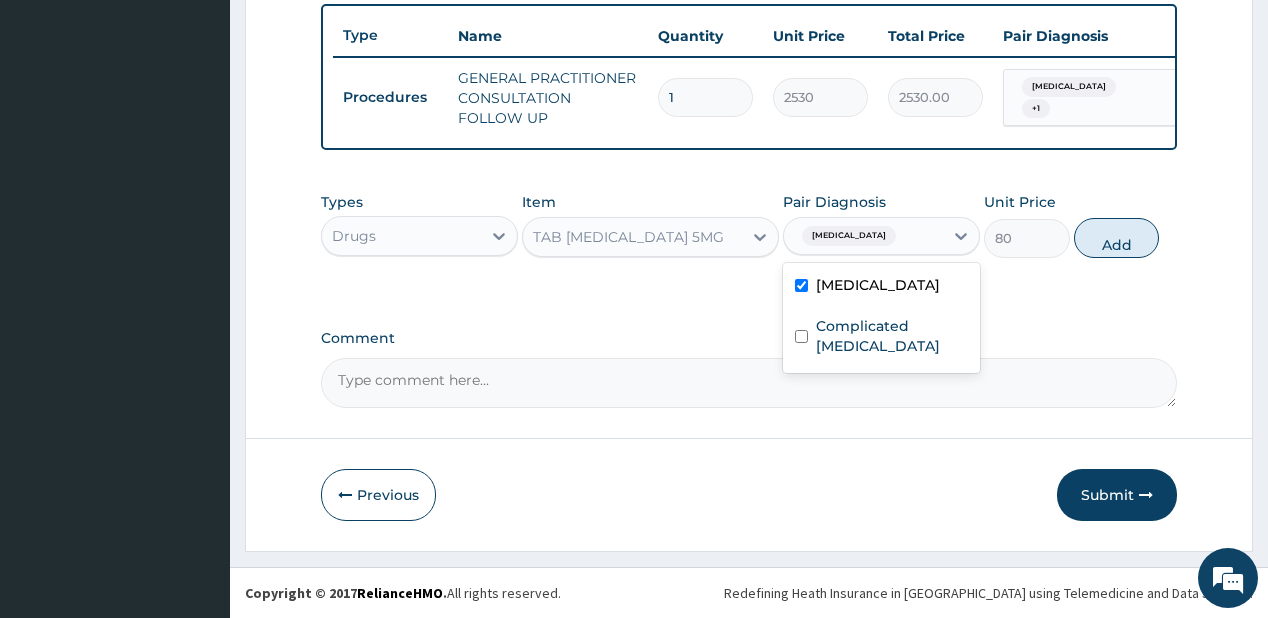 click on "Add" at bounding box center [1117, 238] 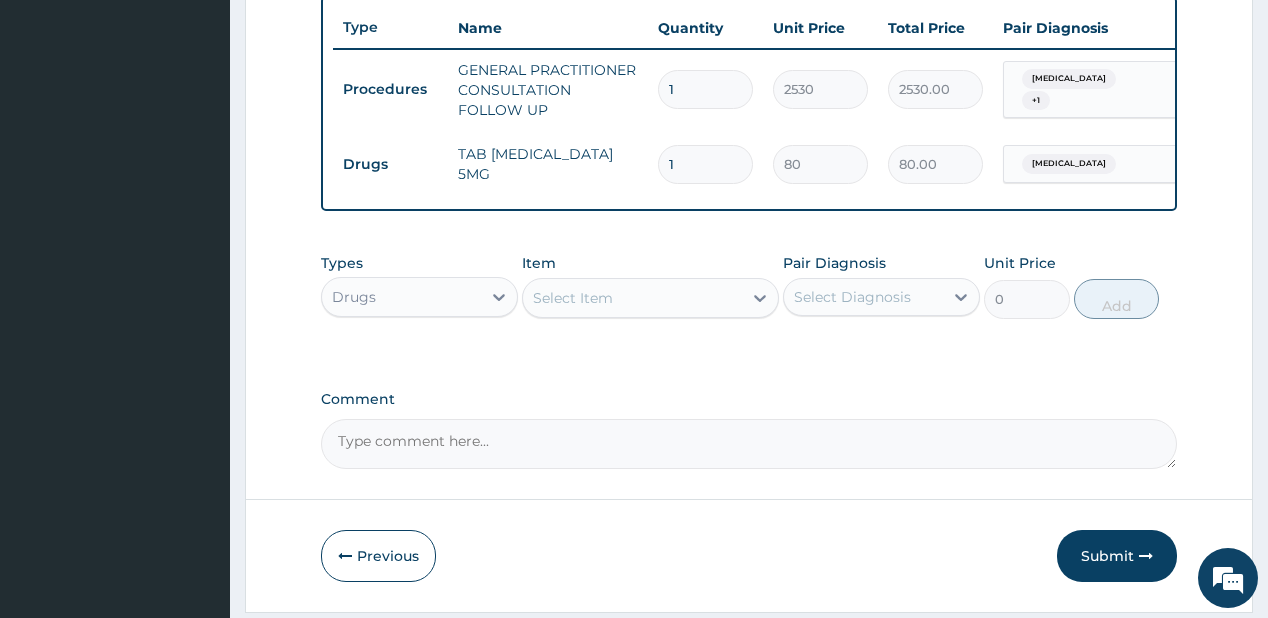 type on "18" 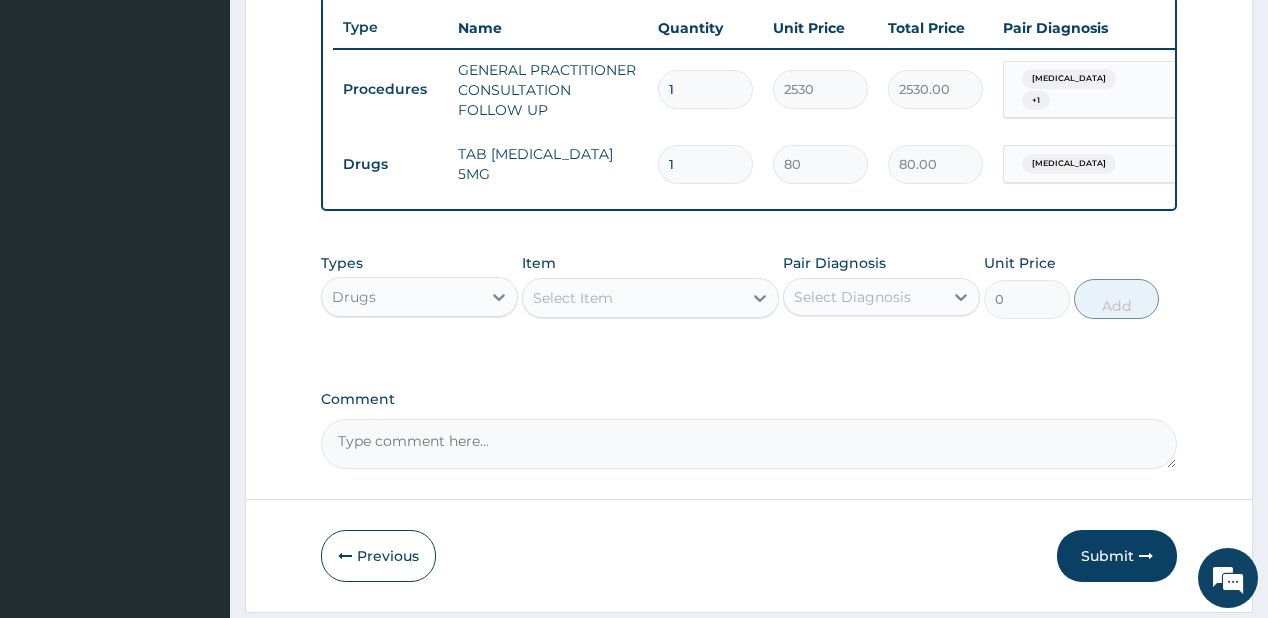type on "1440.00" 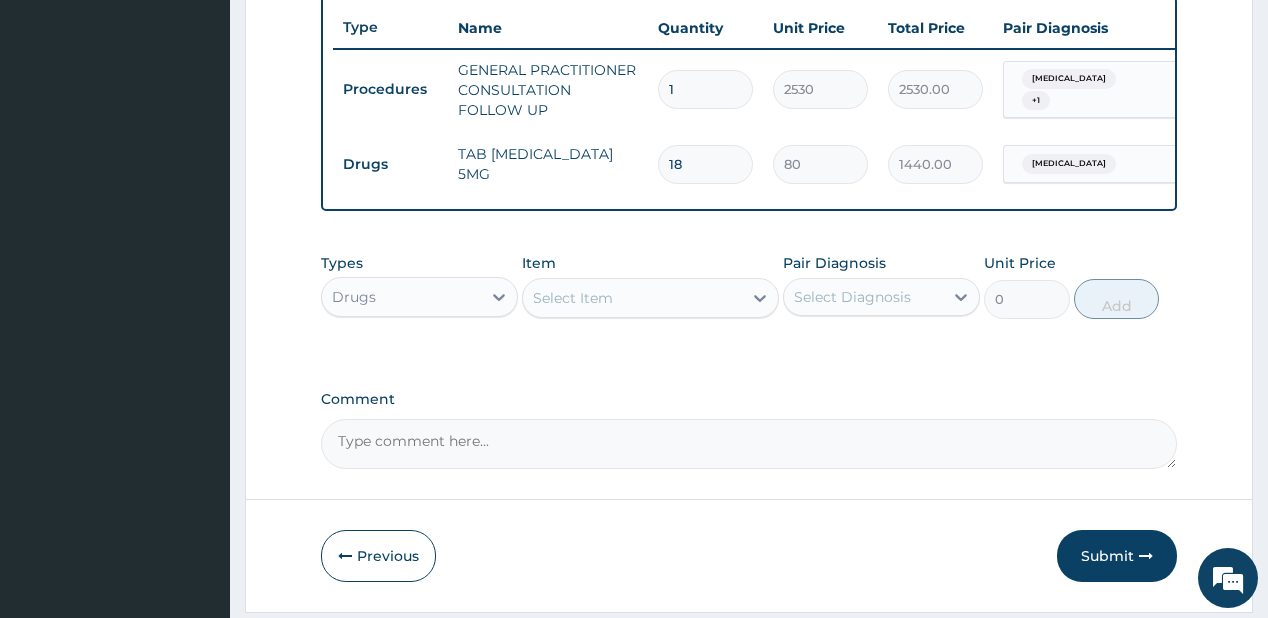 type on "18" 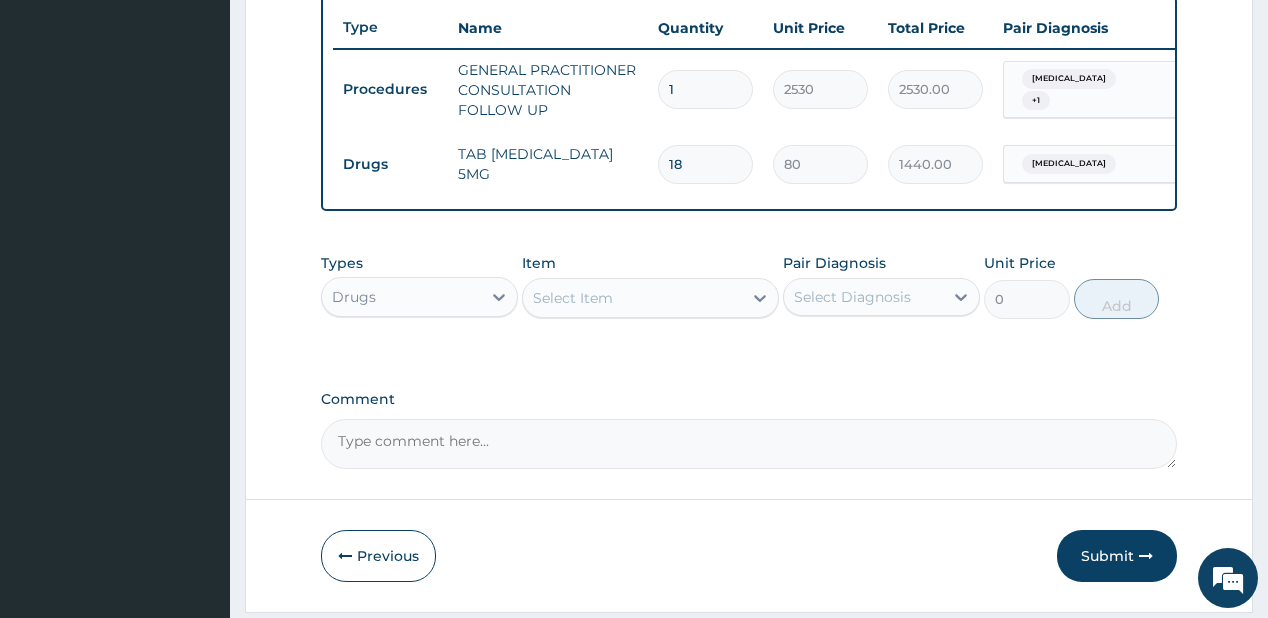click on "Select Item" at bounding box center [632, 298] 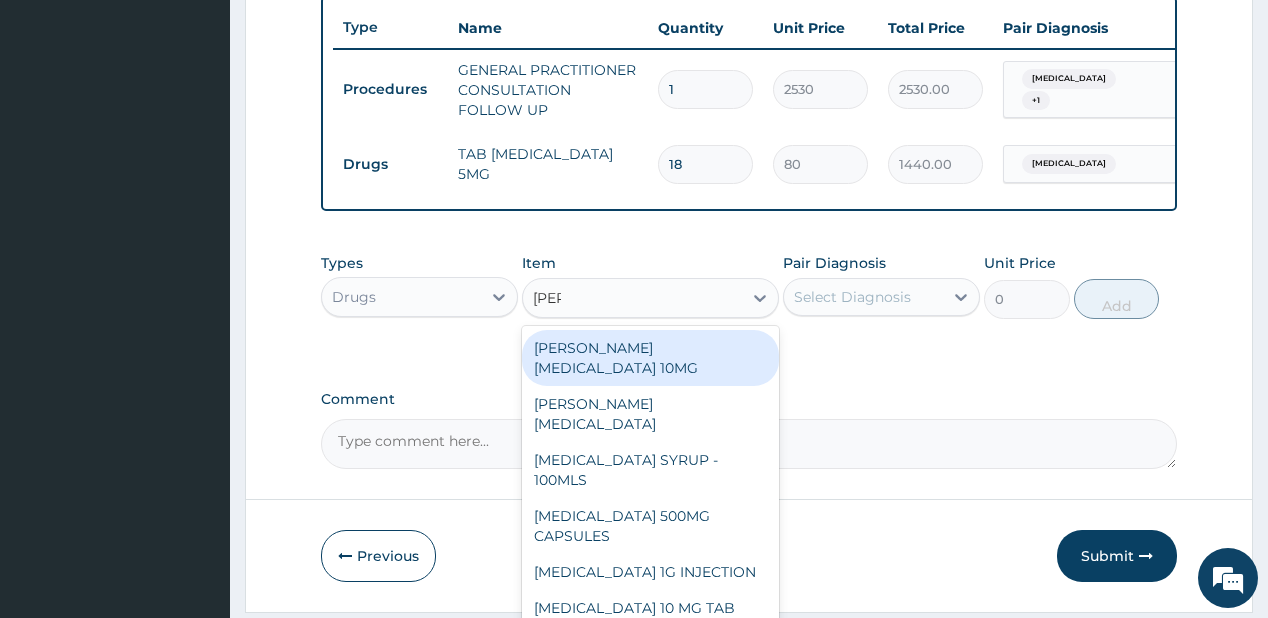 type on "lorat" 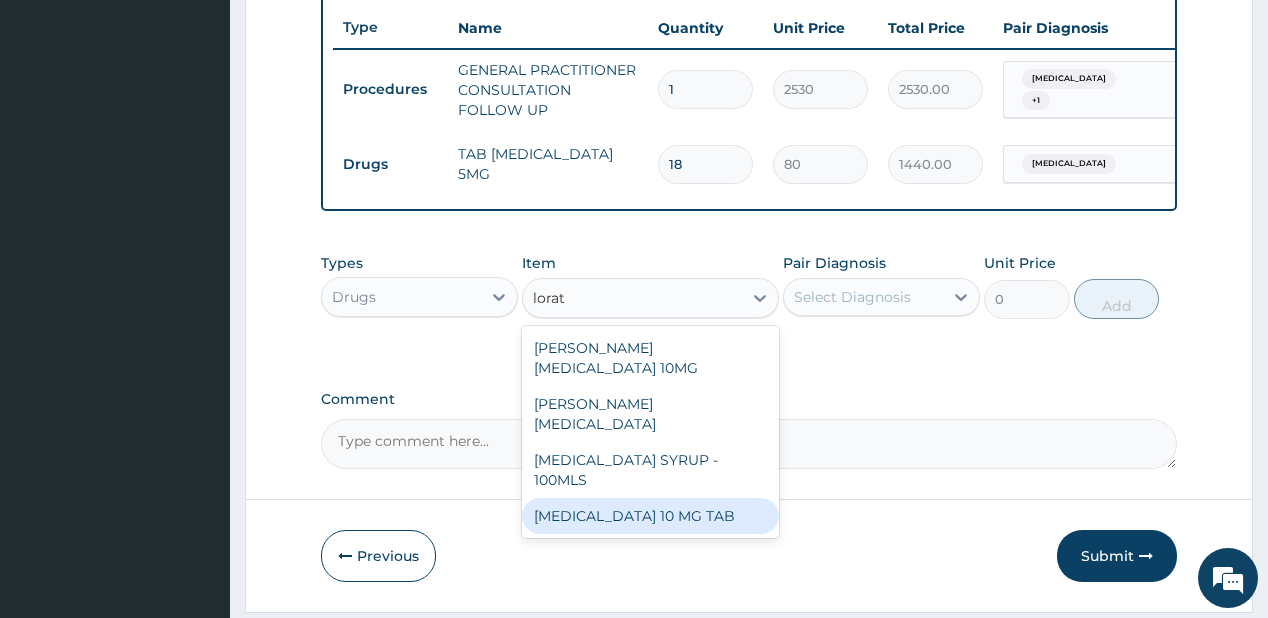click on "[MEDICAL_DATA] 10 MG TAB" at bounding box center (650, 516) 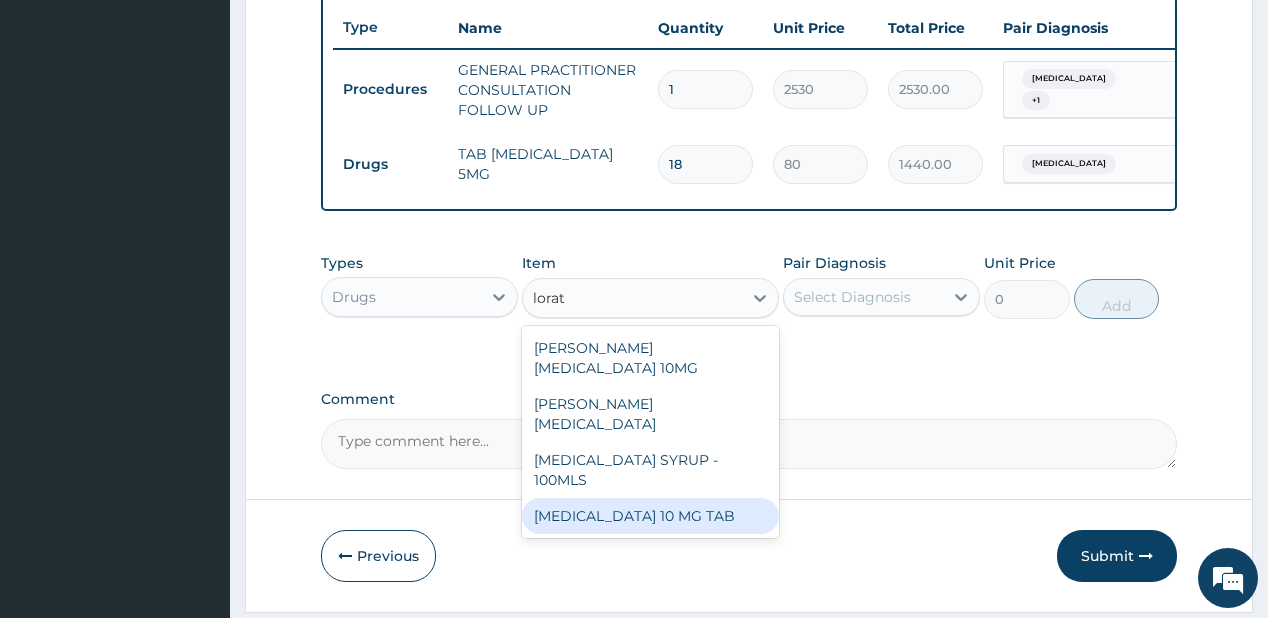 type 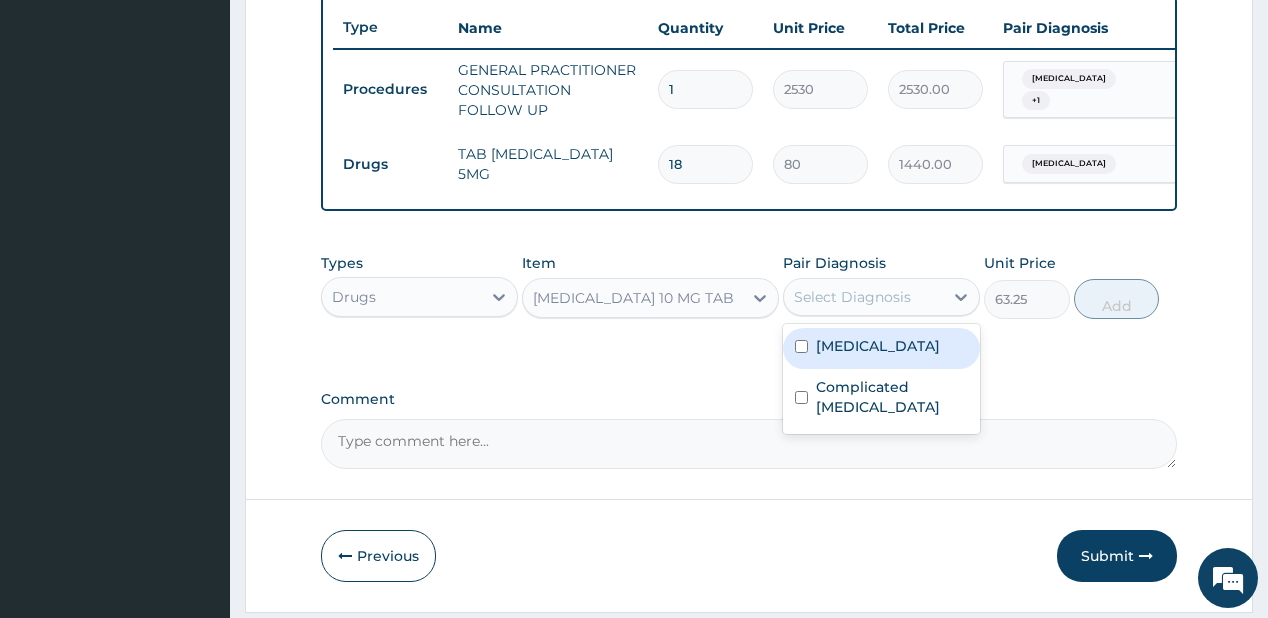 click on "Select Diagnosis" at bounding box center (852, 297) 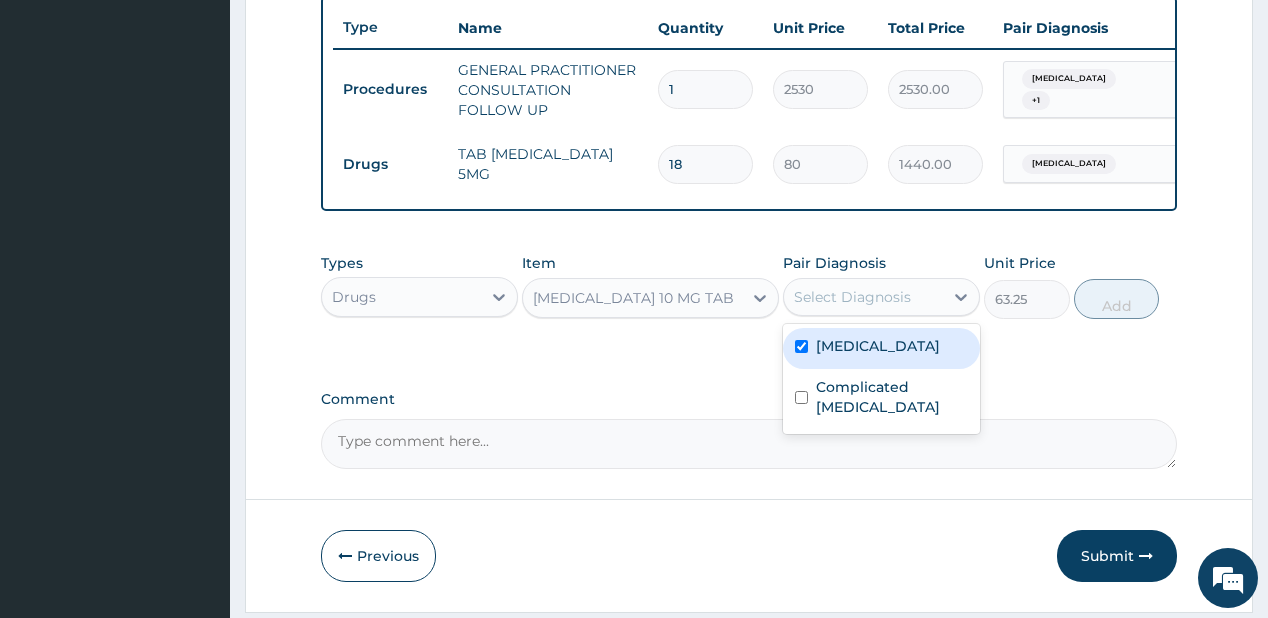 checkbox on "true" 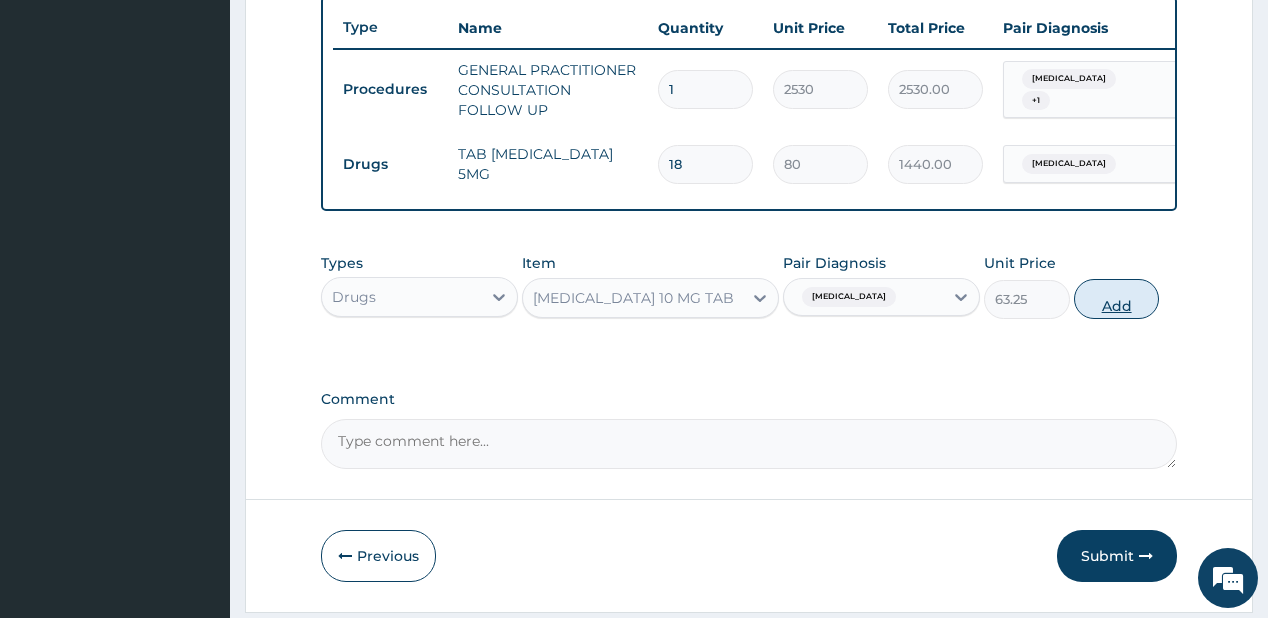 click on "Add" at bounding box center (1117, 299) 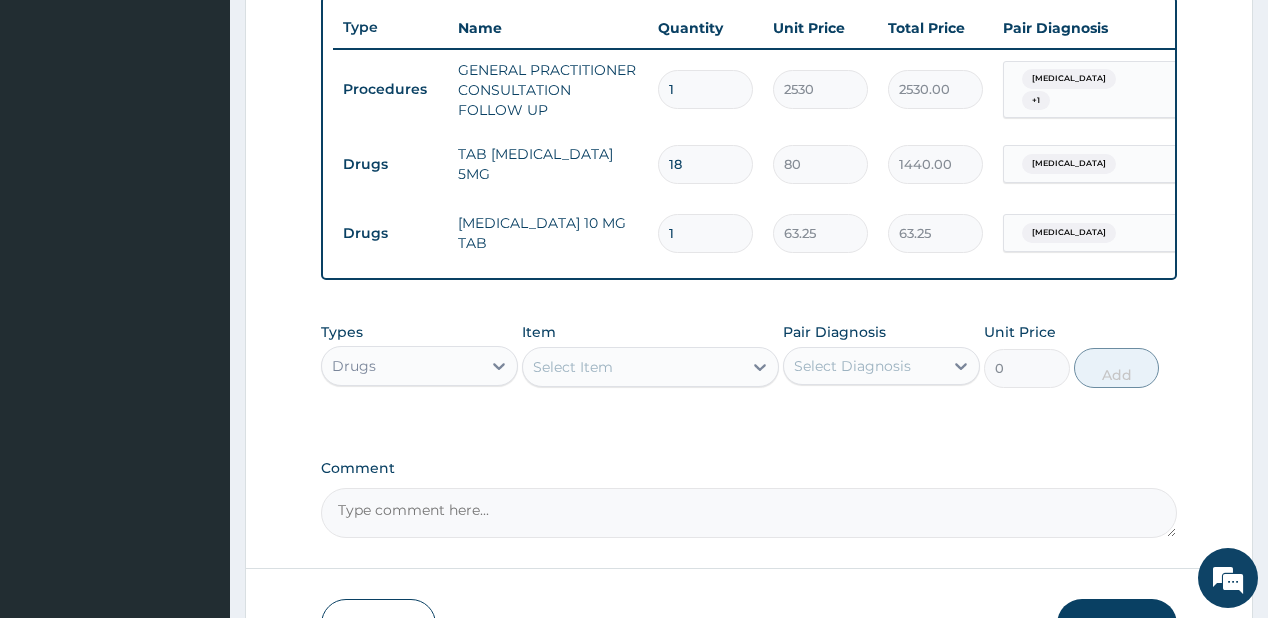 type 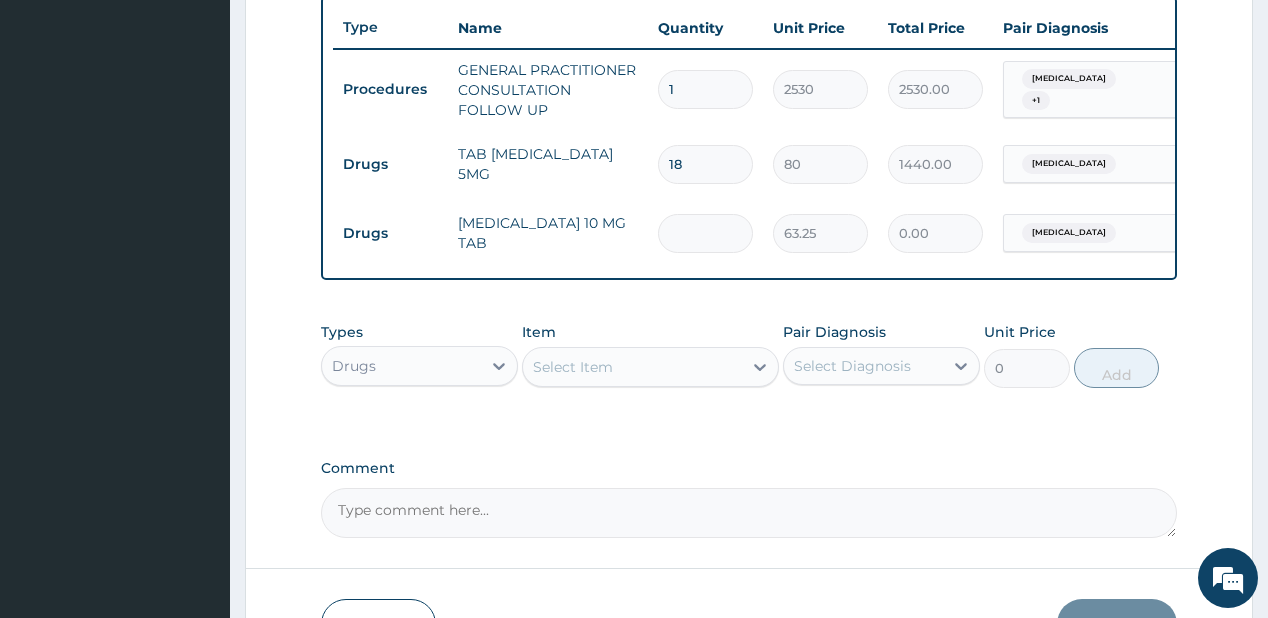 type on "3" 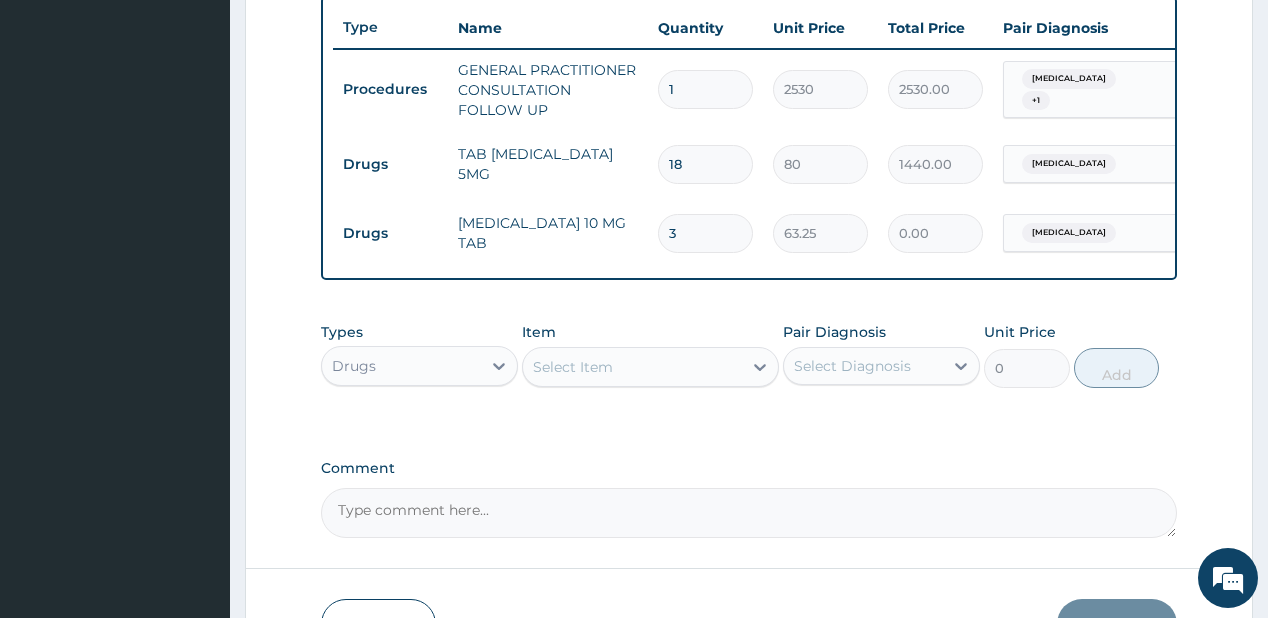 type on "189.75" 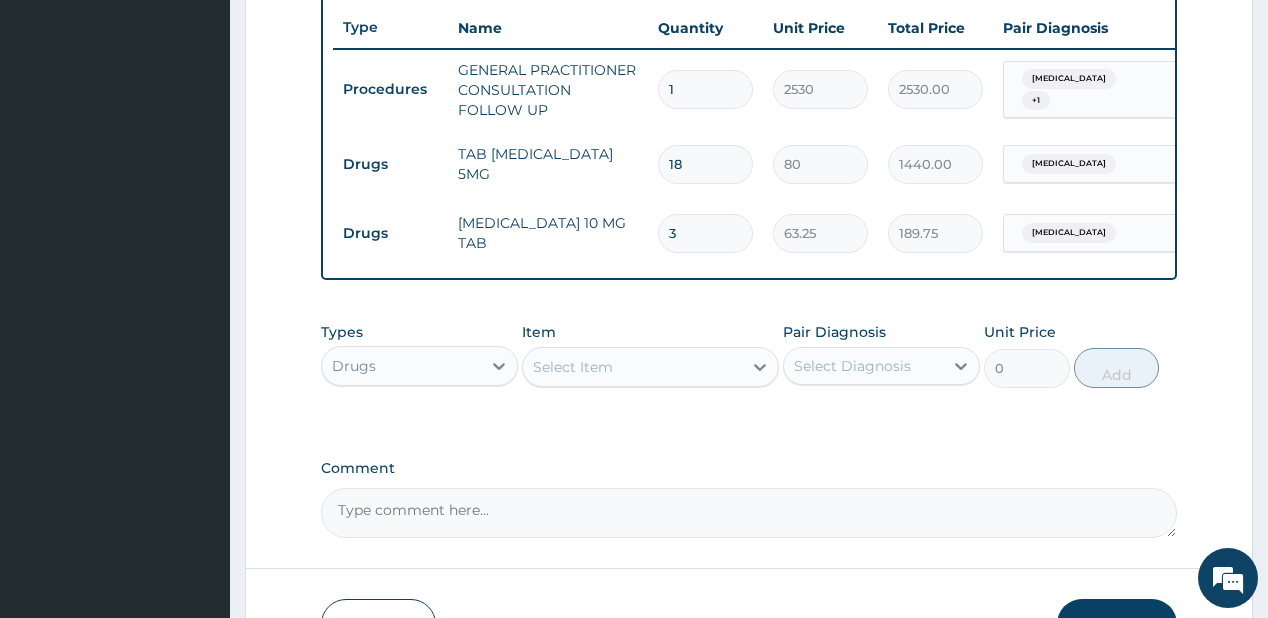type on "3" 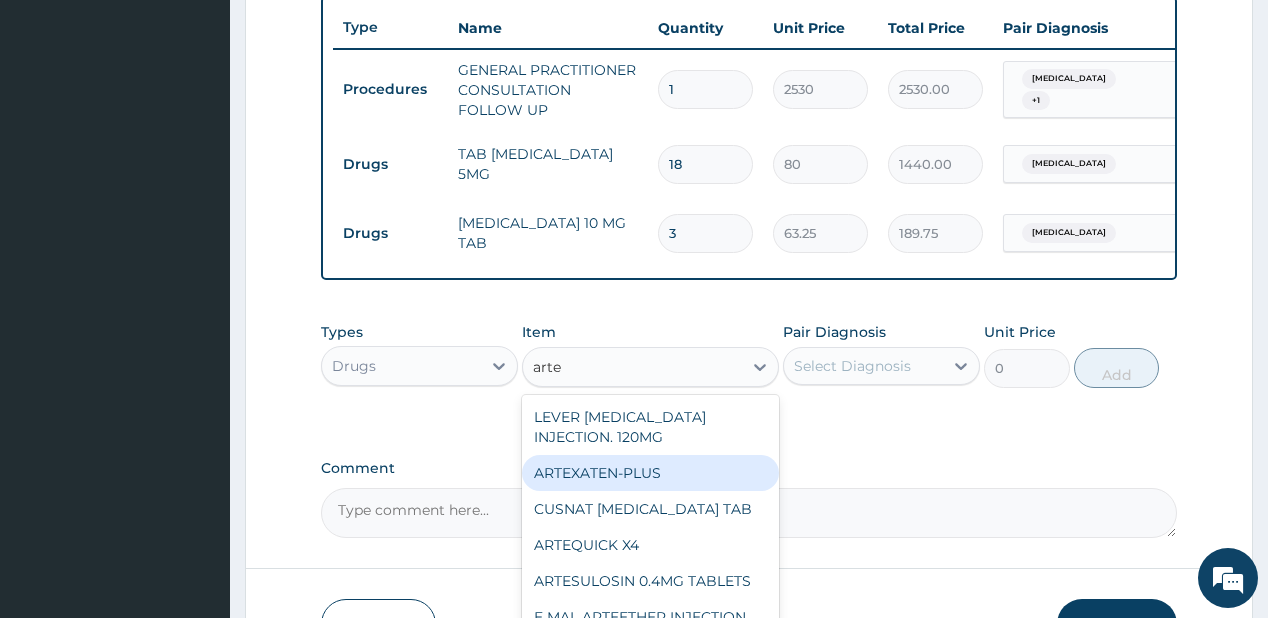 type on "artem" 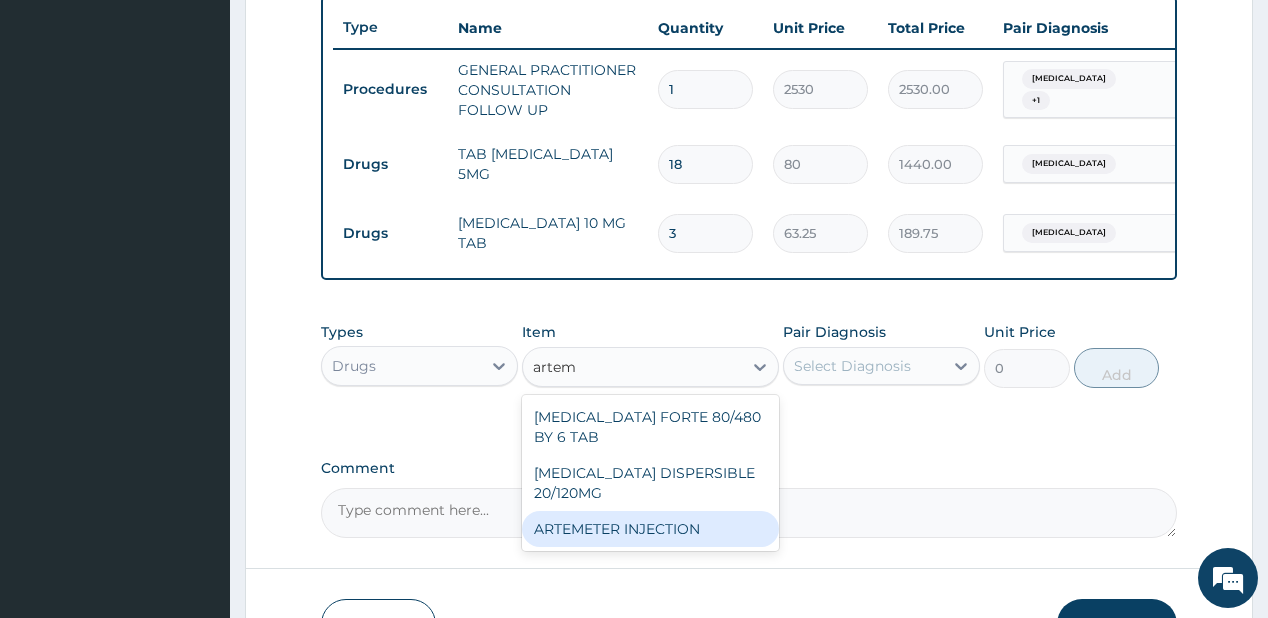 click on "ARTEMETER INJECTION" at bounding box center [650, 529] 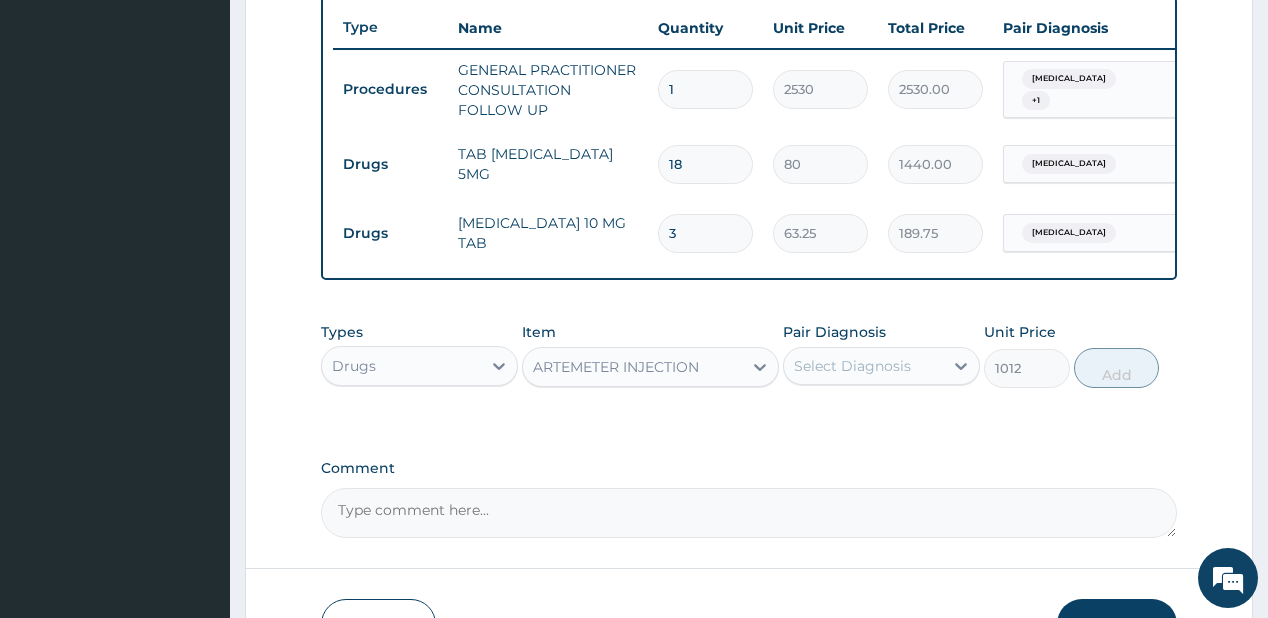 click on "Select Diagnosis" at bounding box center [852, 366] 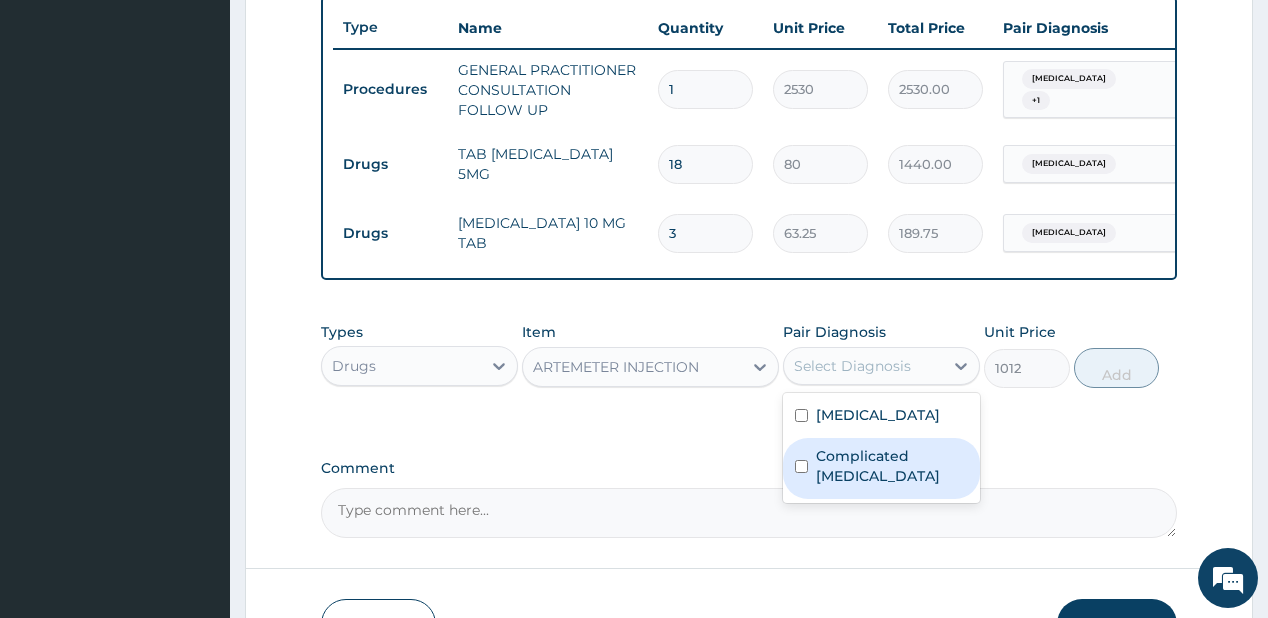 drag, startPoint x: 848, startPoint y: 490, endPoint x: 861, endPoint y: 450, distance: 42.059483 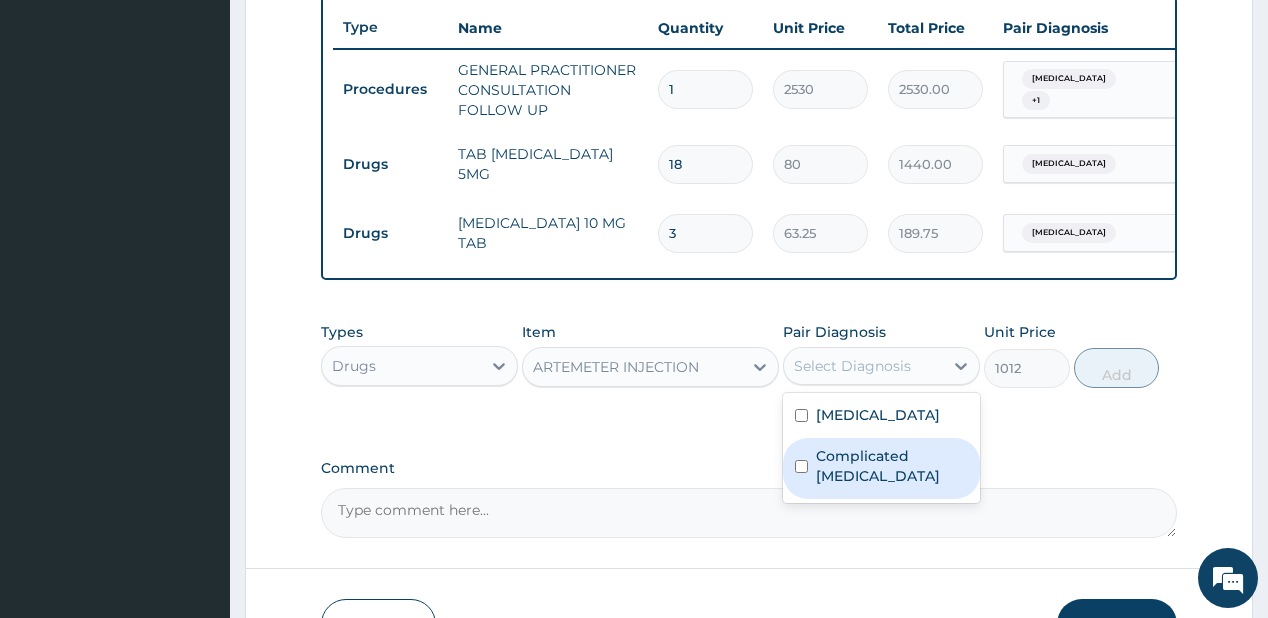 click on "Complicated [MEDICAL_DATA]" at bounding box center [892, 466] 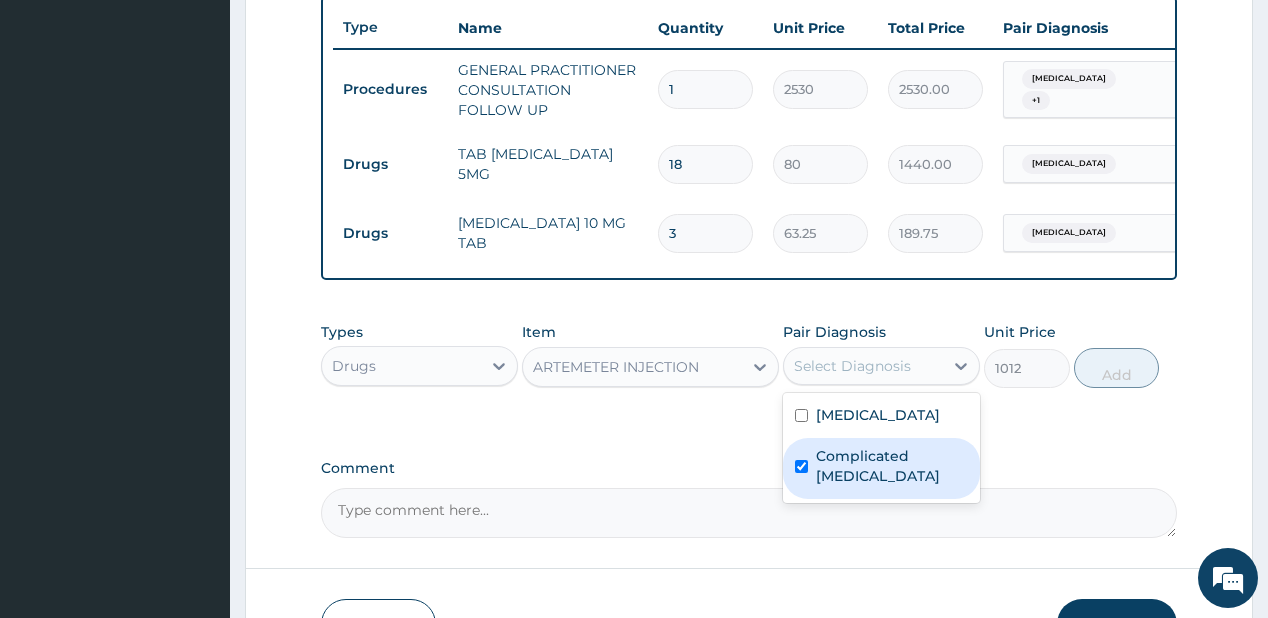 checkbox on "true" 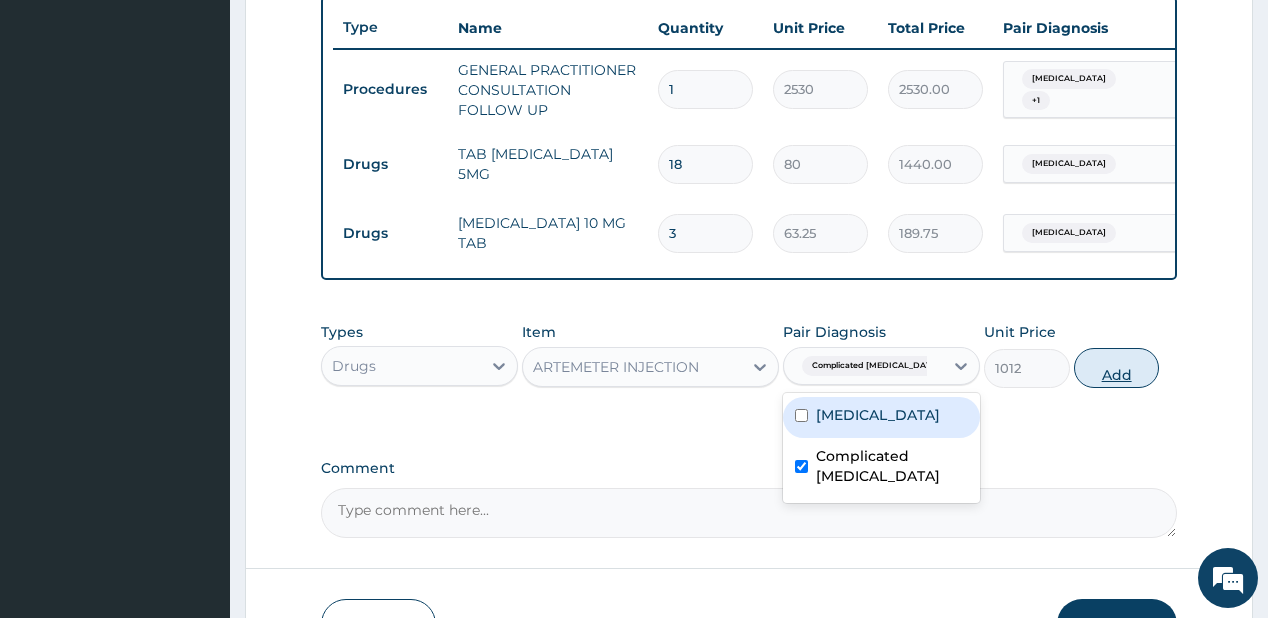 click on "Add" at bounding box center [1117, 368] 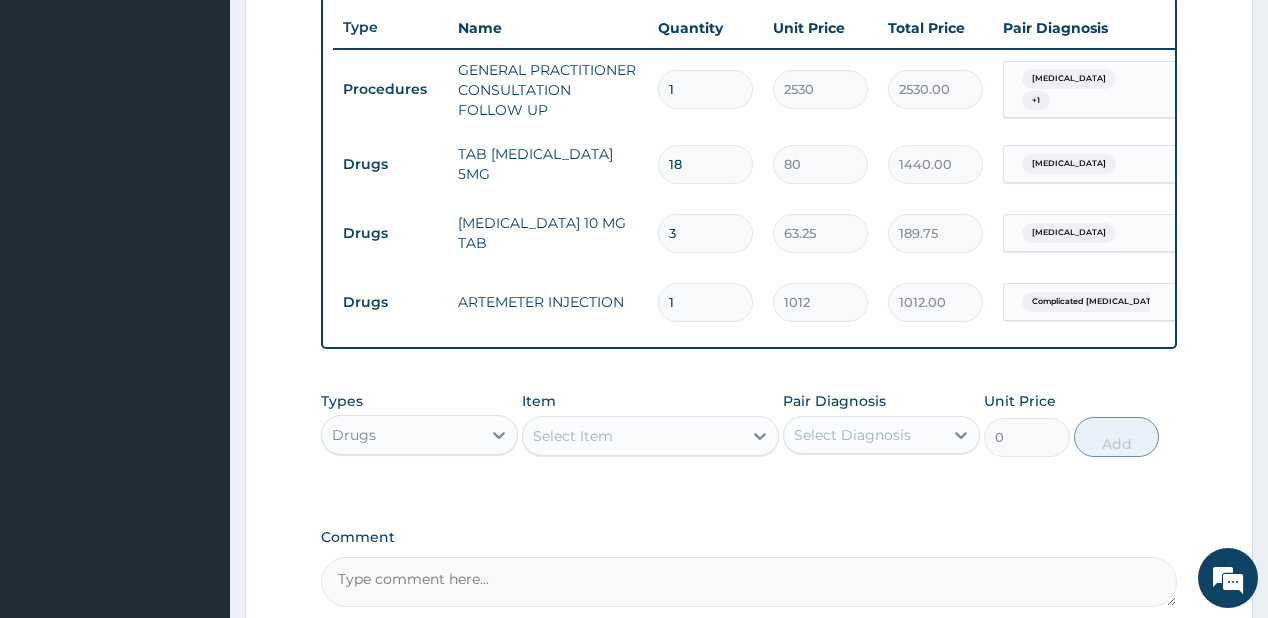 type 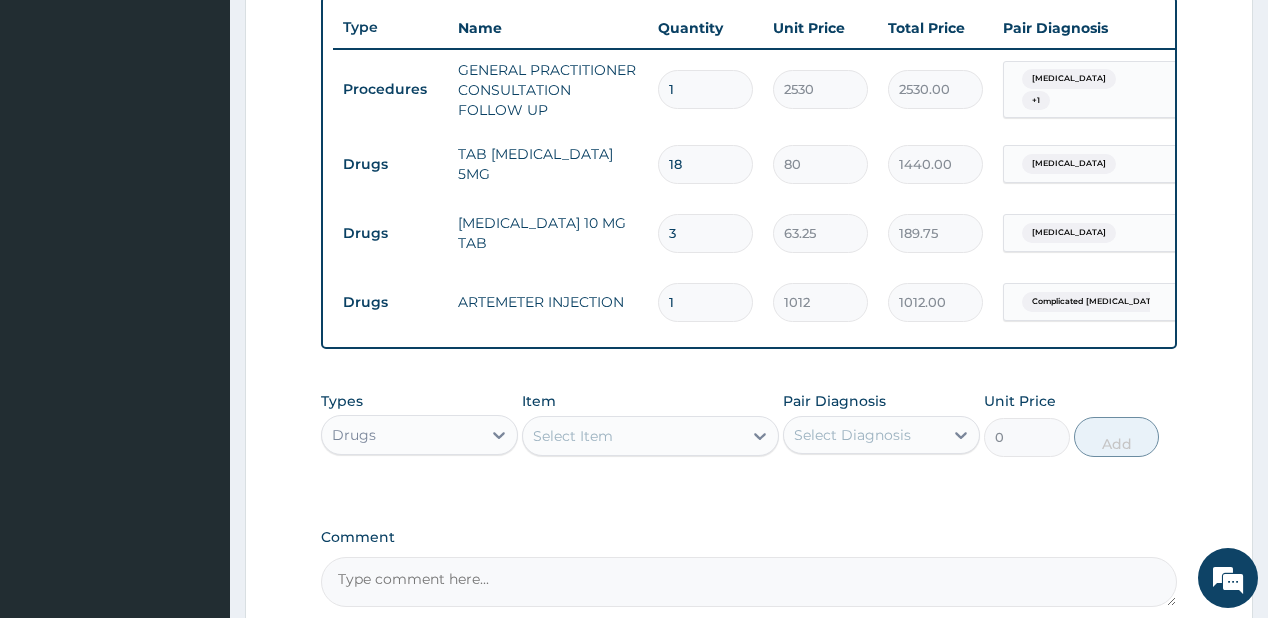 type on "0.00" 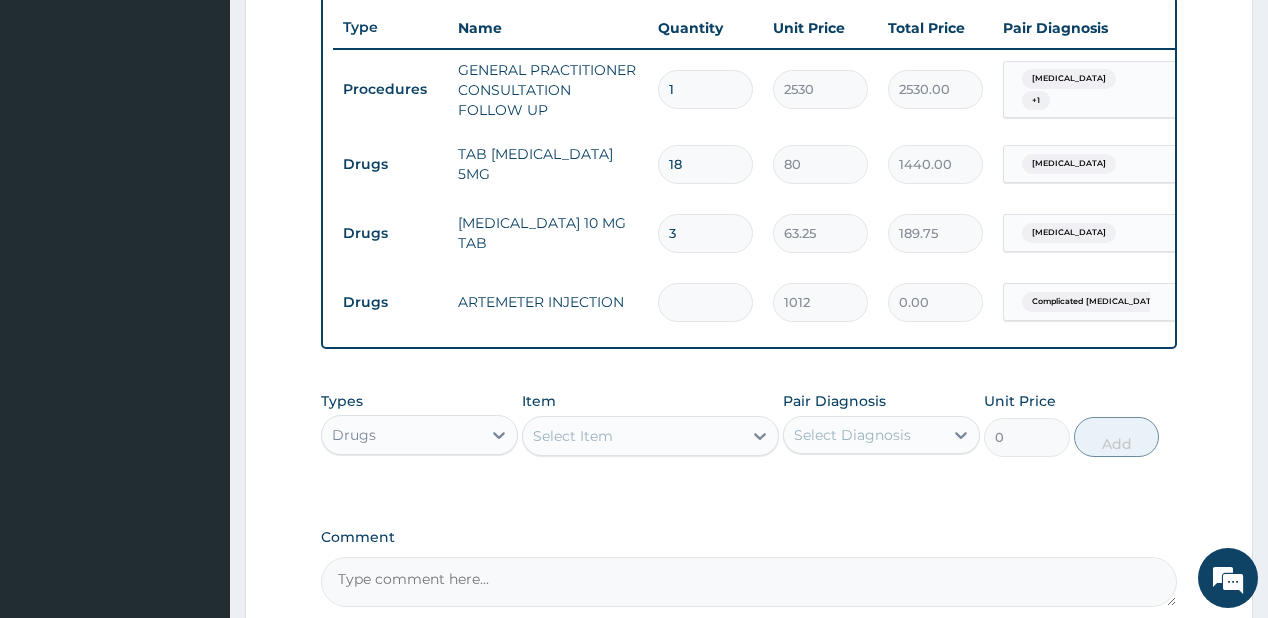 type on "6" 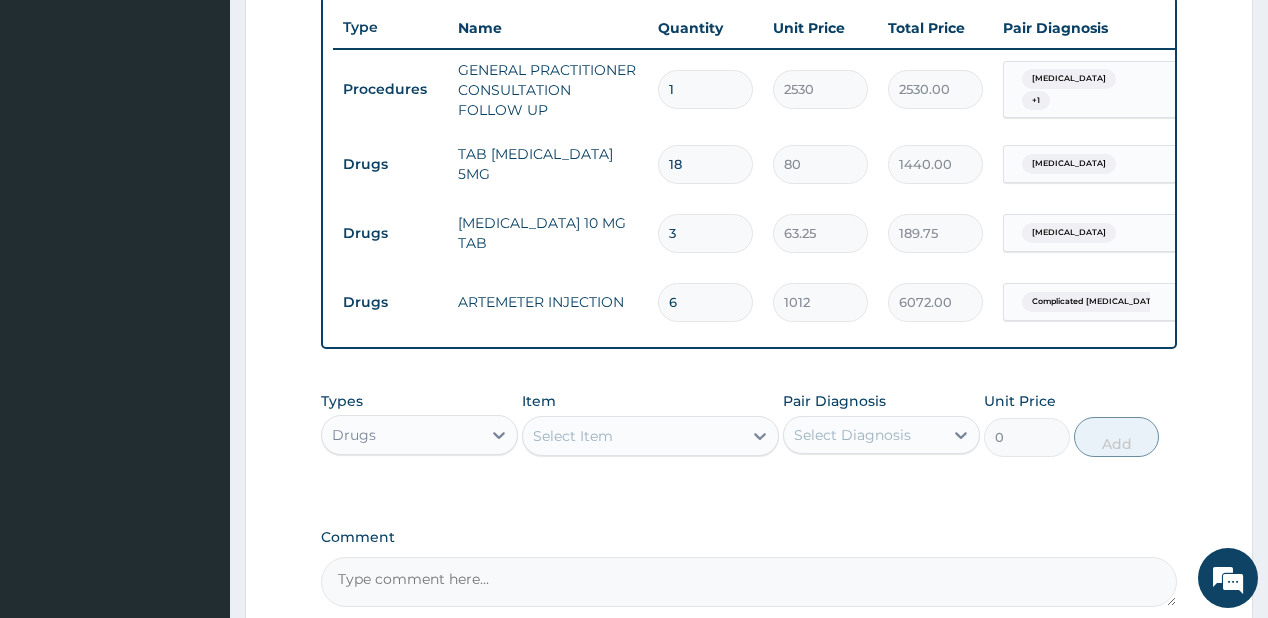type on "5" 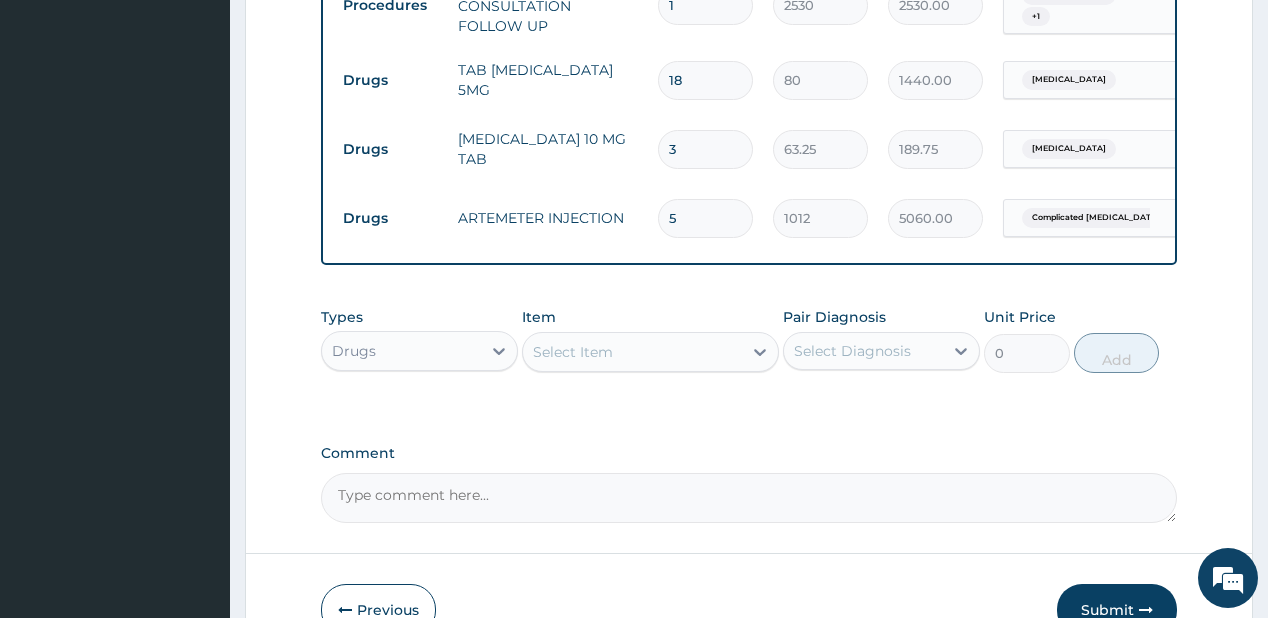 scroll, scrollTop: 955, scrollLeft: 0, axis: vertical 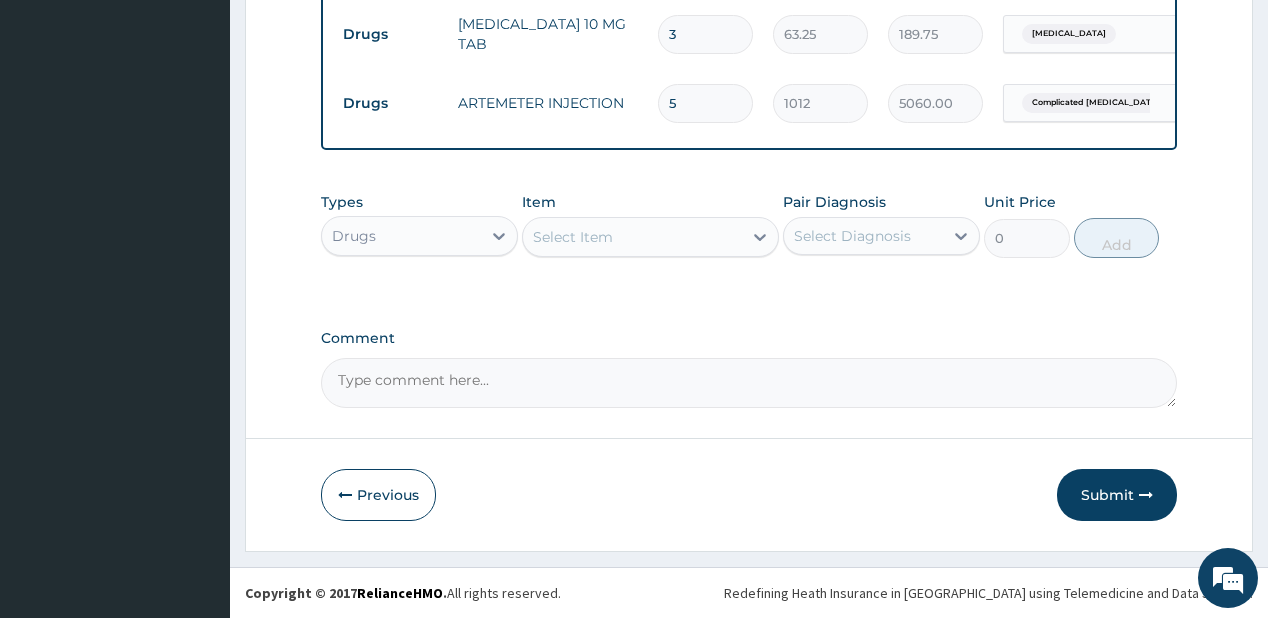 type 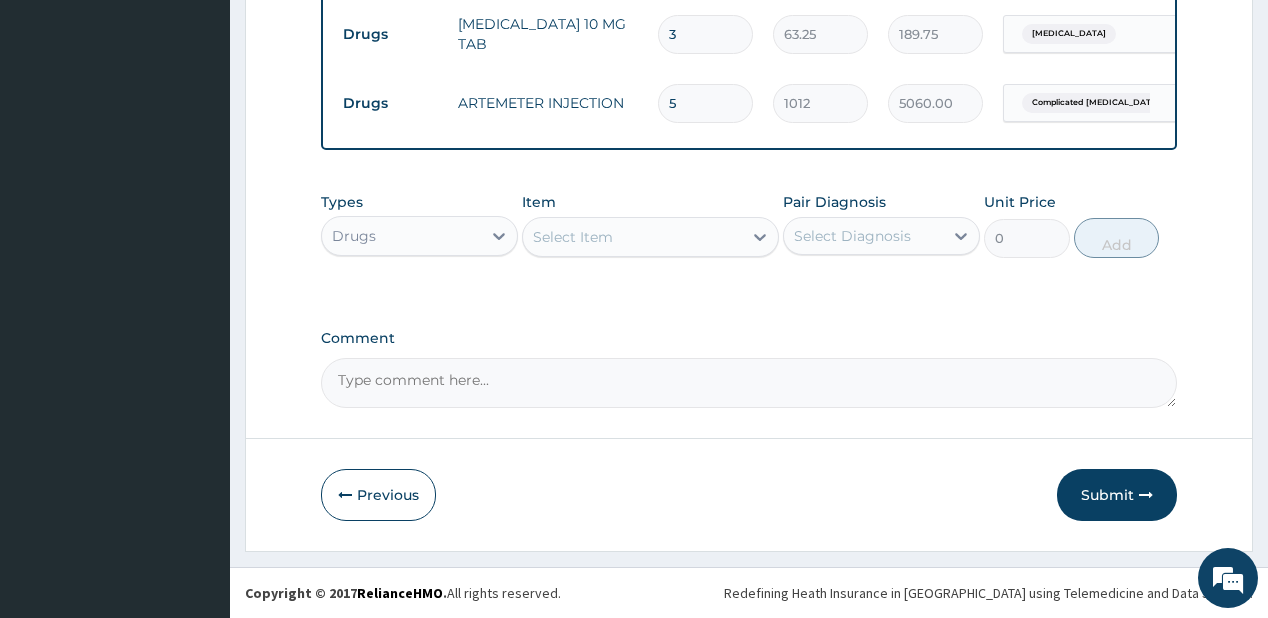 type on "0.00" 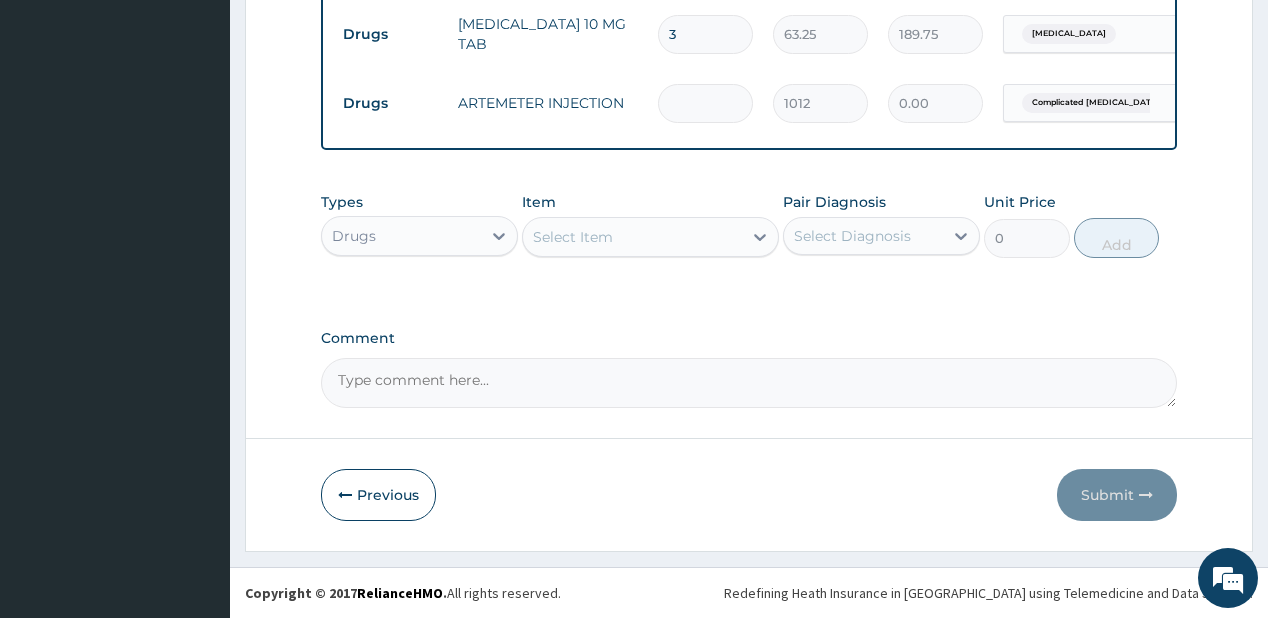 type on "6" 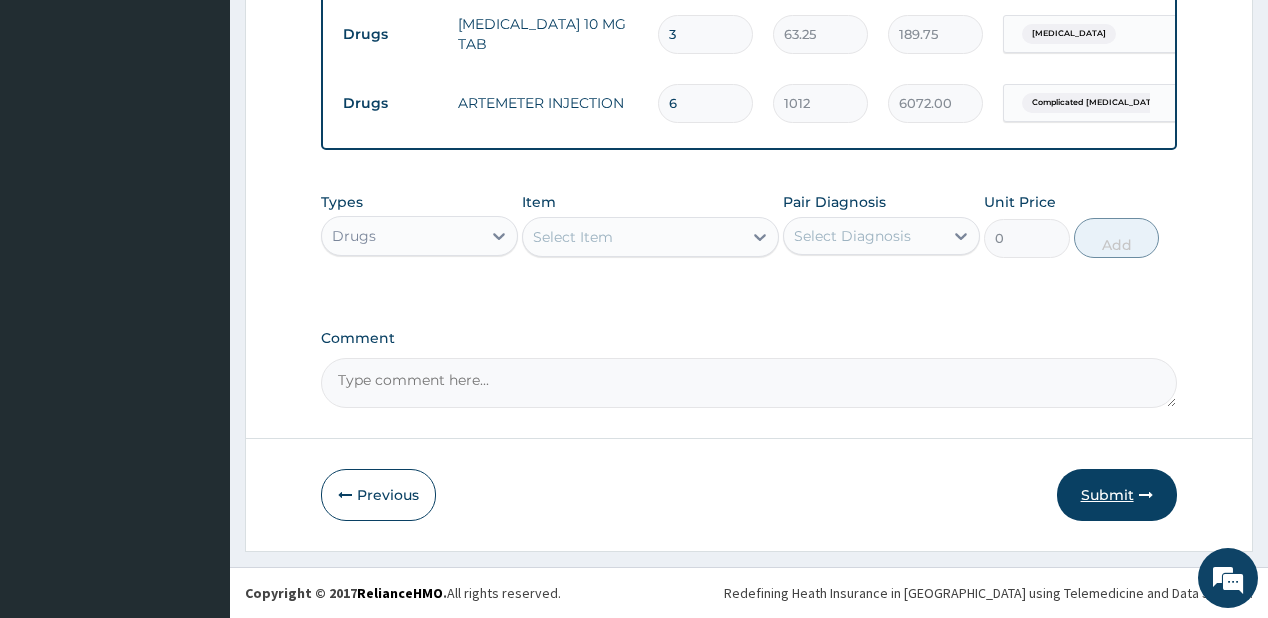 type on "6" 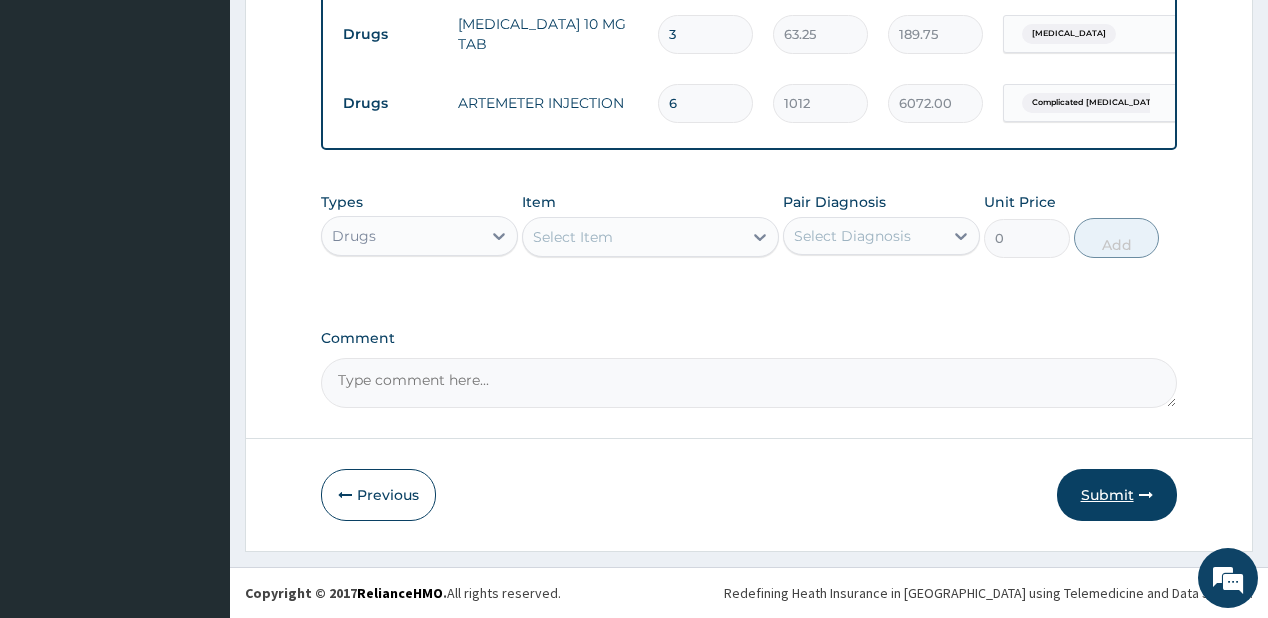 click on "Submit" at bounding box center (1117, 495) 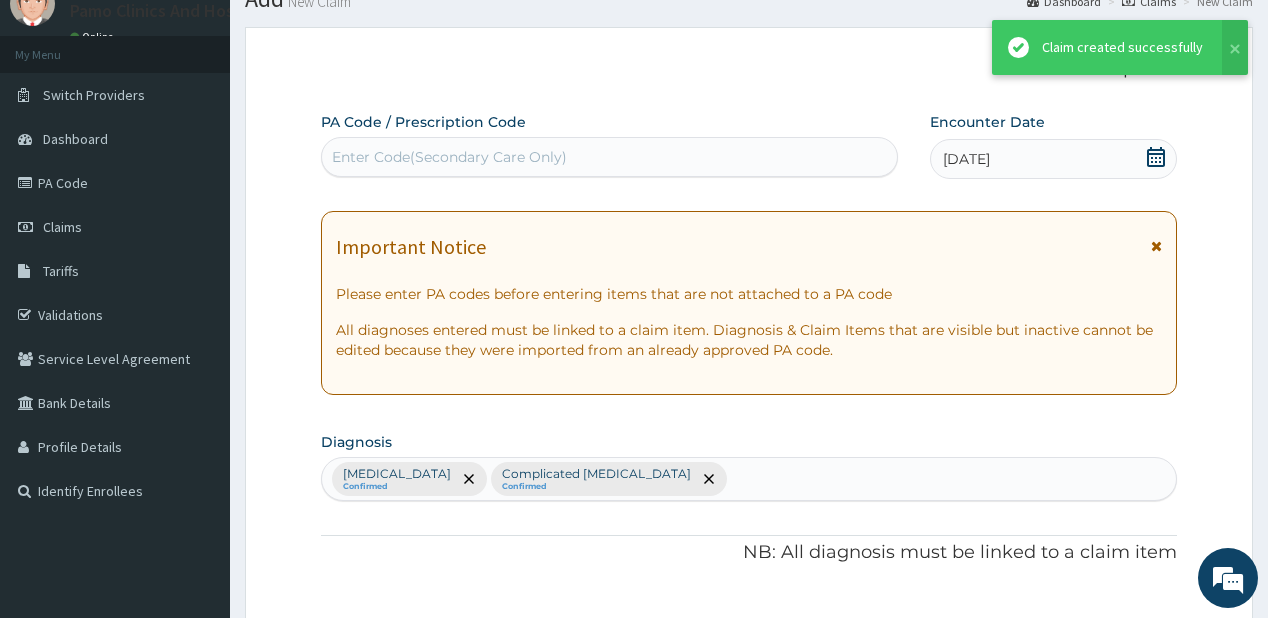 scroll, scrollTop: 955, scrollLeft: 0, axis: vertical 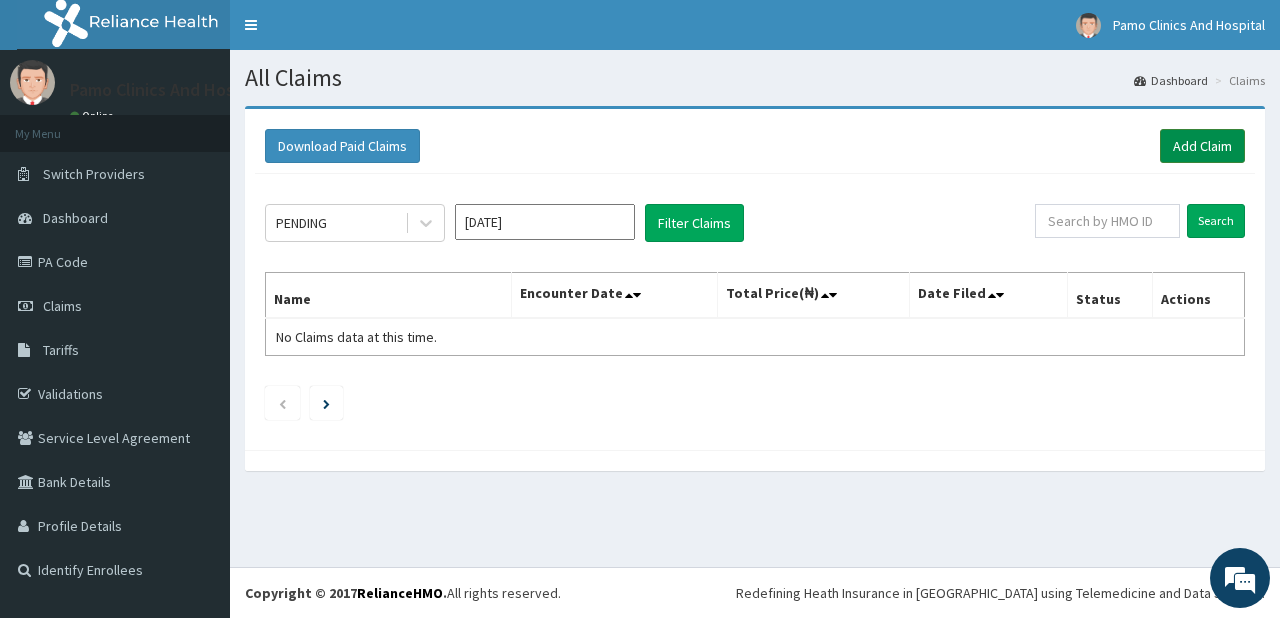 click on "Add Claim" at bounding box center (1202, 146) 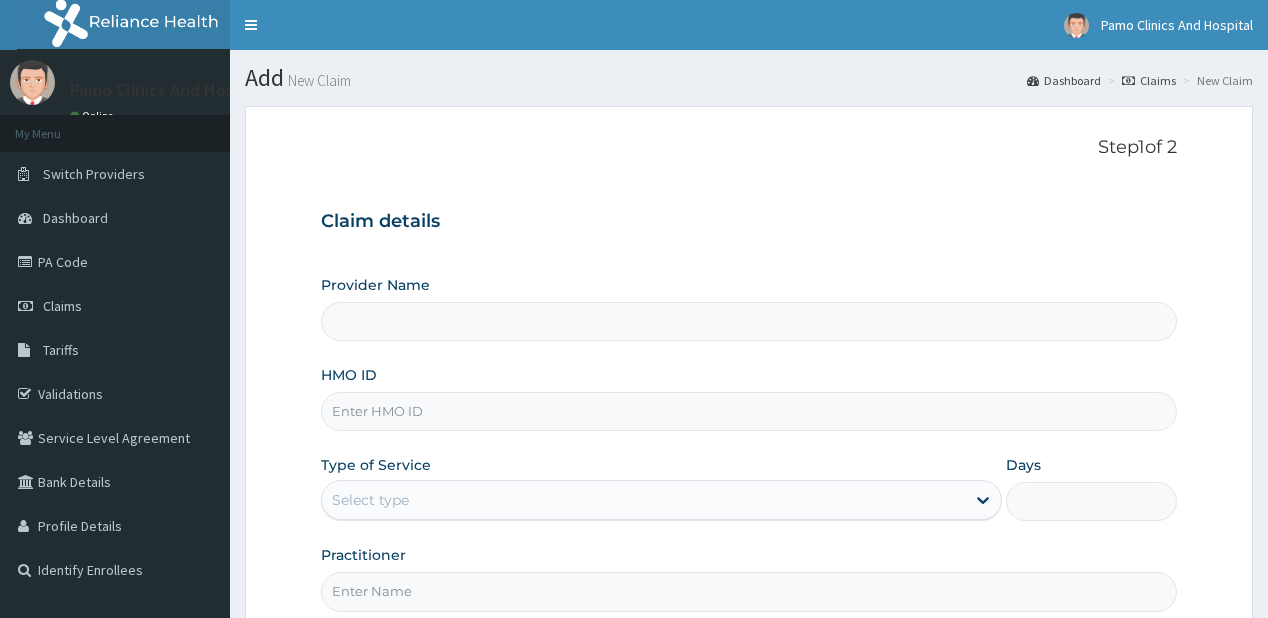 scroll, scrollTop: 0, scrollLeft: 0, axis: both 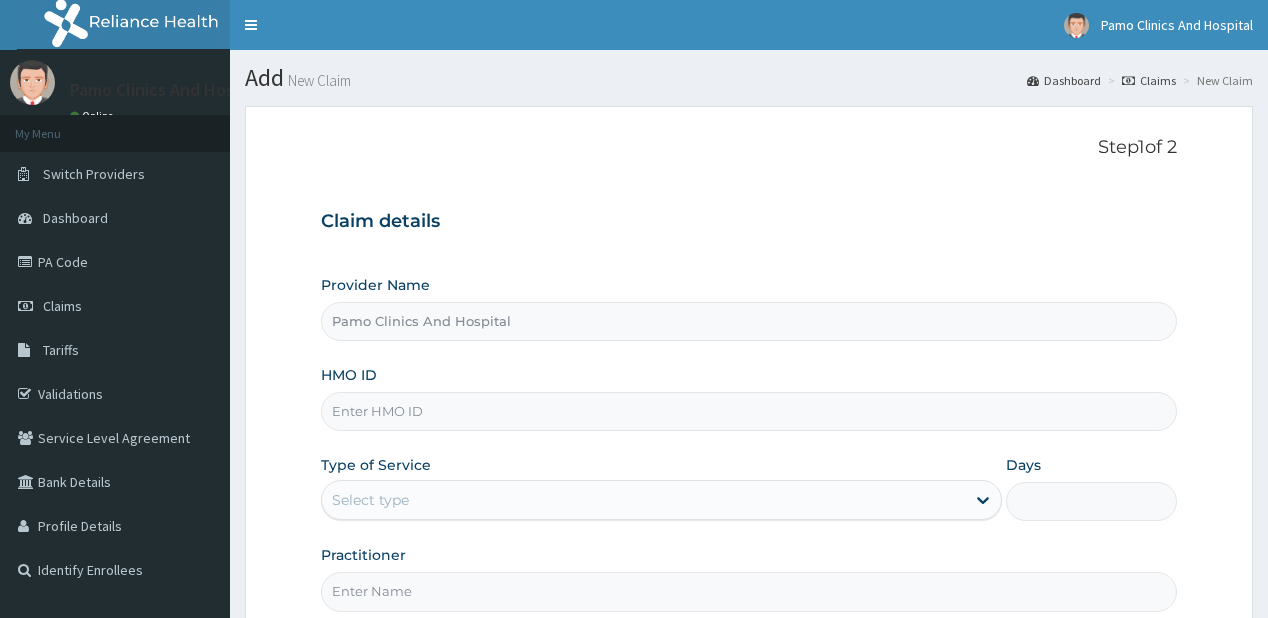click on "HMO ID" at bounding box center [748, 411] 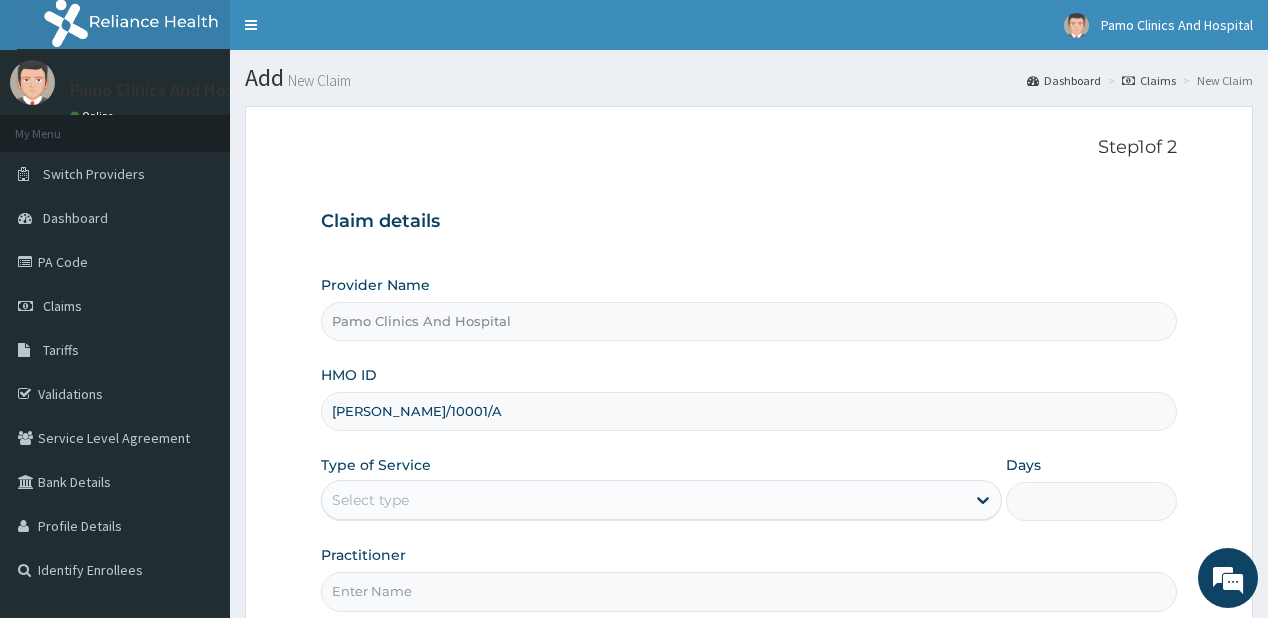click on "WES/10001/A" at bounding box center [748, 411] 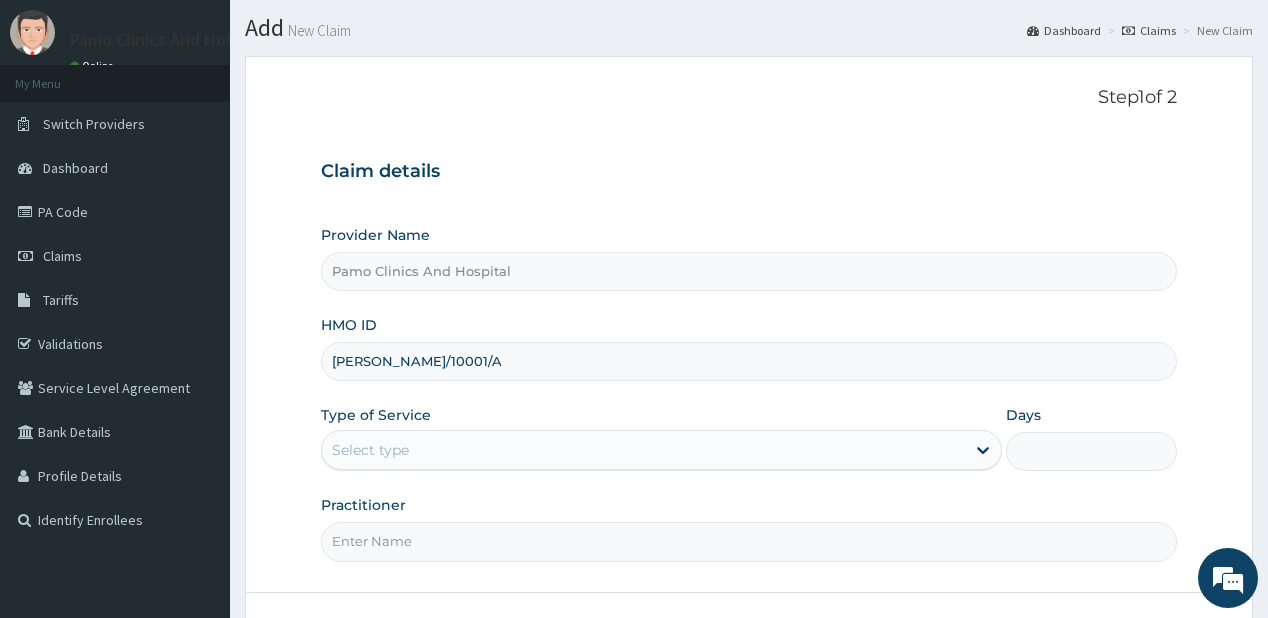 scroll, scrollTop: 160, scrollLeft: 0, axis: vertical 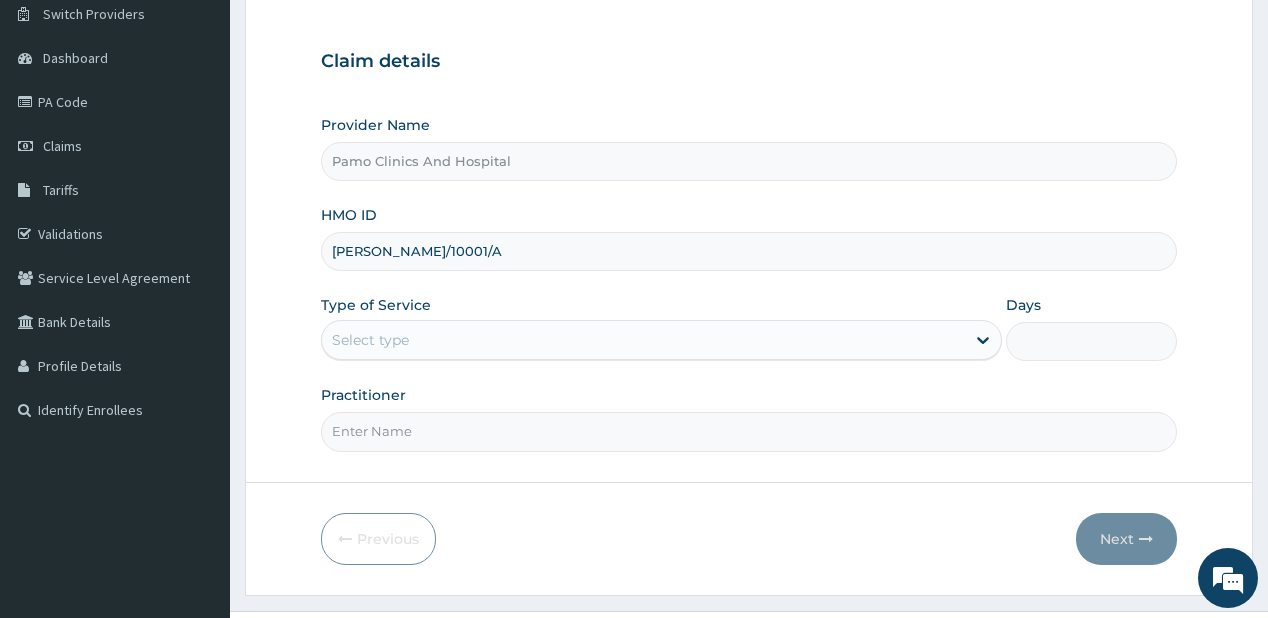 type on "WES/10001/A" 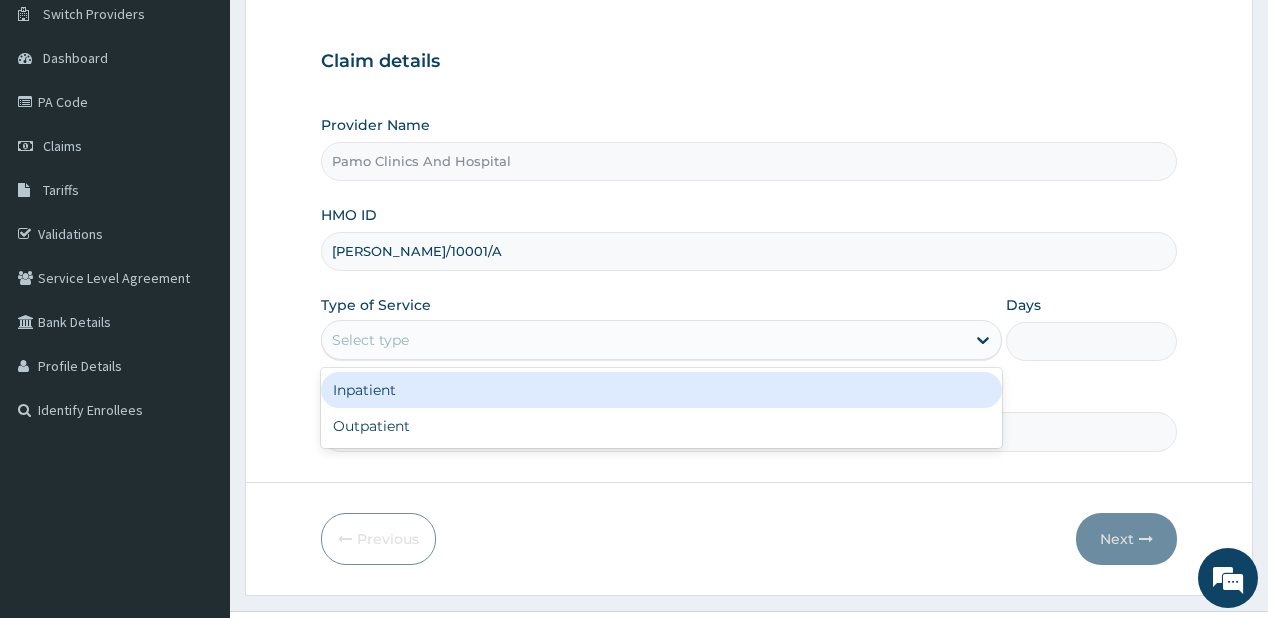 click on "Select type" at bounding box center (370, 340) 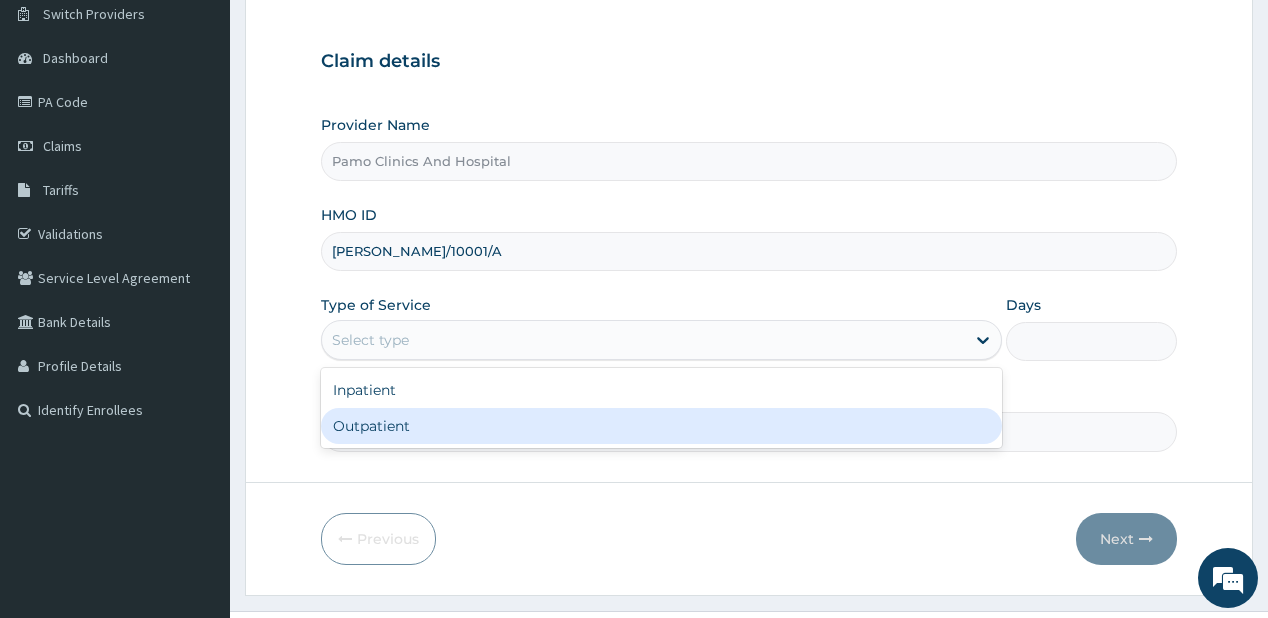 click on "Outpatient" at bounding box center [661, 426] 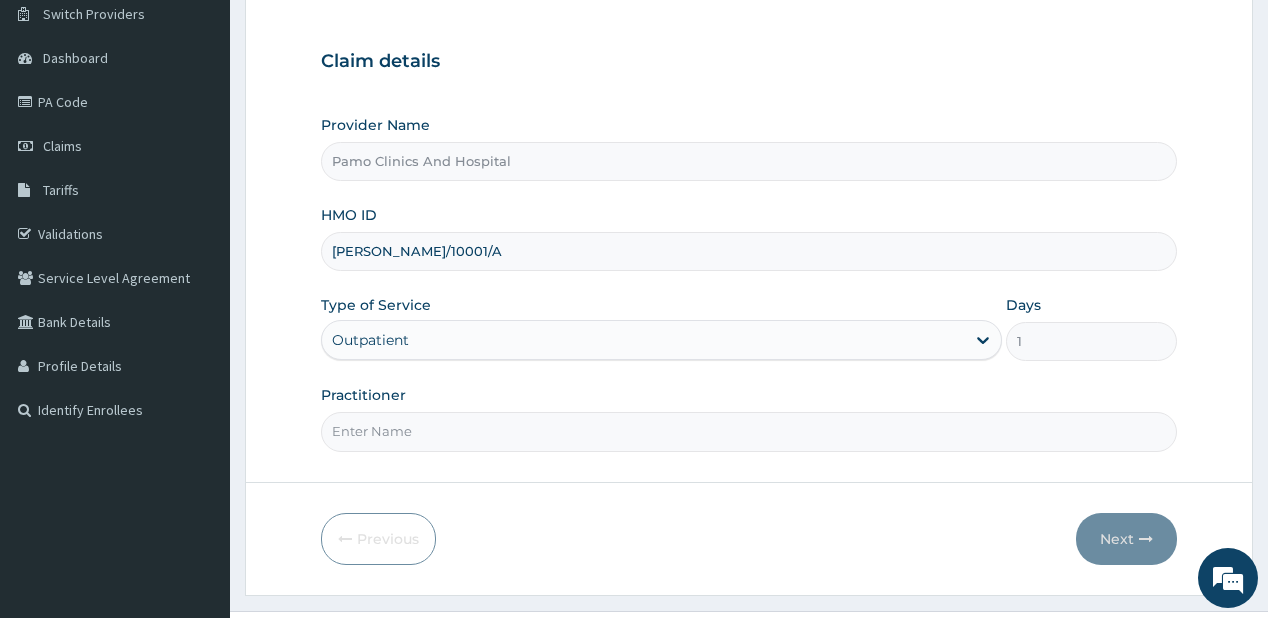 drag, startPoint x: 360, startPoint y: 427, endPoint x: 379, endPoint y: 395, distance: 37.215588 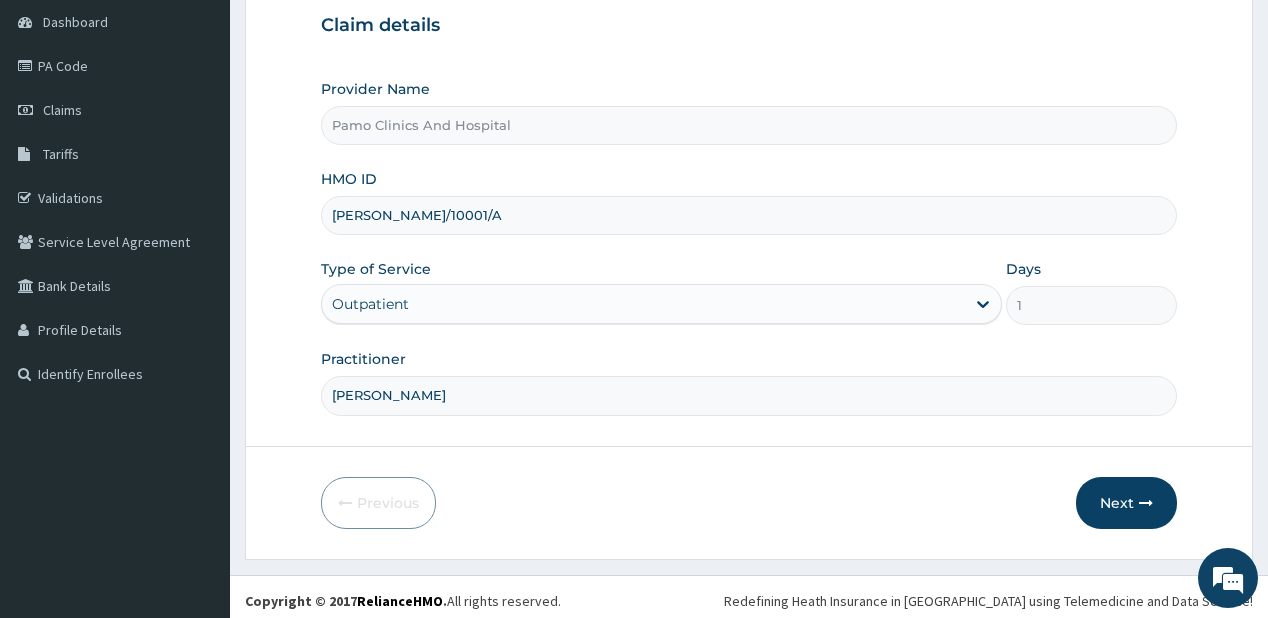 scroll, scrollTop: 200, scrollLeft: 0, axis: vertical 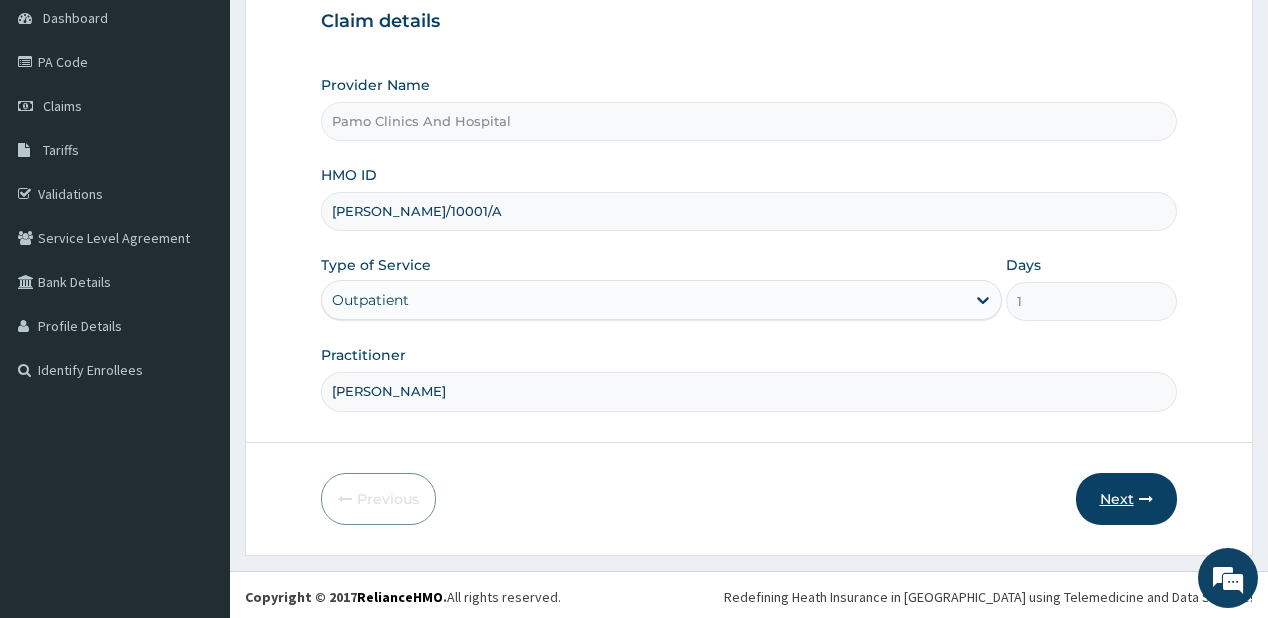 click on "Next" at bounding box center (1126, 499) 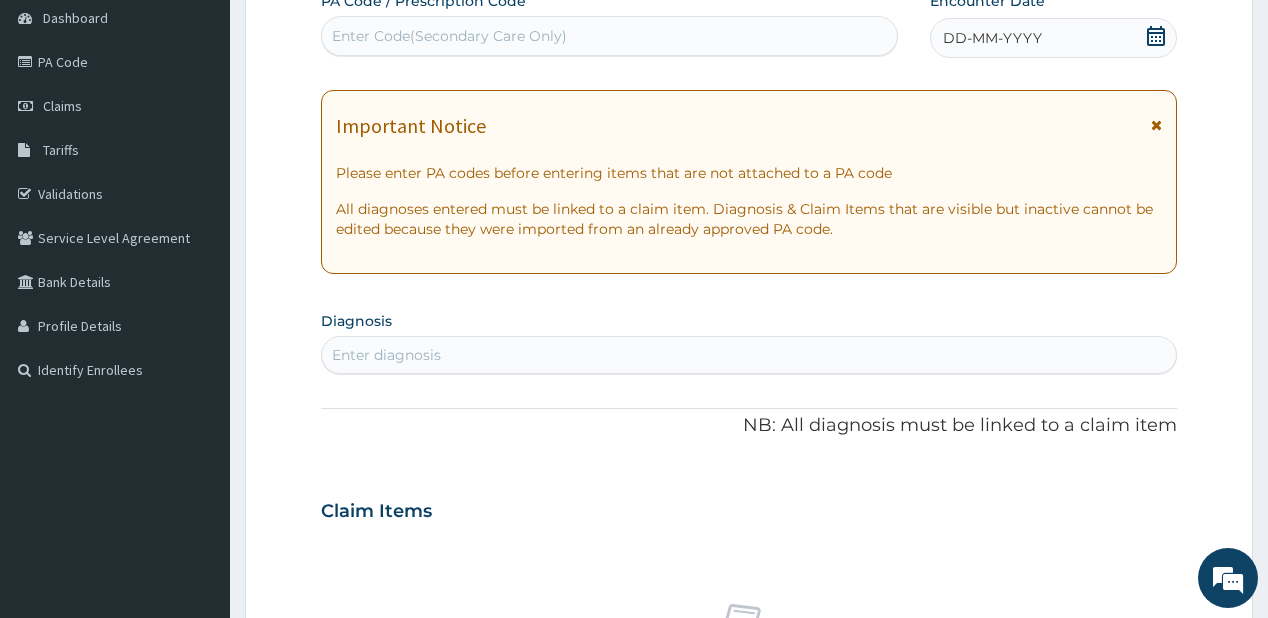 scroll, scrollTop: 0, scrollLeft: 0, axis: both 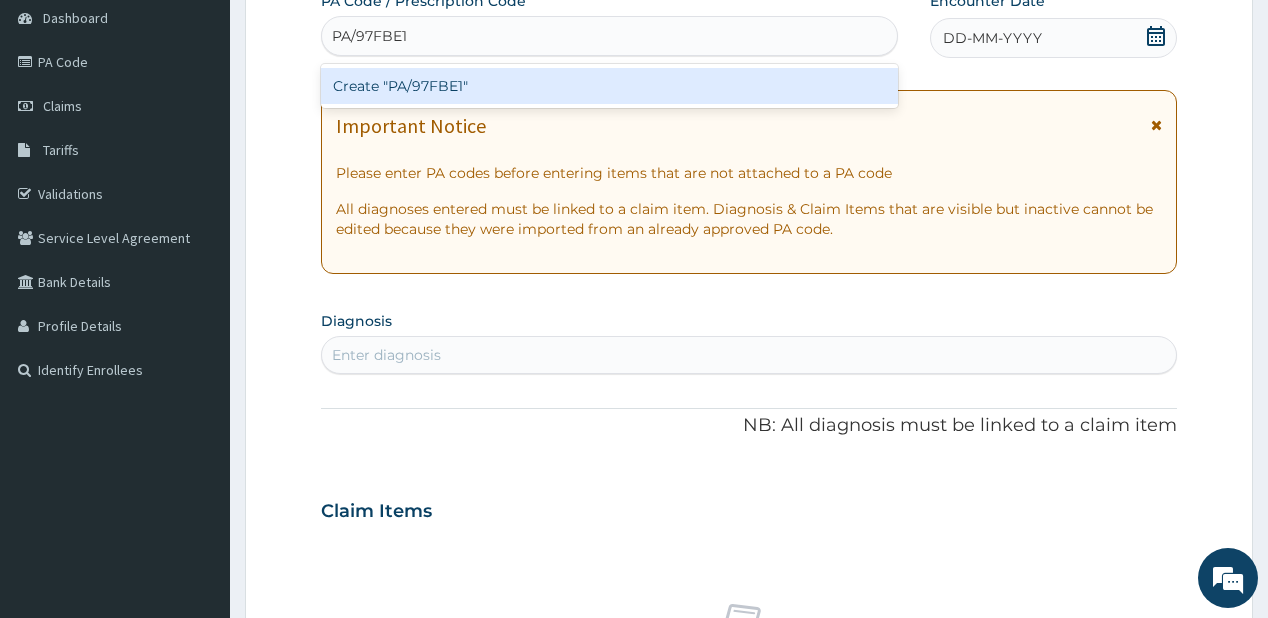 click on "Create "PA/97FBE1"" at bounding box center (609, 86) 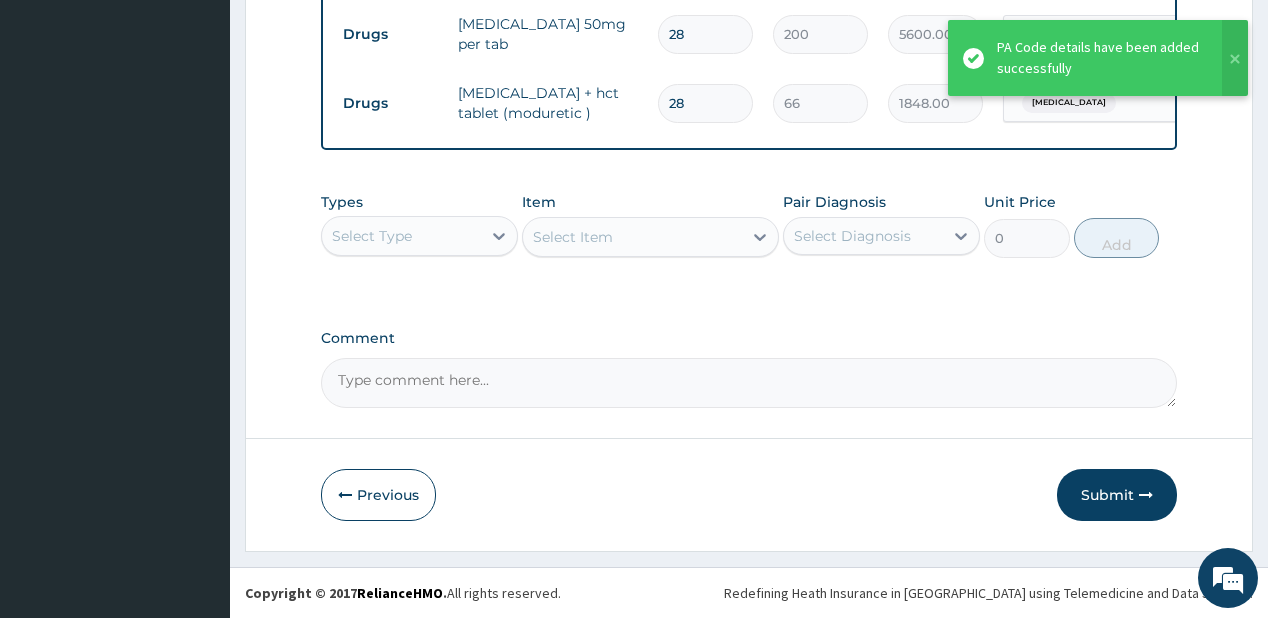 scroll, scrollTop: 875, scrollLeft: 0, axis: vertical 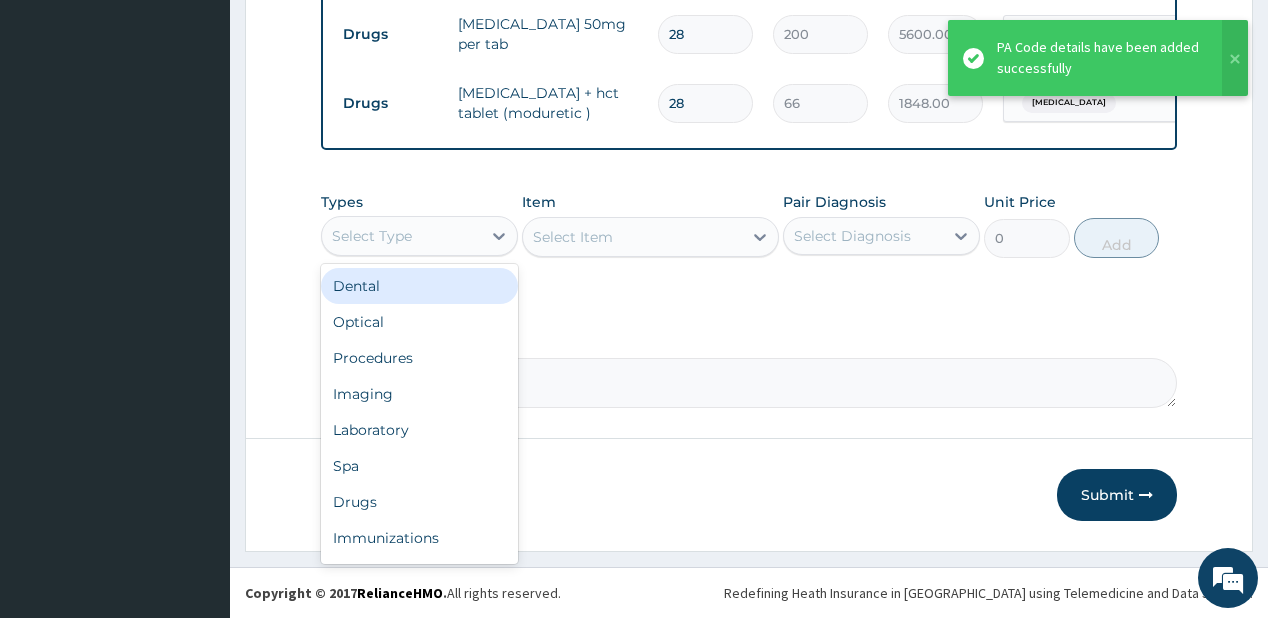 click on "Select Type" at bounding box center [401, 236] 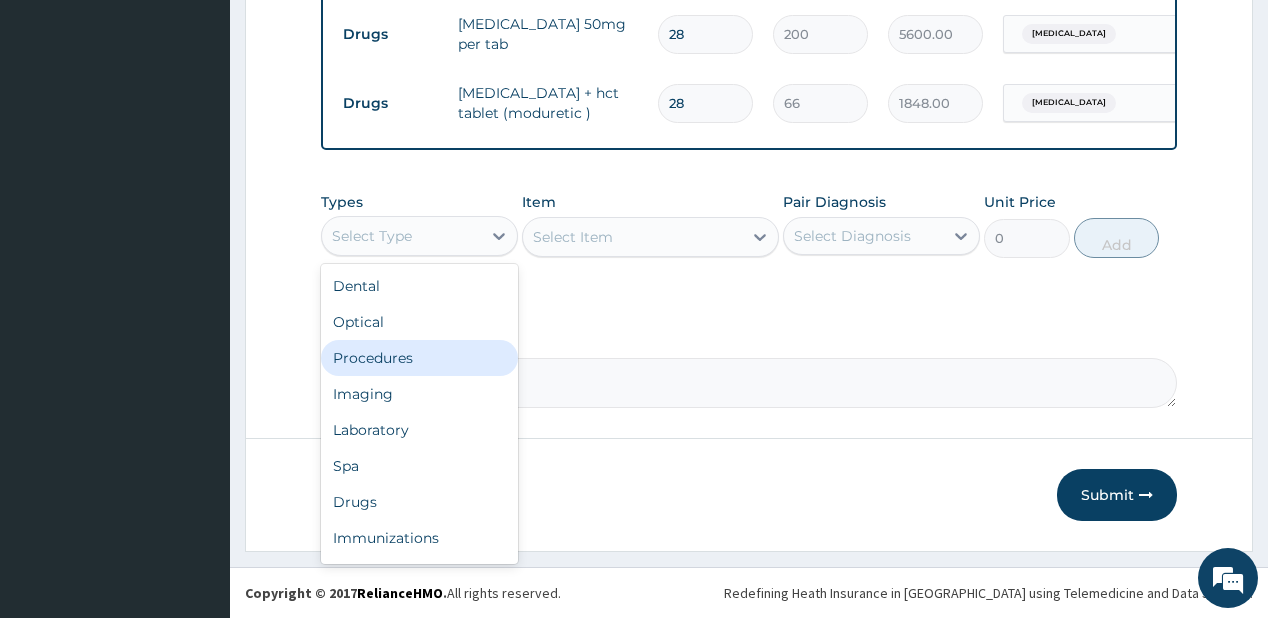 click on "Procedures" at bounding box center [419, 358] 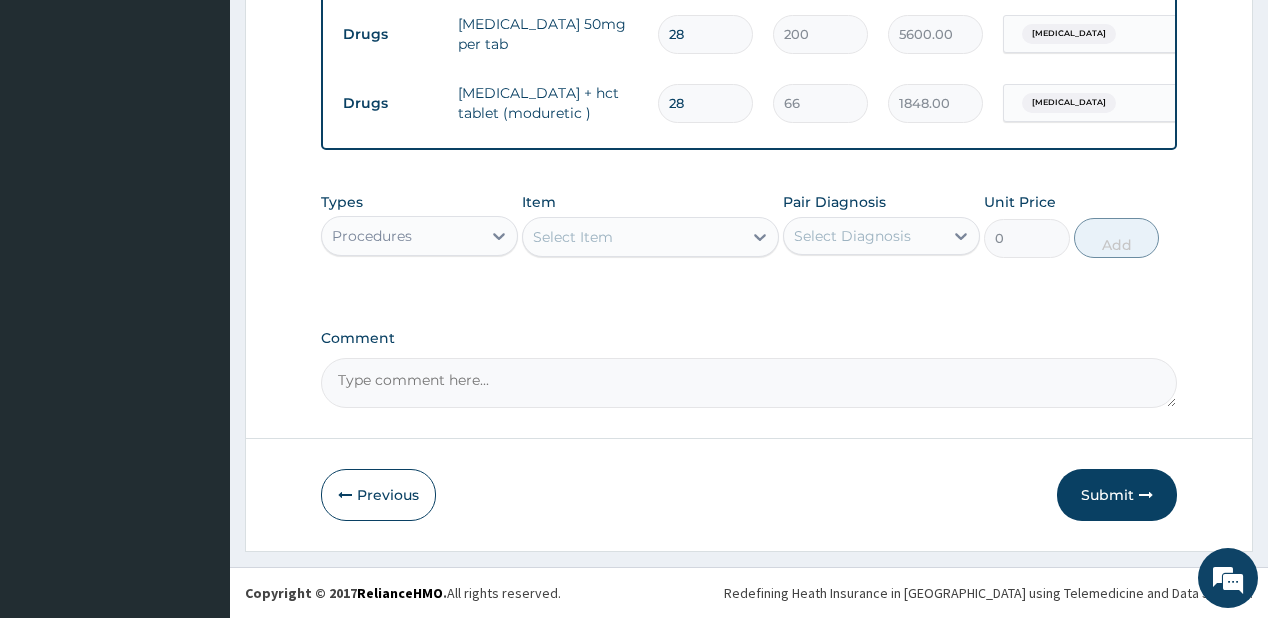 click on "Select Item" at bounding box center (573, 237) 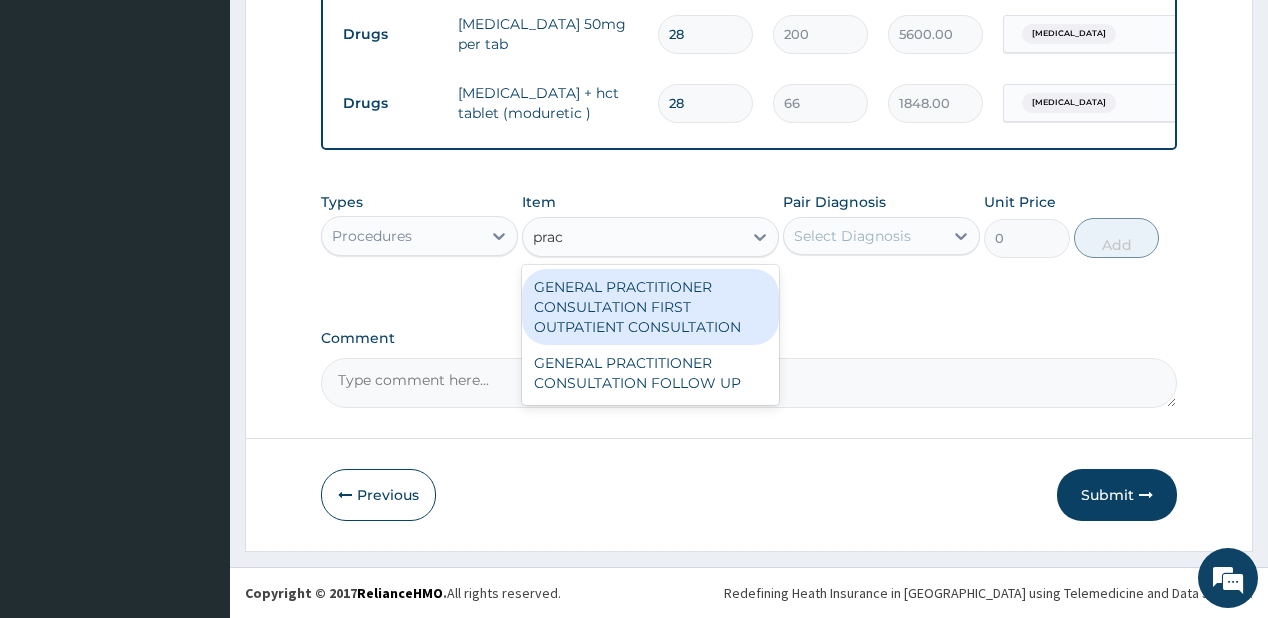 type on "pract" 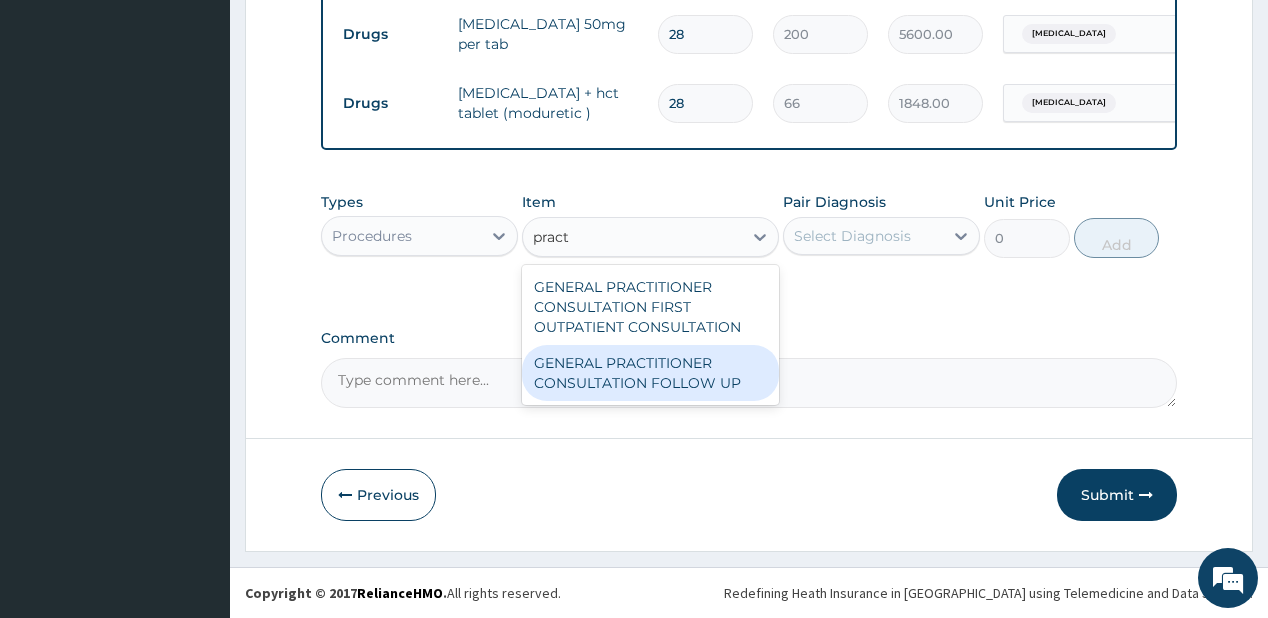 drag, startPoint x: 577, startPoint y: 377, endPoint x: 590, endPoint y: 372, distance: 13.928389 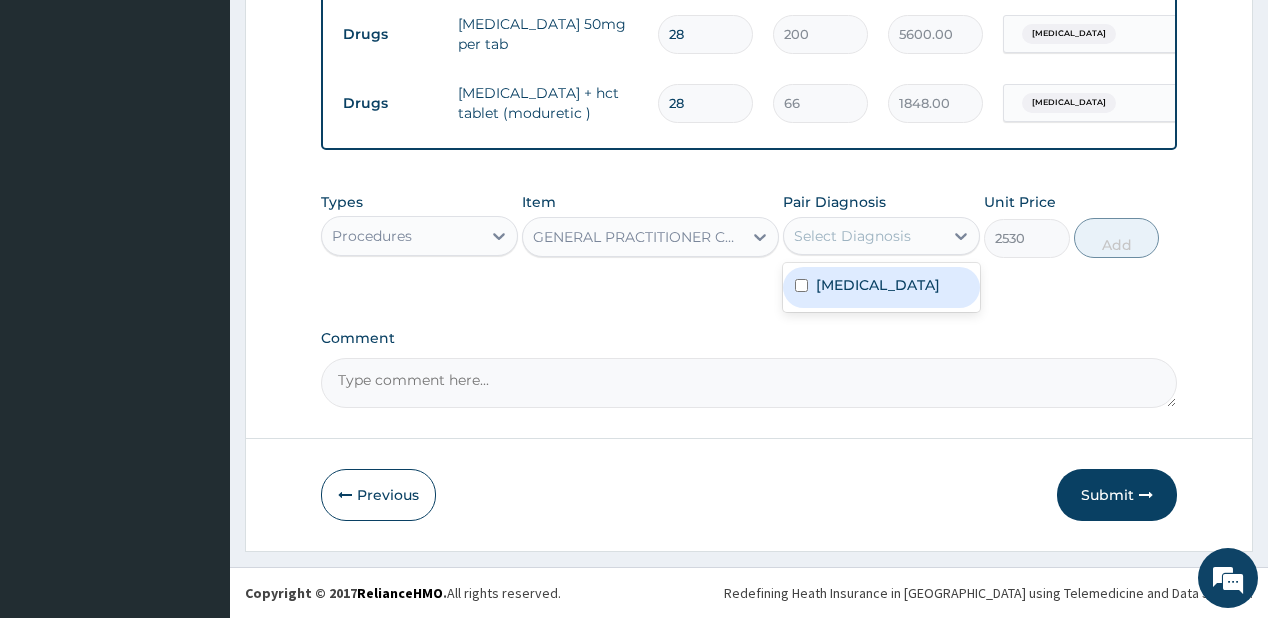 click on "Select Diagnosis" at bounding box center (852, 236) 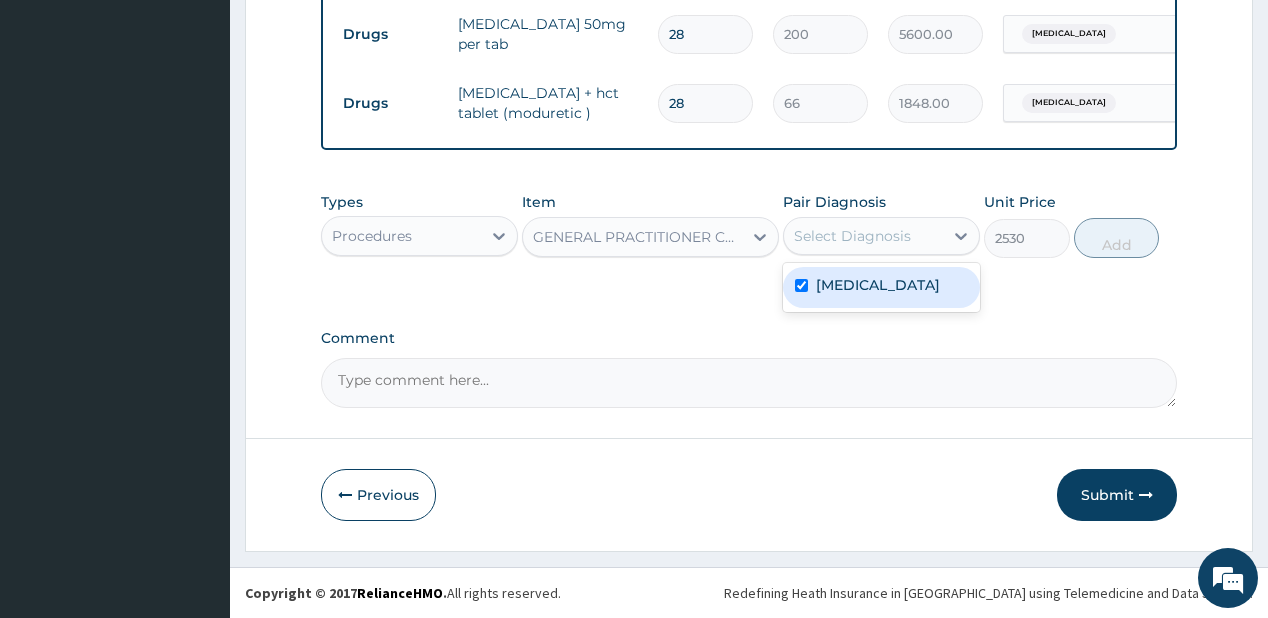checkbox on "true" 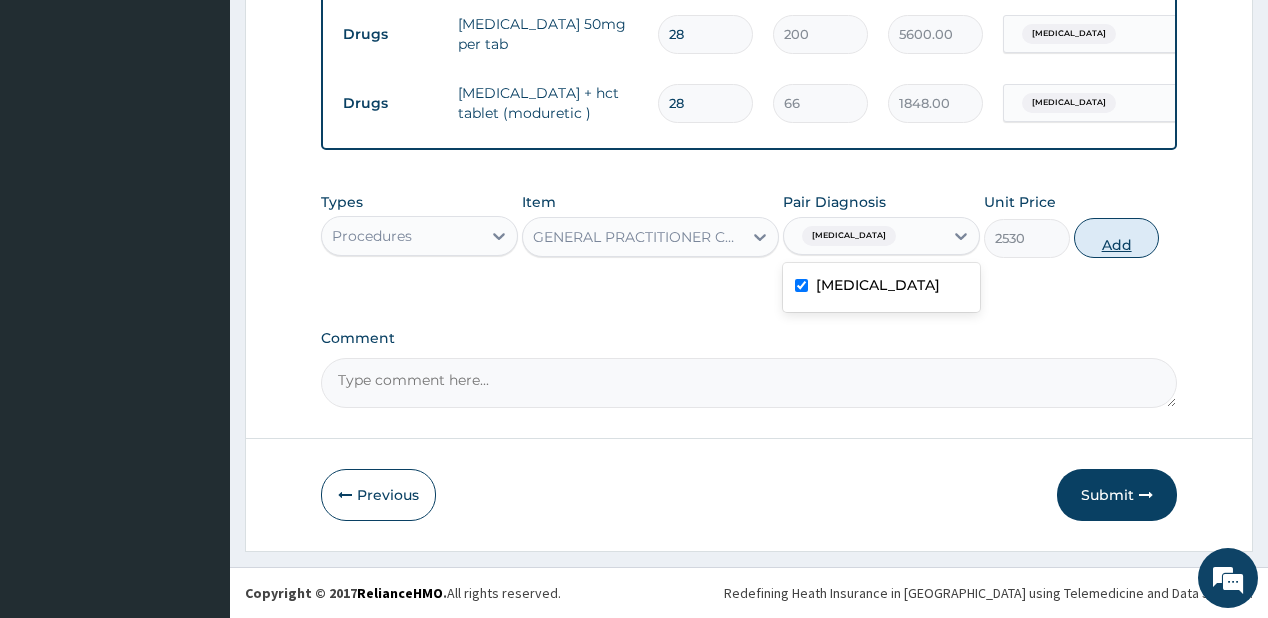 click on "Add" at bounding box center (1117, 238) 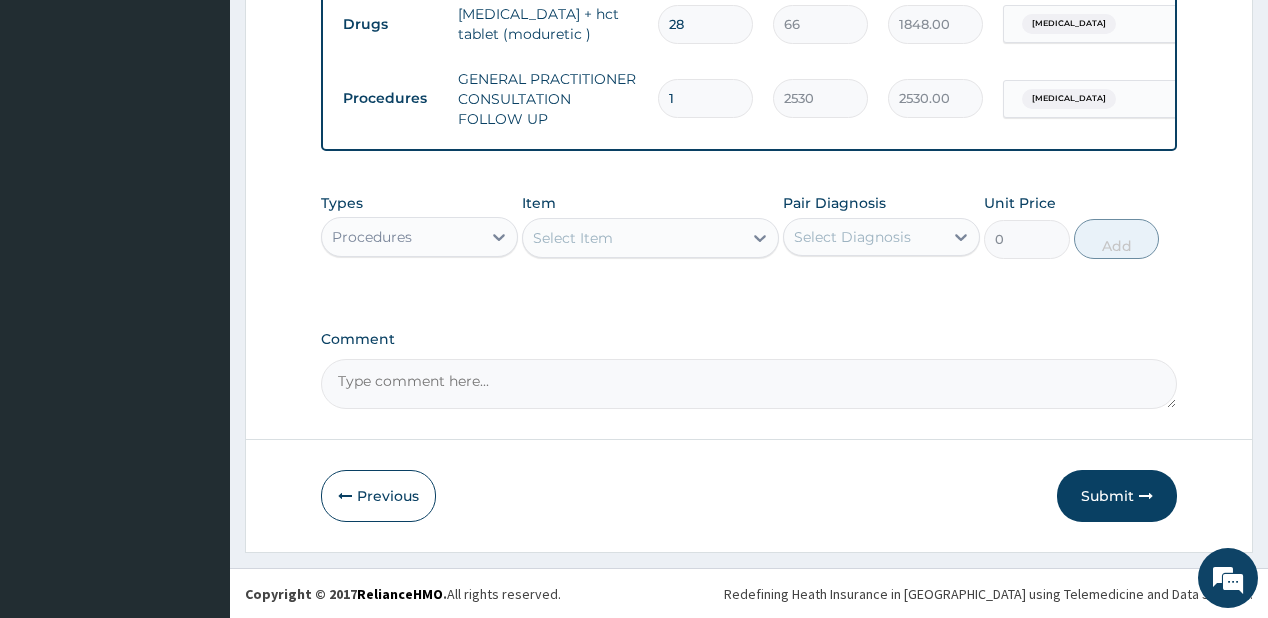 scroll, scrollTop: 955, scrollLeft: 0, axis: vertical 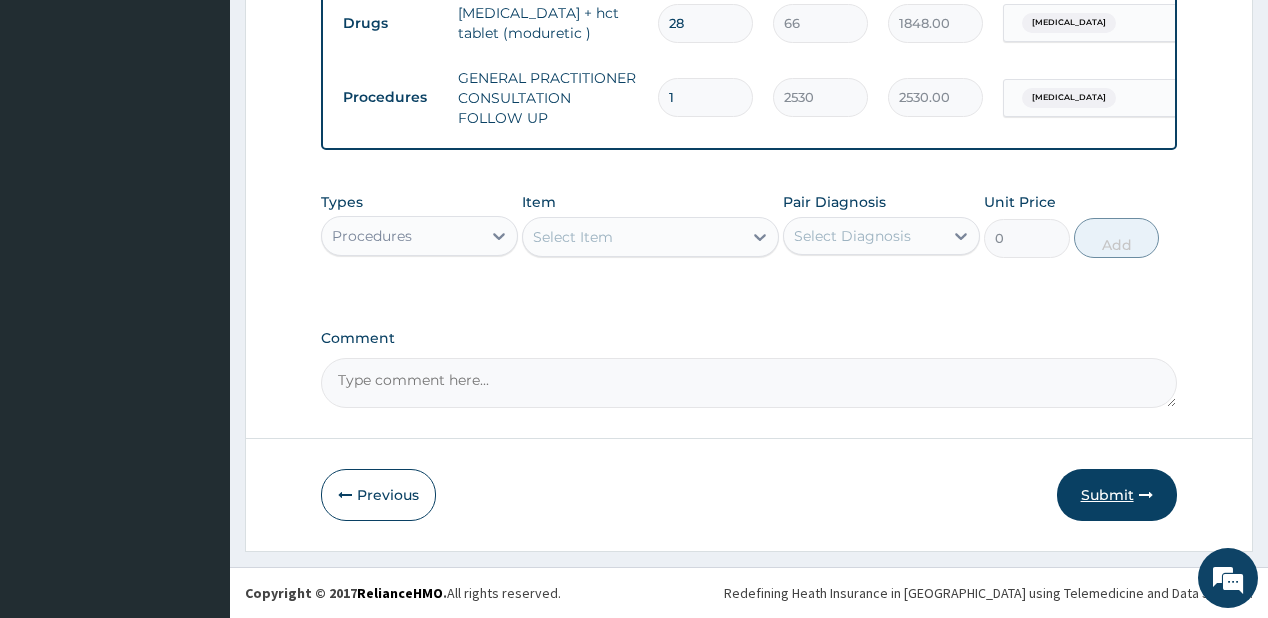 click on "Submit" at bounding box center (1117, 495) 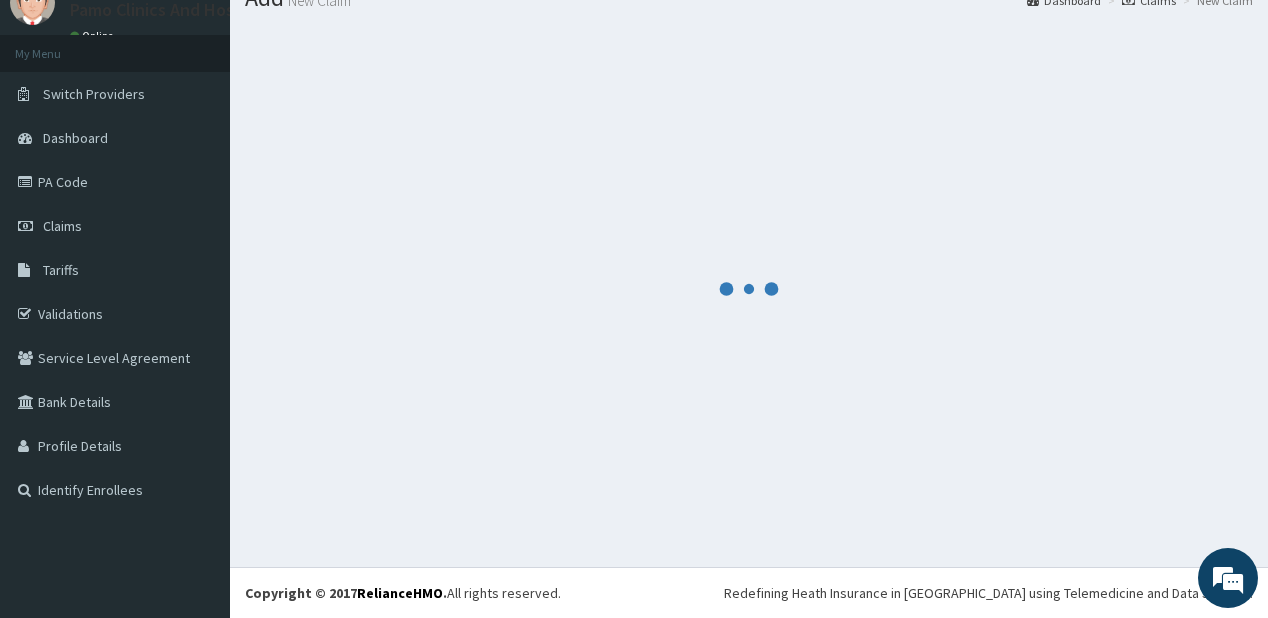 scroll, scrollTop: 79, scrollLeft: 0, axis: vertical 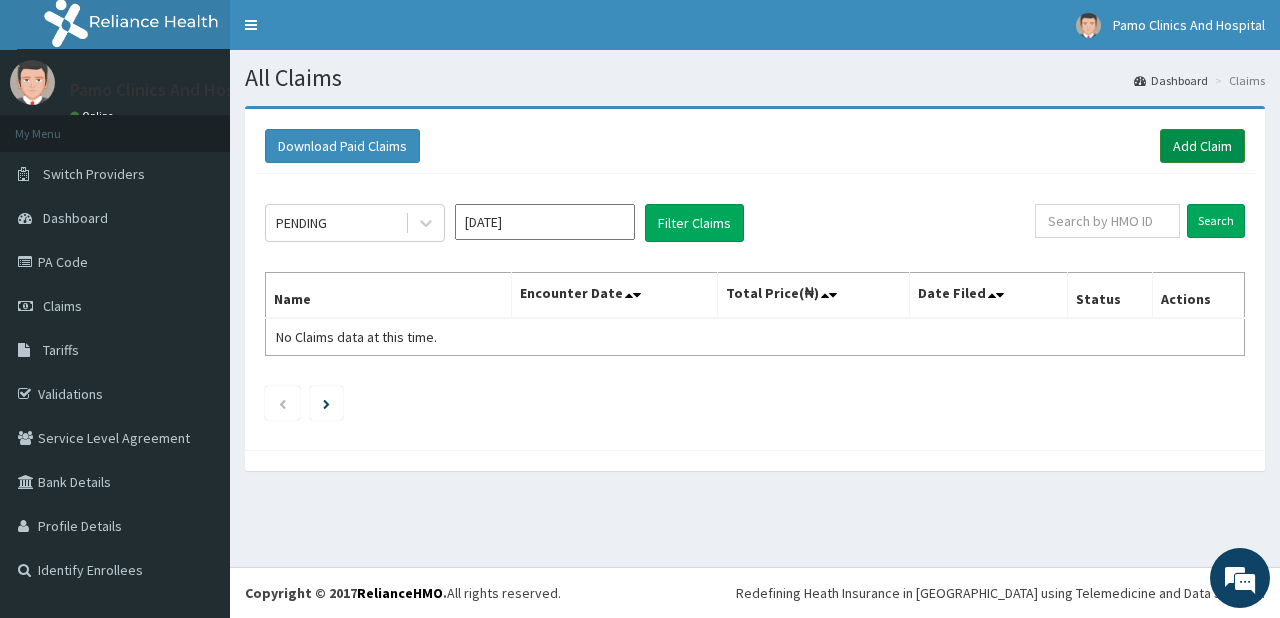click on "Add Claim" at bounding box center (1202, 146) 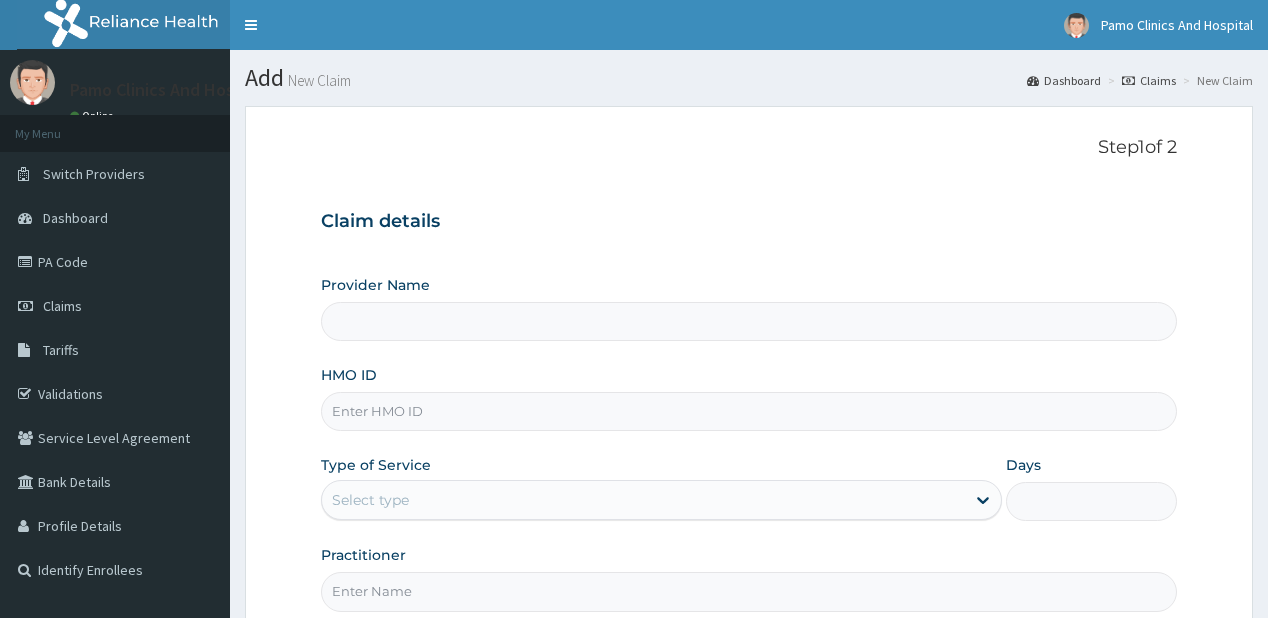 scroll, scrollTop: 0, scrollLeft: 0, axis: both 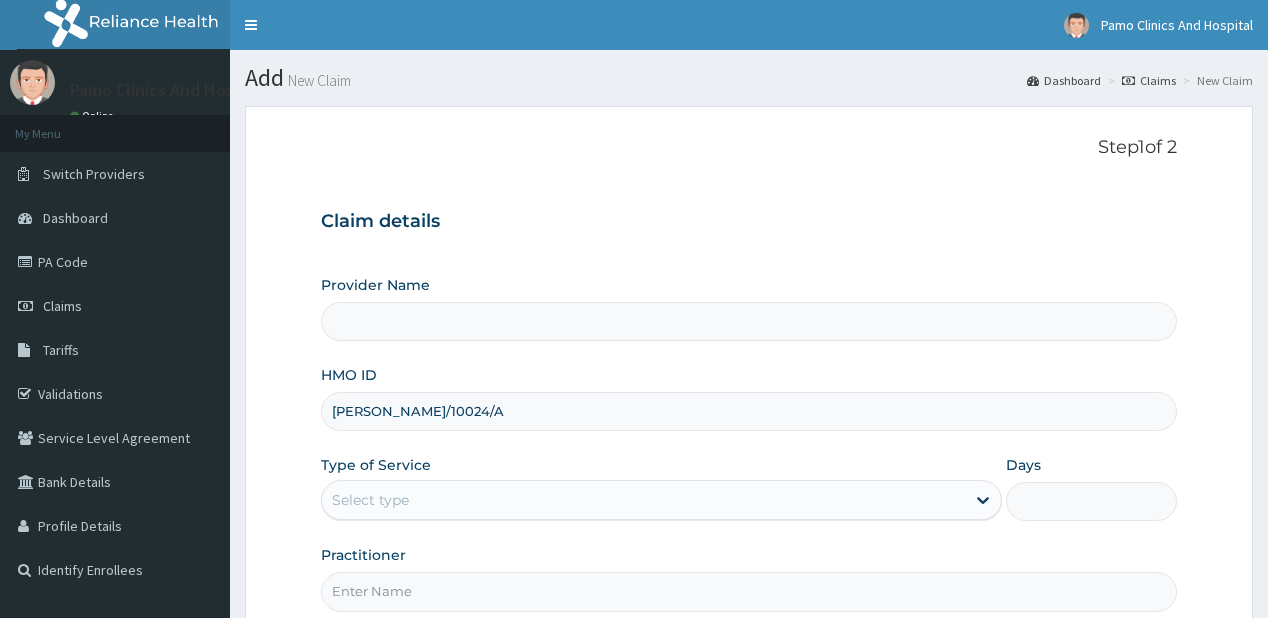 type on "Pamo Clinics And Hospital" 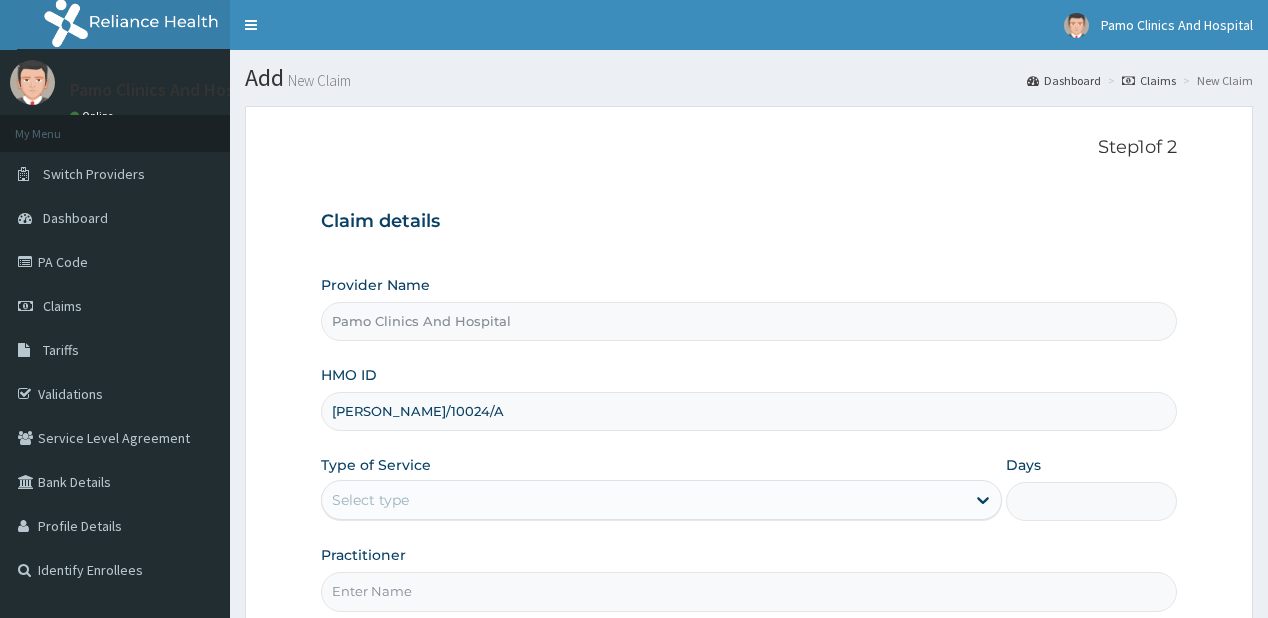 click on "[PERSON_NAME]/10024/A" at bounding box center (748, 411) 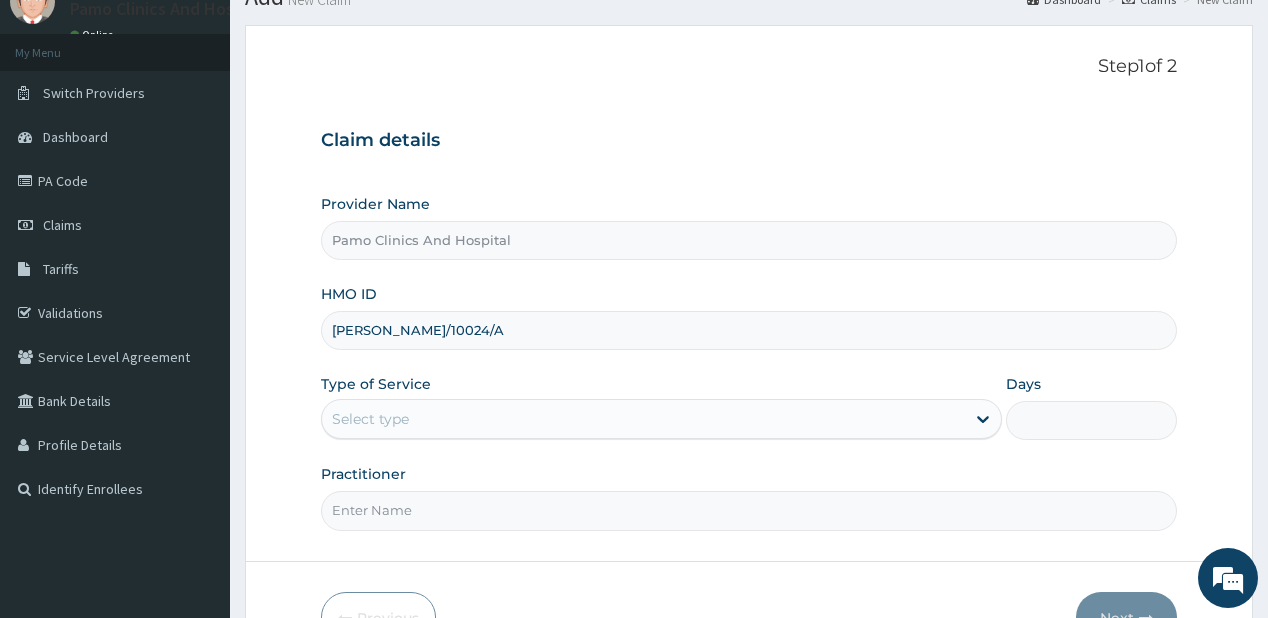 scroll, scrollTop: 160, scrollLeft: 0, axis: vertical 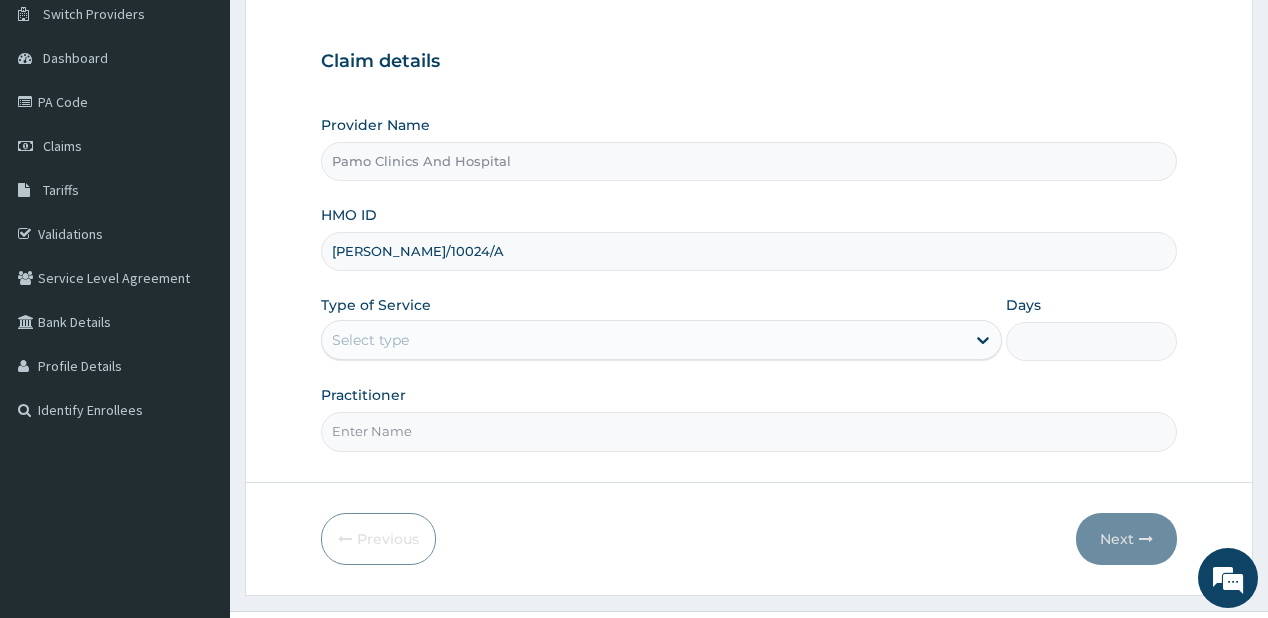 type on "[PERSON_NAME]/10024/A" 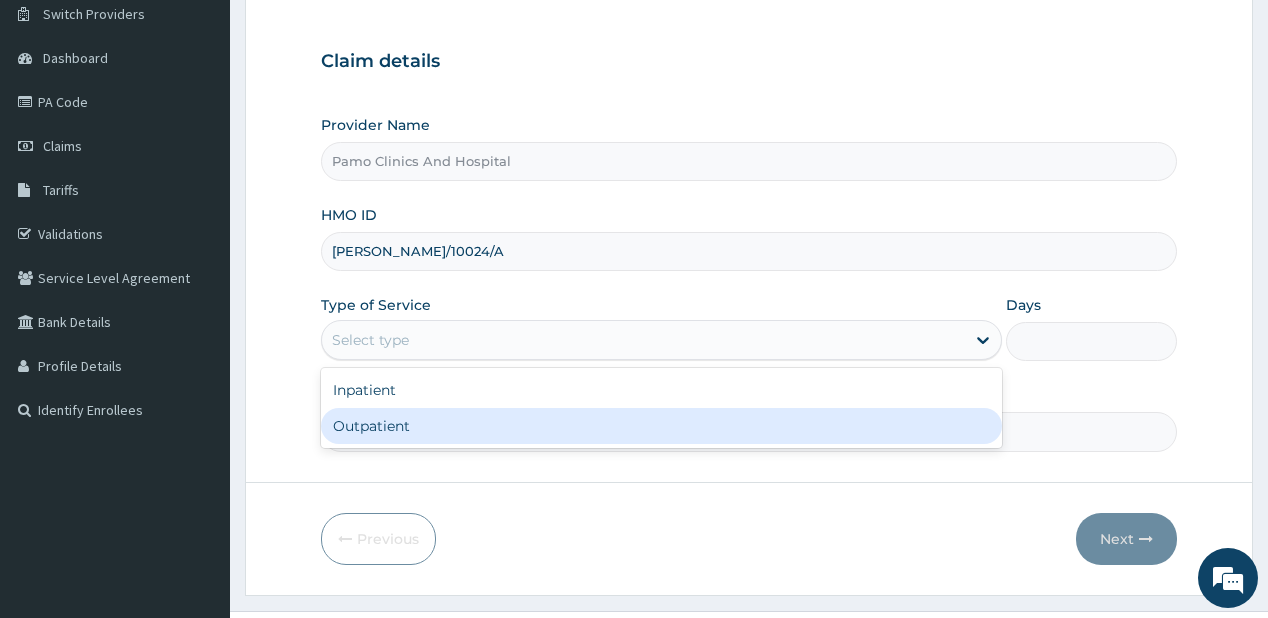 click on "Outpatient" at bounding box center (661, 426) 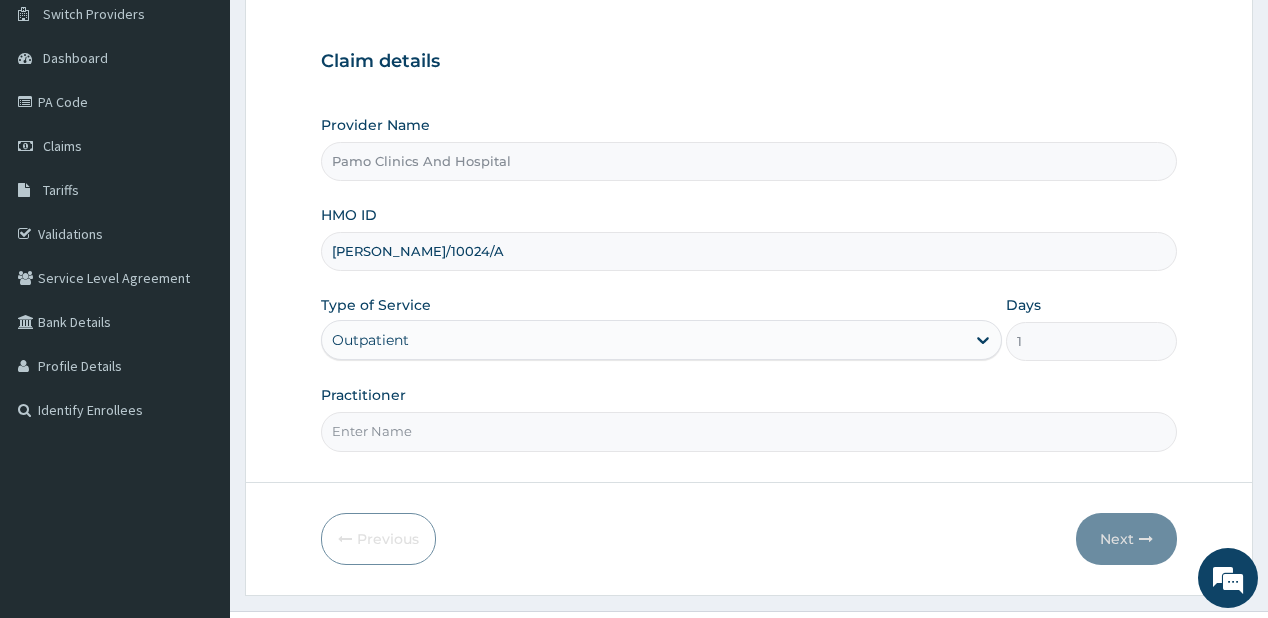 click on "Practitioner" at bounding box center (748, 431) 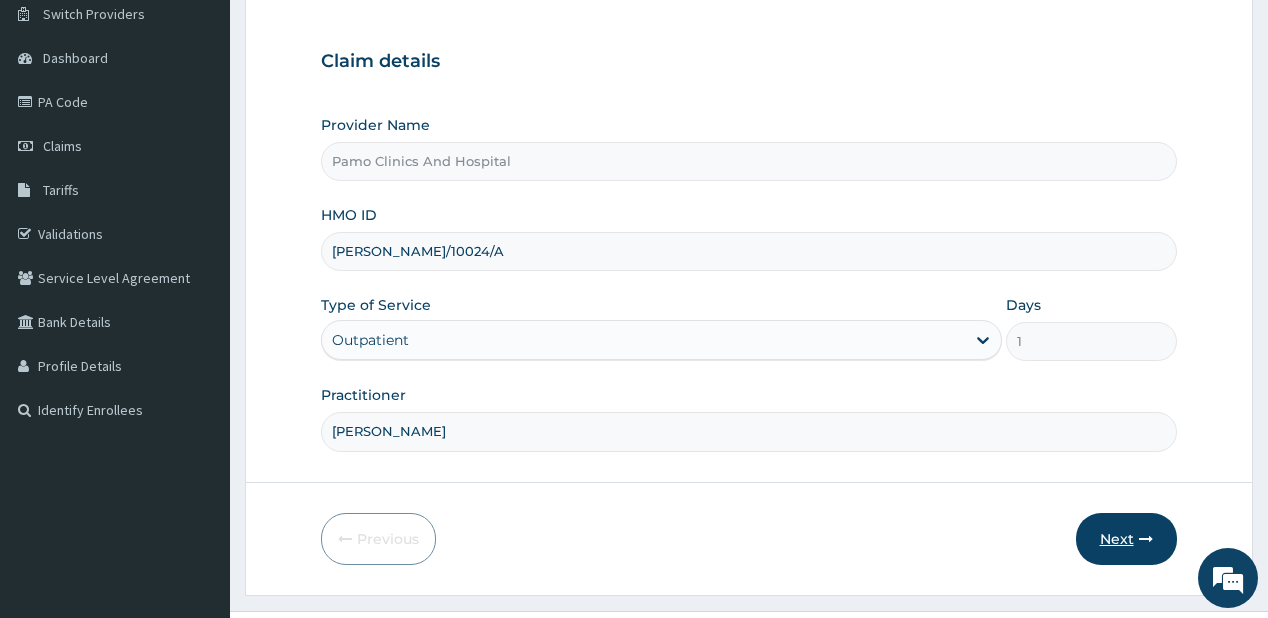 click on "Next" at bounding box center [1126, 539] 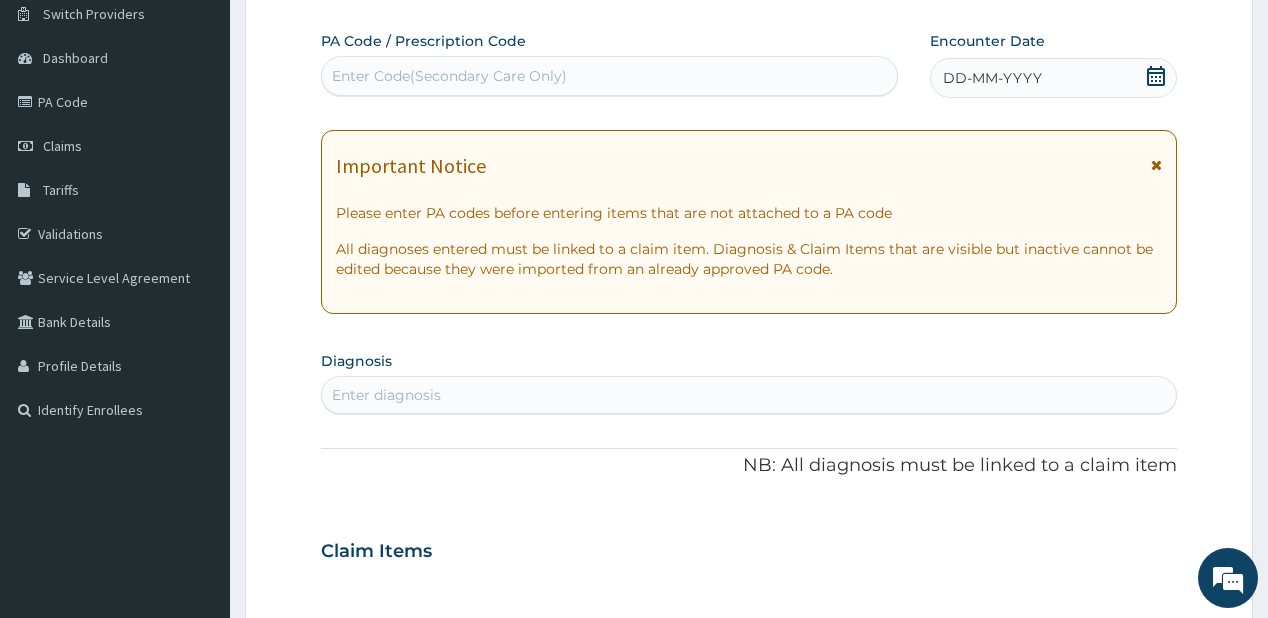 click on "Enter Code(Secondary Care Only)" at bounding box center (449, 76) 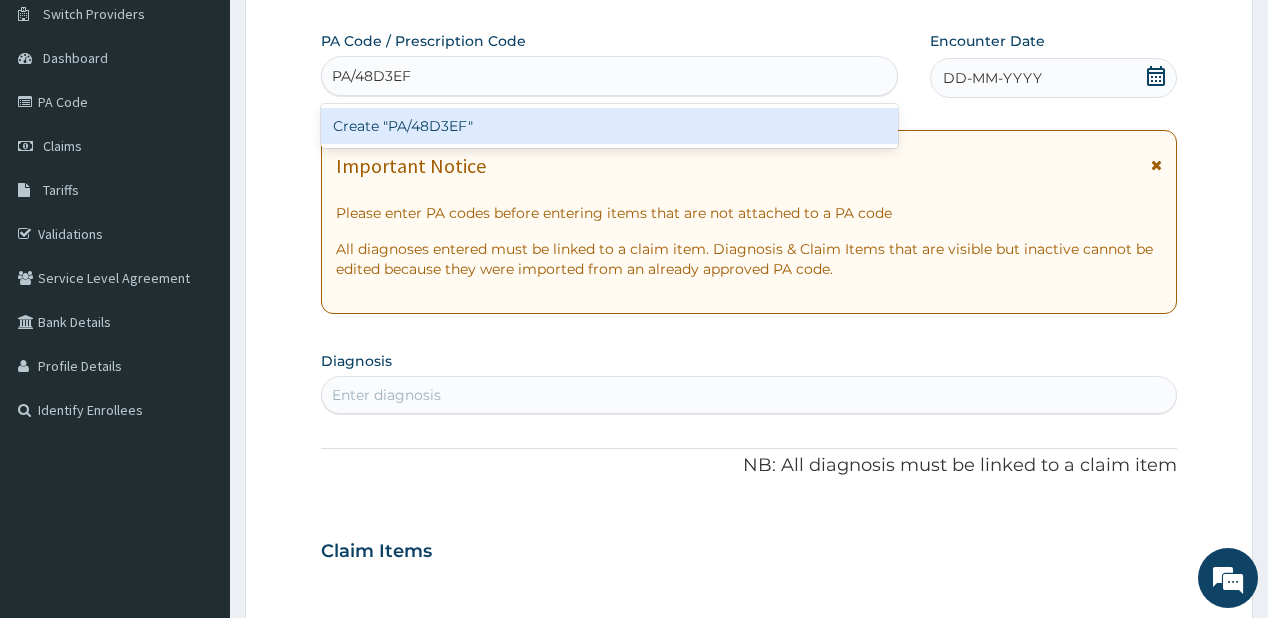 click on "Create "PA/48D3EF"" at bounding box center (609, 126) 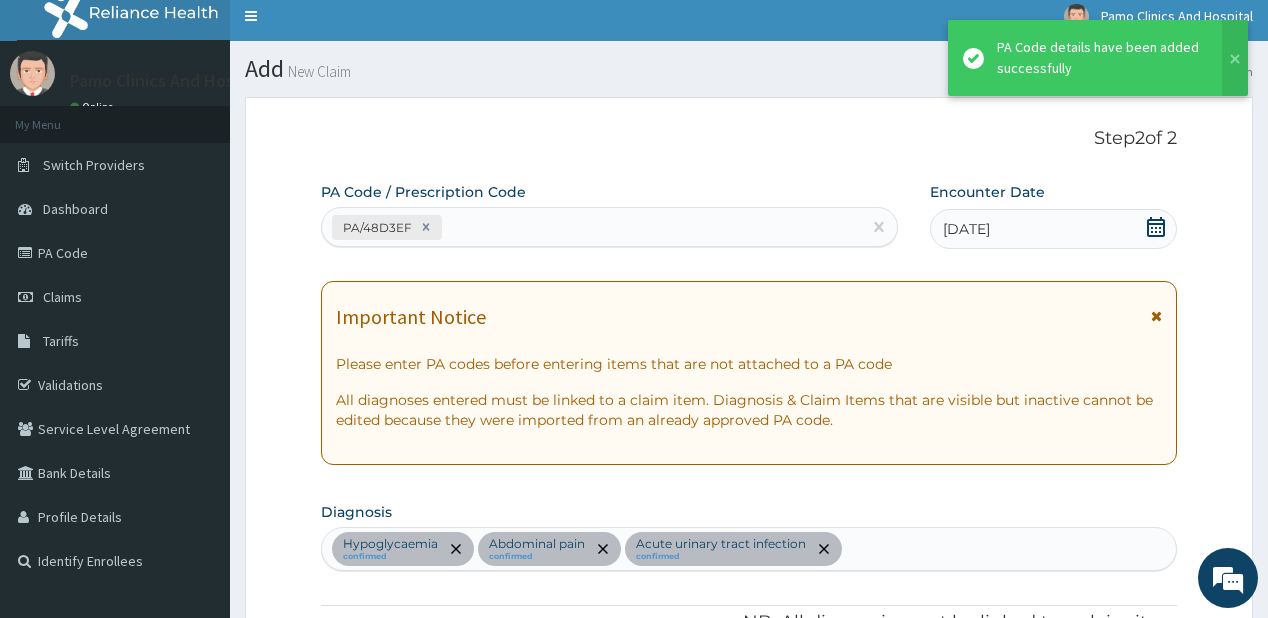 scroll, scrollTop: 0, scrollLeft: 0, axis: both 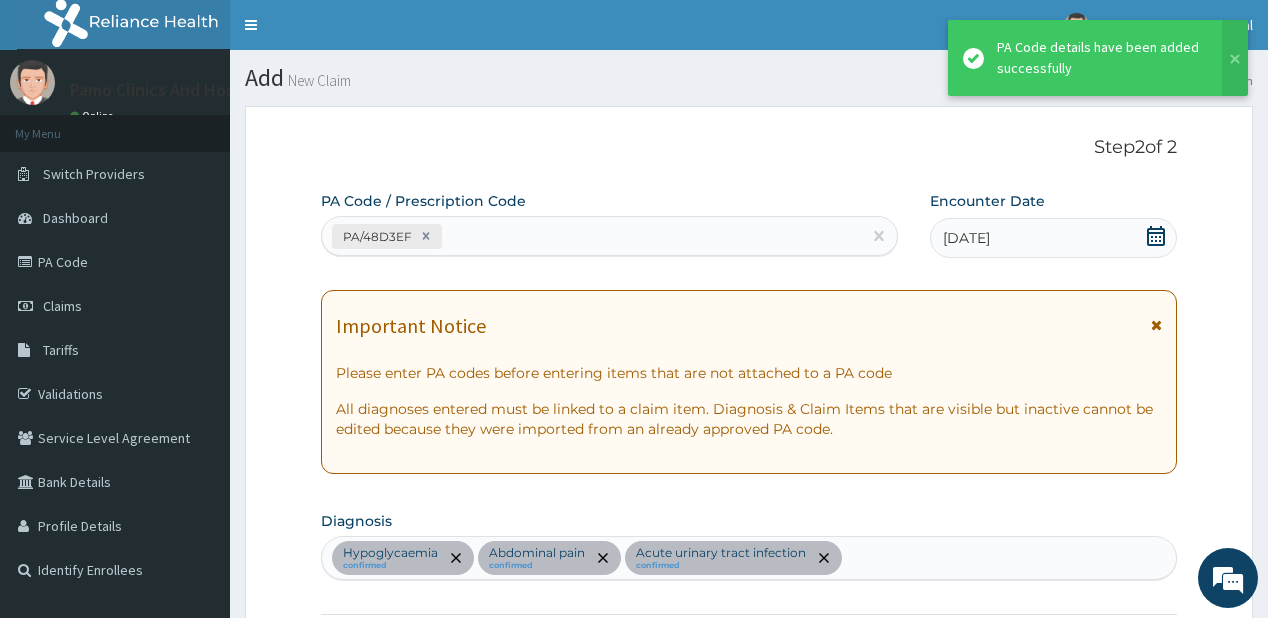 click on "PA/48D3EF" at bounding box center (591, 236) 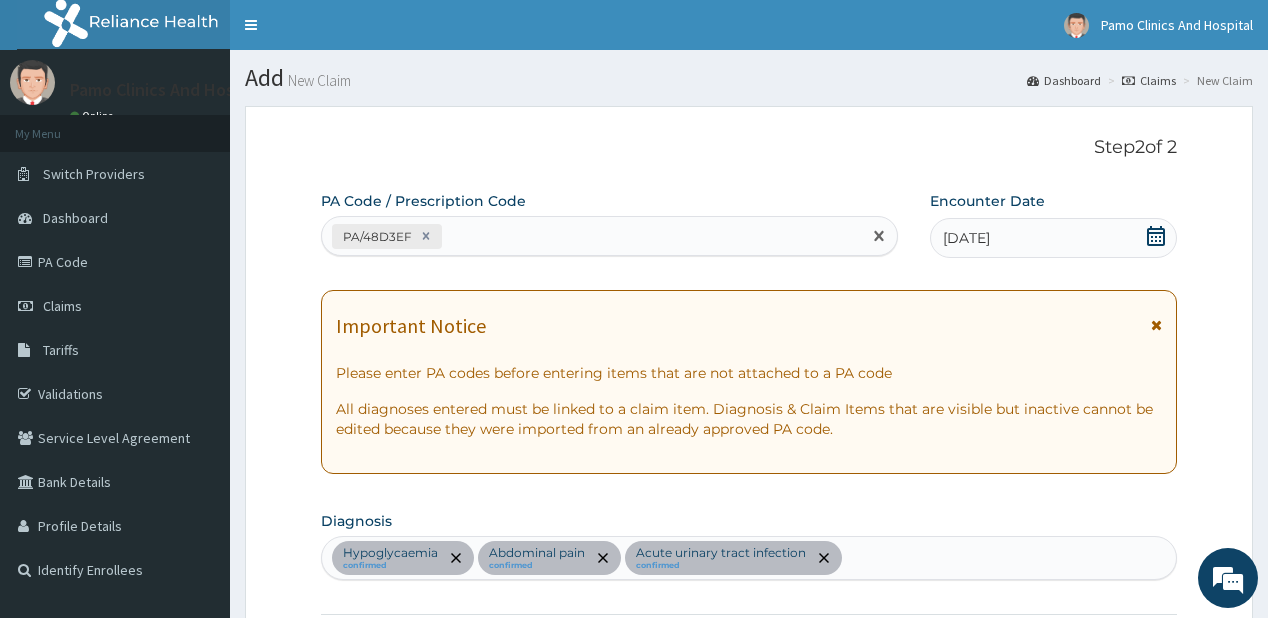 paste on "PA/0DA1D4" 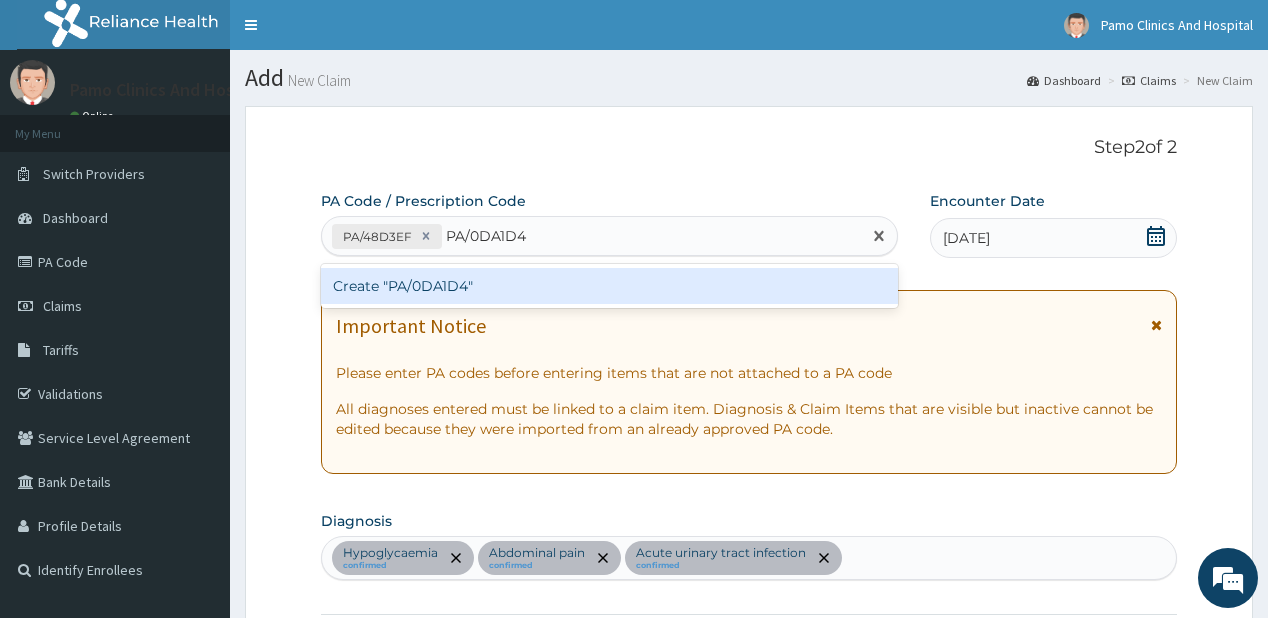 click on "Create "PA/0DA1D4"" at bounding box center (609, 286) 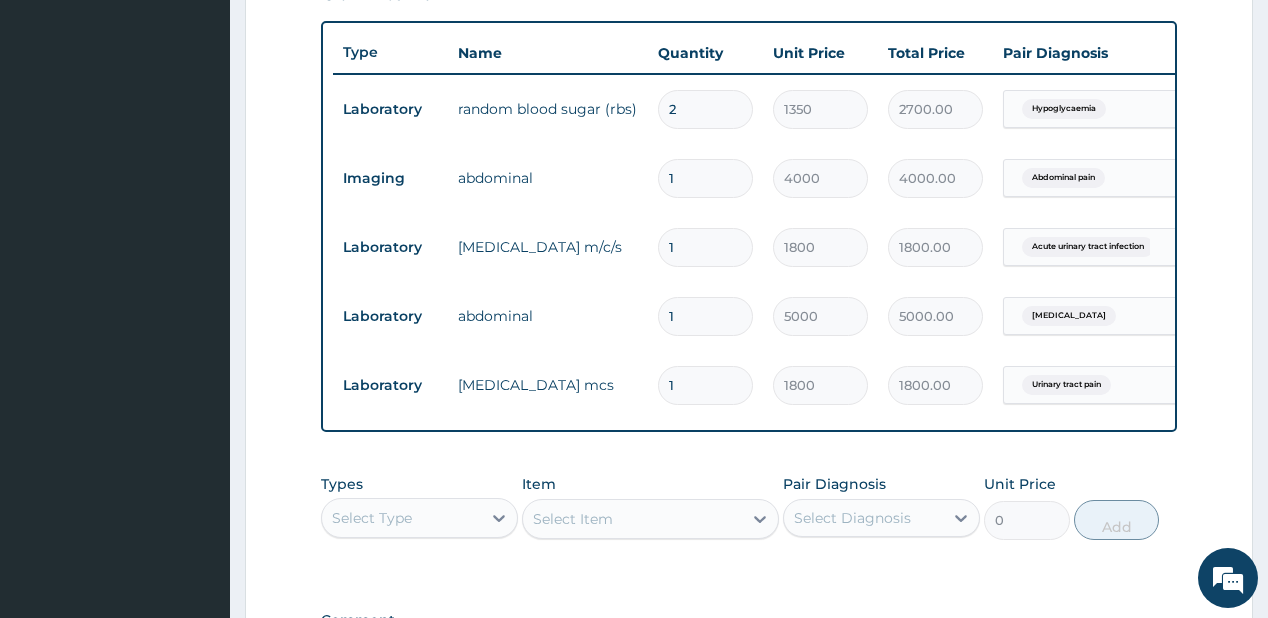scroll, scrollTop: 716, scrollLeft: 0, axis: vertical 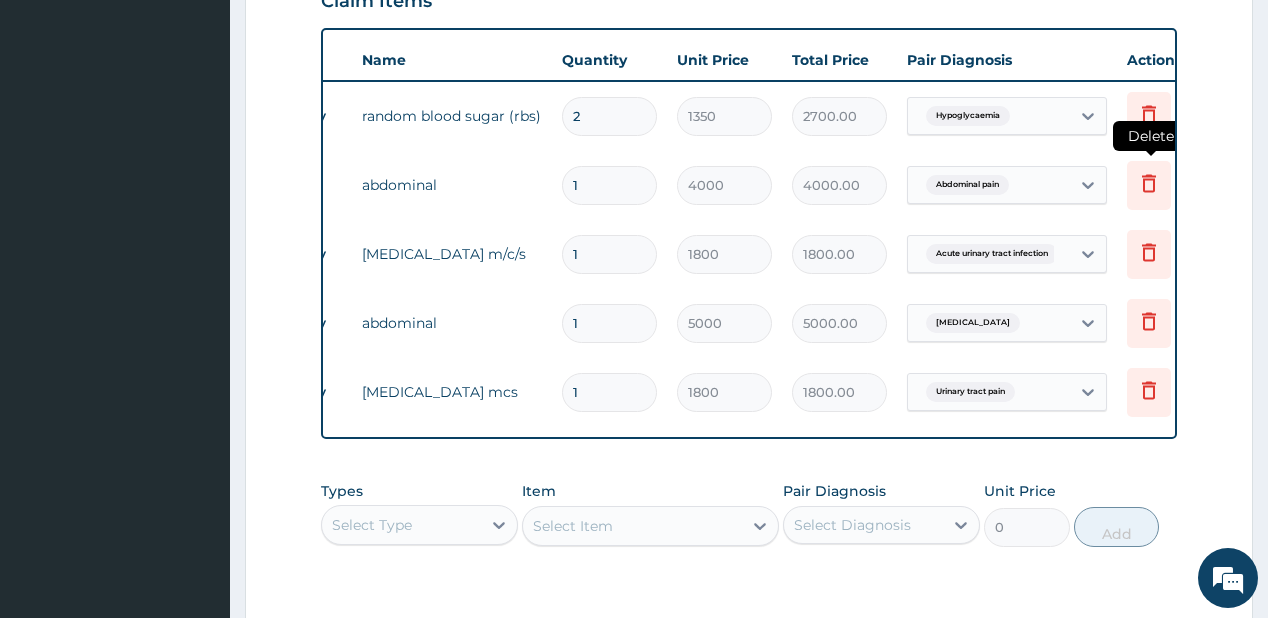 click 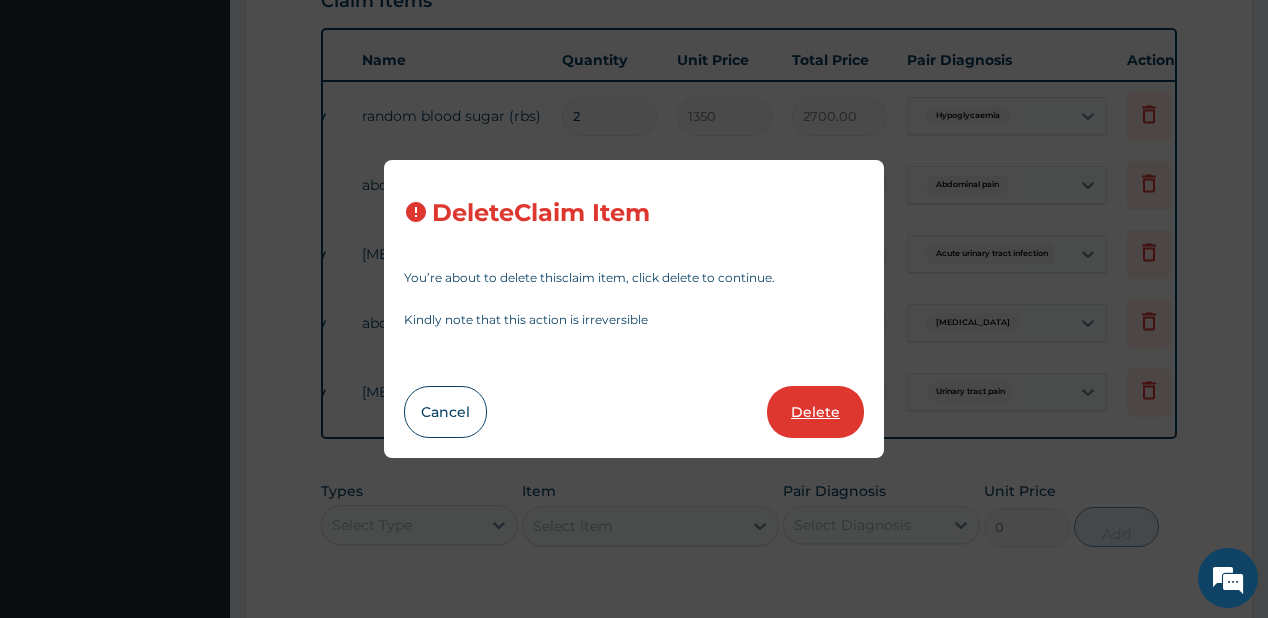 click on "Delete" at bounding box center (815, 412) 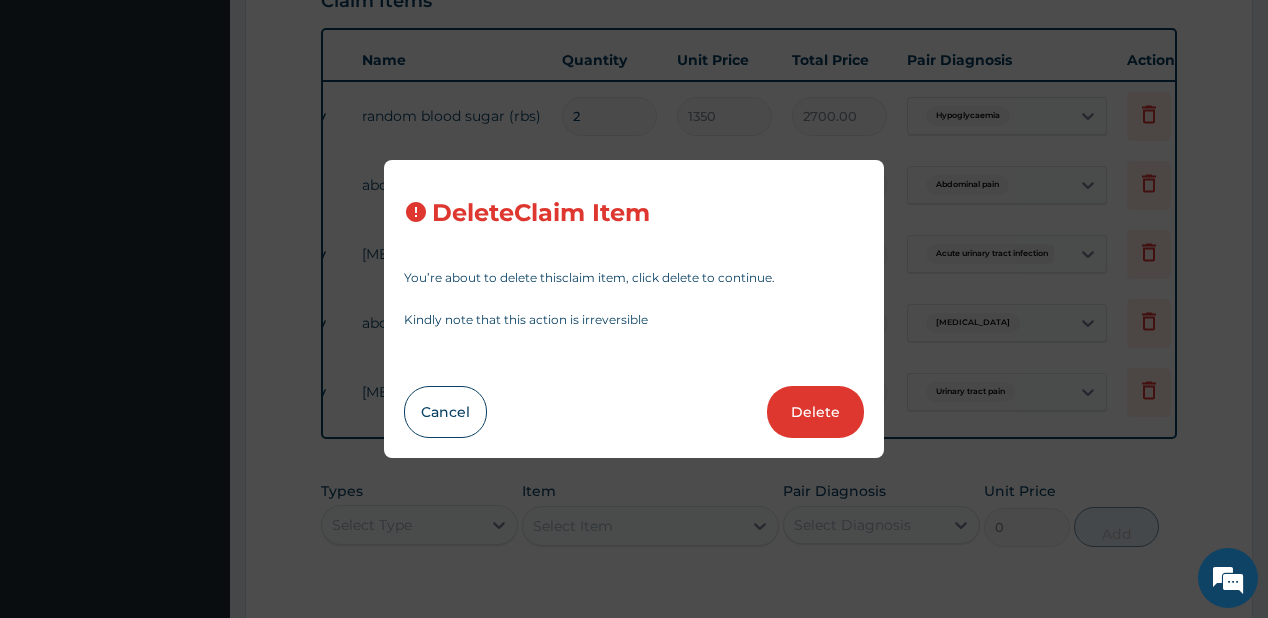 type on "1800" 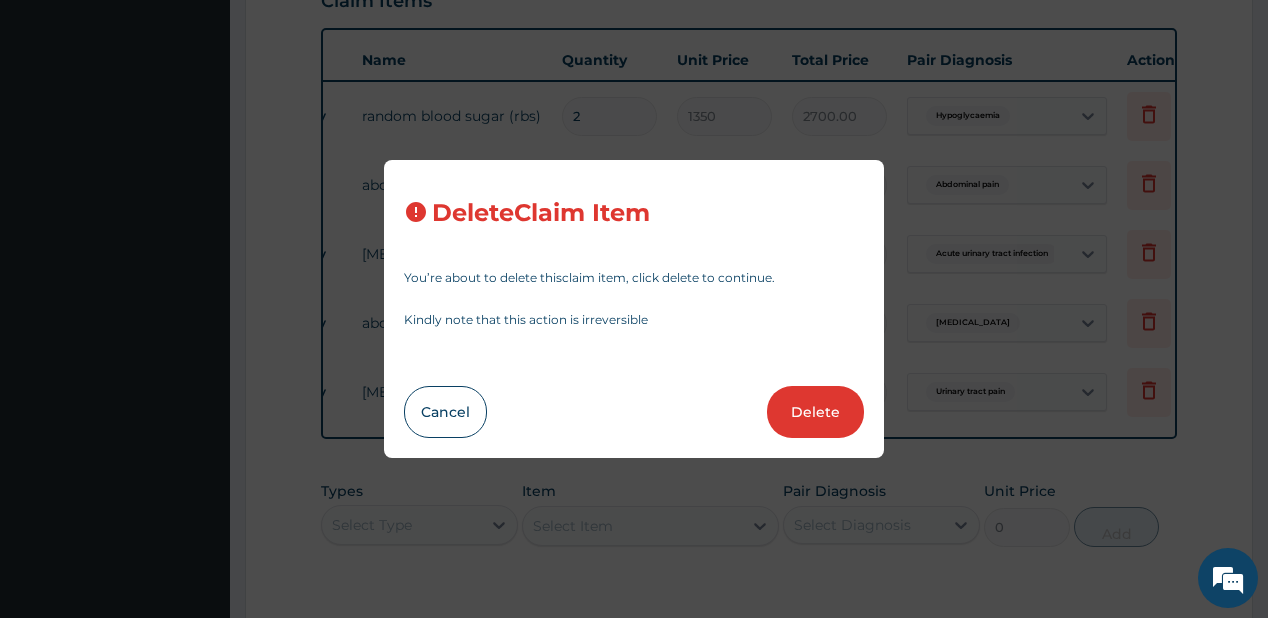 type on "1800.00" 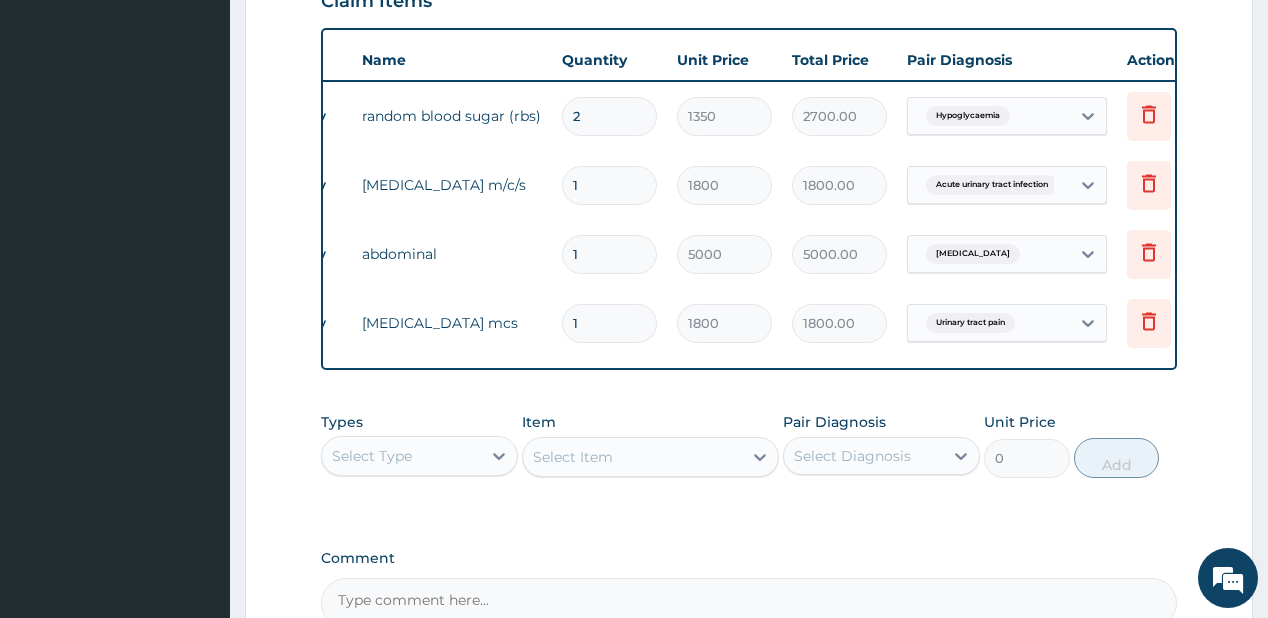 click on "2" at bounding box center (609, 116) 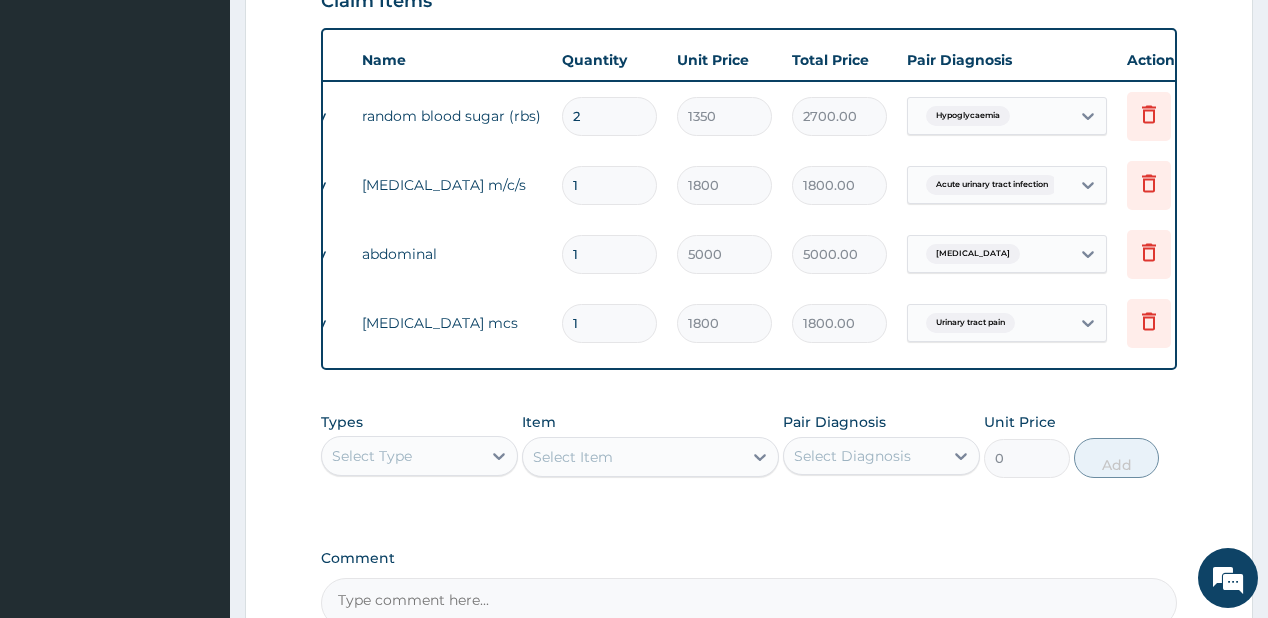 type 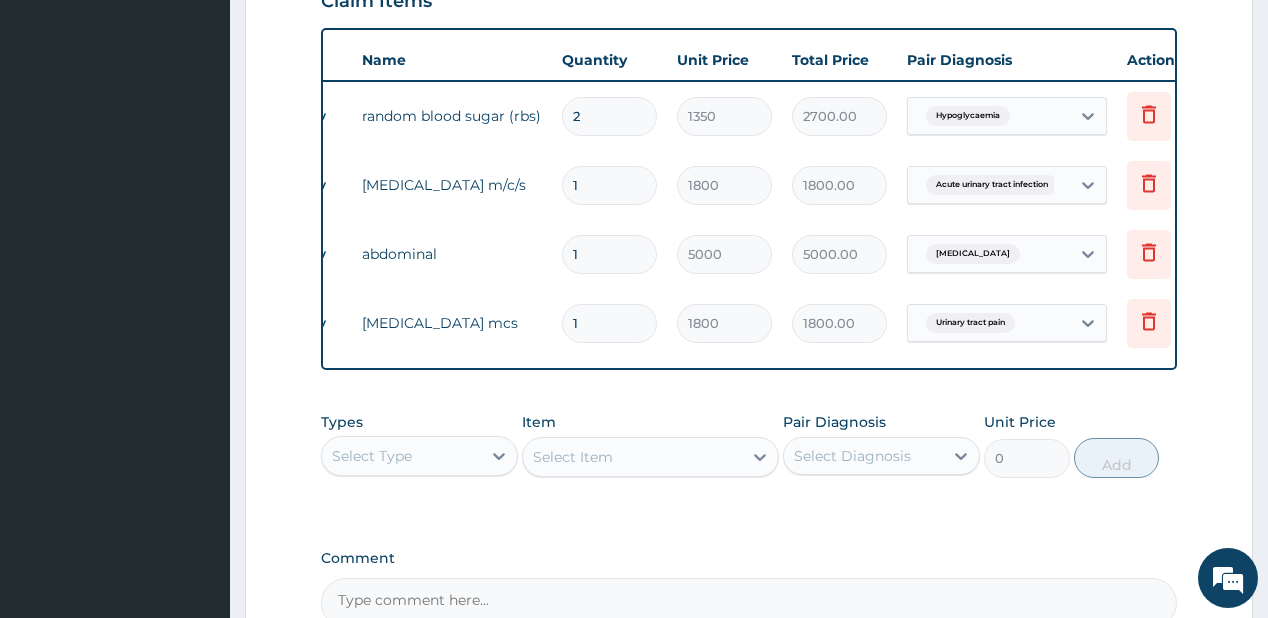 type on "0.00" 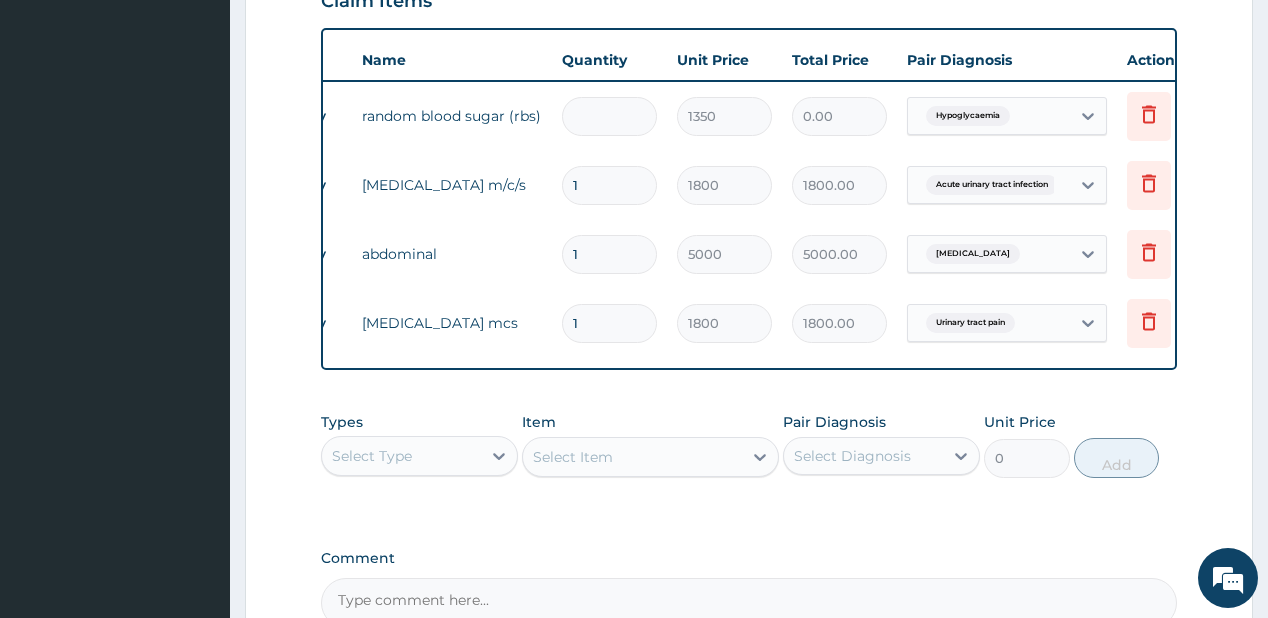 type on "1" 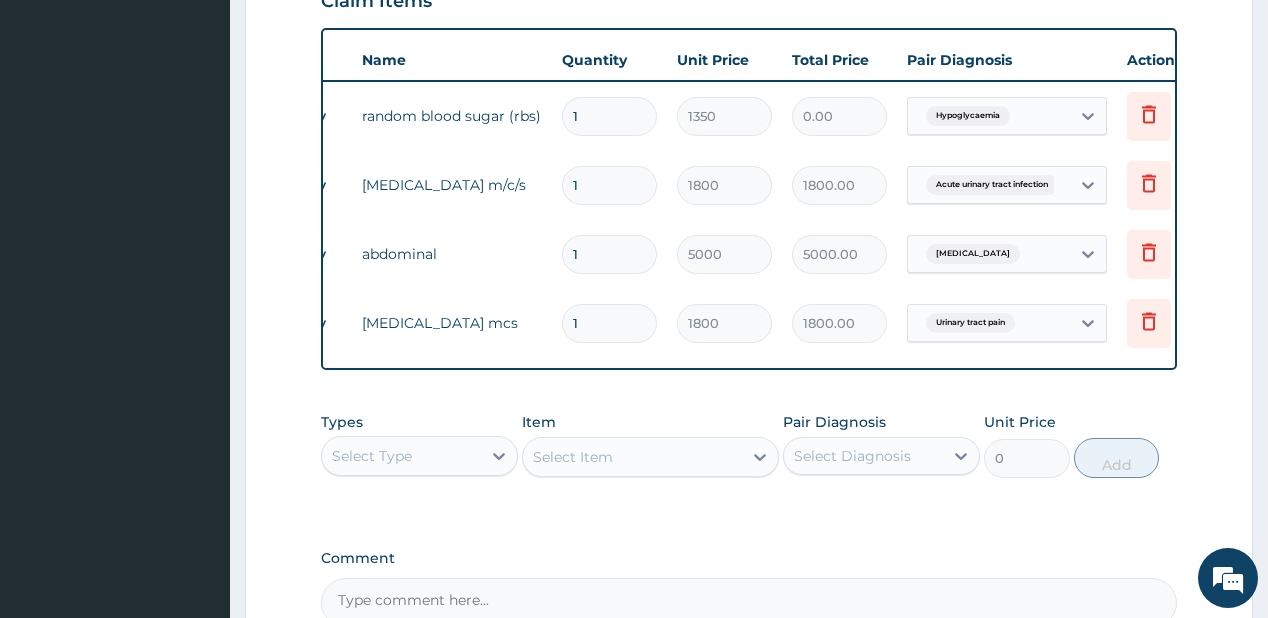 type on "1350.00" 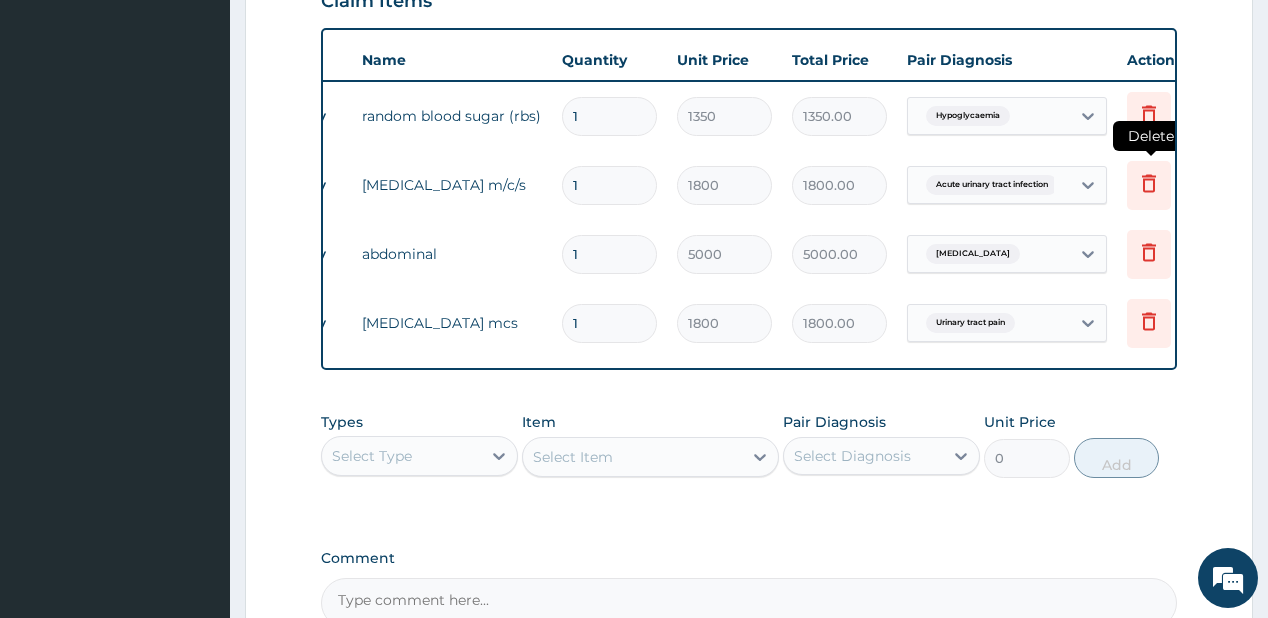 type on "1" 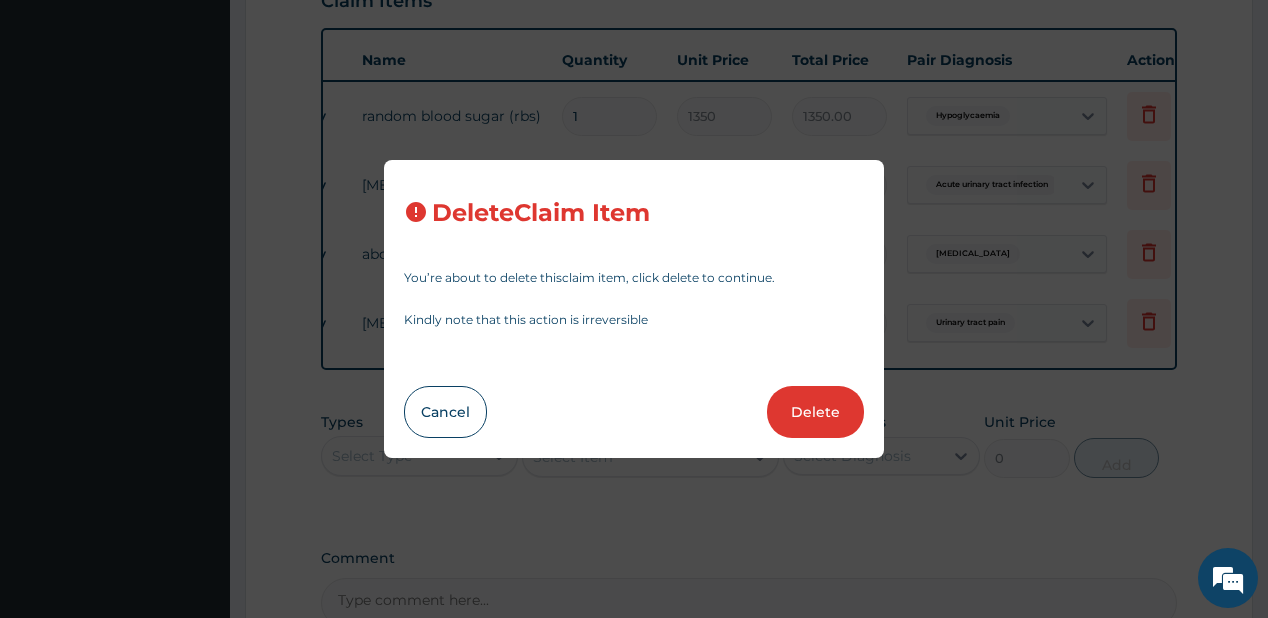 click on "Delete" at bounding box center [815, 412] 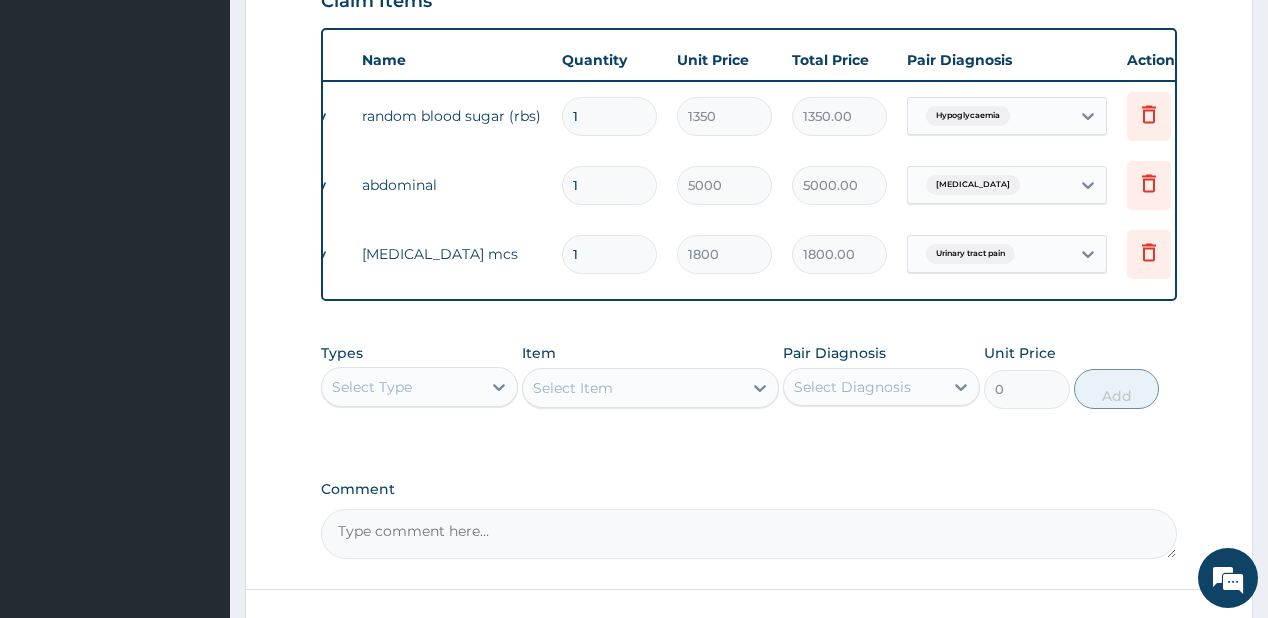 scroll, scrollTop: 0, scrollLeft: 64, axis: horizontal 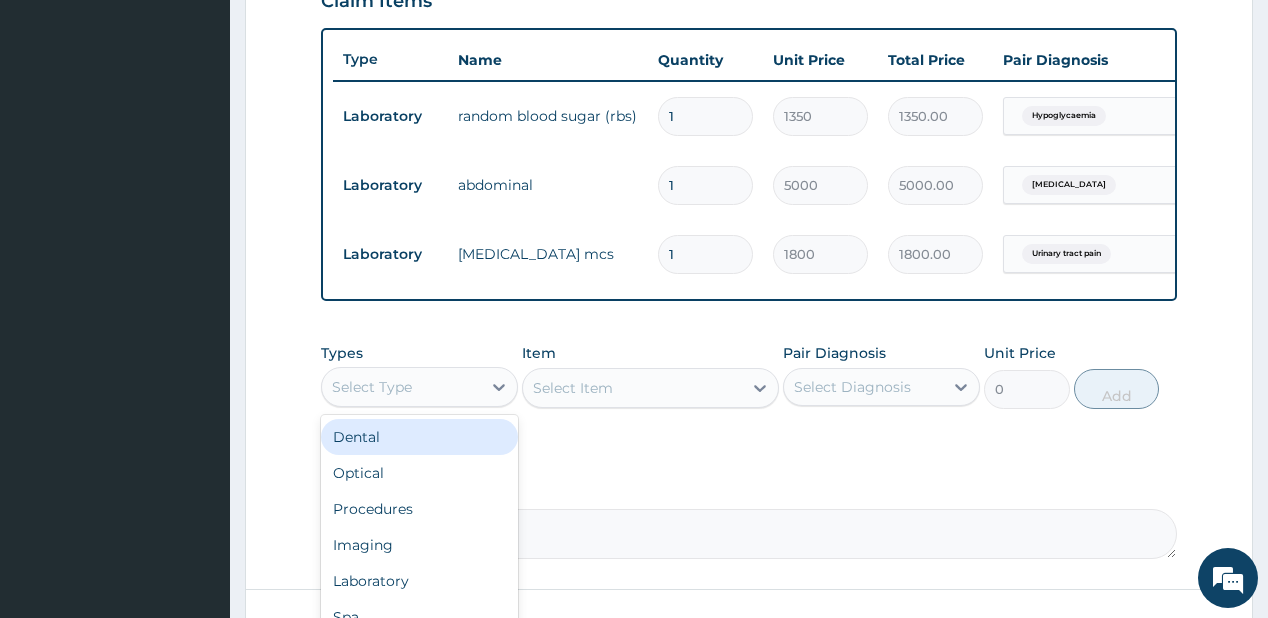 click on "Select Type" at bounding box center [401, 387] 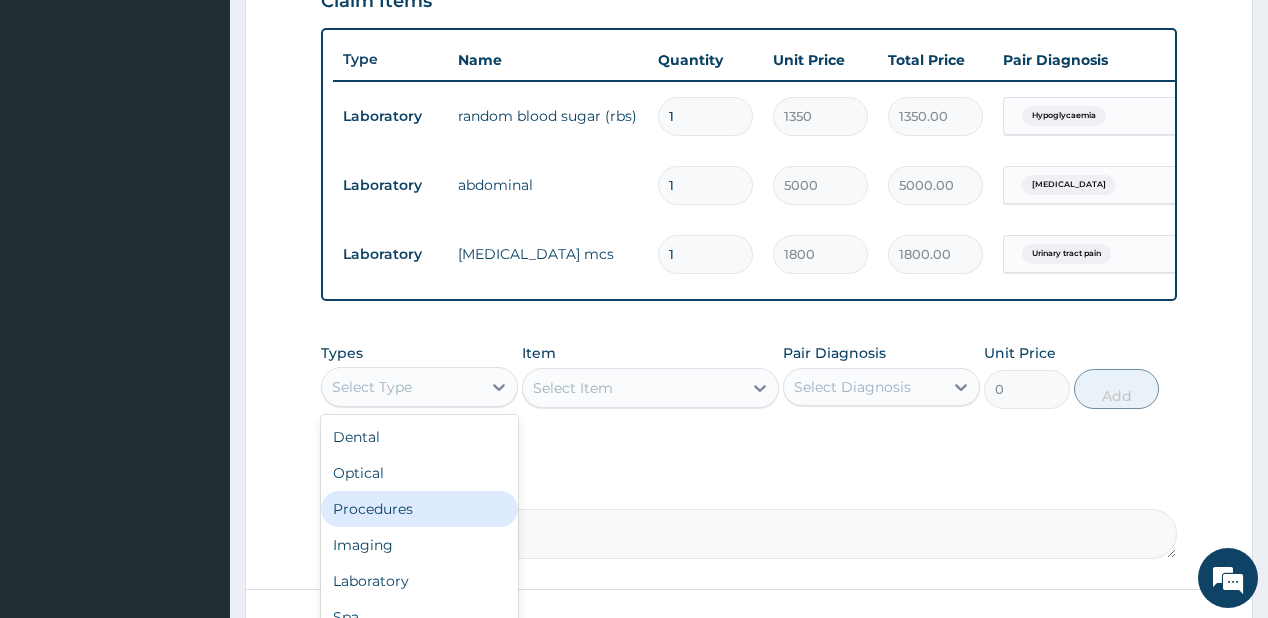 click on "Procedures" at bounding box center [419, 509] 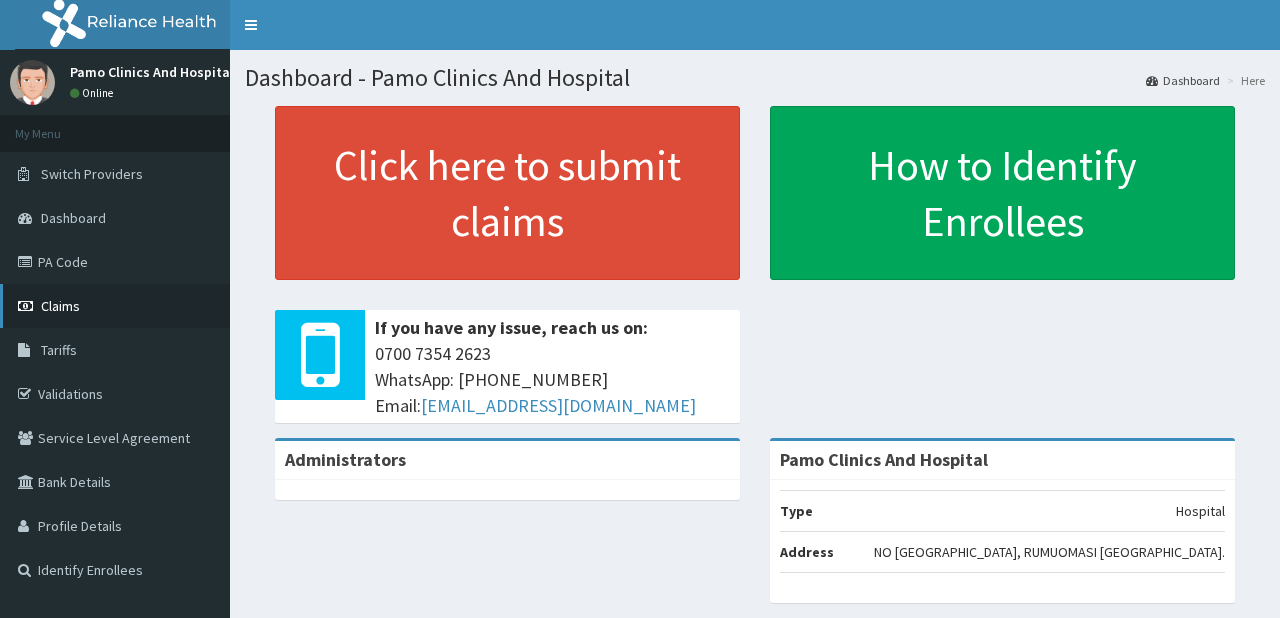 scroll, scrollTop: 0, scrollLeft: 0, axis: both 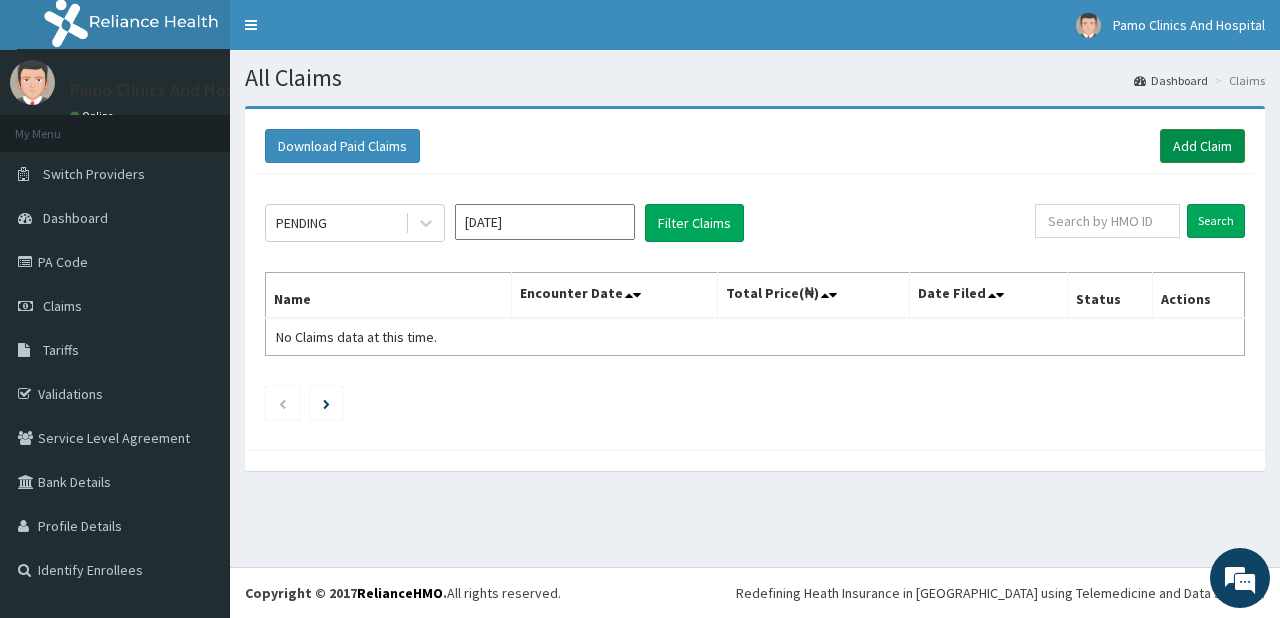 click on "Add Claim" at bounding box center (1202, 146) 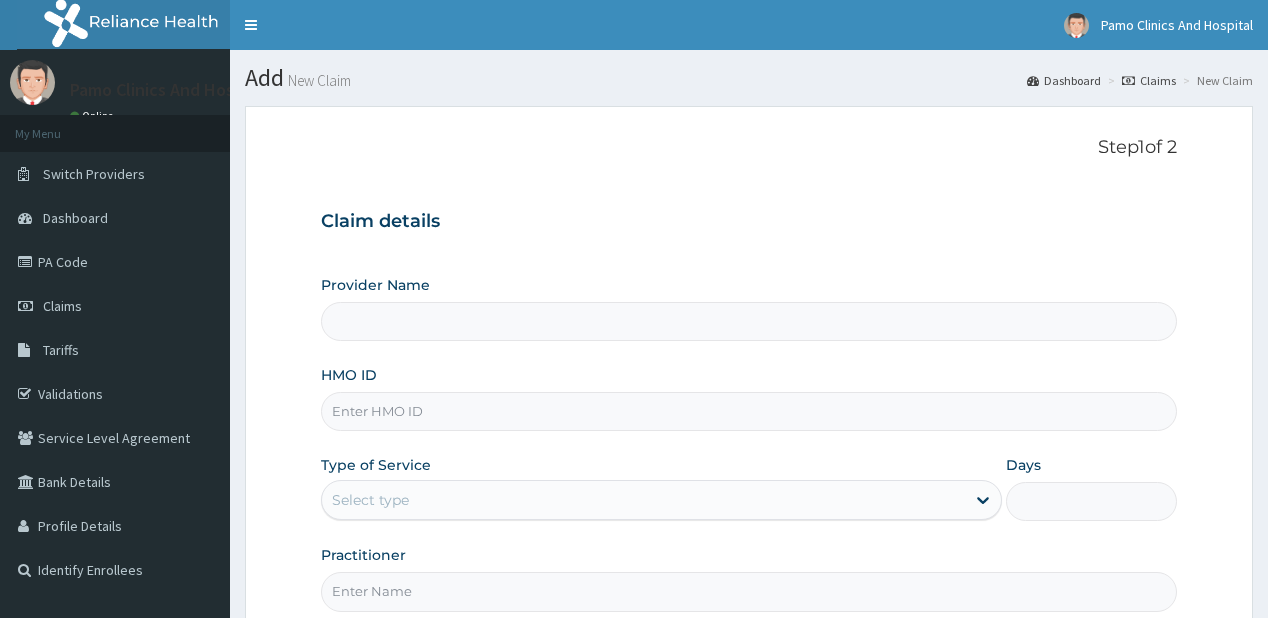 scroll, scrollTop: 0, scrollLeft: 0, axis: both 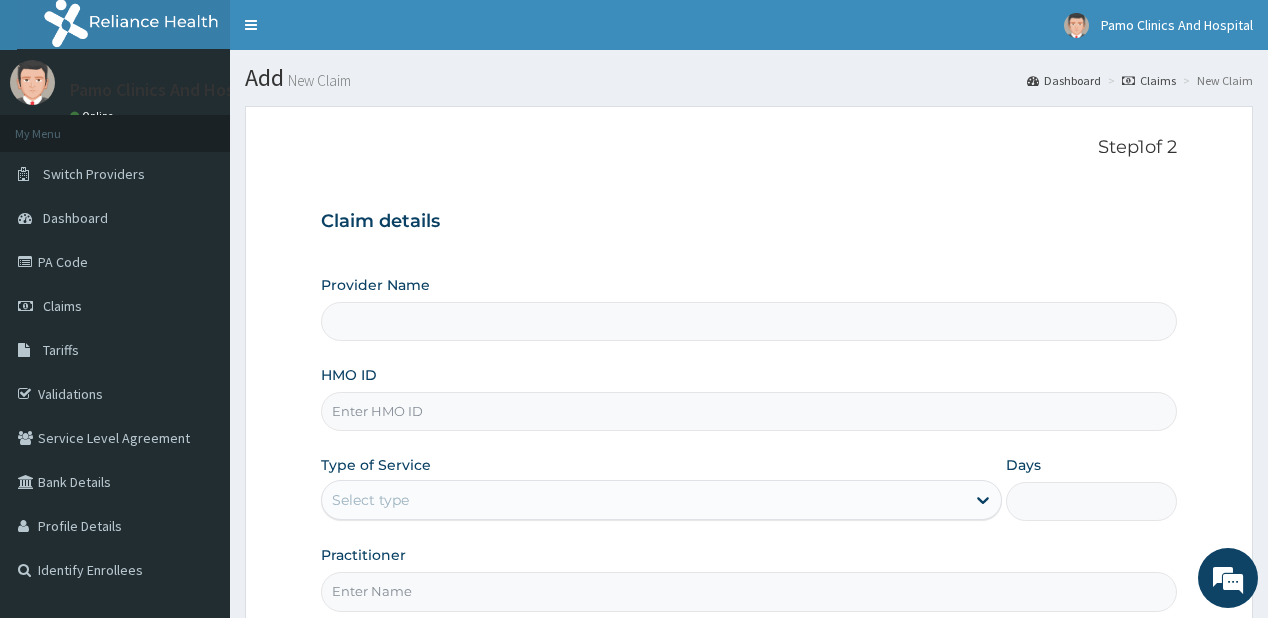 type on "Pamo Clinics And Hospital" 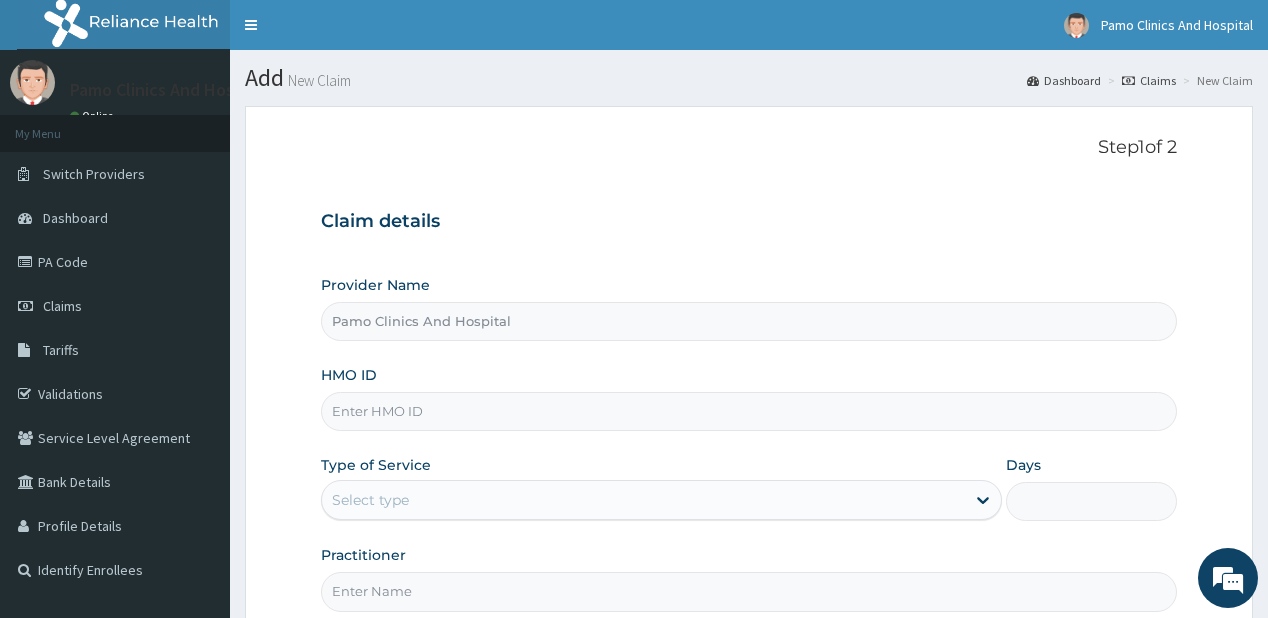 click on "HMO ID" at bounding box center [748, 411] 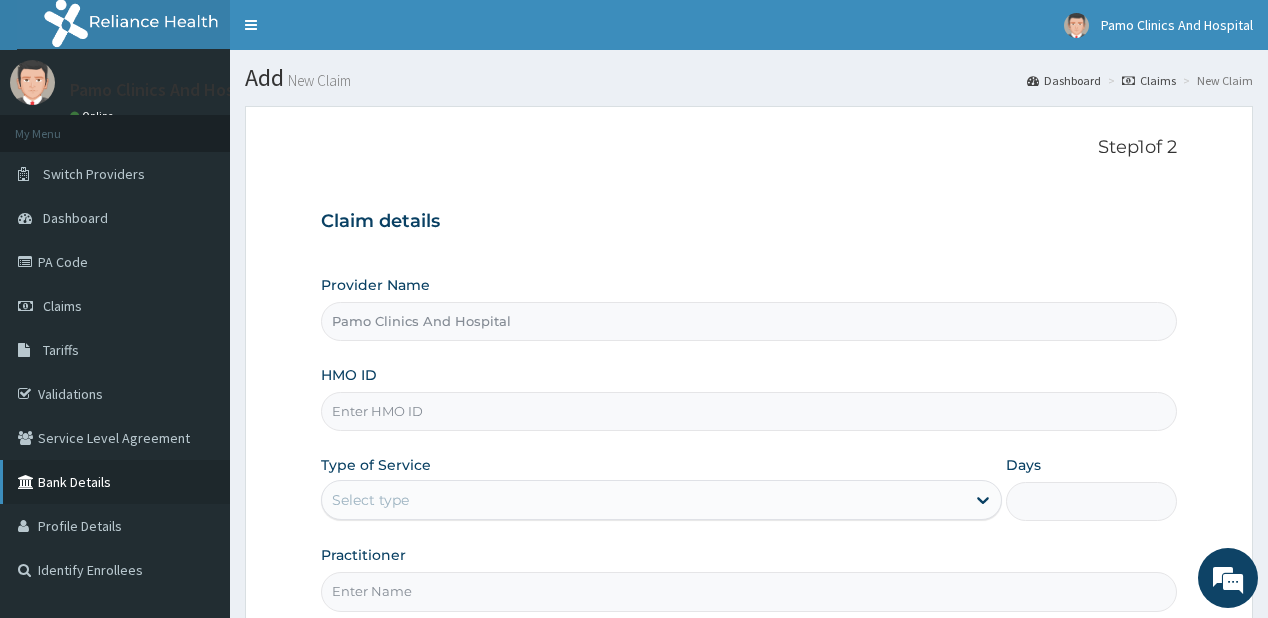 paste on "[PERSON_NAME]/10024/A" 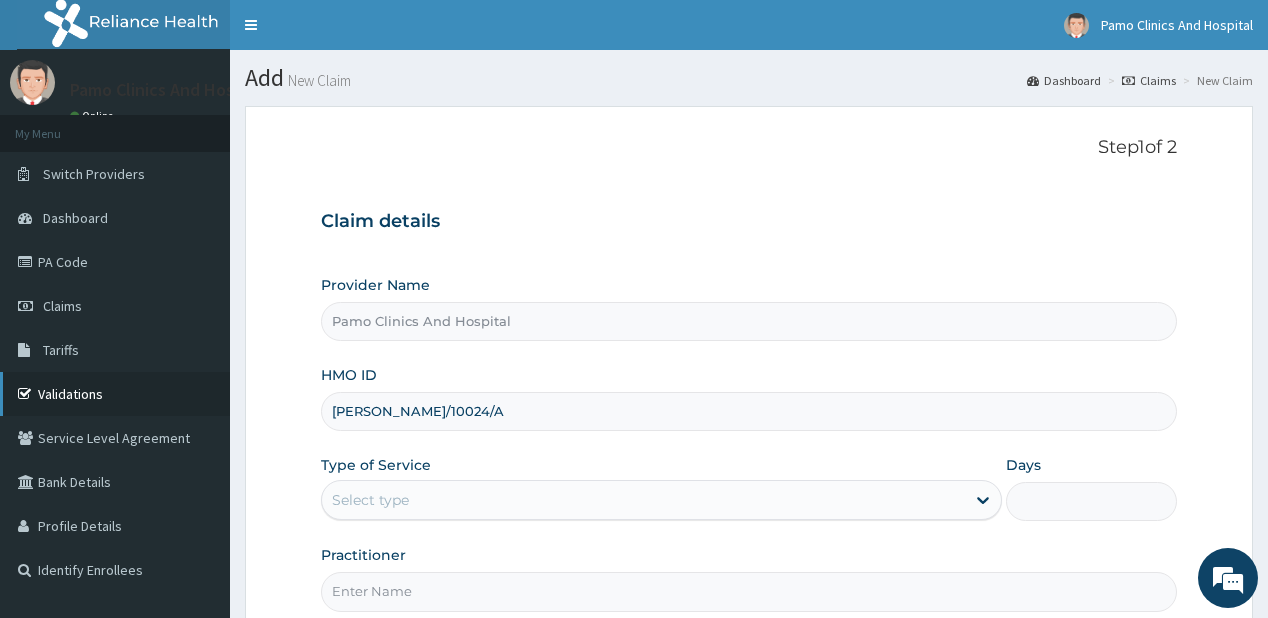 scroll, scrollTop: 0, scrollLeft: 0, axis: both 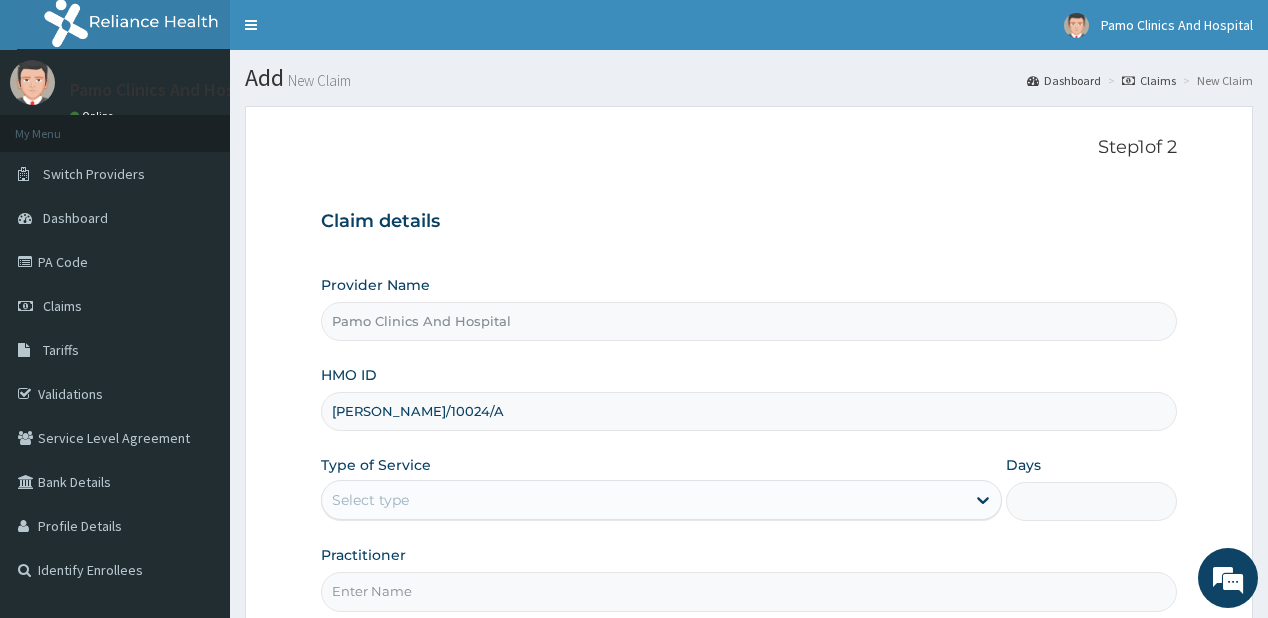 click on "[PERSON_NAME]/10024/A" at bounding box center (748, 411) 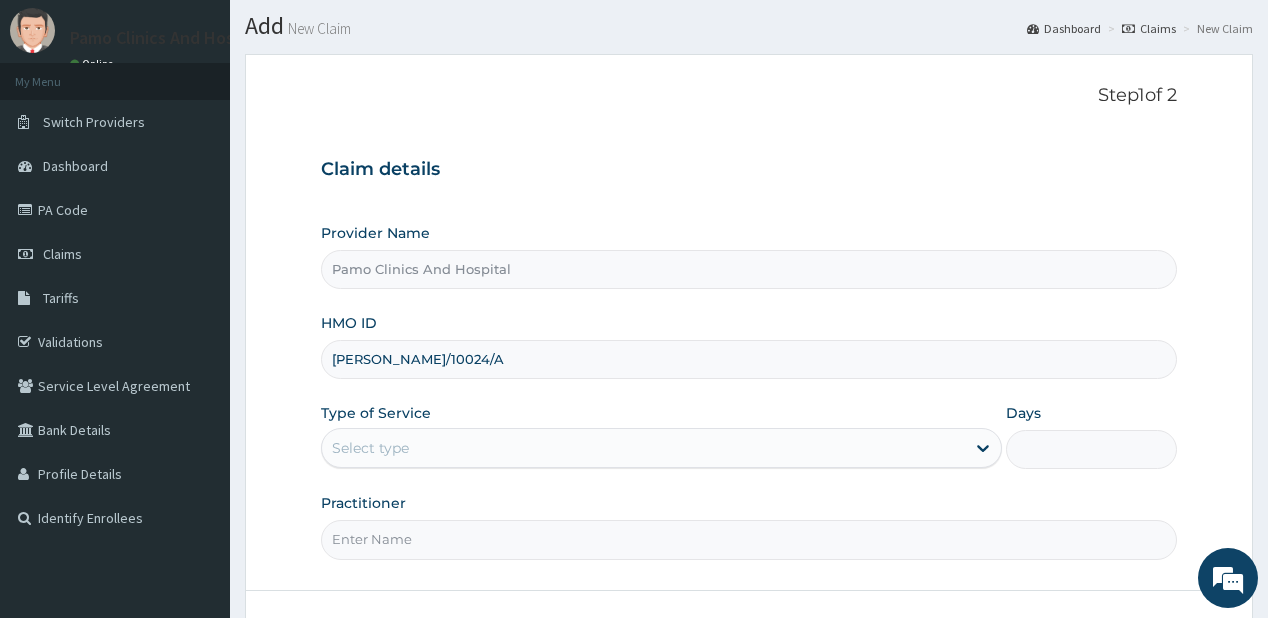 scroll, scrollTop: 200, scrollLeft: 0, axis: vertical 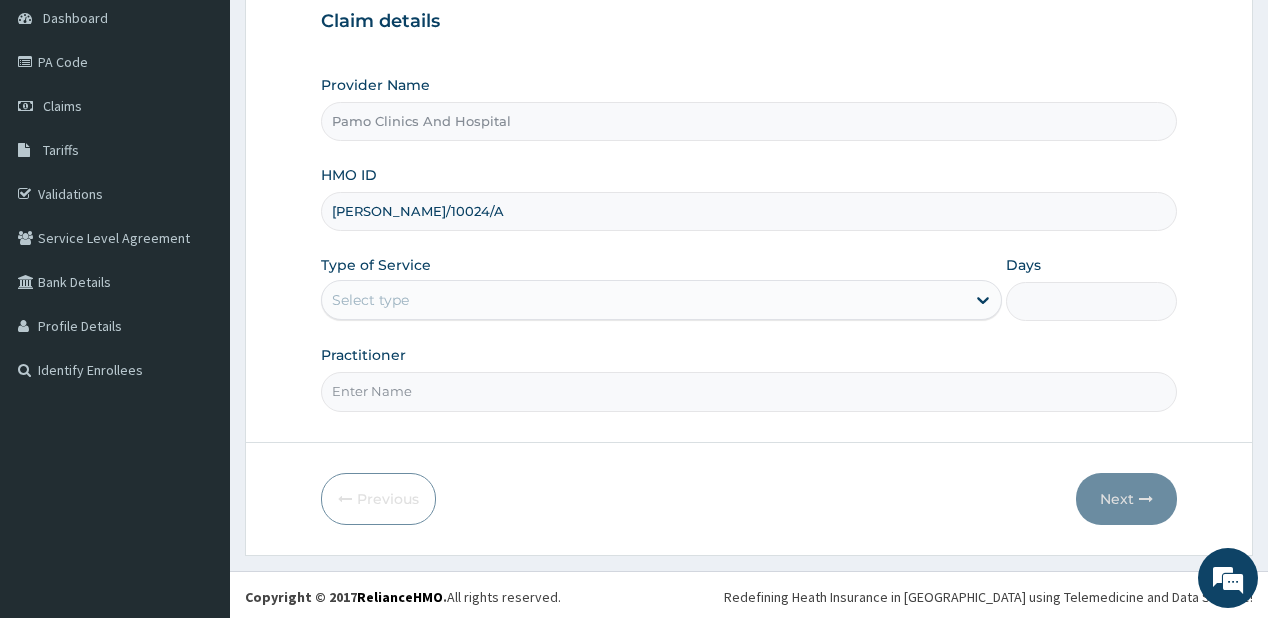 type on "[PERSON_NAME]/10024/A" 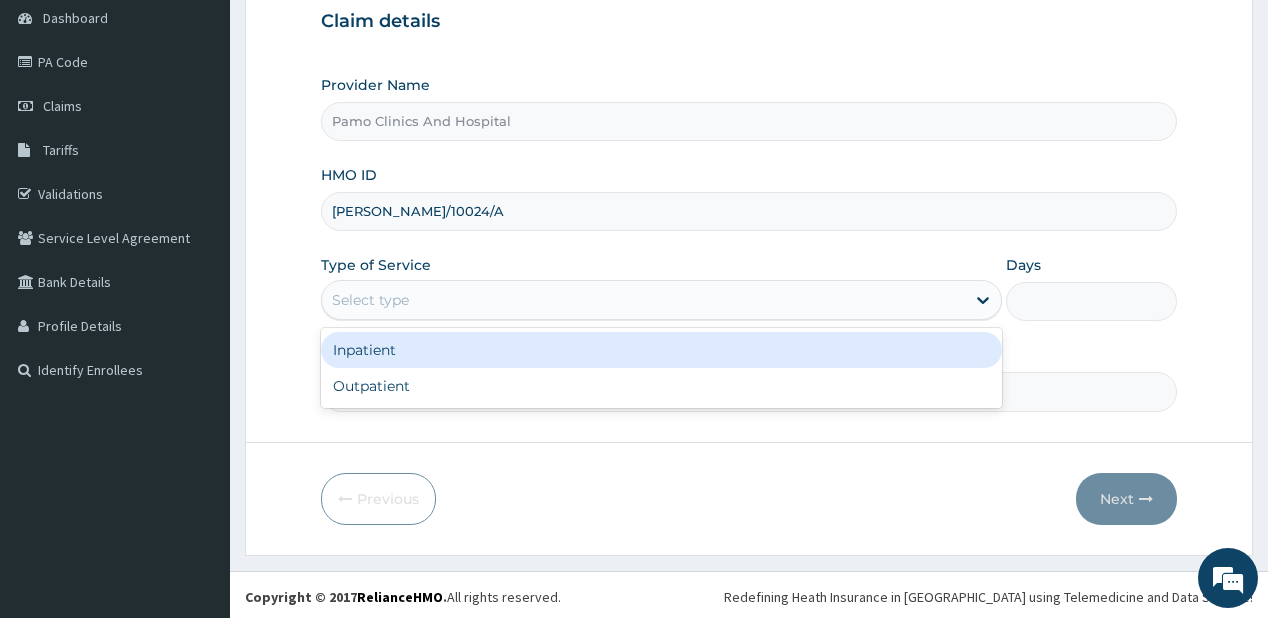 click on "Select type" at bounding box center (370, 300) 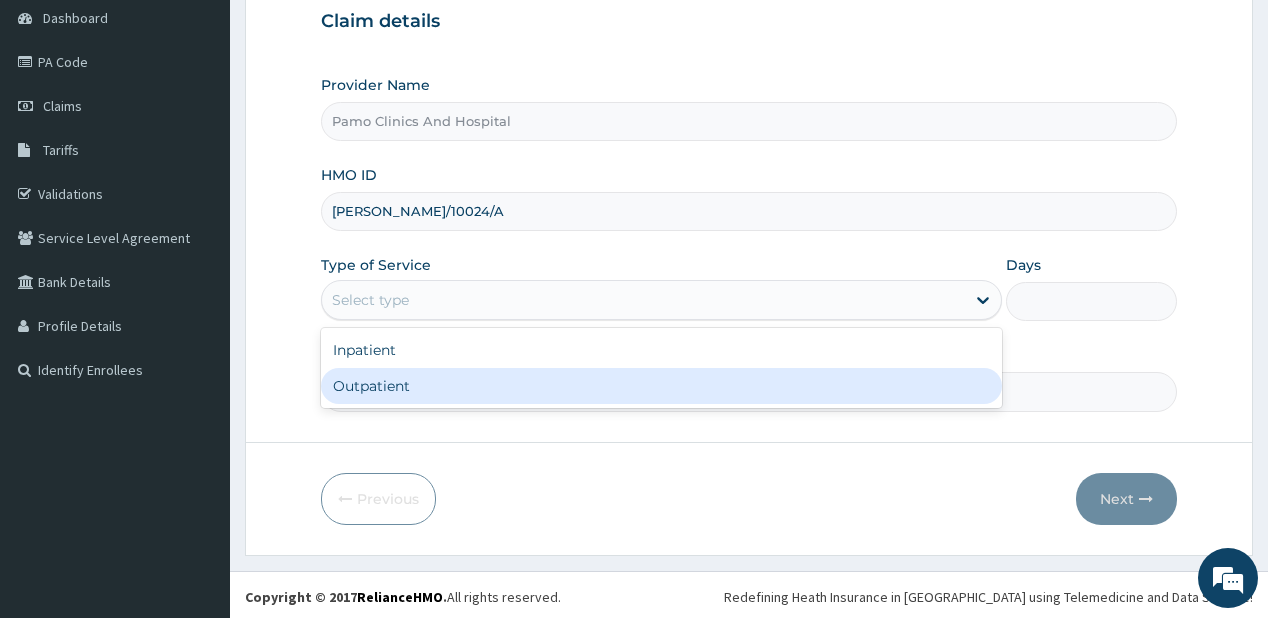 click on "Outpatient" at bounding box center [661, 386] 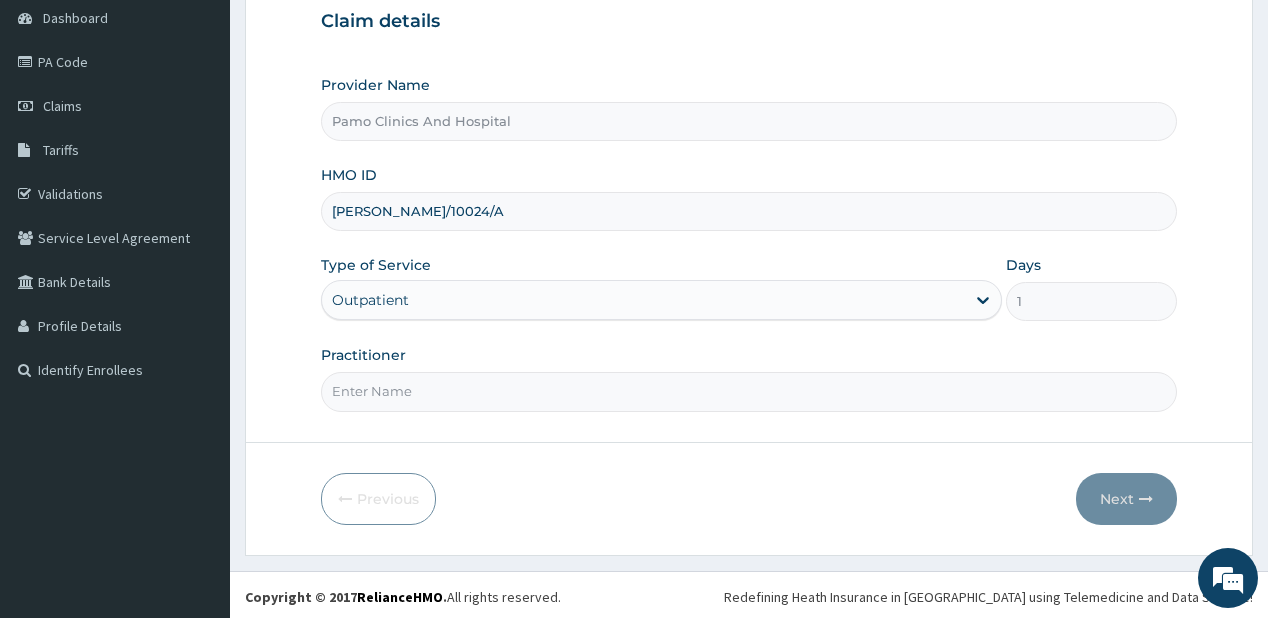 click on "Practitioner" at bounding box center [748, 391] 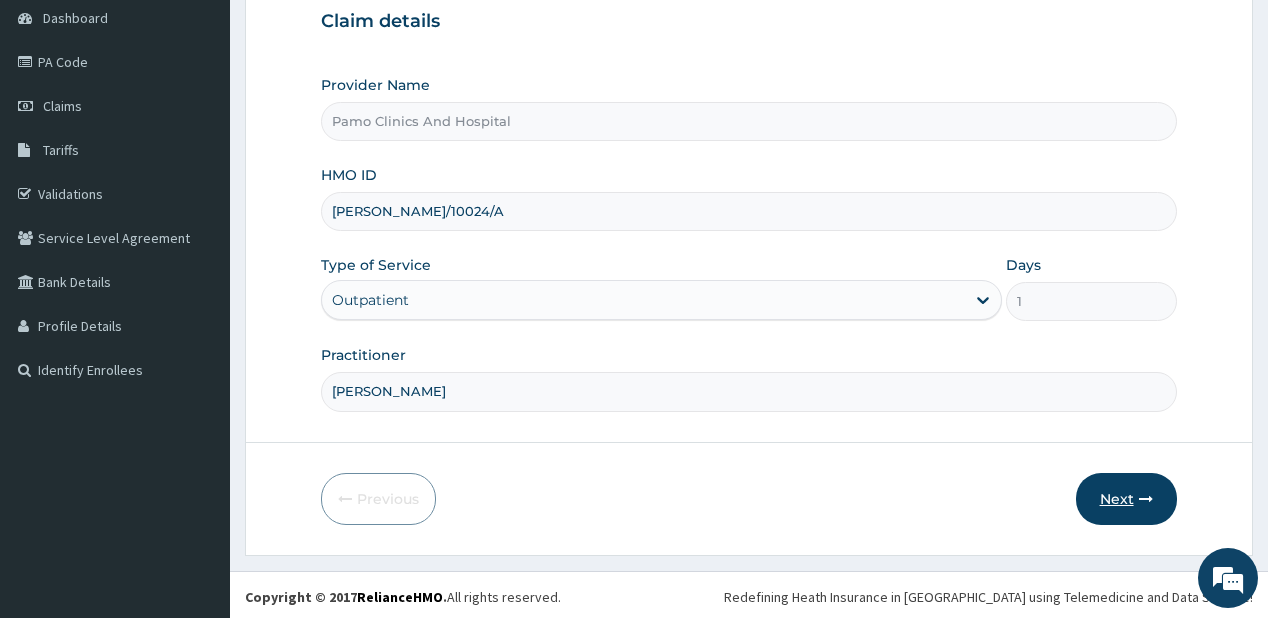 click on "Next" at bounding box center (1126, 499) 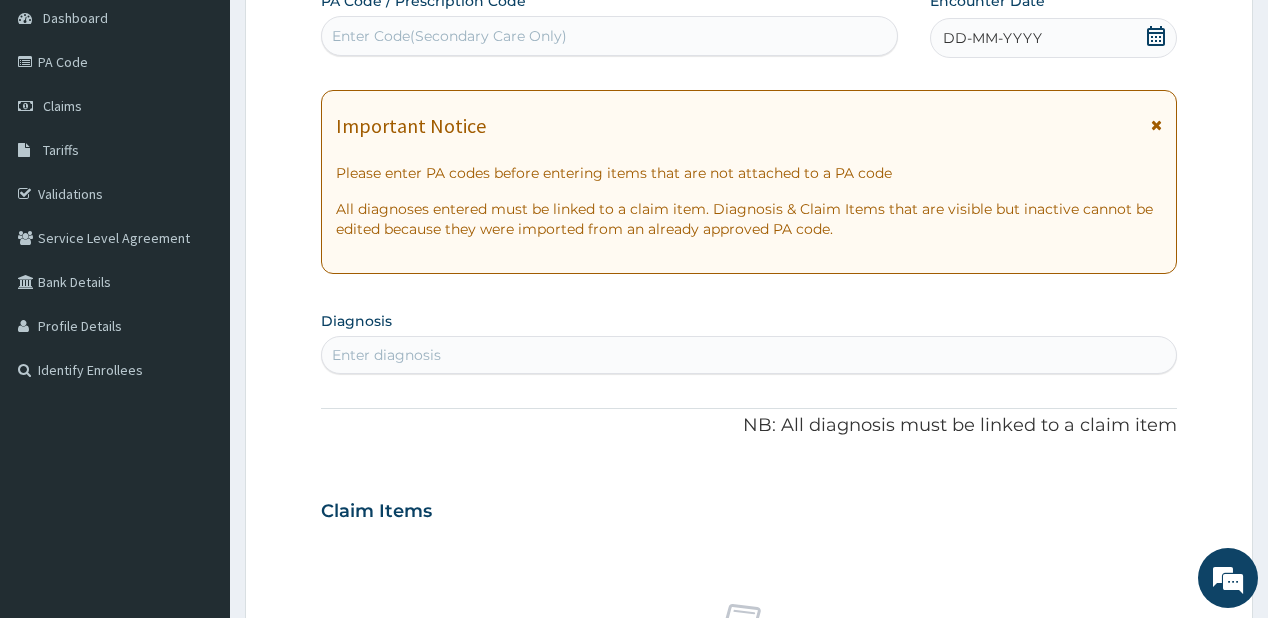 click on "Enter Code(Secondary Care Only)" at bounding box center [449, 36] 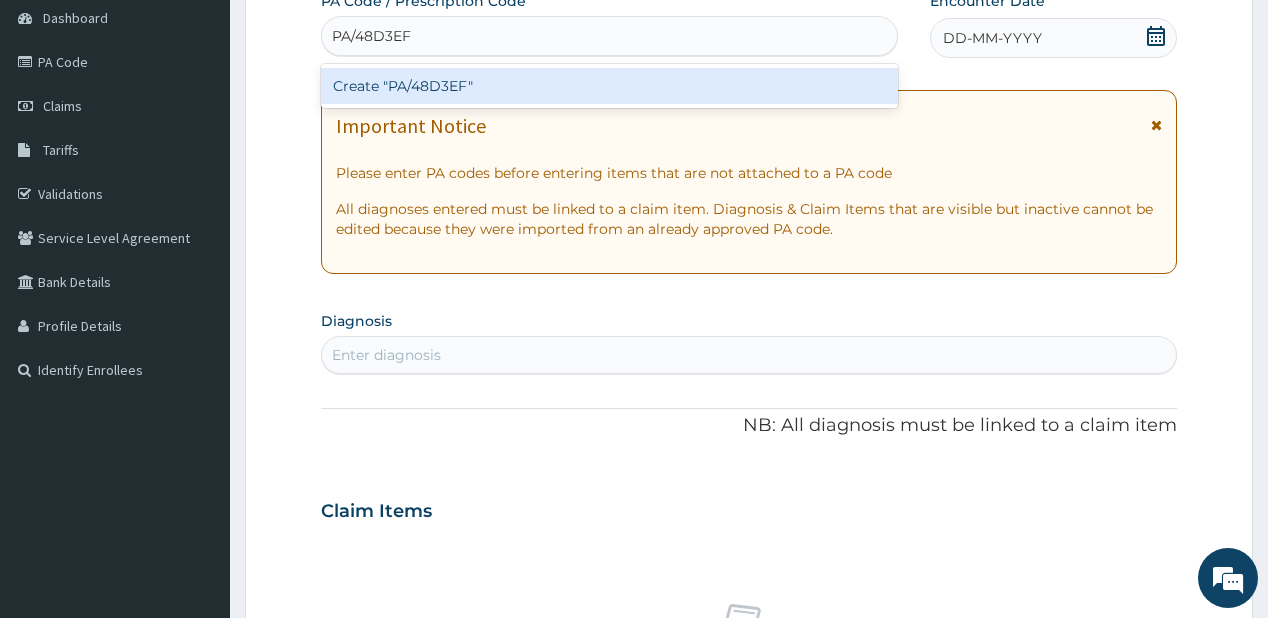 click on "Create "PA/48D3EF"" at bounding box center [609, 86] 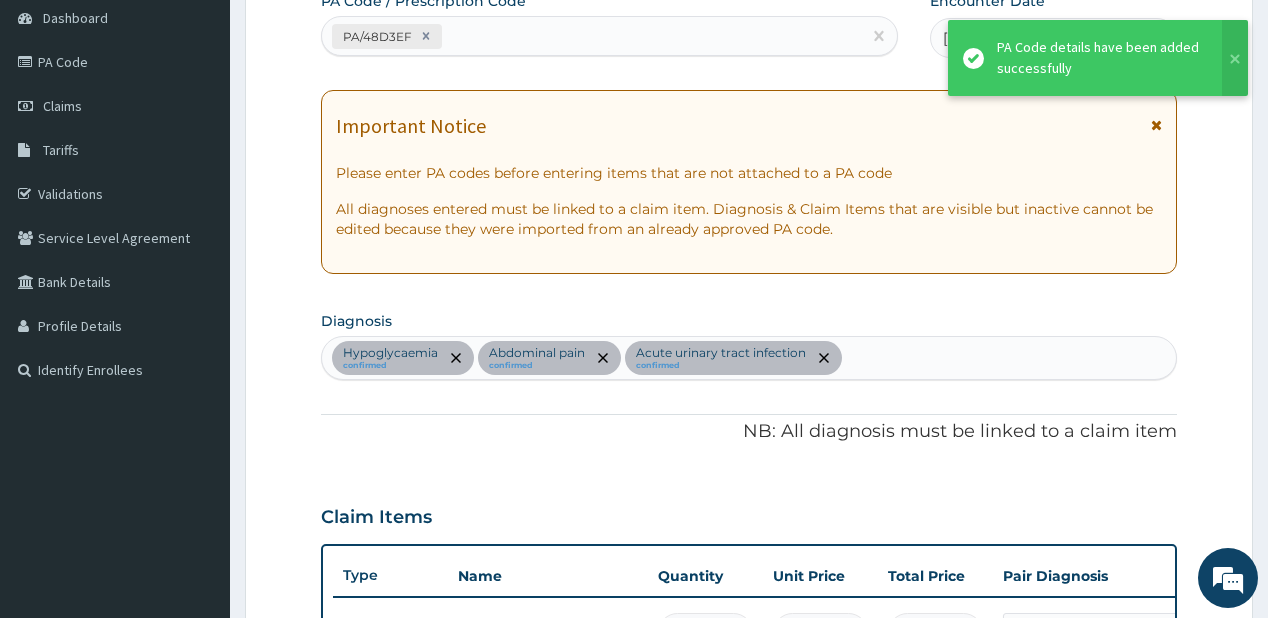 scroll, scrollTop: 658, scrollLeft: 0, axis: vertical 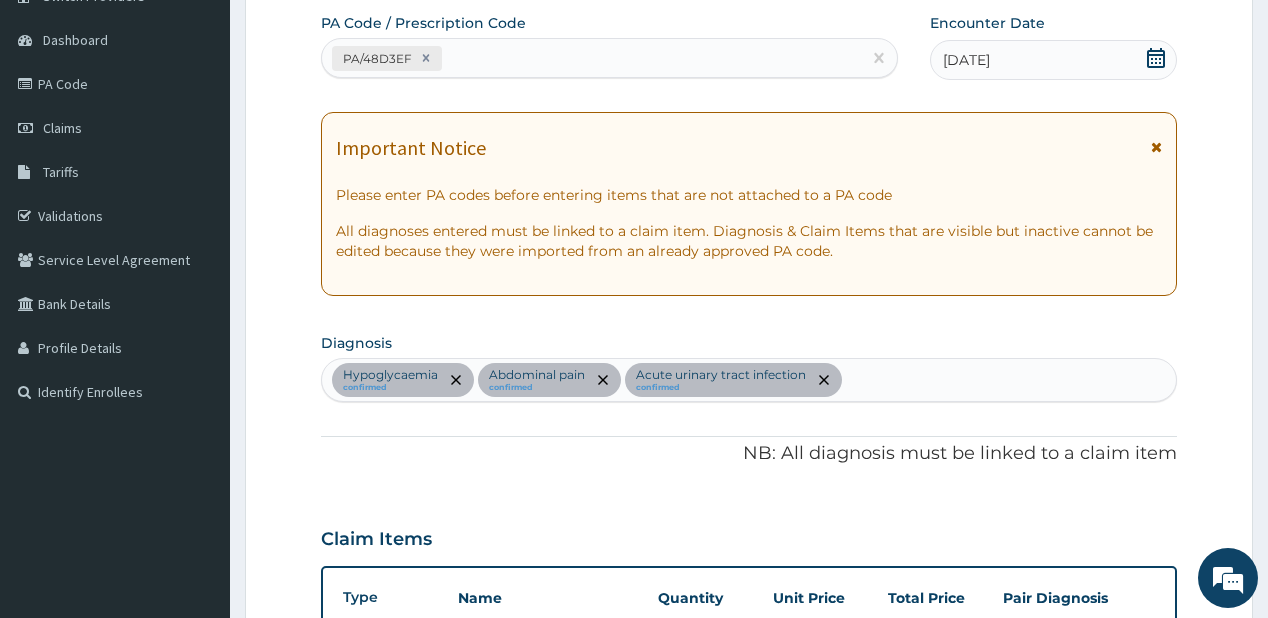 click on "PA/48D3EF" at bounding box center (591, 58) 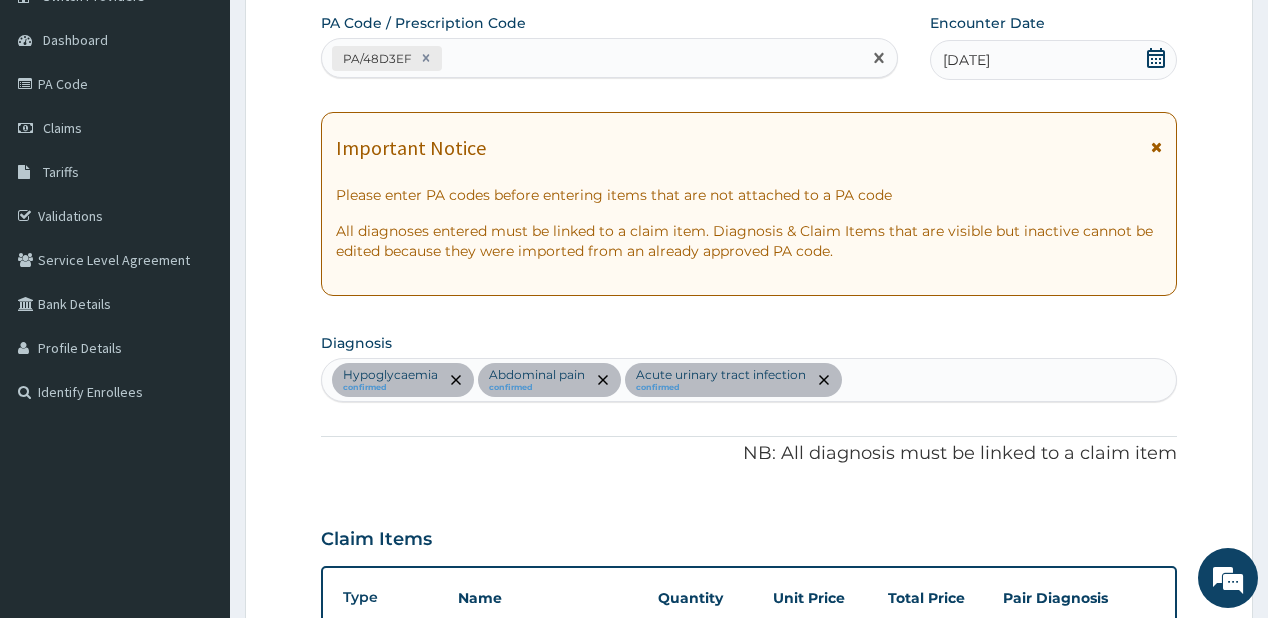 paste on "PA/0DA1D4" 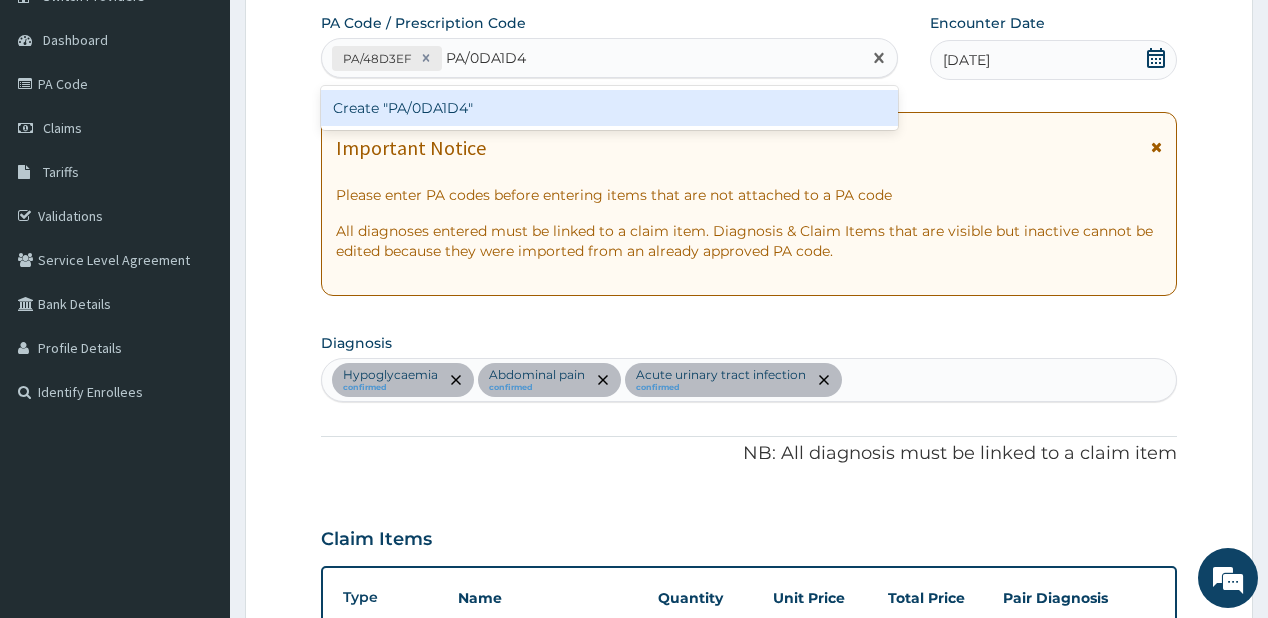 click on "Create "PA/0DA1D4"" at bounding box center (609, 108) 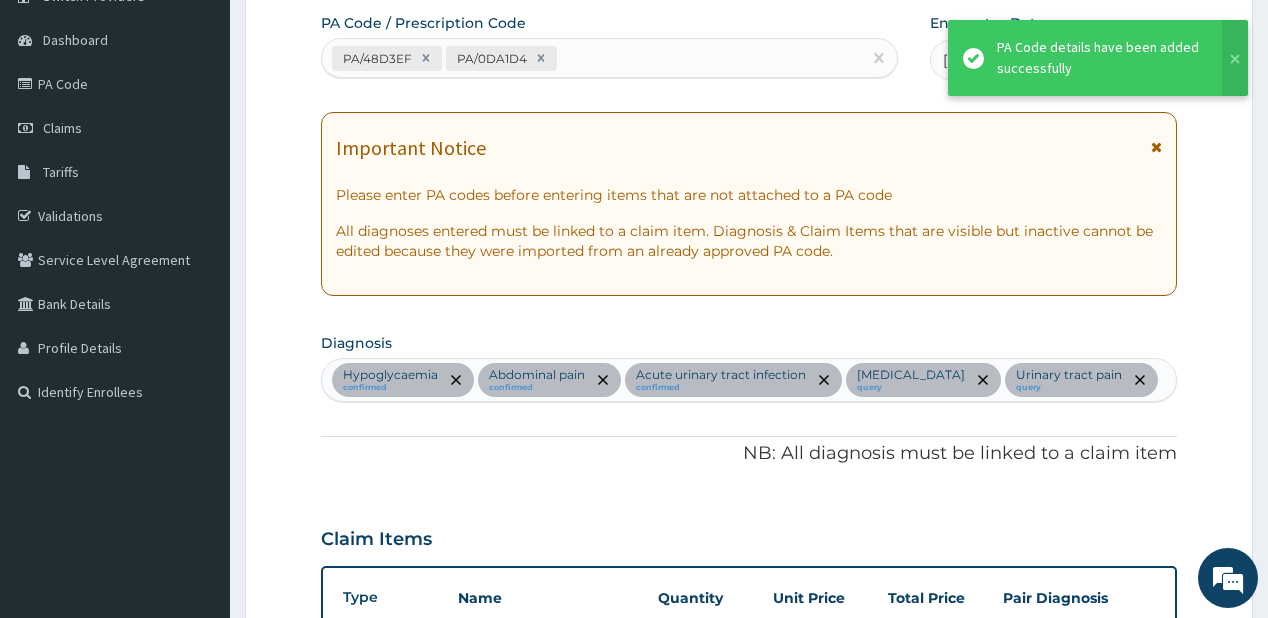scroll, scrollTop: 796, scrollLeft: 0, axis: vertical 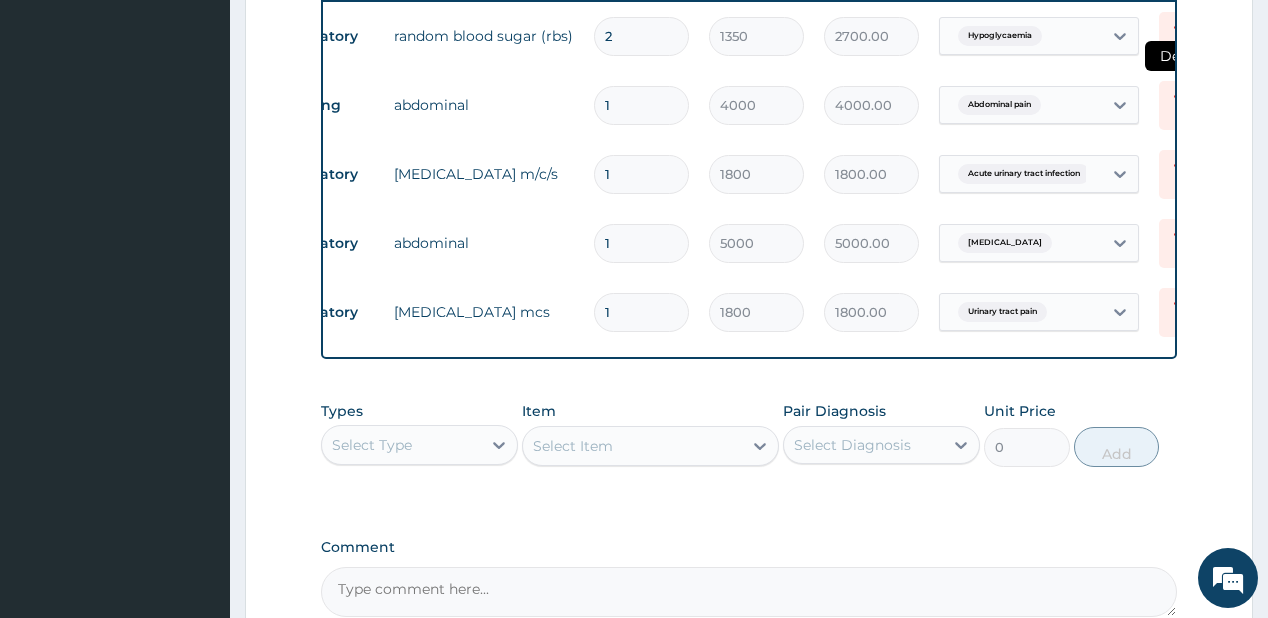 click at bounding box center (1181, 105) 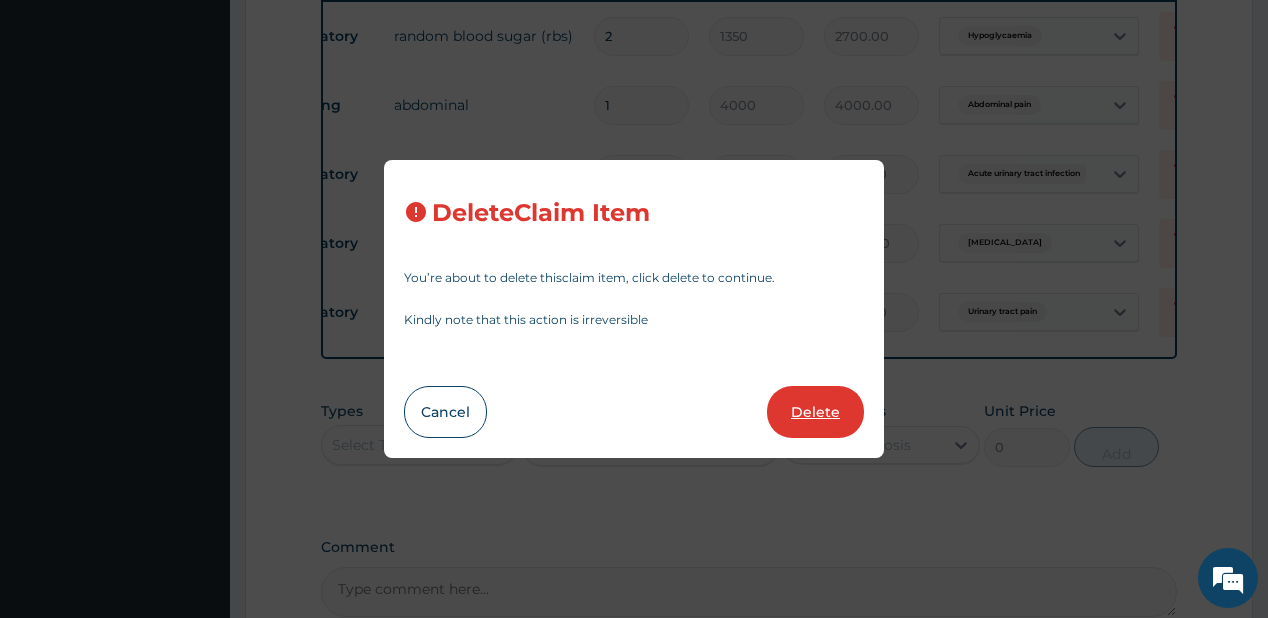 click on "Delete" at bounding box center (815, 412) 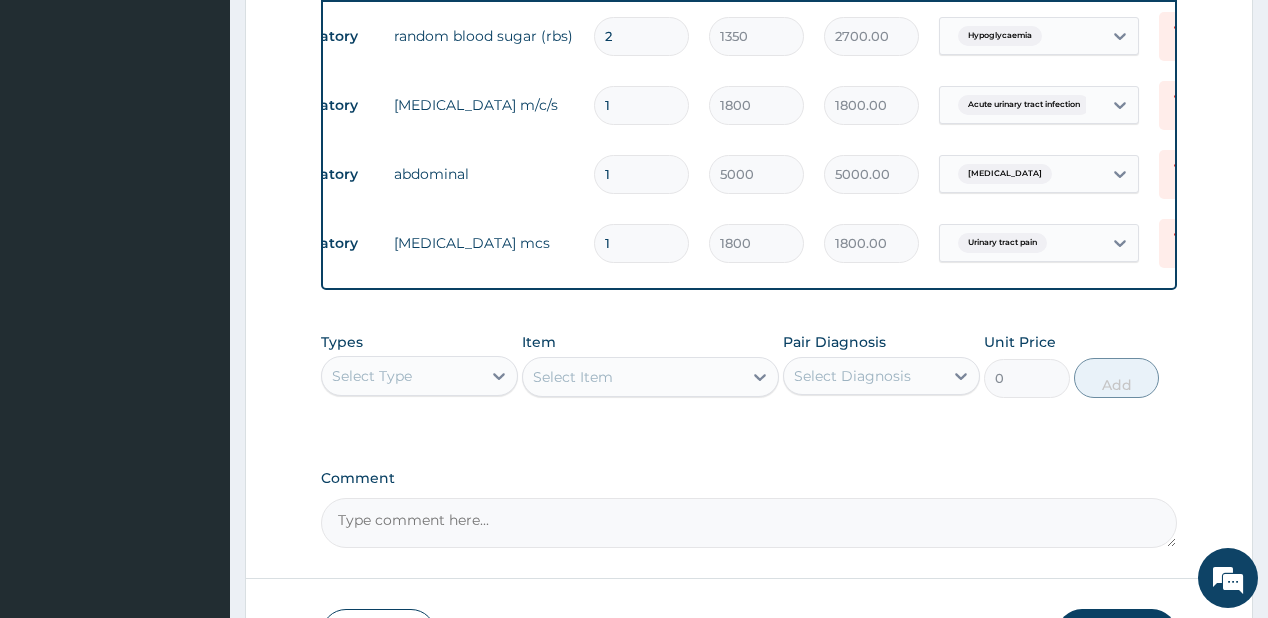 click on "2" at bounding box center (641, 36) 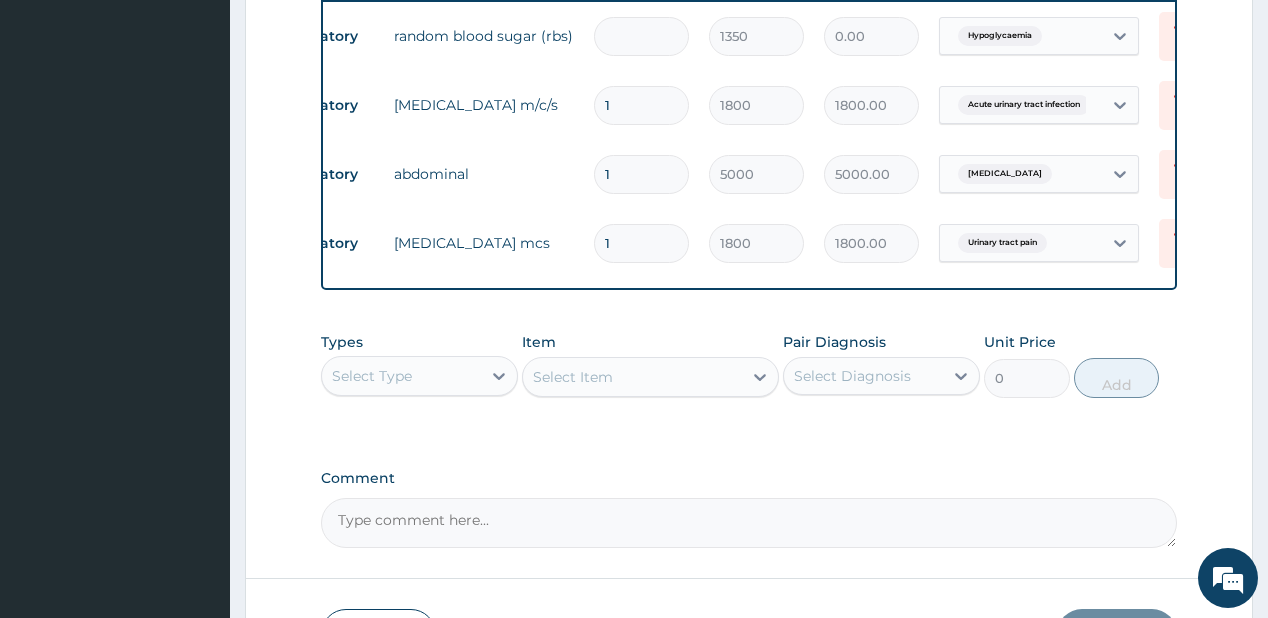 type on "1" 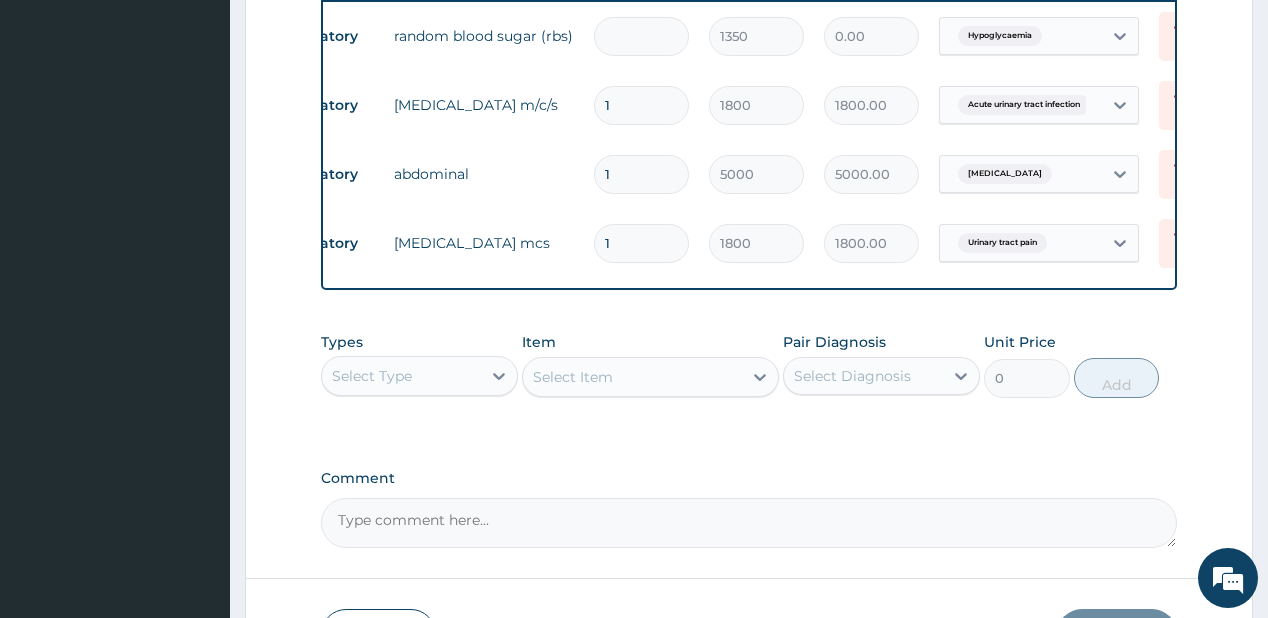type on "1350.00" 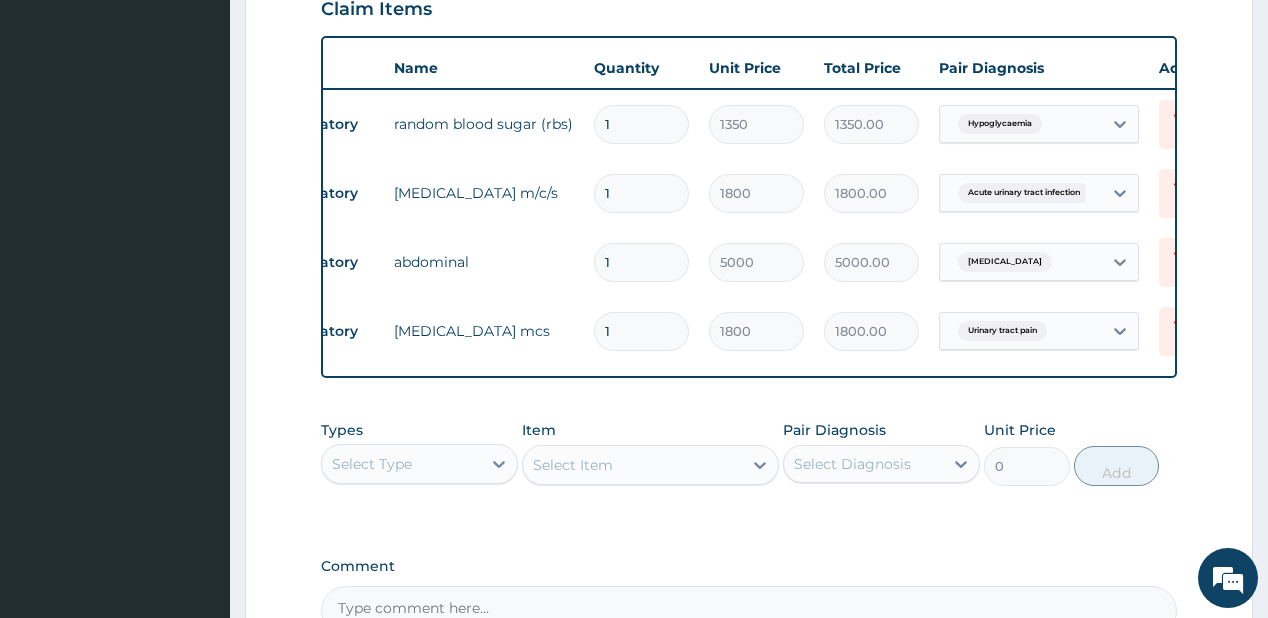 scroll, scrollTop: 704, scrollLeft: 0, axis: vertical 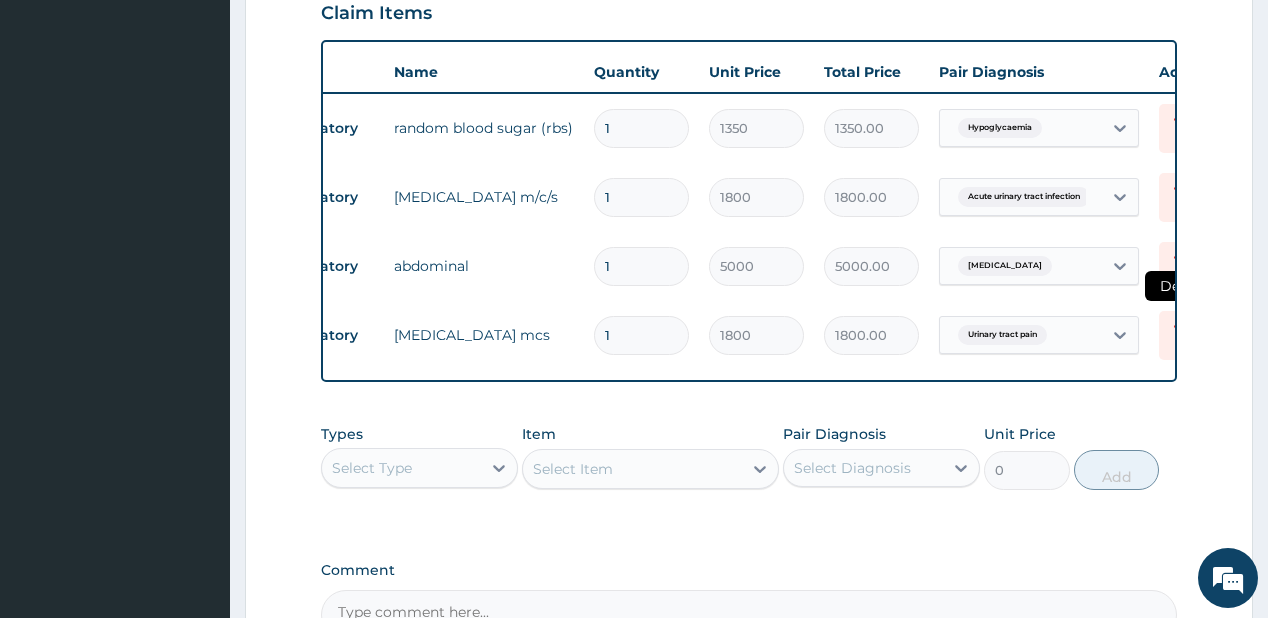 type on "1" 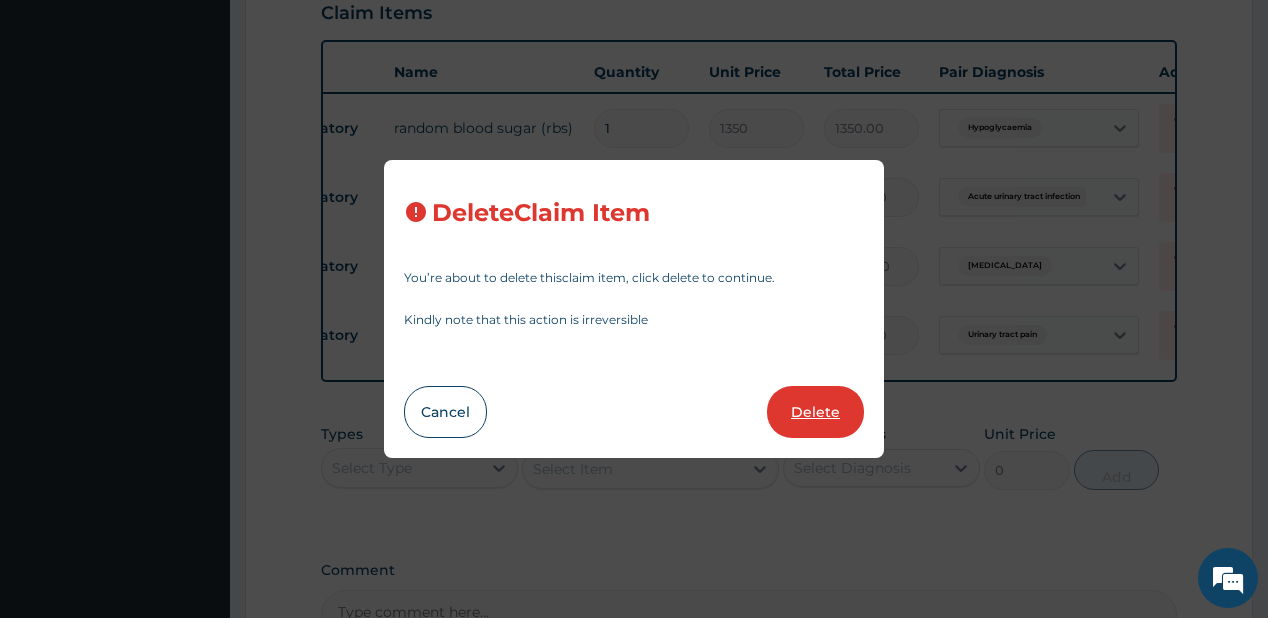 click on "Delete" at bounding box center (815, 412) 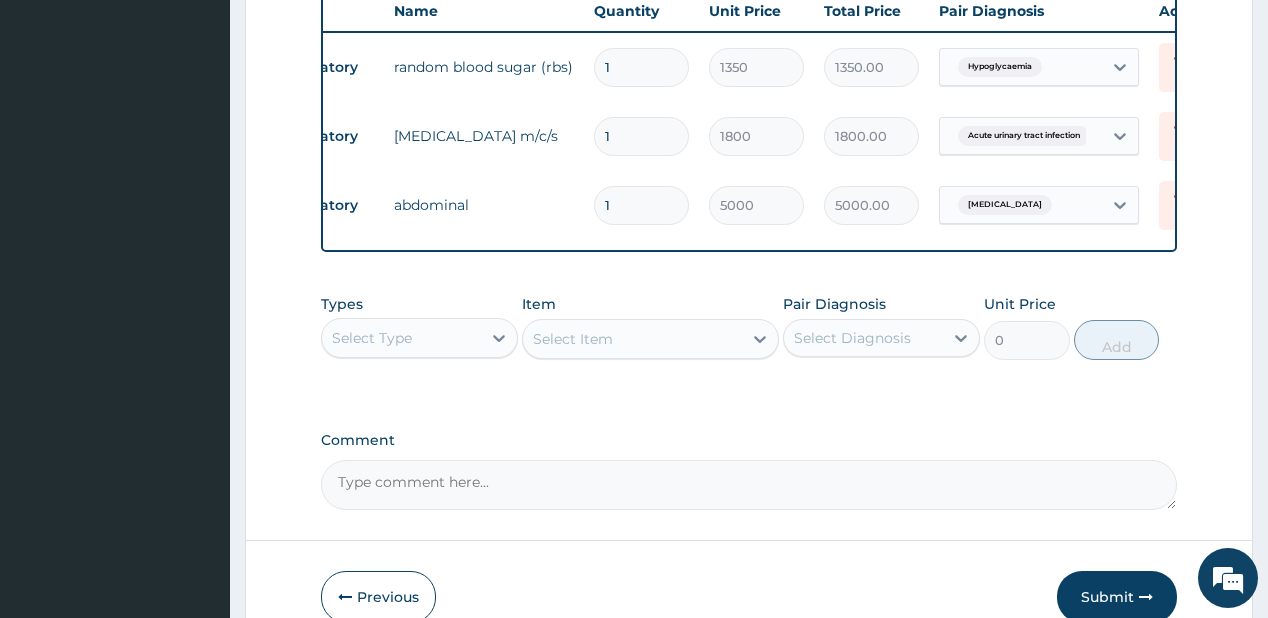 scroll, scrollTop: 784, scrollLeft: 0, axis: vertical 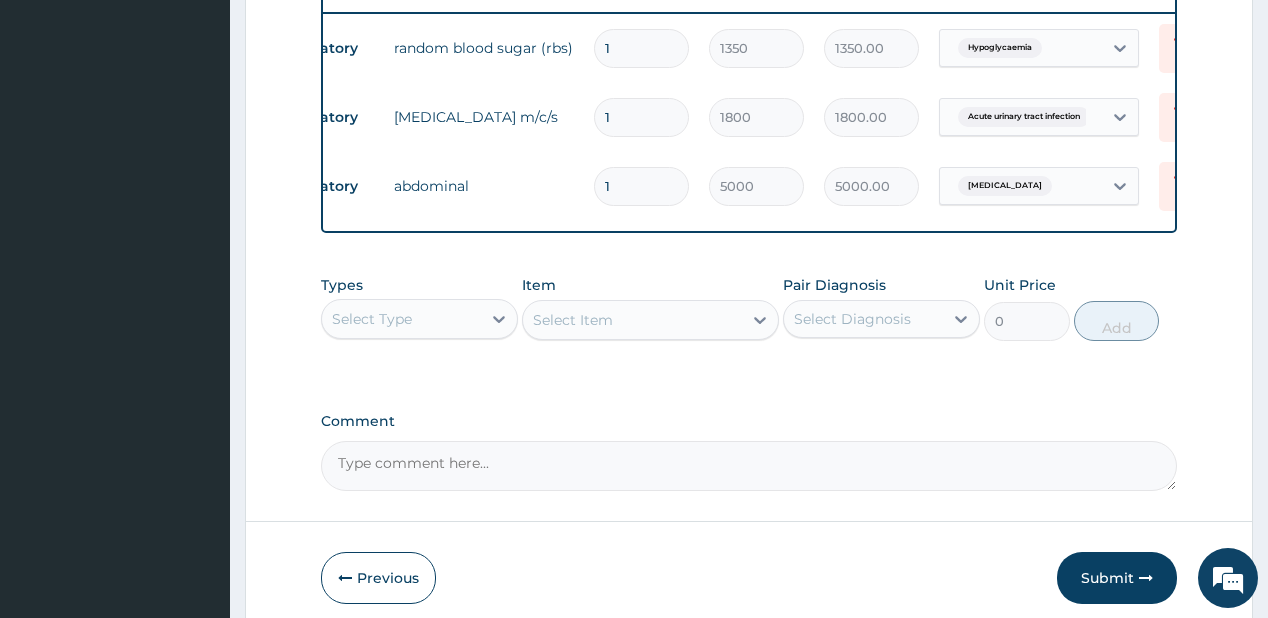 click on "Select Type" at bounding box center [401, 319] 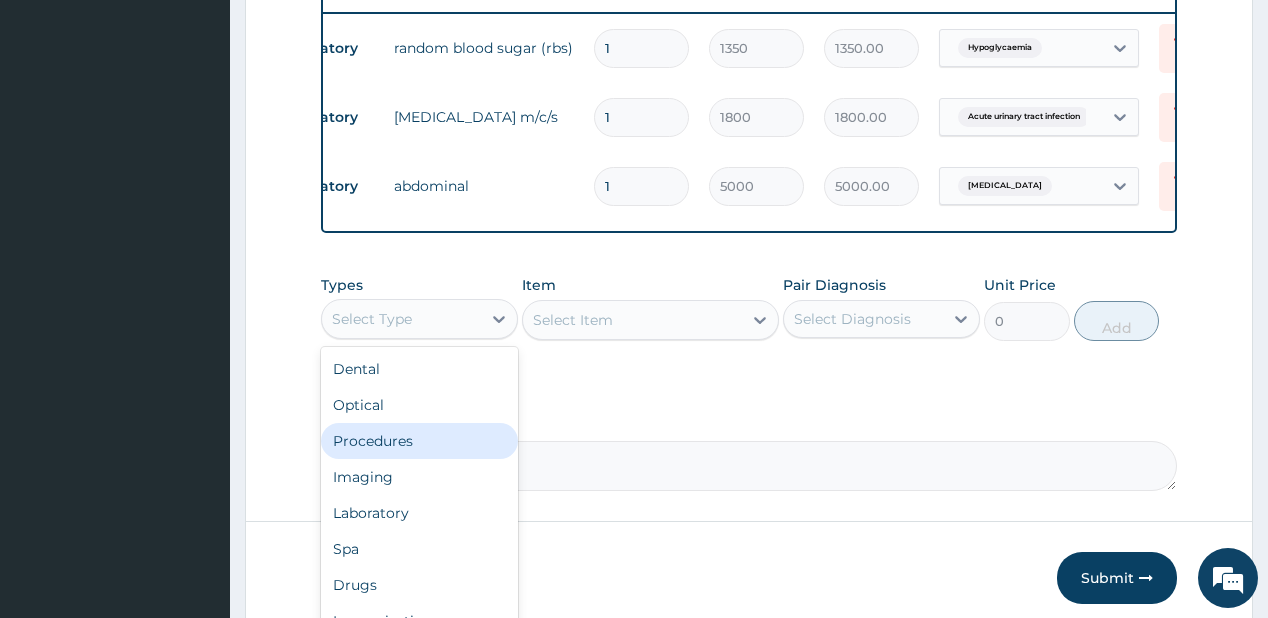 click on "Procedures" at bounding box center (419, 441) 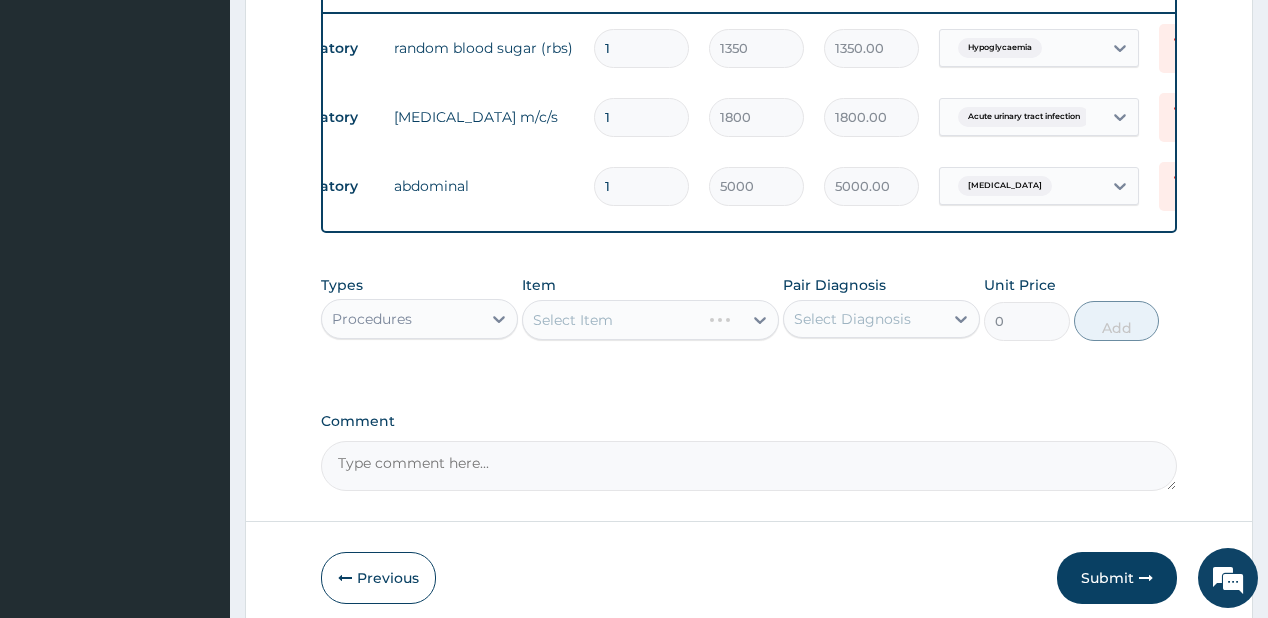 click on "Select Item" at bounding box center [650, 320] 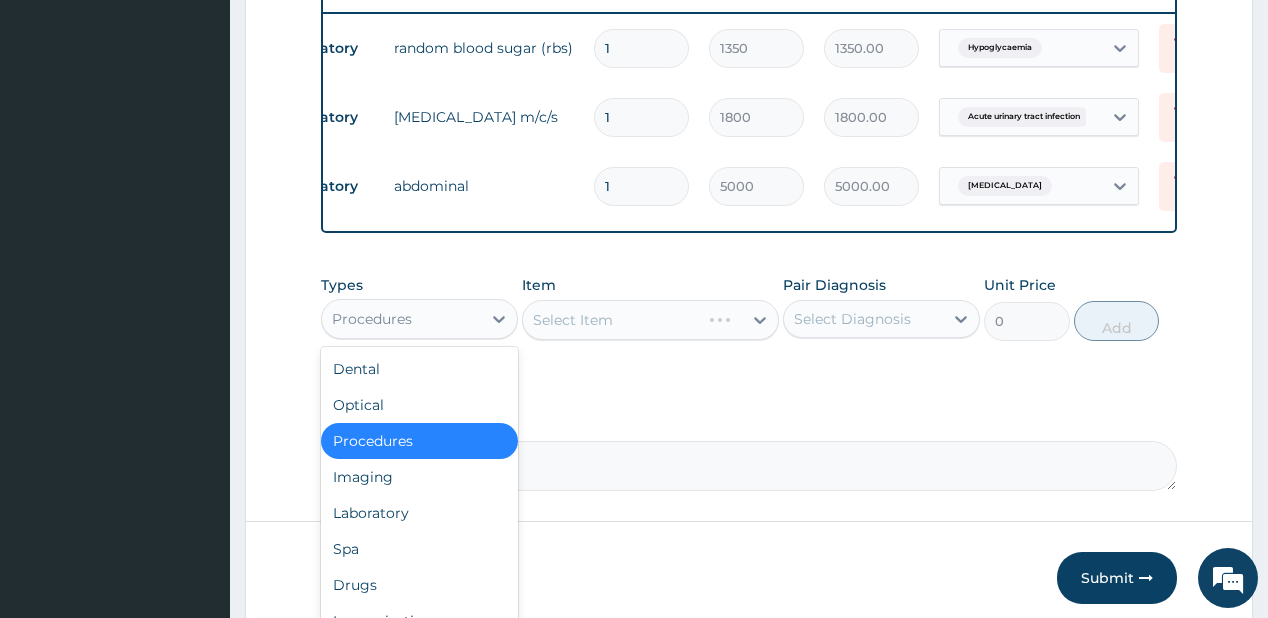 click on "Procedures" at bounding box center [401, 319] 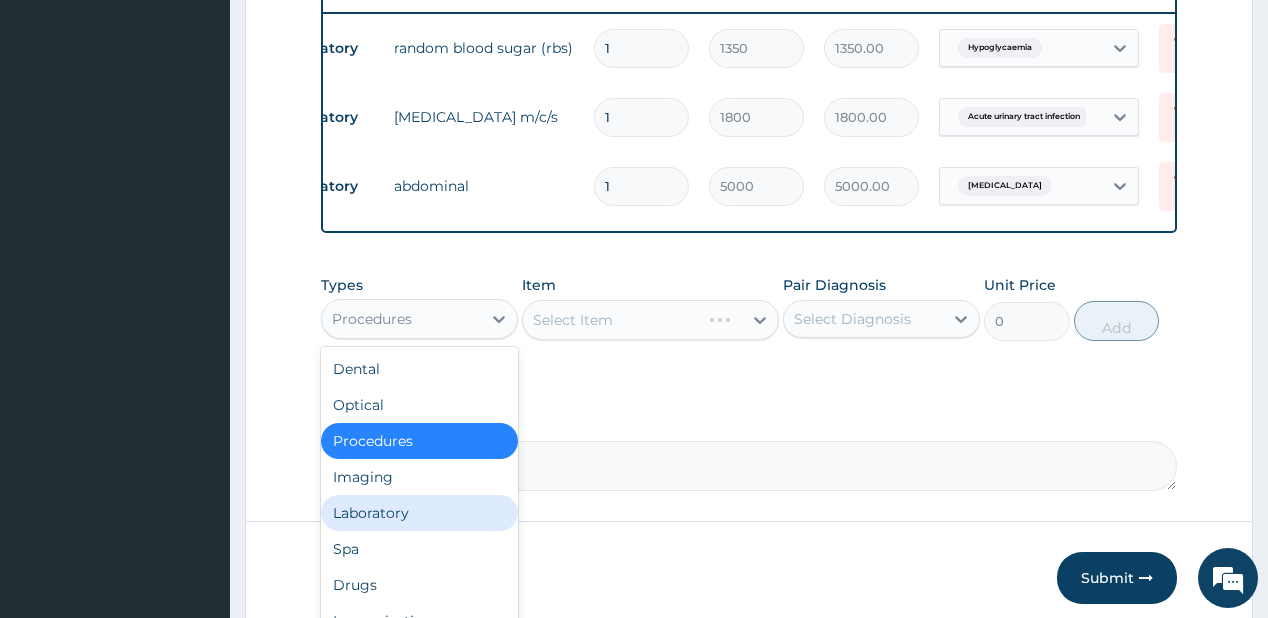 click on "Laboratory" at bounding box center (419, 513) 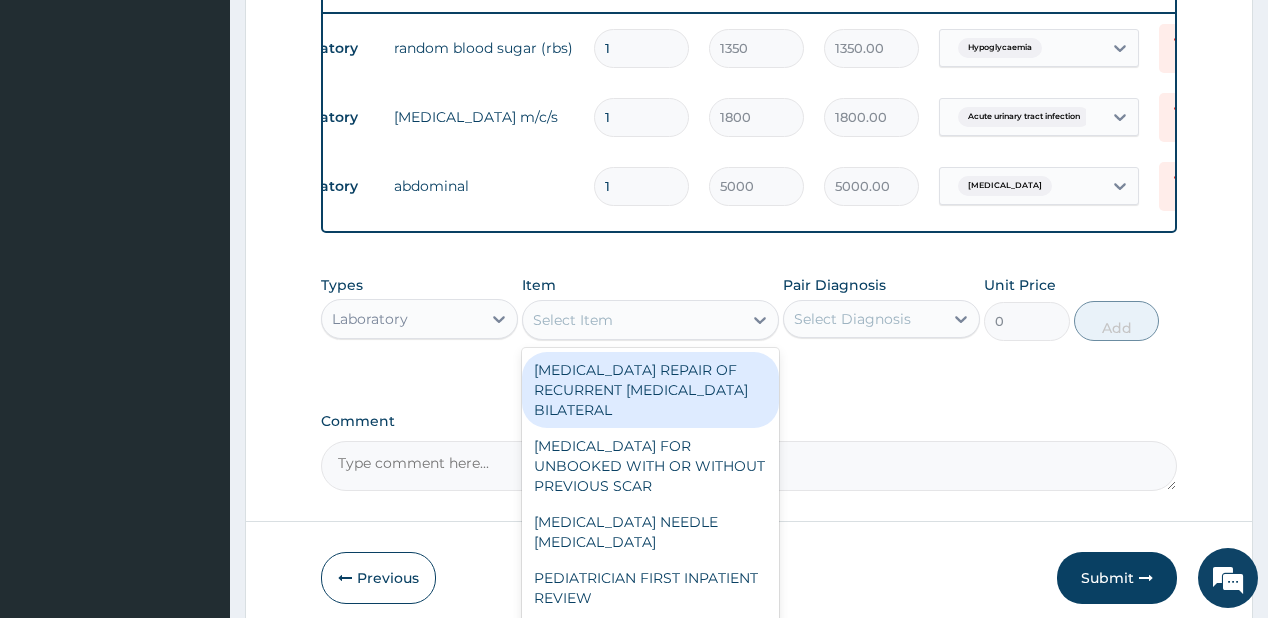 click on "Select Item" at bounding box center (573, 320) 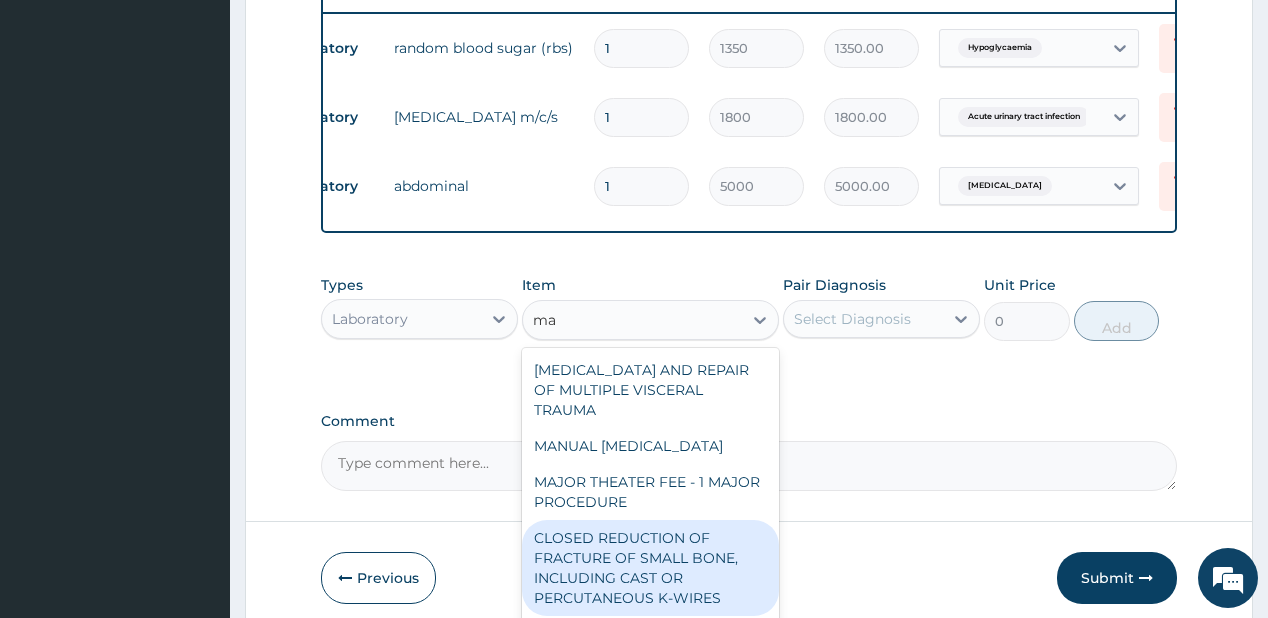 type on "m" 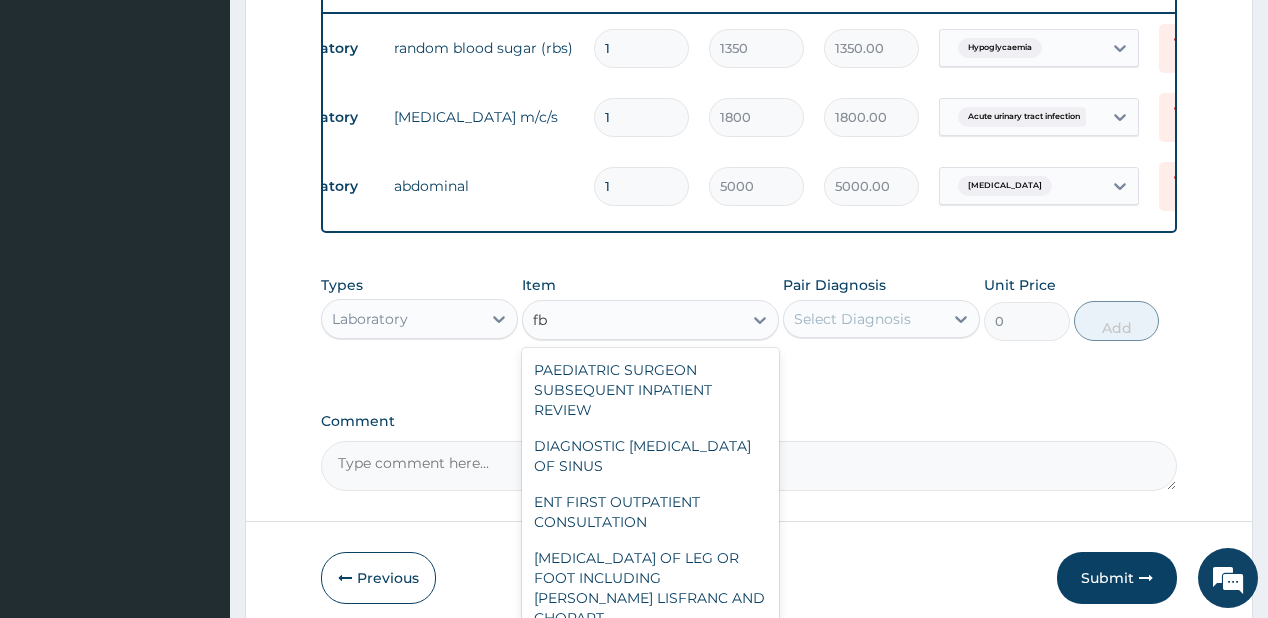 type on "f" 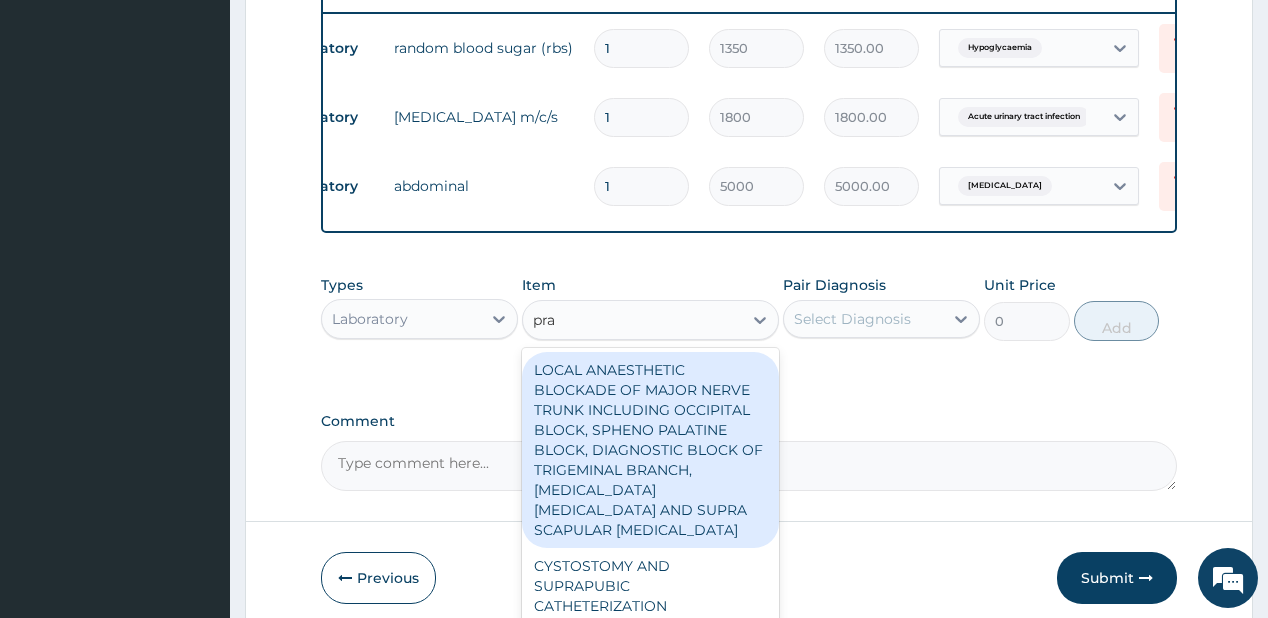 type on "prac" 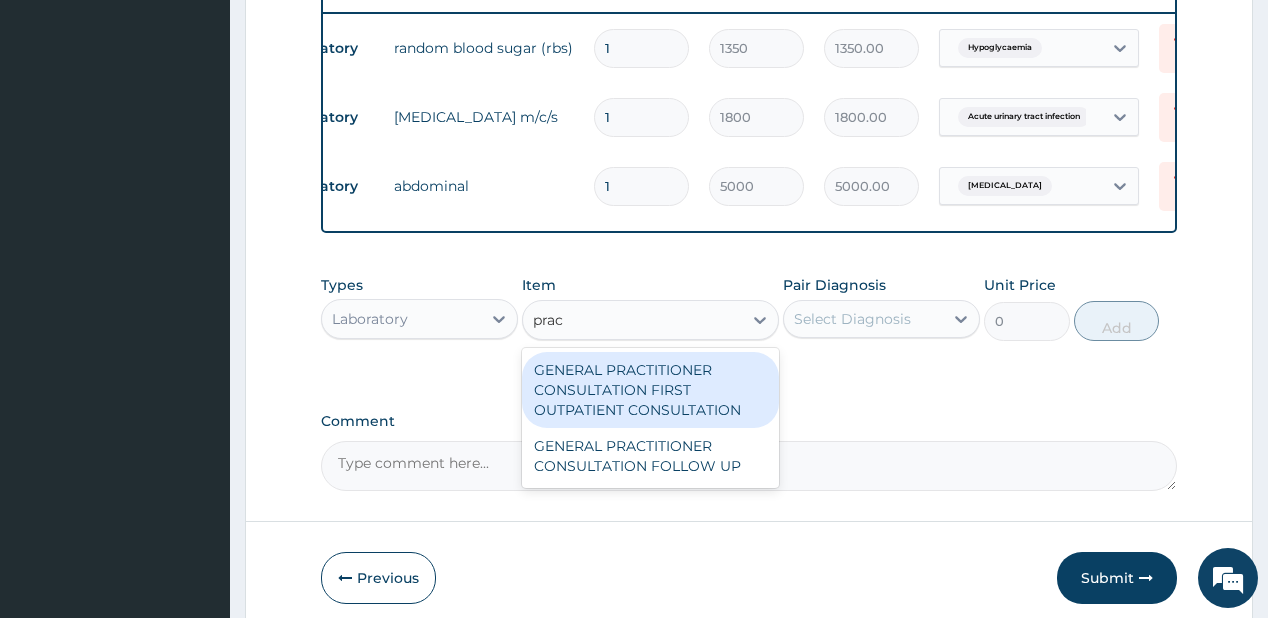 click on "GENERAL PRACTITIONER CONSULTATION FIRST OUTPATIENT CONSULTATION" at bounding box center [650, 390] 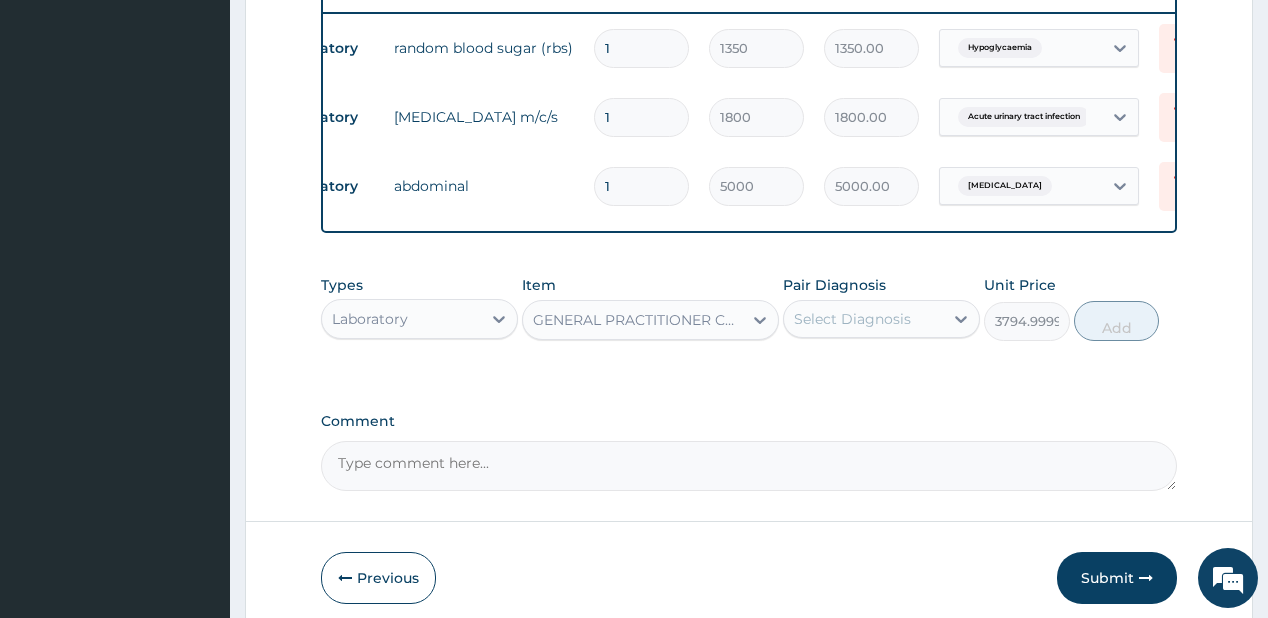 click on "Select Diagnosis" at bounding box center (852, 319) 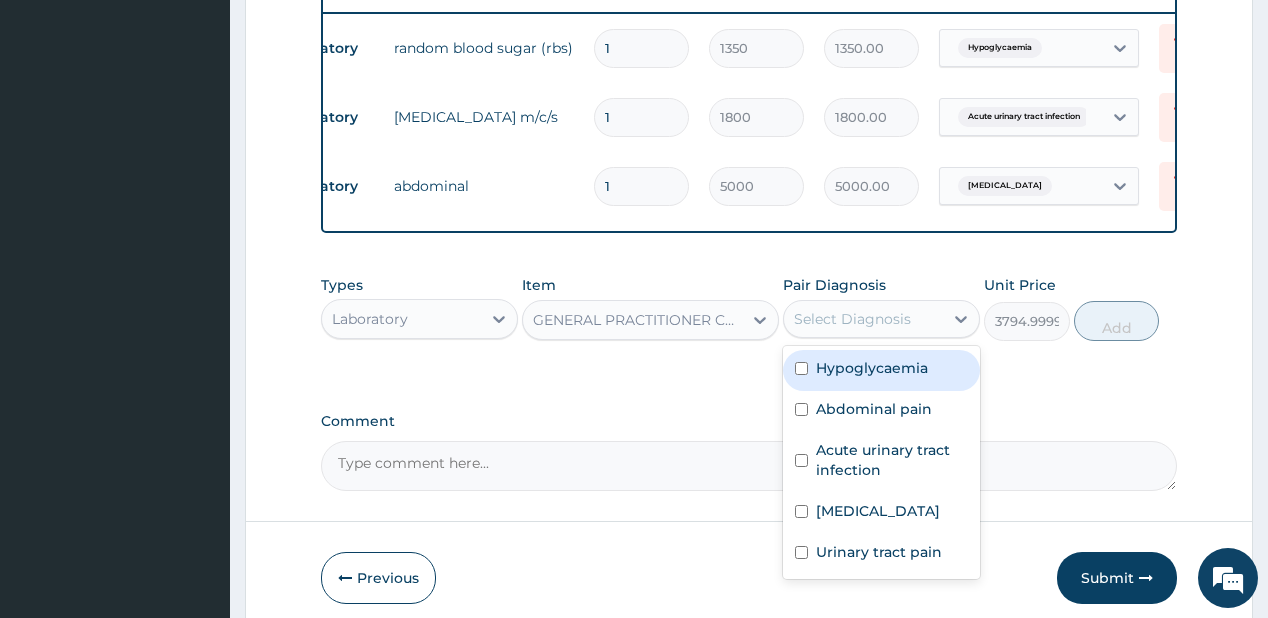 drag, startPoint x: 853, startPoint y: 368, endPoint x: 820, endPoint y: 428, distance: 68.47627 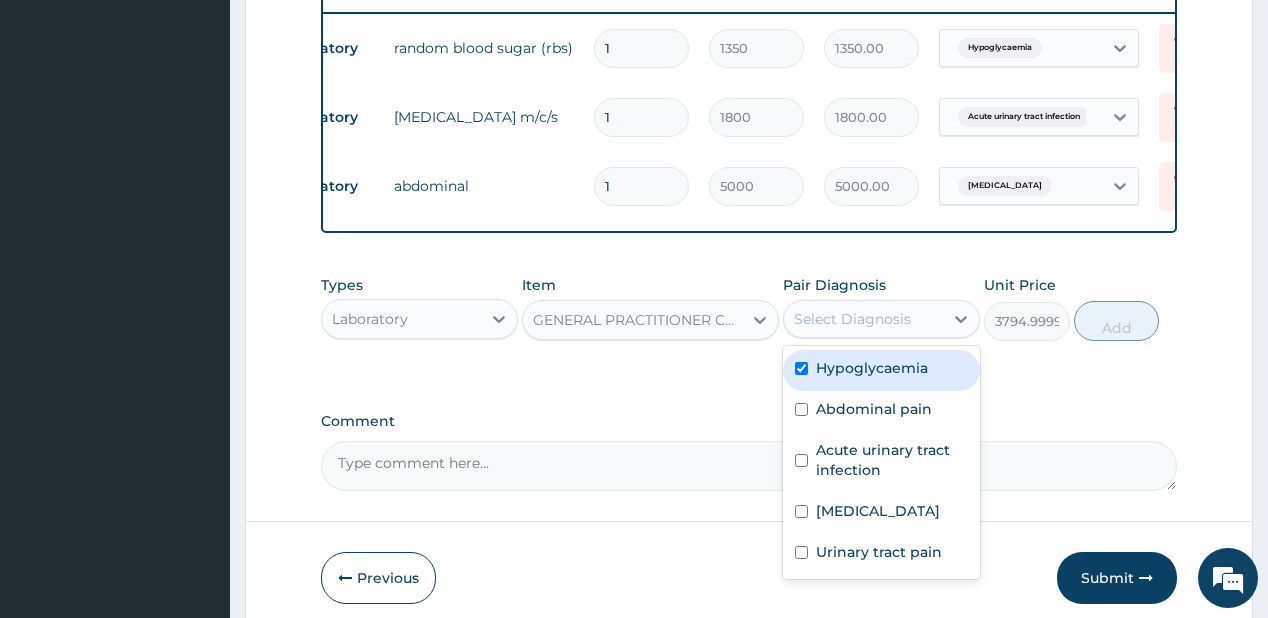 checkbox on "true" 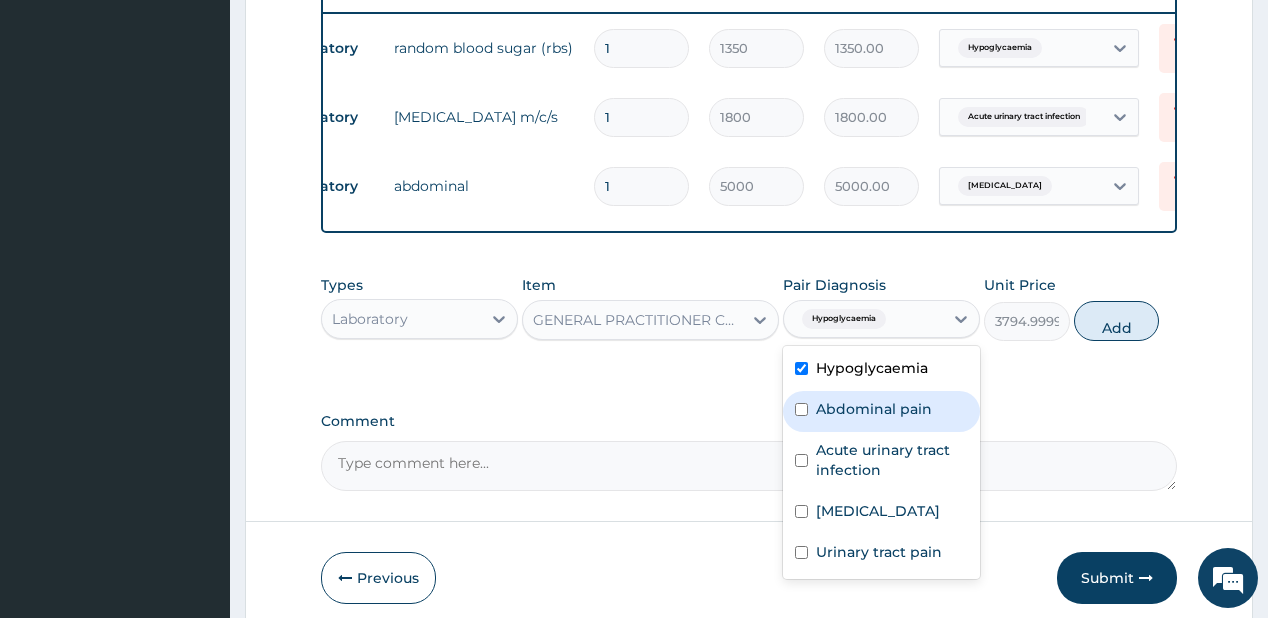 drag, startPoint x: 822, startPoint y: 424, endPoint x: 806, endPoint y: 468, distance: 46.818798 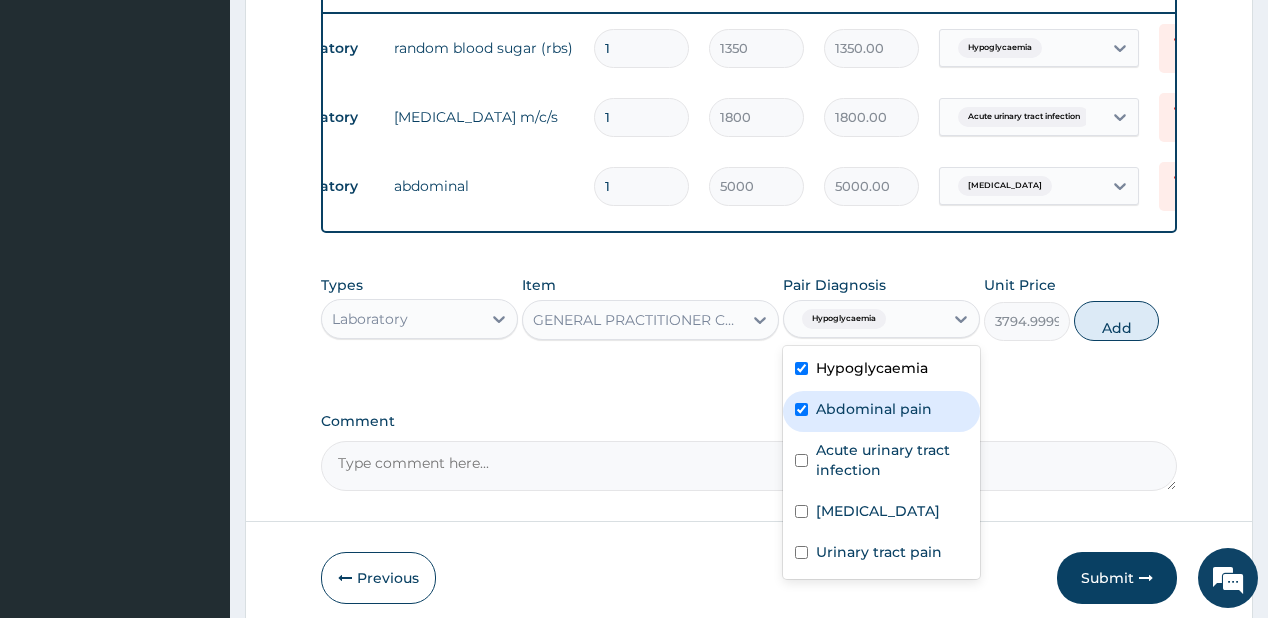 checkbox on "true" 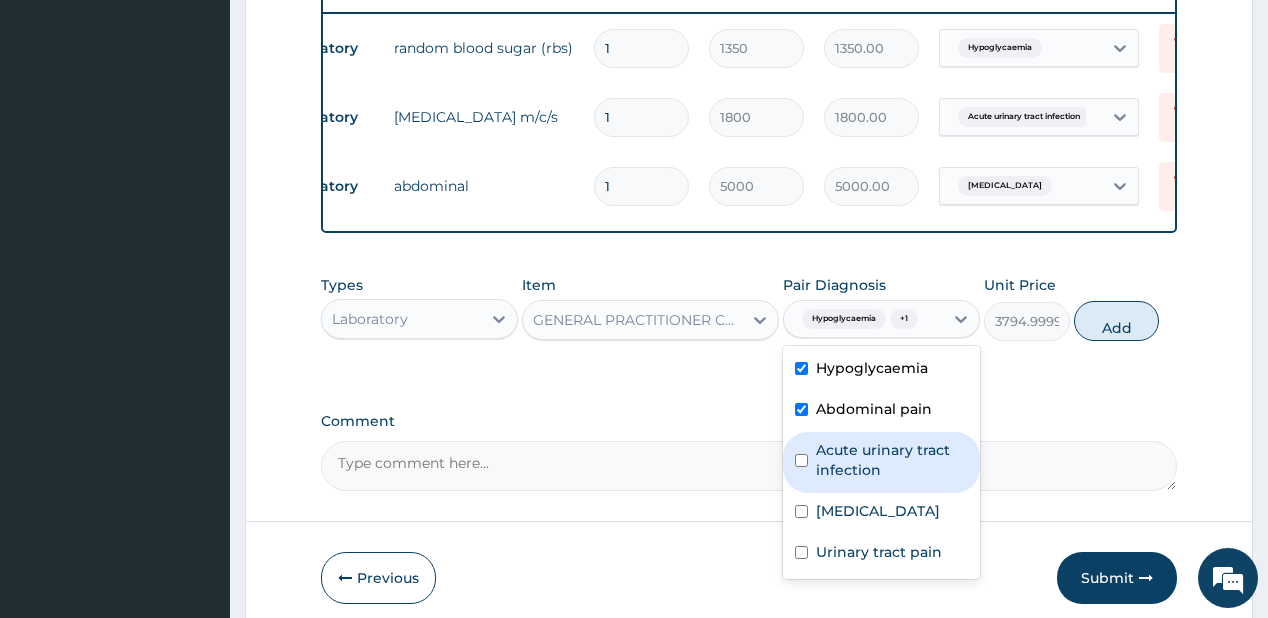 drag, startPoint x: 804, startPoint y: 485, endPoint x: 804, endPoint y: 506, distance: 21 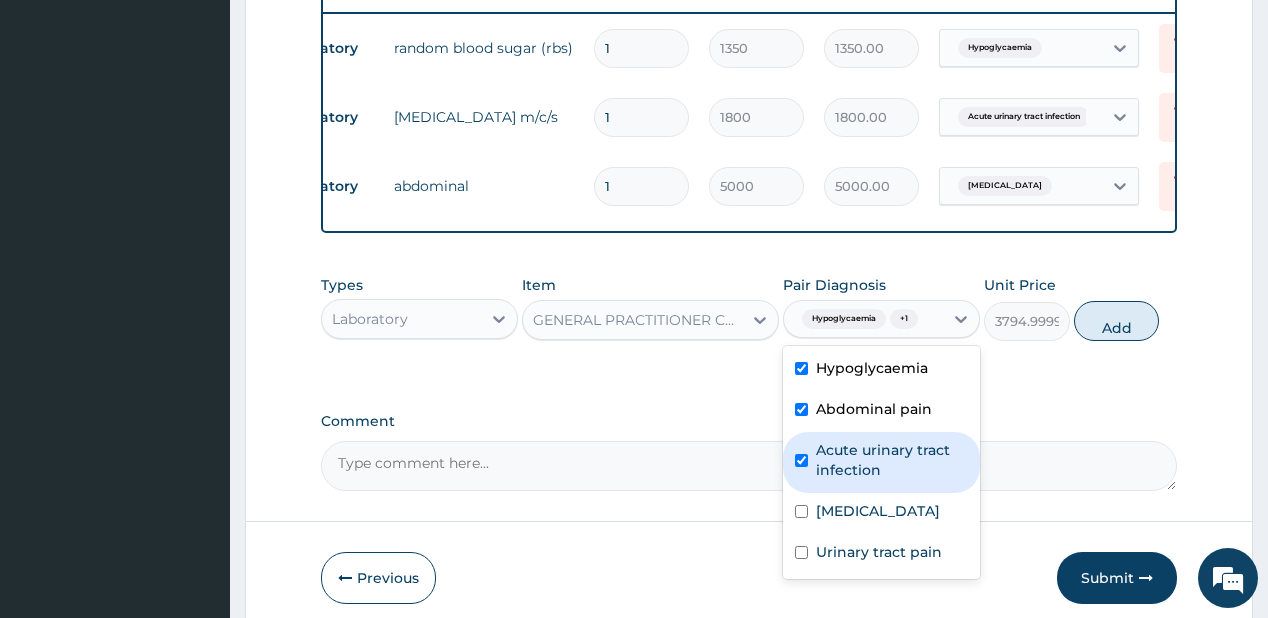checkbox on "true" 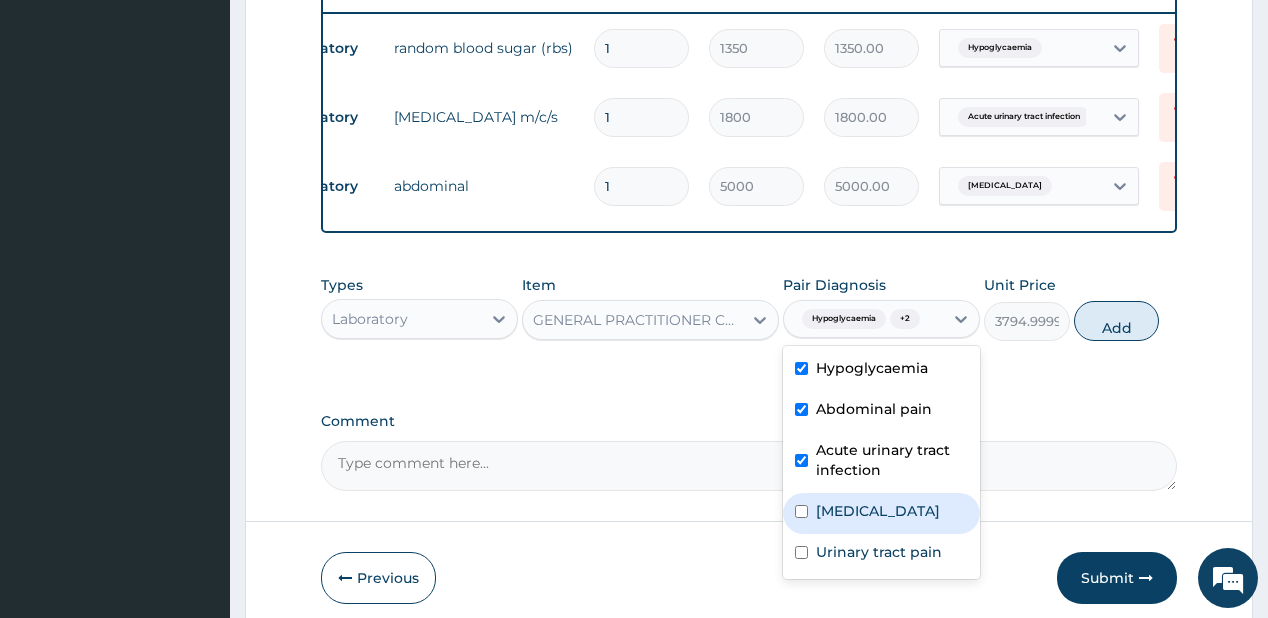drag, startPoint x: 797, startPoint y: 526, endPoint x: 806, endPoint y: 555, distance: 30.364452 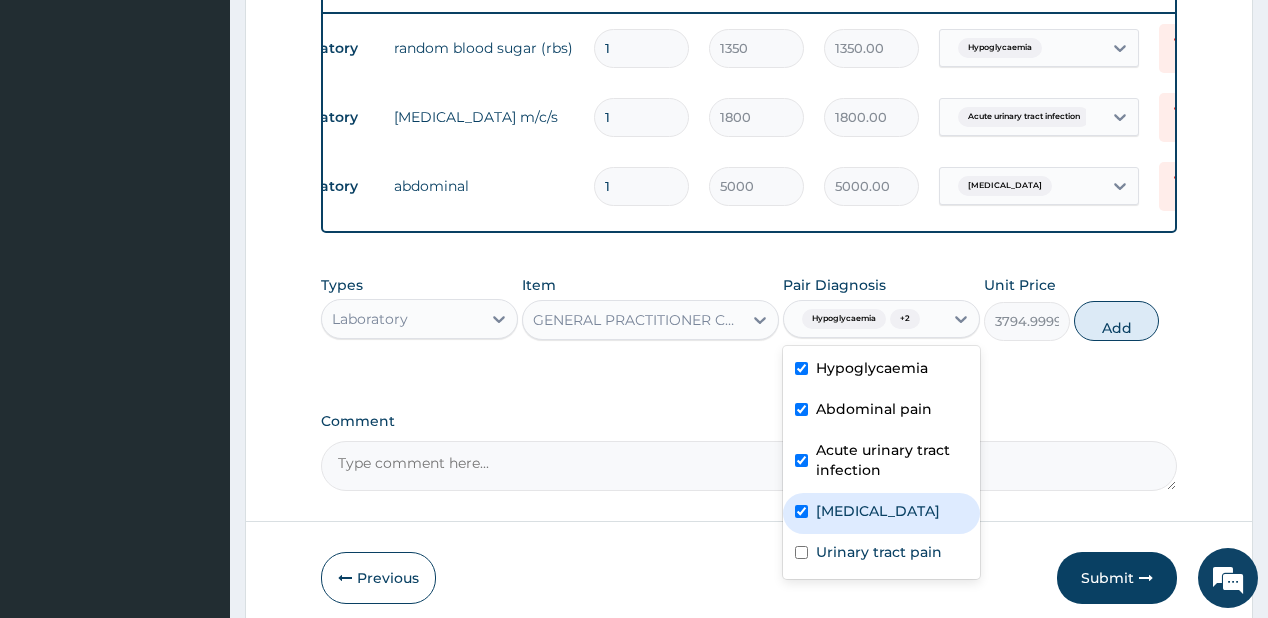 checkbox on "true" 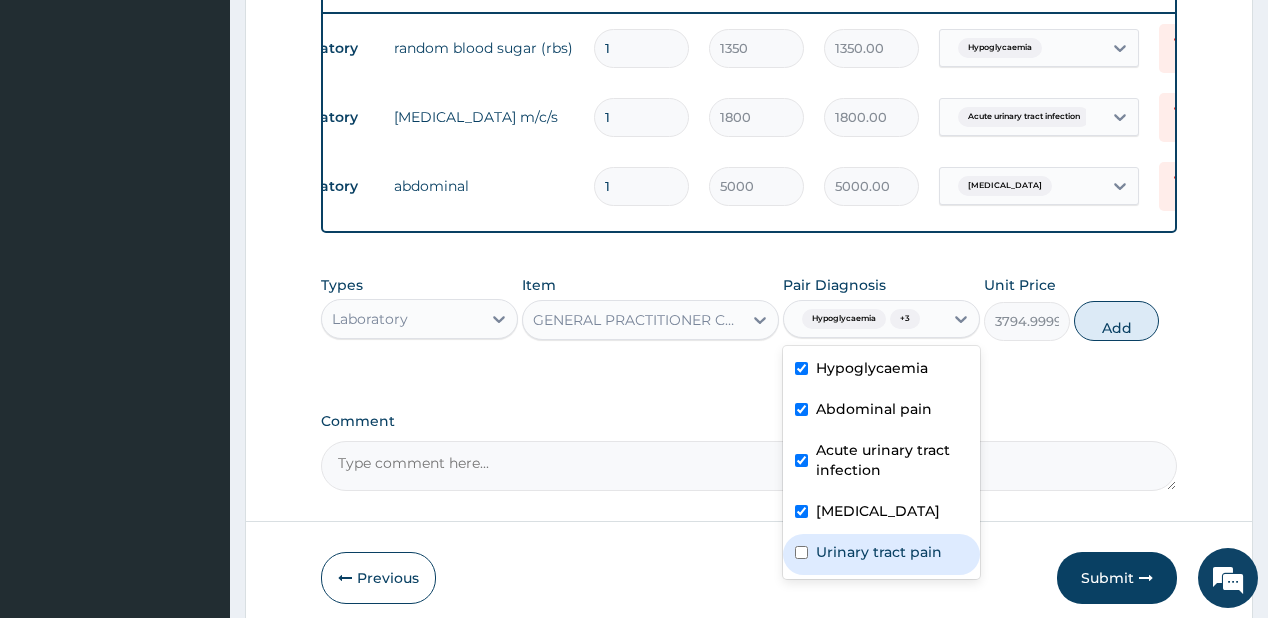 drag, startPoint x: 807, startPoint y: 579, endPoint x: 832, endPoint y: 548, distance: 39.824615 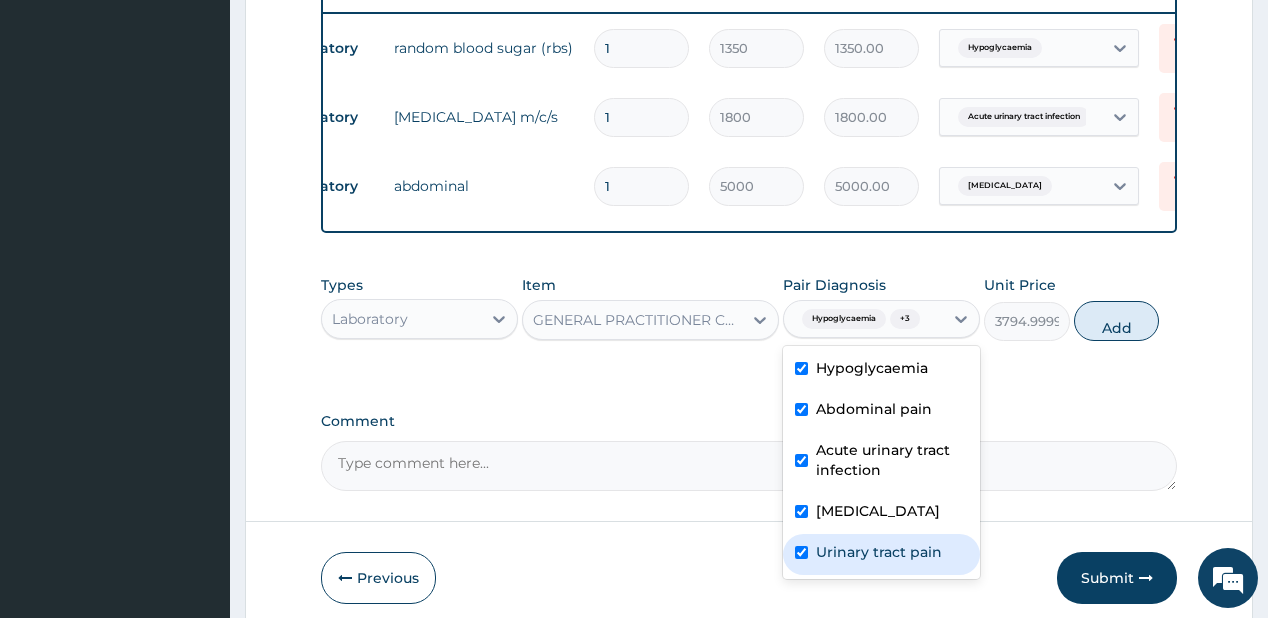 checkbox on "true" 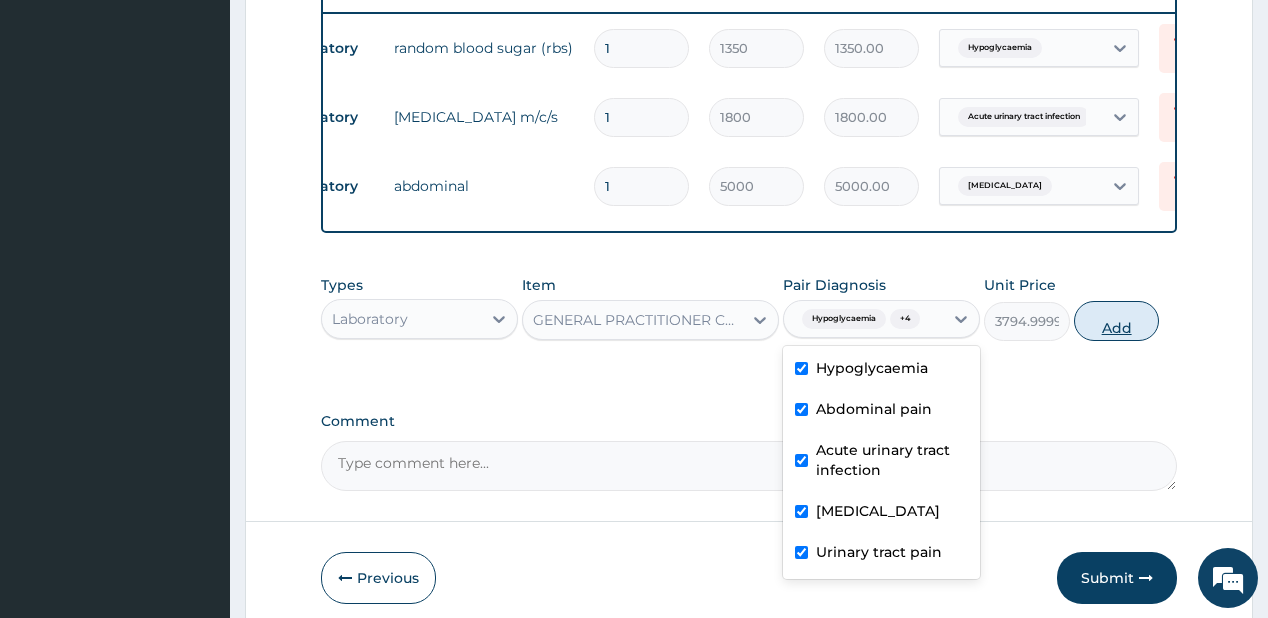 click on "Add" at bounding box center [1117, 321] 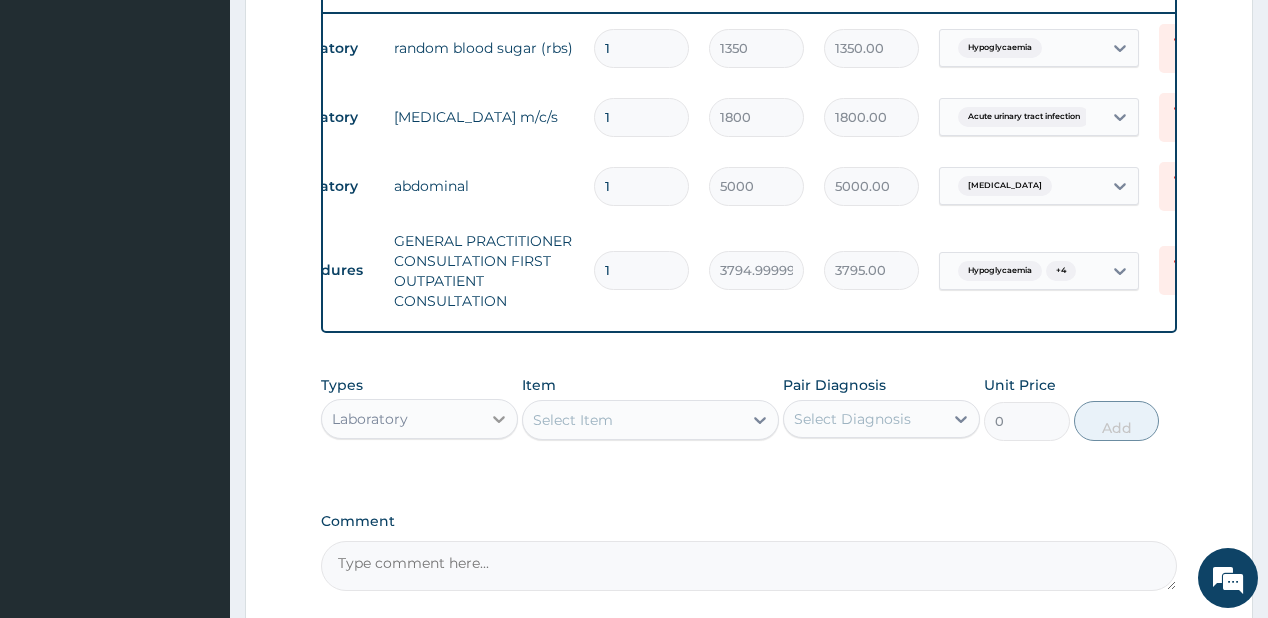 click at bounding box center [499, 419] 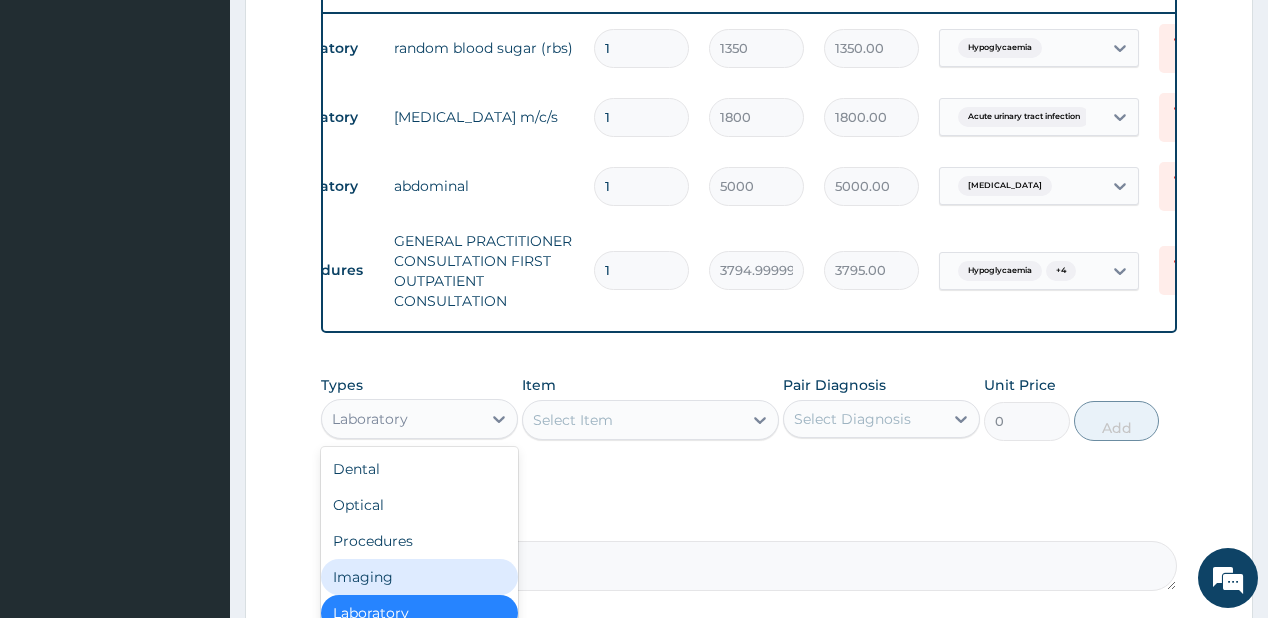 click on "Imaging" at bounding box center [419, 577] 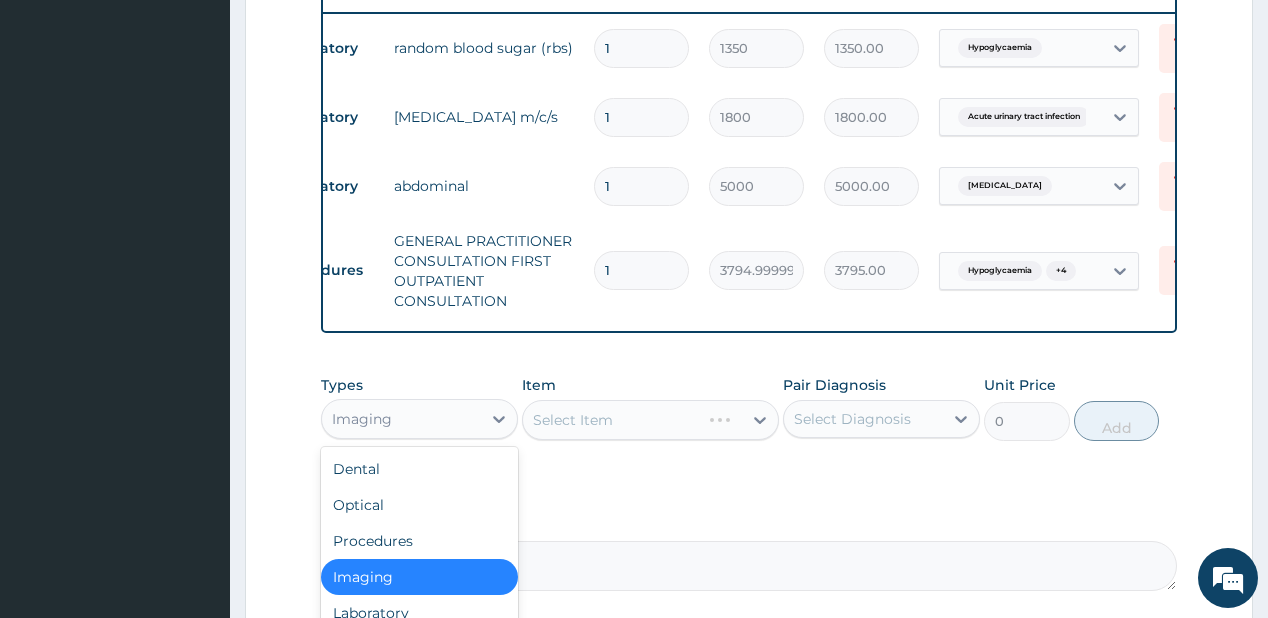 click on "Imaging" at bounding box center [401, 419] 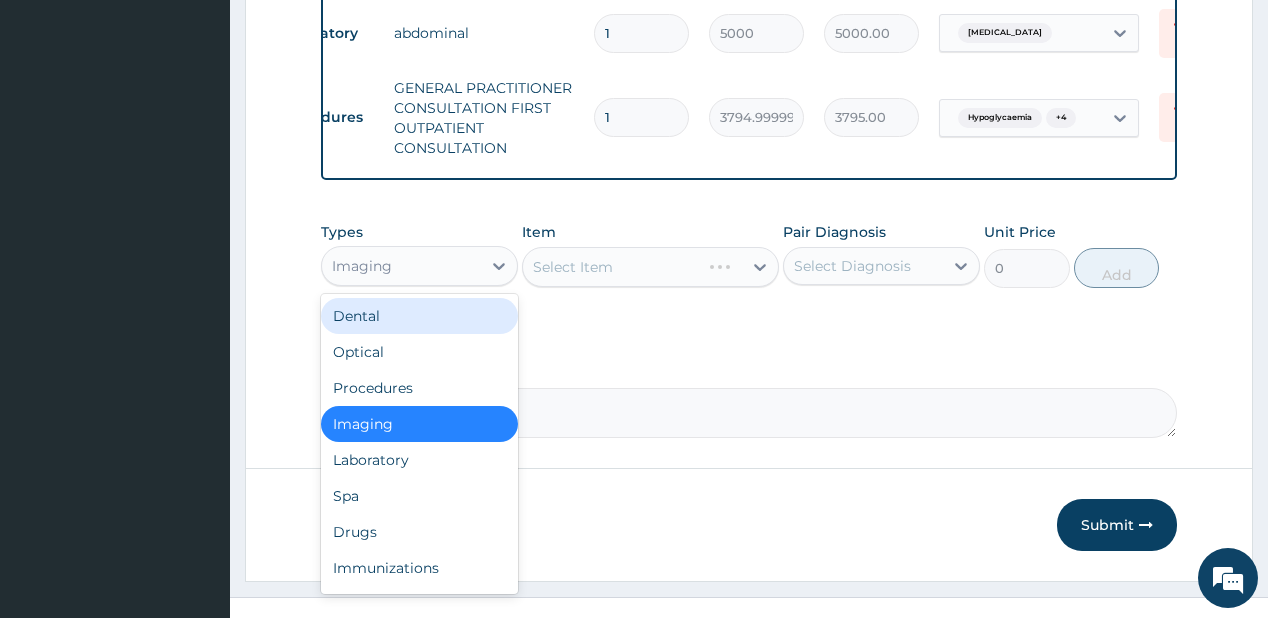 scroll, scrollTop: 944, scrollLeft: 0, axis: vertical 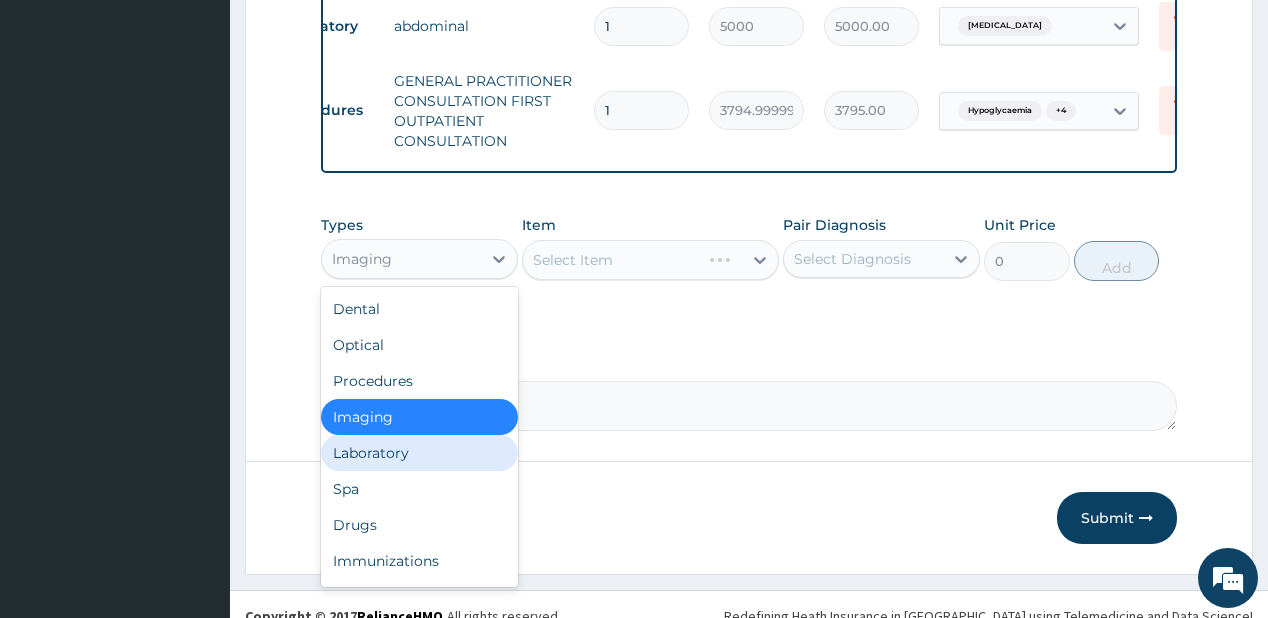 click on "Laboratory" at bounding box center (419, 453) 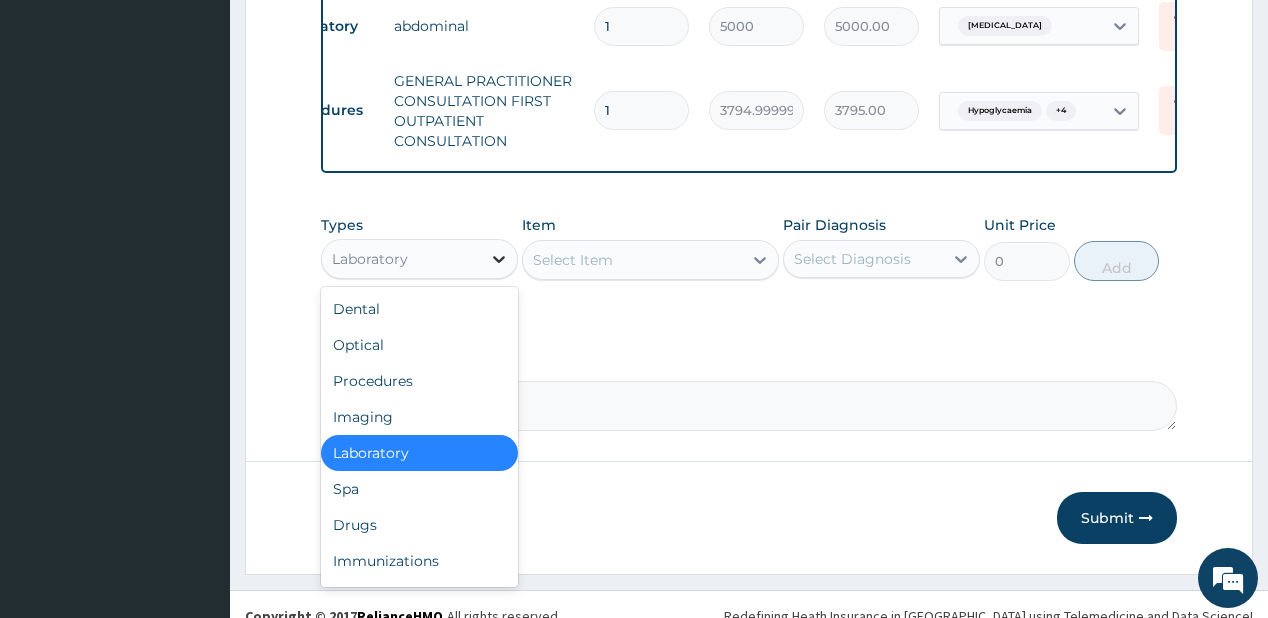 click at bounding box center [499, 259] 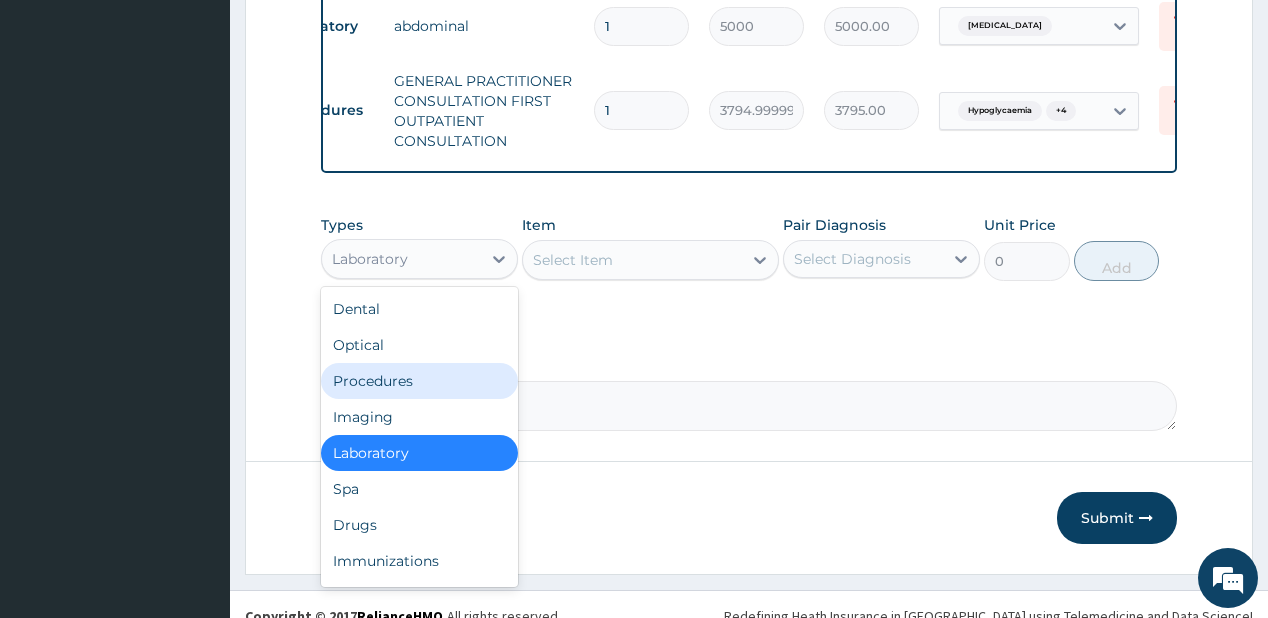 click on "Procedures" at bounding box center (419, 381) 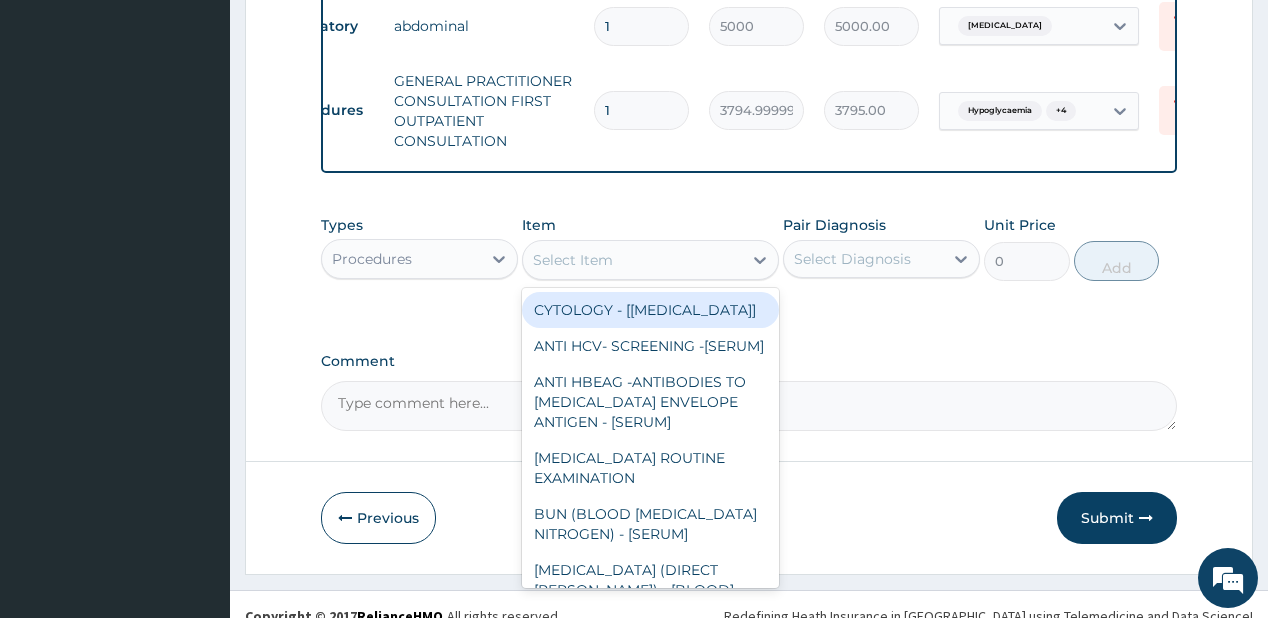 click on "Select Item" at bounding box center (573, 260) 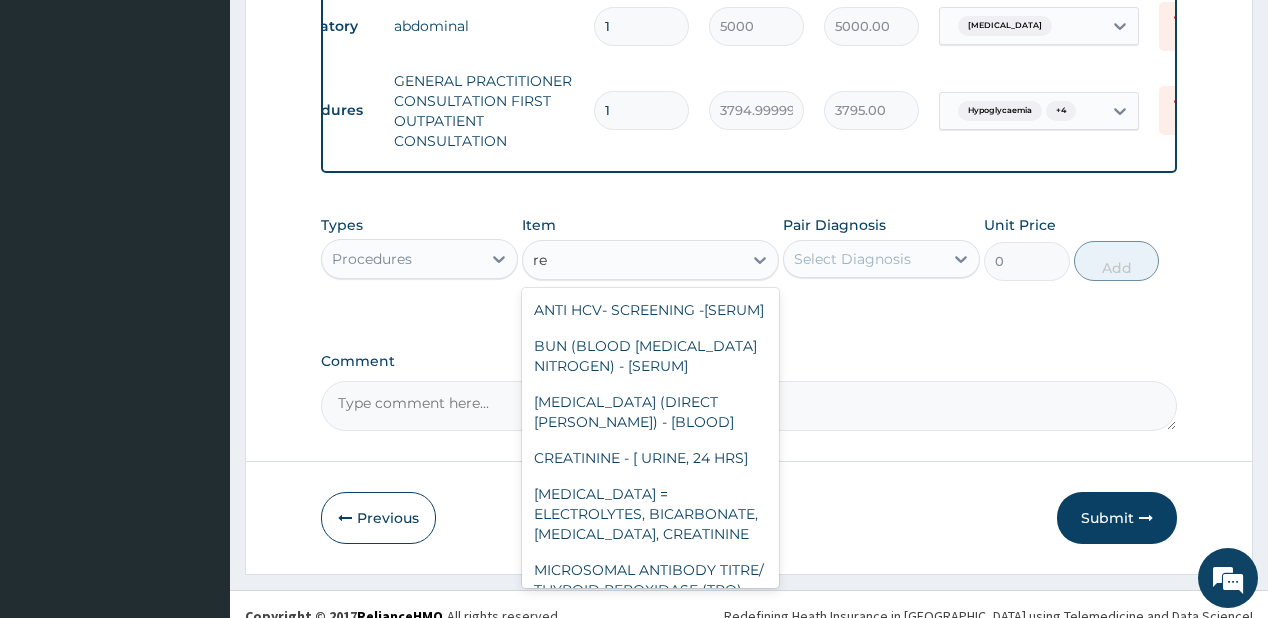 type on "r" 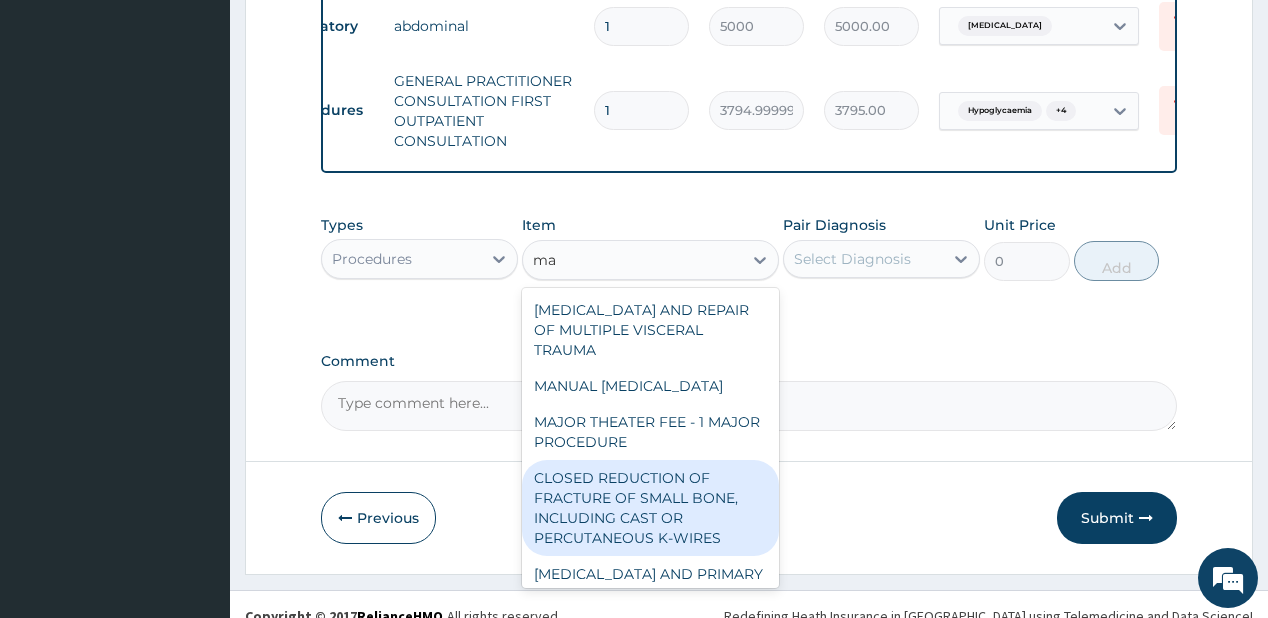 type on "m" 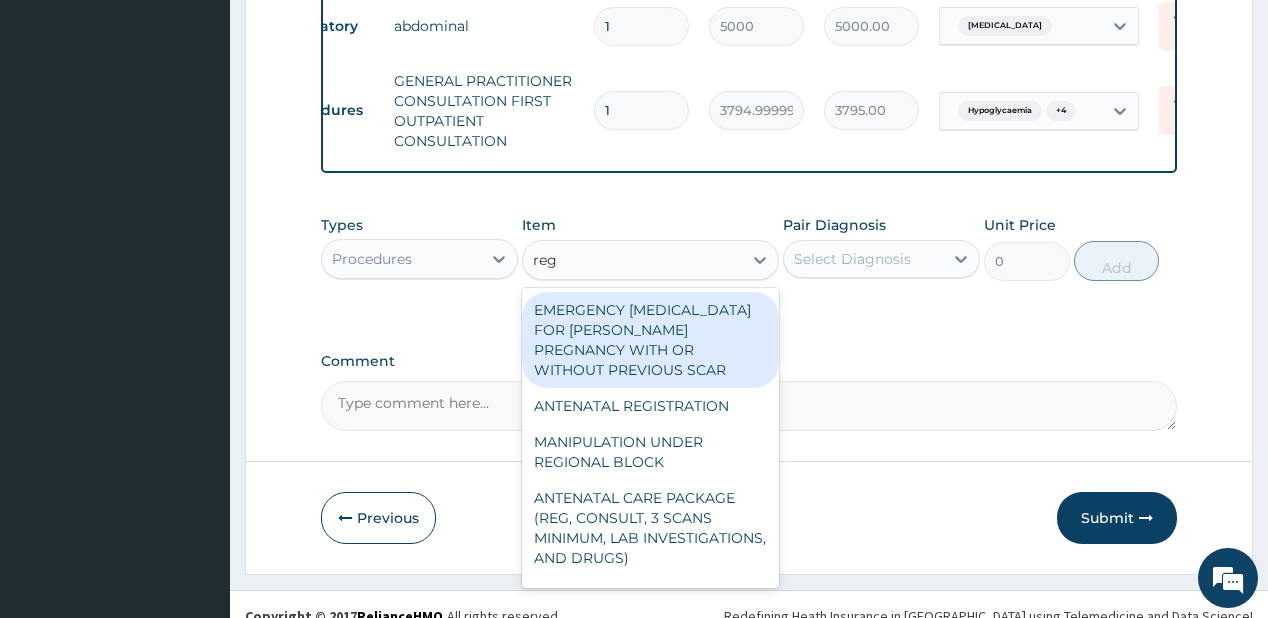 type on "regi" 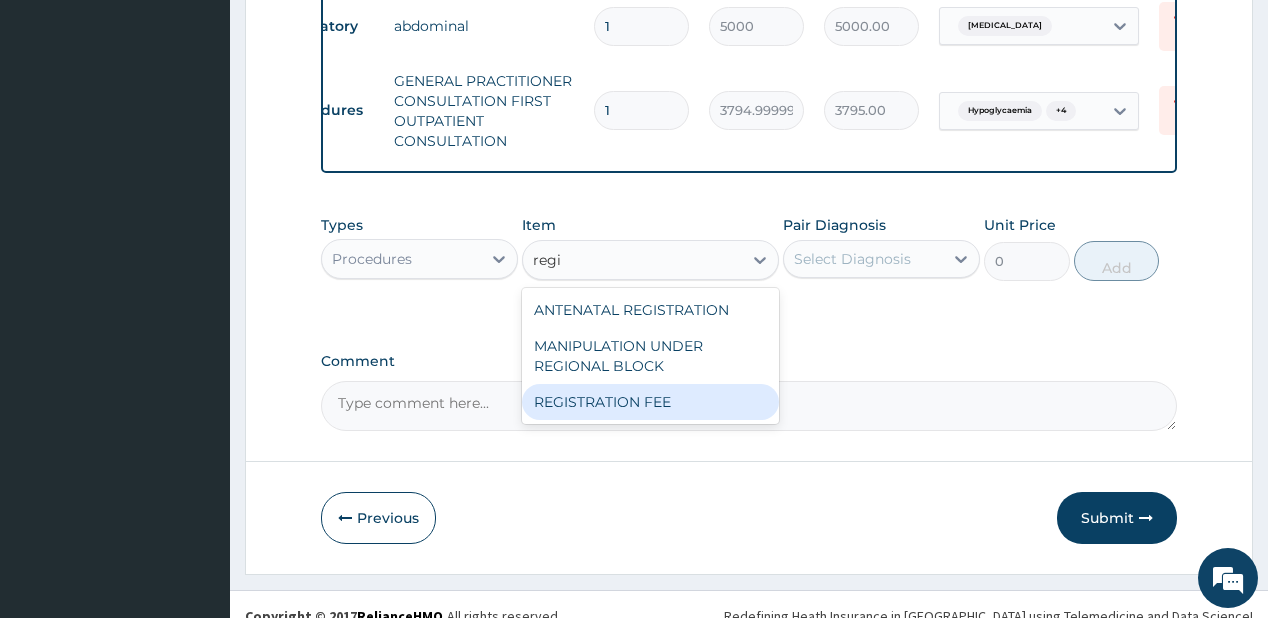 drag, startPoint x: 597, startPoint y: 416, endPoint x: 704, endPoint y: 356, distance: 122.67436 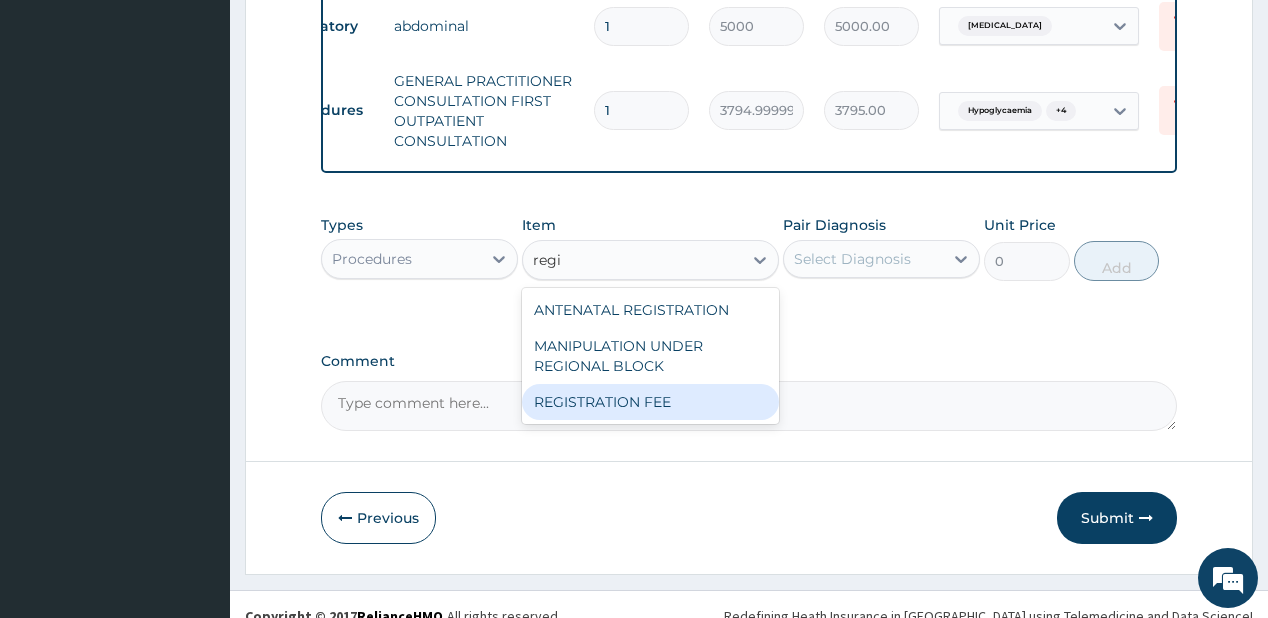 click on "REGISTRATION FEE" at bounding box center [650, 402] 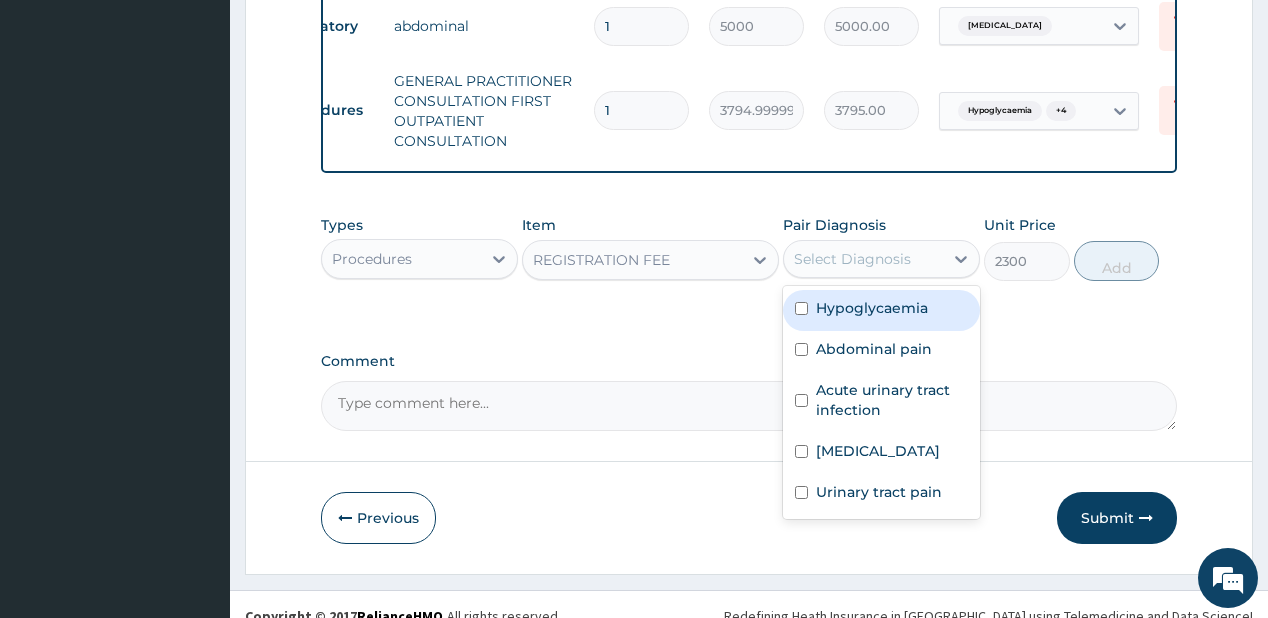 click on "Select Diagnosis" at bounding box center (881, 259) 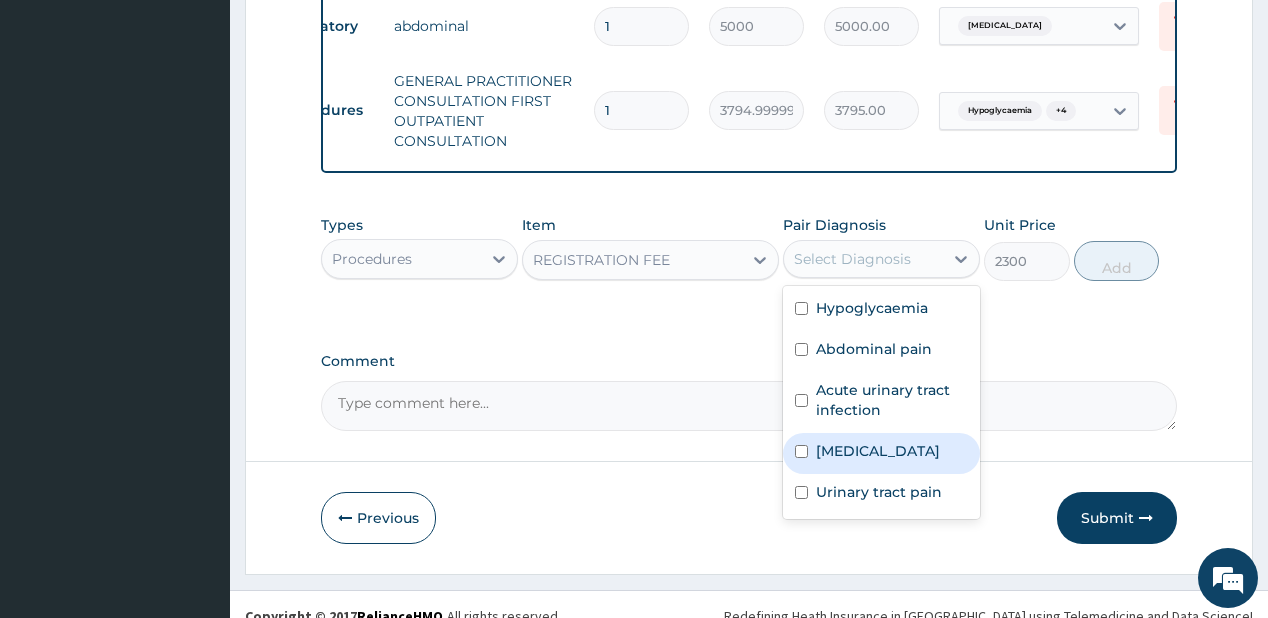 click on "Acute abdomen" at bounding box center [881, 453] 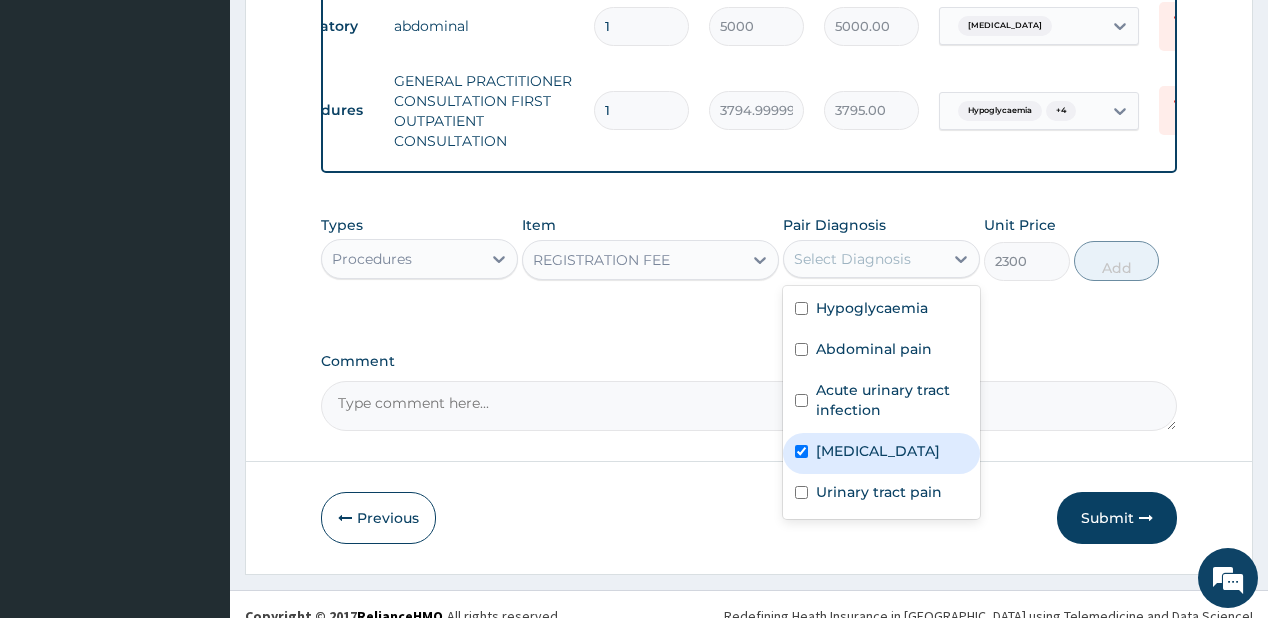 checkbox on "true" 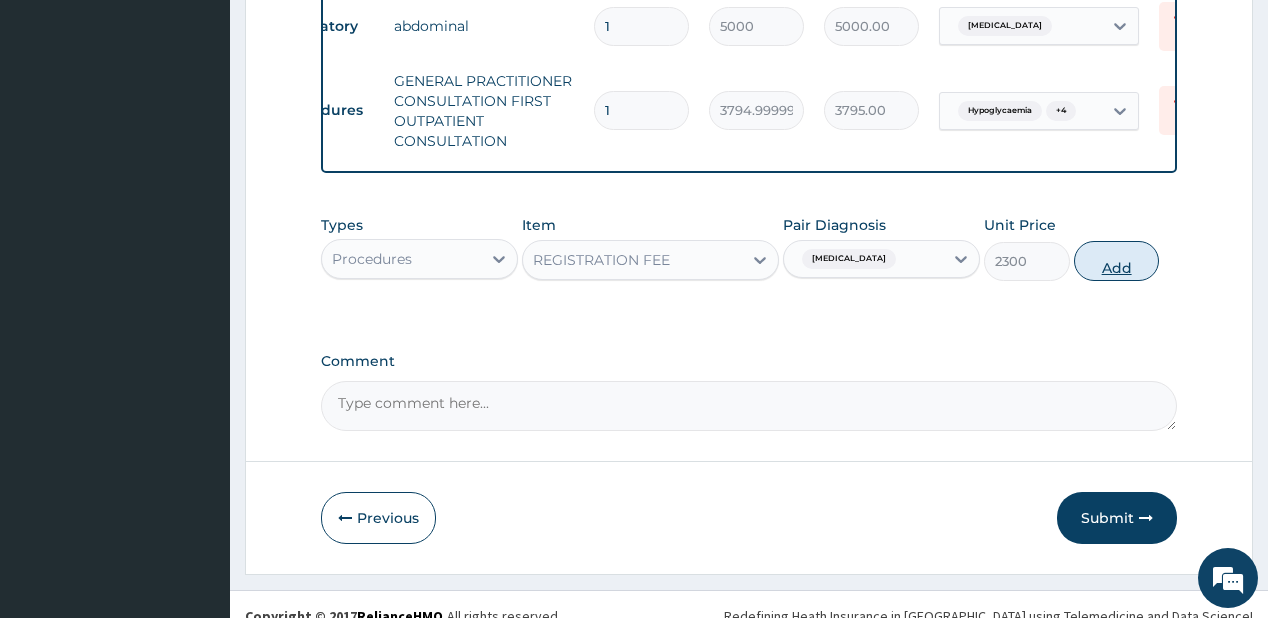 click on "Add" at bounding box center (1117, 261) 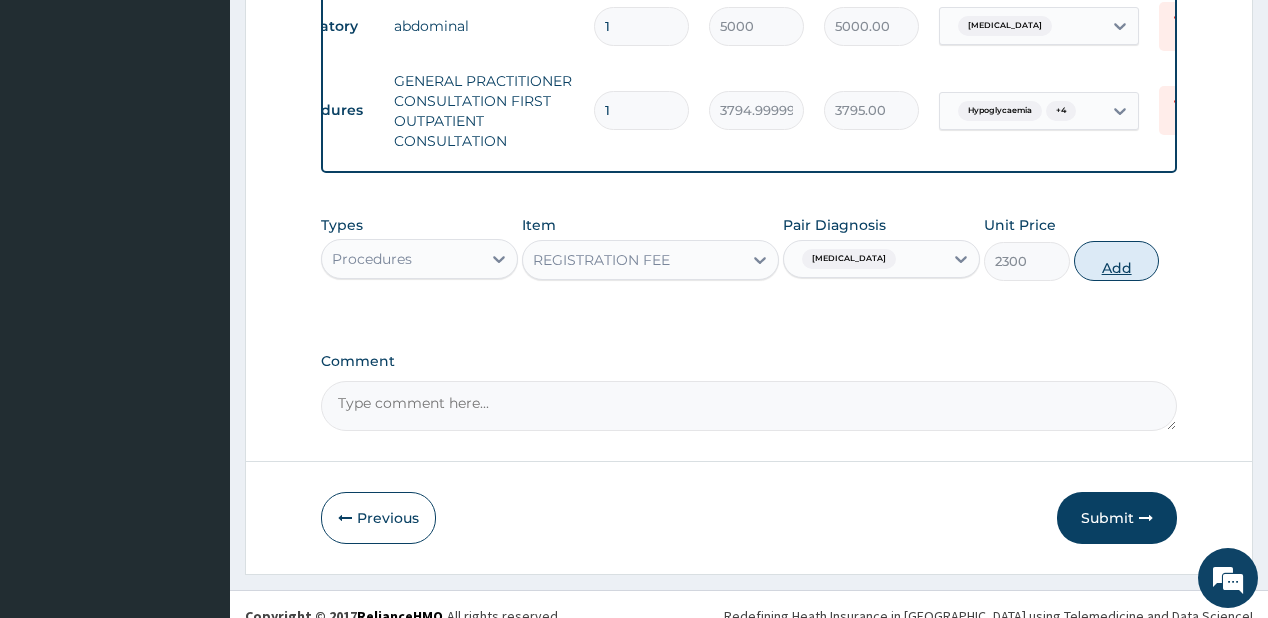 type on "0" 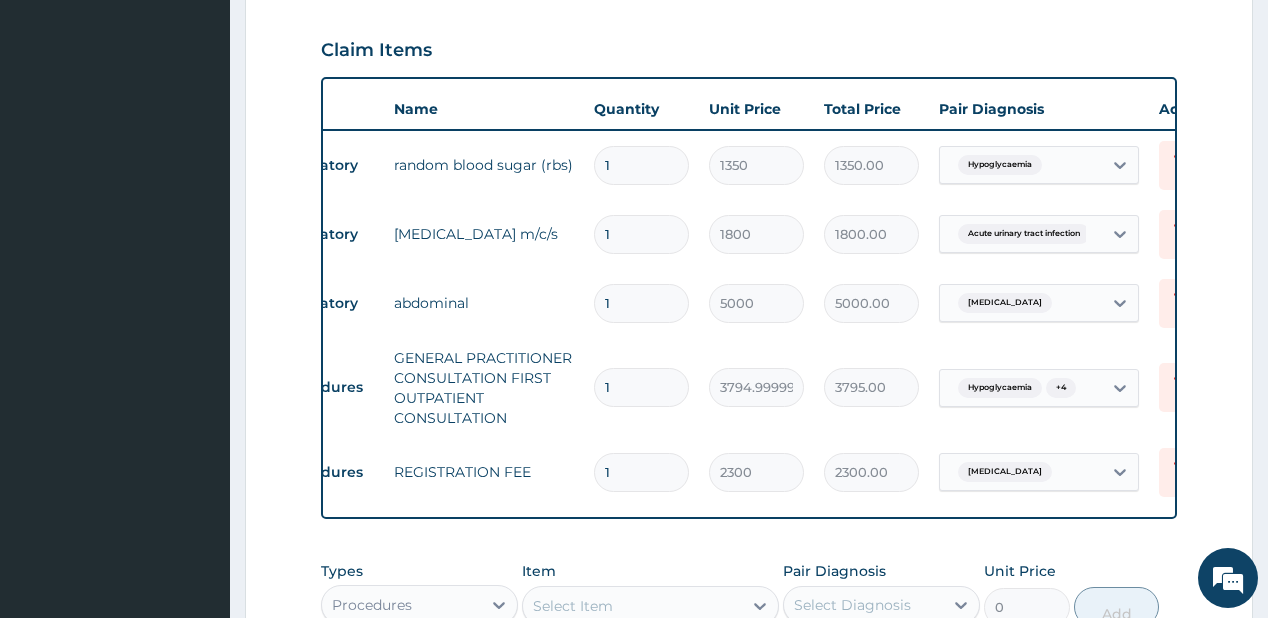 scroll, scrollTop: 464, scrollLeft: 0, axis: vertical 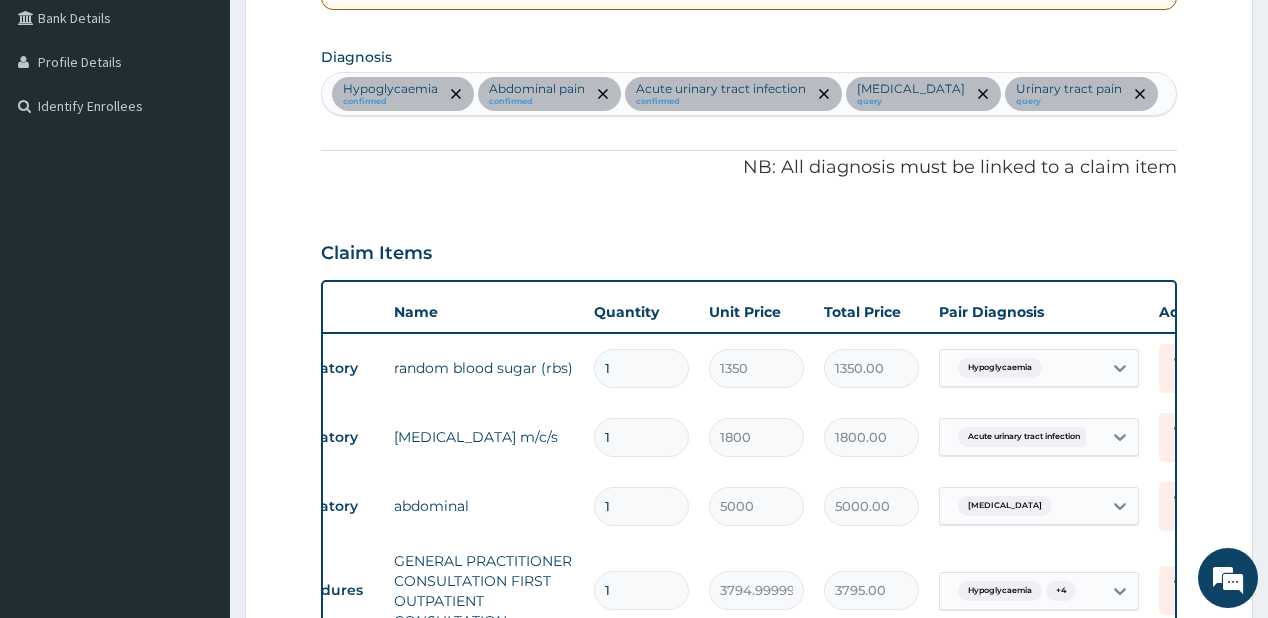 click at bounding box center (1163, 94) 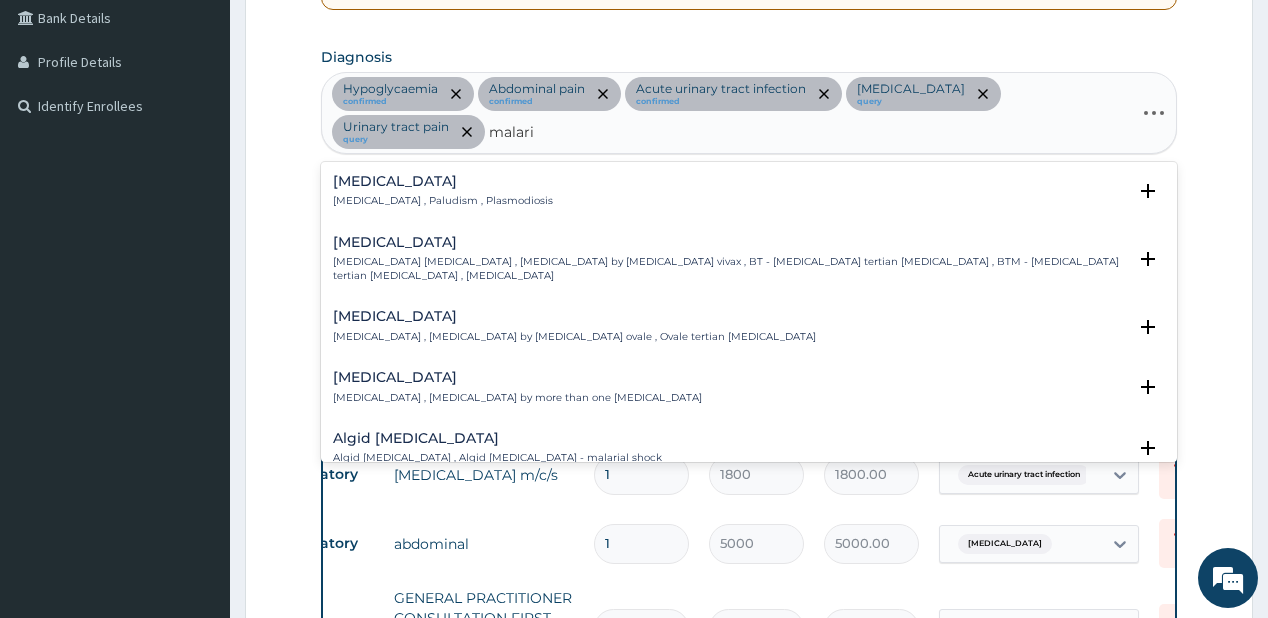 type on "[MEDICAL_DATA]" 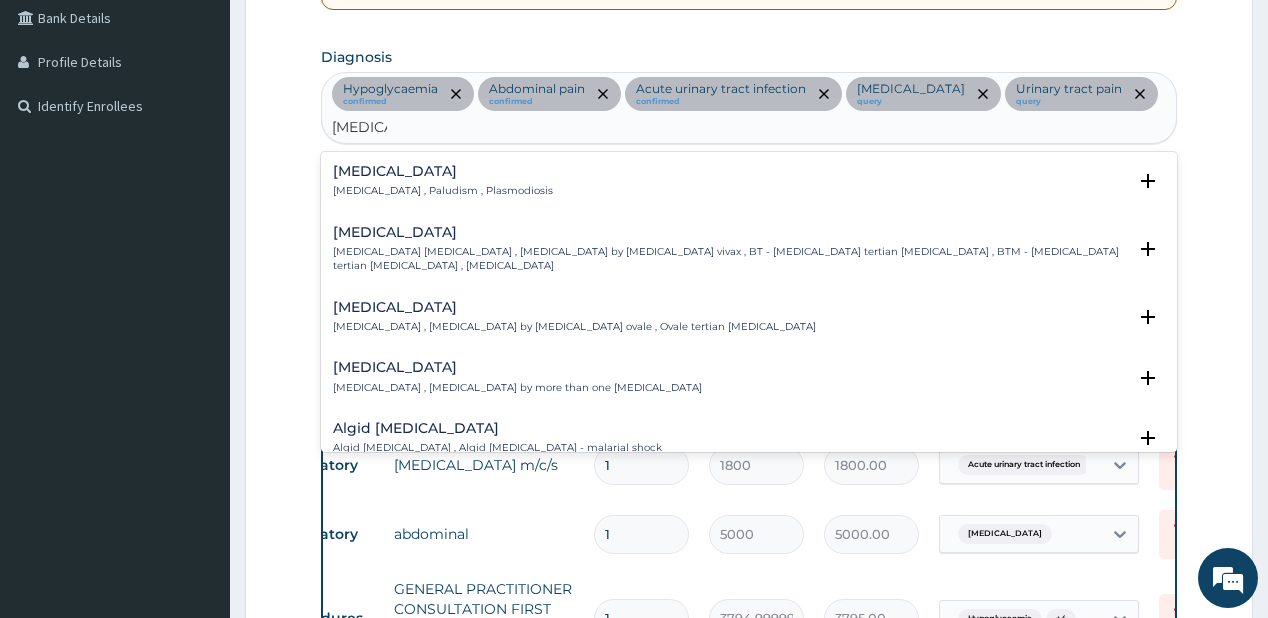 click on "Malaria Malaria , Paludism , Plasmodiosis" at bounding box center [443, 181] 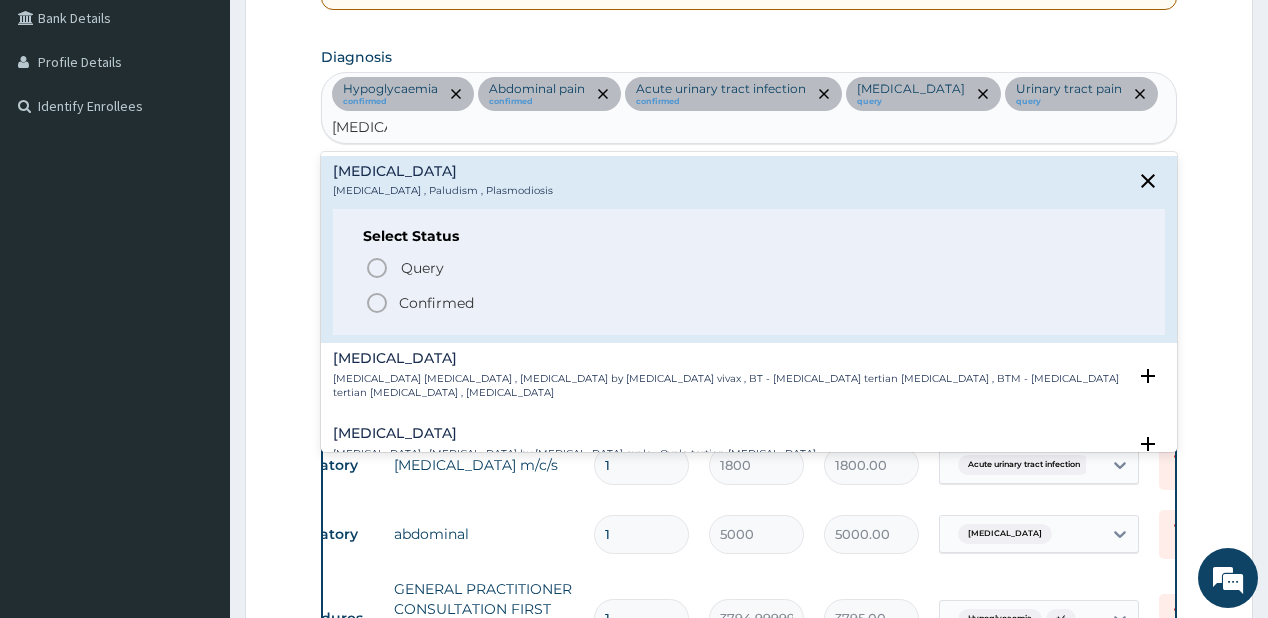 click on "Confirmed" at bounding box center (749, 303) 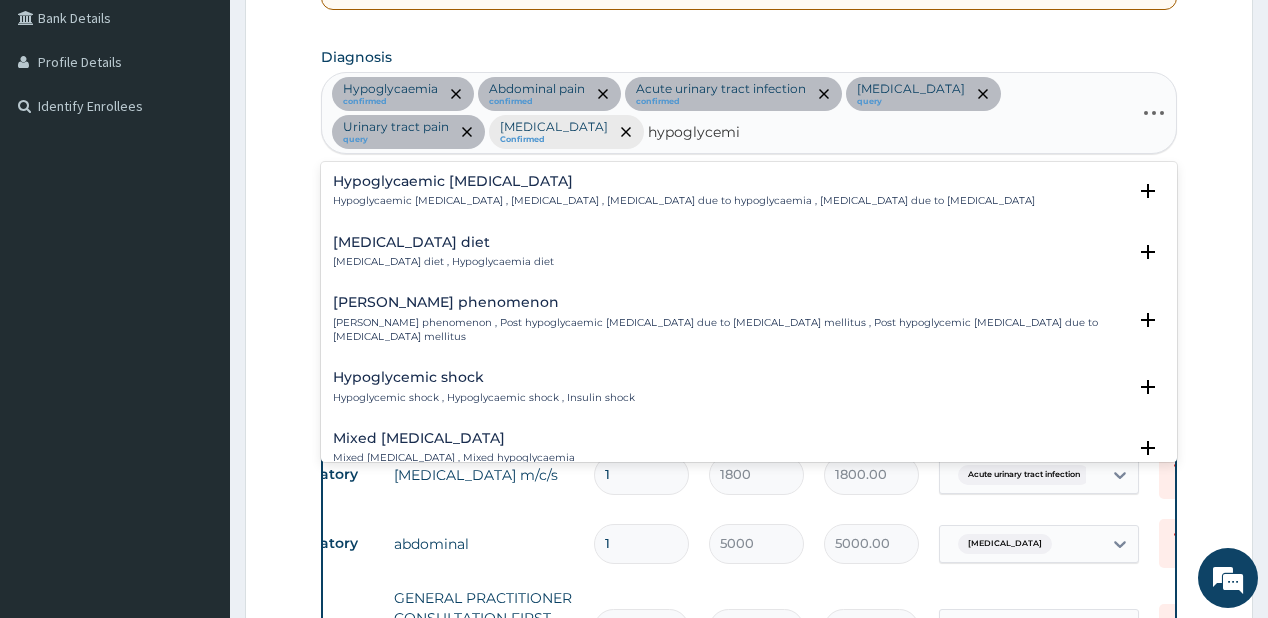 type on "hypoglycemia" 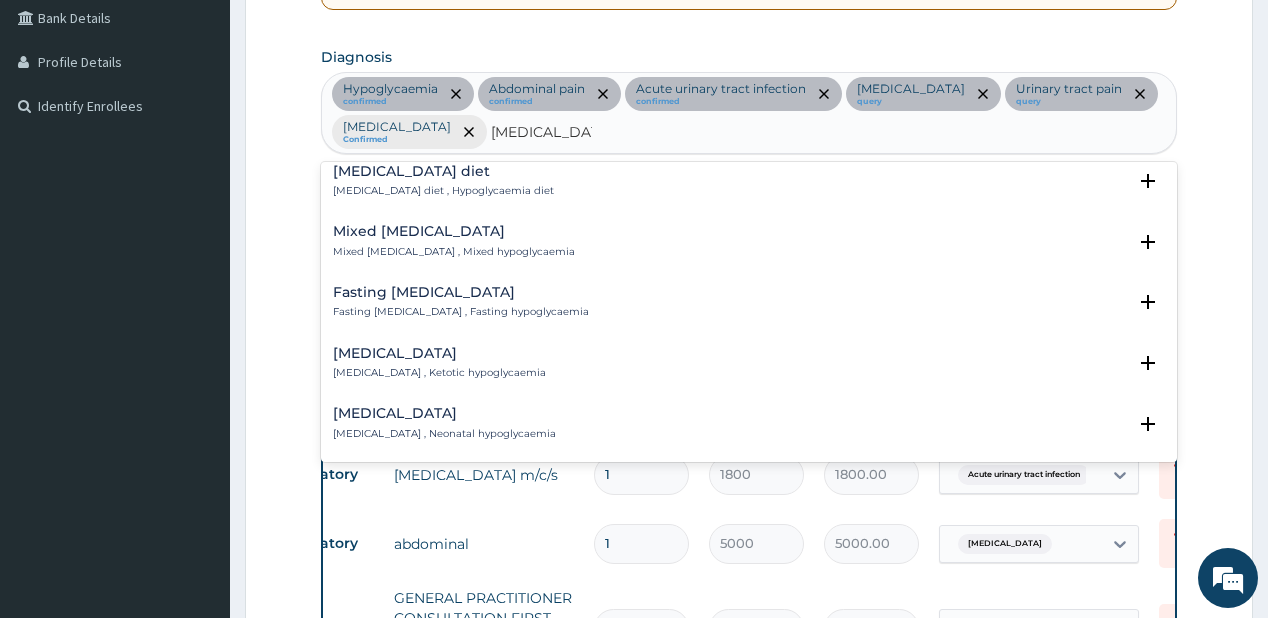 scroll, scrollTop: 0, scrollLeft: 0, axis: both 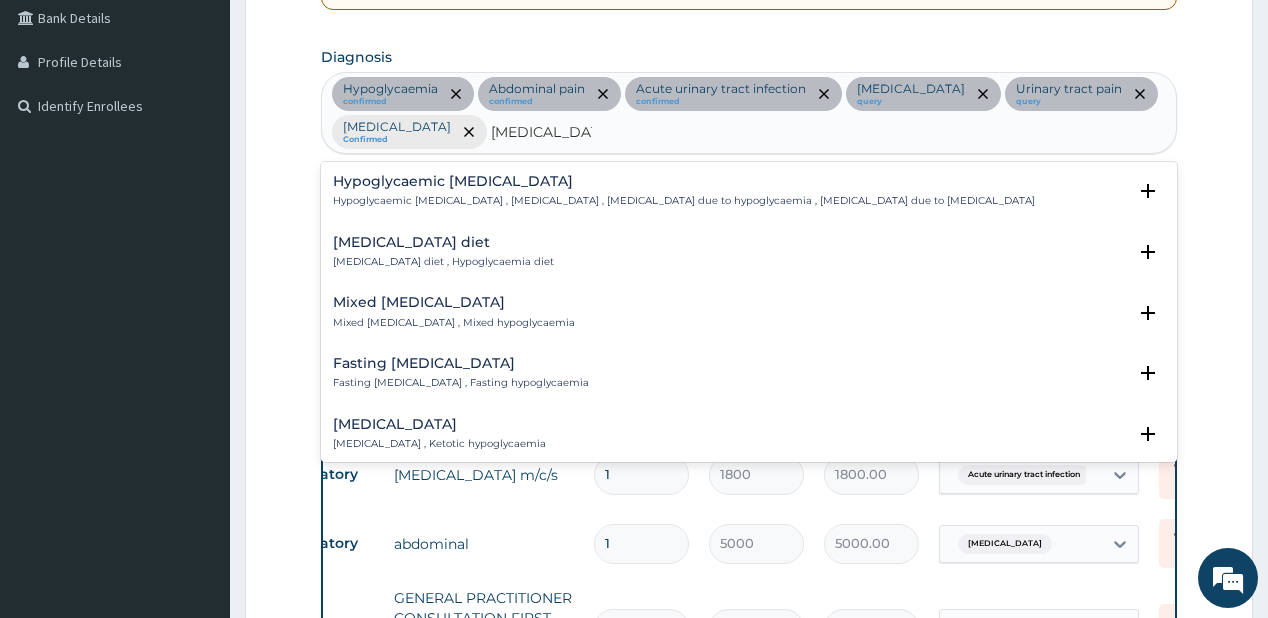 click on "Fasting hypoglycemia , Fasting hypoglycaemia" at bounding box center (461, 383) 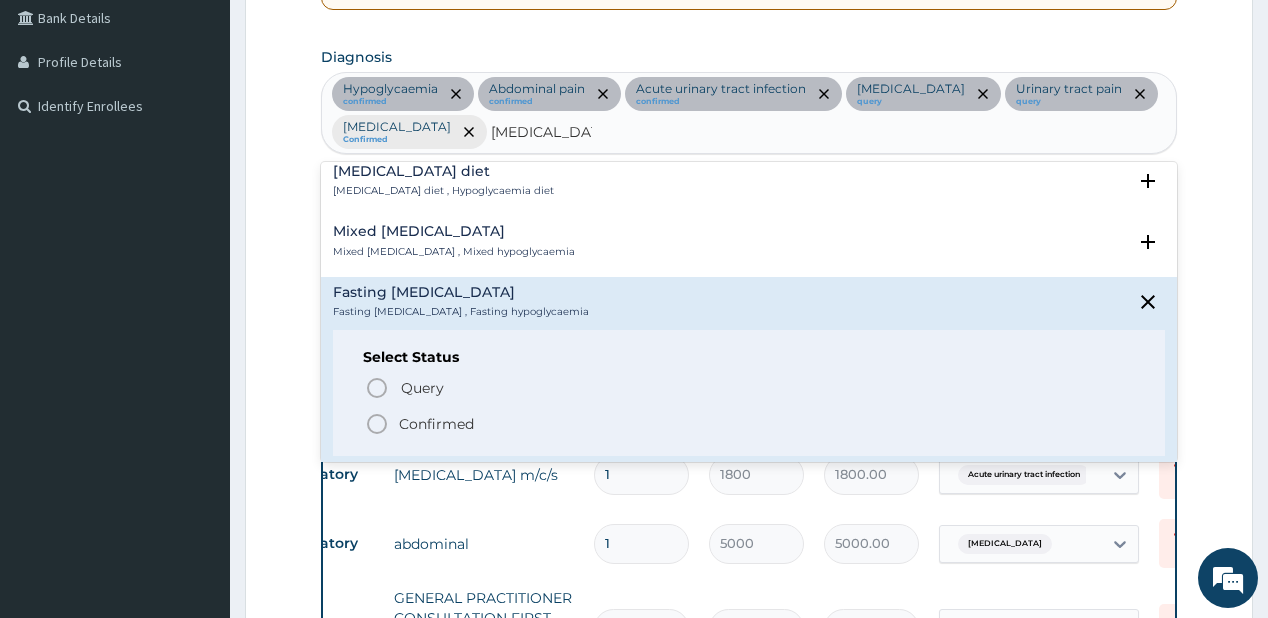 scroll, scrollTop: 80, scrollLeft: 0, axis: vertical 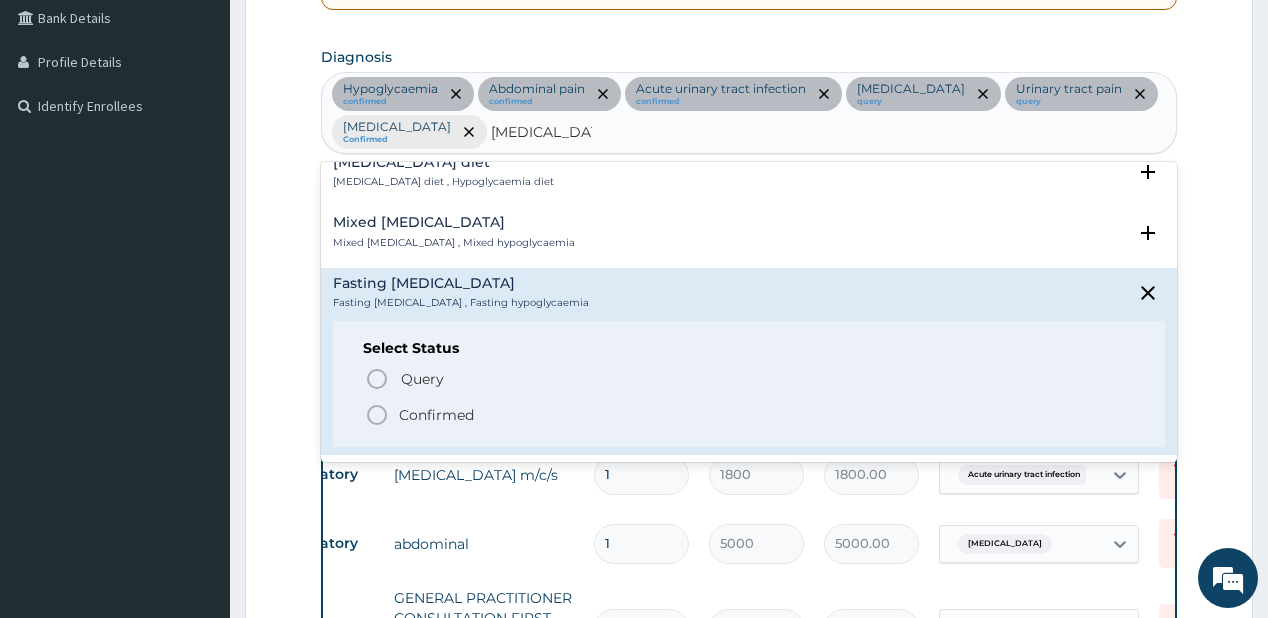 click 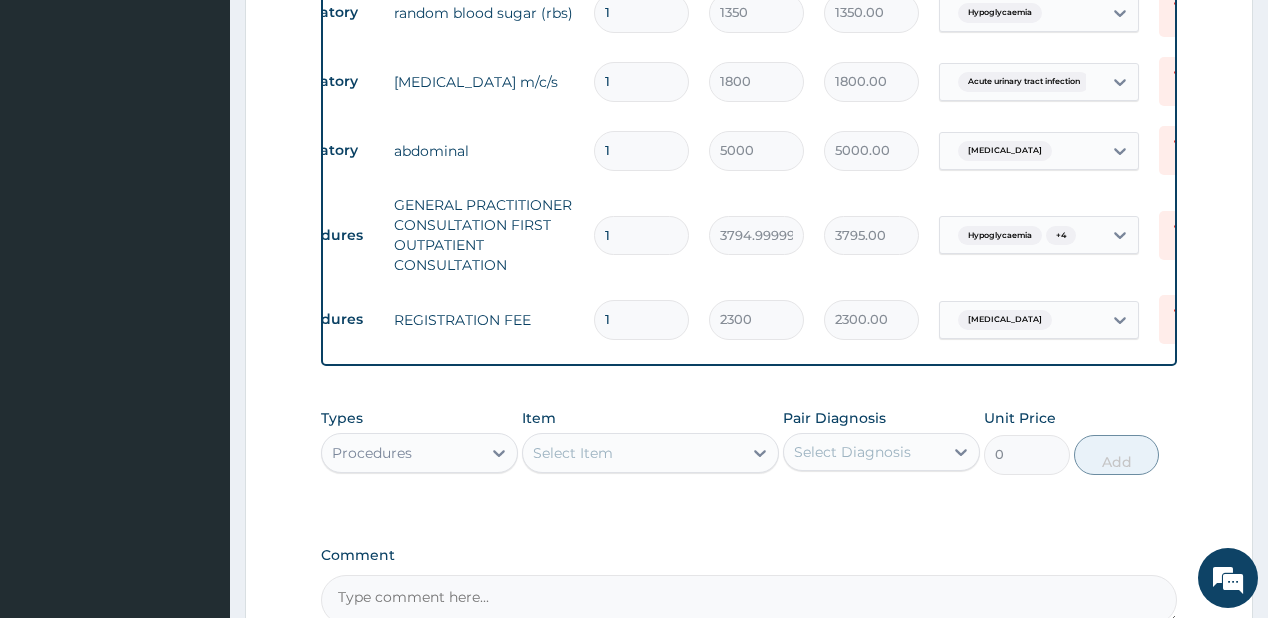 scroll, scrollTop: 864, scrollLeft: 0, axis: vertical 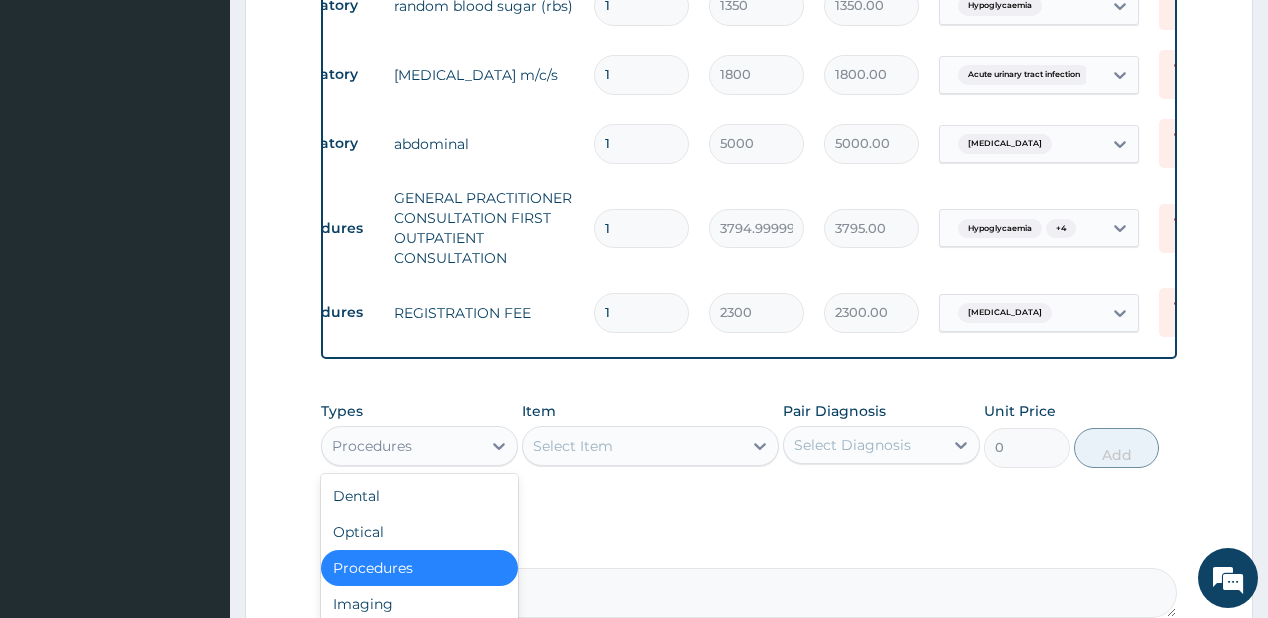 click on "Procedures" at bounding box center (401, 446) 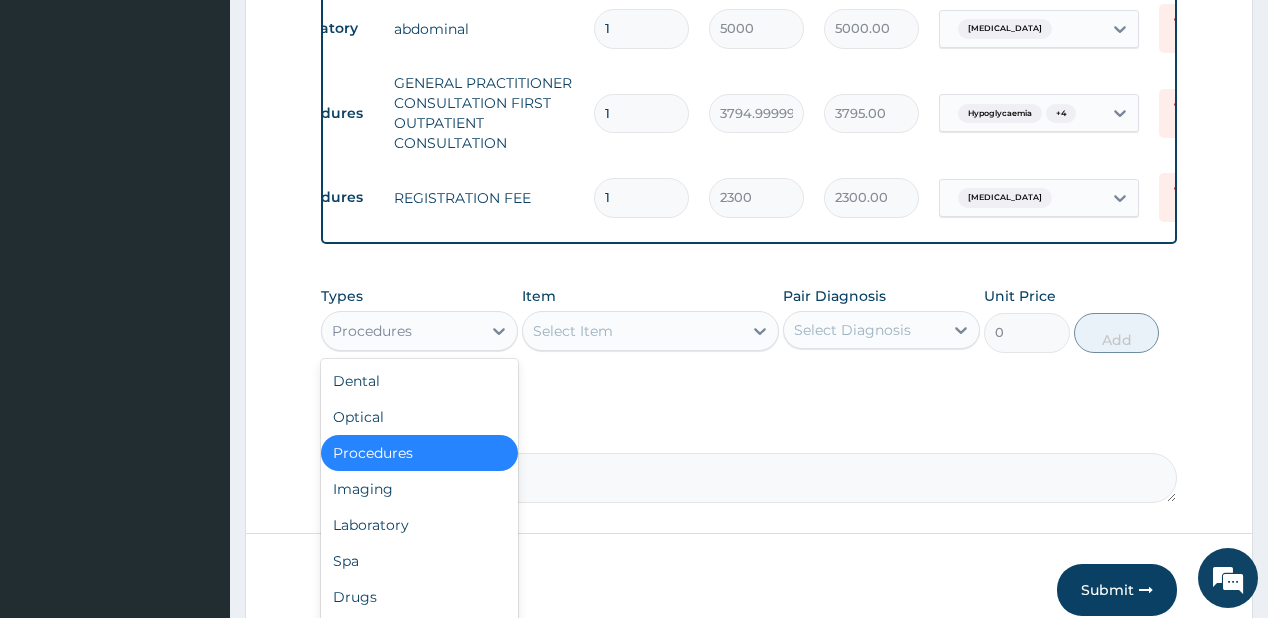 scroll, scrollTop: 1024, scrollLeft: 0, axis: vertical 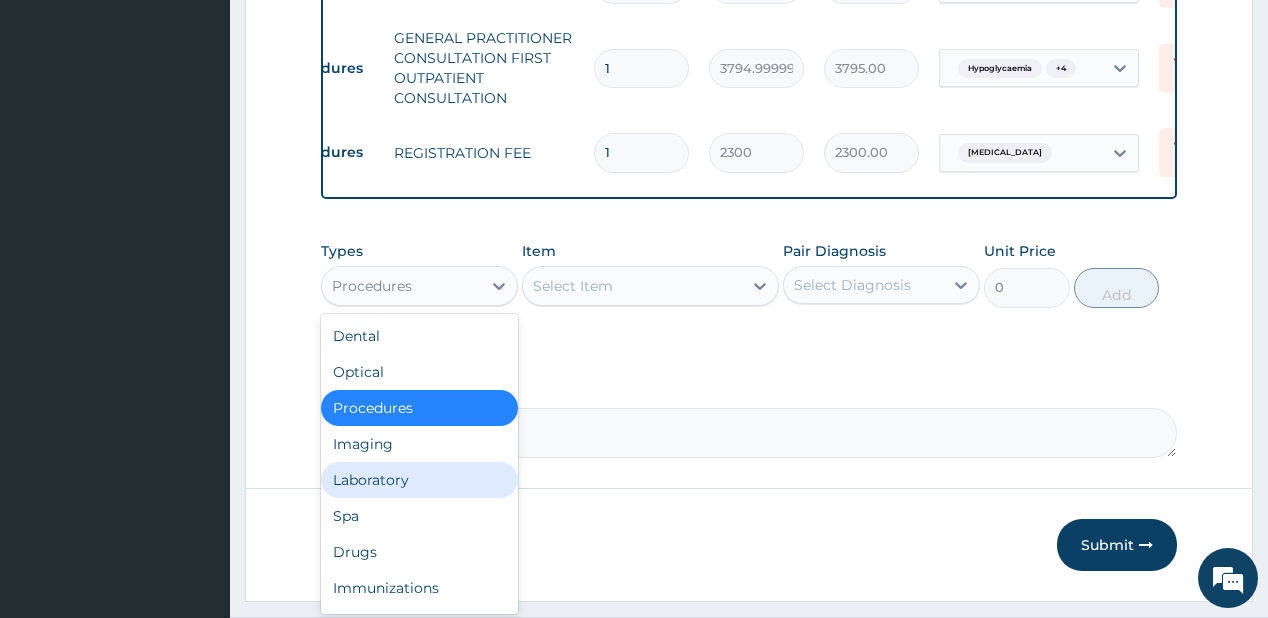 drag, startPoint x: 348, startPoint y: 485, endPoint x: 352, endPoint y: 475, distance: 10.770329 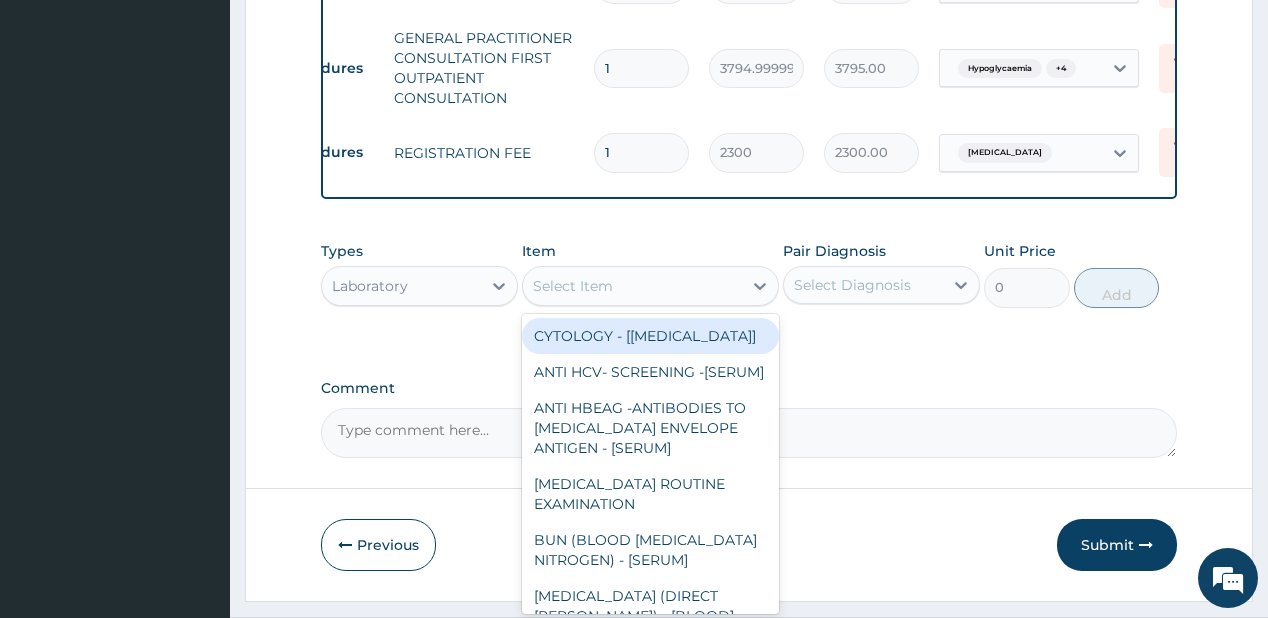 click on "Select Item" at bounding box center [632, 286] 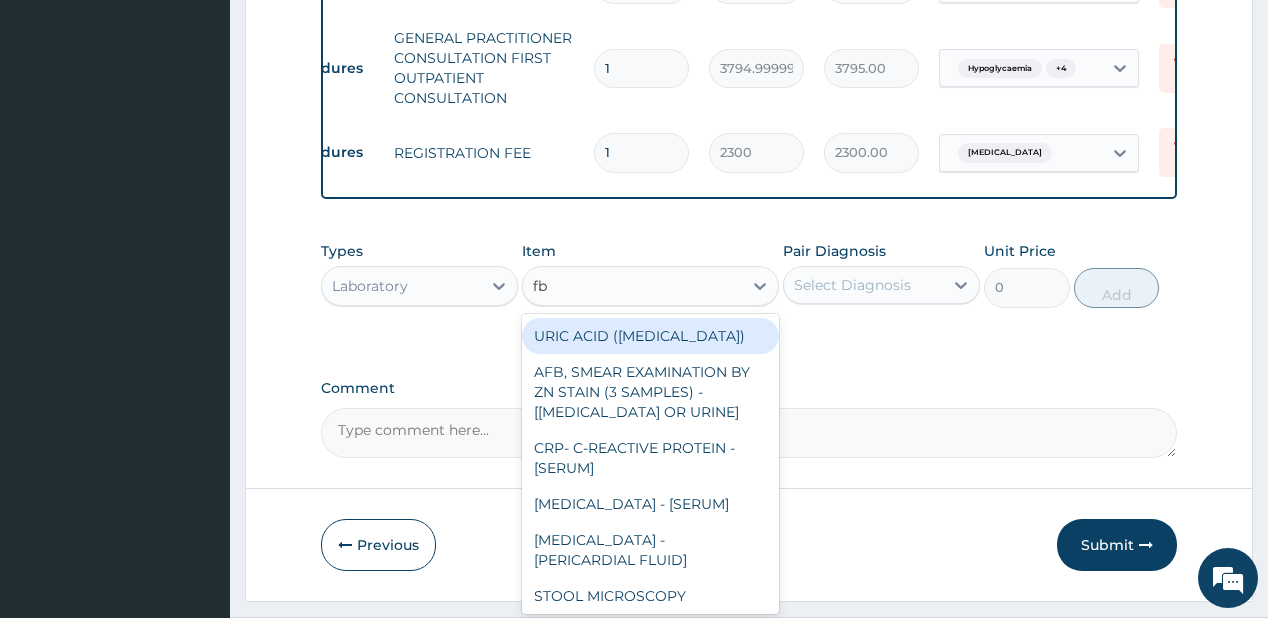 type on "fbc" 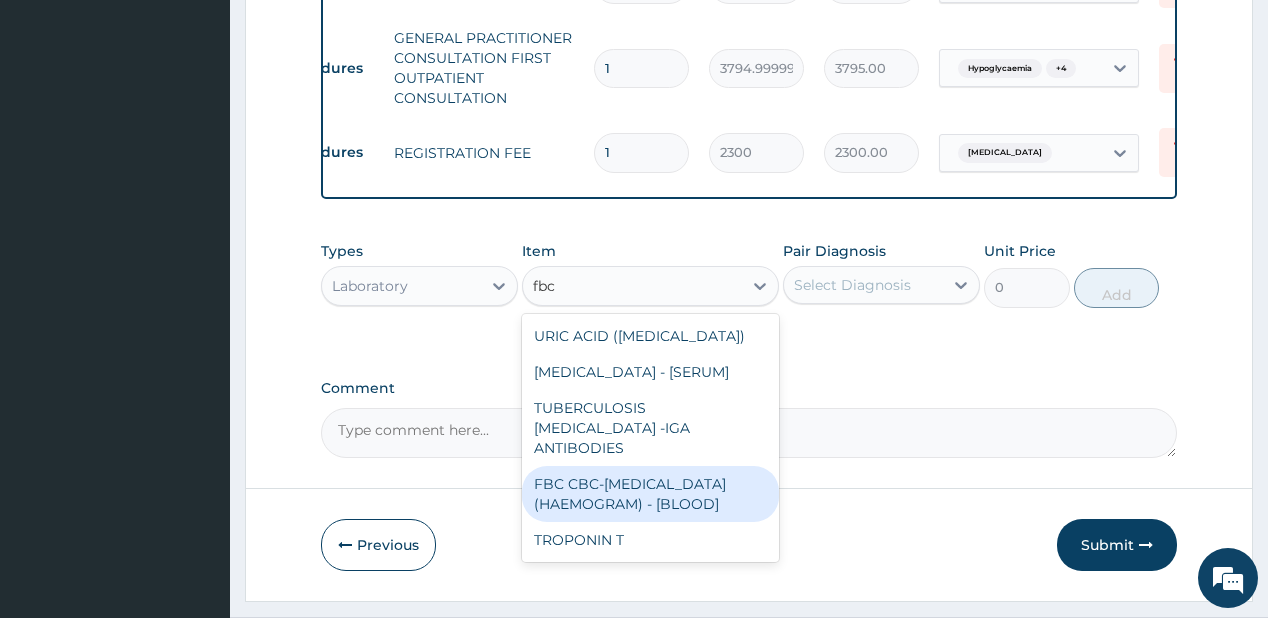 drag, startPoint x: 605, startPoint y: 478, endPoint x: 631, endPoint y: 444, distance: 42.80187 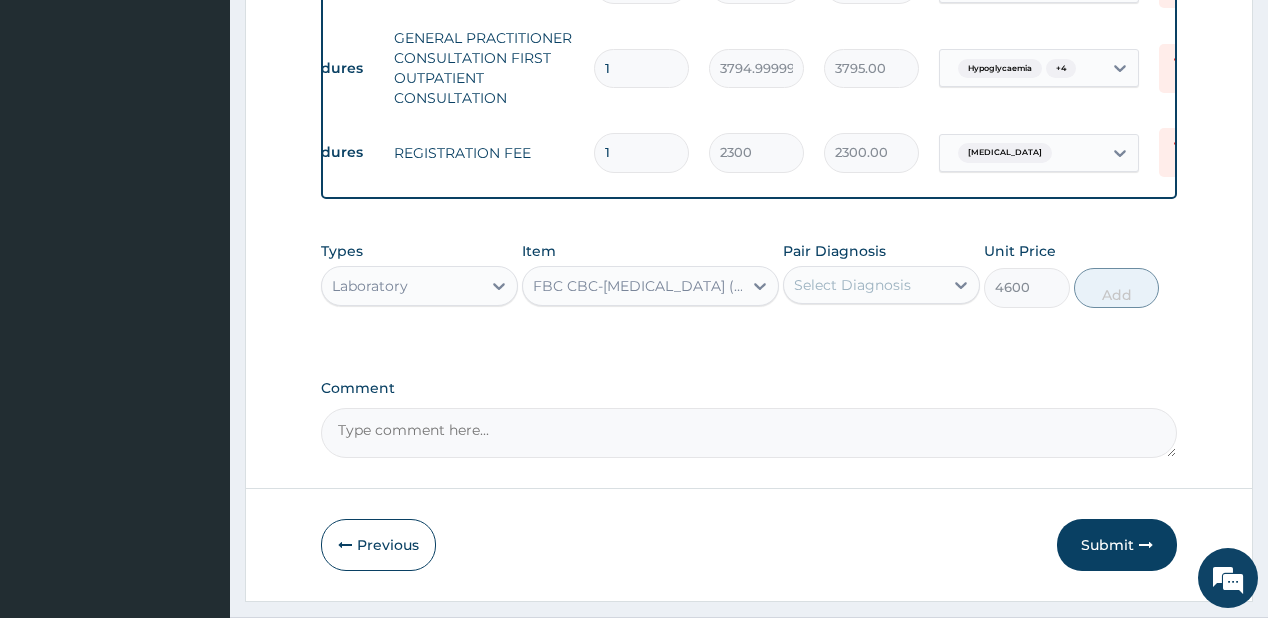 click on "Select Diagnosis" at bounding box center (852, 285) 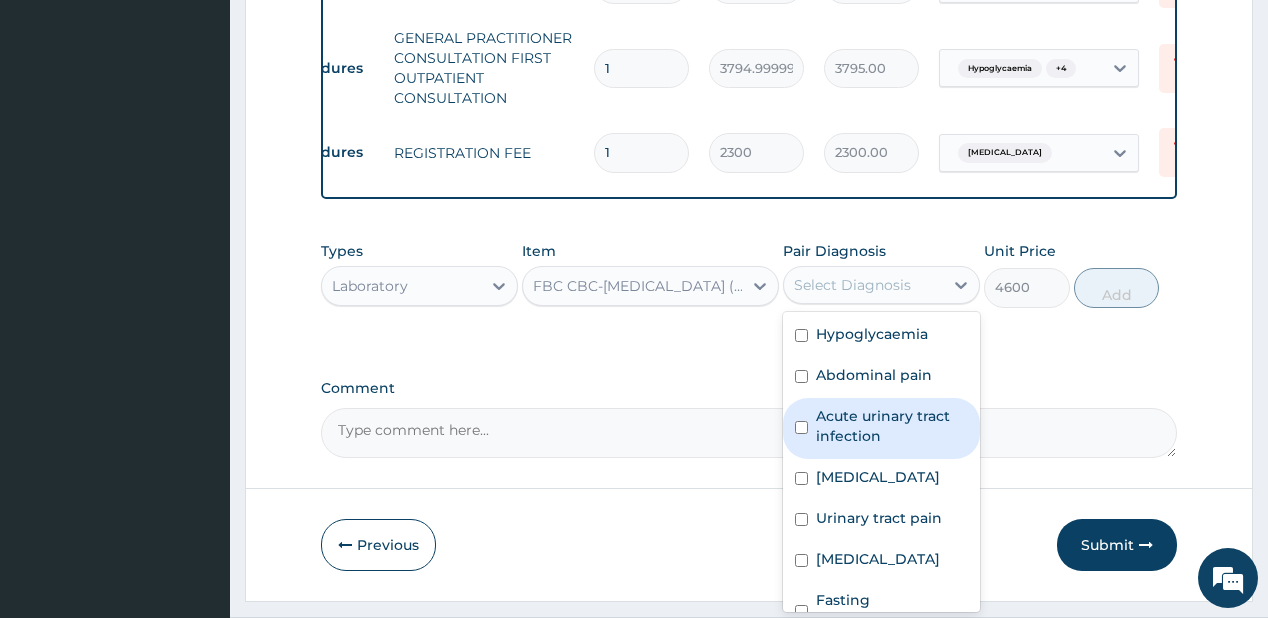 scroll, scrollTop: 35, scrollLeft: 0, axis: vertical 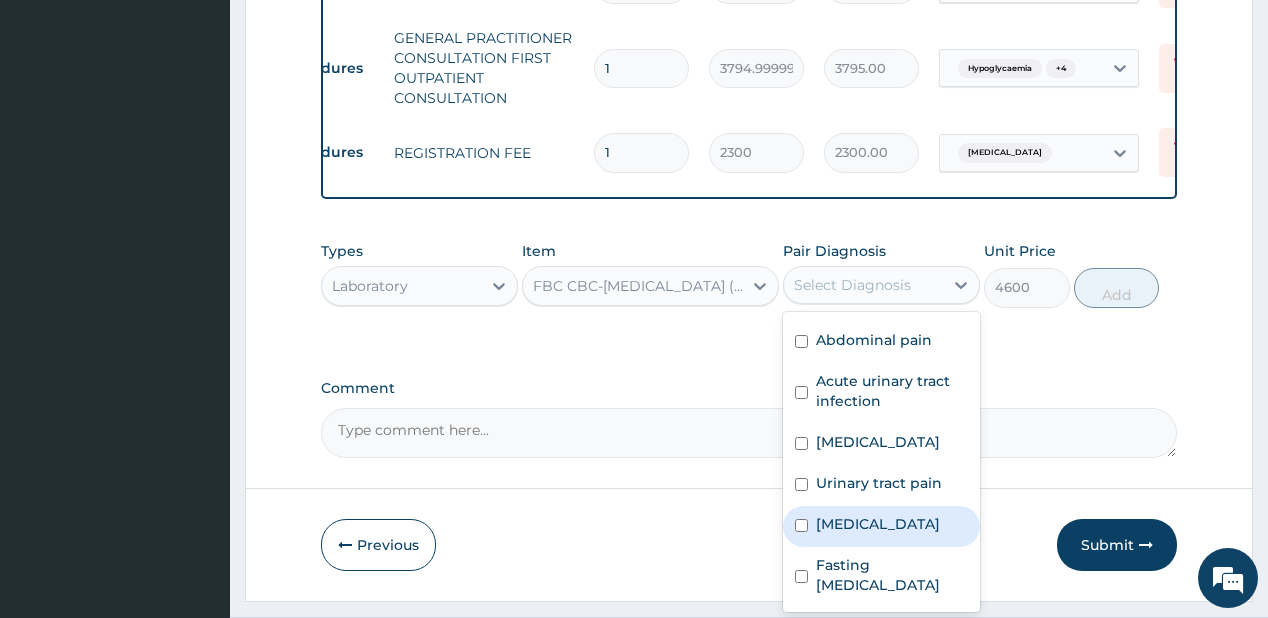 click on "[MEDICAL_DATA]" at bounding box center (878, 524) 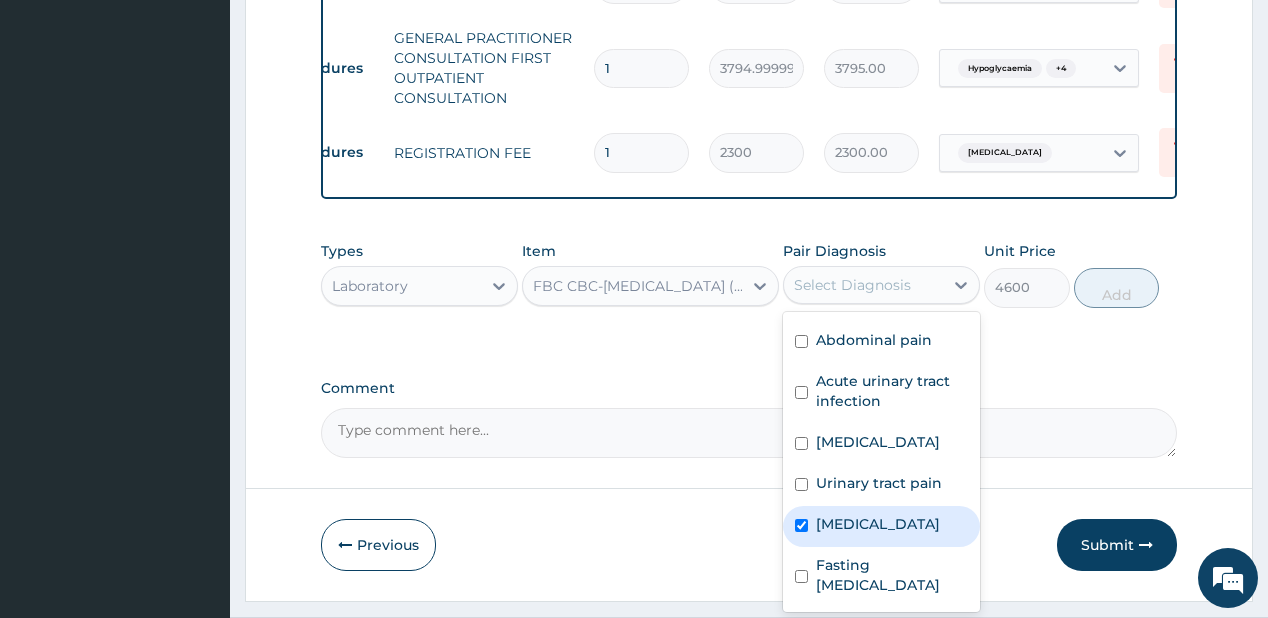 checkbox on "true" 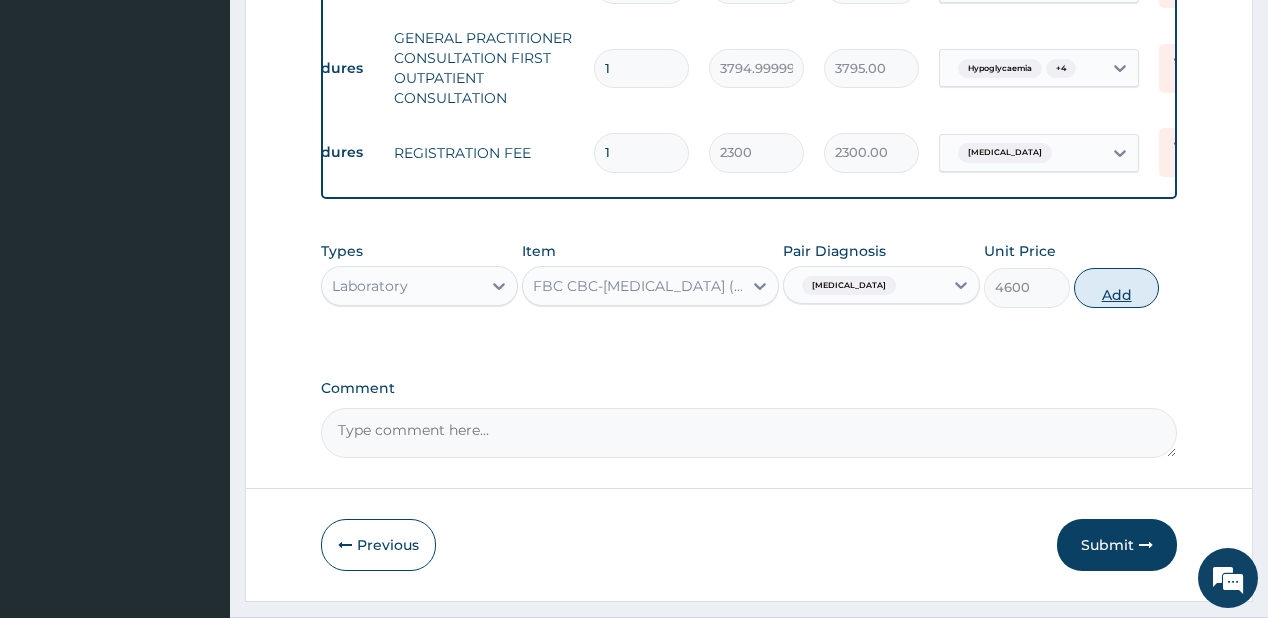 click on "Add" at bounding box center (1117, 288) 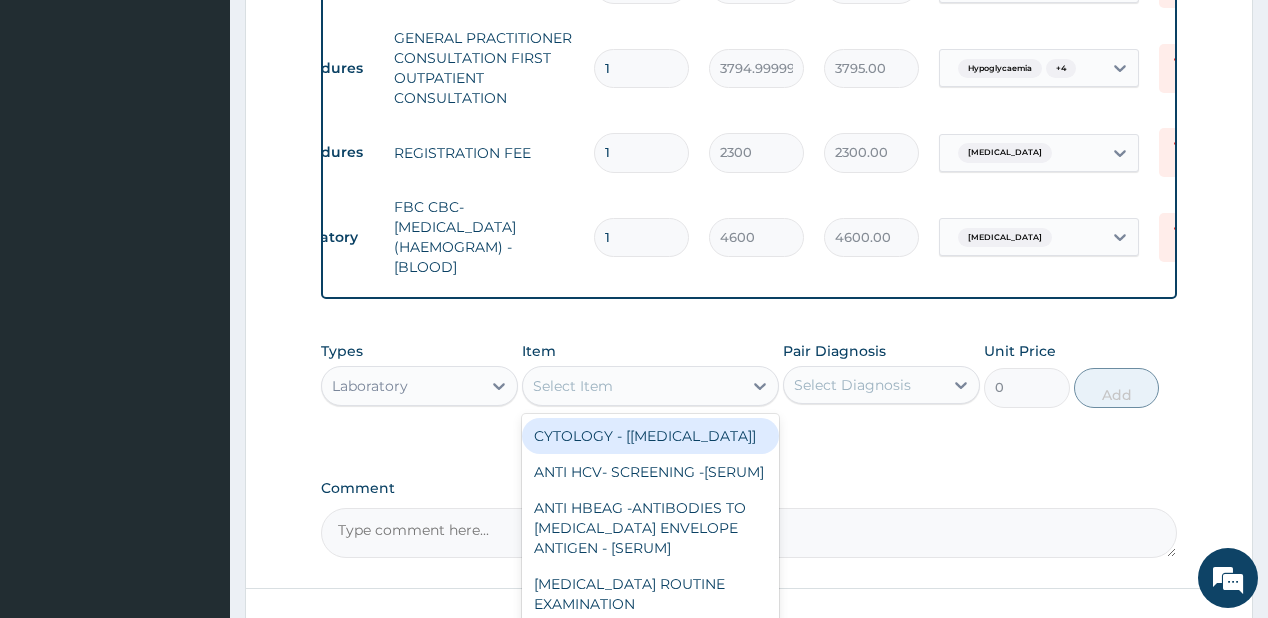 click on "Select Item" at bounding box center (632, 386) 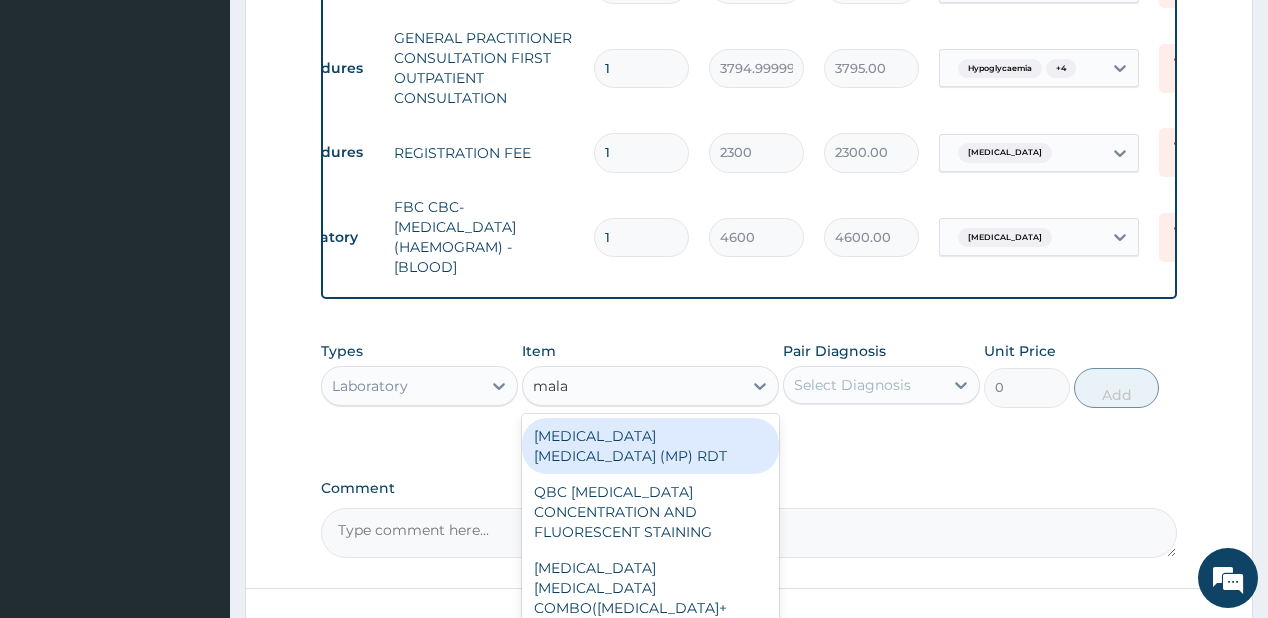type on "malar" 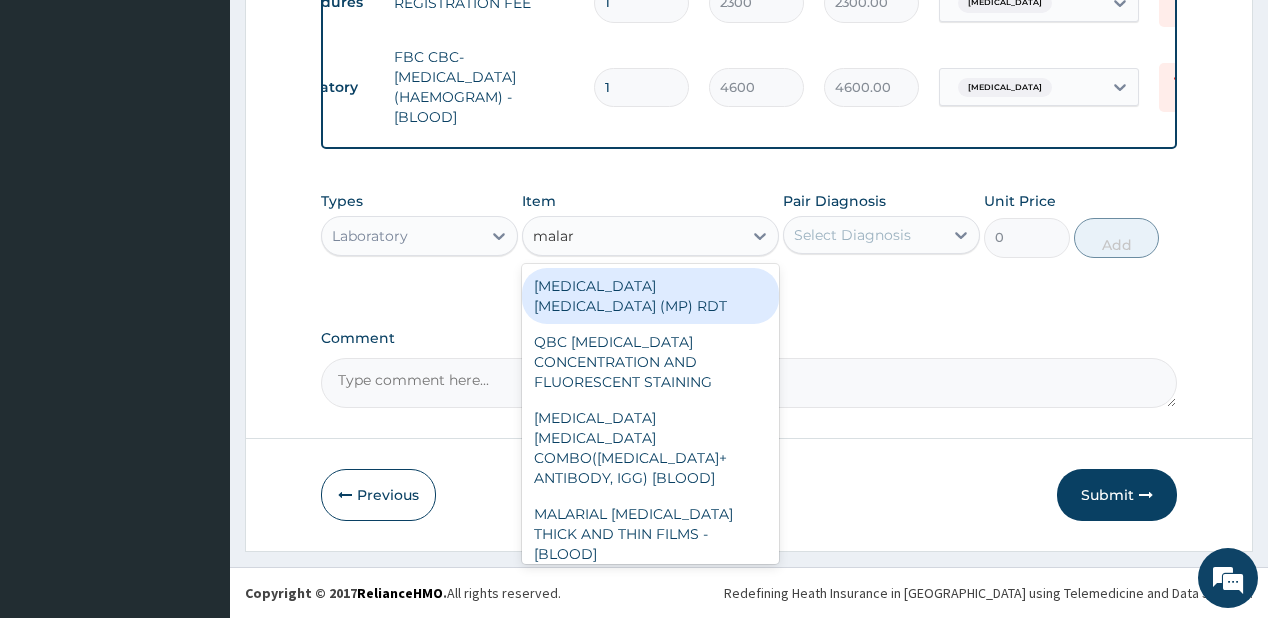 scroll, scrollTop: 1181, scrollLeft: 0, axis: vertical 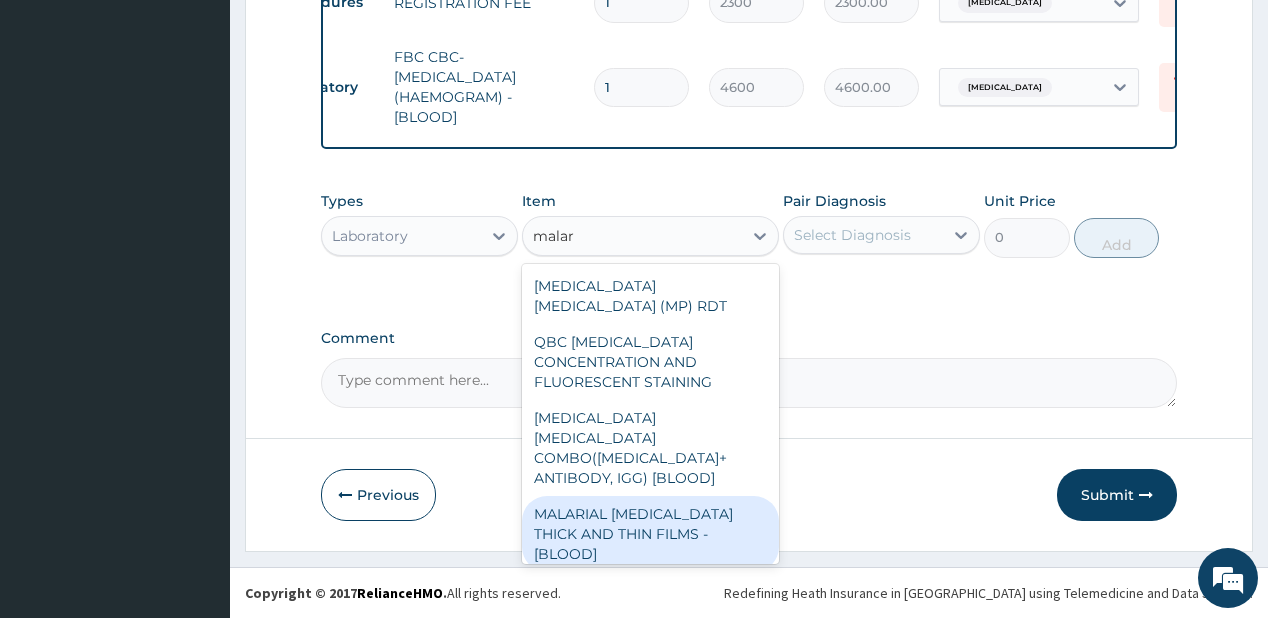 click on "MALARIAL PARASITE THICK AND THIN FILMS - [BLOOD]" at bounding box center [650, 534] 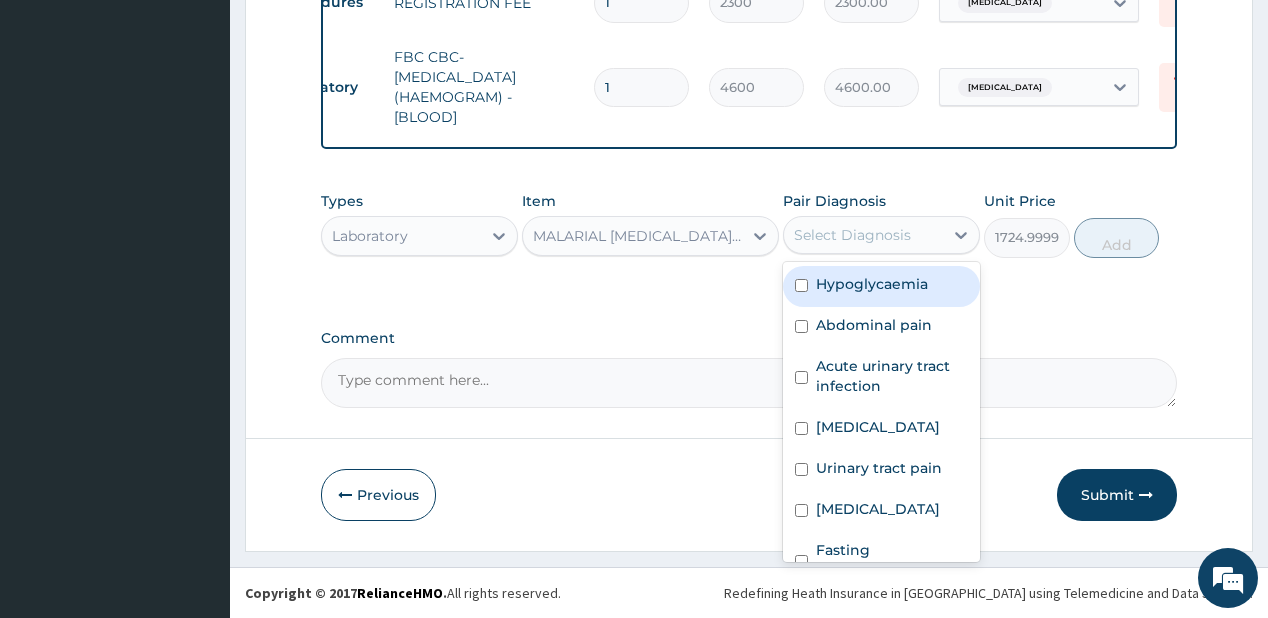 click on "Select Diagnosis" at bounding box center (863, 235) 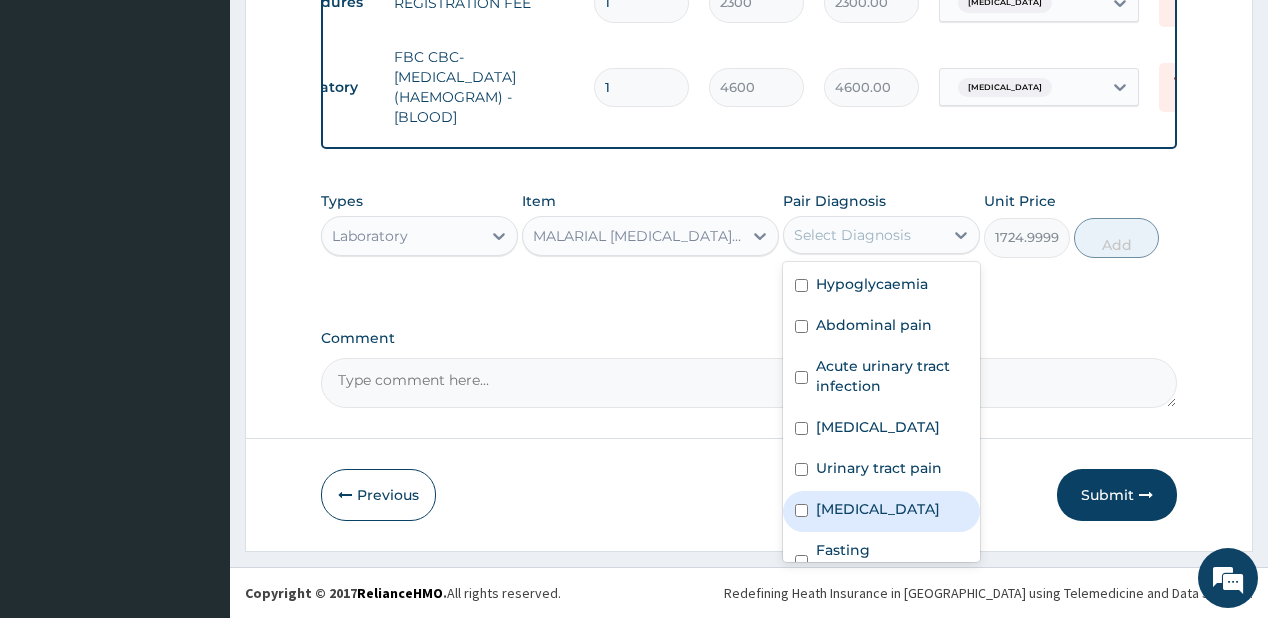 click on "[MEDICAL_DATA]" at bounding box center (881, 511) 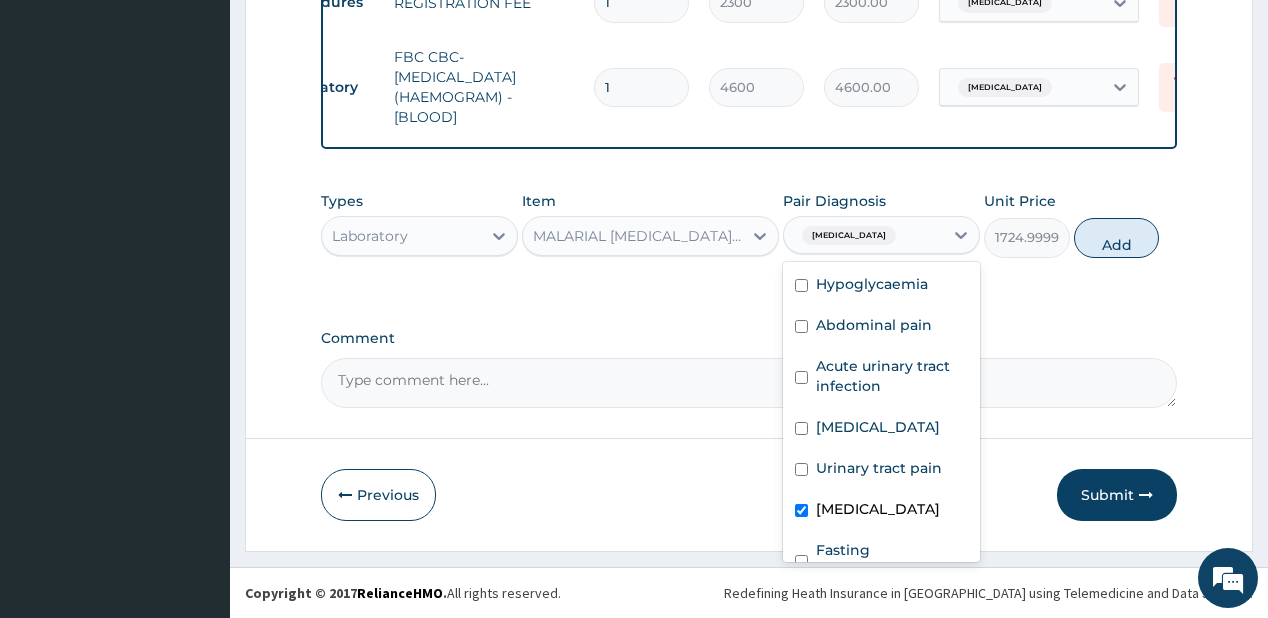 checkbox on "true" 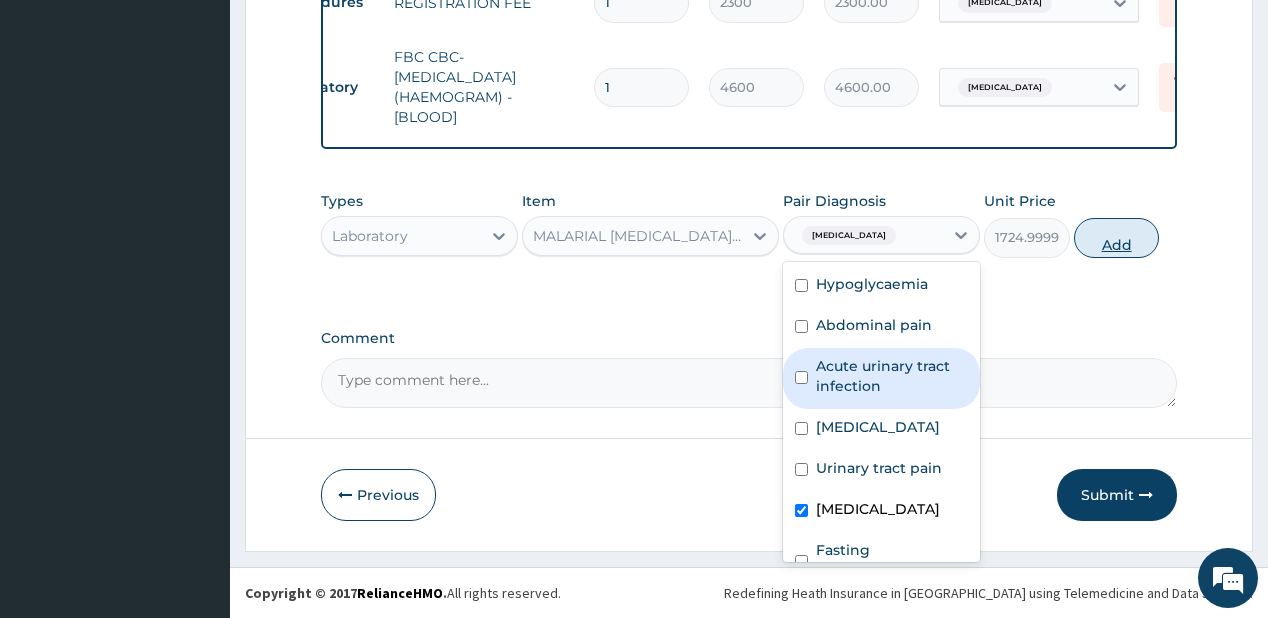 click on "Add" at bounding box center (1117, 238) 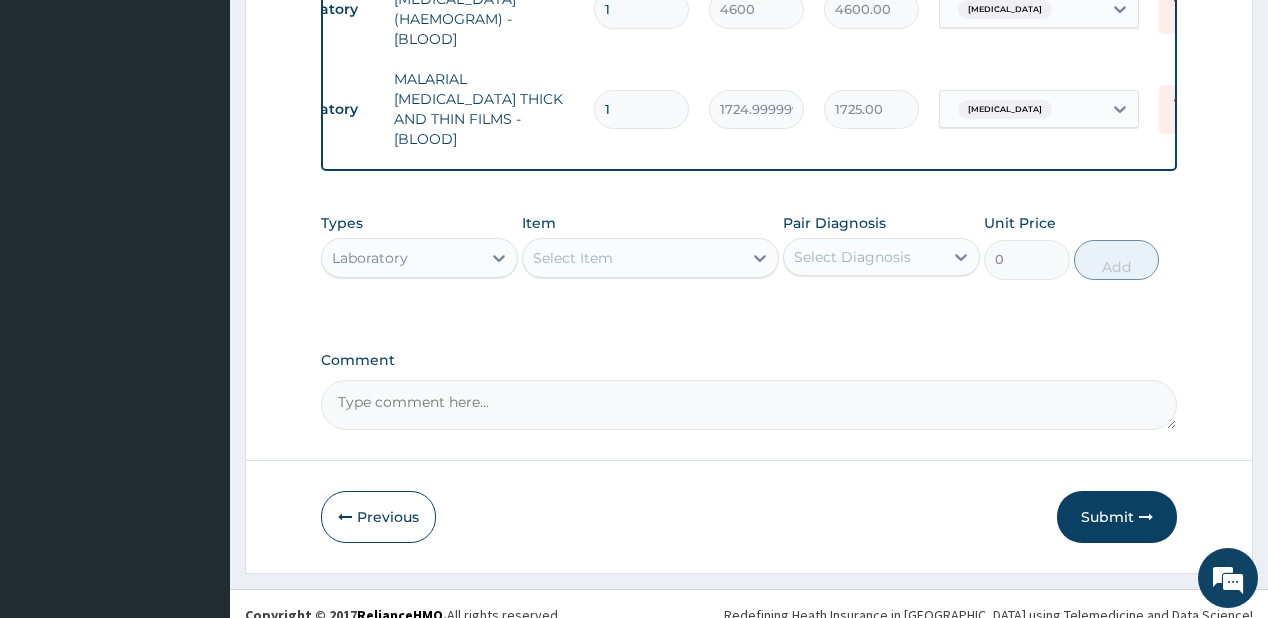 scroll, scrollTop: 1261, scrollLeft: 0, axis: vertical 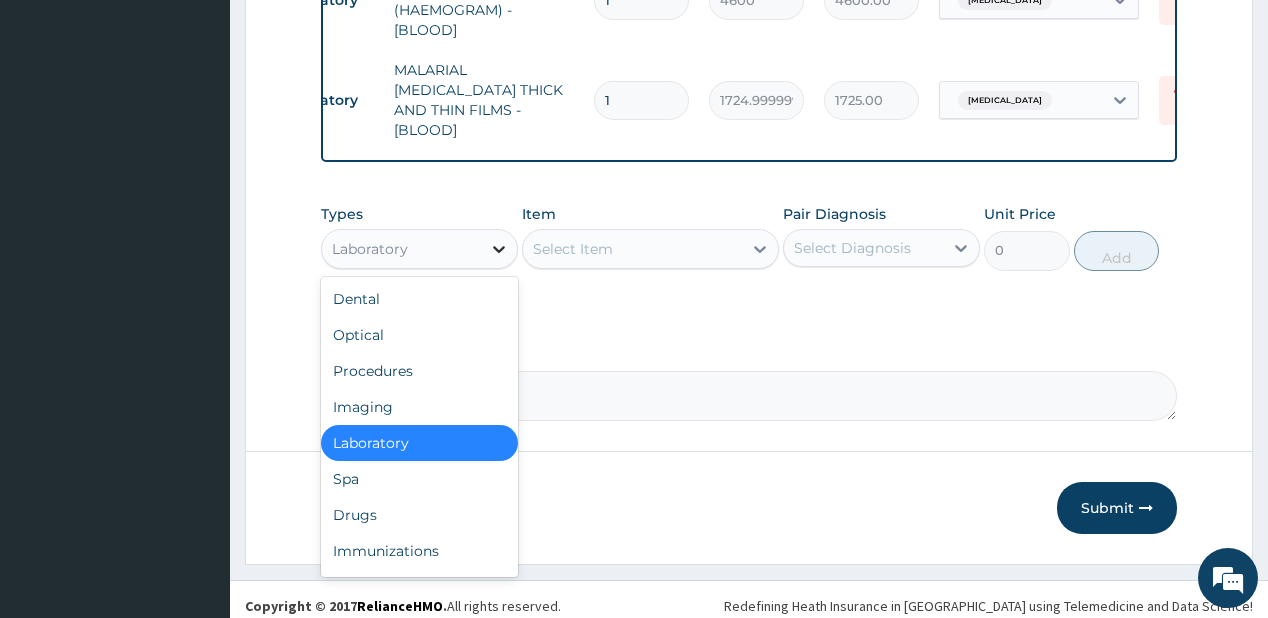 click 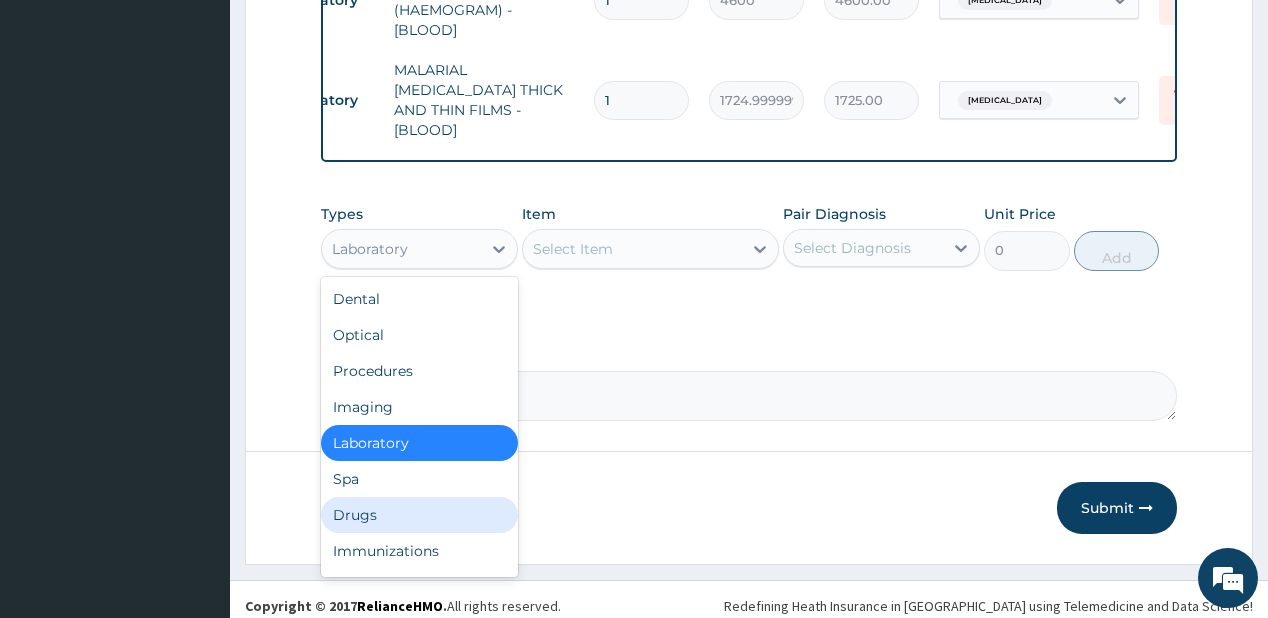 click on "Drugs" at bounding box center [419, 515] 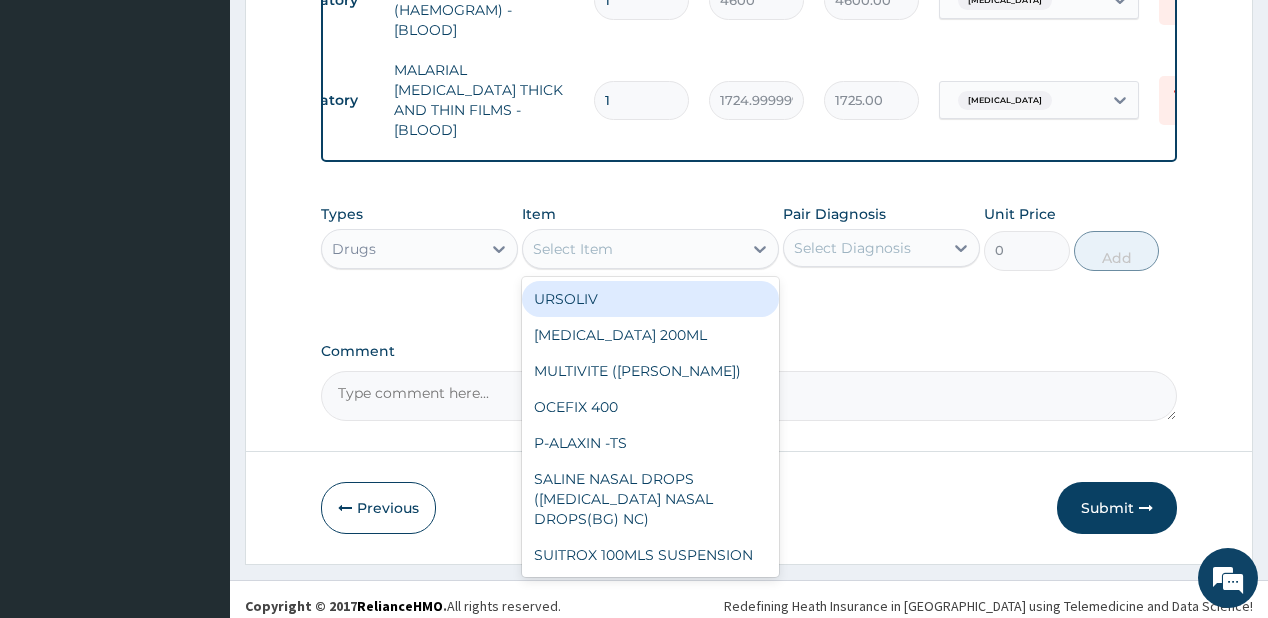 click on "Select Item" at bounding box center [573, 249] 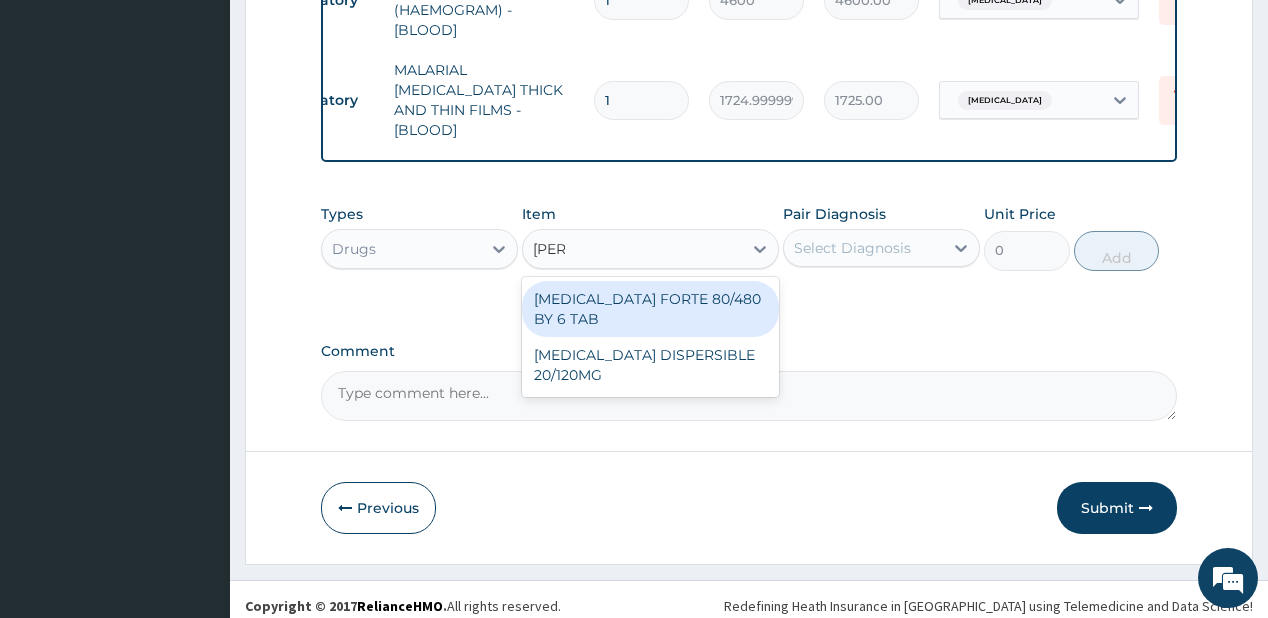type on "coart" 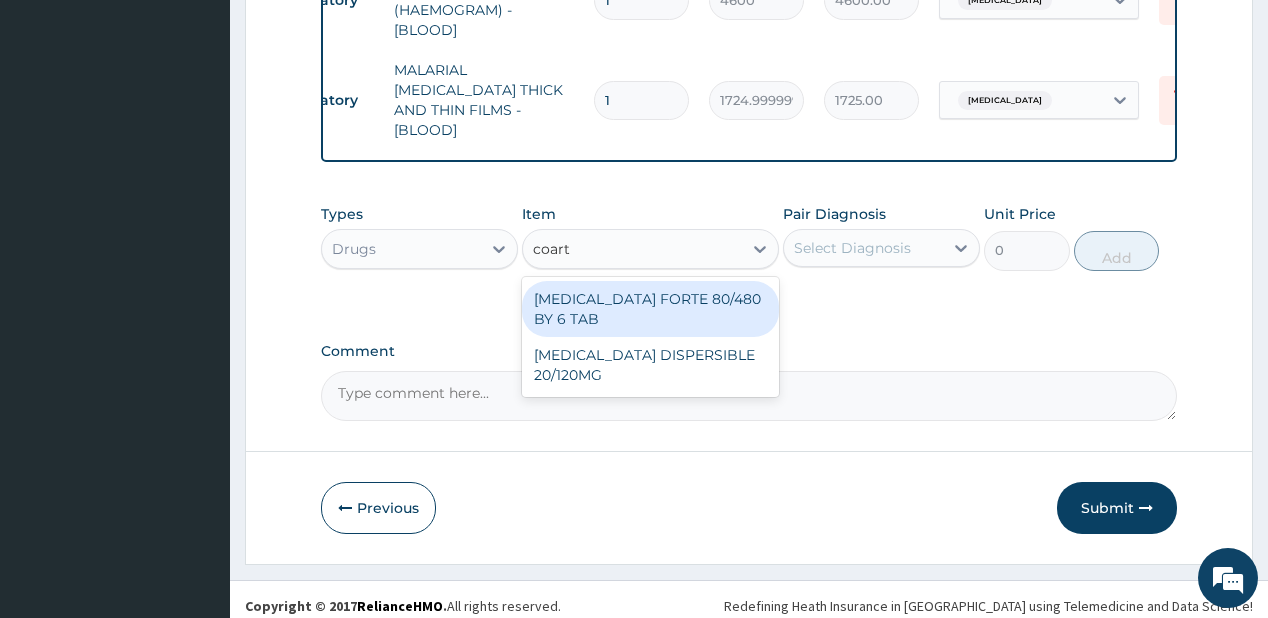 click on "[MEDICAL_DATA] FORTE 80/480 BY 6 TAB" at bounding box center [650, 309] 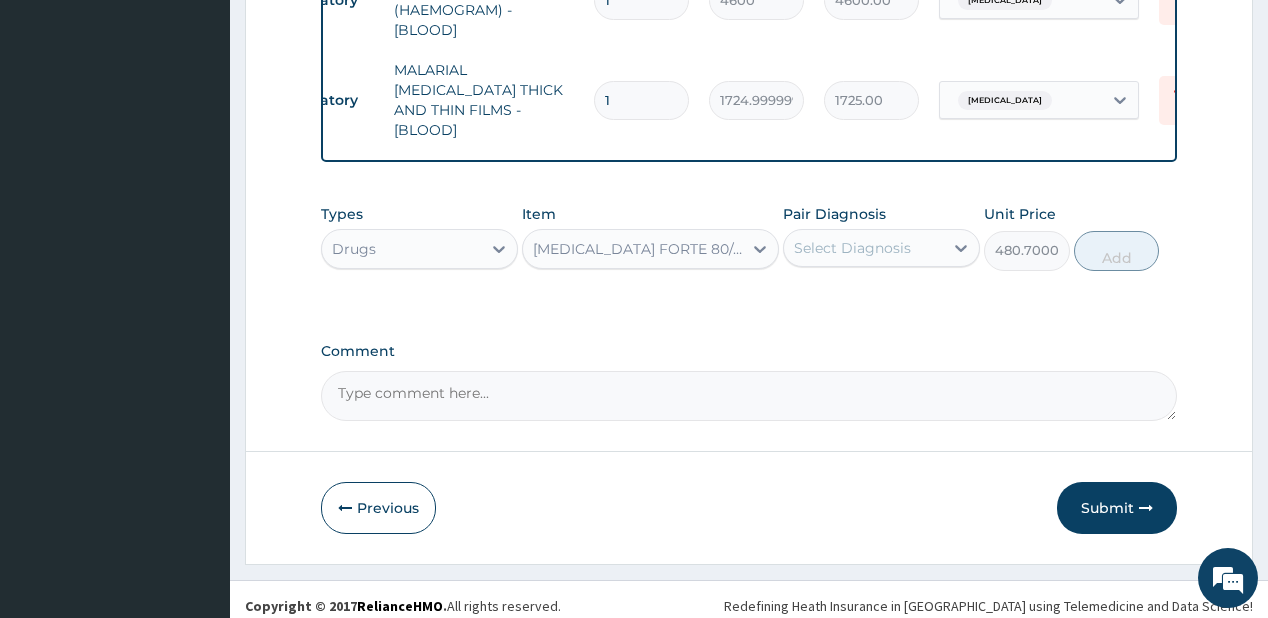 click on "Select Diagnosis" at bounding box center (852, 248) 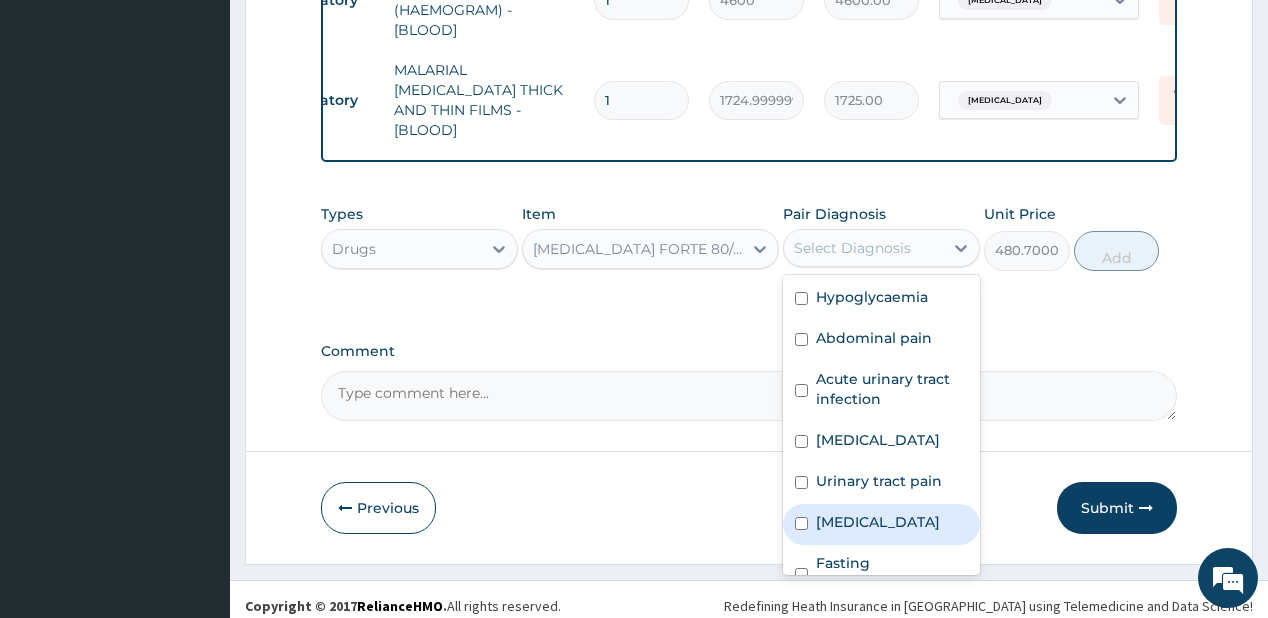 click on "Malaria" at bounding box center (878, 522) 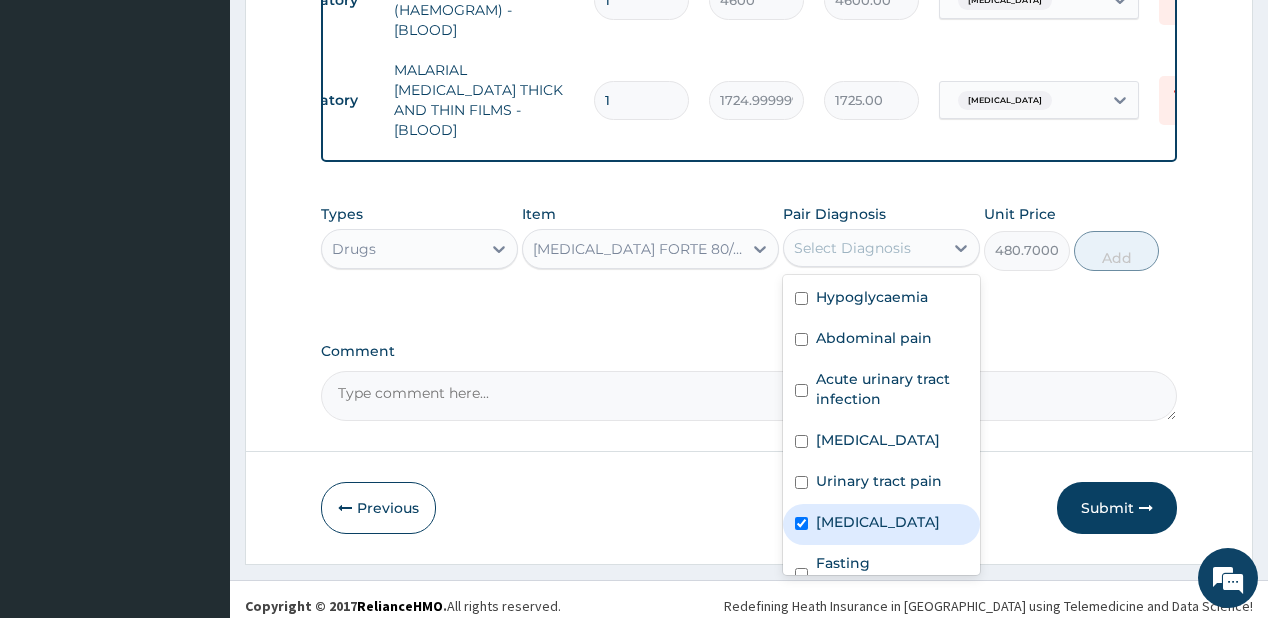 checkbox on "true" 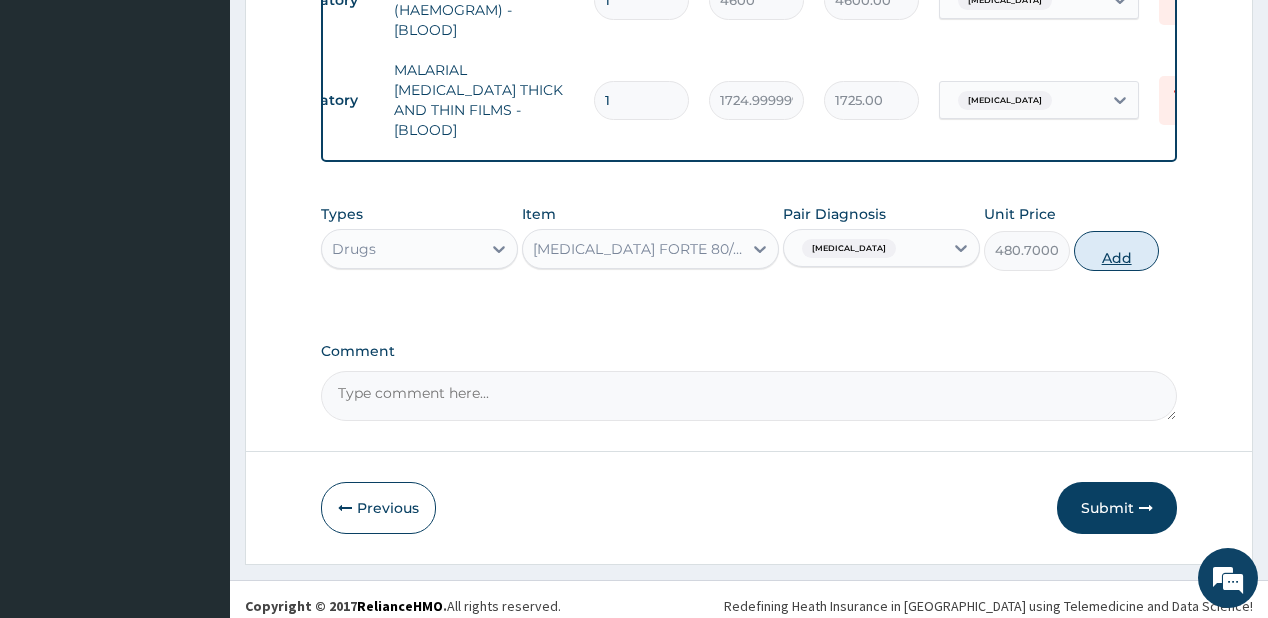 click on "Add" at bounding box center (1117, 251) 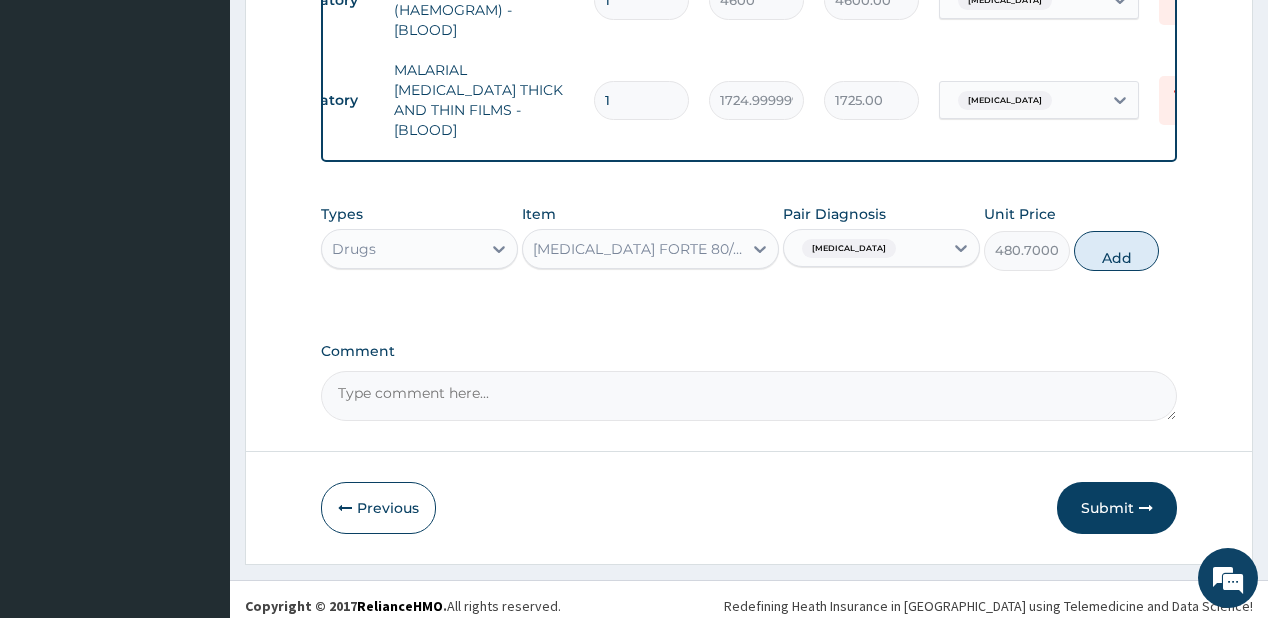type on "0" 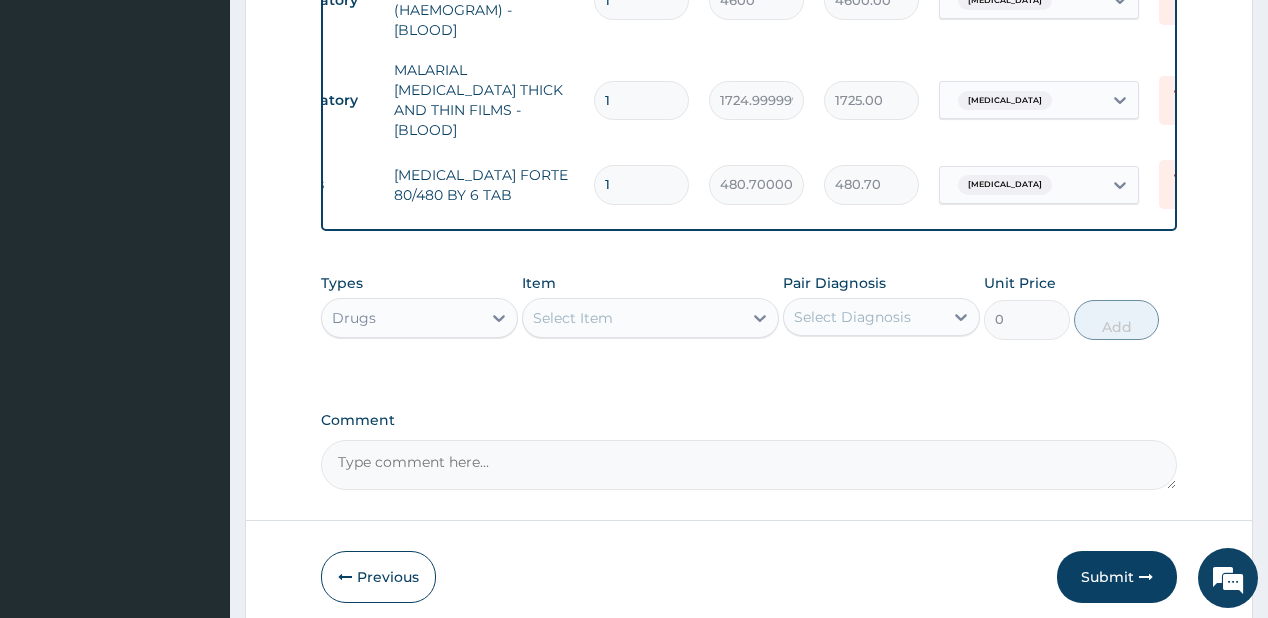 type 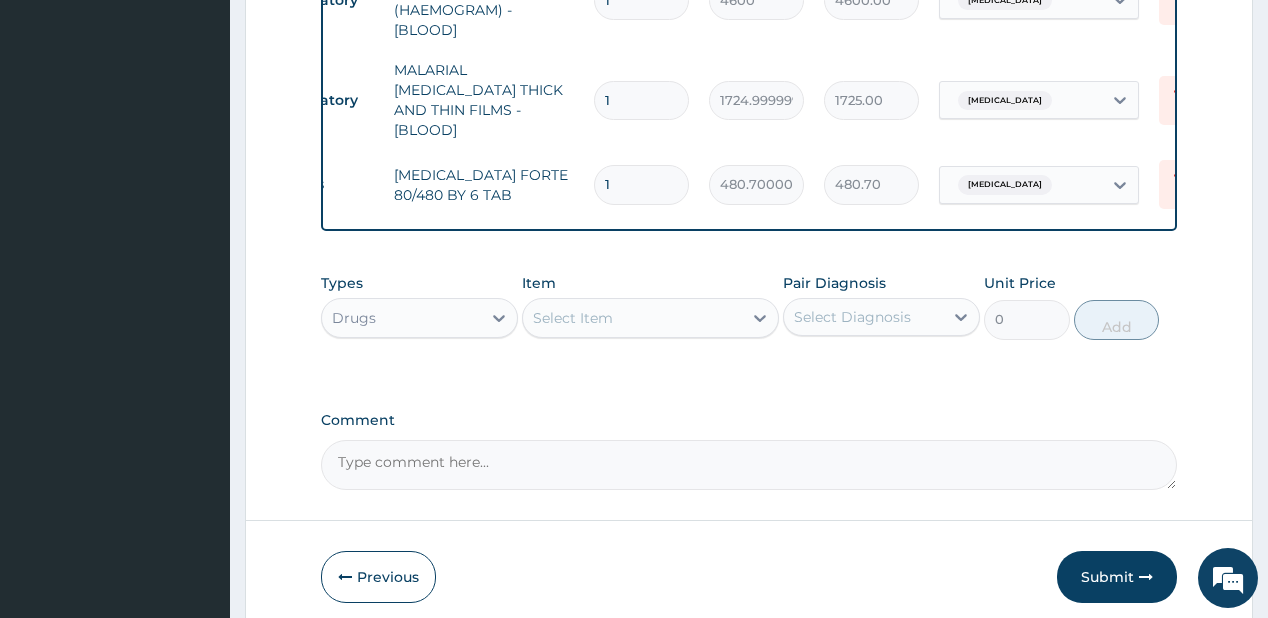 type on "0.00" 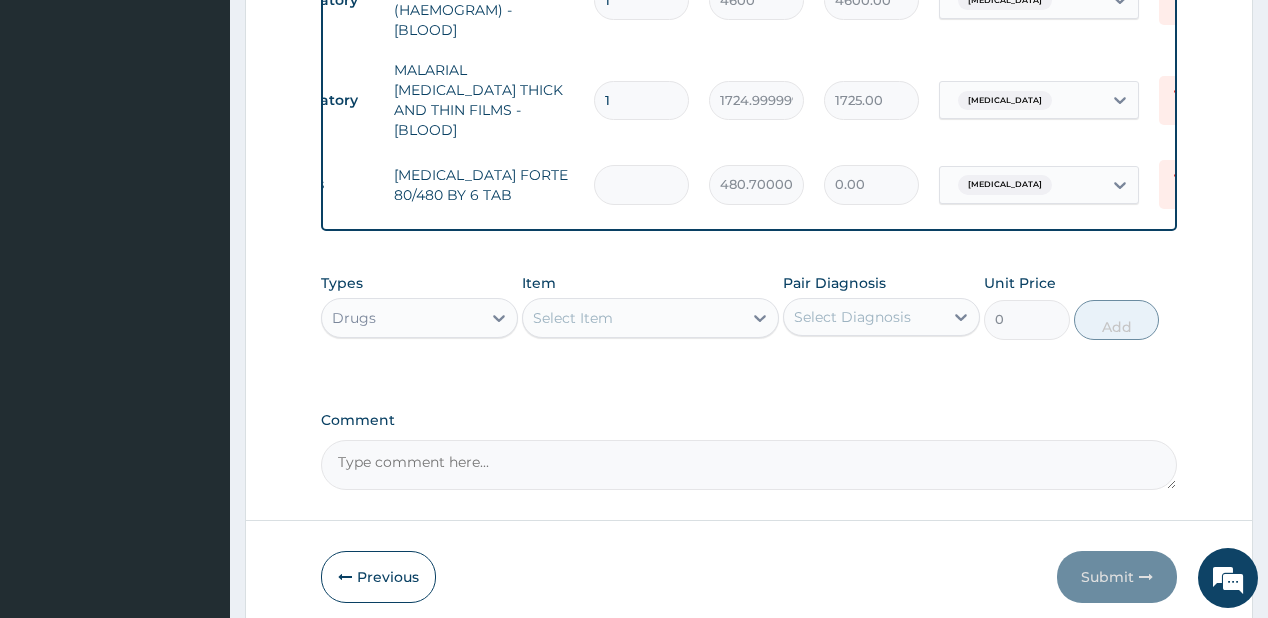 type on "6" 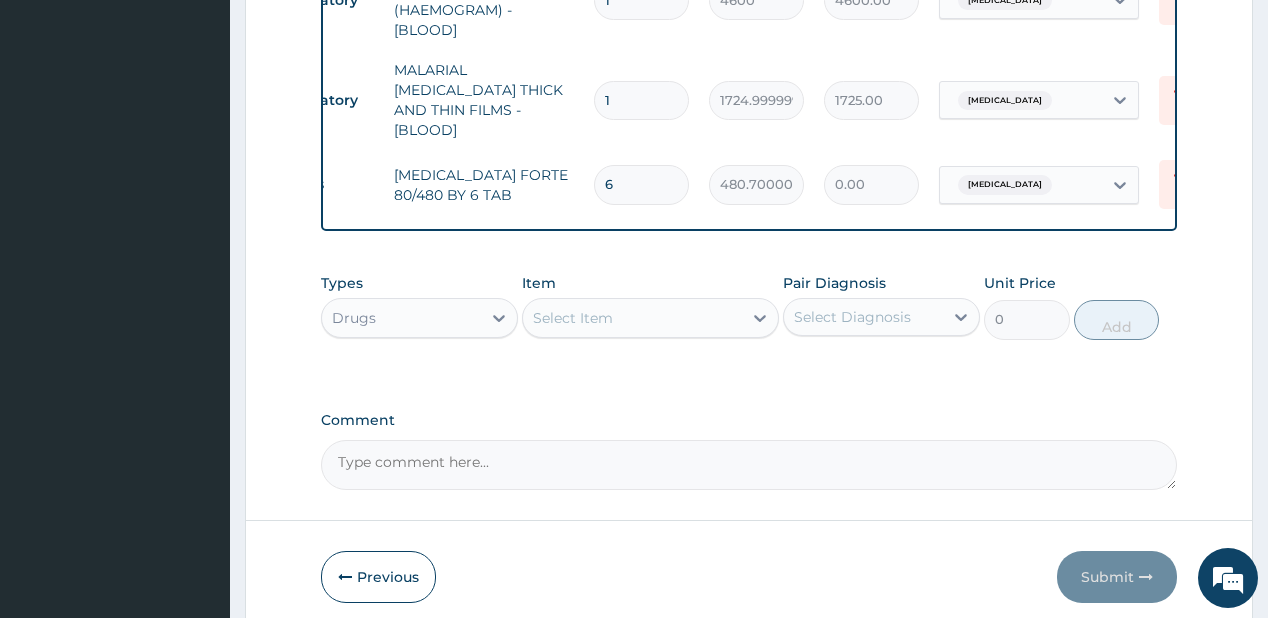 type on "2884.20" 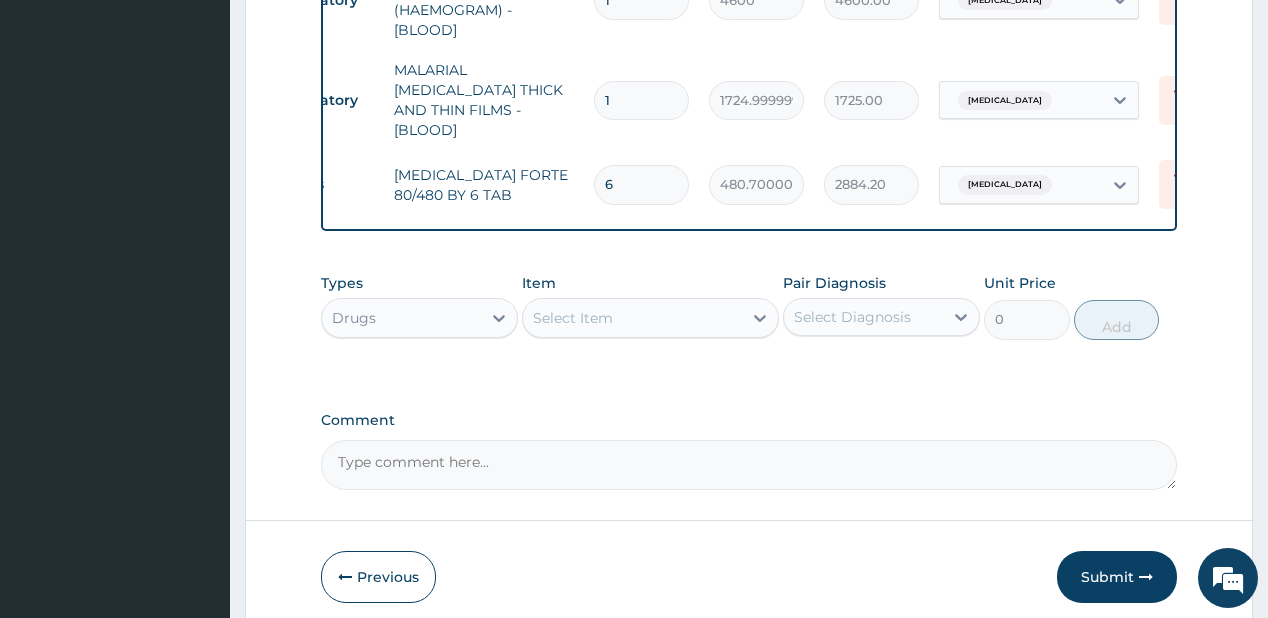 type on "6" 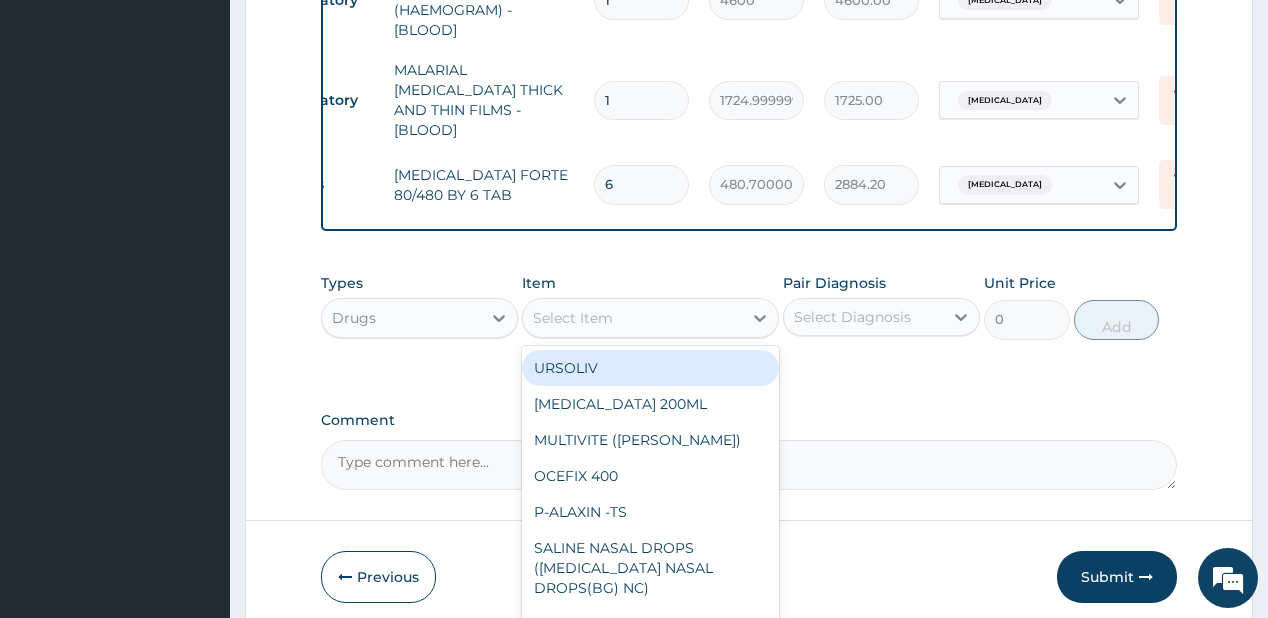 click on "Select Item" at bounding box center (573, 318) 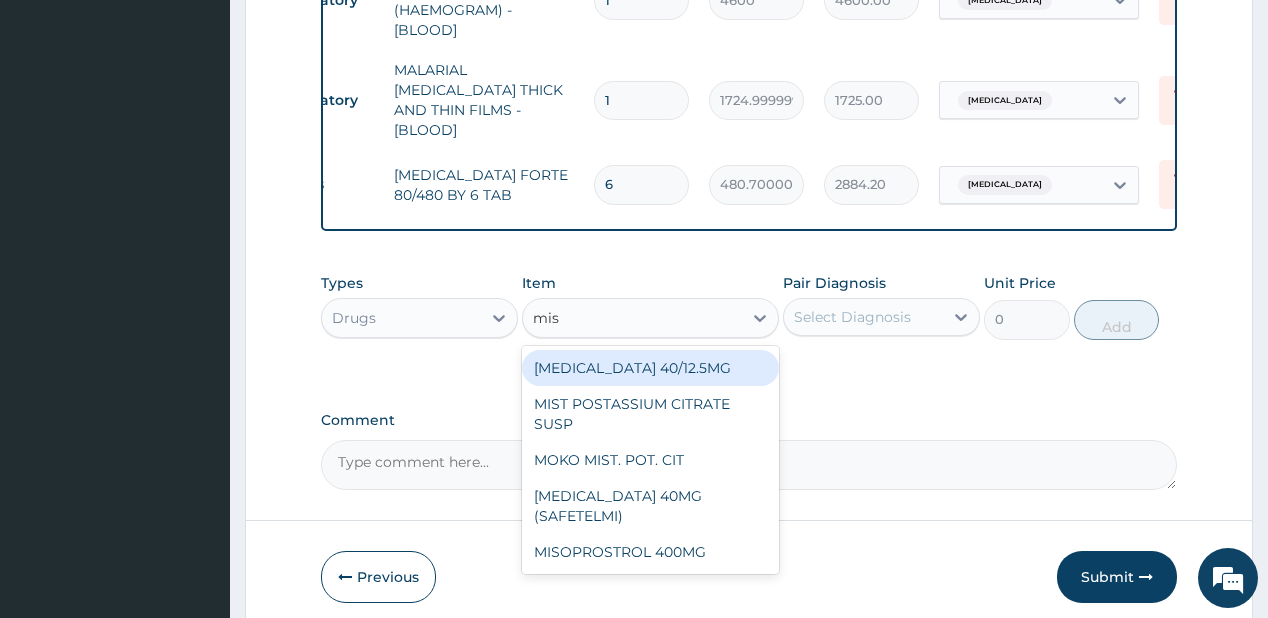 type on "mist" 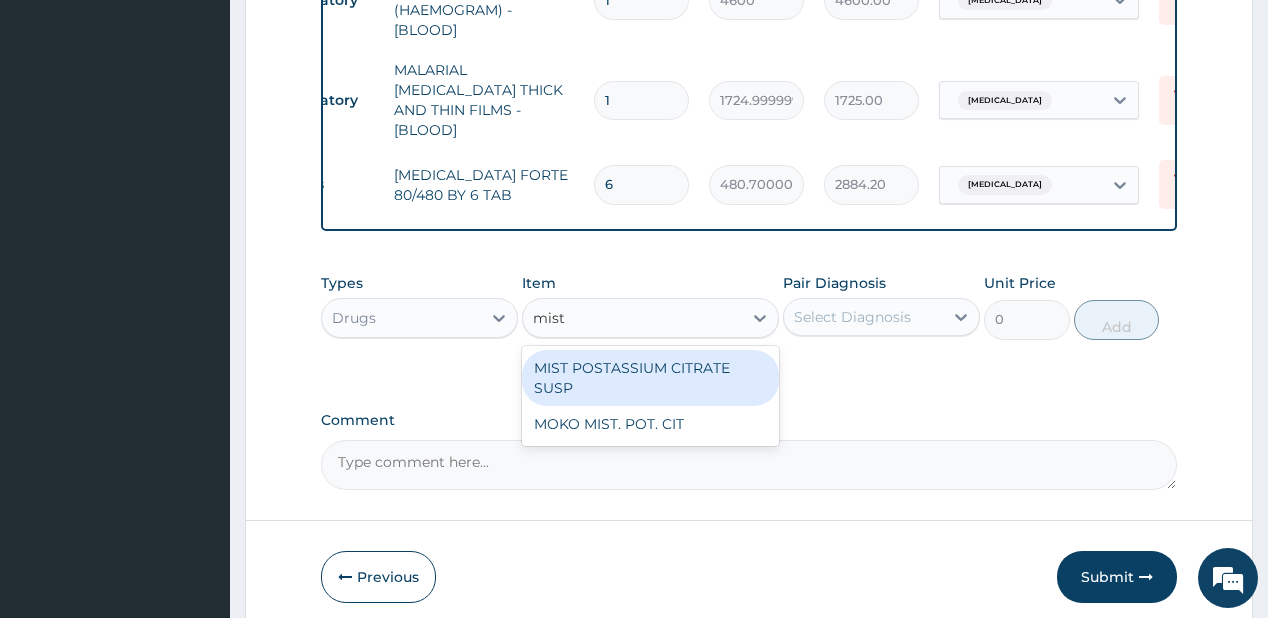 click on "MIST POSTASSIUM CITRATE SUSP" at bounding box center [650, 378] 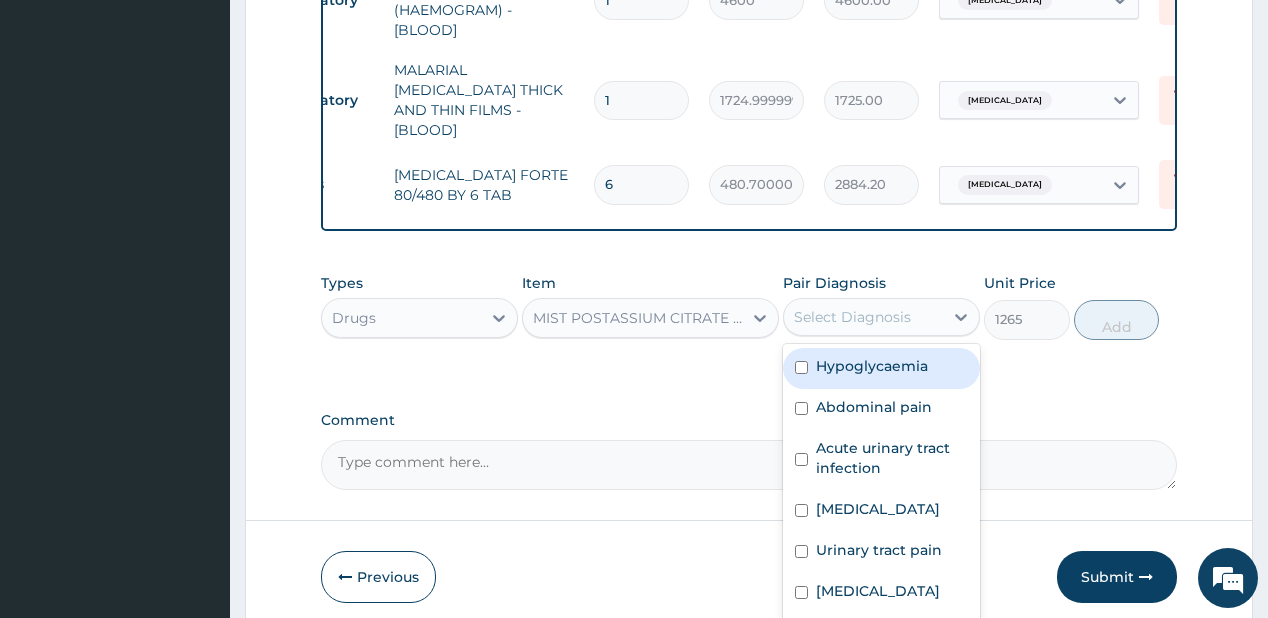 click on "Select Diagnosis" at bounding box center [852, 317] 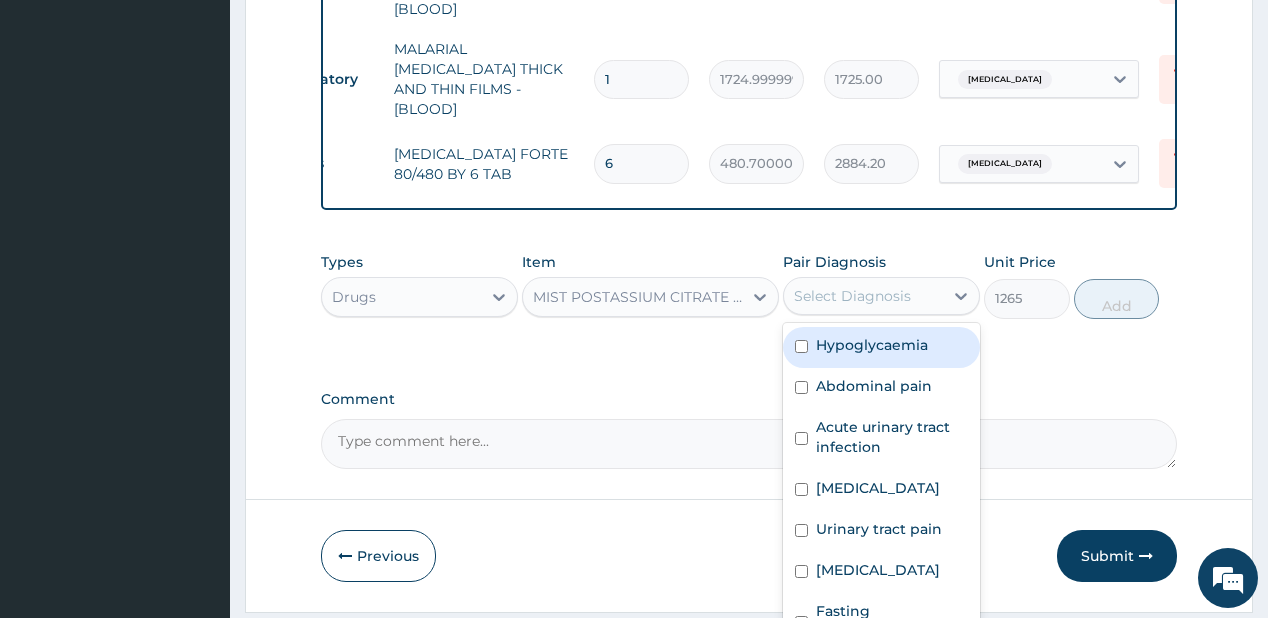 scroll, scrollTop: 1322, scrollLeft: 0, axis: vertical 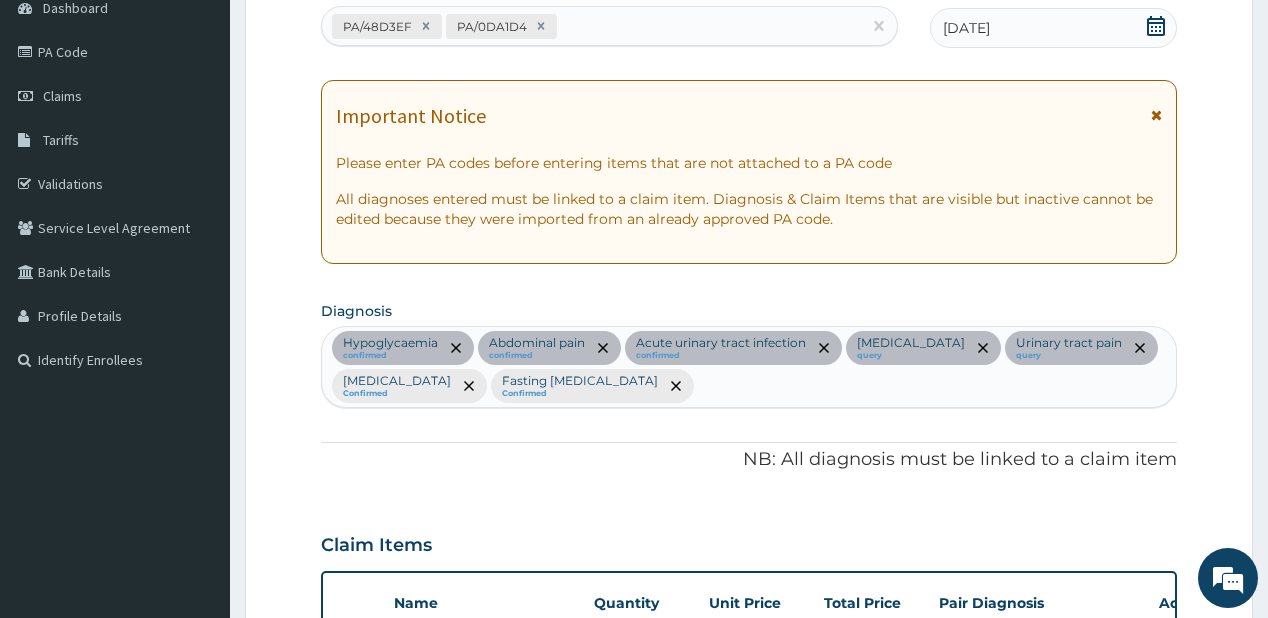 click on "Hypoglycaemia confirmed Abdominal pain confirmed Acute urinary tract infection confirmed Acute abdomen query Urinary tract pain query Malaria Confirmed Fasting hypoglycemia Confirmed" at bounding box center (748, 367) 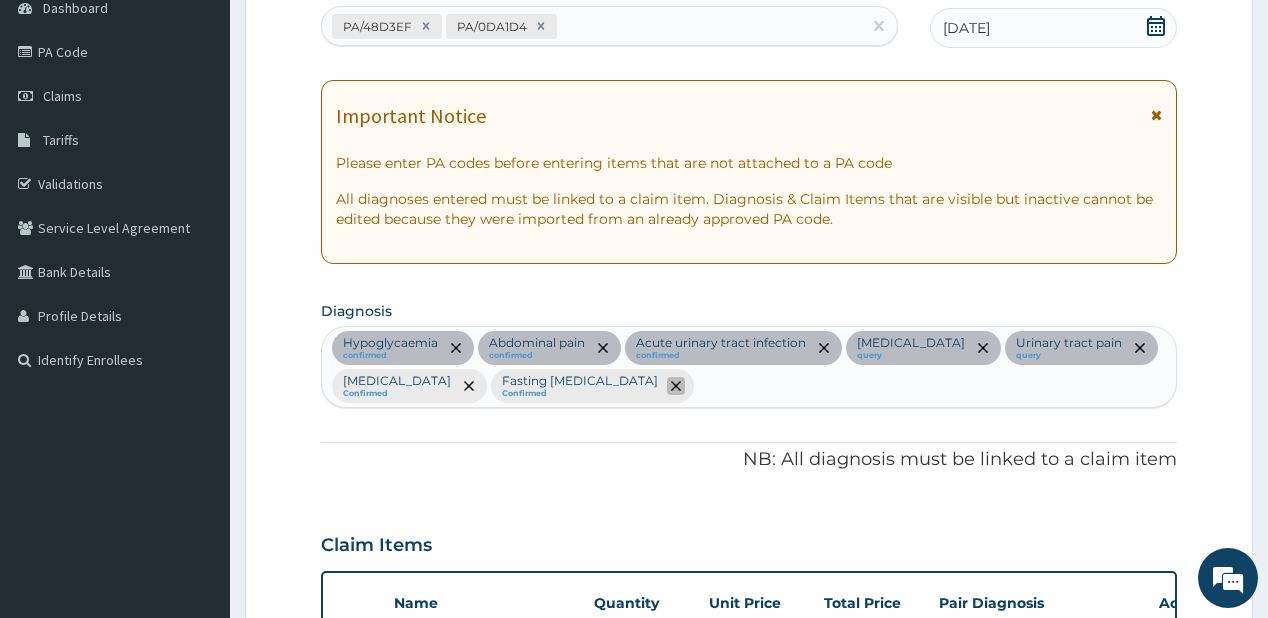 click 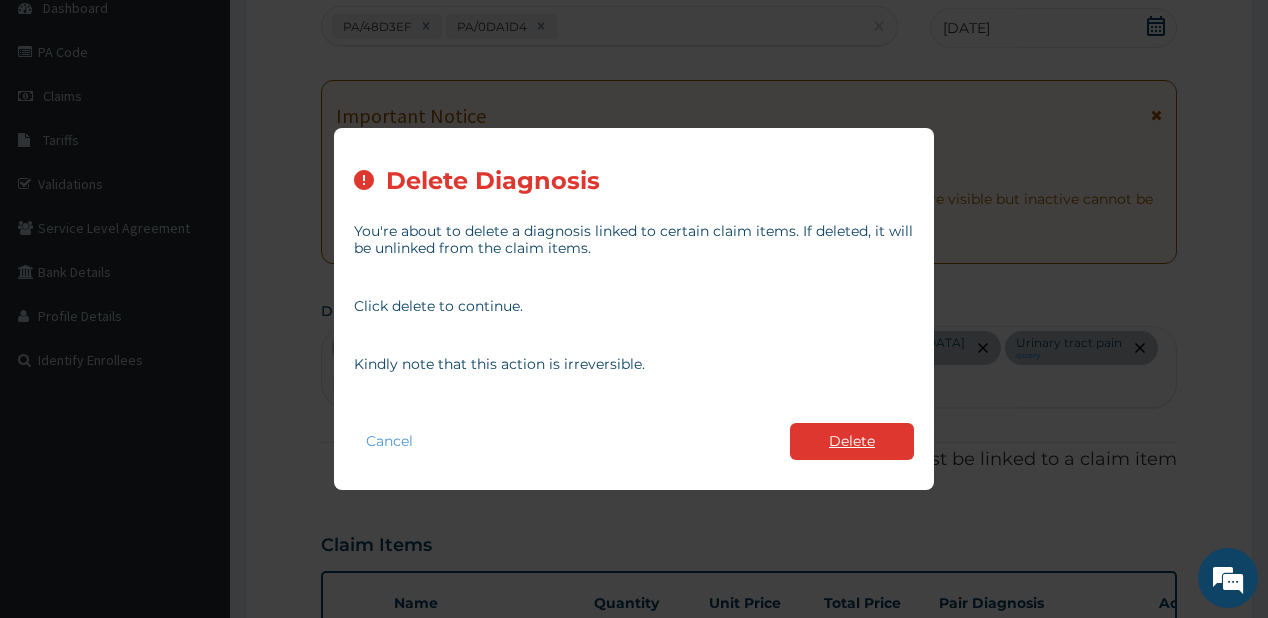 click on "Delete" at bounding box center (852, 441) 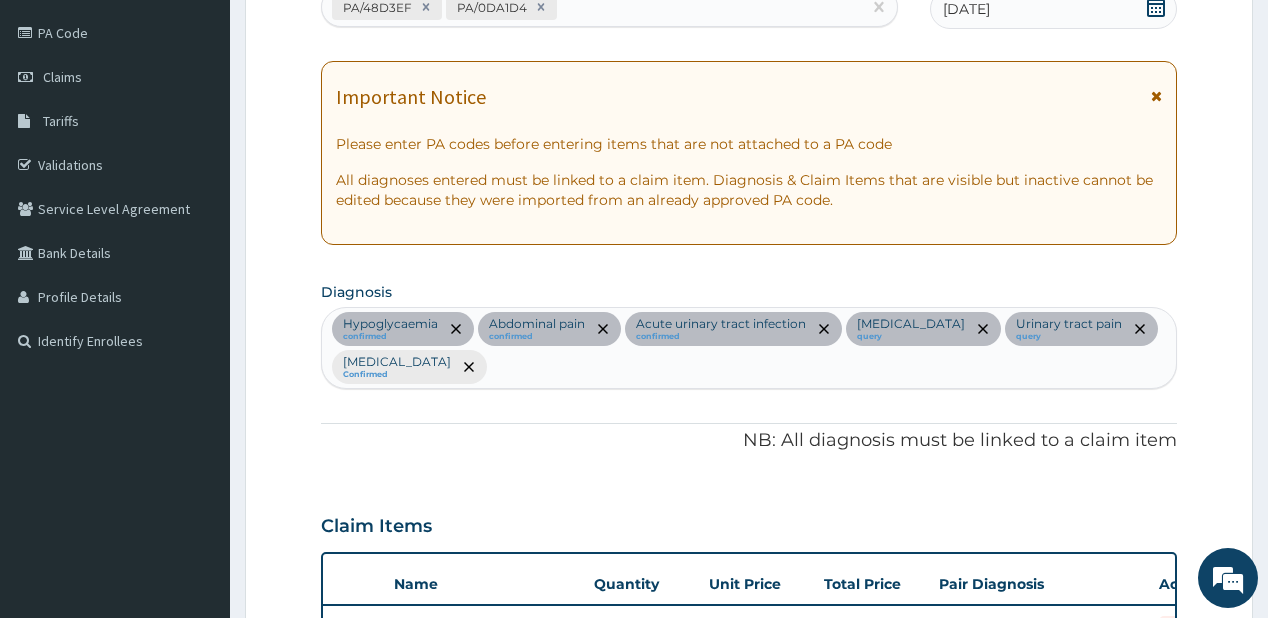scroll, scrollTop: 240, scrollLeft: 0, axis: vertical 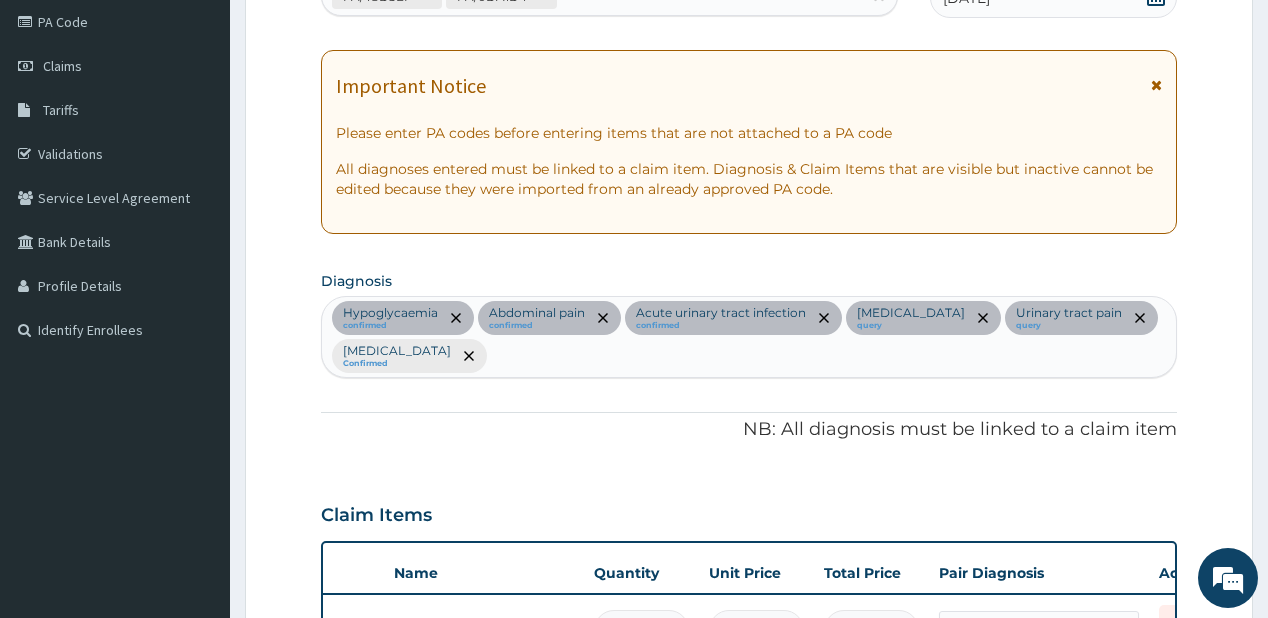 click on "Hypoglycaemia confirmed Abdominal pain confirmed Acute urinary tract infection confirmed Acute abdomen query Urinary tract pain query Malaria Confirmed" at bounding box center [748, 337] 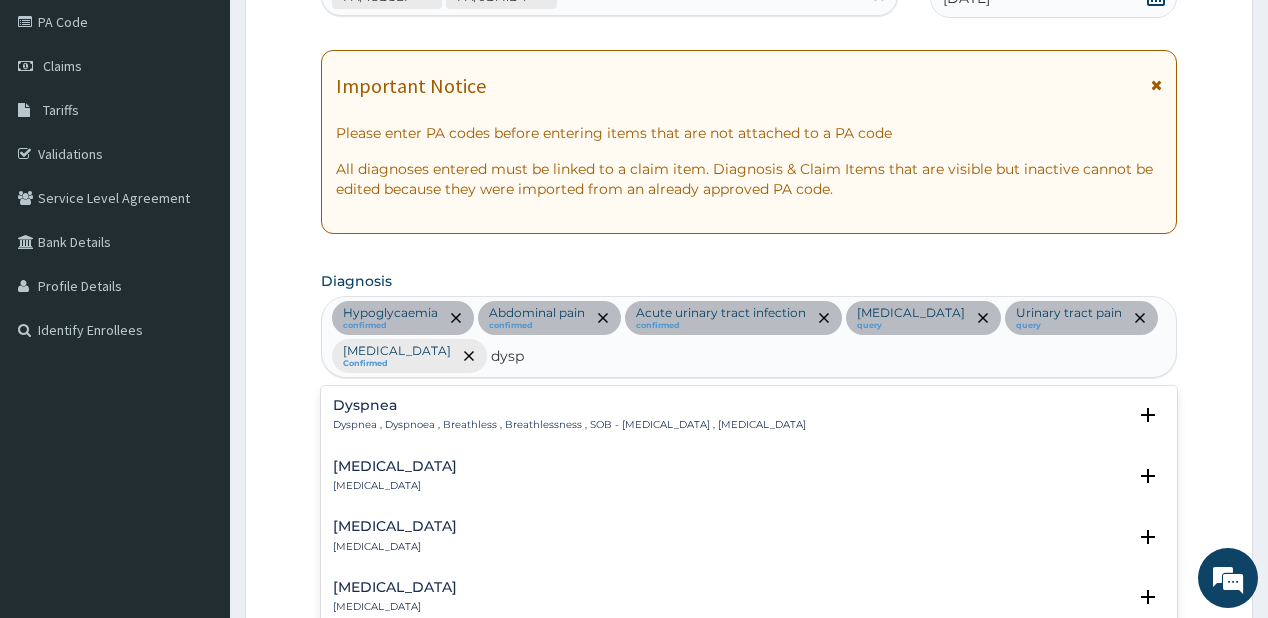 click on "Dyspnea" at bounding box center (569, 405) 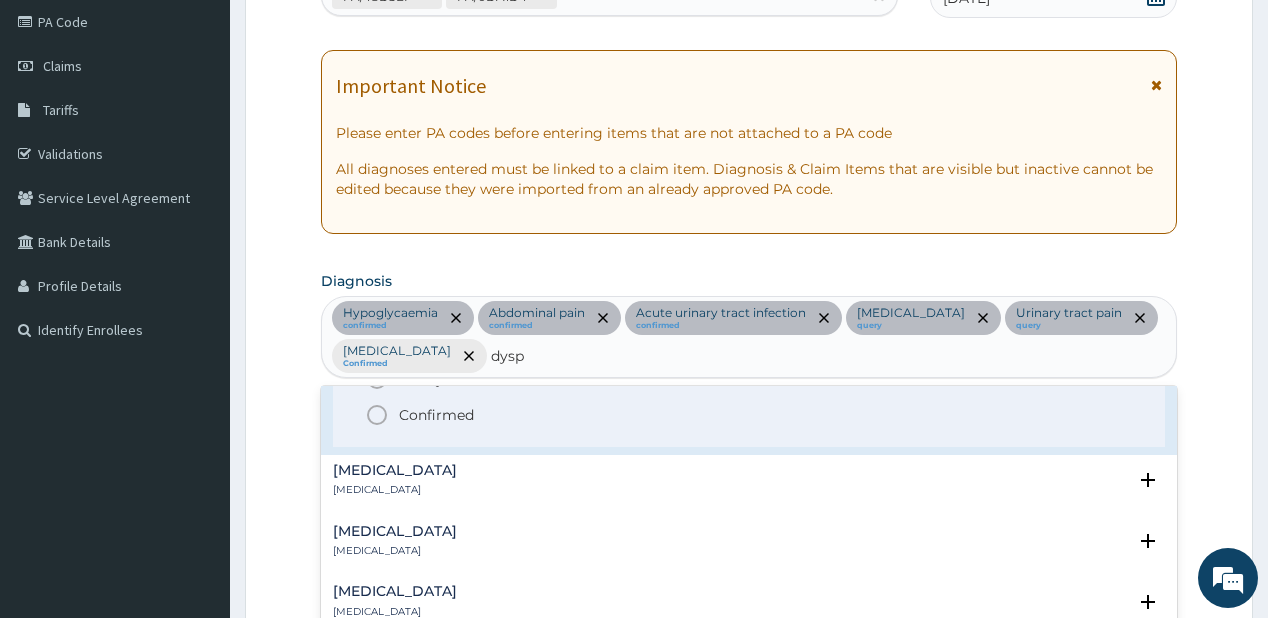 scroll, scrollTop: 160, scrollLeft: 0, axis: vertical 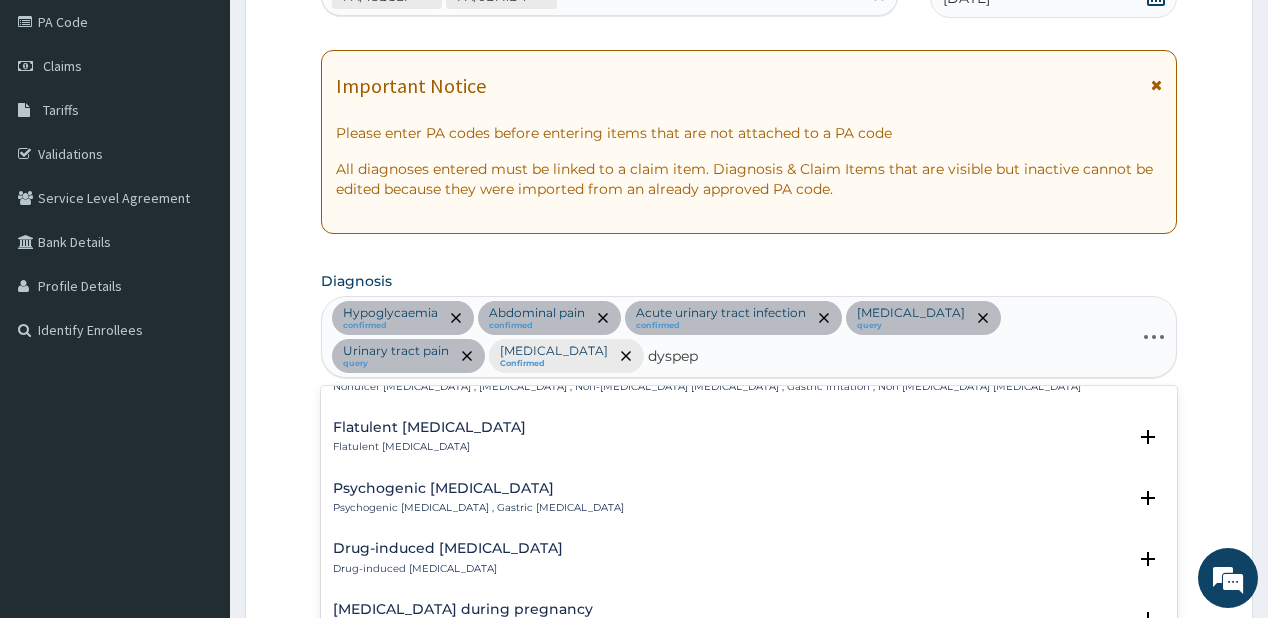 type on "dyspeps" 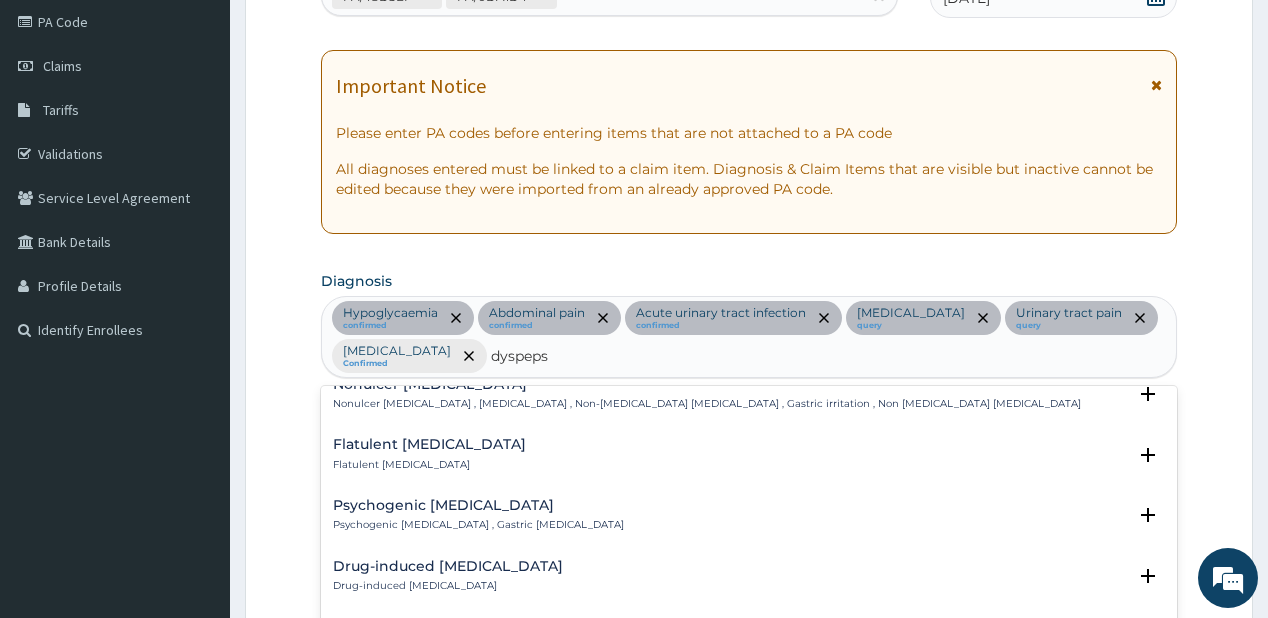 scroll, scrollTop: 0, scrollLeft: 0, axis: both 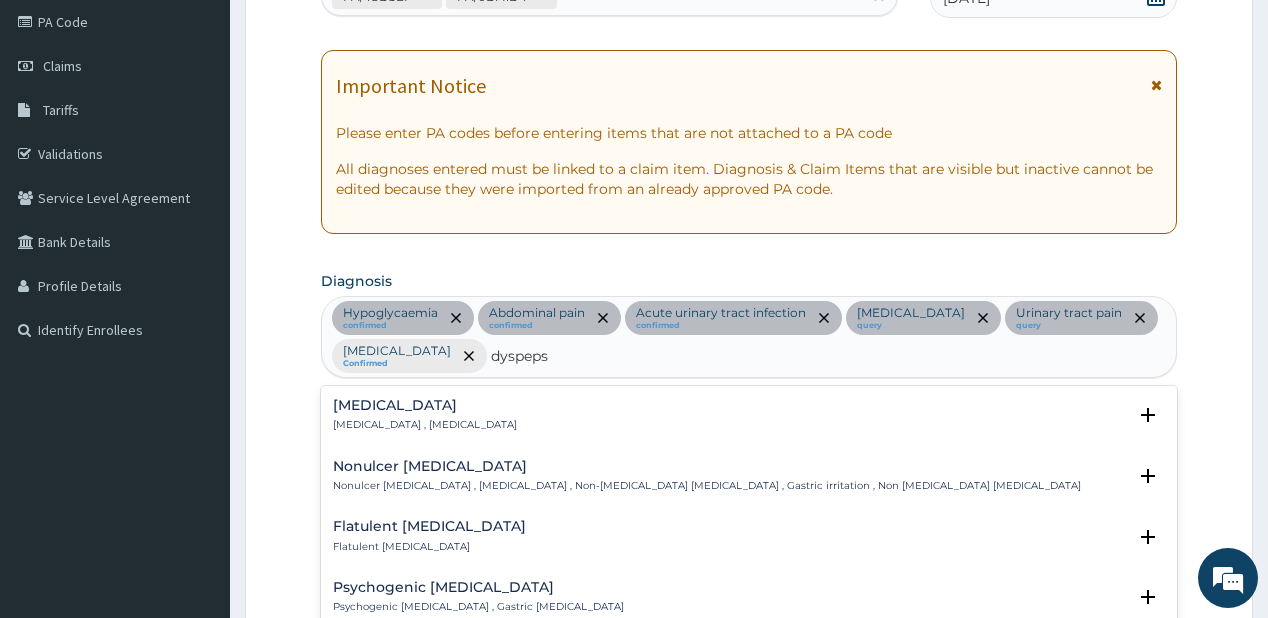 click on "Indigestion , Dyspepsia" at bounding box center (425, 425) 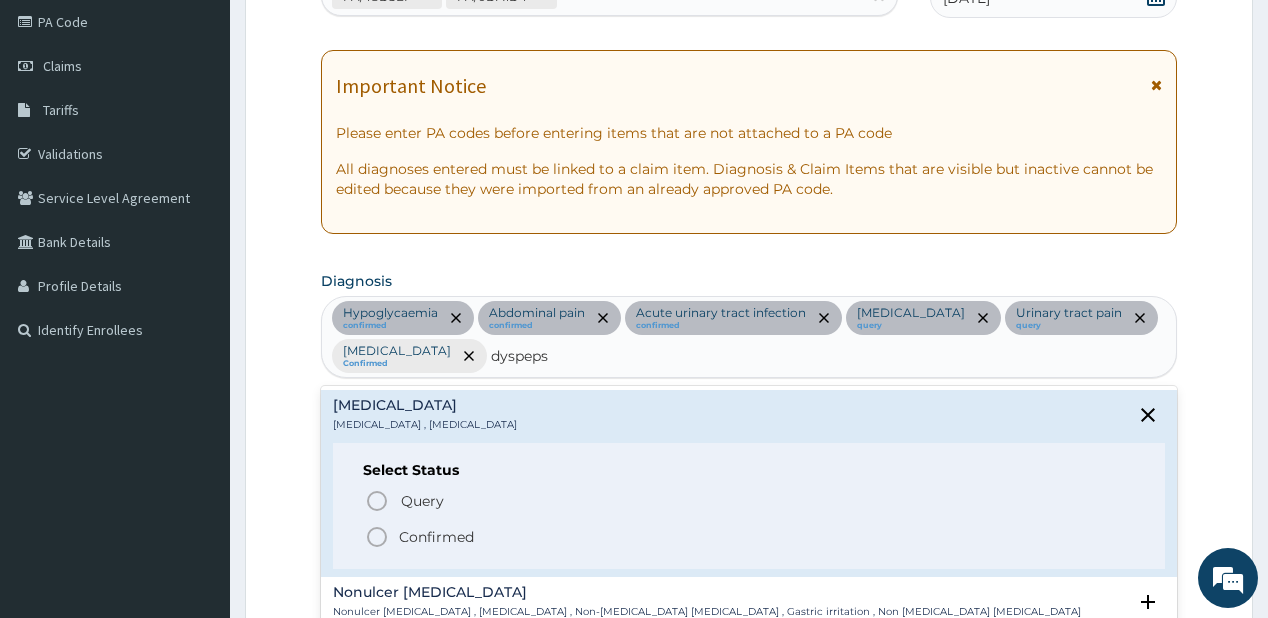 click 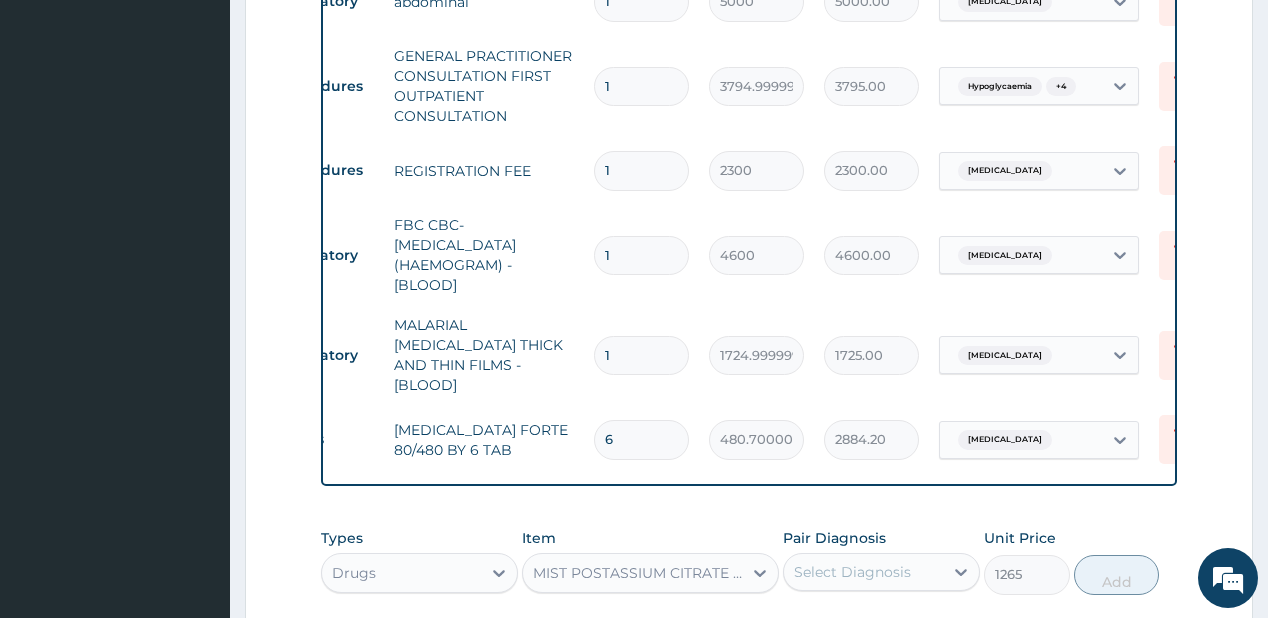 scroll, scrollTop: 1200, scrollLeft: 0, axis: vertical 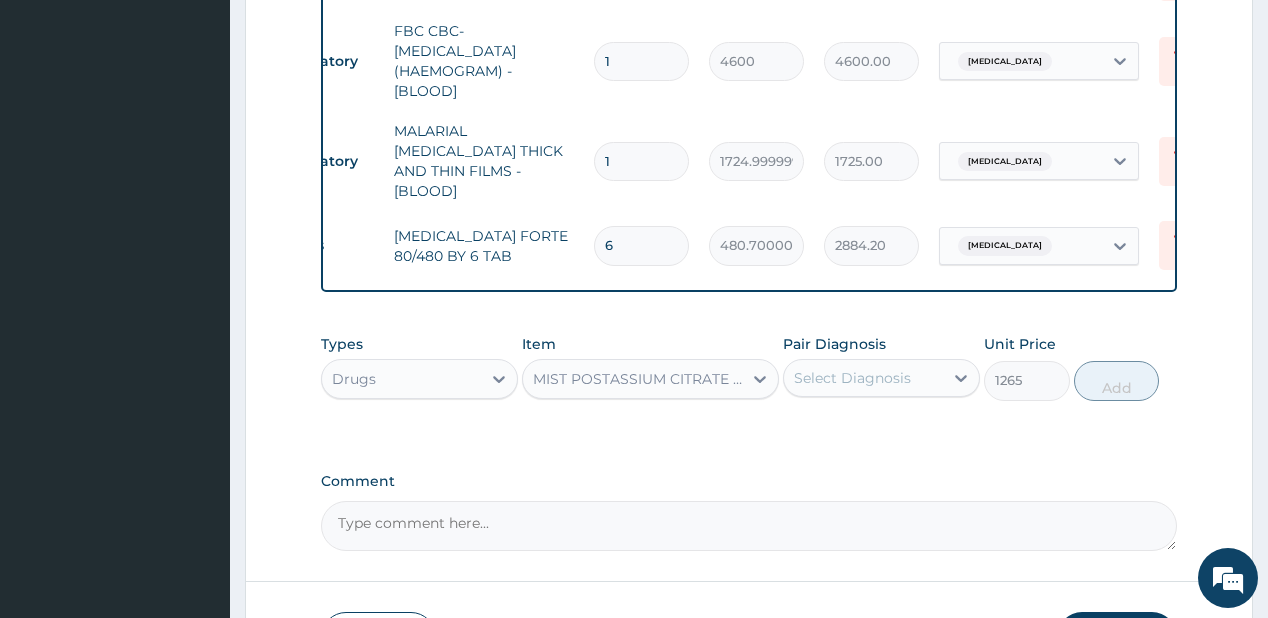 click on "Select Diagnosis" at bounding box center [863, 378] 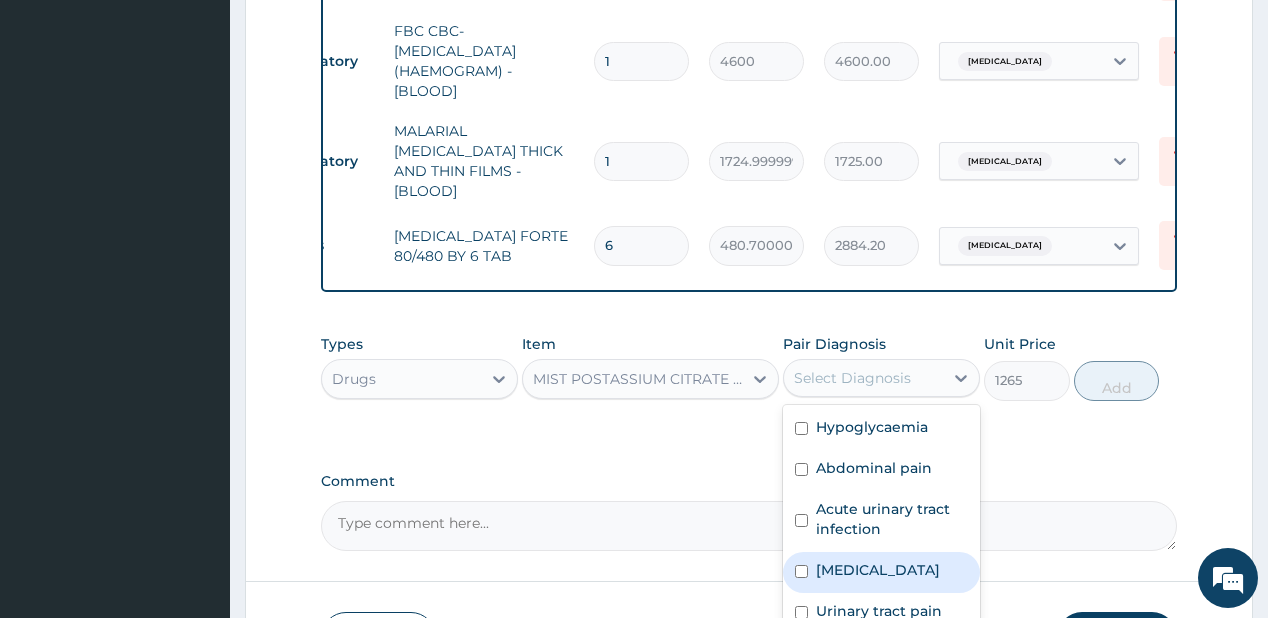scroll, scrollTop: 15, scrollLeft: 0, axis: vertical 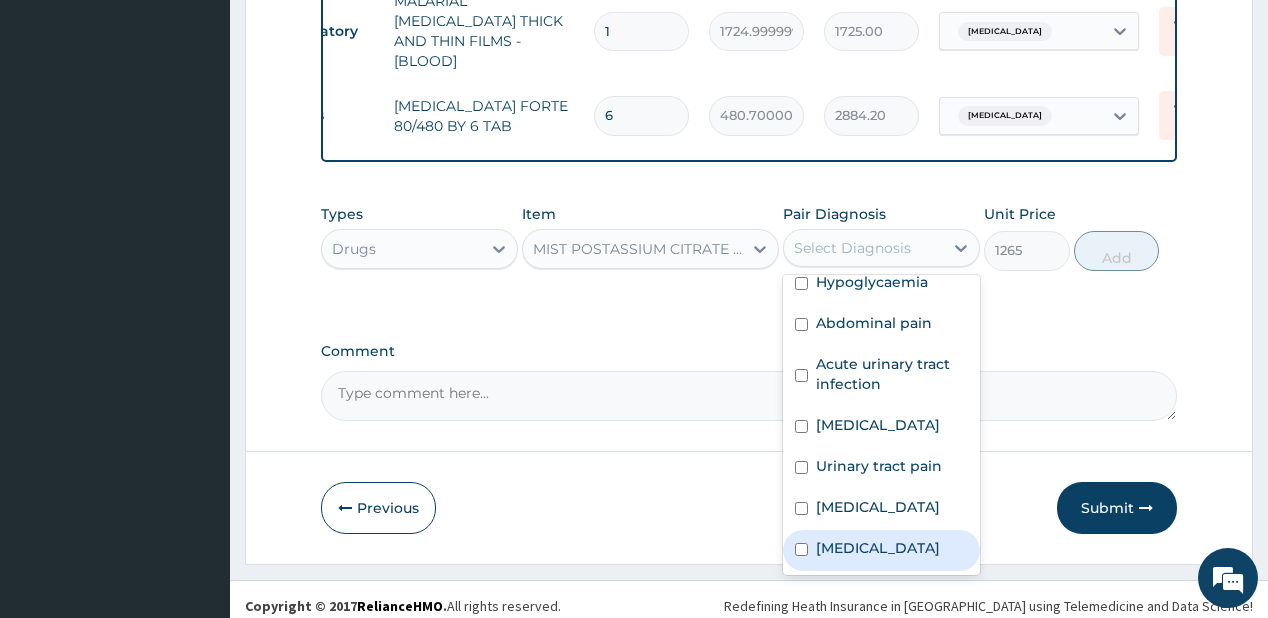 drag, startPoint x: 845, startPoint y: 540, endPoint x: 1008, endPoint y: 400, distance: 214.86972 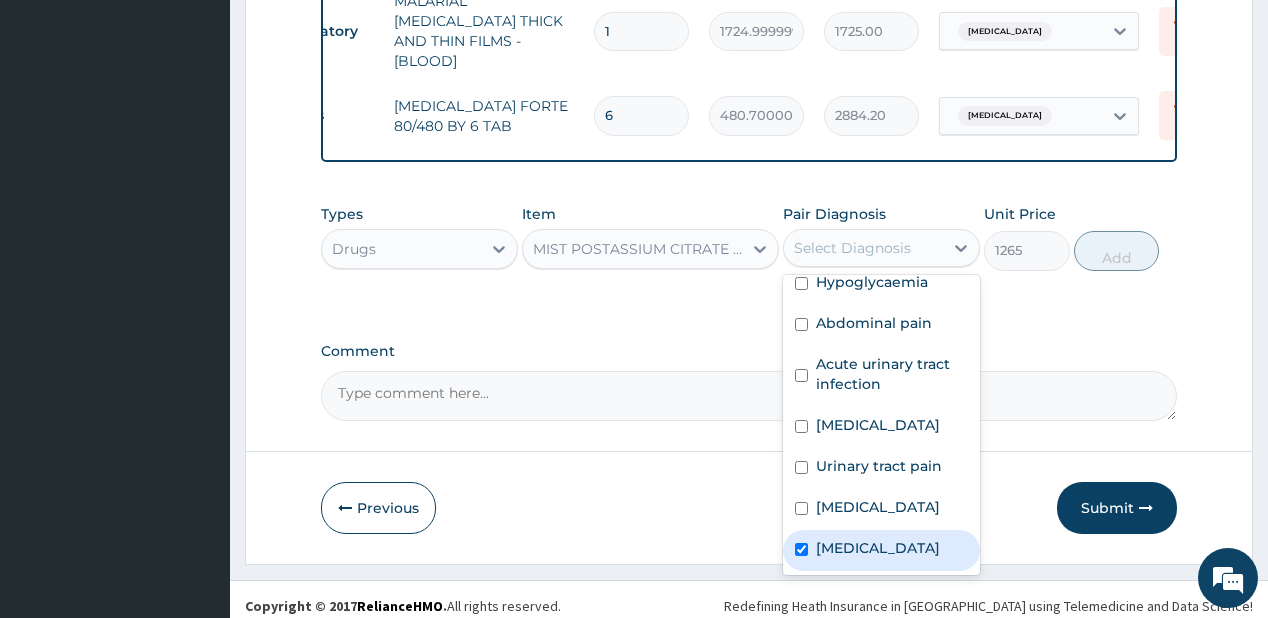 checkbox on "true" 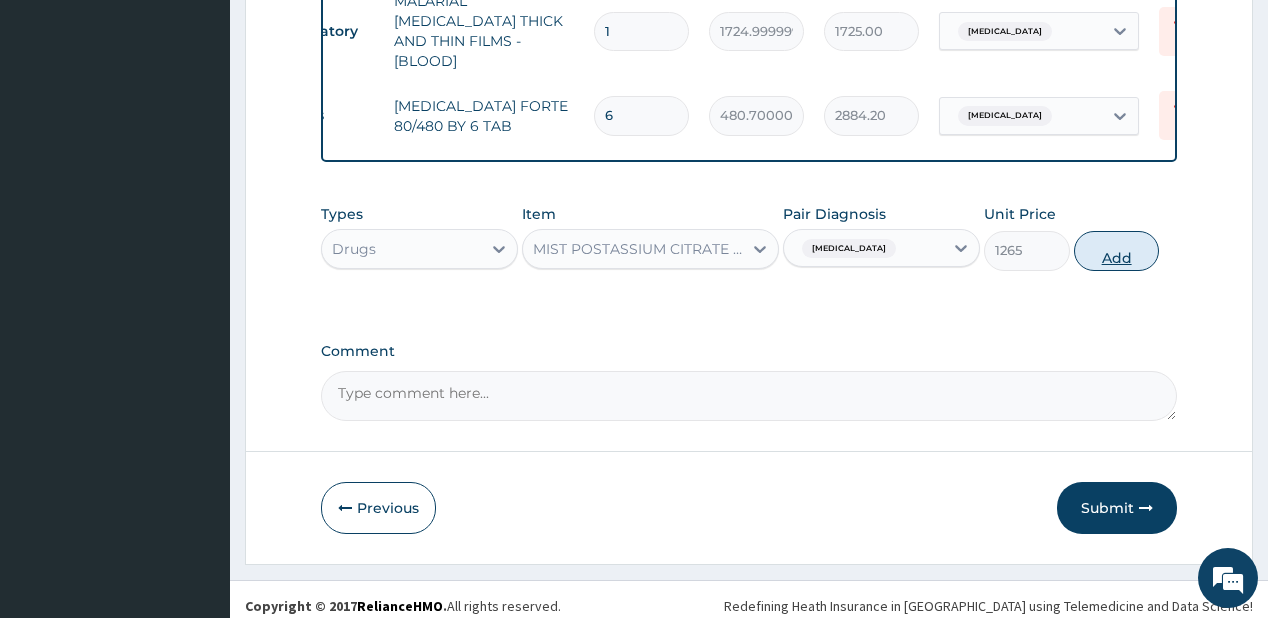 click on "Add" at bounding box center [1117, 251] 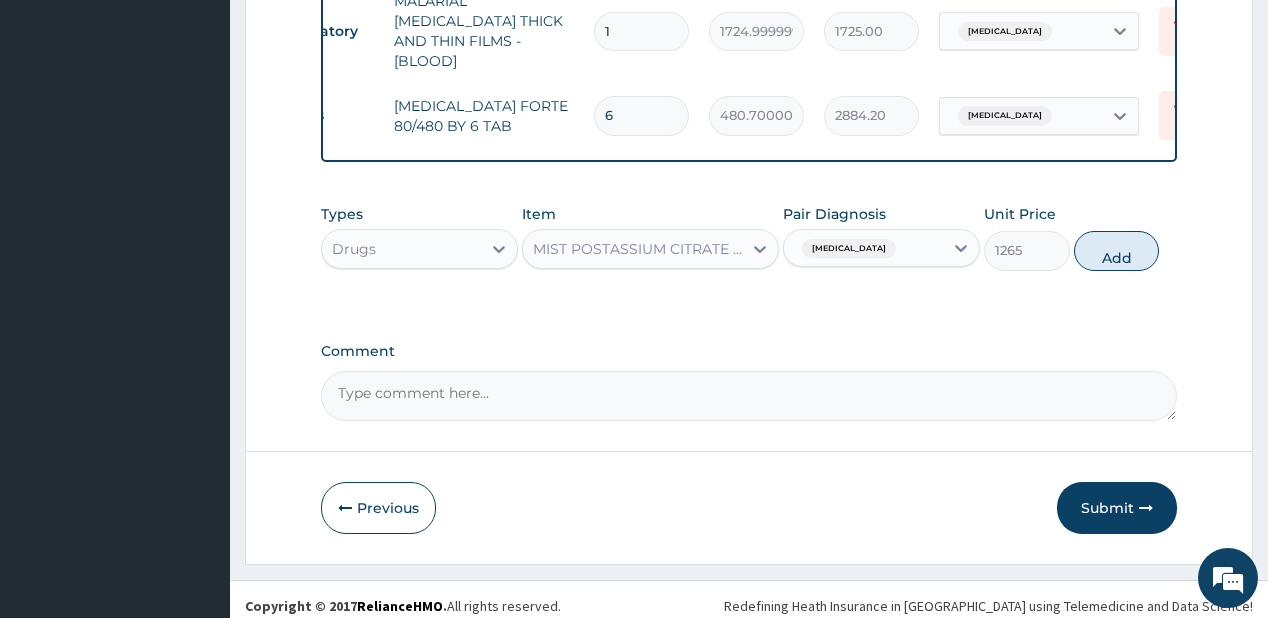 type on "0" 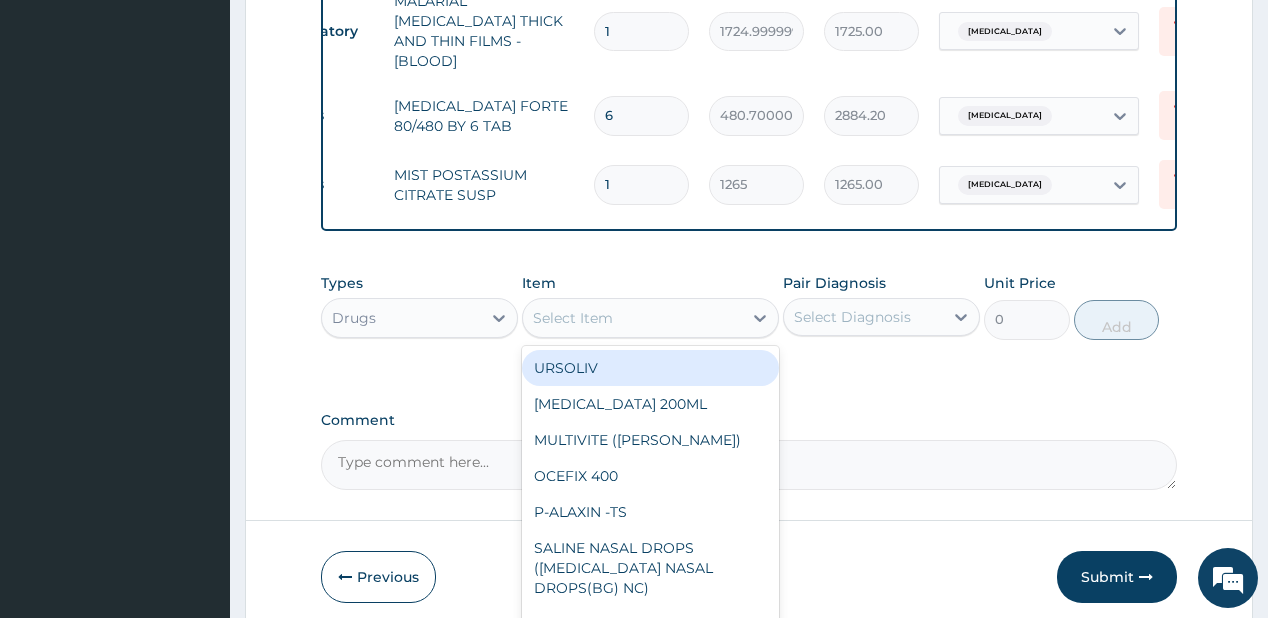 click on "Select Item" at bounding box center (632, 318) 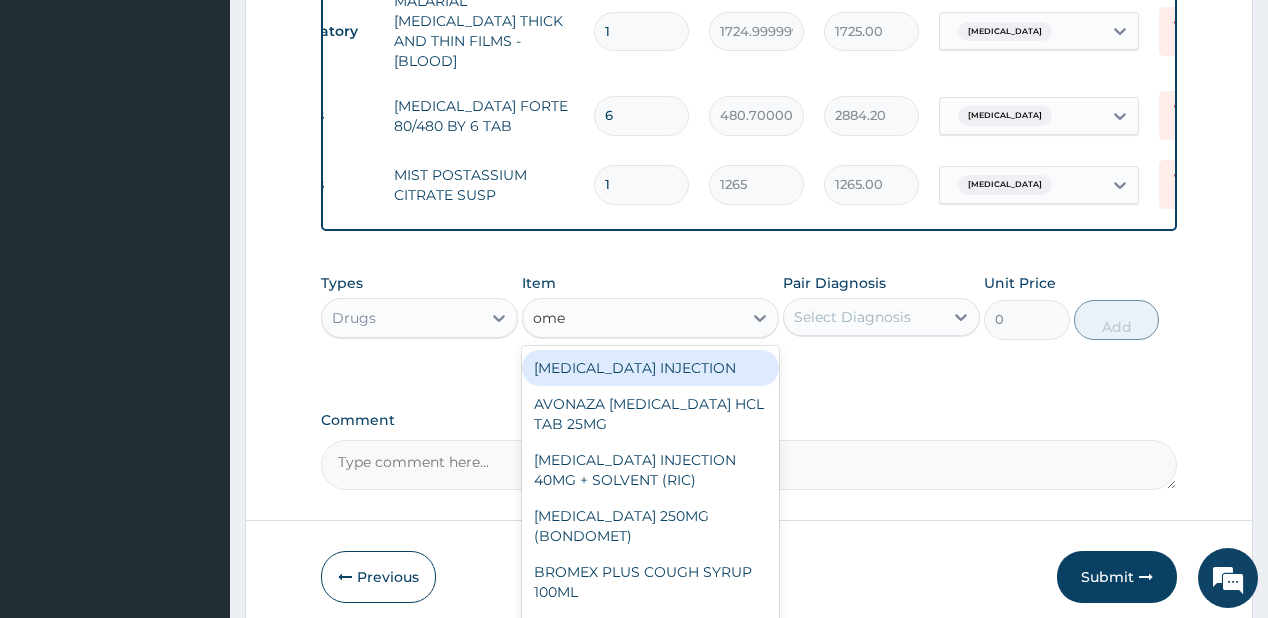 type on "omep" 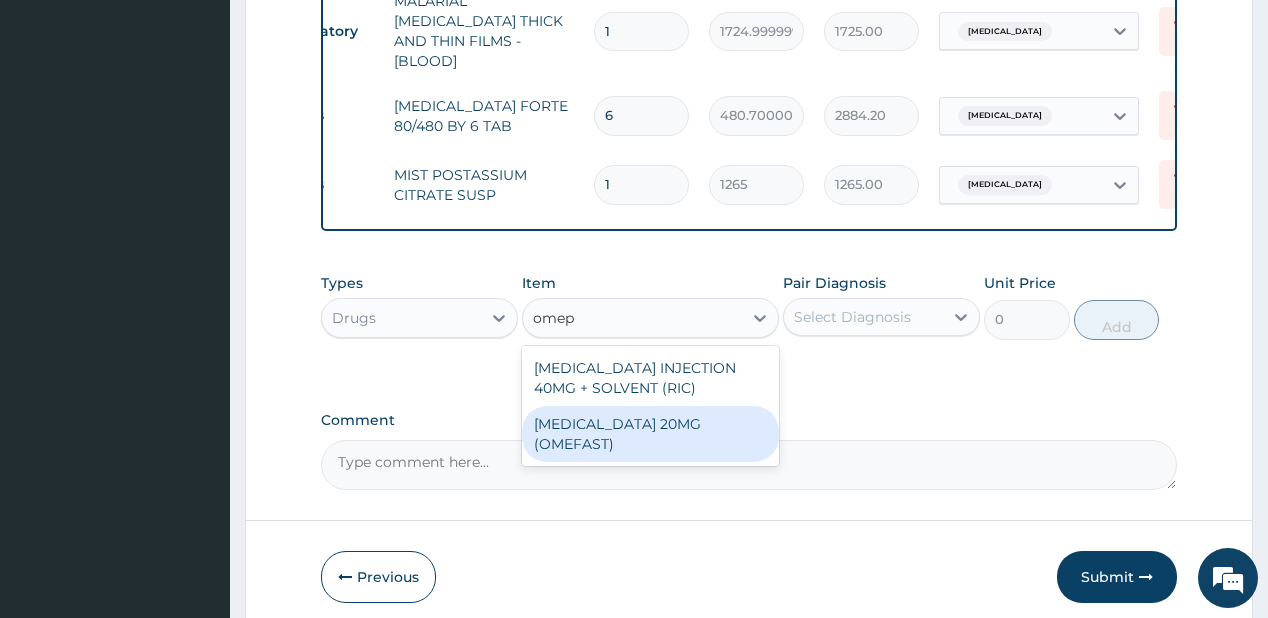 click on "[MEDICAL_DATA] 20MG (OMEFAST)" at bounding box center (650, 434) 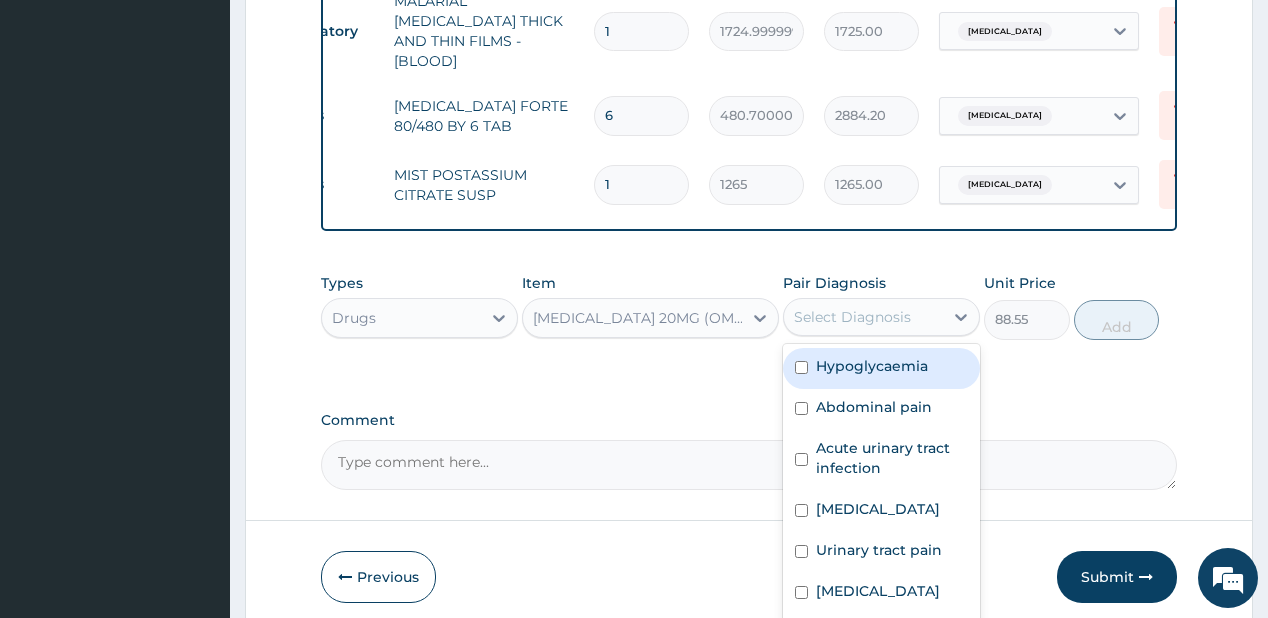 click on "Select Diagnosis" at bounding box center (863, 317) 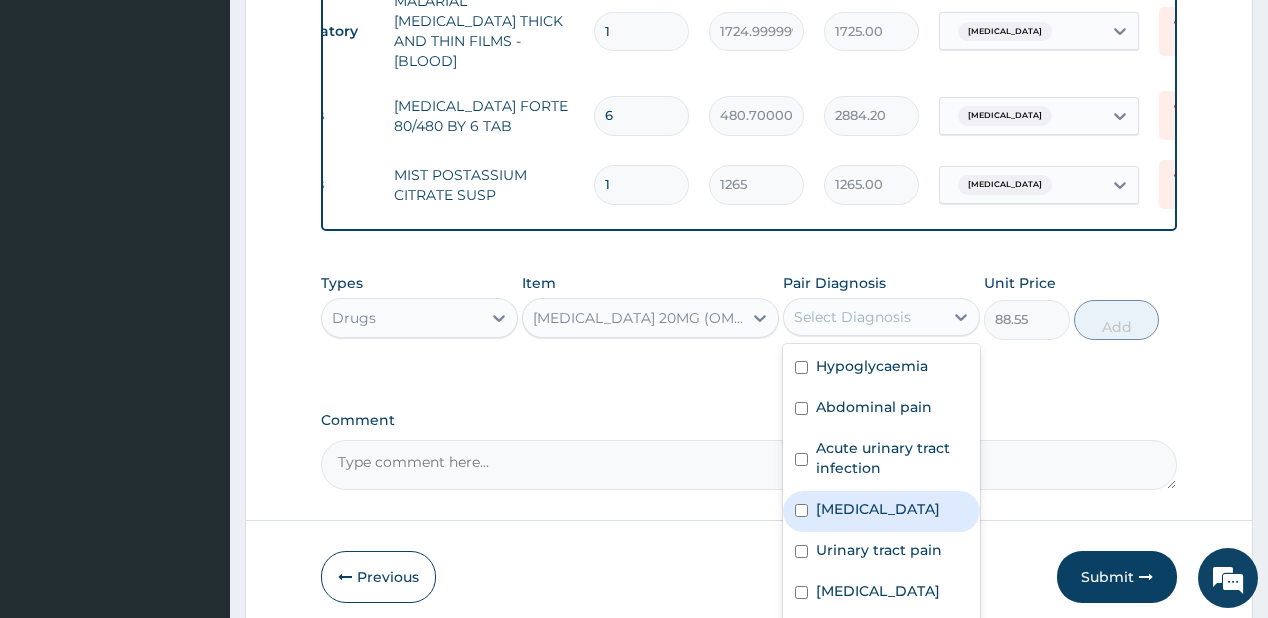 scroll, scrollTop: 15, scrollLeft: 0, axis: vertical 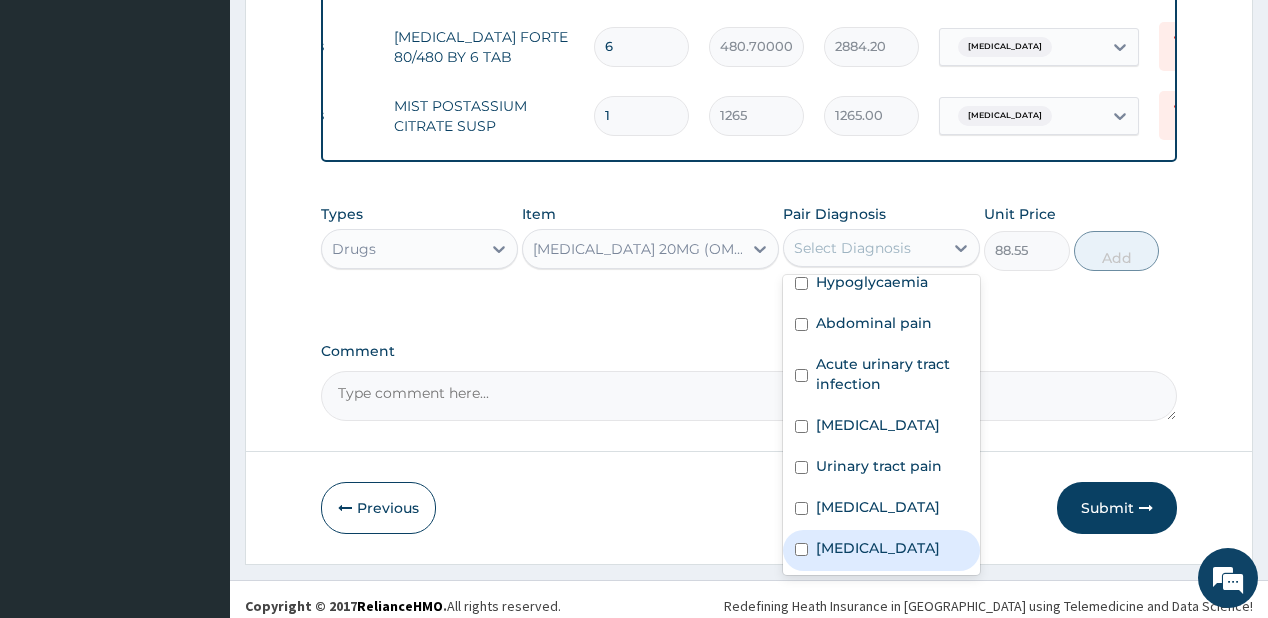 click on "Indigestion" at bounding box center [878, 548] 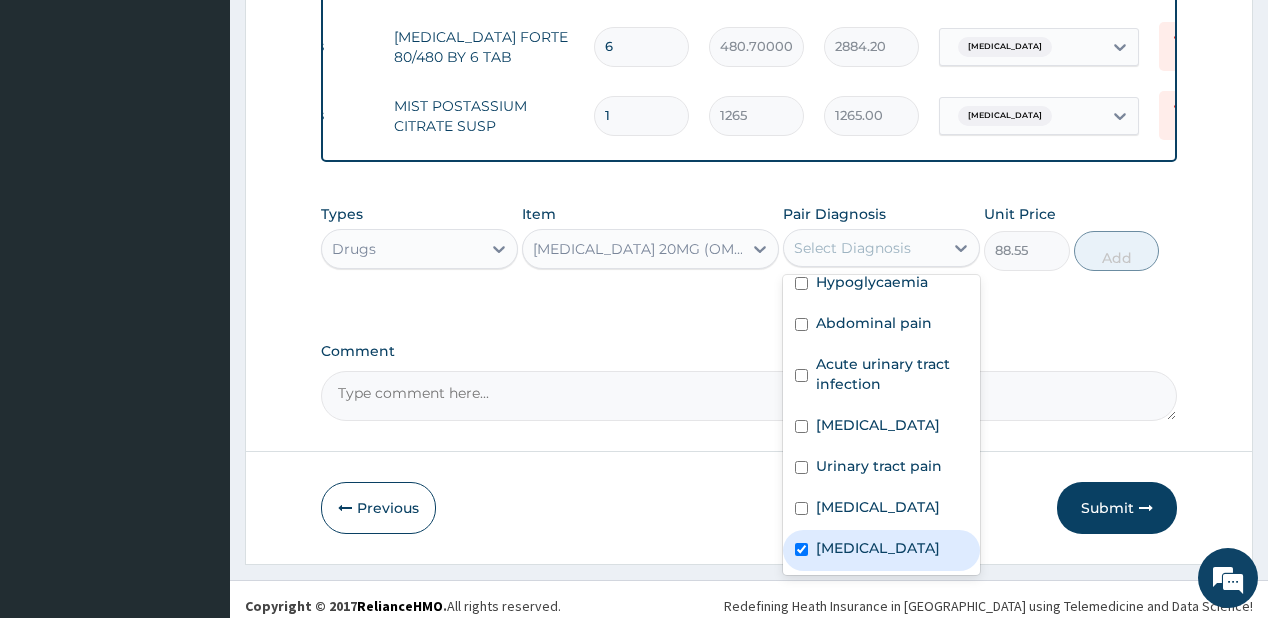 checkbox on "true" 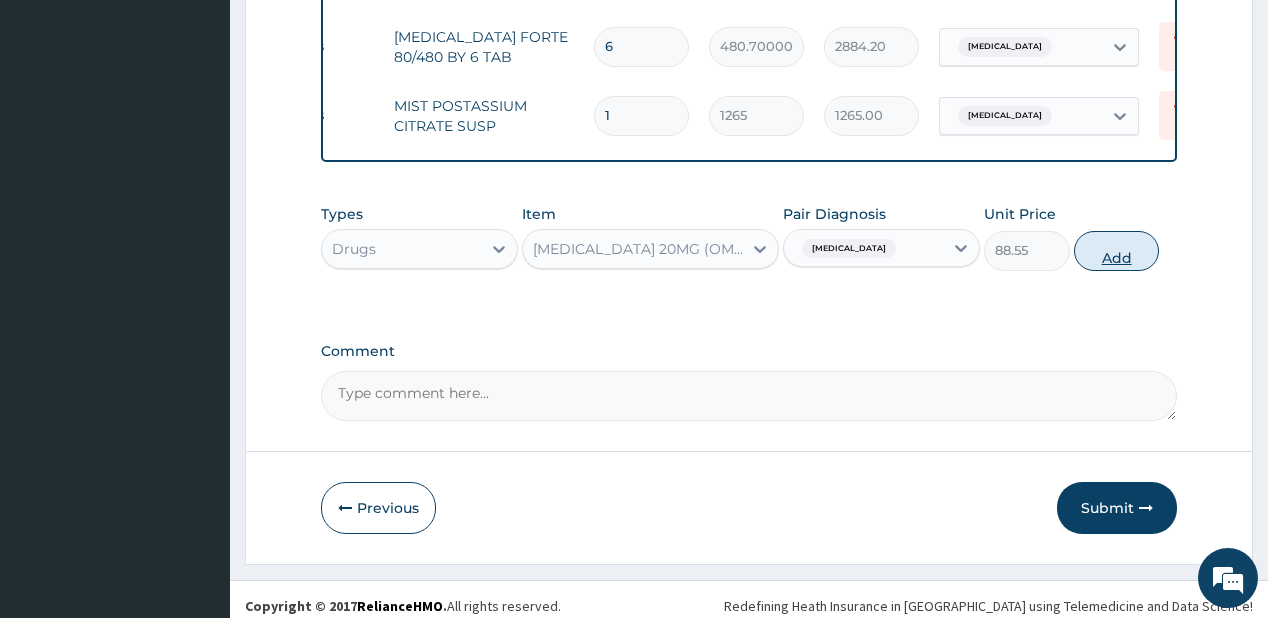 click on "Add" at bounding box center [1117, 251] 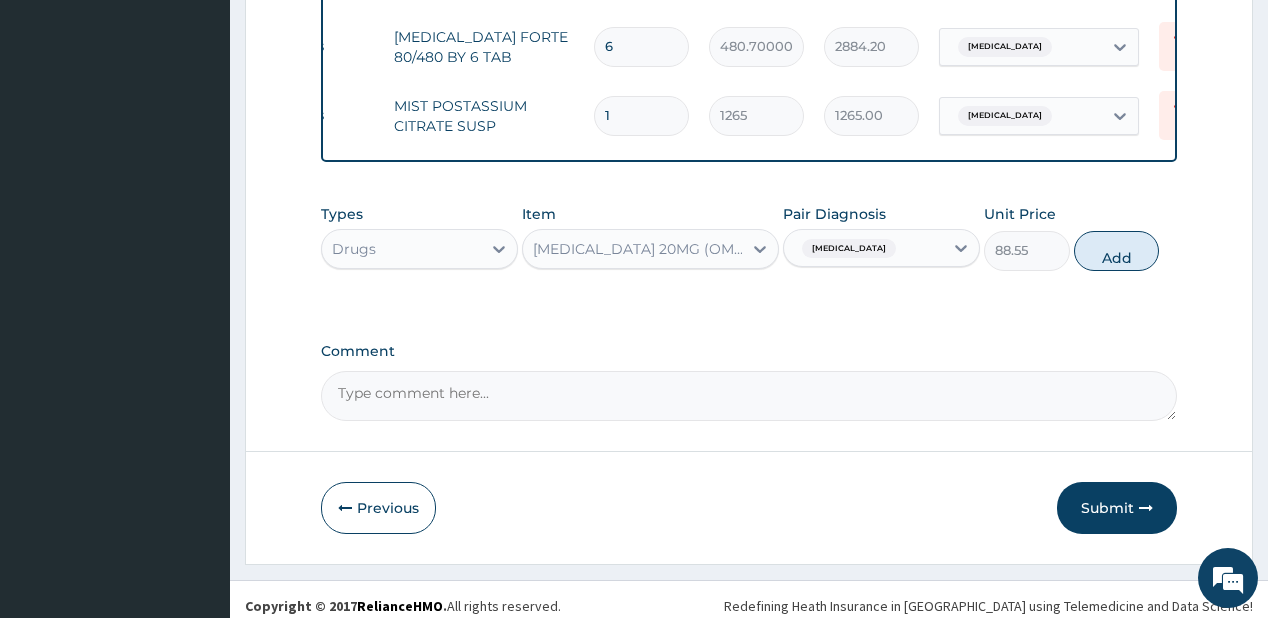 type on "0" 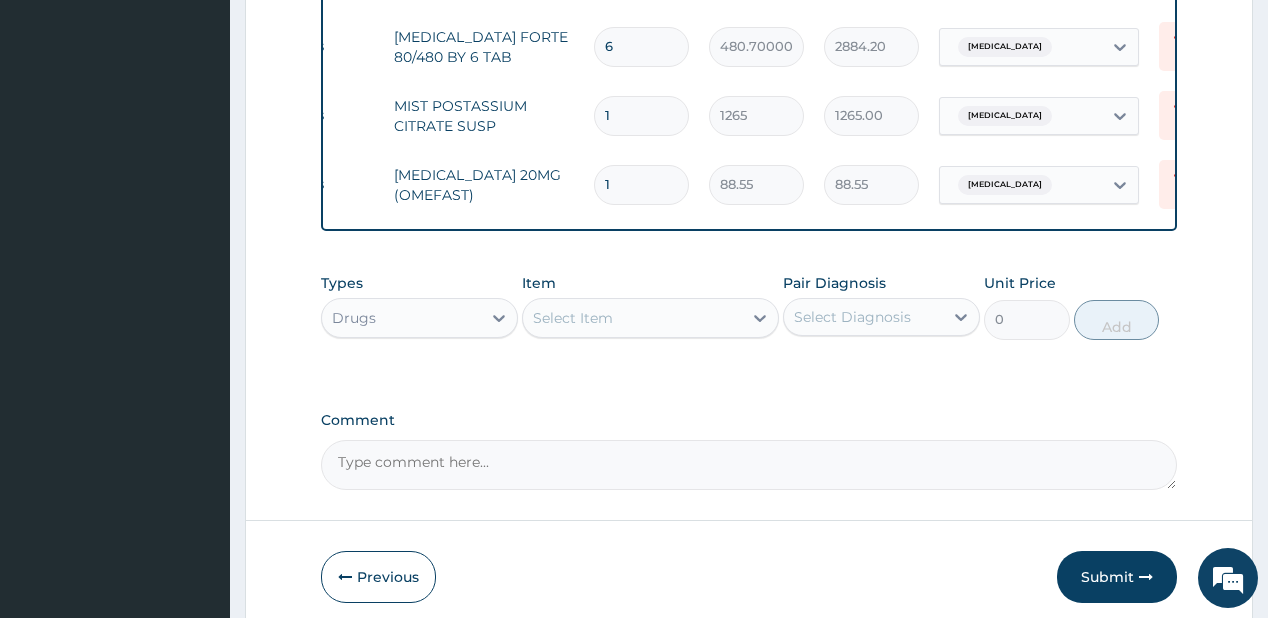 type 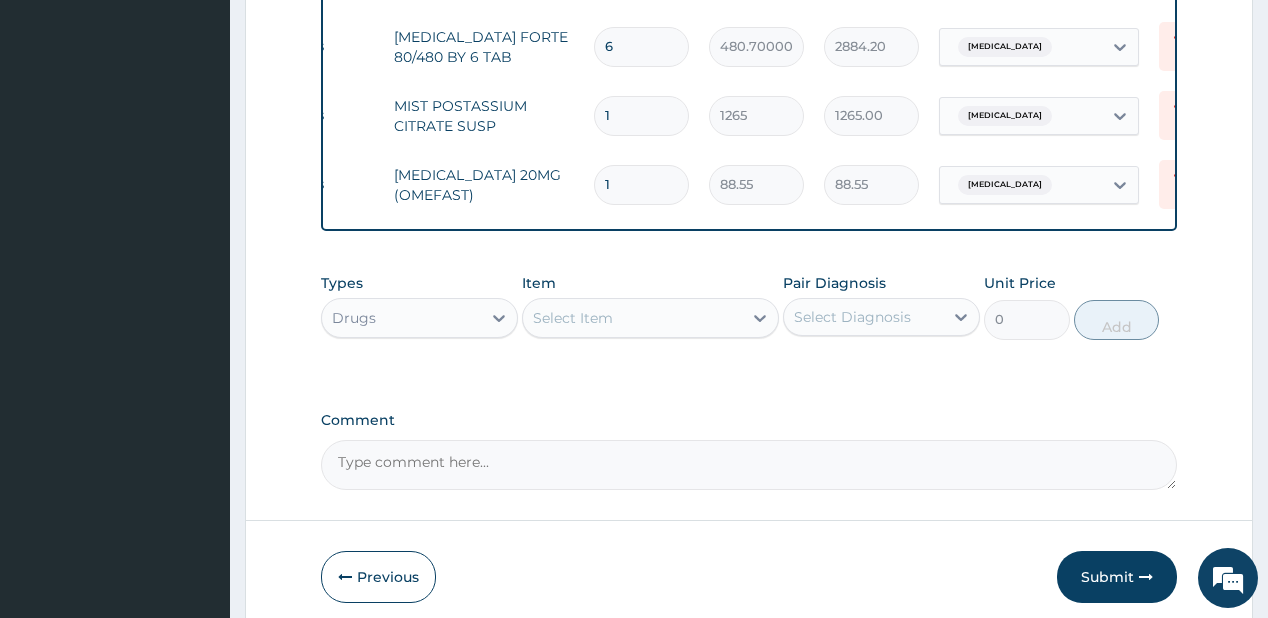 type on "0.00" 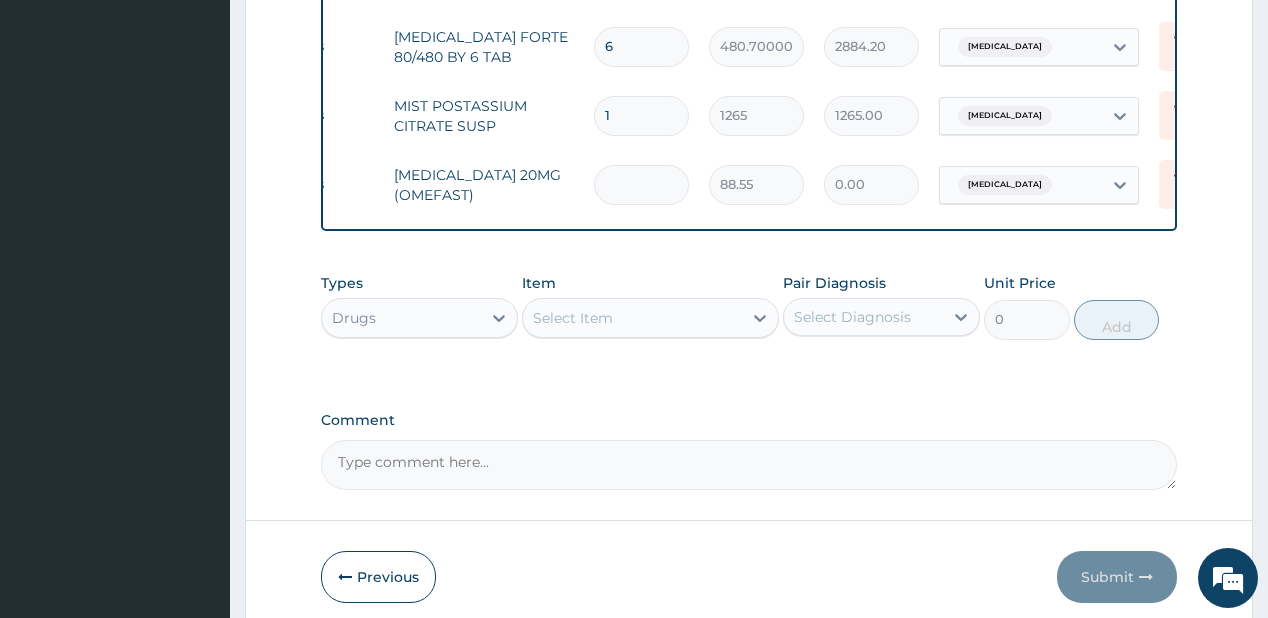 type on "5" 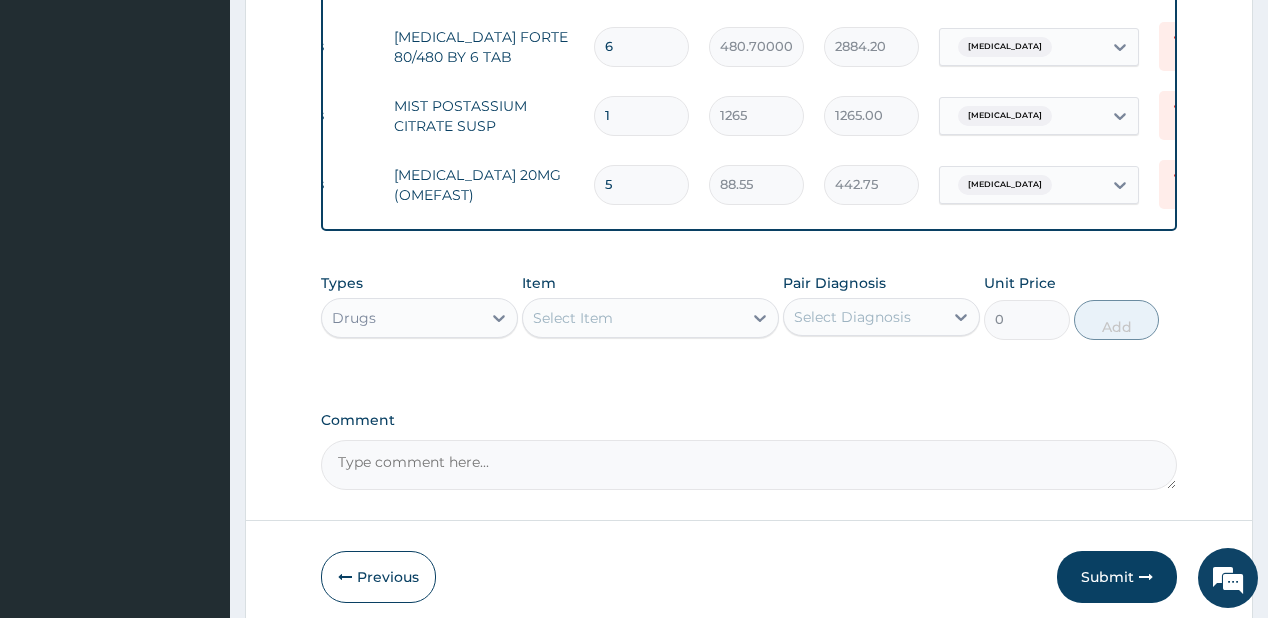 type on "5" 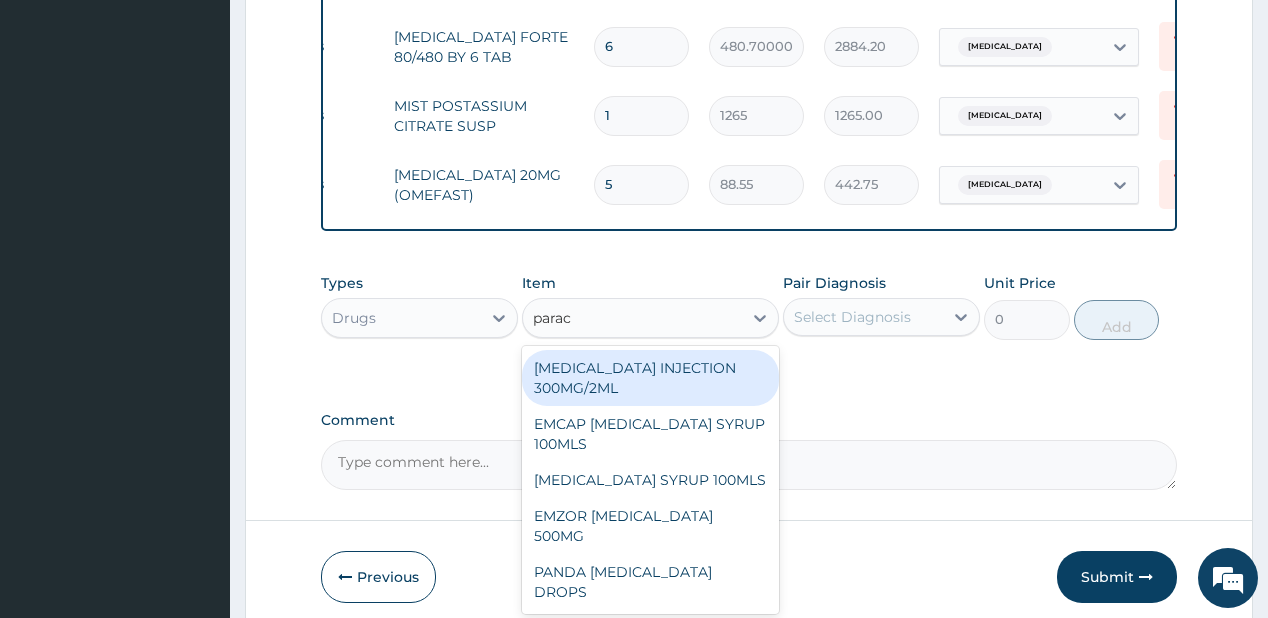 type on "parace" 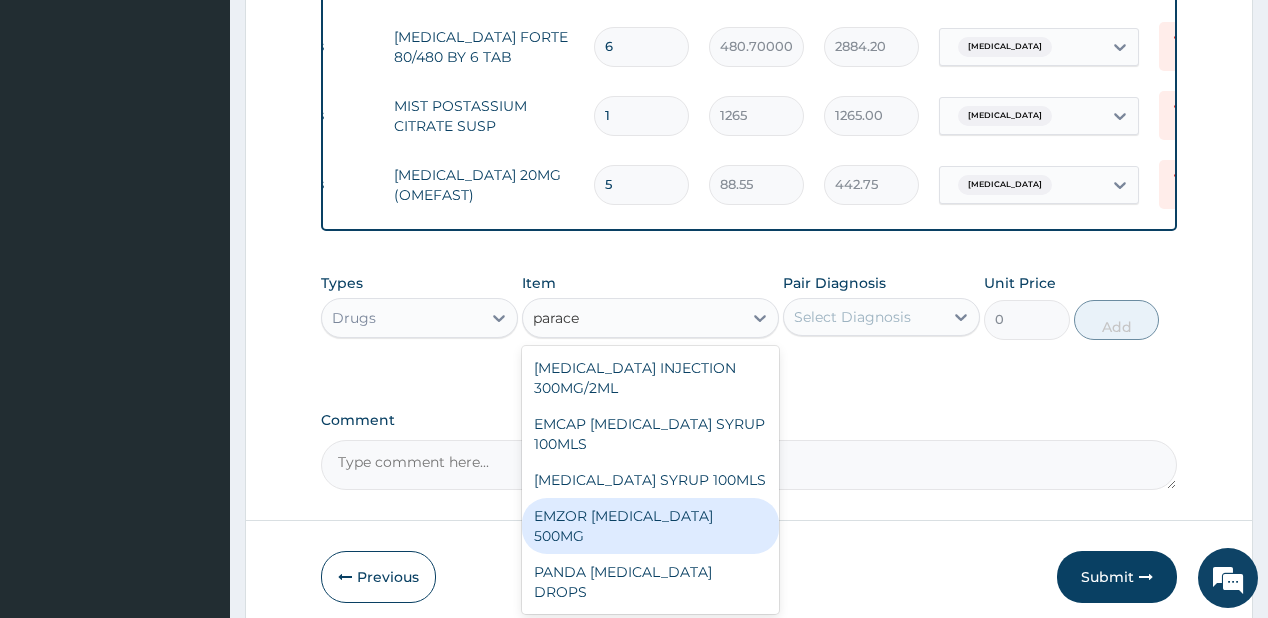 click on "EMZOR [MEDICAL_DATA] 500MG" at bounding box center [650, 526] 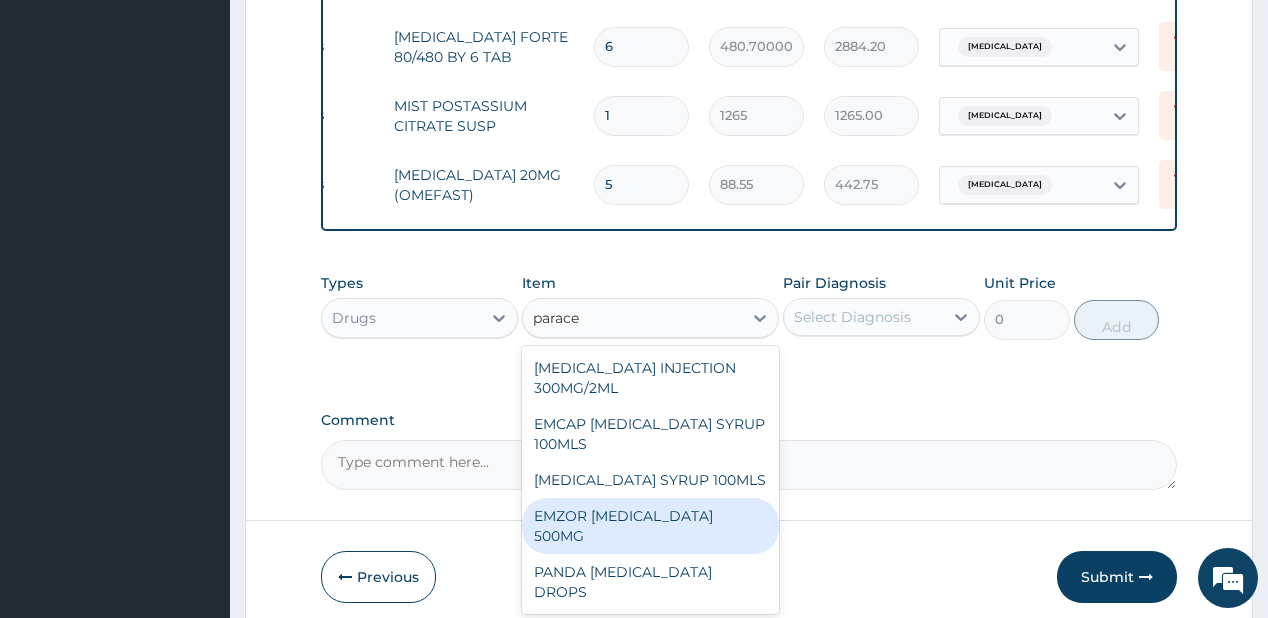 type 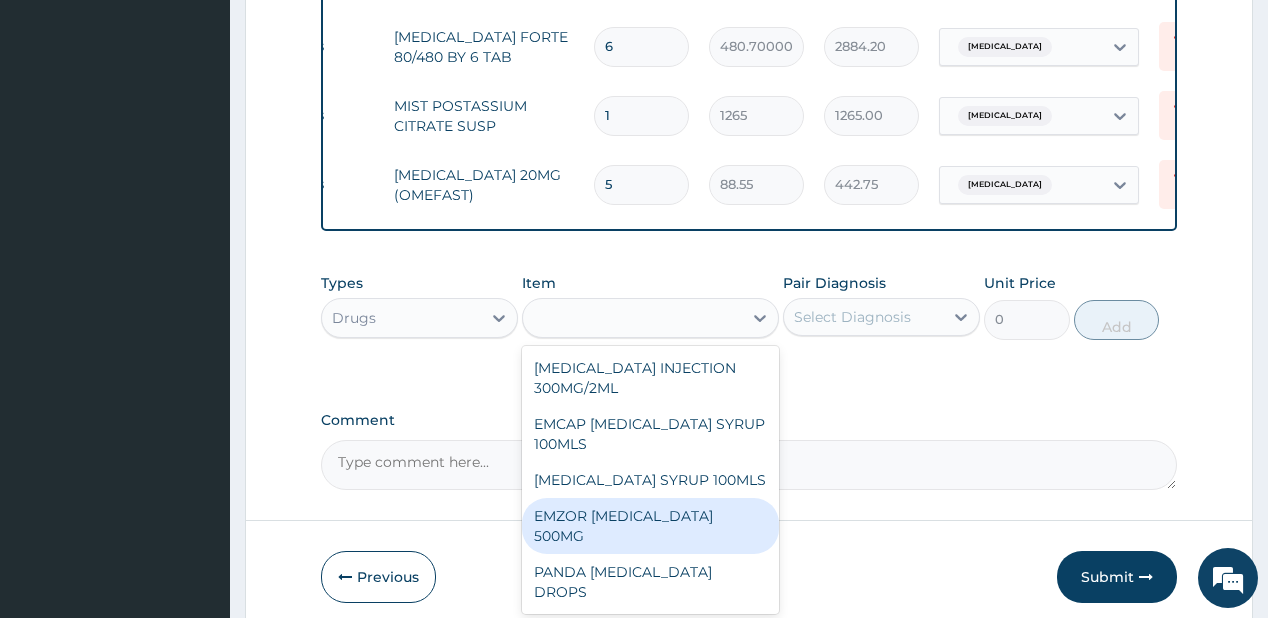 type on "25.299999999999997" 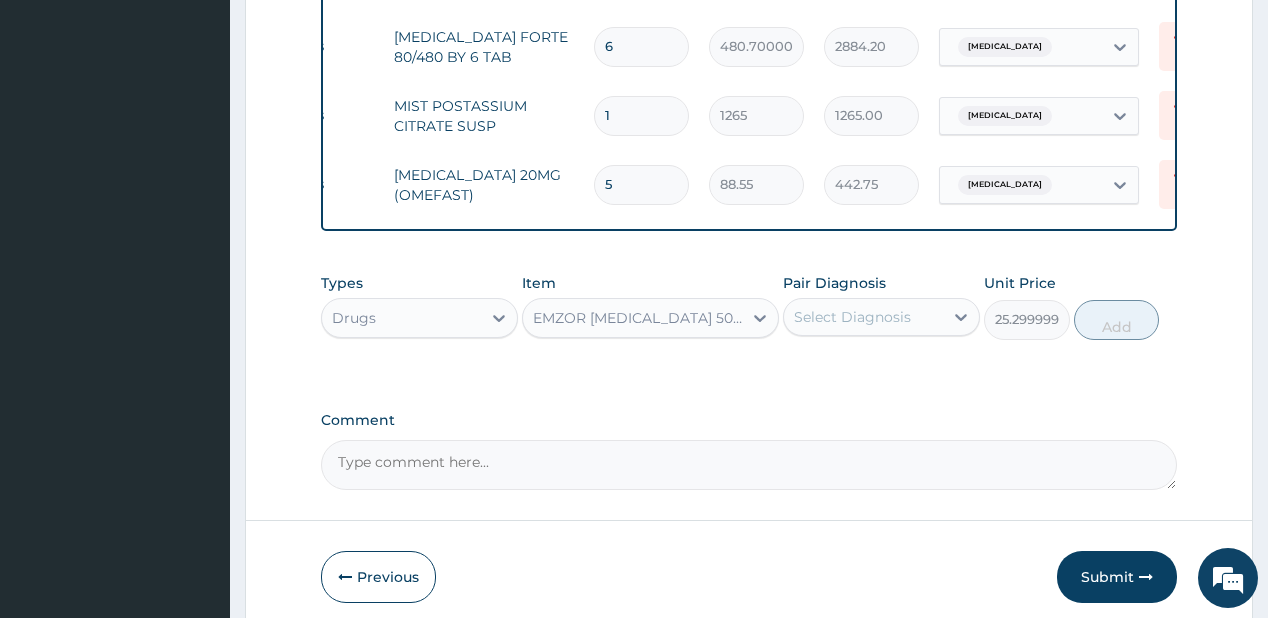 click on "Select Diagnosis" at bounding box center (852, 317) 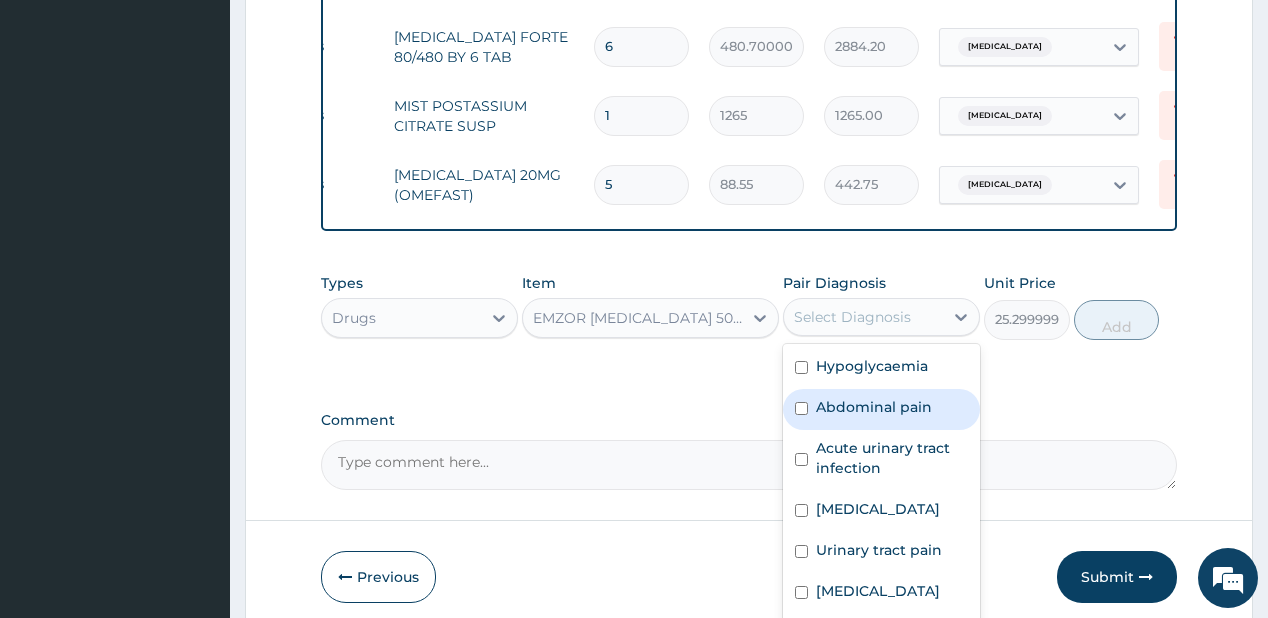 click on "Abdominal pain" at bounding box center (874, 407) 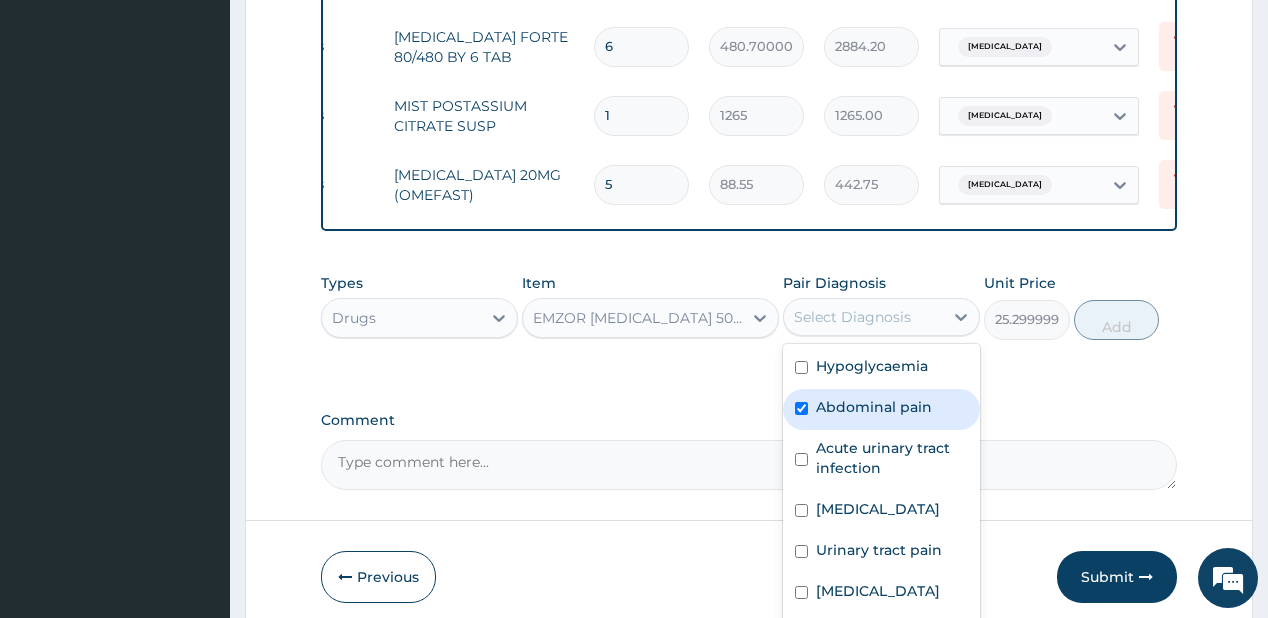checkbox on "true" 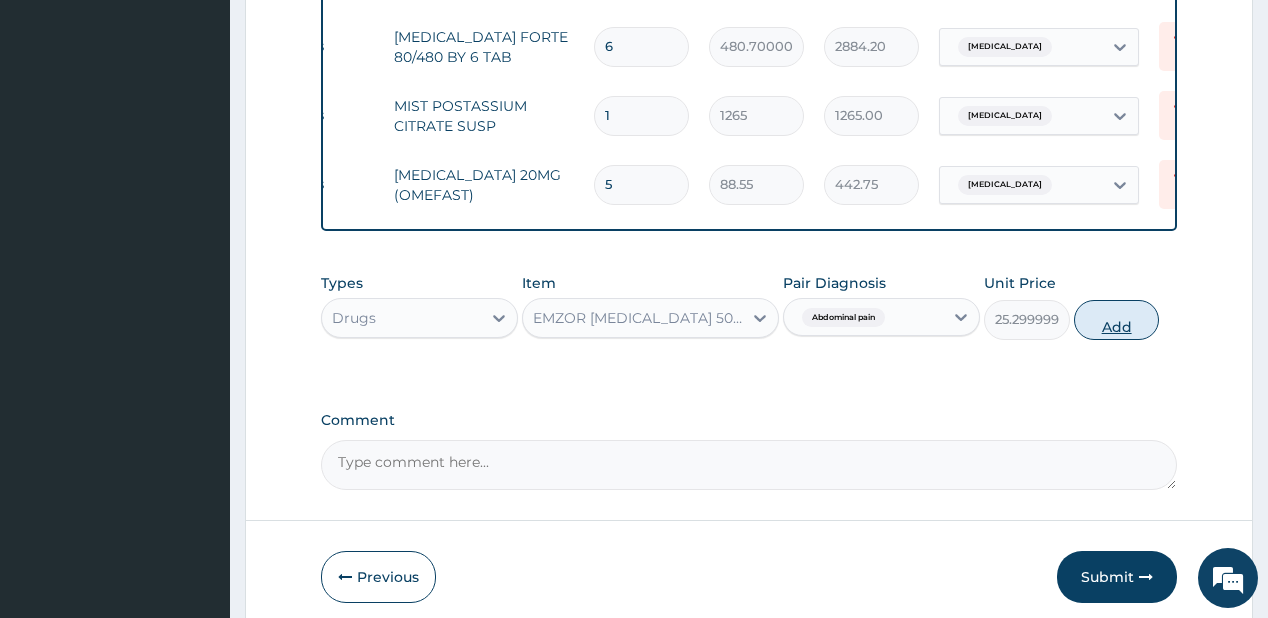 click on "Add" at bounding box center [1117, 320] 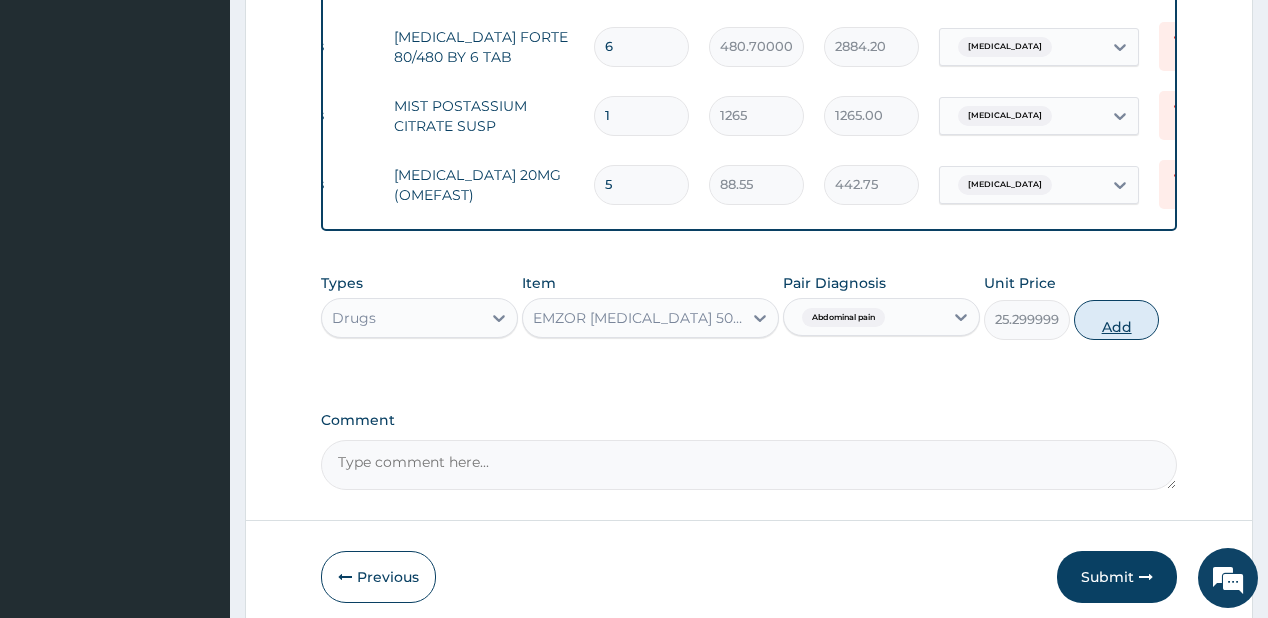 type on "0" 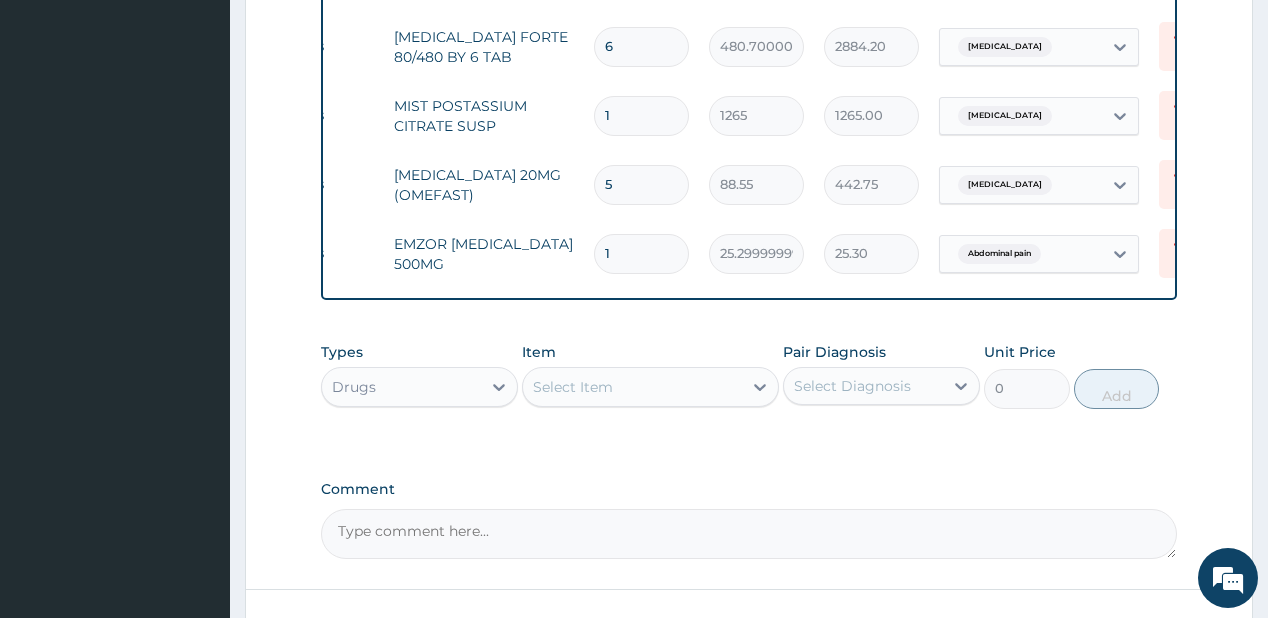 type on "18" 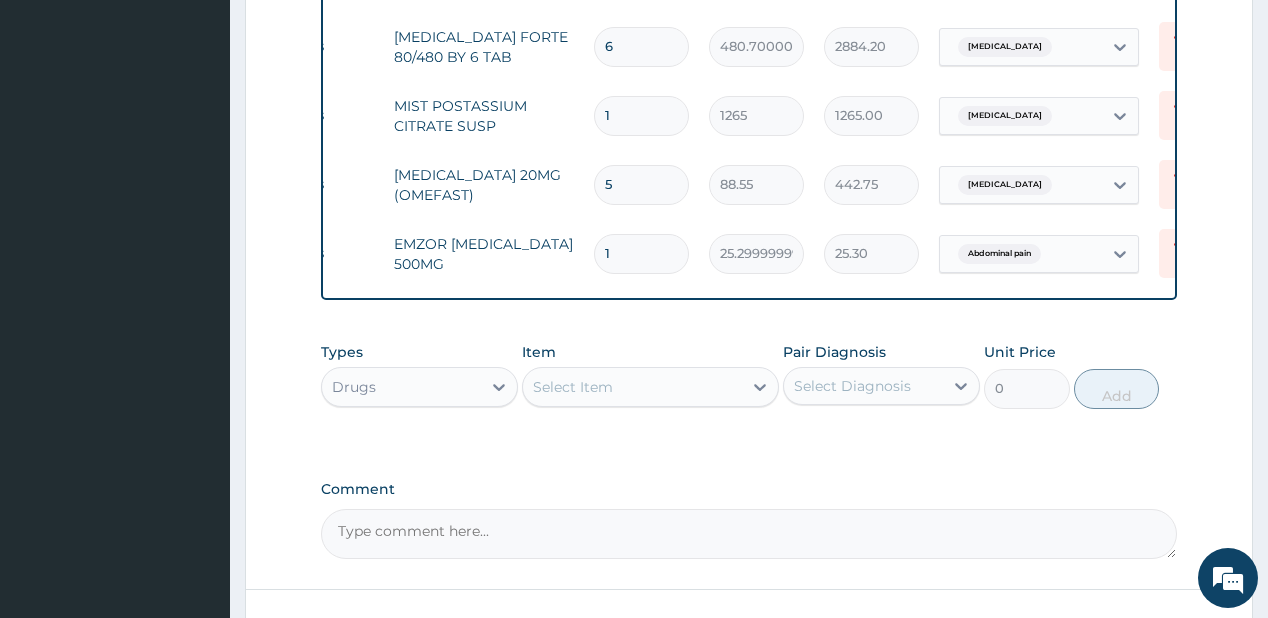 type on "455.40" 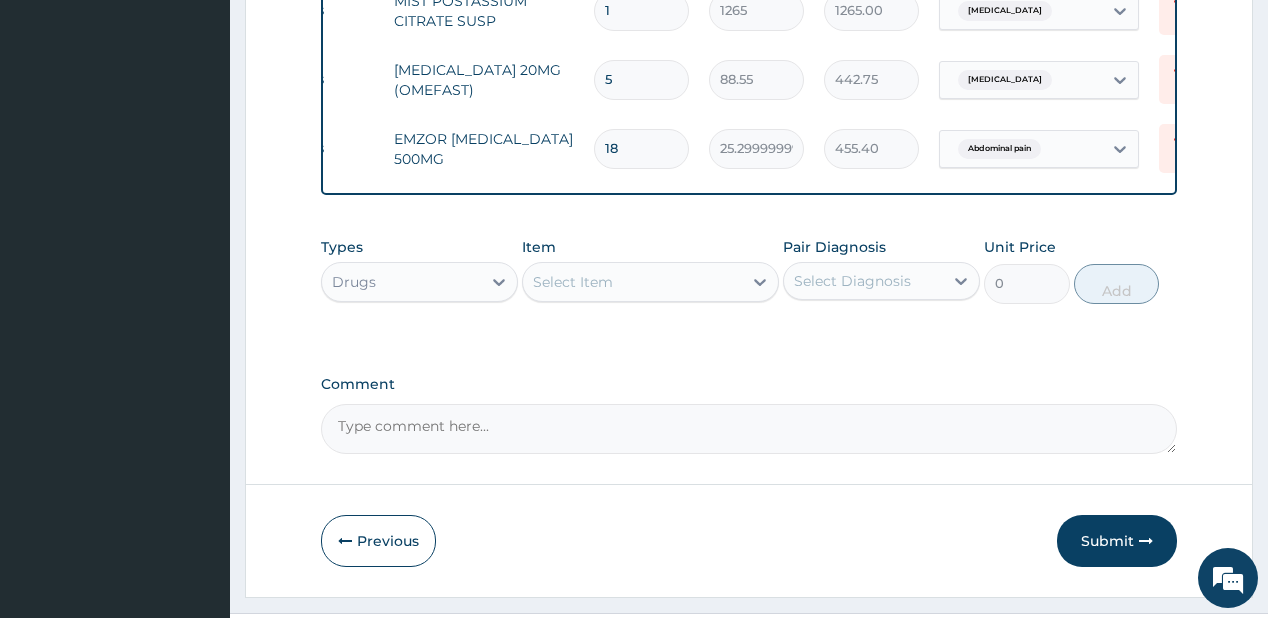 scroll, scrollTop: 1536, scrollLeft: 0, axis: vertical 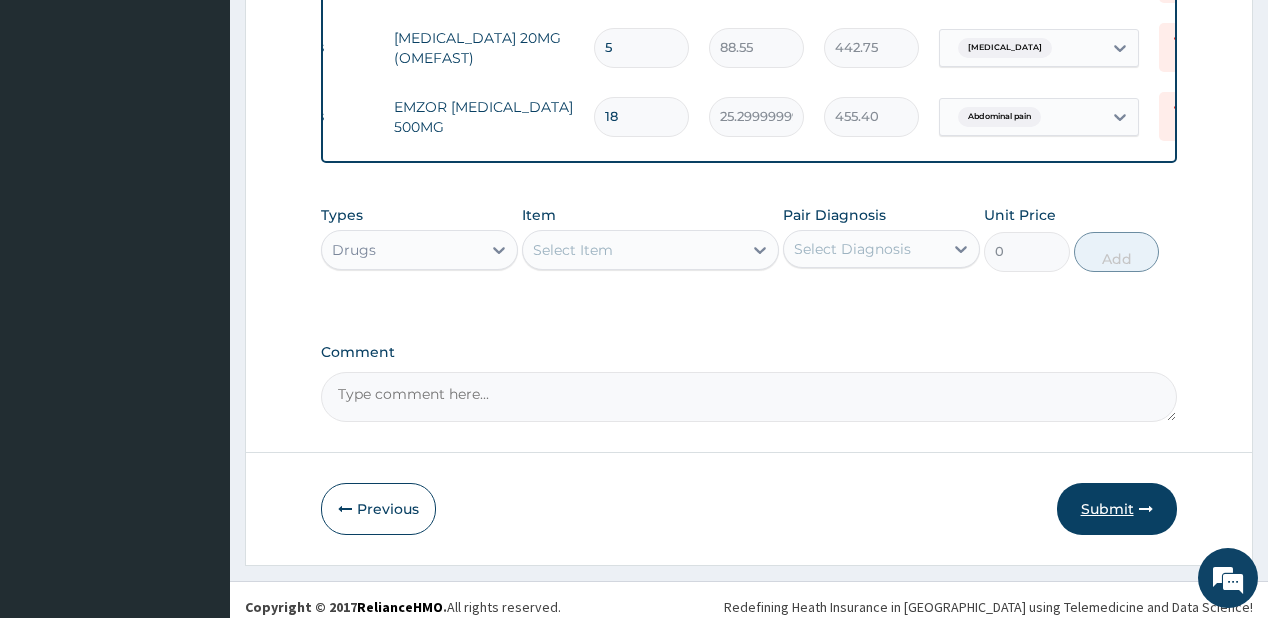 type on "18" 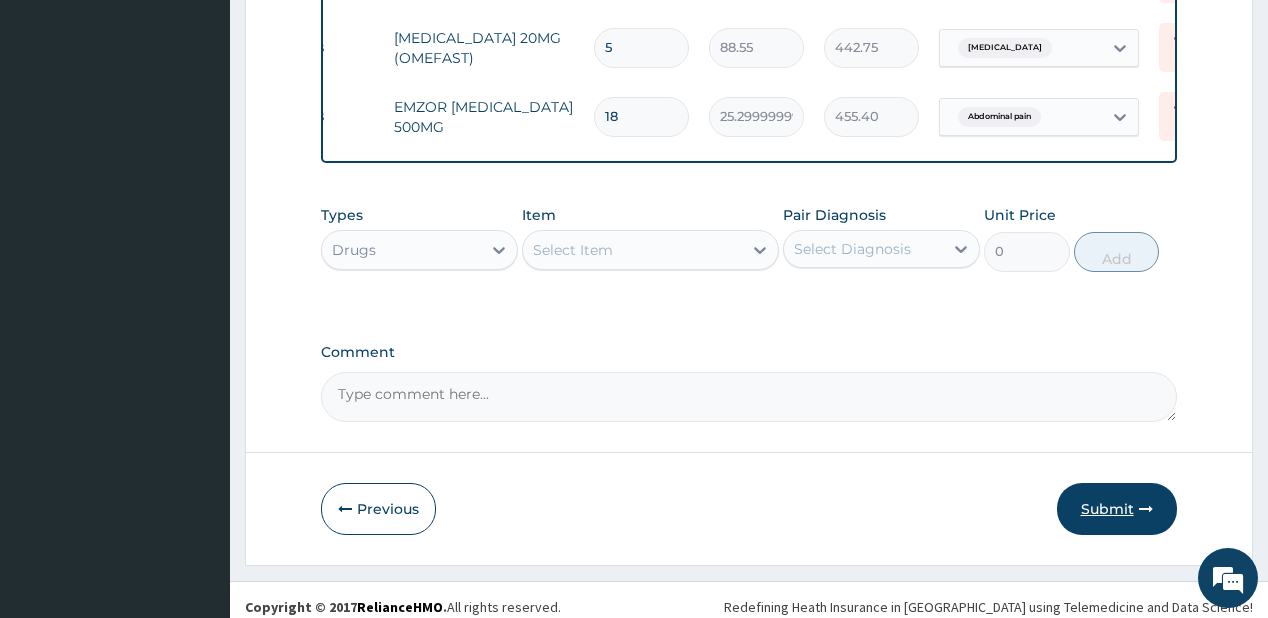 click on "Submit" at bounding box center [1117, 509] 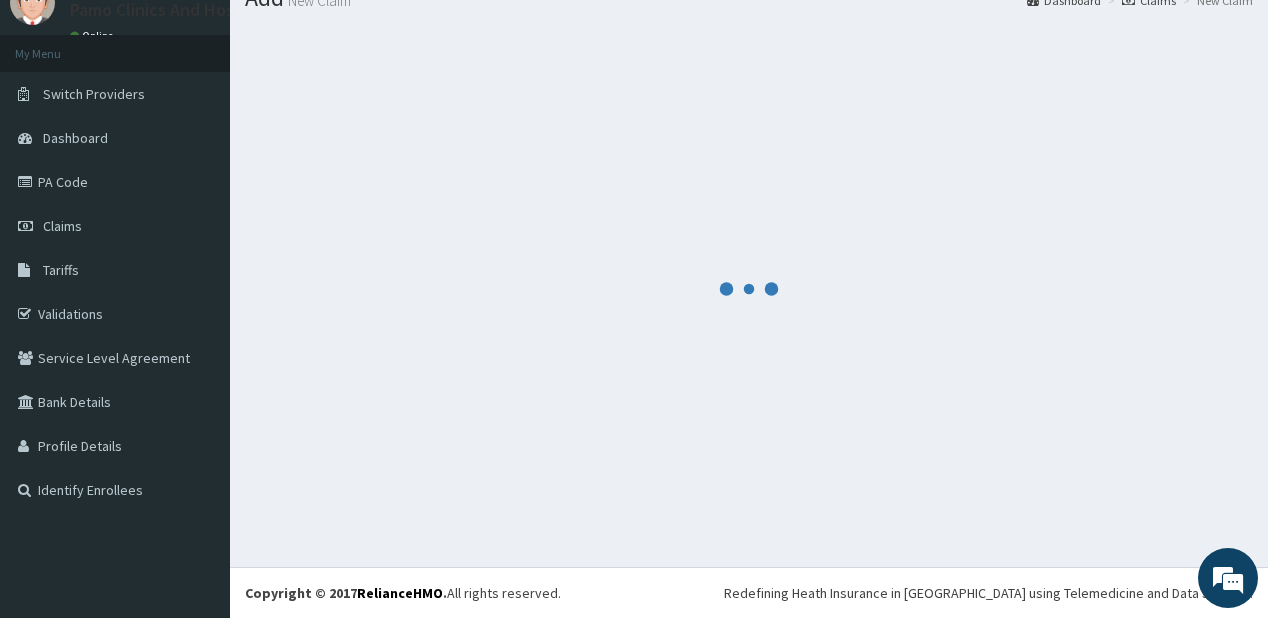 scroll, scrollTop: 79, scrollLeft: 0, axis: vertical 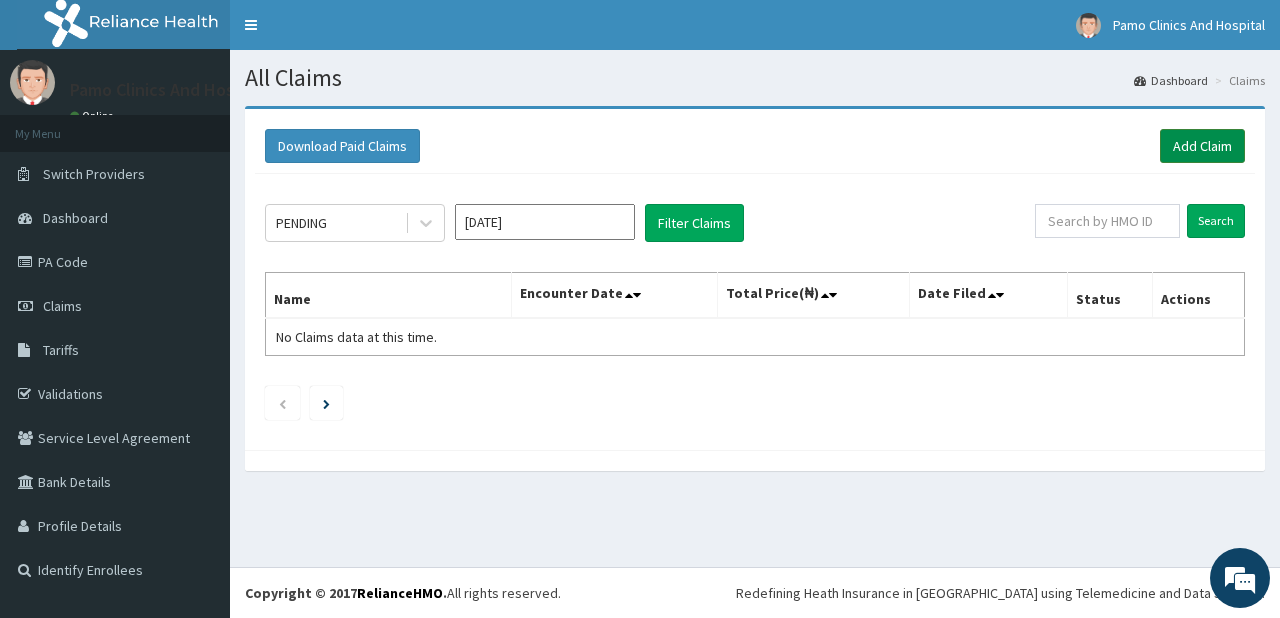 click on "Add Claim" at bounding box center (1202, 146) 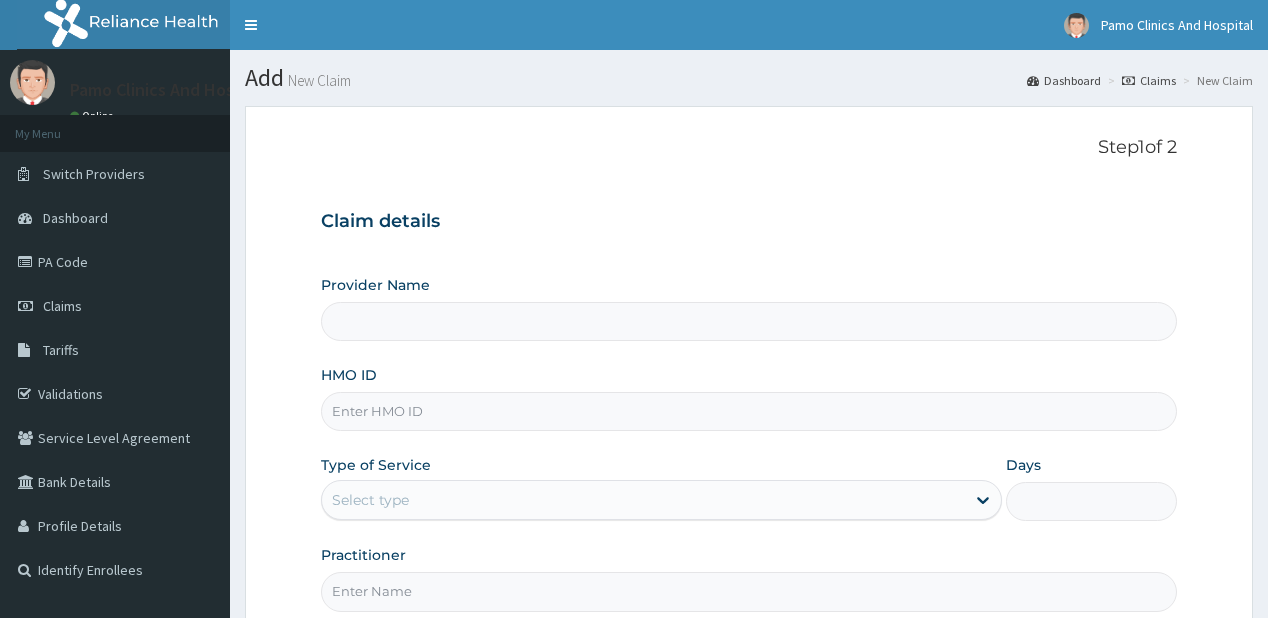 scroll, scrollTop: 0, scrollLeft: 0, axis: both 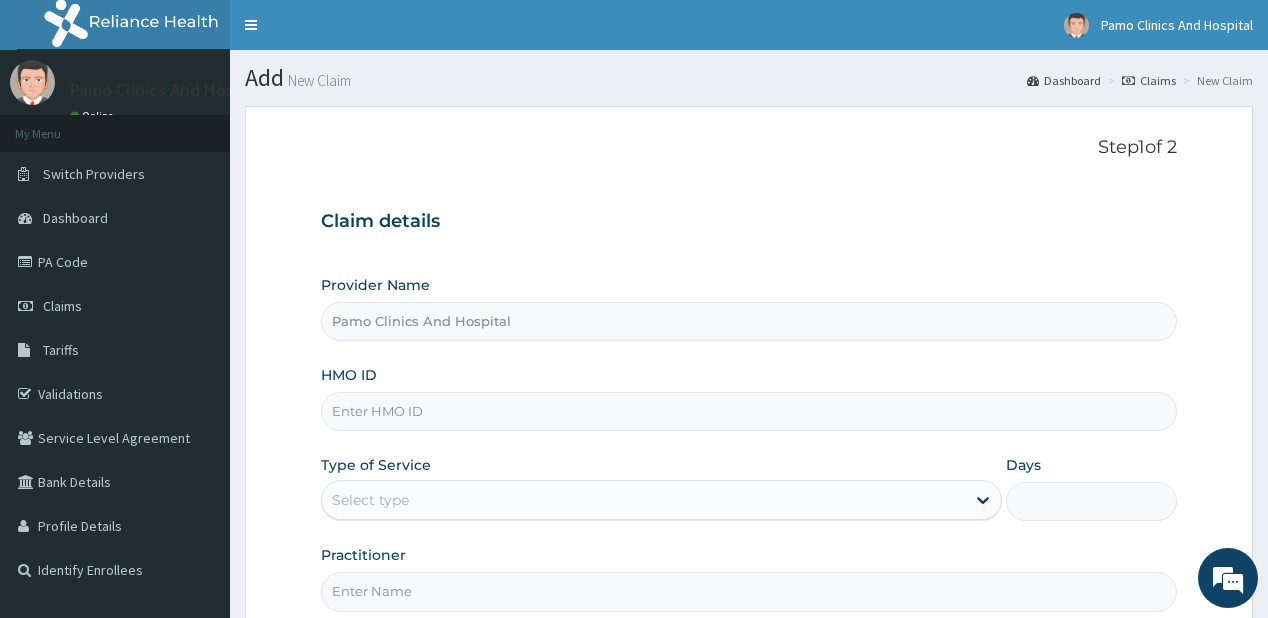 click on "HMO ID" at bounding box center (748, 411) 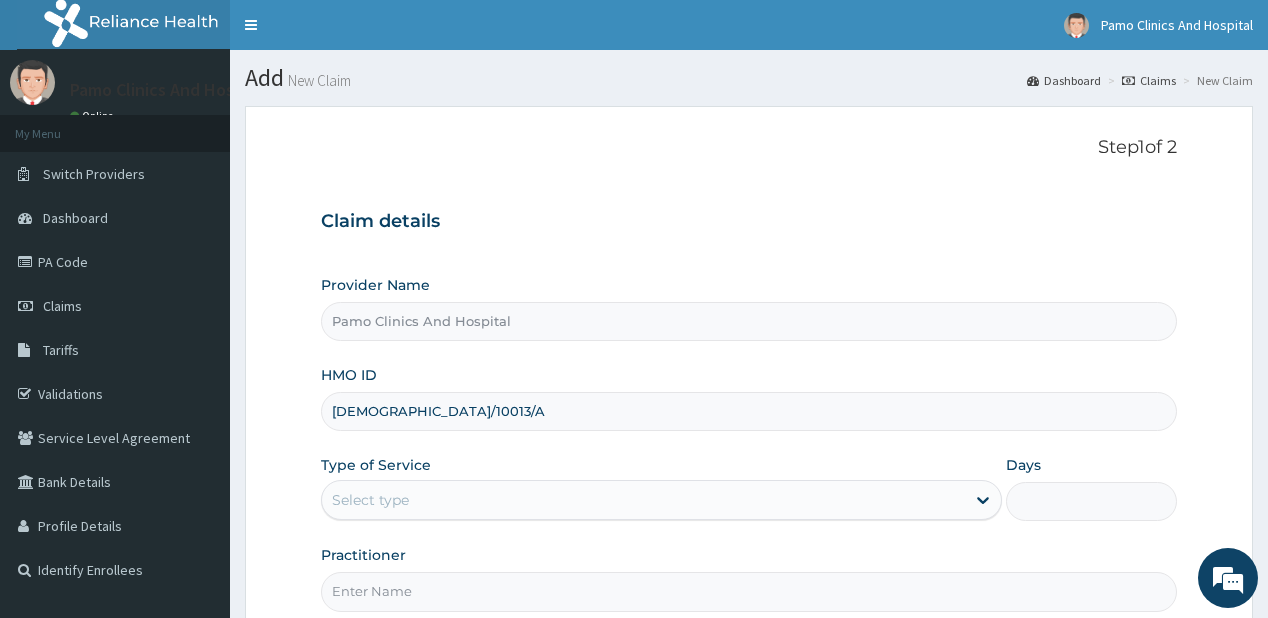 click on "[DEMOGRAPHIC_DATA]/10013/A" at bounding box center [748, 411] 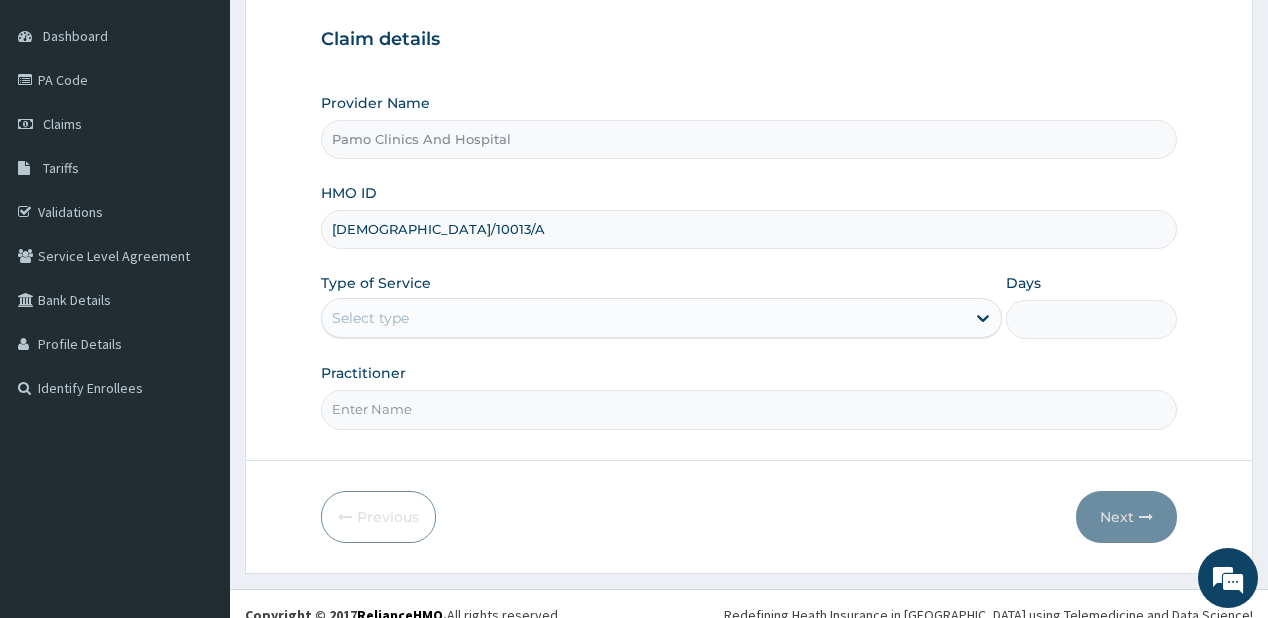 scroll, scrollTop: 200, scrollLeft: 0, axis: vertical 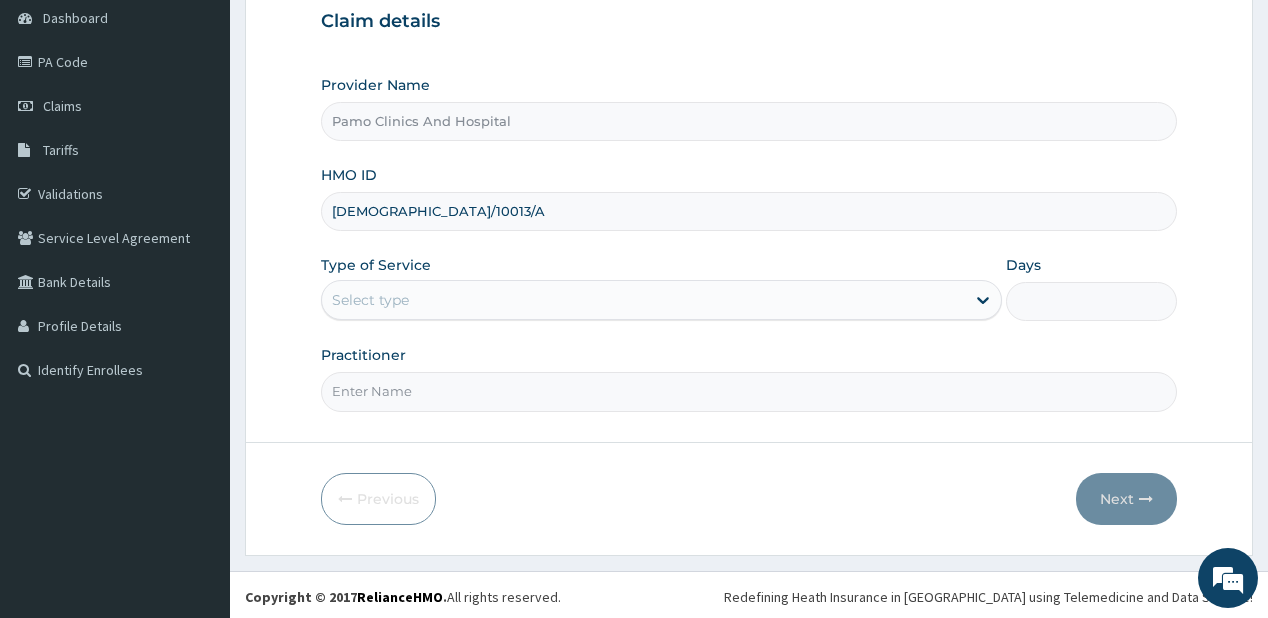 type on "[DEMOGRAPHIC_DATA]/10013/A" 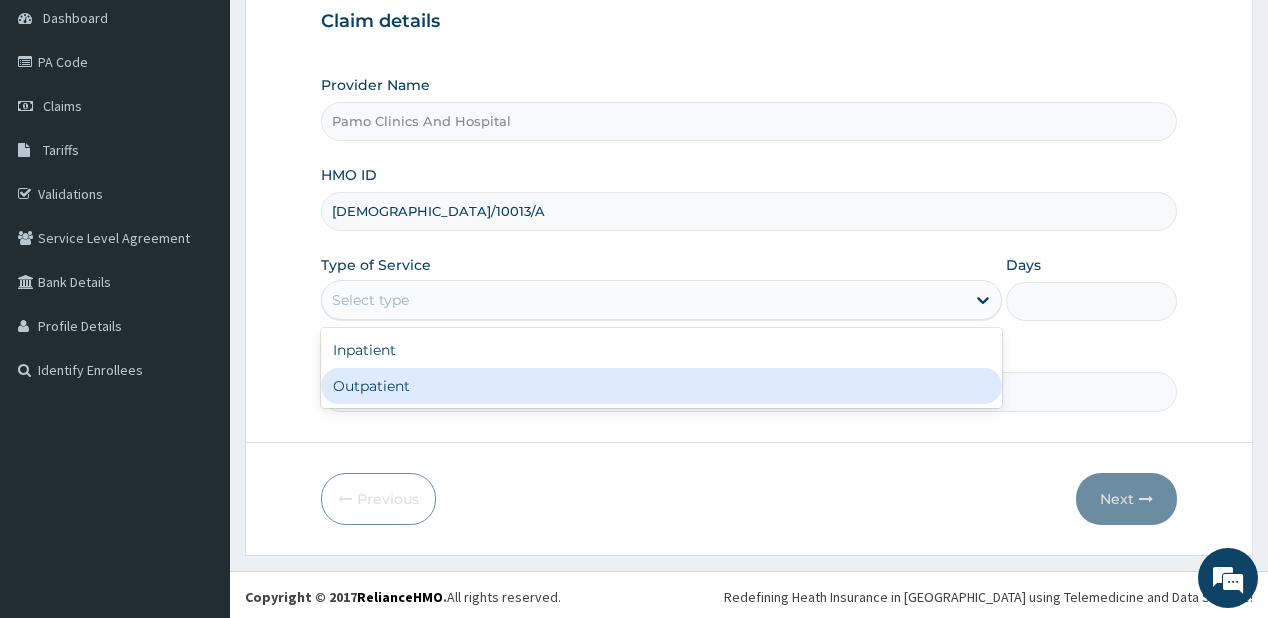 click on "Outpatient" at bounding box center (661, 386) 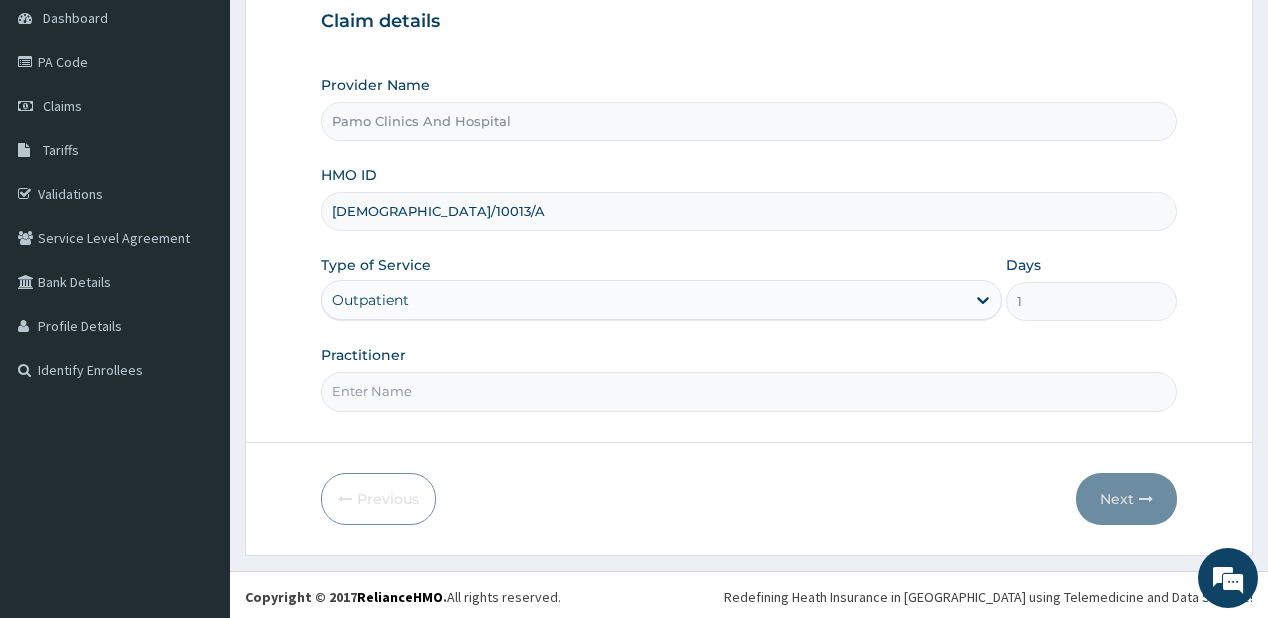 click on "Practitioner" at bounding box center [748, 391] 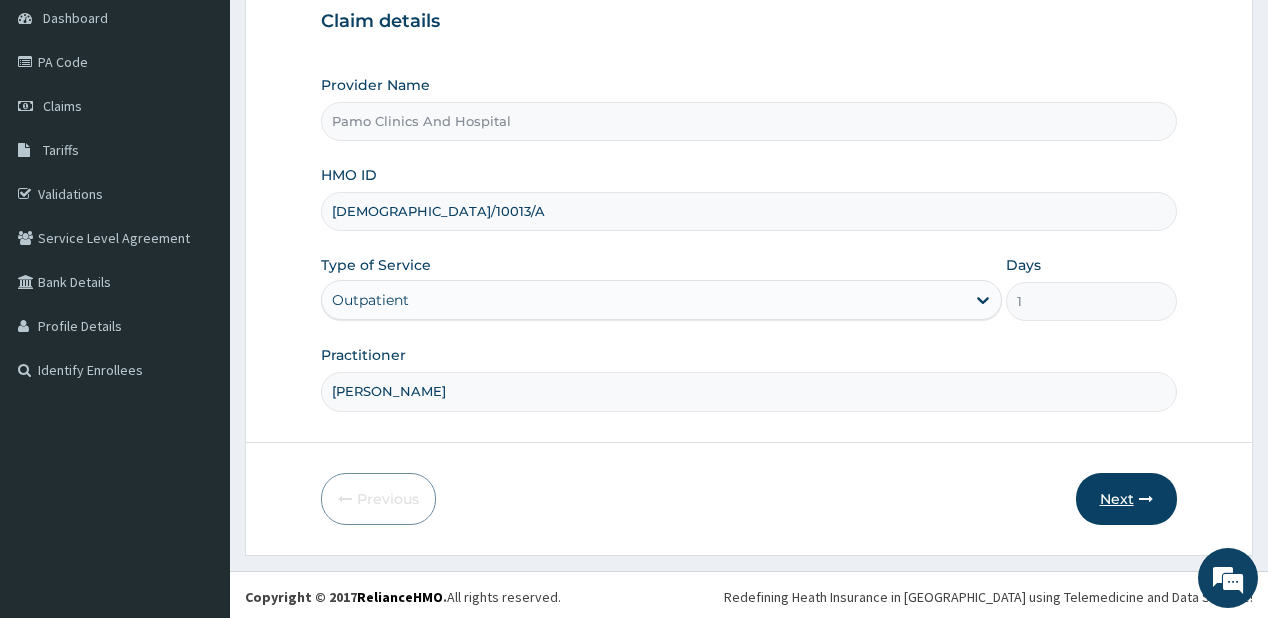 click on "Next" at bounding box center [1126, 499] 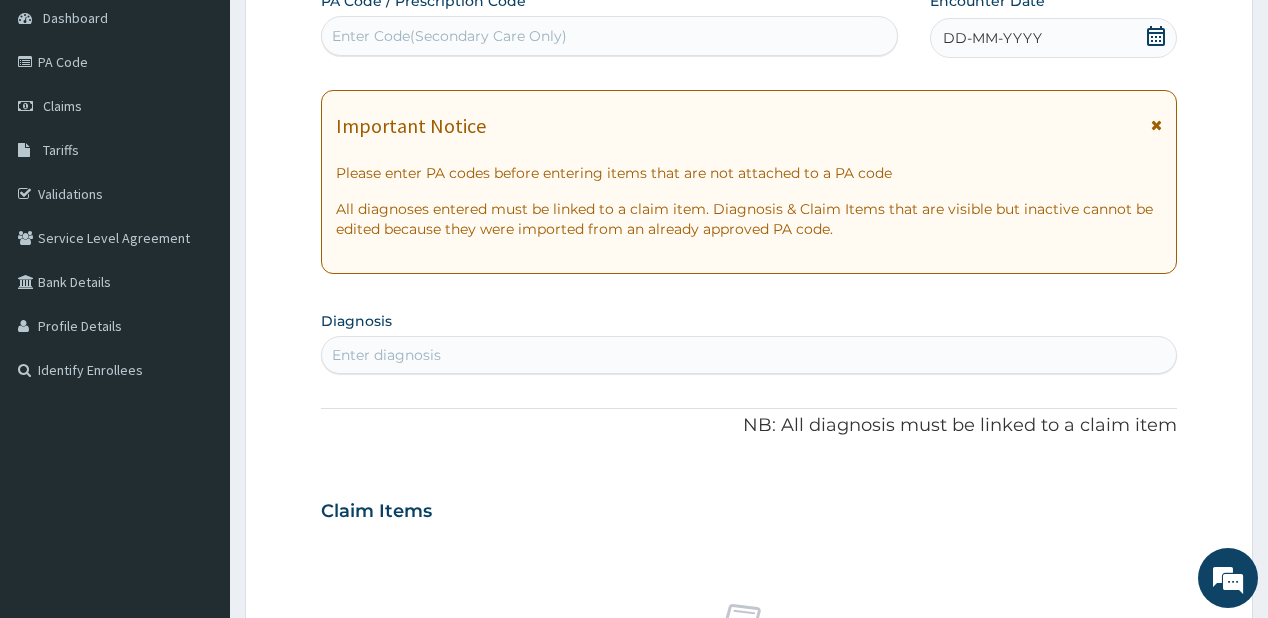 click on "Enter Code(Secondary Care Only)" at bounding box center (609, 36) 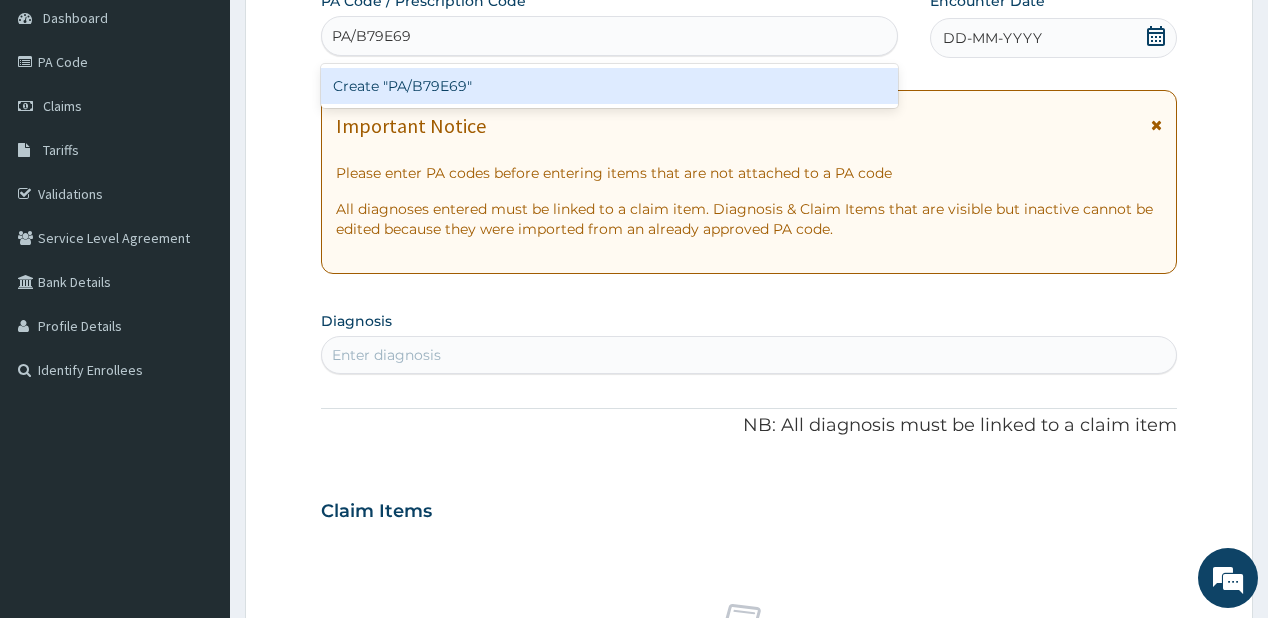 click on "Create "PA/B79E69"" at bounding box center [609, 86] 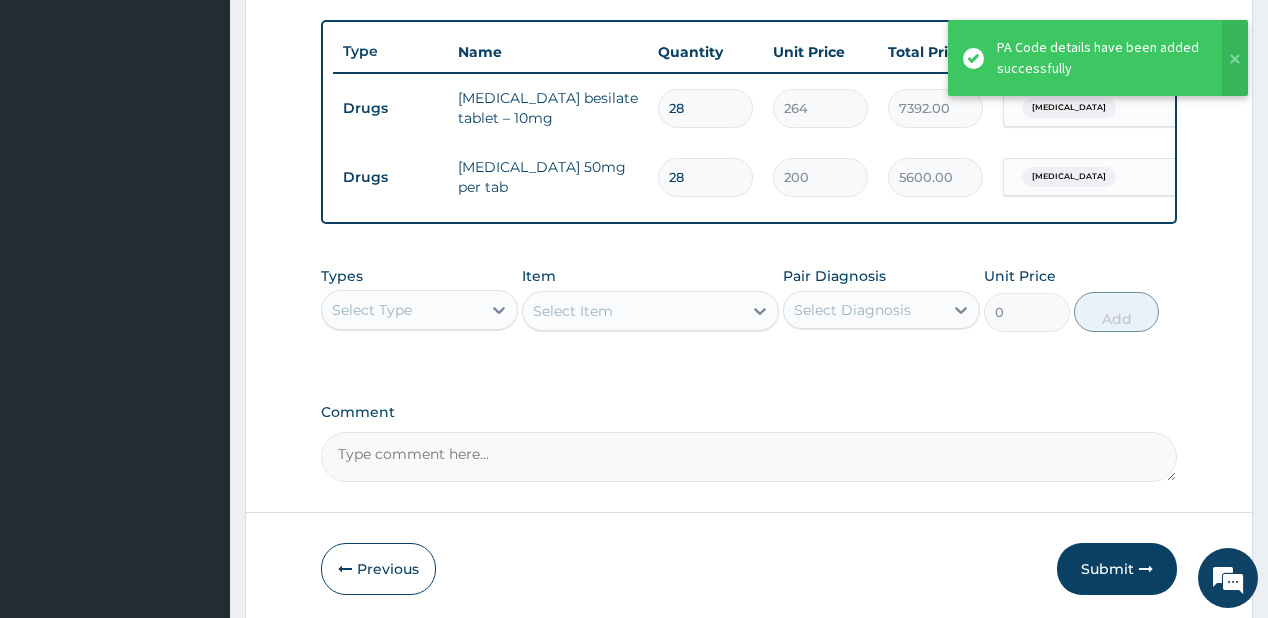 scroll, scrollTop: 749, scrollLeft: 0, axis: vertical 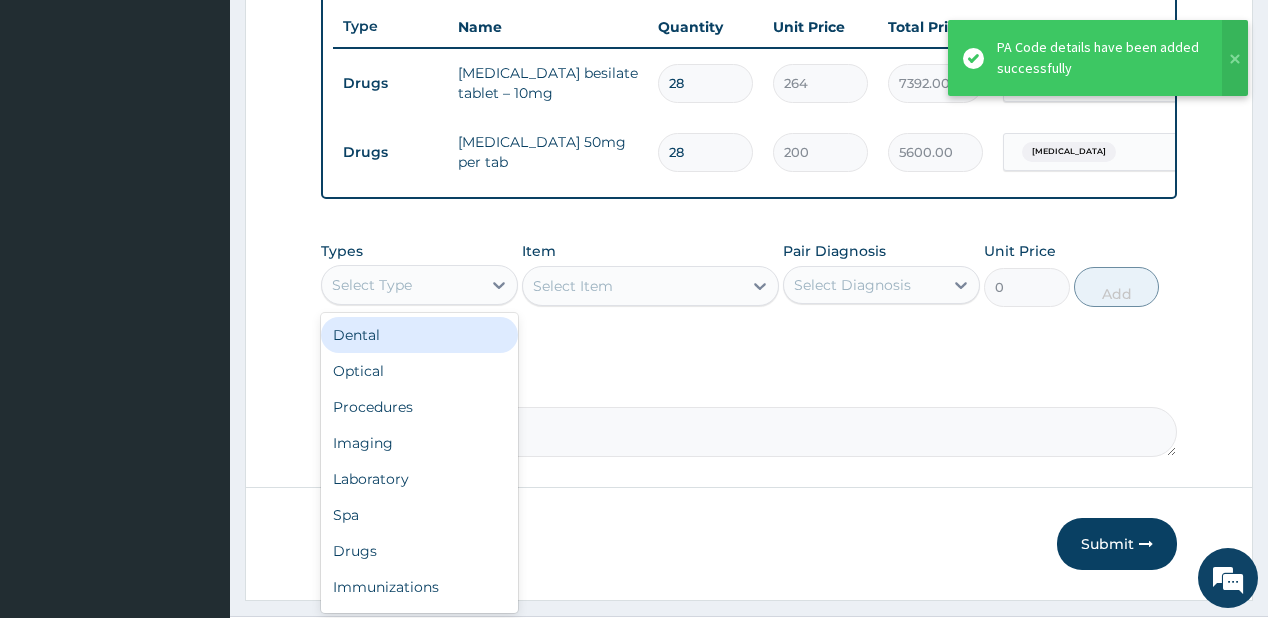 click on "Select Type" at bounding box center [401, 285] 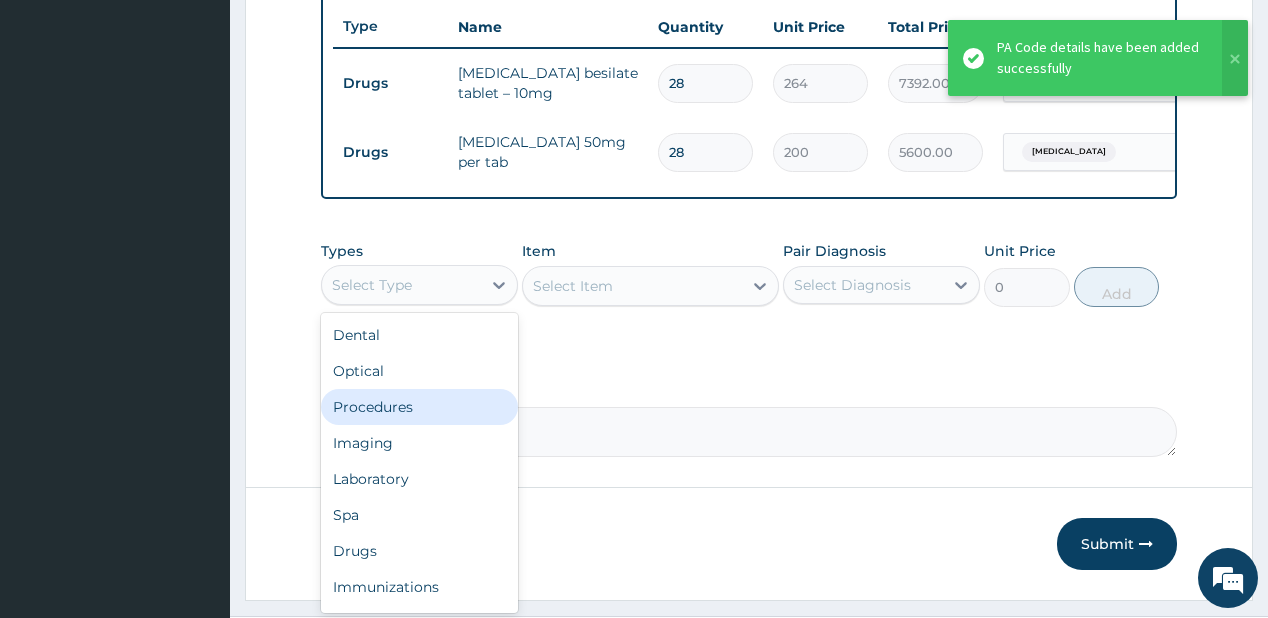 drag, startPoint x: 384, startPoint y: 424, endPoint x: 400, endPoint y: 404, distance: 25.612497 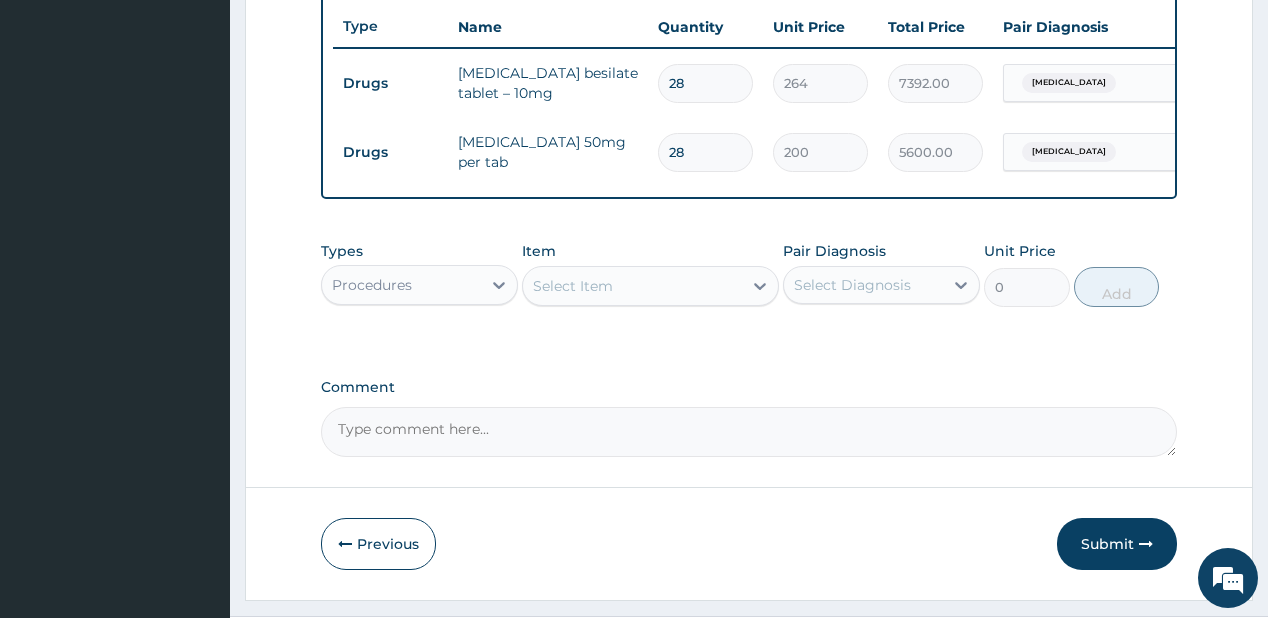 click on "Select Item" at bounding box center (632, 286) 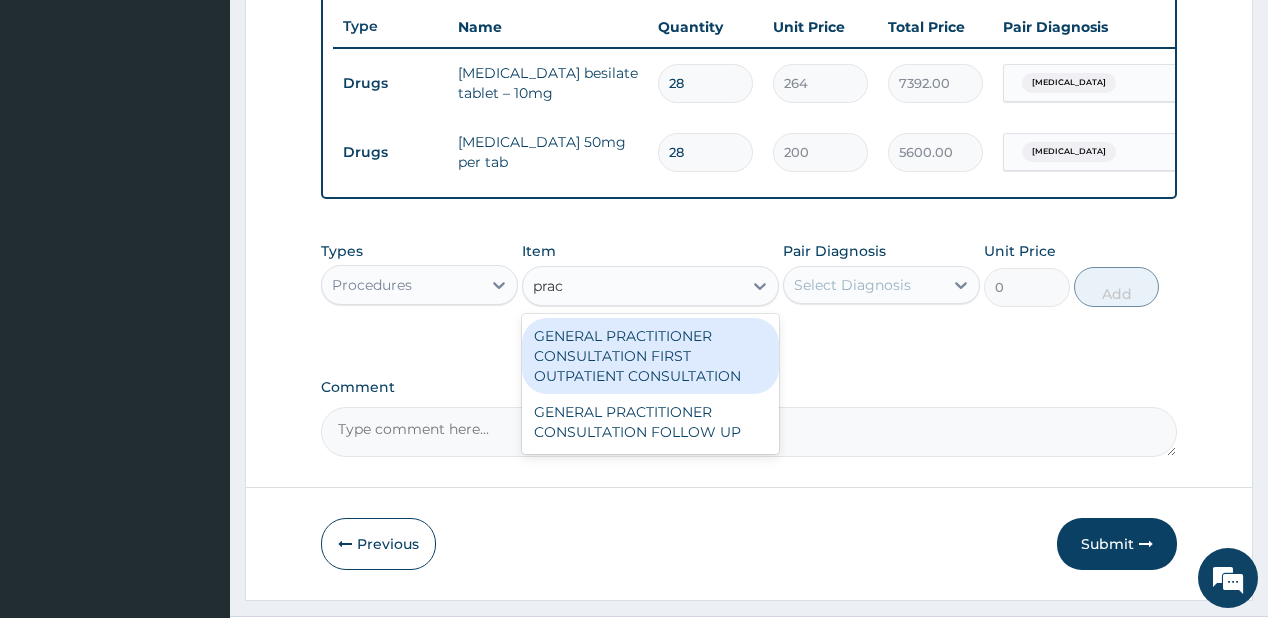 type on "pract" 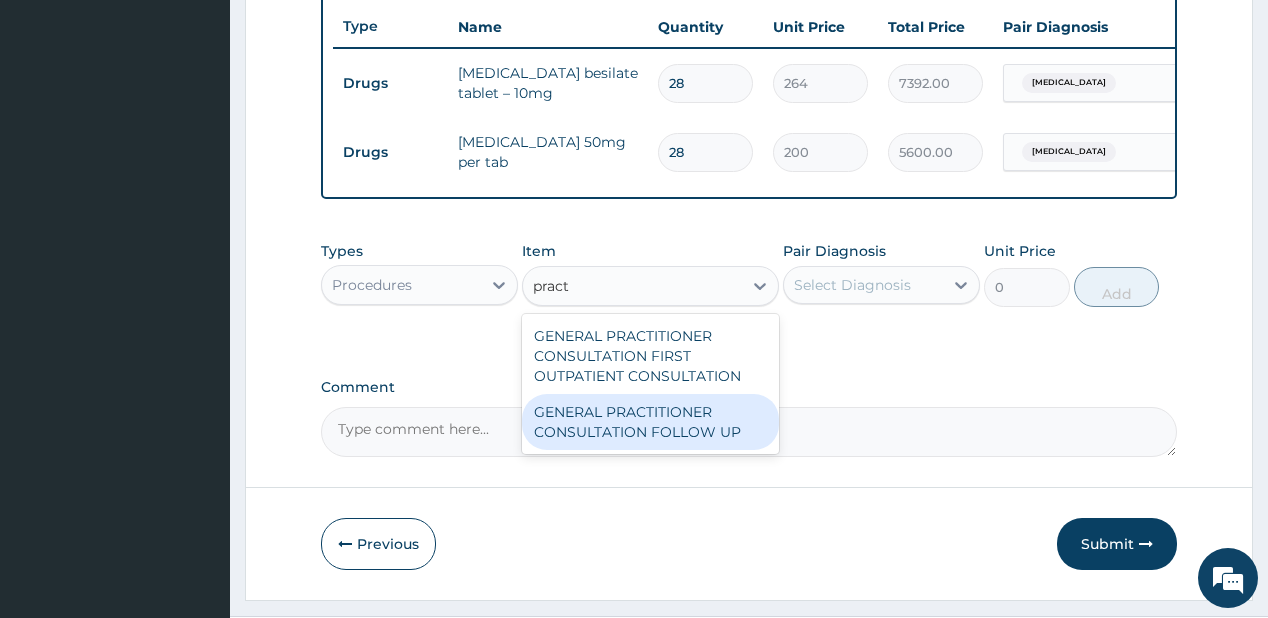 click on "GENERAL PRACTITIONER CONSULTATION FOLLOW UP" at bounding box center [650, 422] 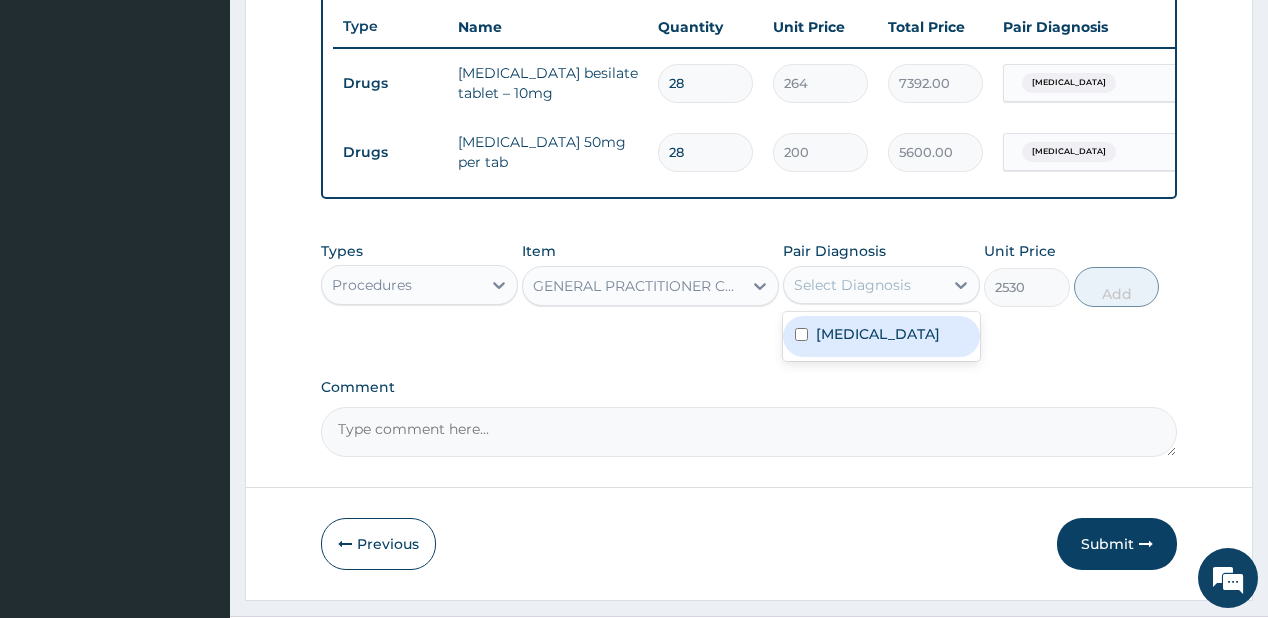click on "Select Diagnosis" at bounding box center (852, 285) 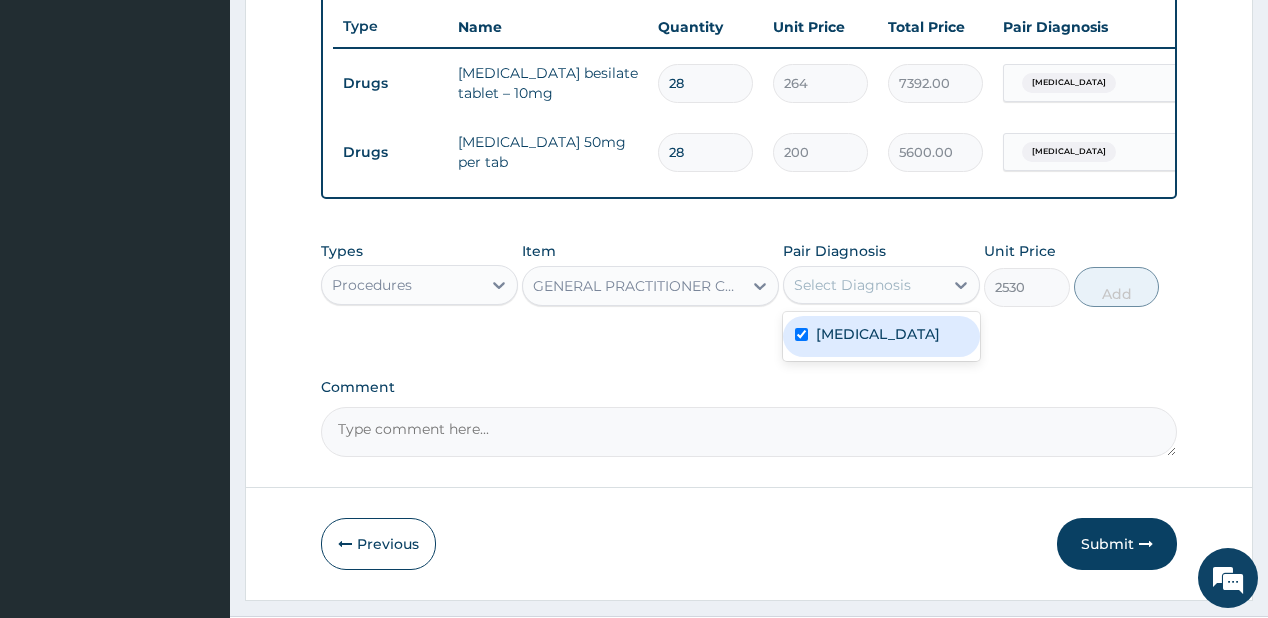 checkbox on "true" 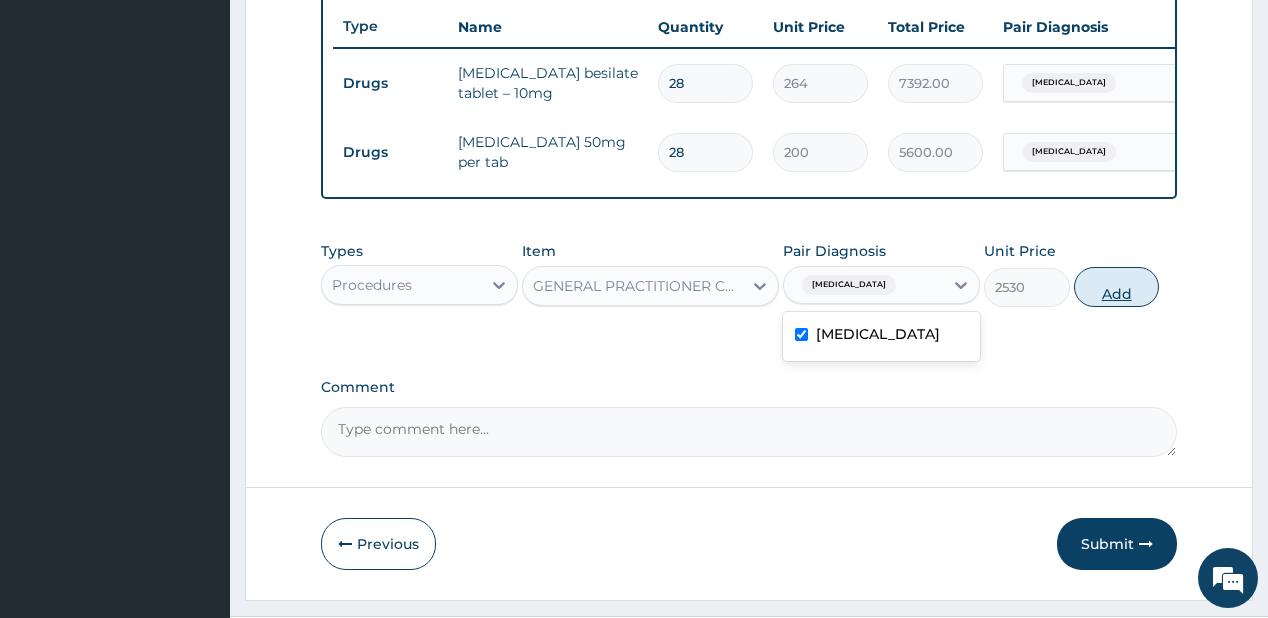 click on "Add" at bounding box center [1117, 287] 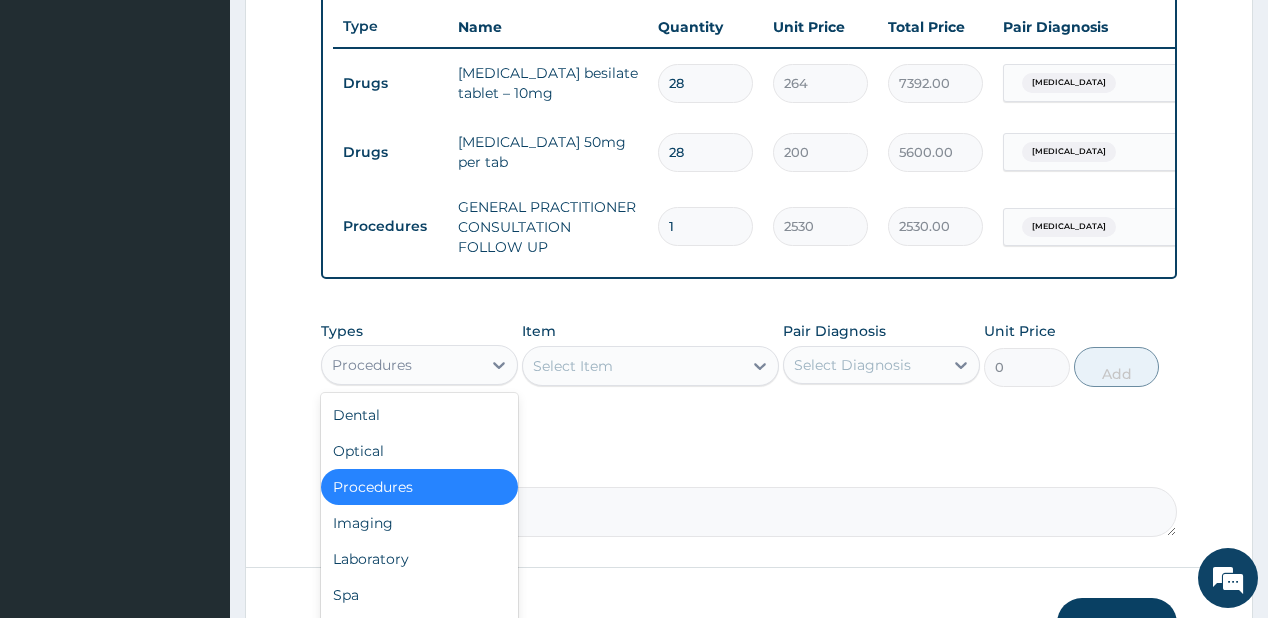 click on "Procedures" at bounding box center (401, 365) 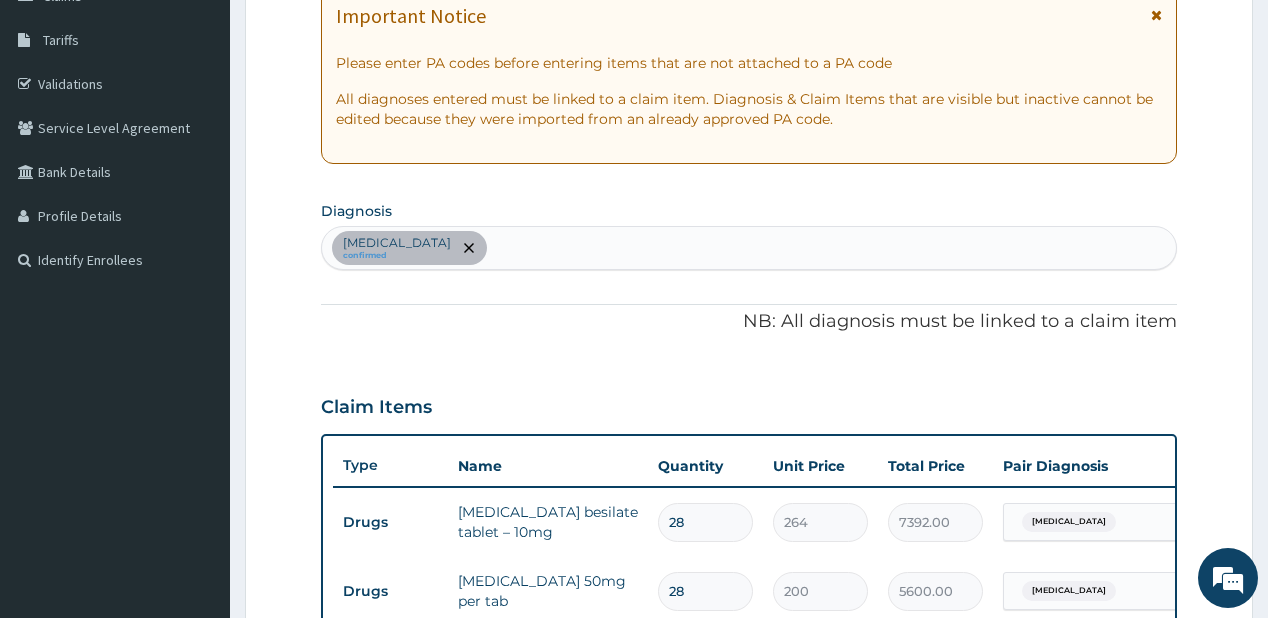 scroll, scrollTop: 269, scrollLeft: 0, axis: vertical 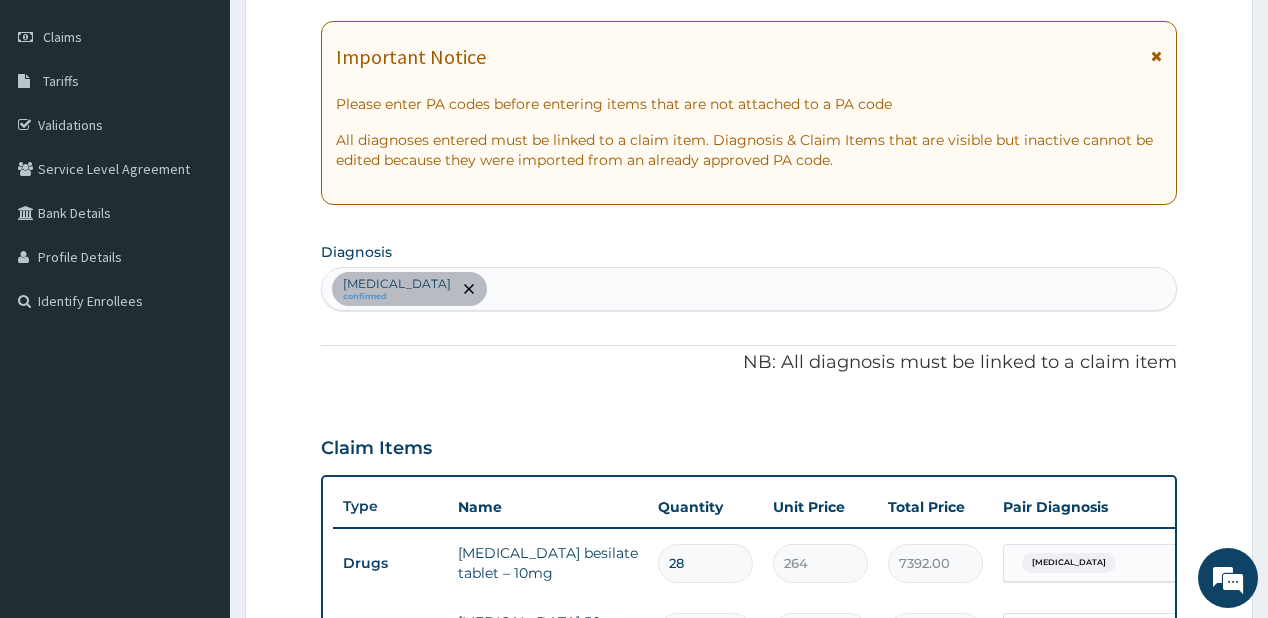 click on "Essential hypertension confirmed" at bounding box center (748, 289) 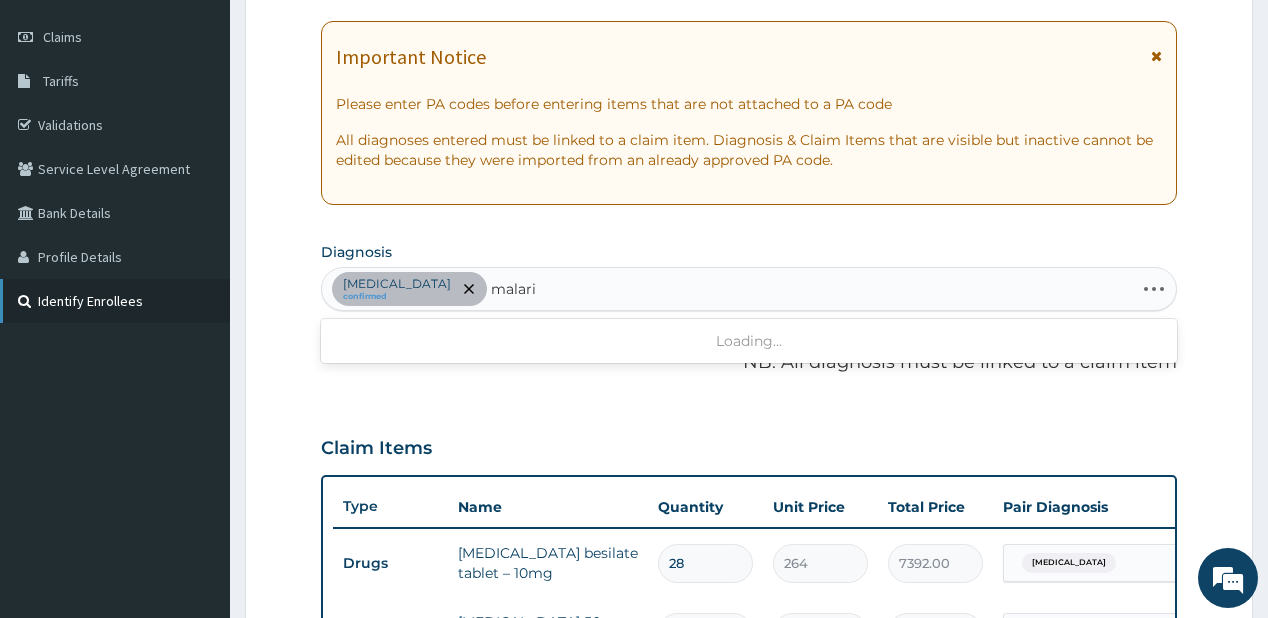 type on "malaria" 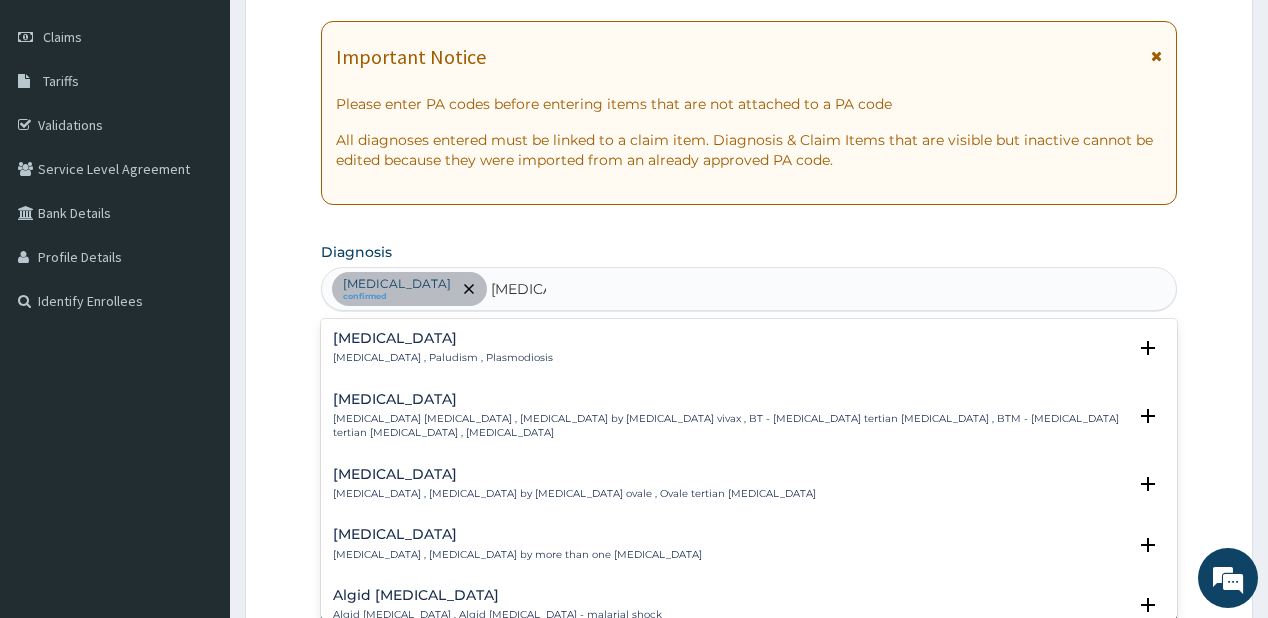 click on "Malaria Malaria , Paludism , Plasmodiosis" at bounding box center (443, 348) 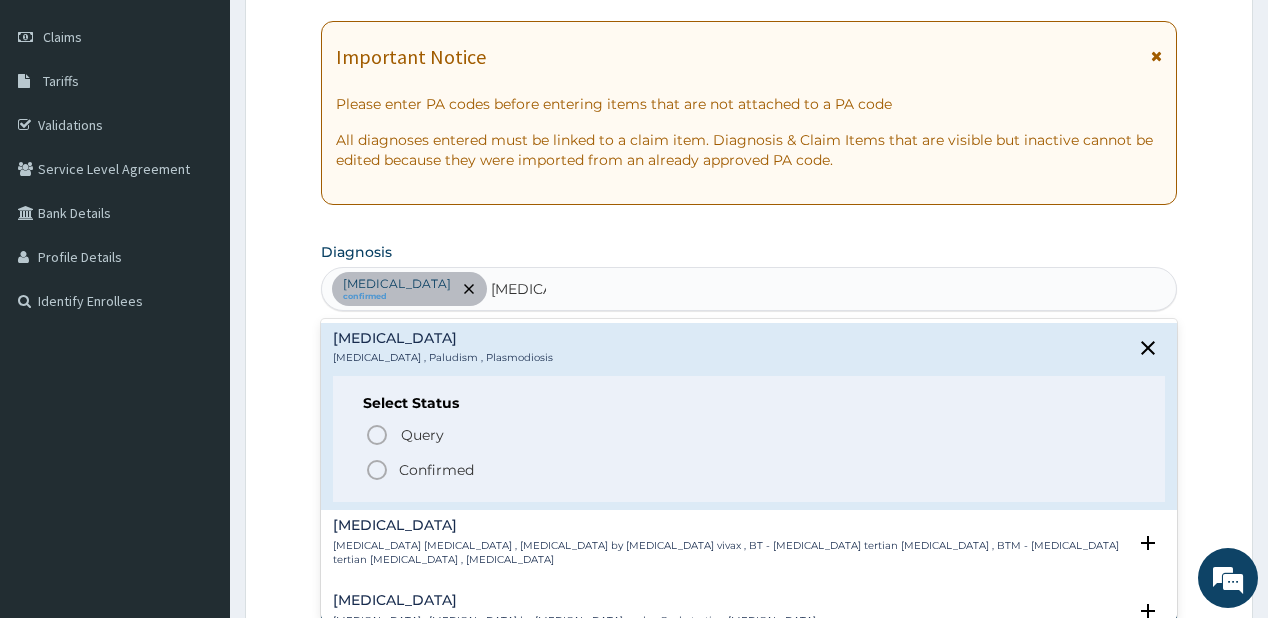 click 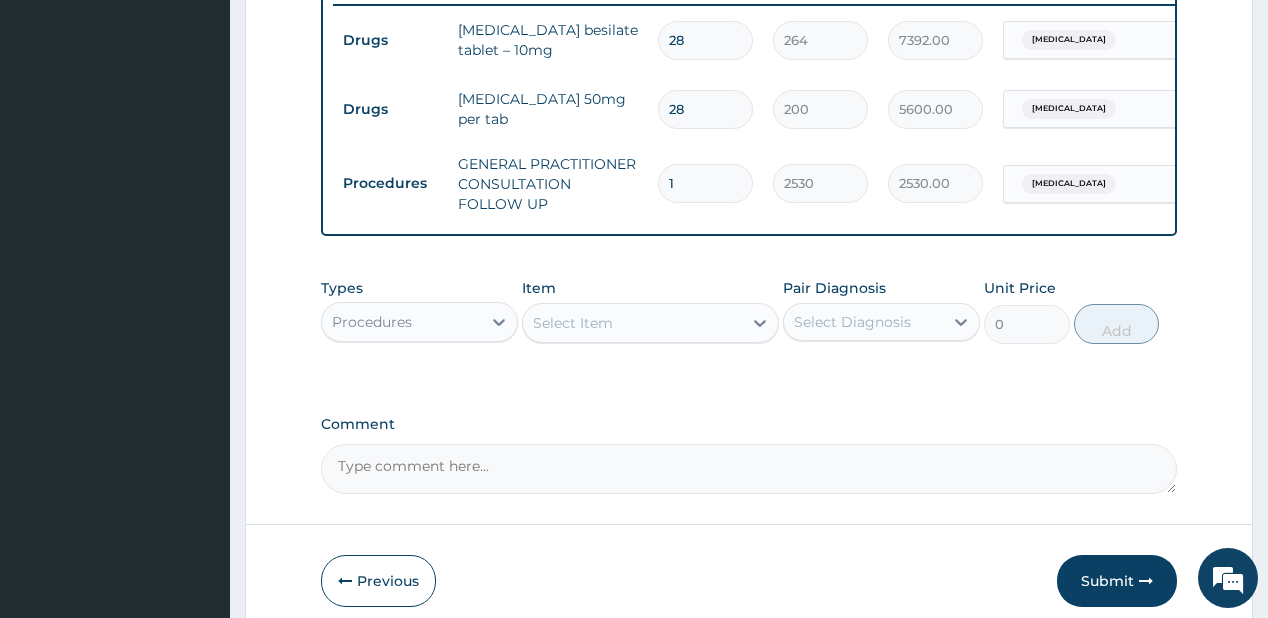 scroll, scrollTop: 829, scrollLeft: 0, axis: vertical 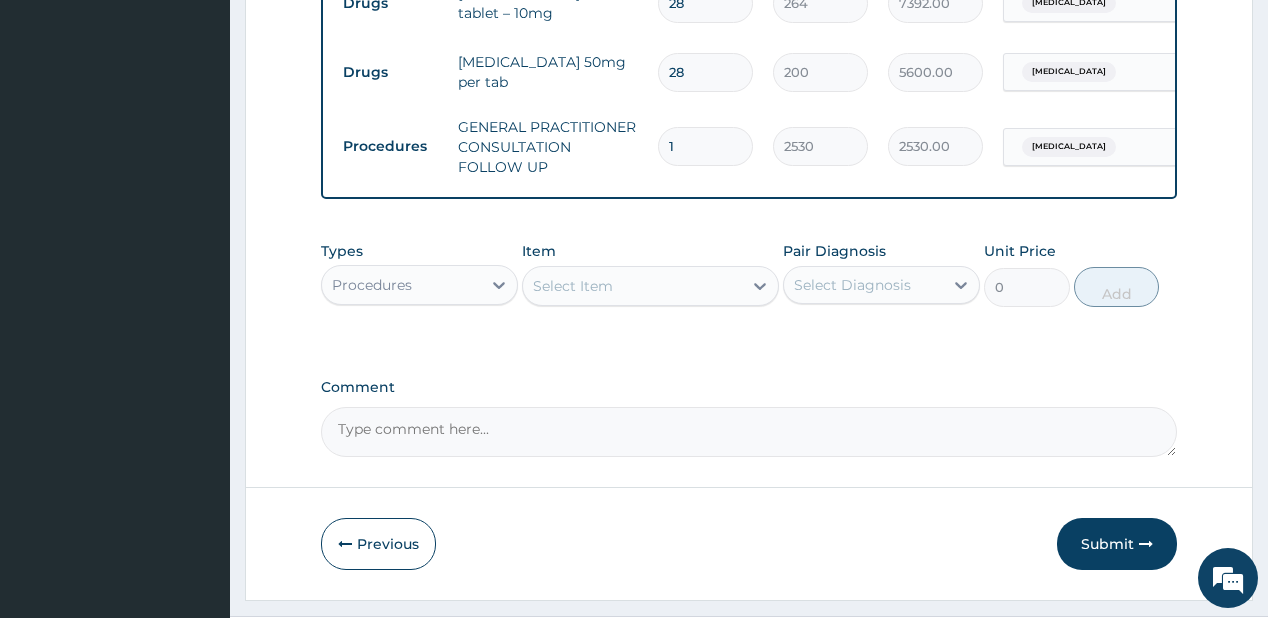 click on "Procedures" at bounding box center [401, 285] 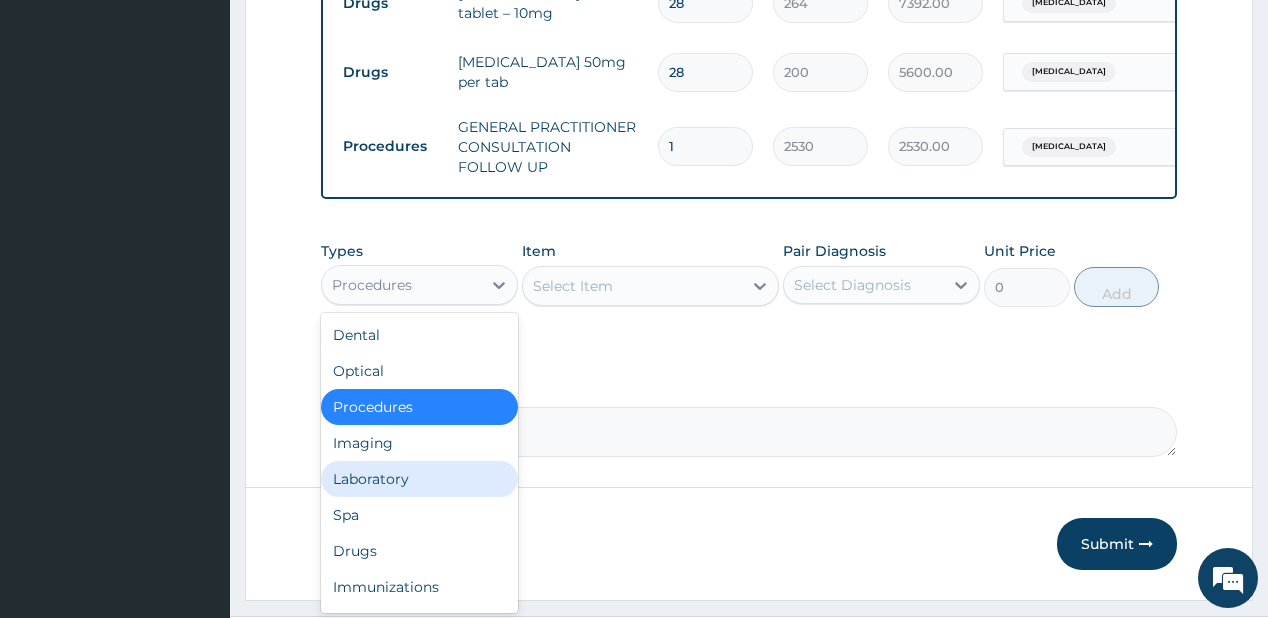 click on "Laboratory" at bounding box center (419, 479) 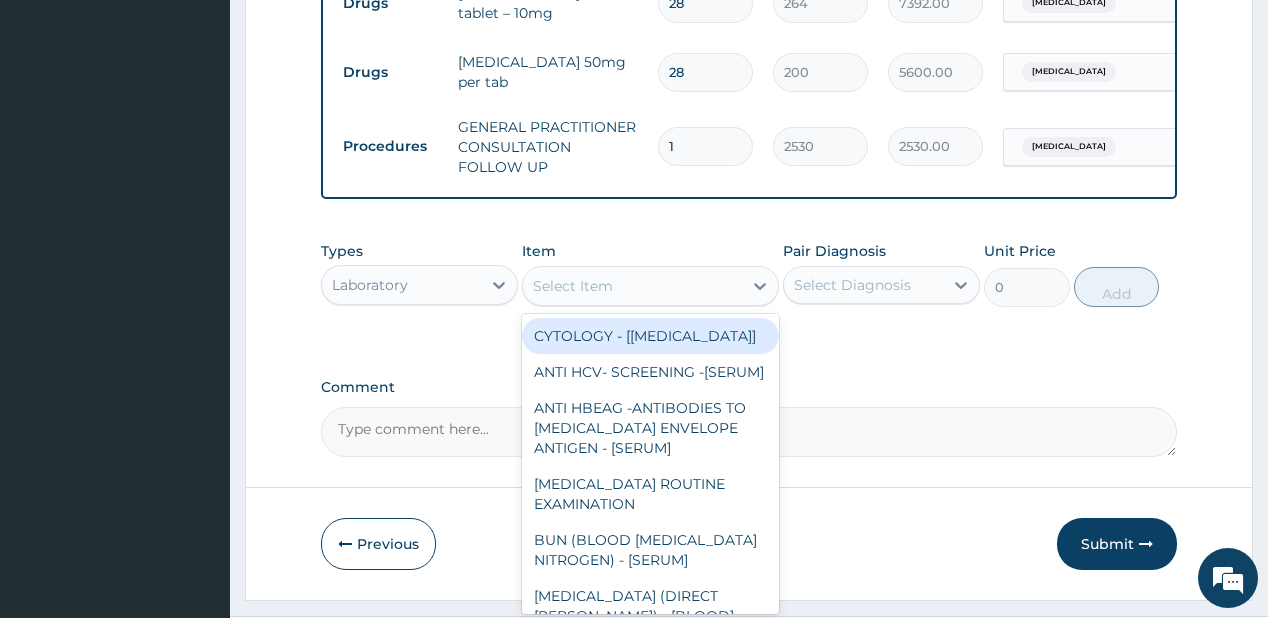 click on "Select Item" at bounding box center [632, 286] 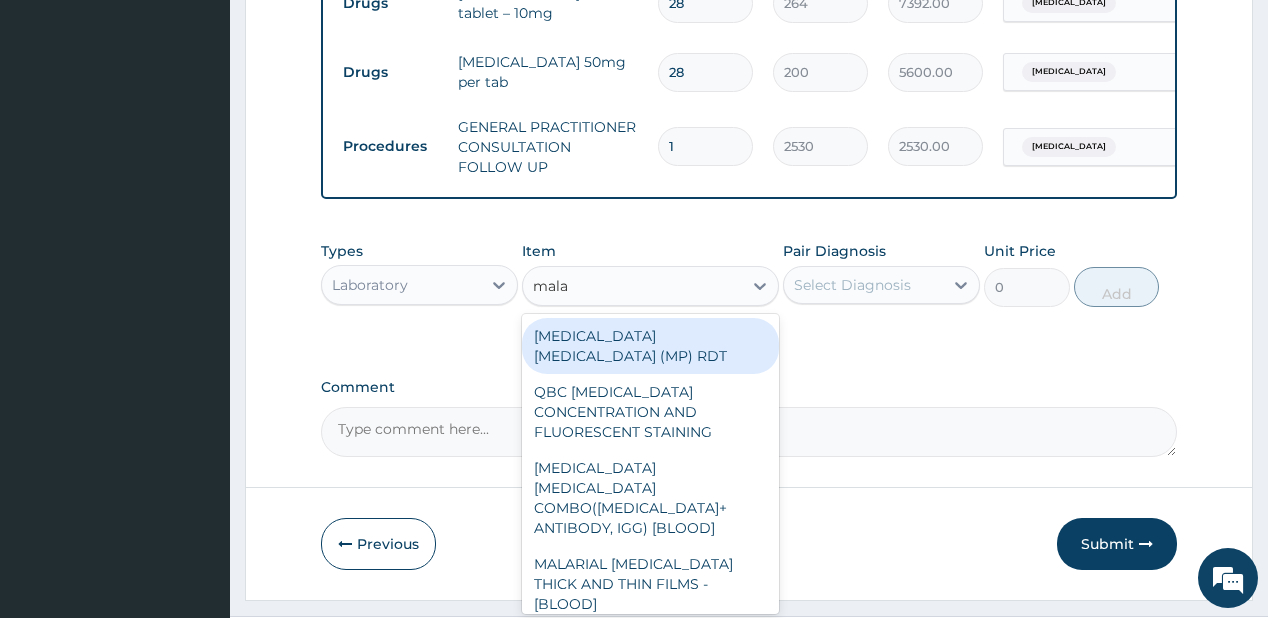 type on "malar" 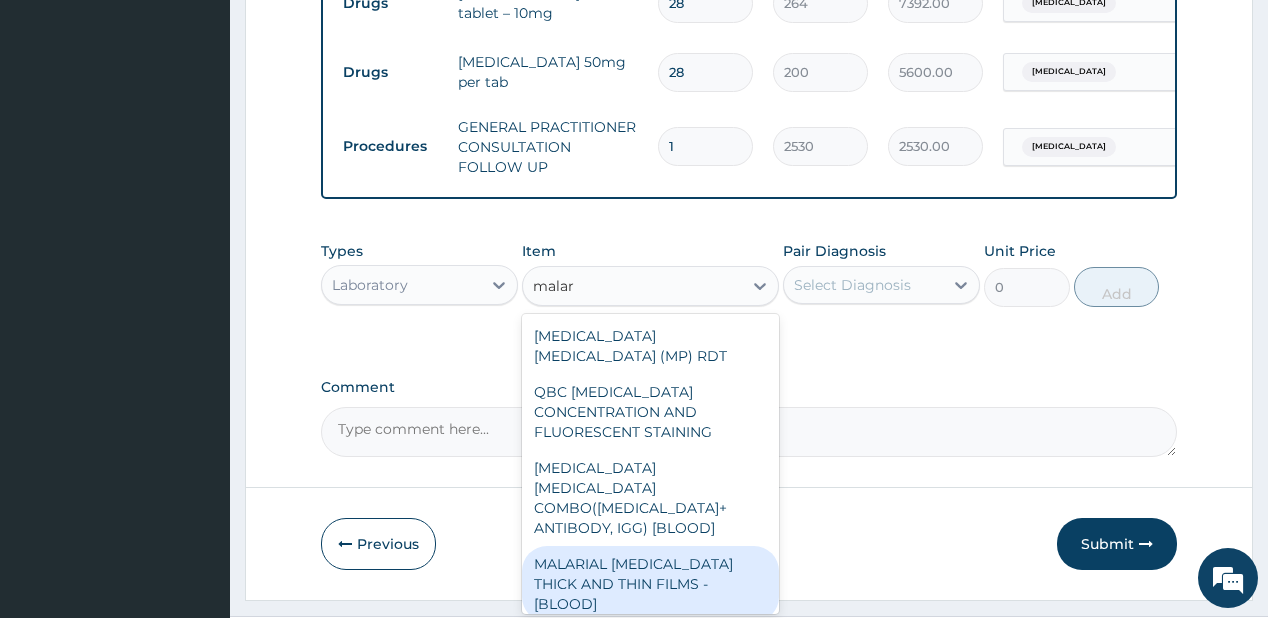 drag, startPoint x: 581, startPoint y: 515, endPoint x: 612, endPoint y: 468, distance: 56.302753 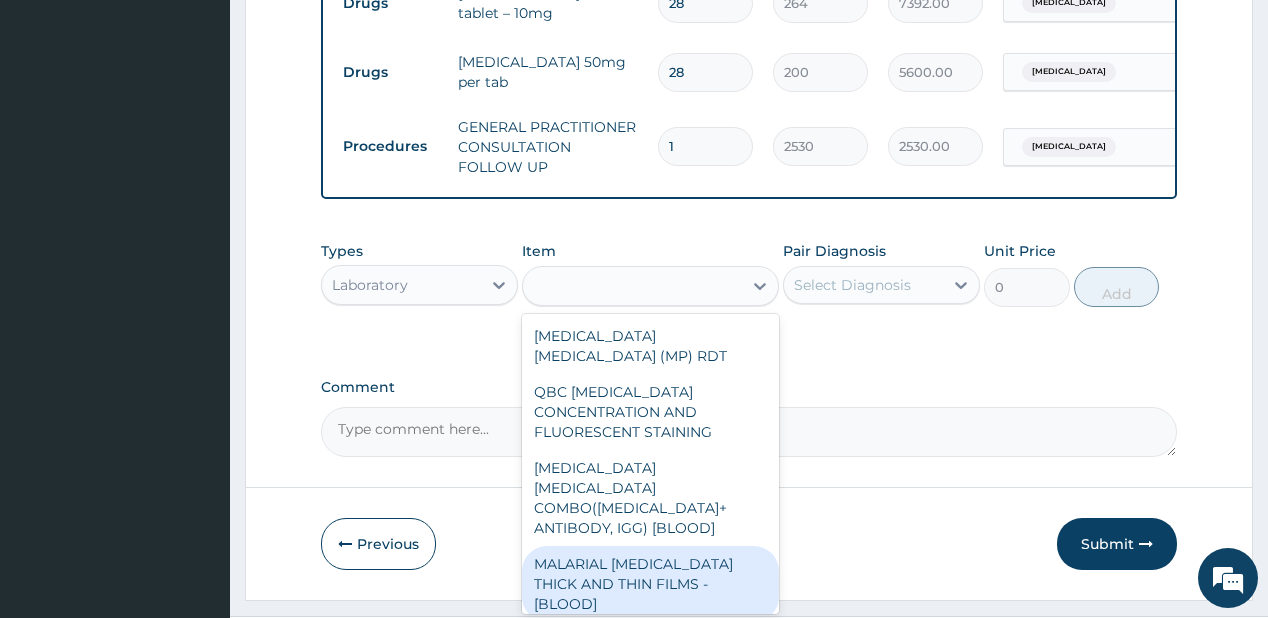 type on "1724.9999999999998" 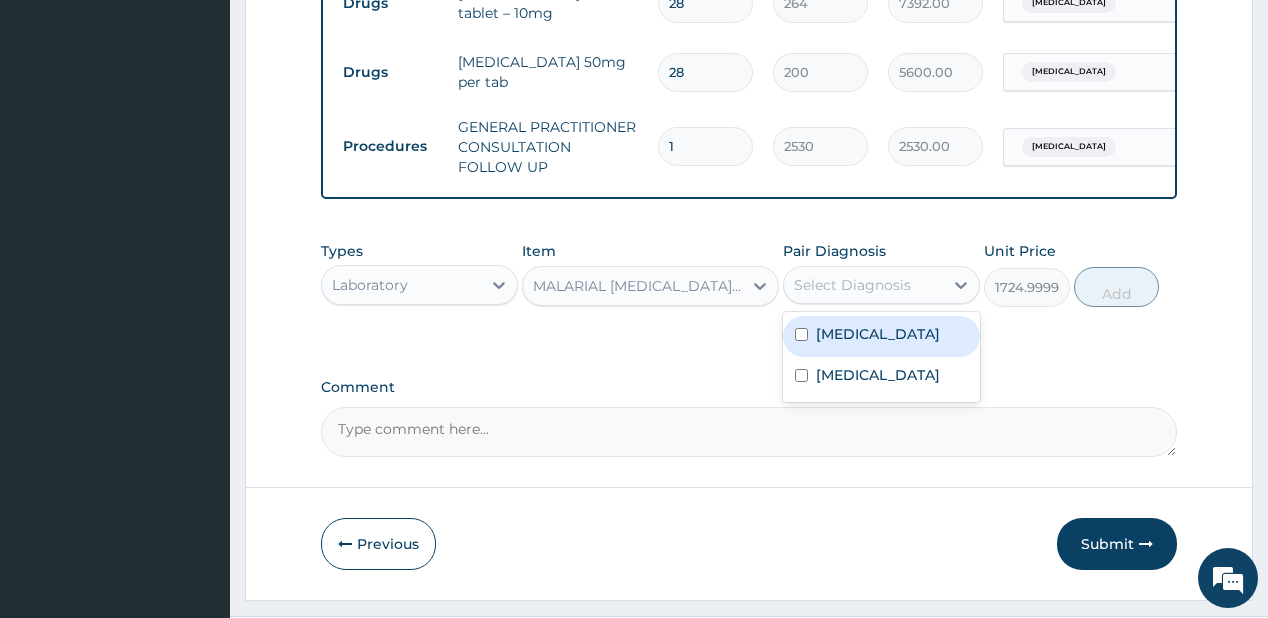 click on "Select Diagnosis" at bounding box center (852, 285) 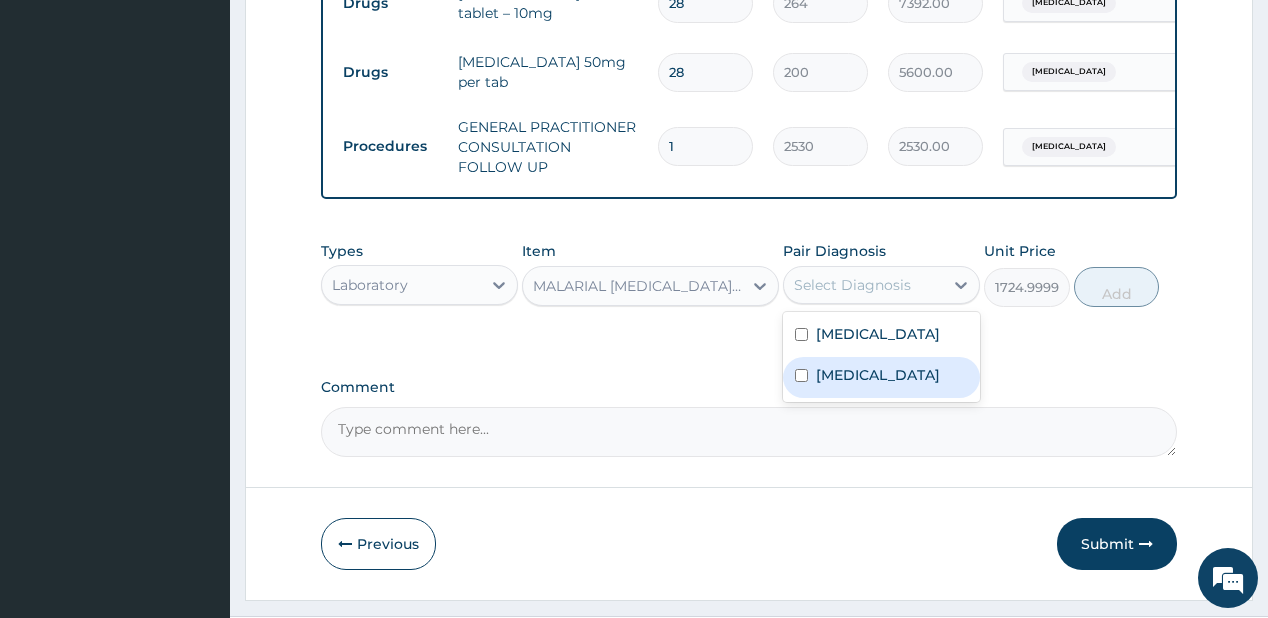 drag, startPoint x: 816, startPoint y: 406, endPoint x: 1000, endPoint y: 319, distance: 203.53133 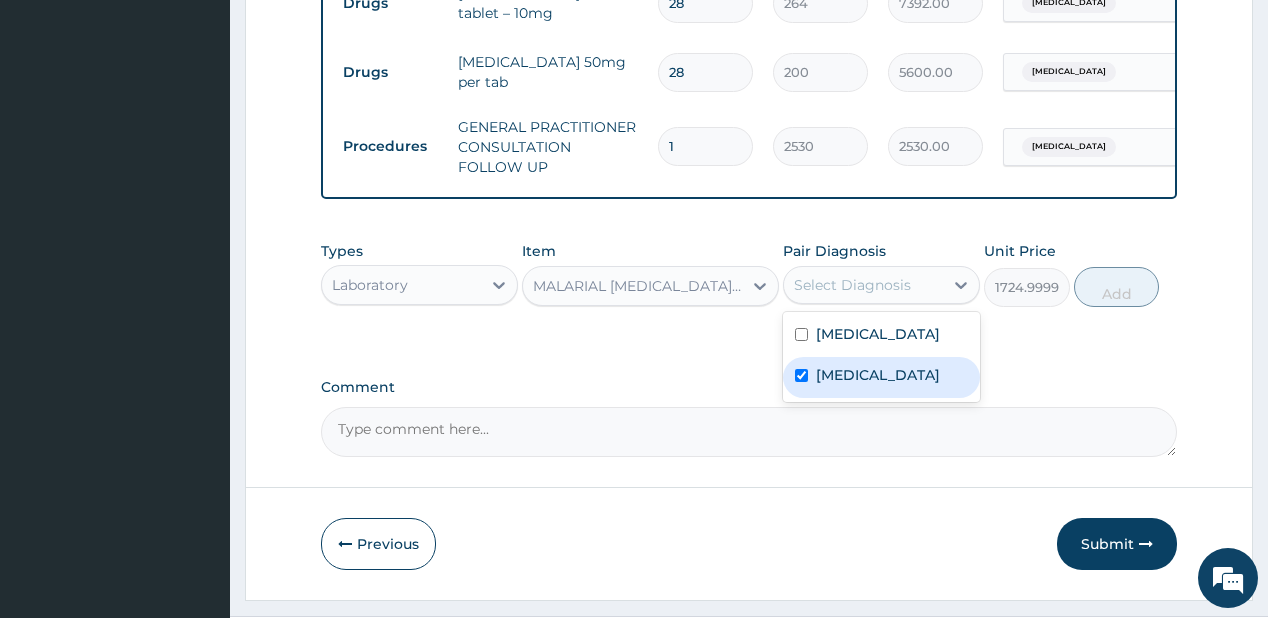 checkbox on "true" 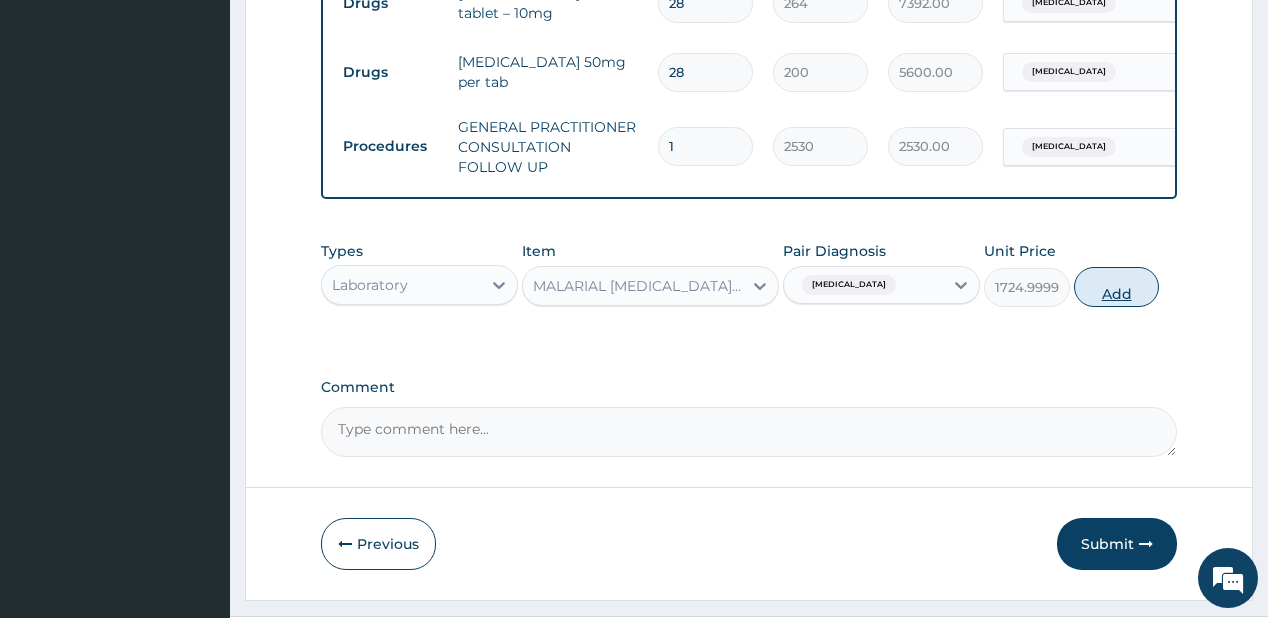 click on "Add" at bounding box center (1117, 287) 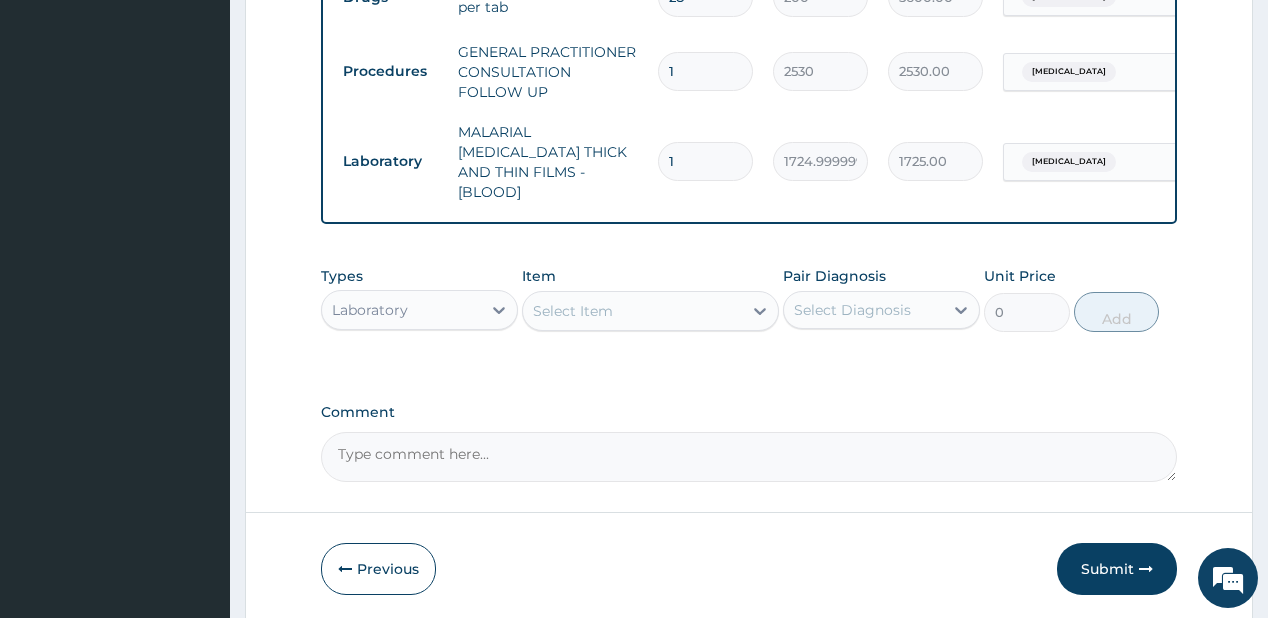 scroll, scrollTop: 909, scrollLeft: 0, axis: vertical 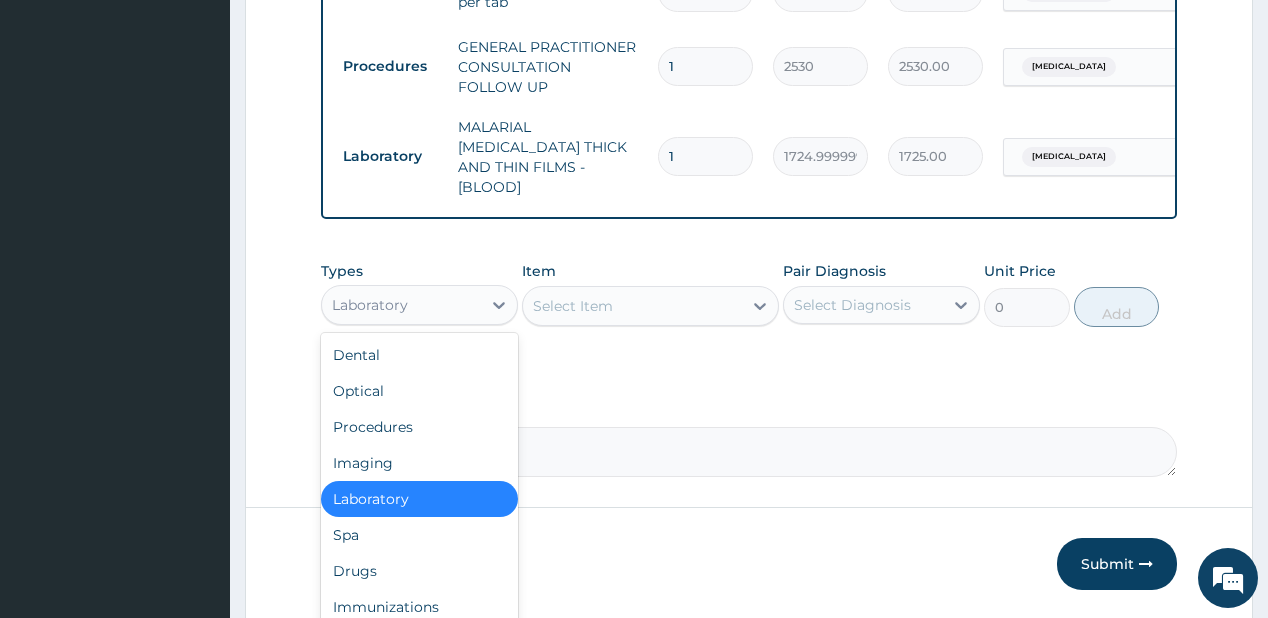 click on "Laboratory" at bounding box center (370, 305) 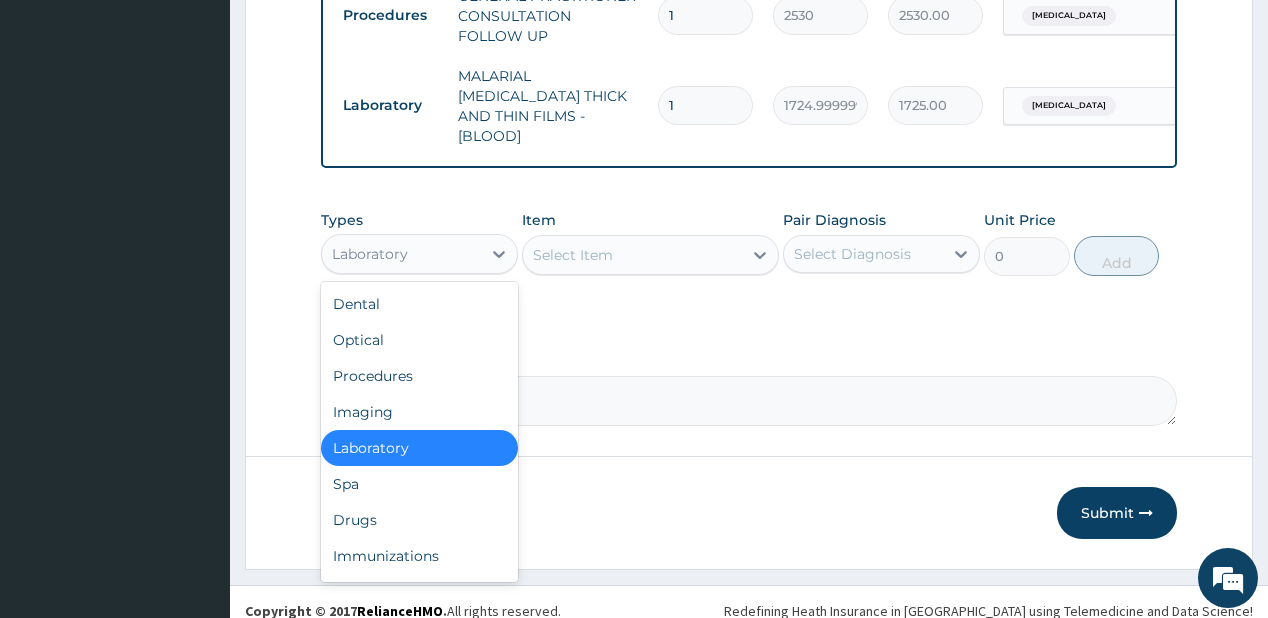 scroll, scrollTop: 966, scrollLeft: 0, axis: vertical 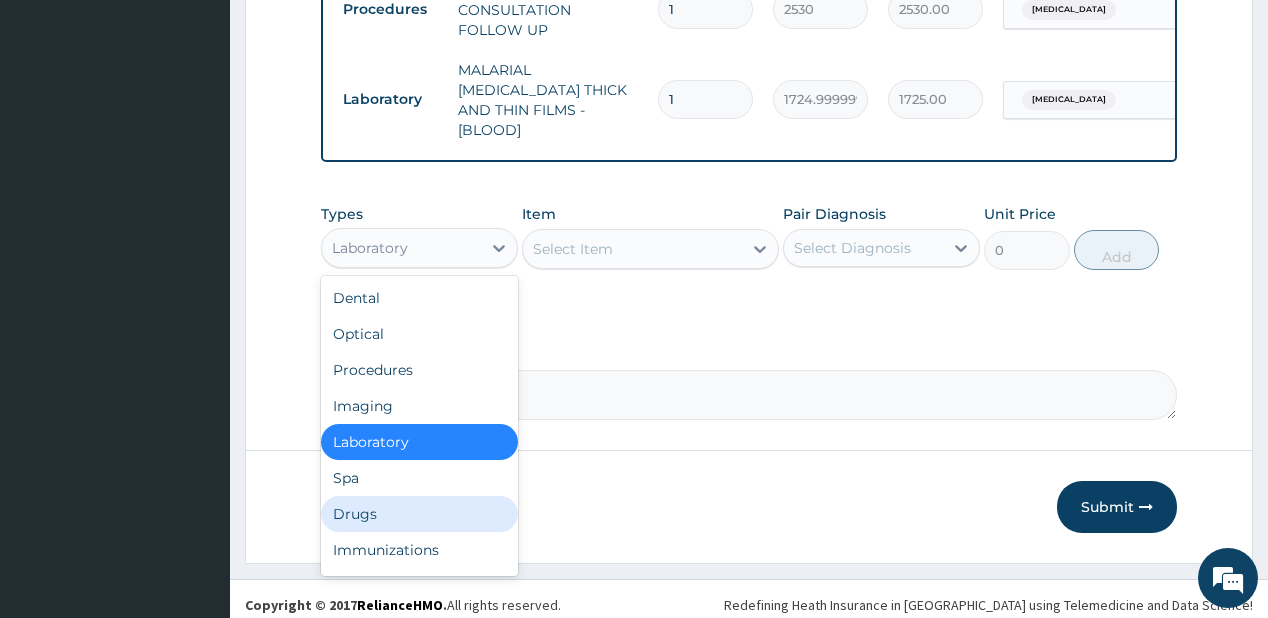 click on "Drugs" at bounding box center [419, 514] 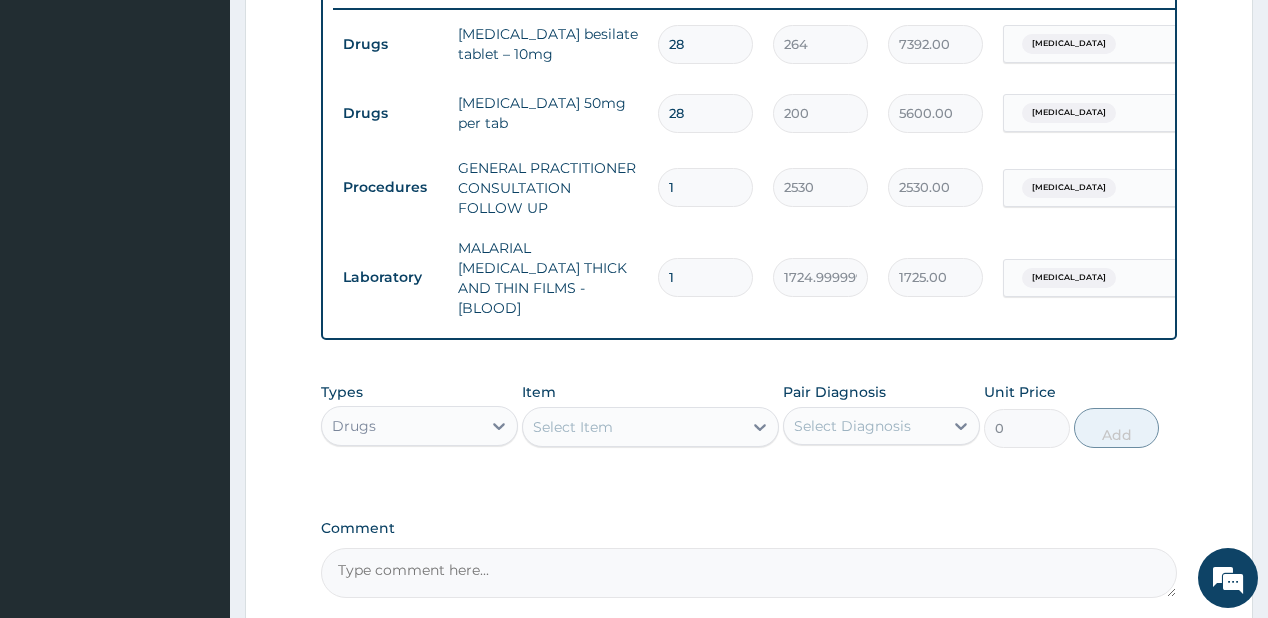 scroll, scrollTop: 806, scrollLeft: 0, axis: vertical 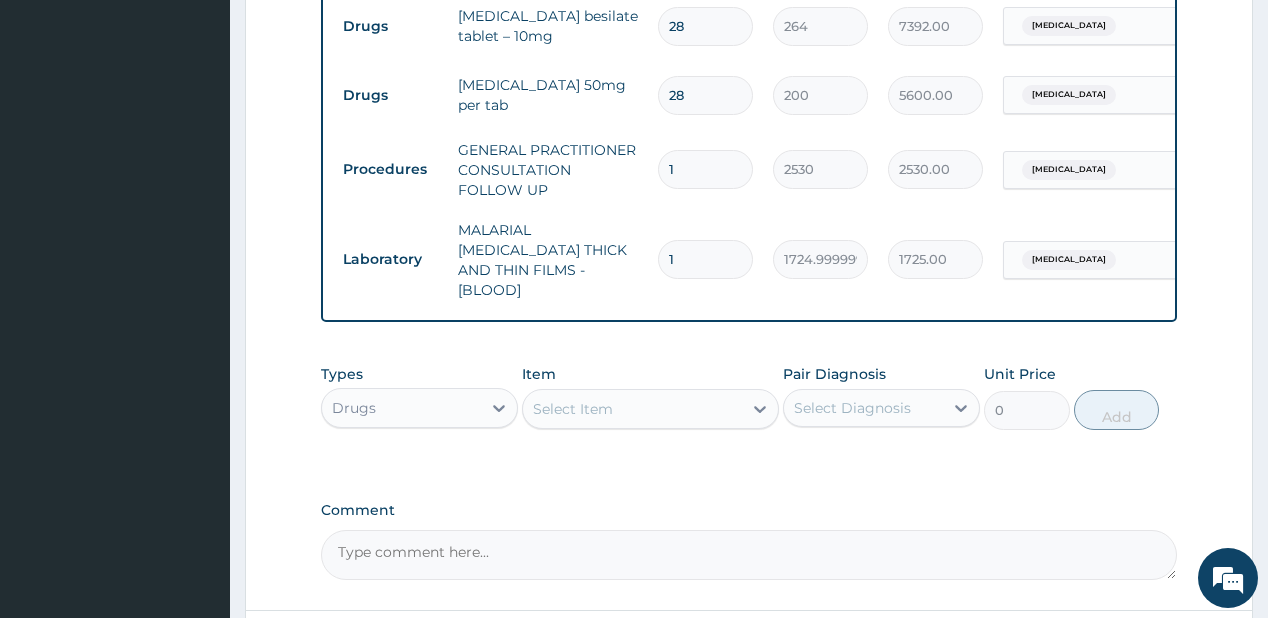 click on "Select Item" at bounding box center (632, 409) 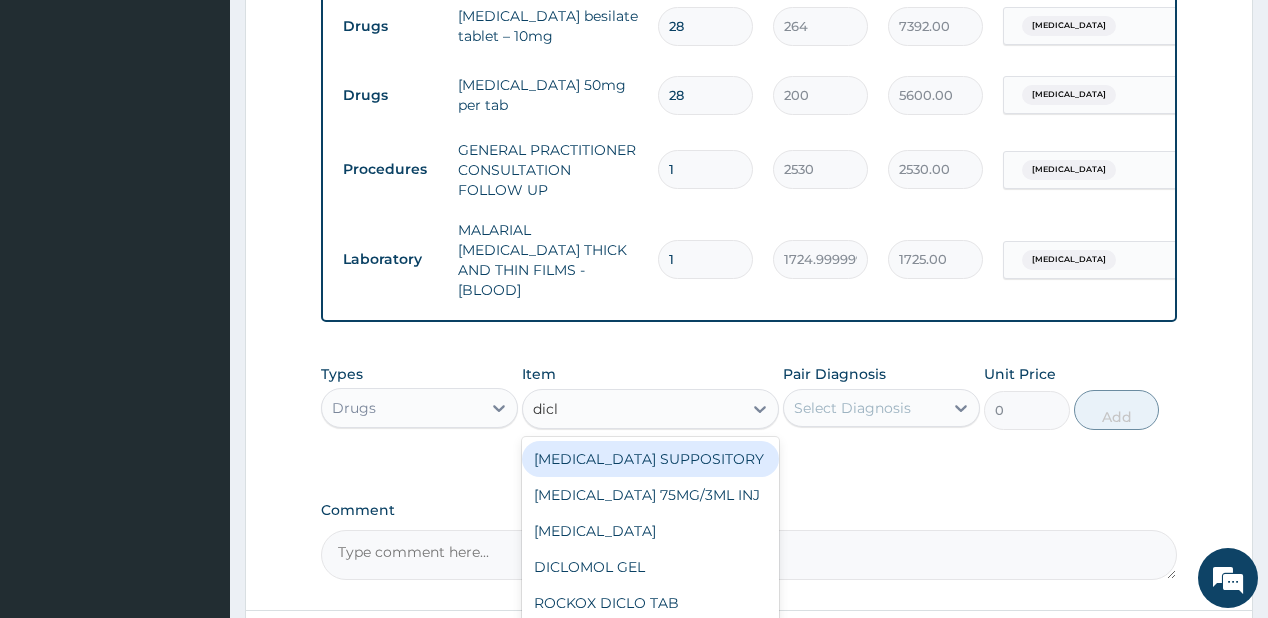 type on "diclo" 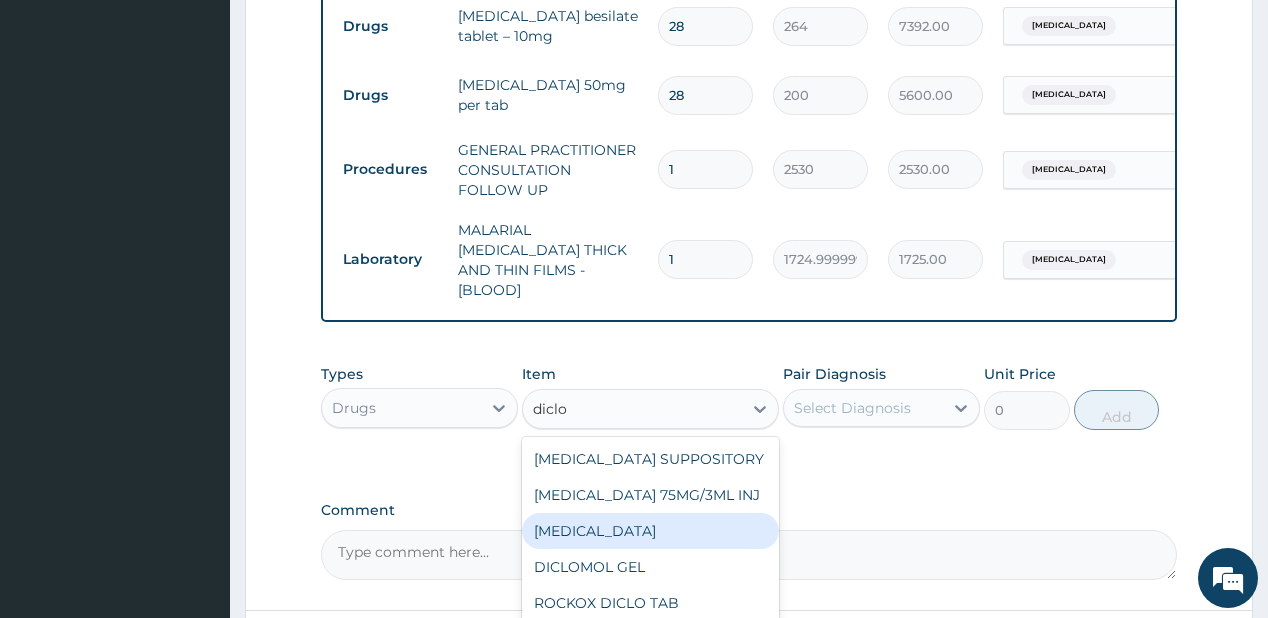 click on "[MEDICAL_DATA]" at bounding box center [650, 531] 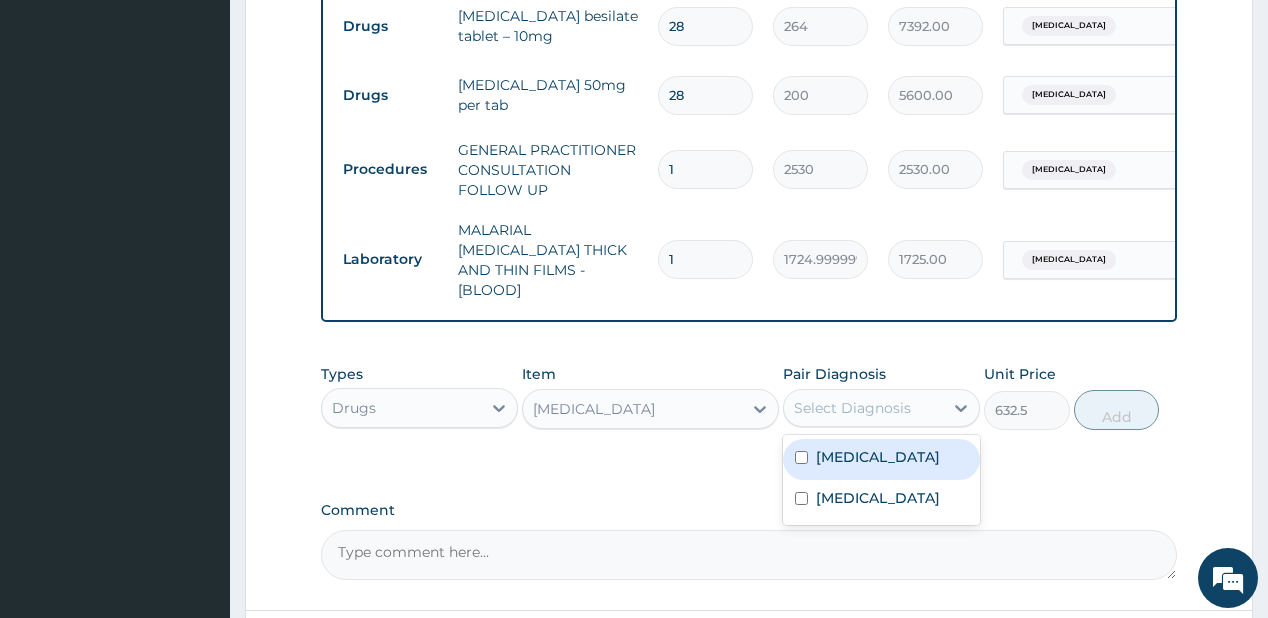 click on "Select Diagnosis" at bounding box center (852, 408) 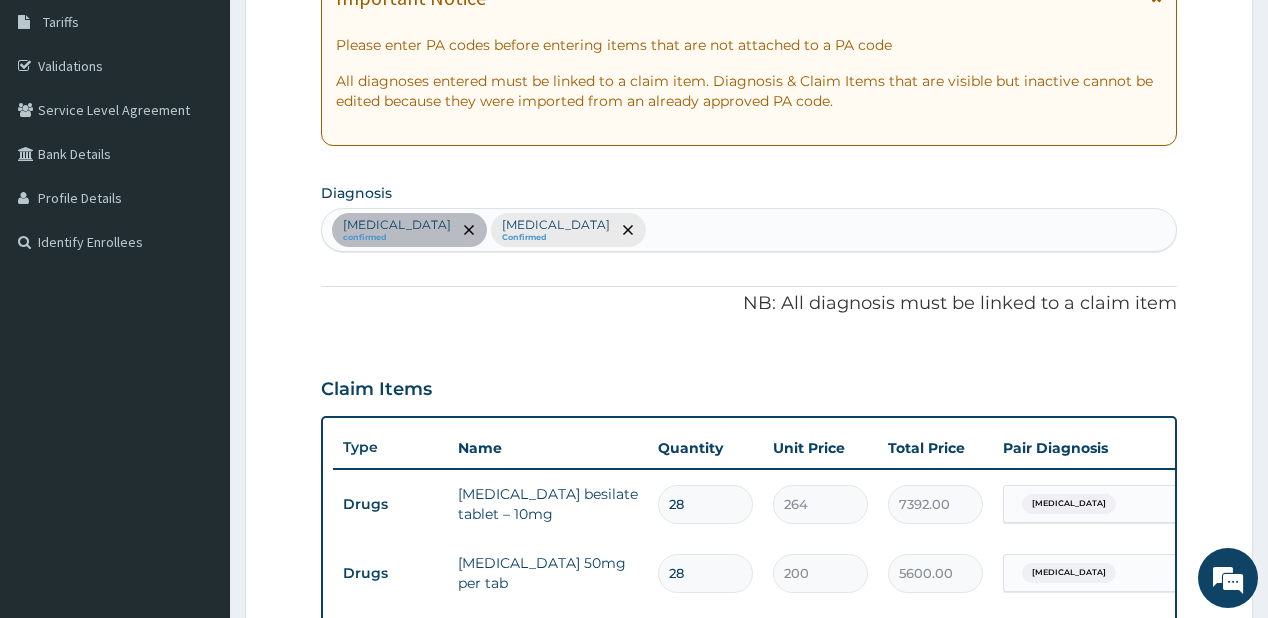 scroll, scrollTop: 326, scrollLeft: 0, axis: vertical 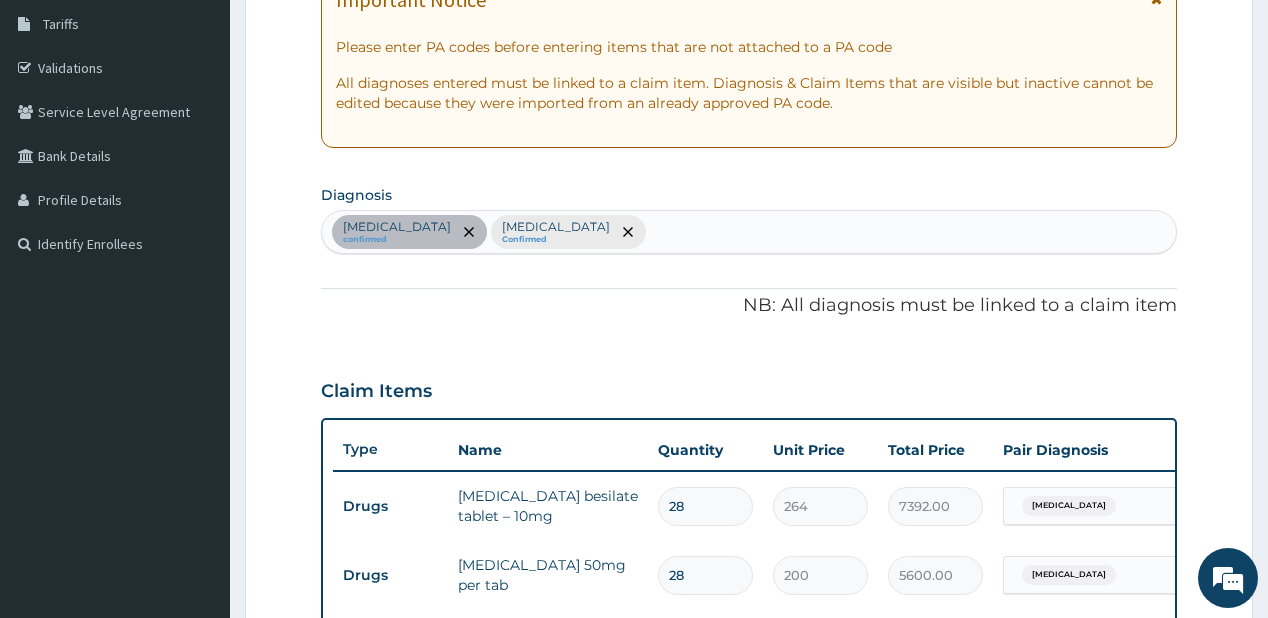 click on "Essential hypertension confirmed Malaria Confirmed" at bounding box center [748, 232] 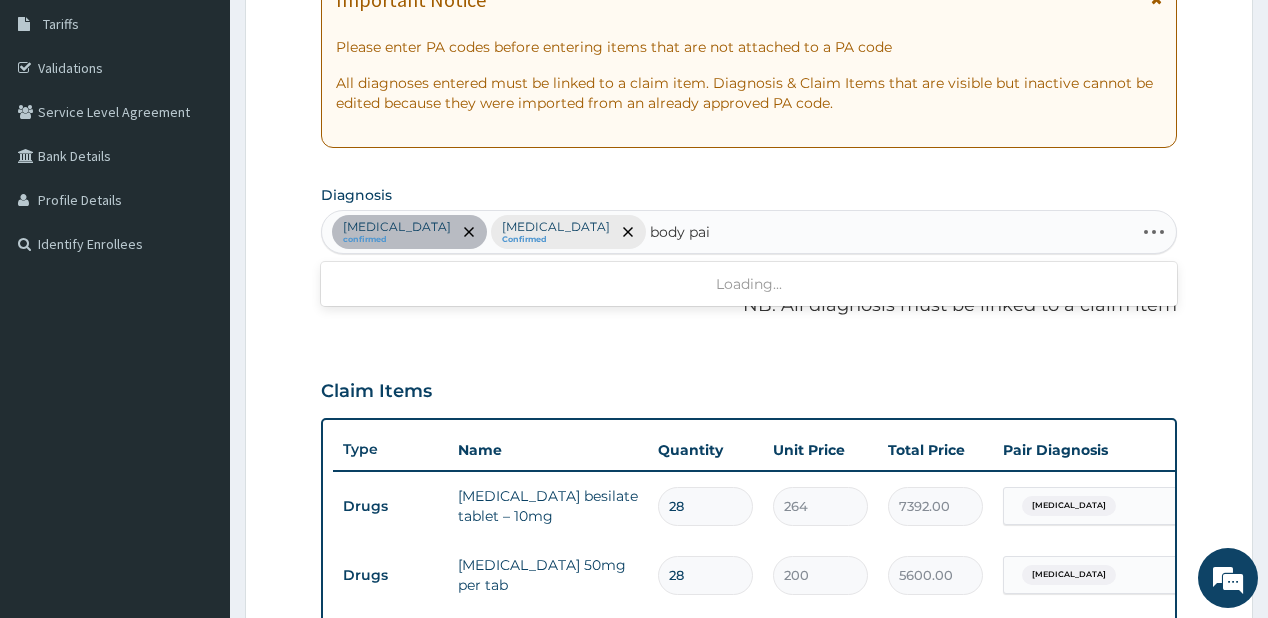 type on "body pain" 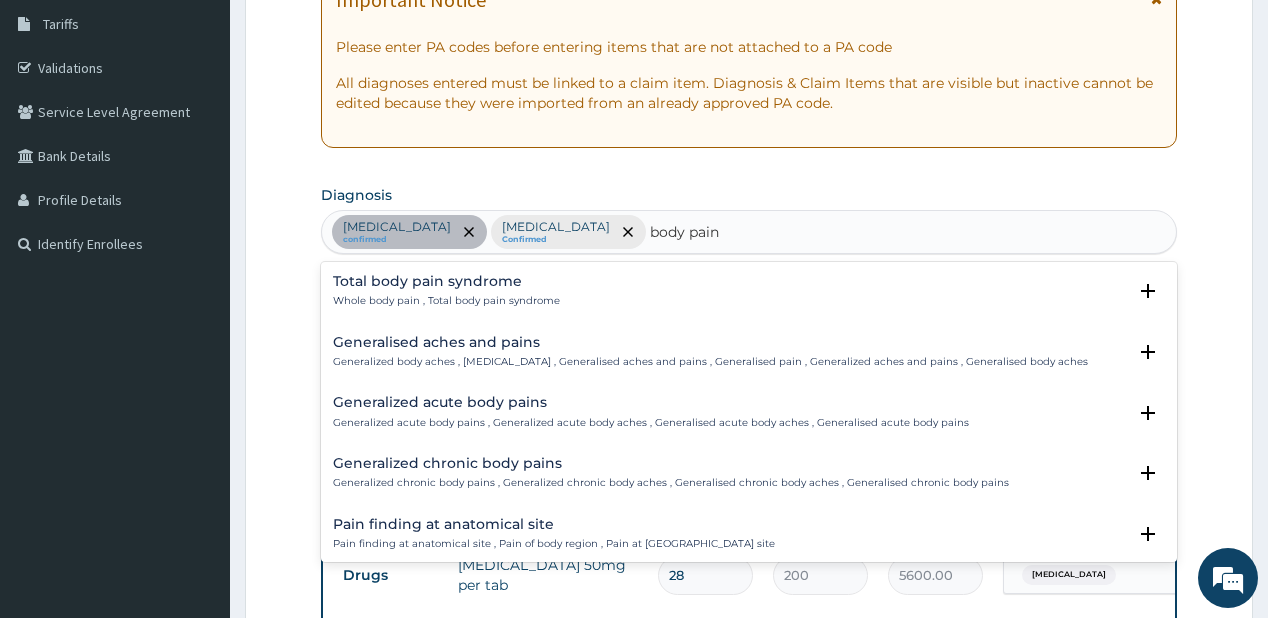 click on "Generalised aches and pains" at bounding box center [710, 342] 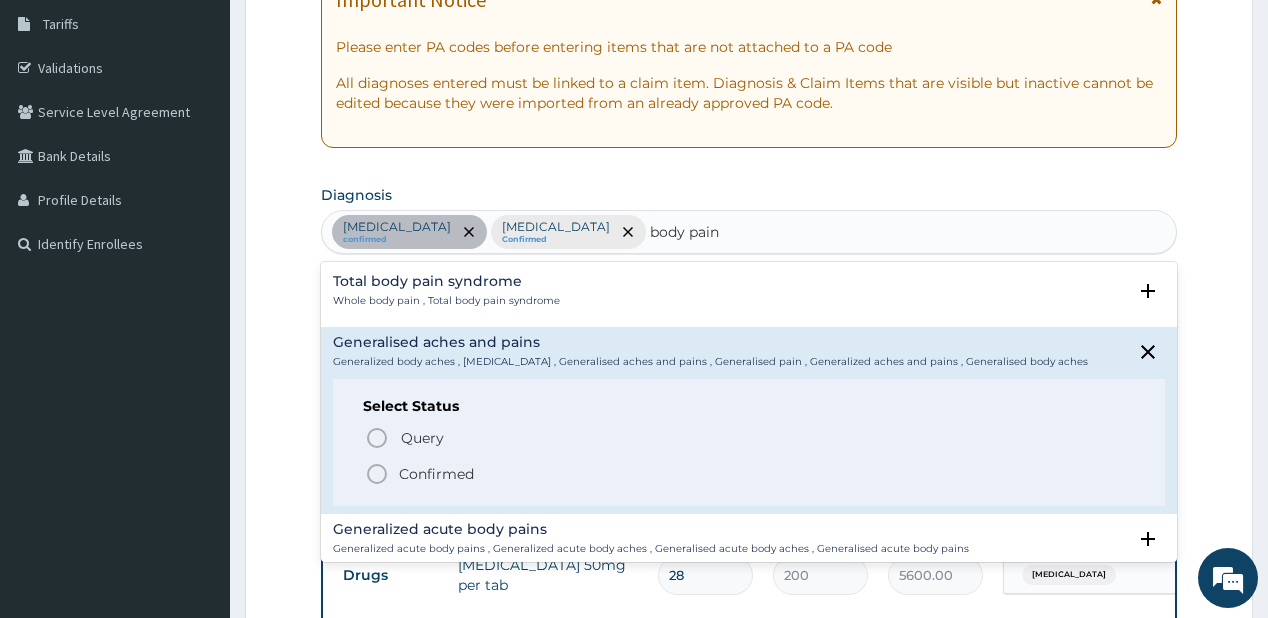 click 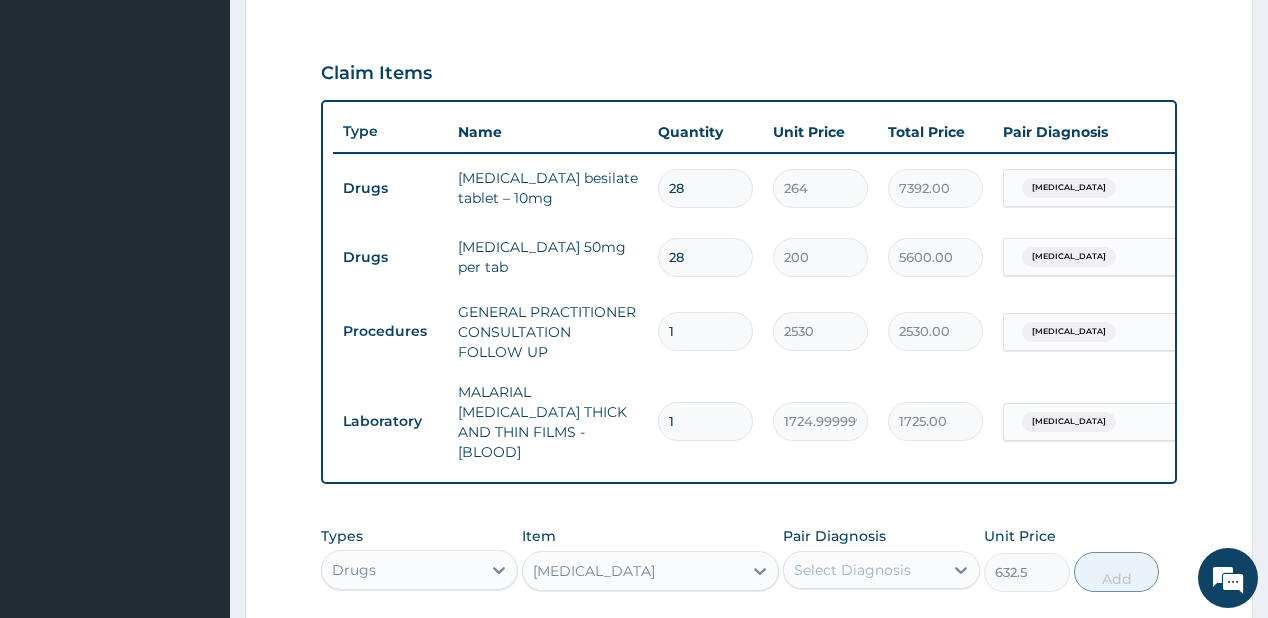 scroll, scrollTop: 646, scrollLeft: 0, axis: vertical 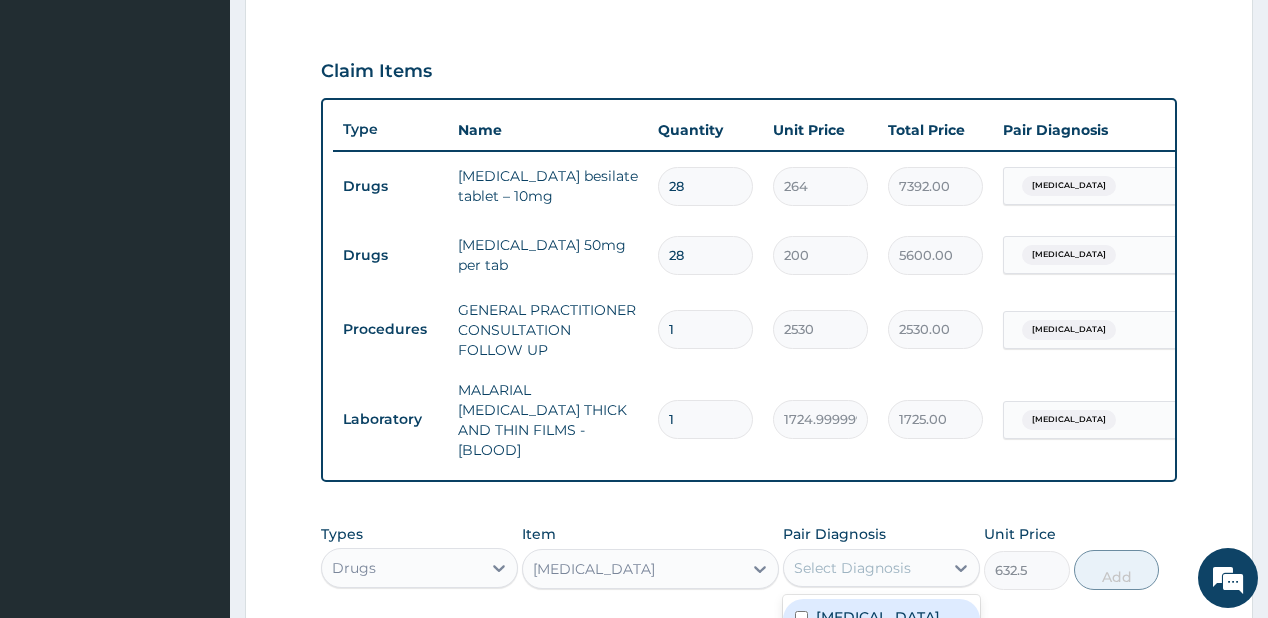 click on "Select Diagnosis" at bounding box center (863, 568) 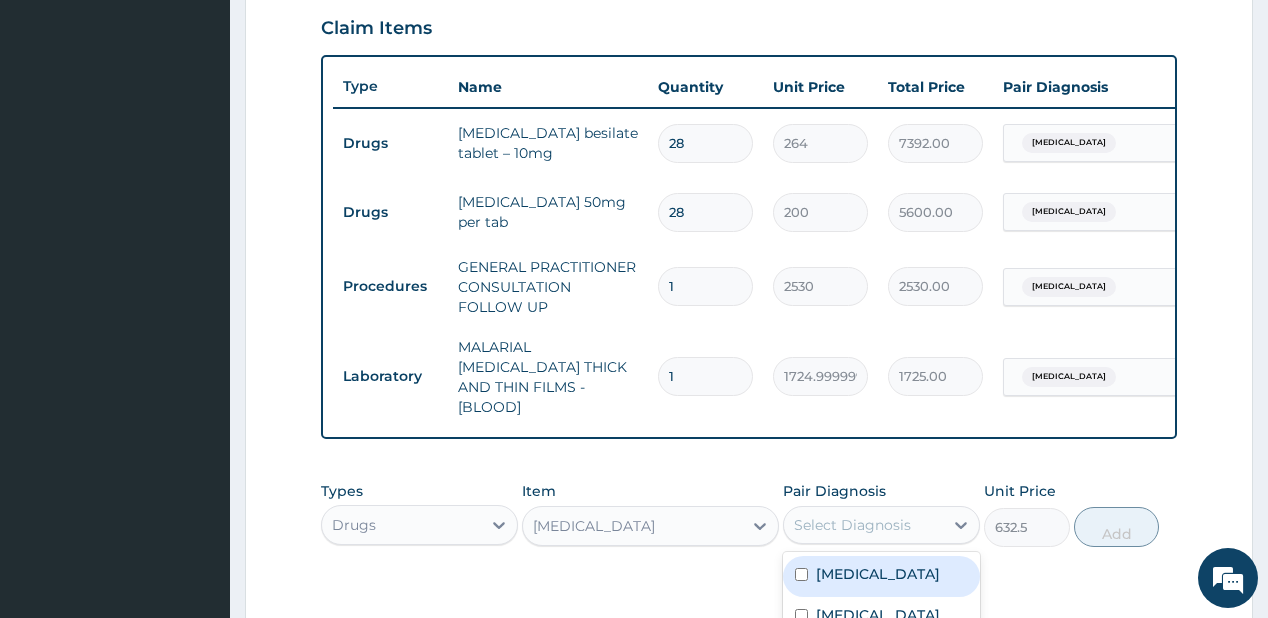 scroll, scrollTop: 806, scrollLeft: 0, axis: vertical 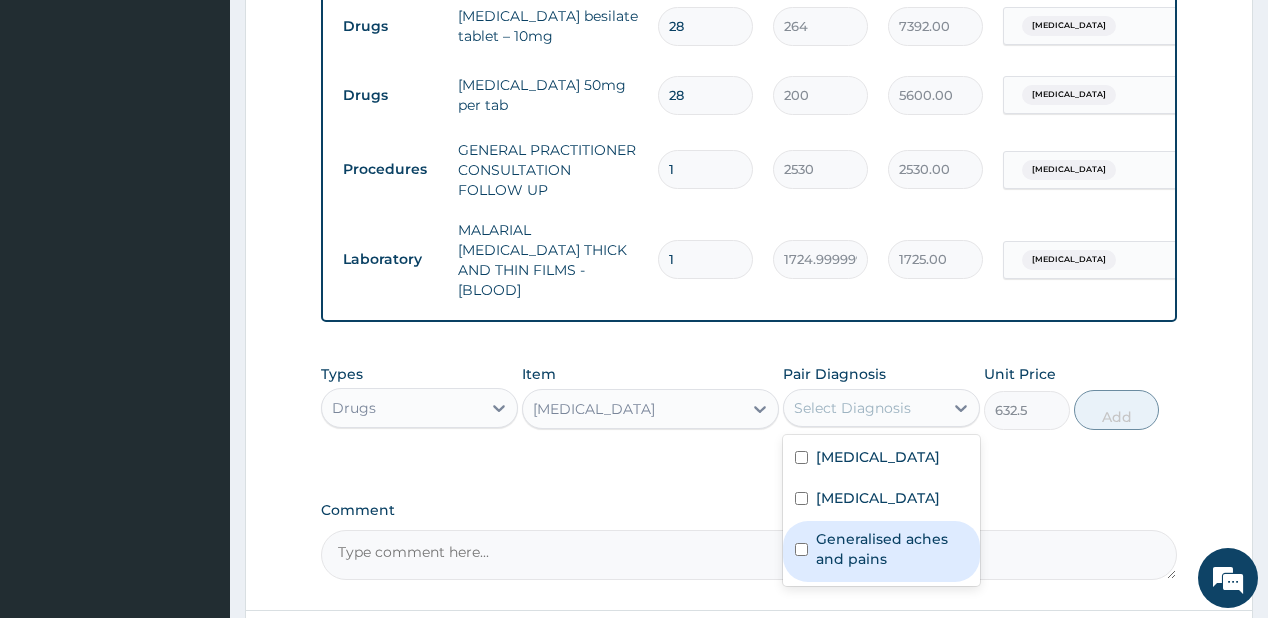 click on "Generalised aches and pains" at bounding box center [892, 549] 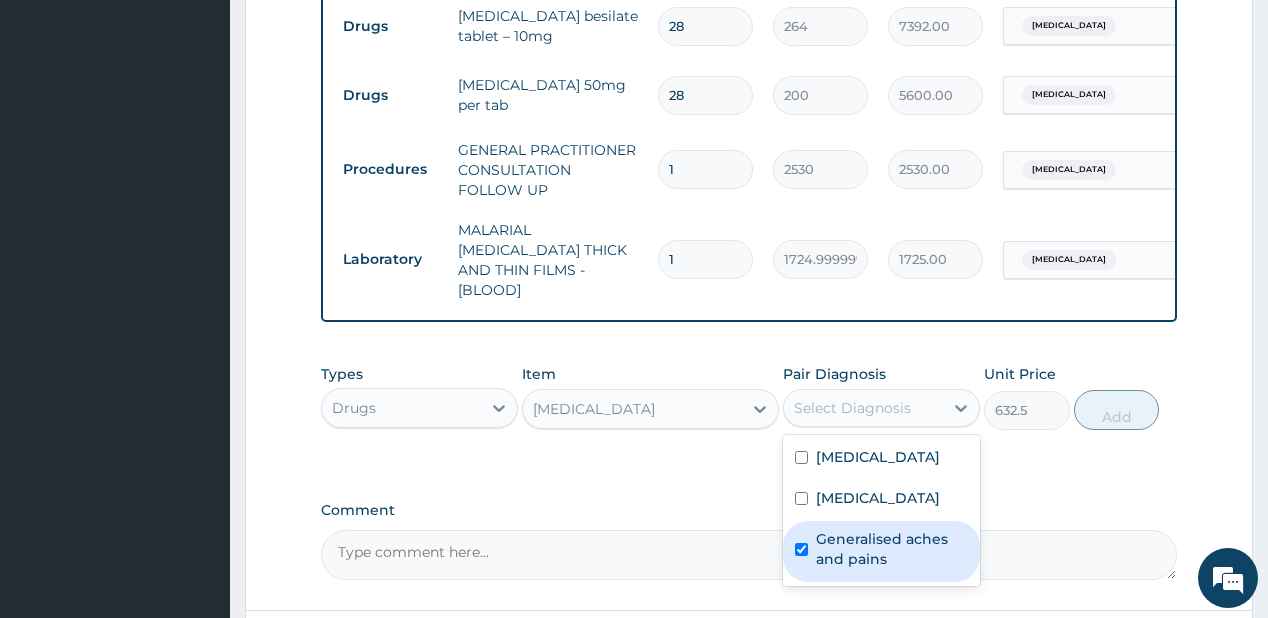 checkbox on "true" 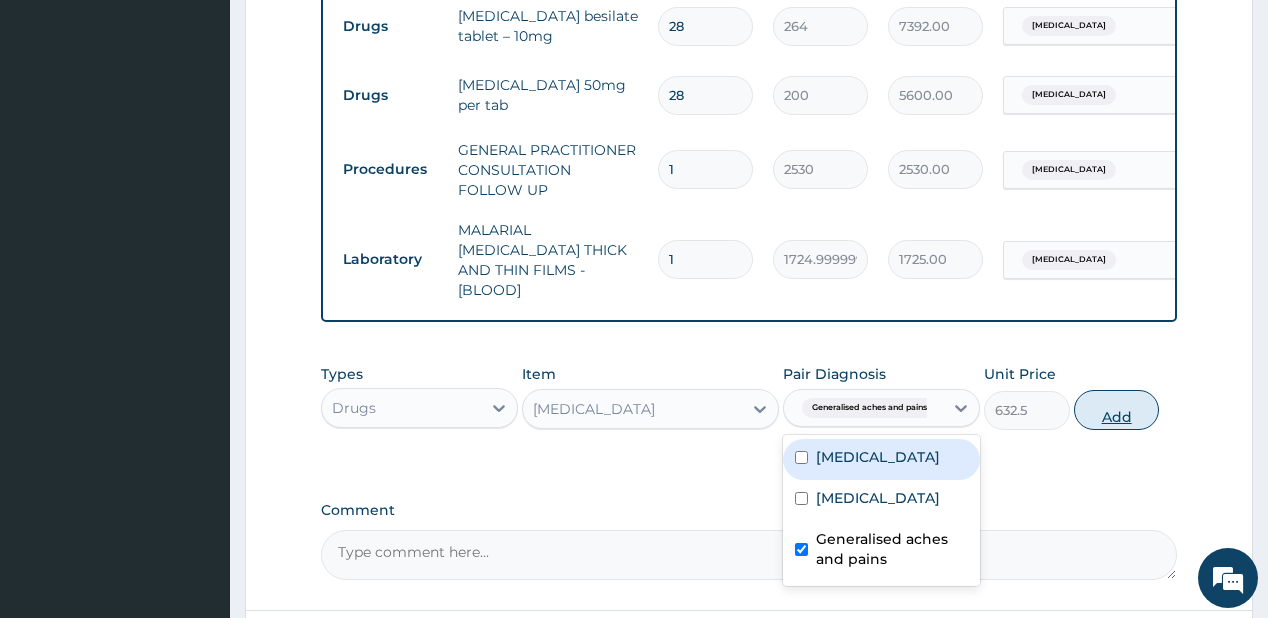 click on "Add" at bounding box center [1117, 410] 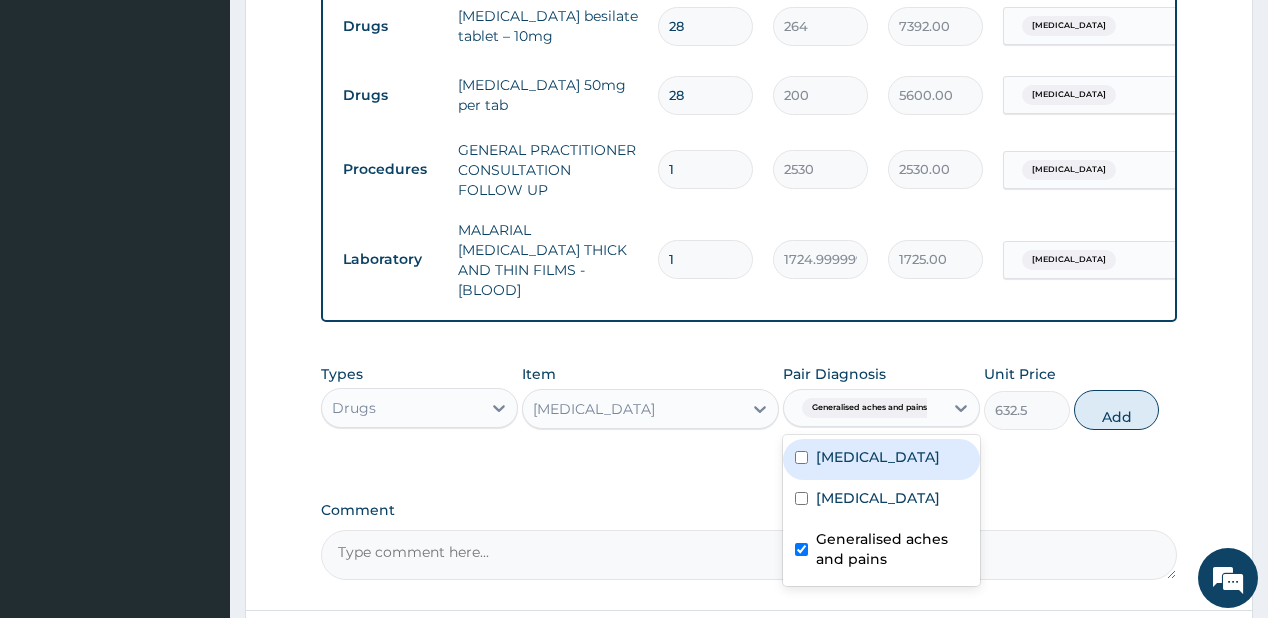 type on "0" 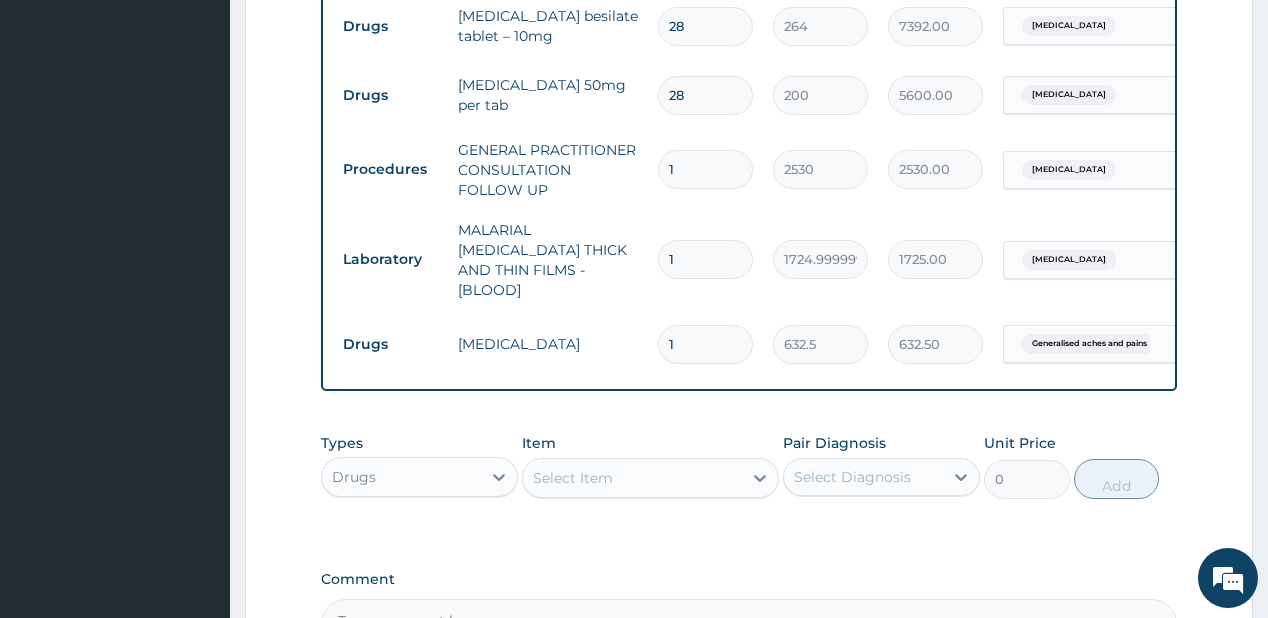 type 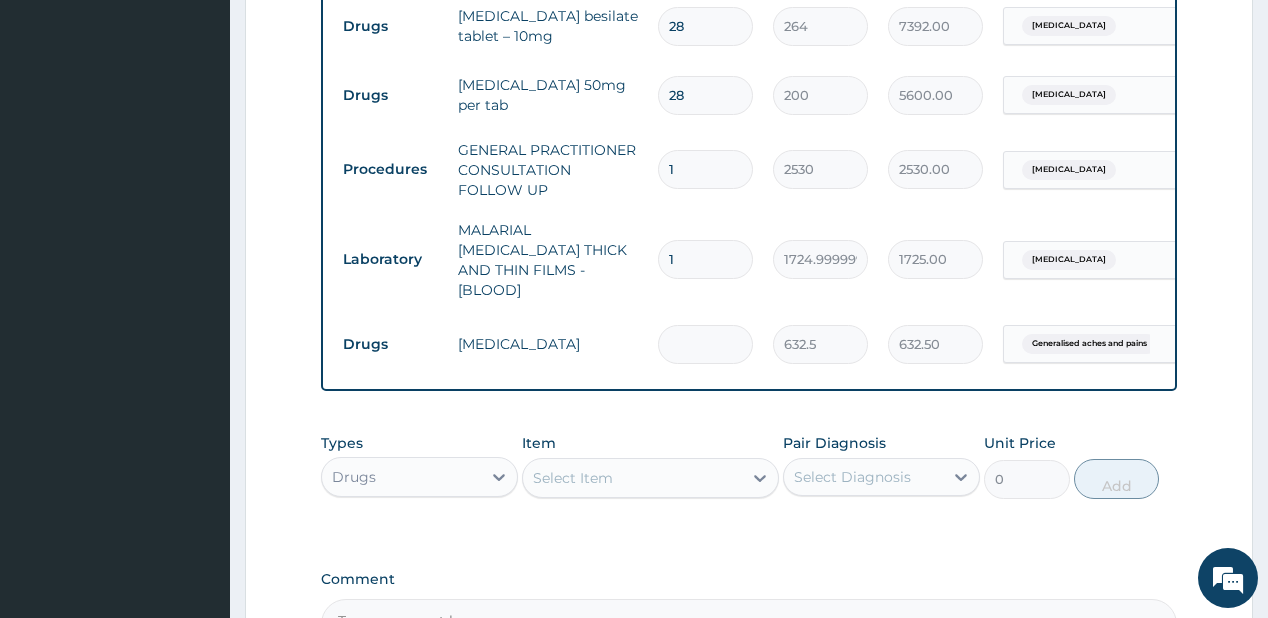 type on "0.00" 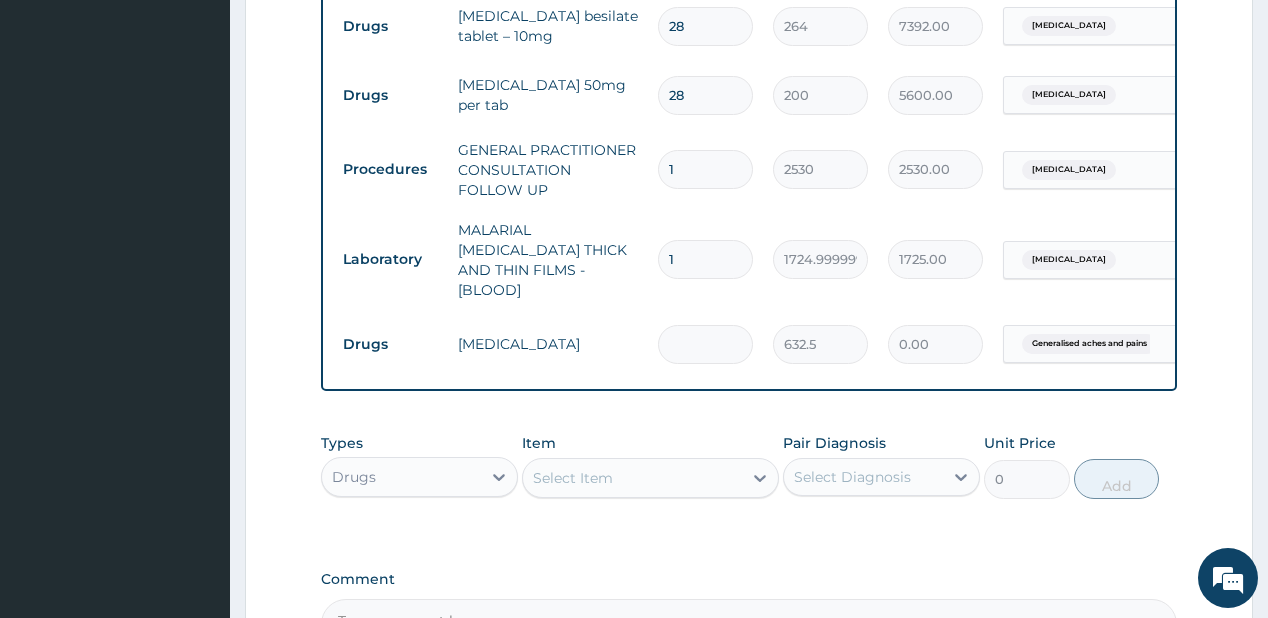 type on "6" 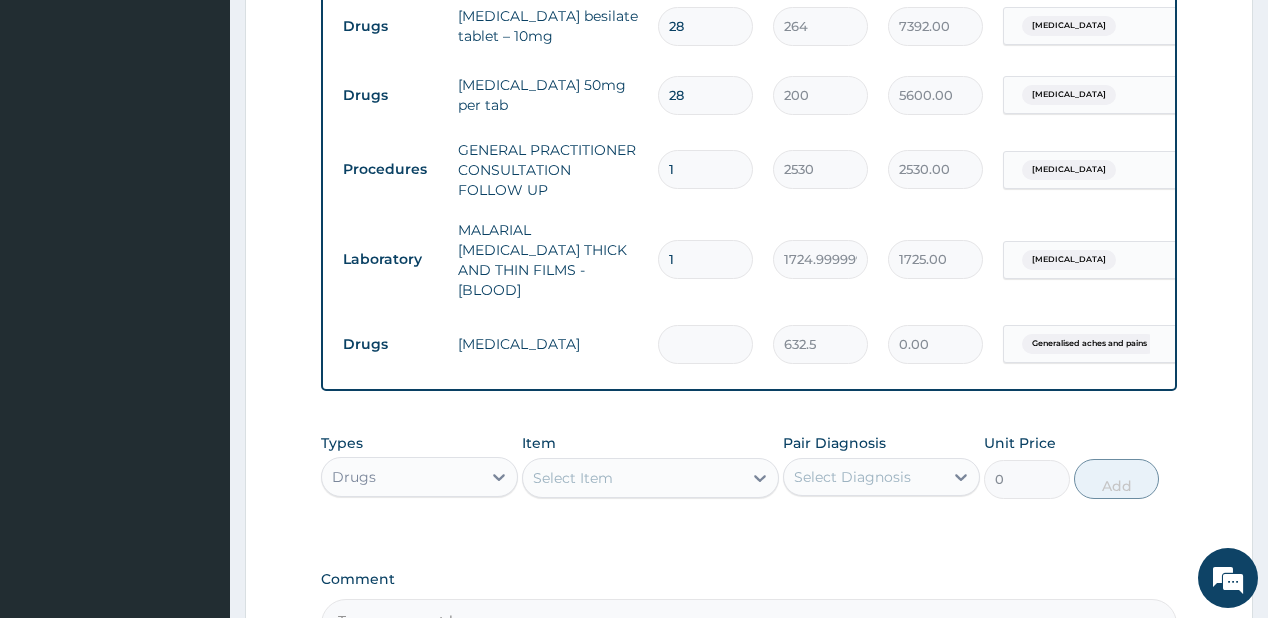 type on "3795.00" 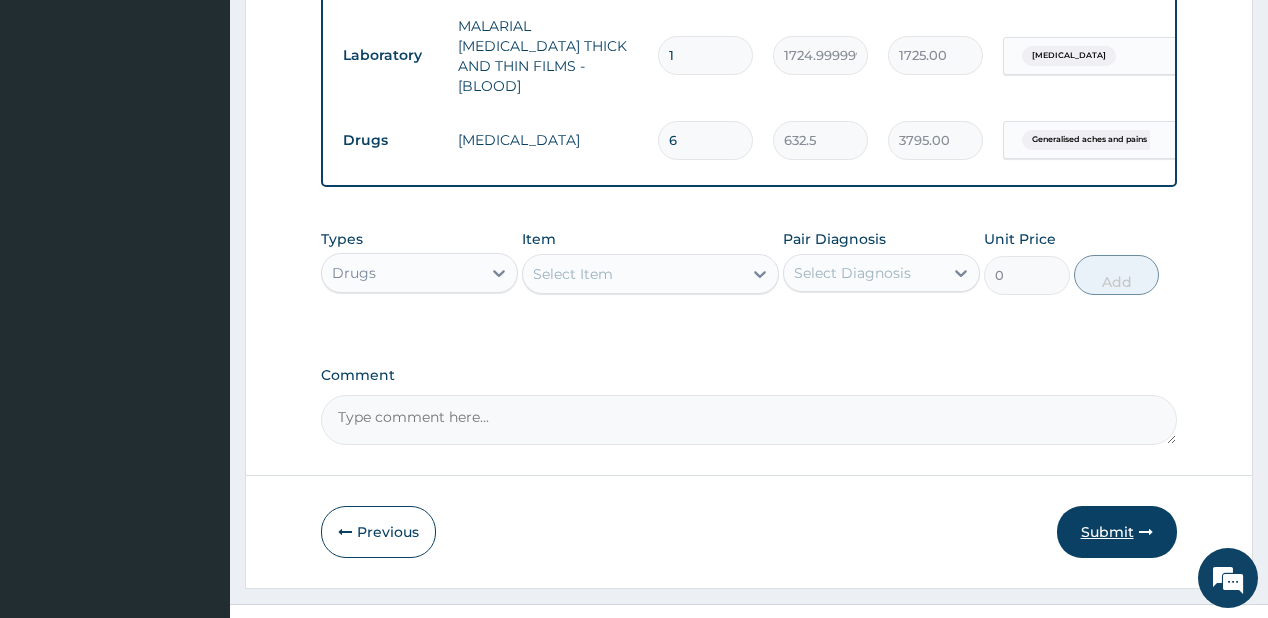 scroll, scrollTop: 1035, scrollLeft: 0, axis: vertical 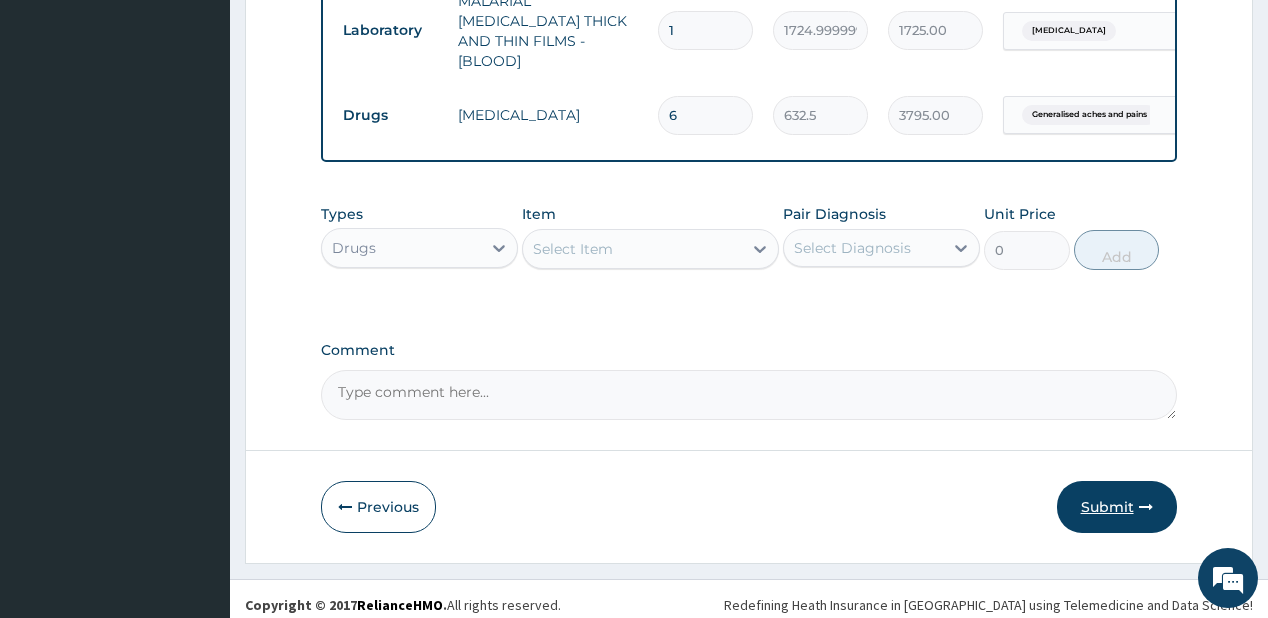 type on "6" 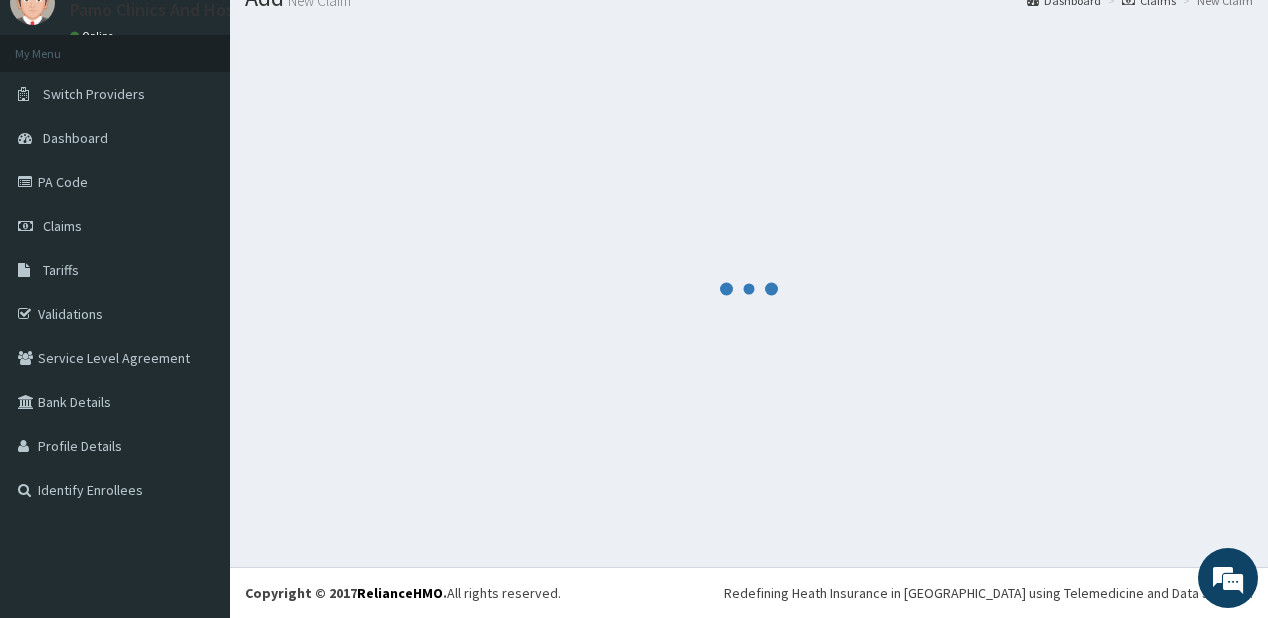 scroll, scrollTop: 79, scrollLeft: 0, axis: vertical 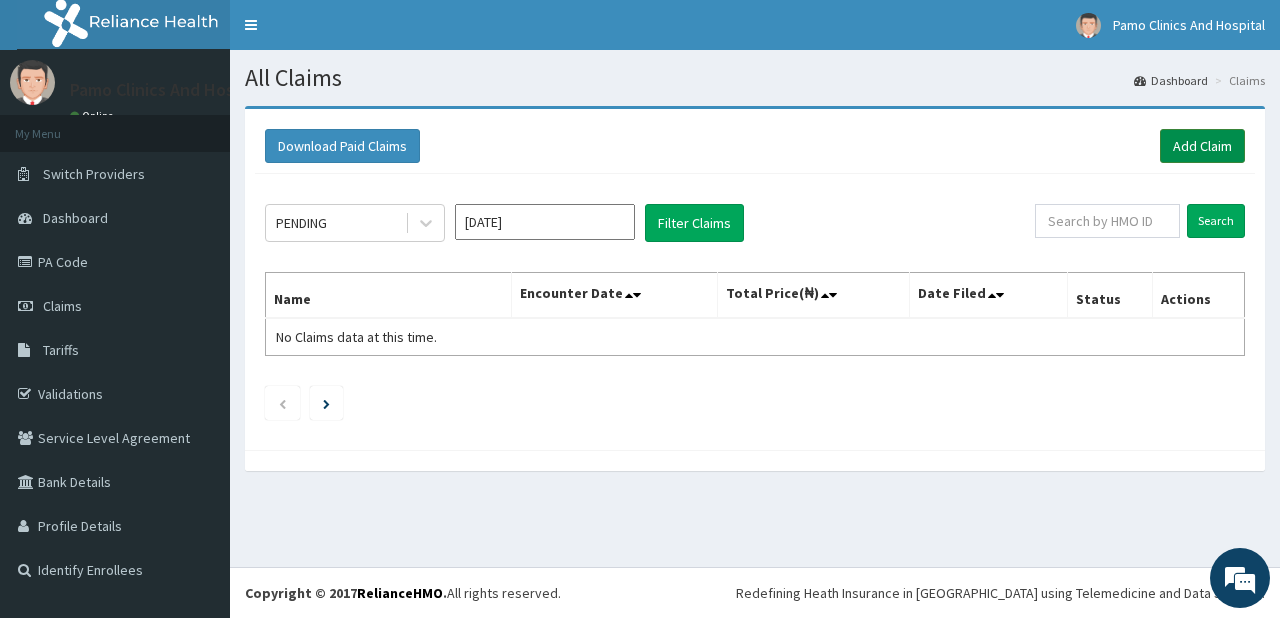 click on "Add Claim" at bounding box center (1202, 146) 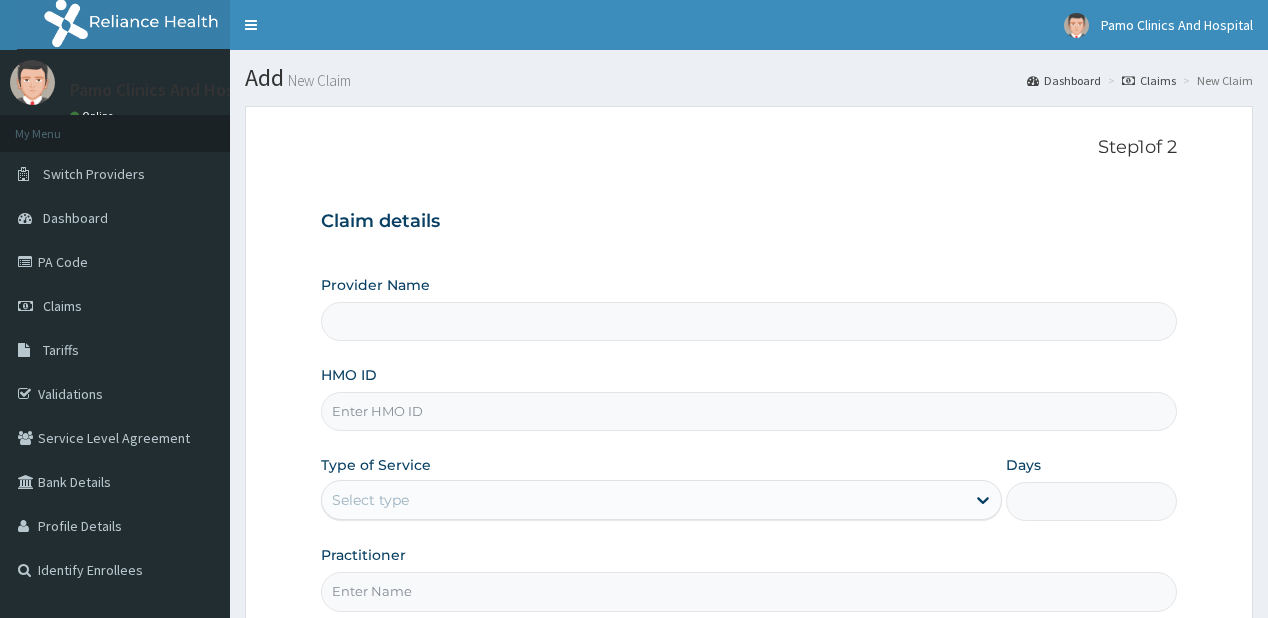 scroll, scrollTop: 0, scrollLeft: 0, axis: both 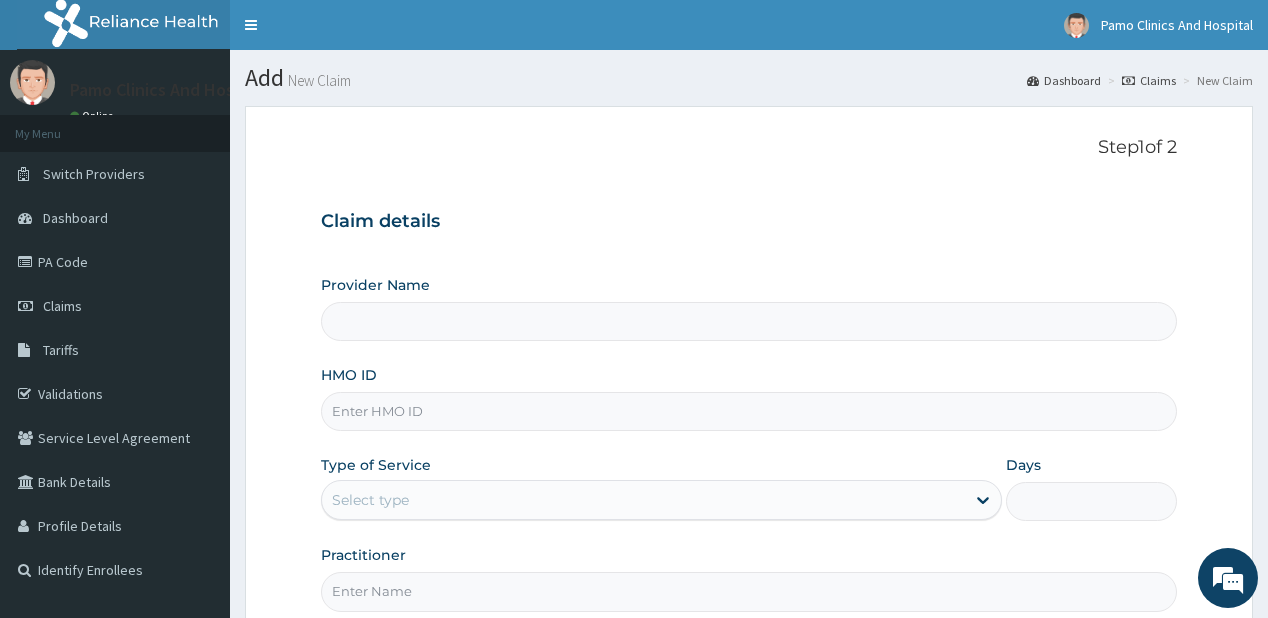 type on "Pamo Clinics And Hospital" 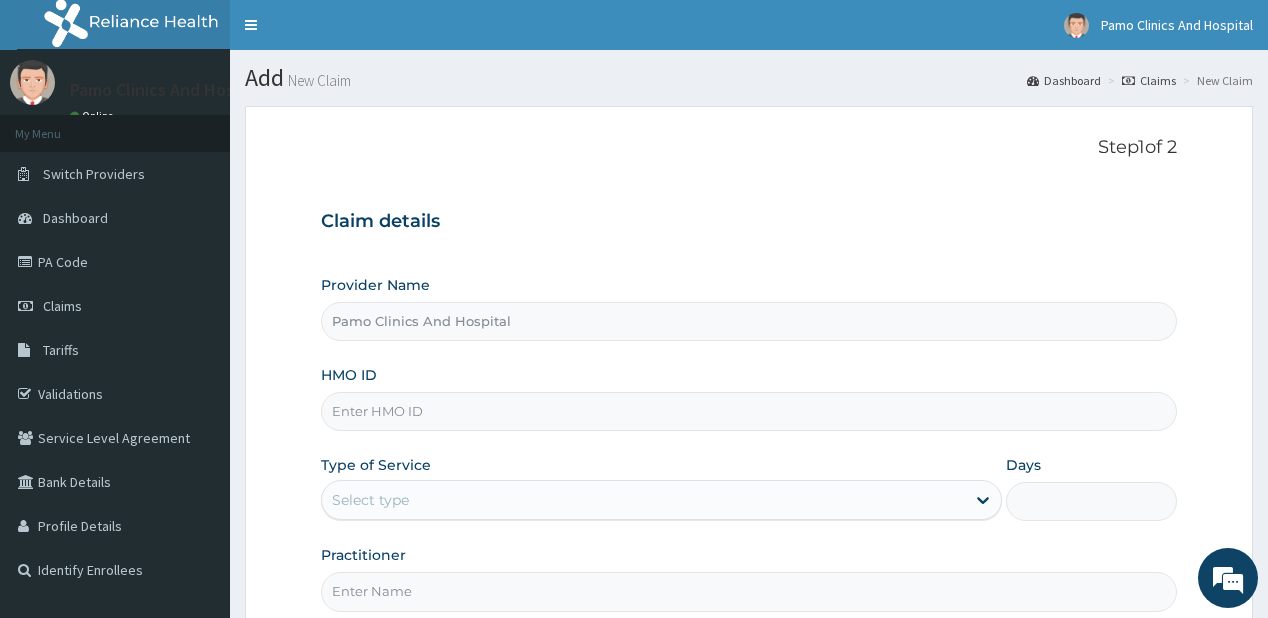 click on "HMO ID" at bounding box center (748, 411) 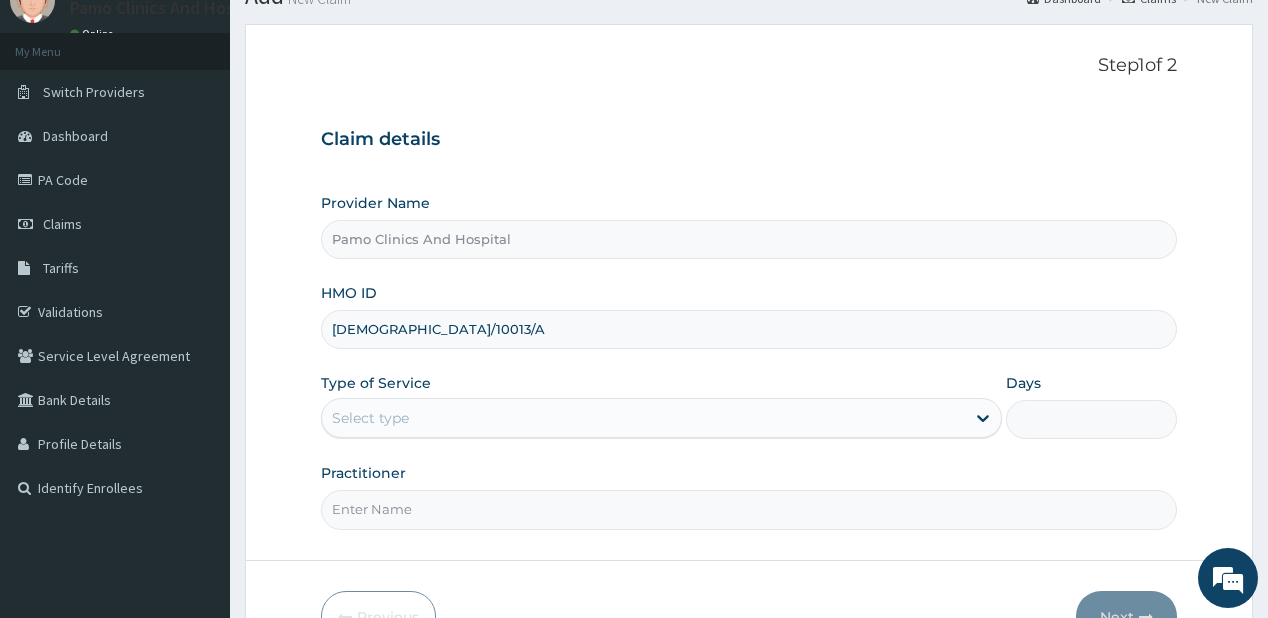 scroll, scrollTop: 160, scrollLeft: 0, axis: vertical 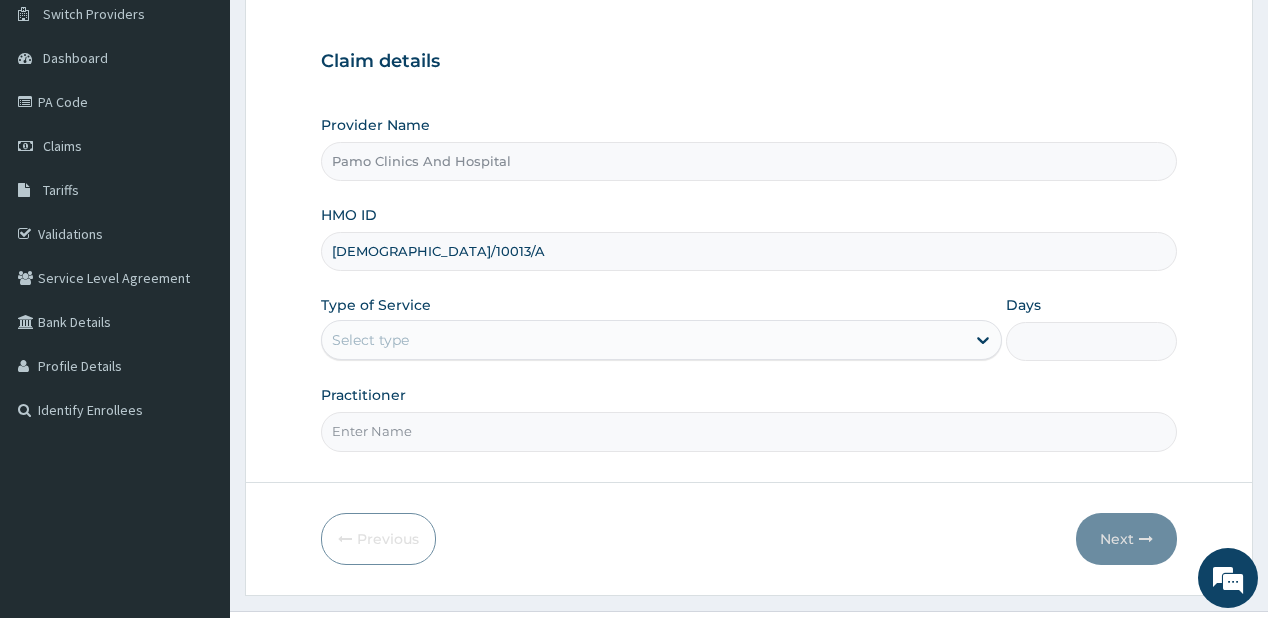 type on "[DEMOGRAPHIC_DATA]/10013/A" 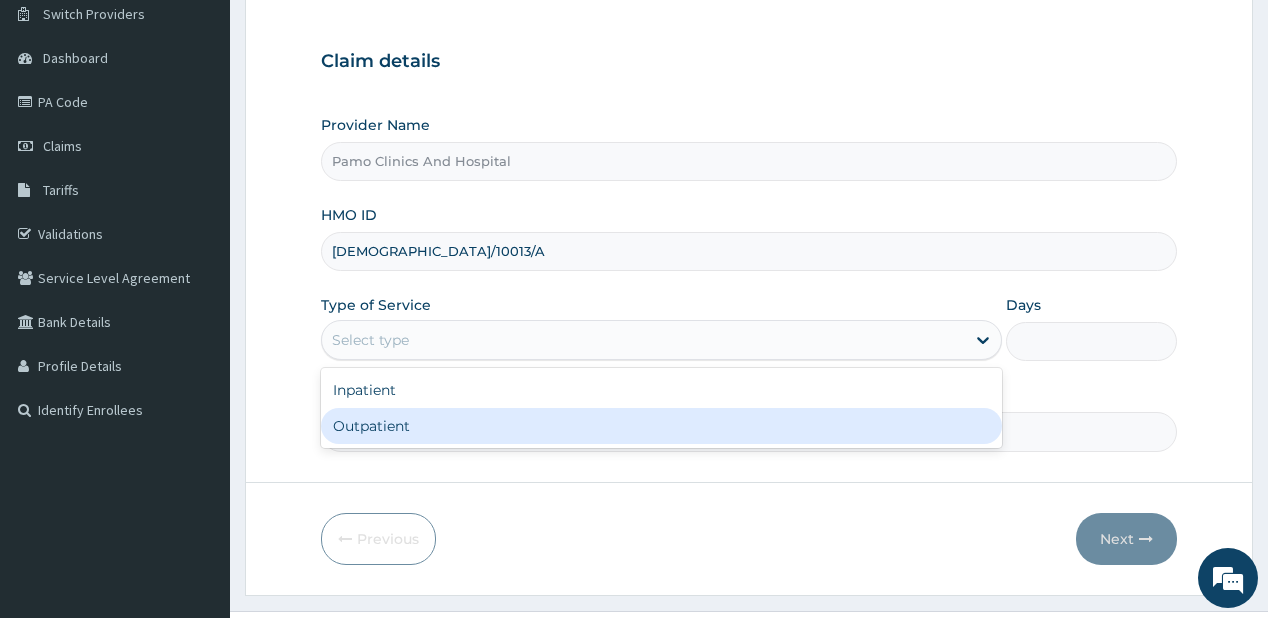 click on "Outpatient" at bounding box center (661, 426) 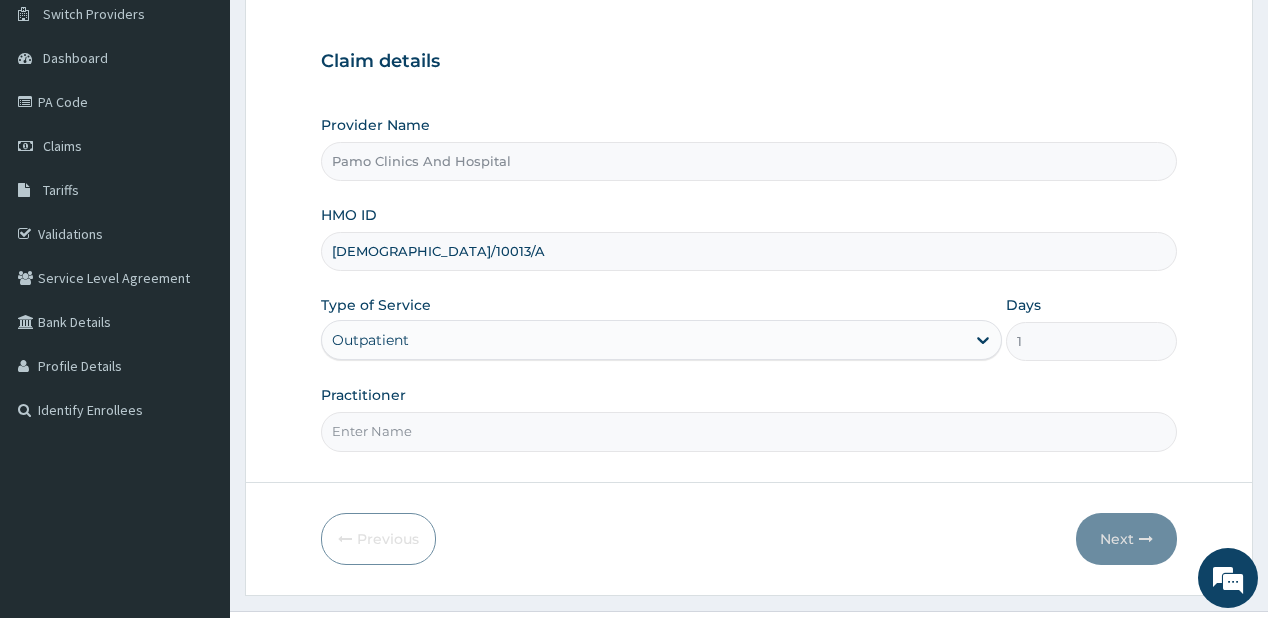 click on "Practitioner" at bounding box center [748, 431] 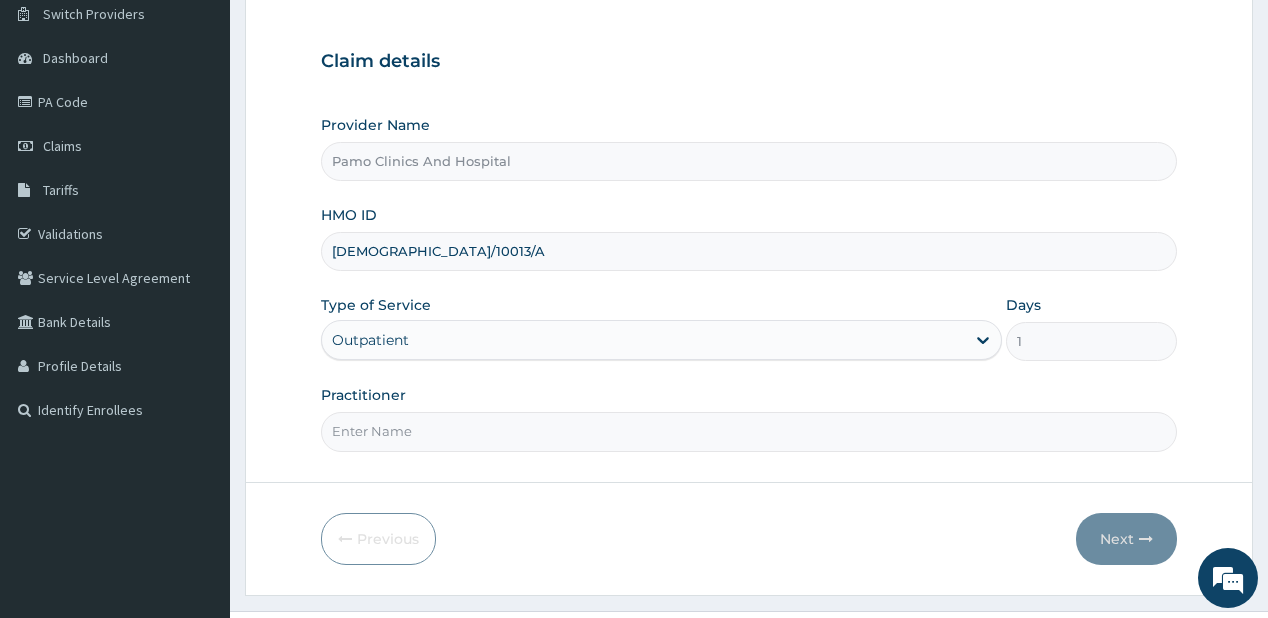type on "[PERSON_NAME]" 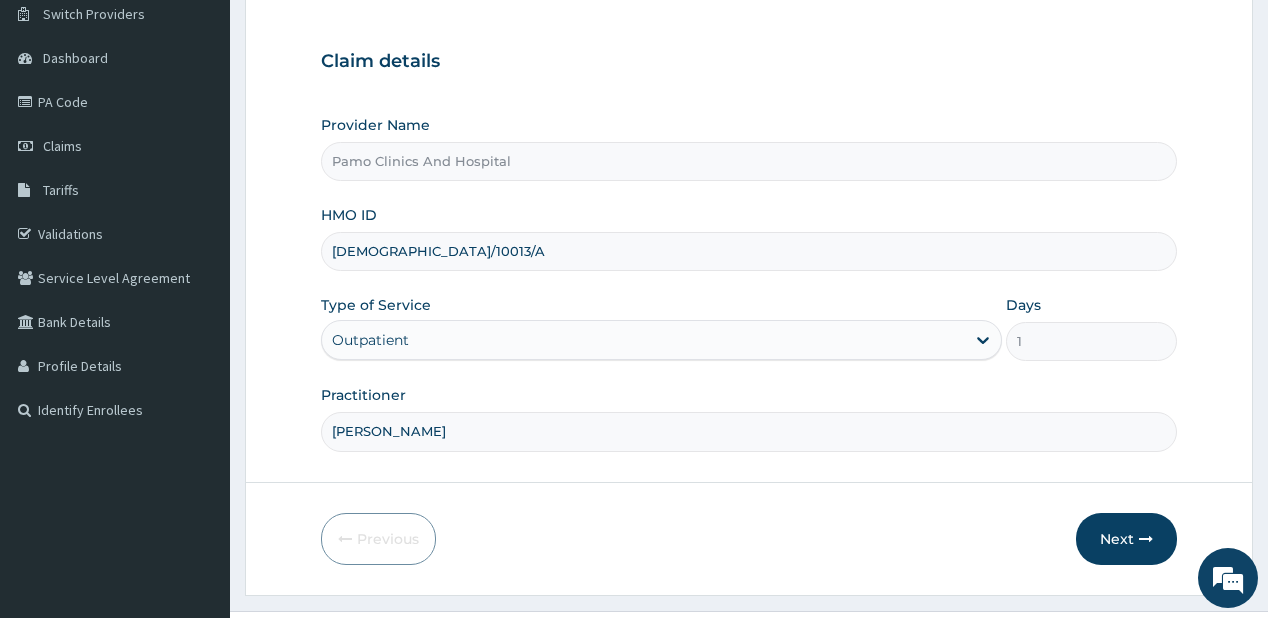 scroll, scrollTop: 0, scrollLeft: 0, axis: both 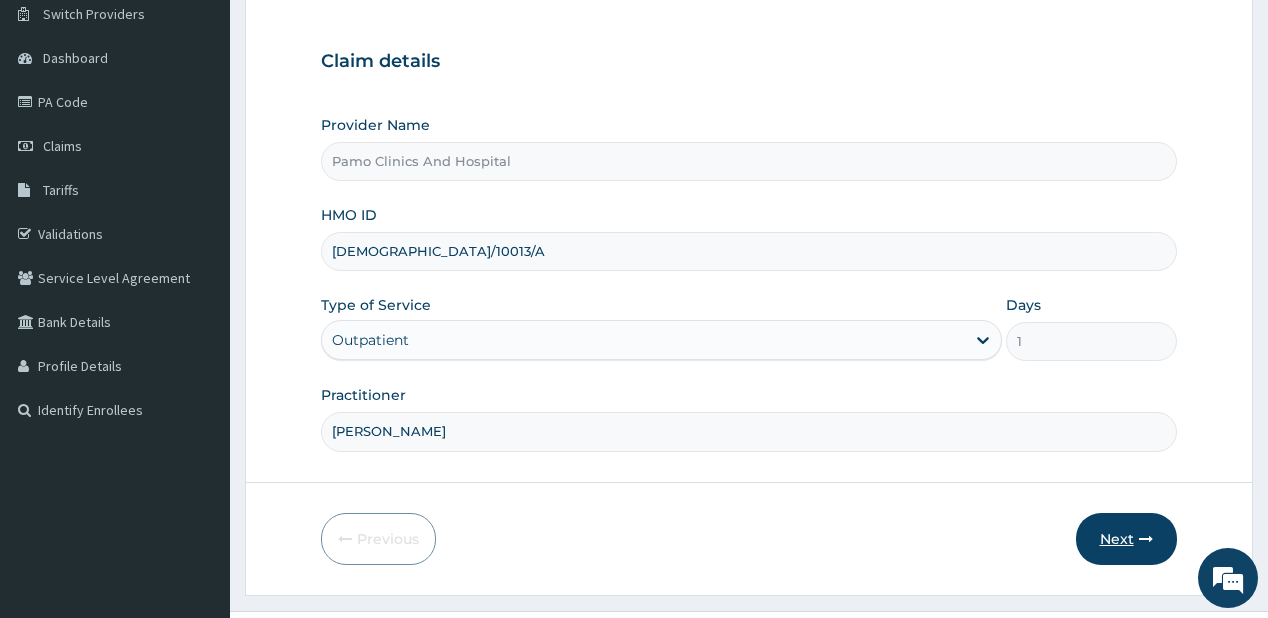 click on "Next" at bounding box center (1126, 539) 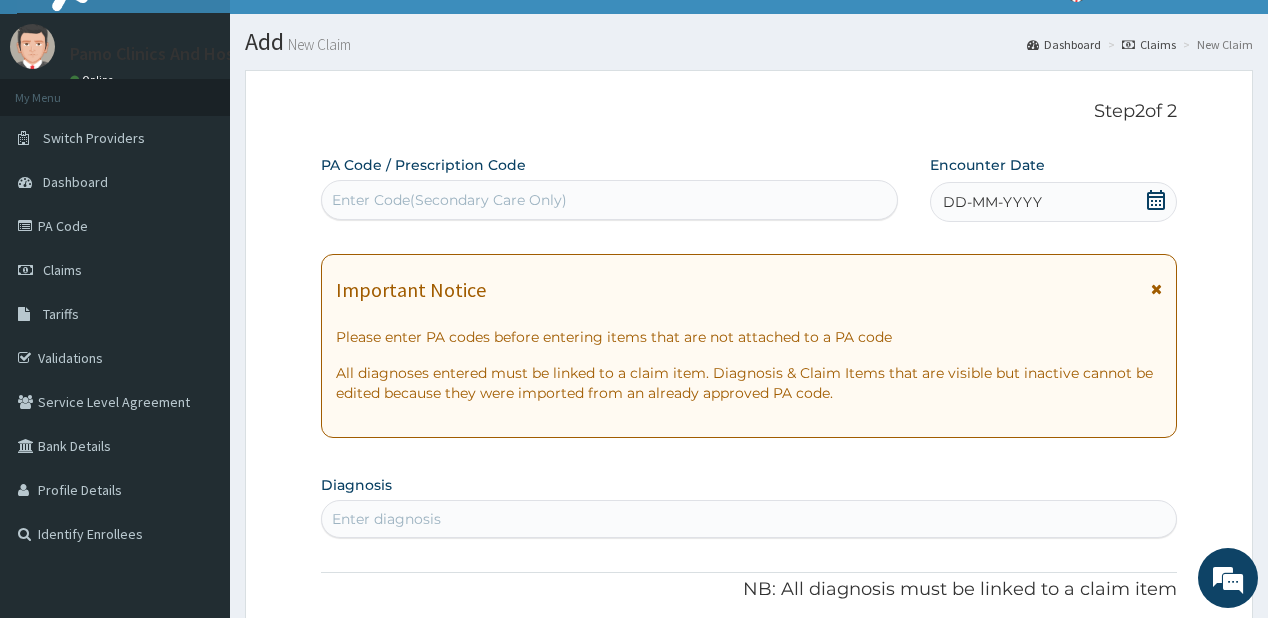 scroll, scrollTop: 0, scrollLeft: 0, axis: both 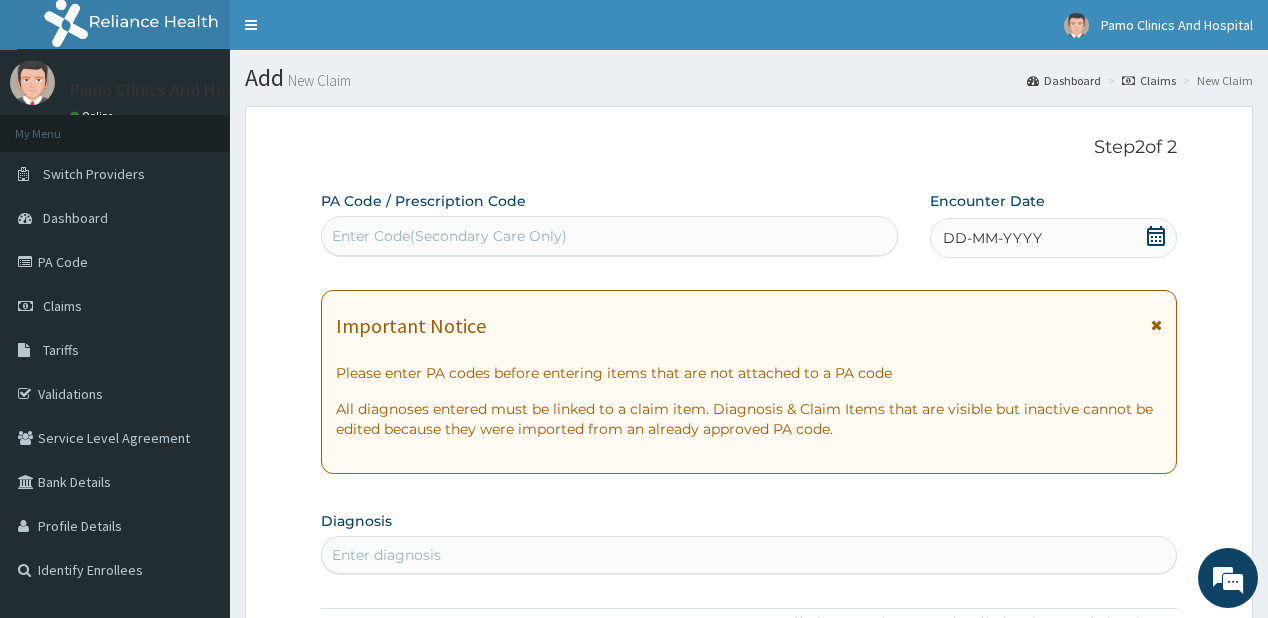 drag, startPoint x: 1018, startPoint y: 237, endPoint x: 1009, endPoint y: 247, distance: 13.453624 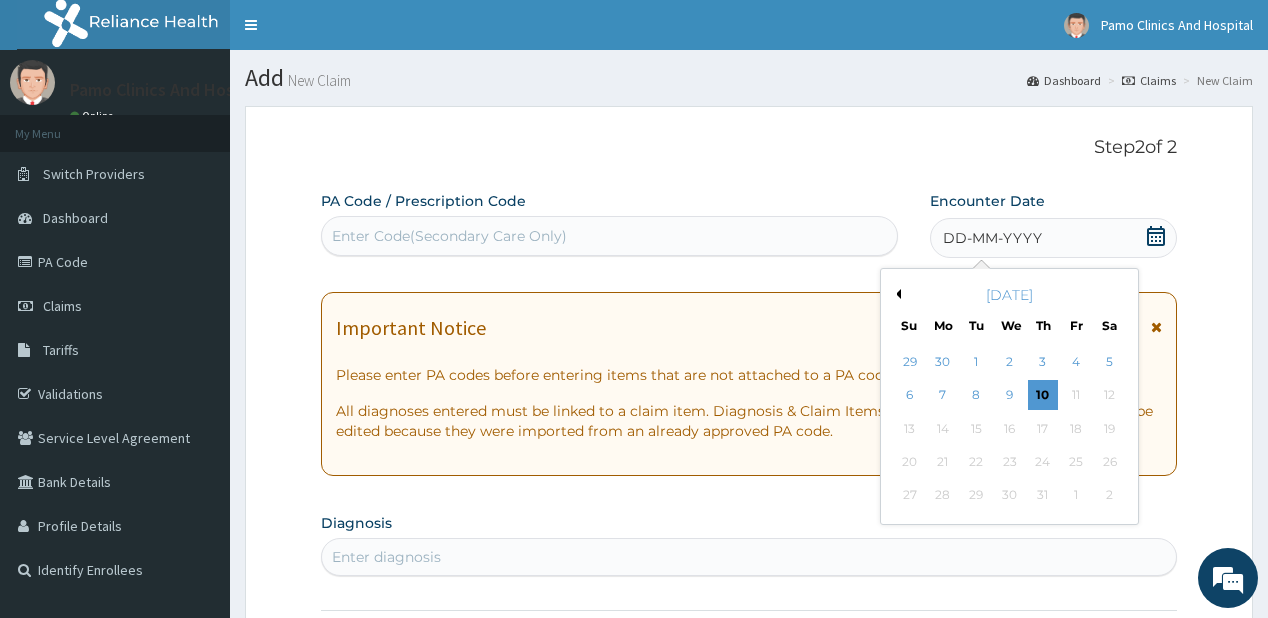 click on "Previous Month" at bounding box center [896, 294] 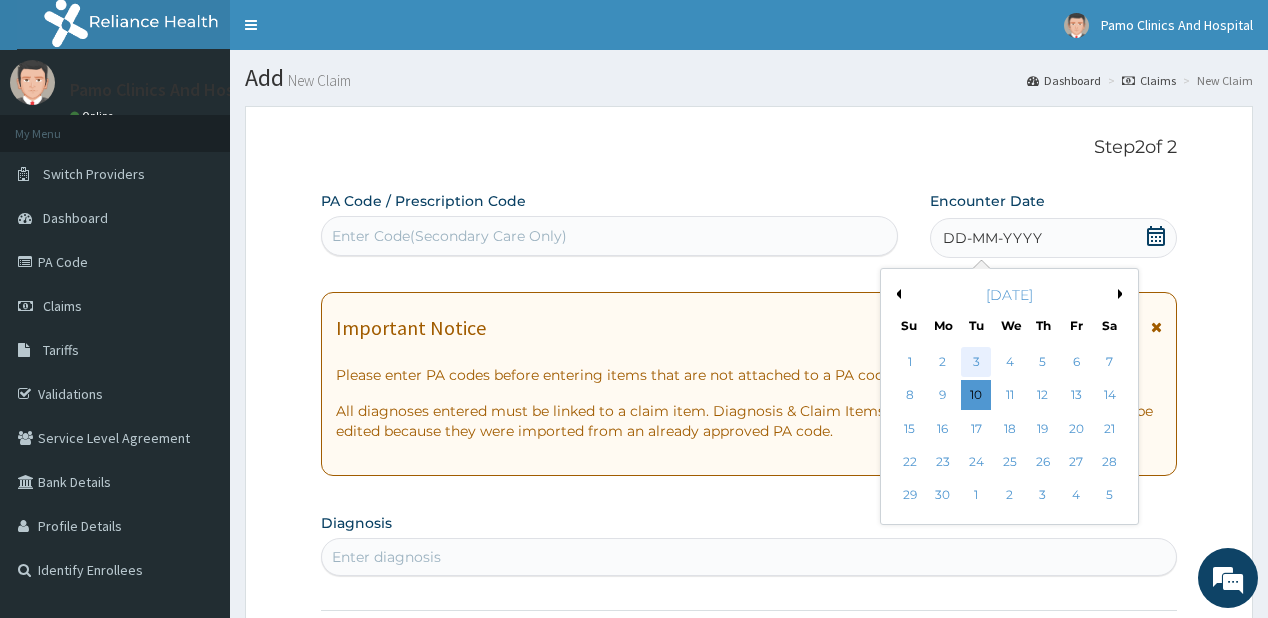 click on "3" at bounding box center [976, 362] 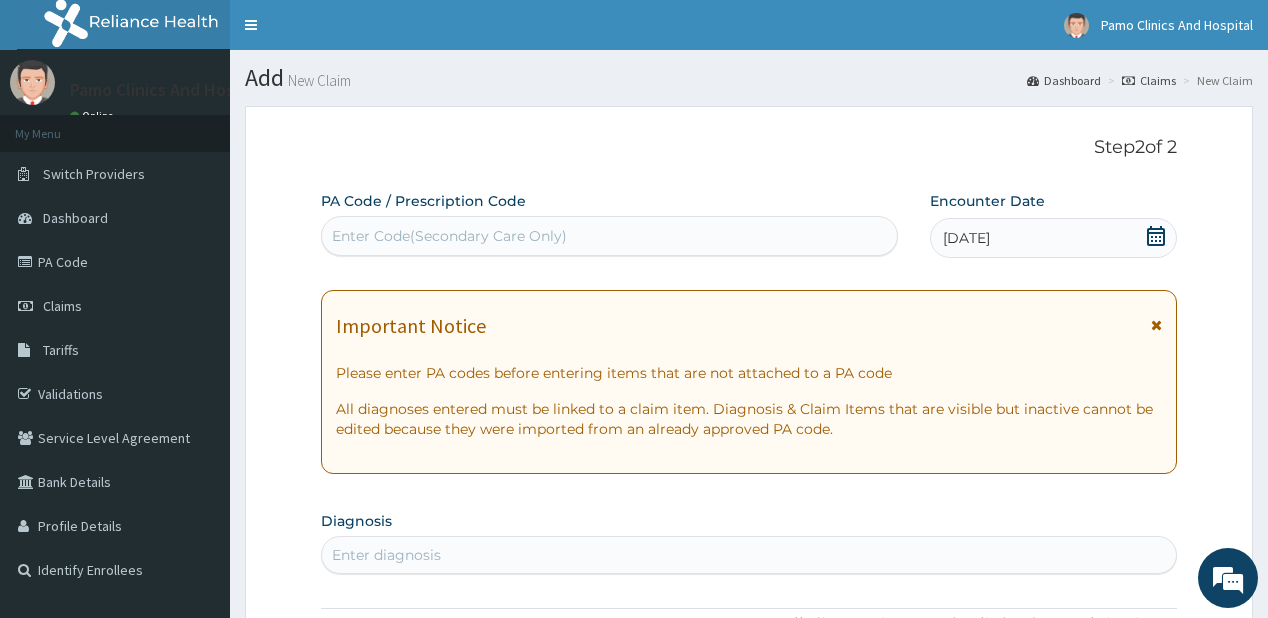 click on "Enter diagnosis" at bounding box center (748, 555) 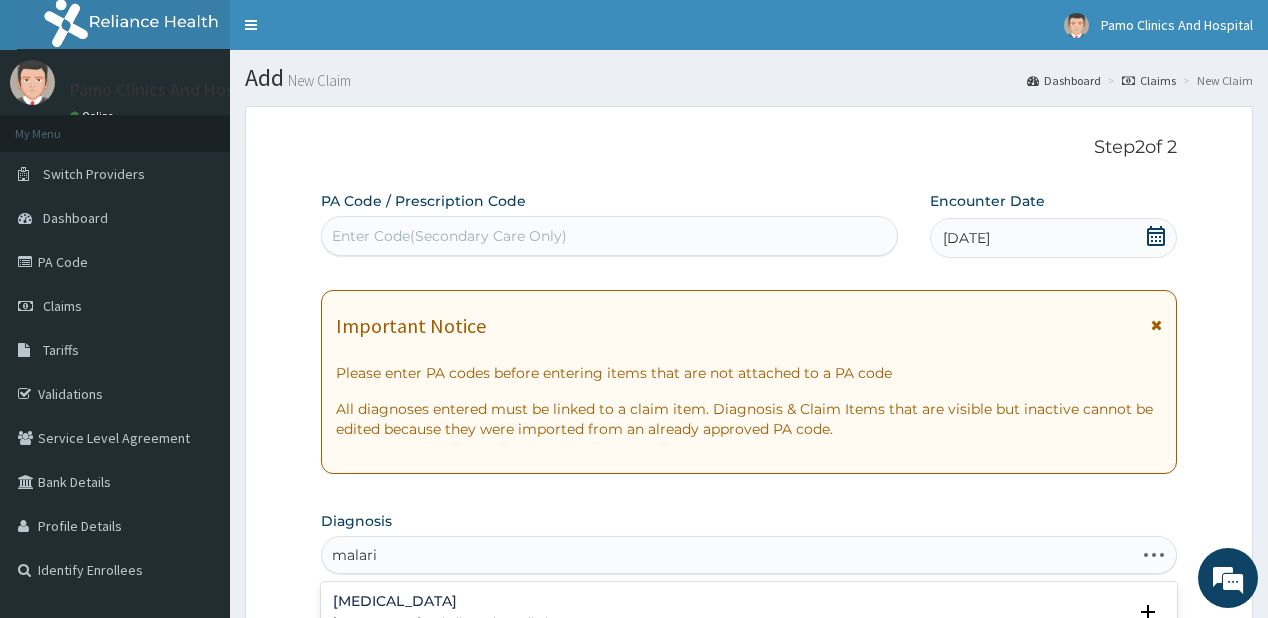 type on "[MEDICAL_DATA]" 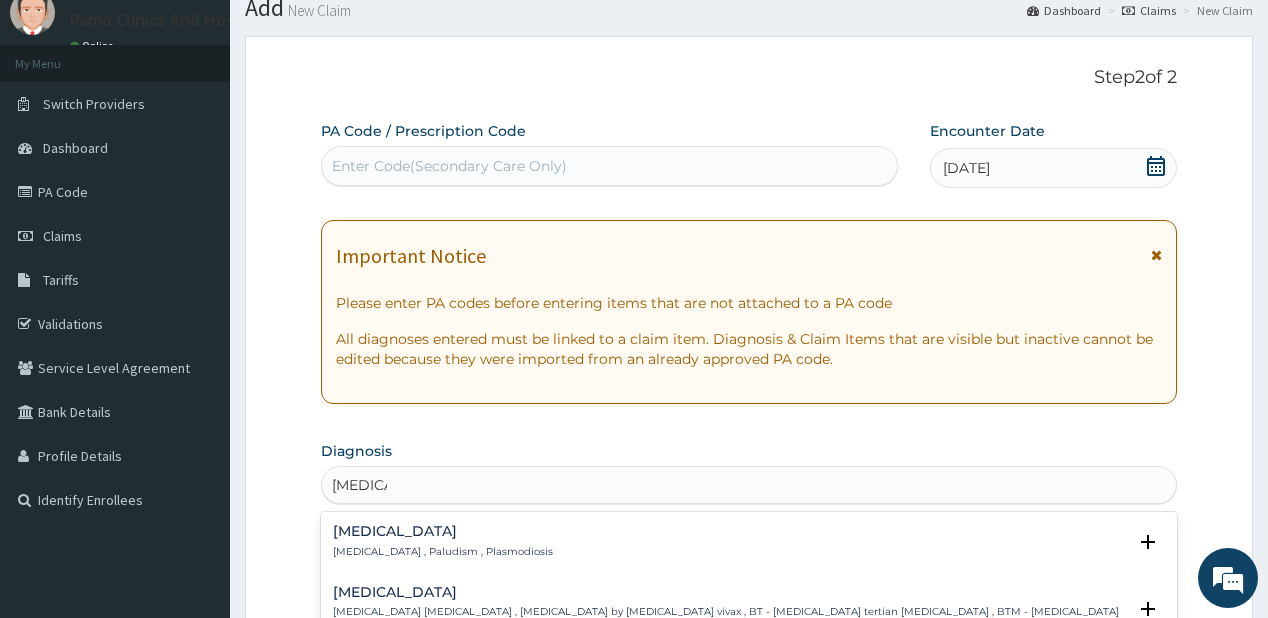 scroll, scrollTop: 80, scrollLeft: 0, axis: vertical 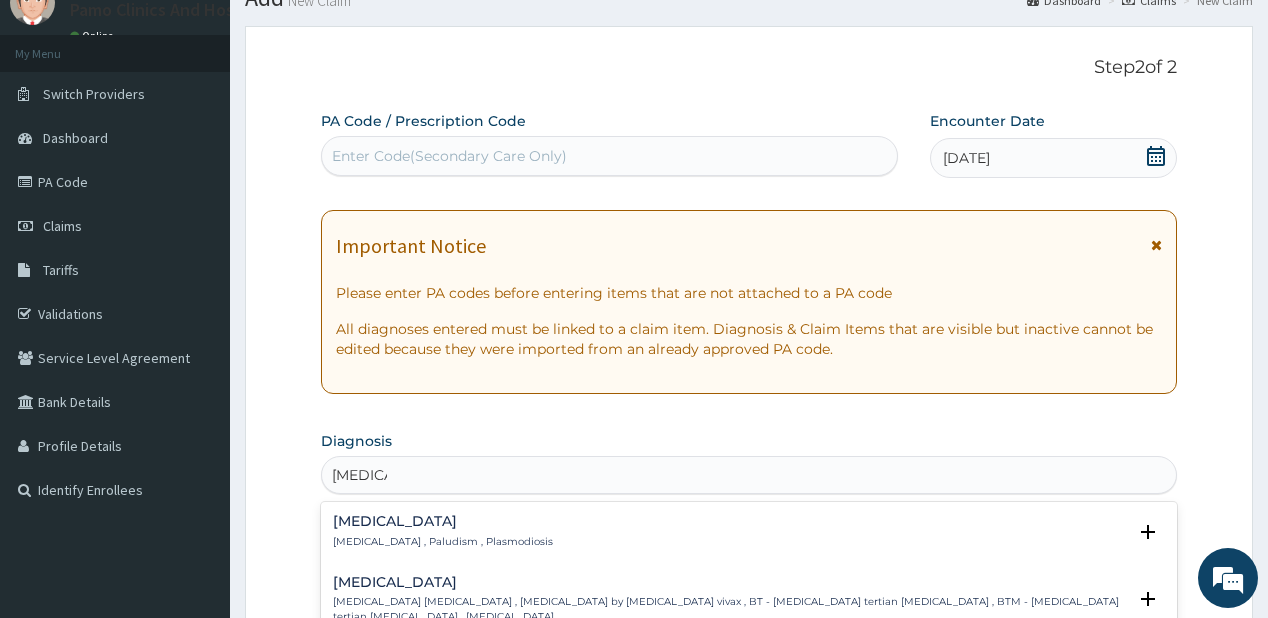 click on "[MEDICAL_DATA]" at bounding box center (443, 521) 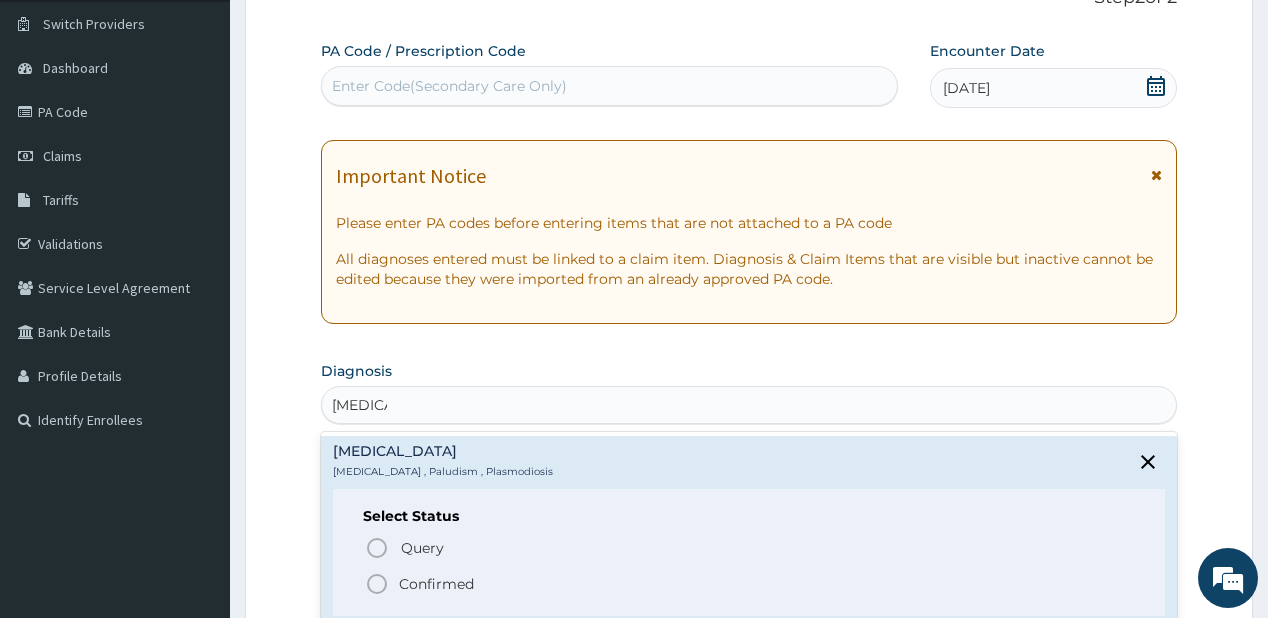 scroll, scrollTop: 160, scrollLeft: 0, axis: vertical 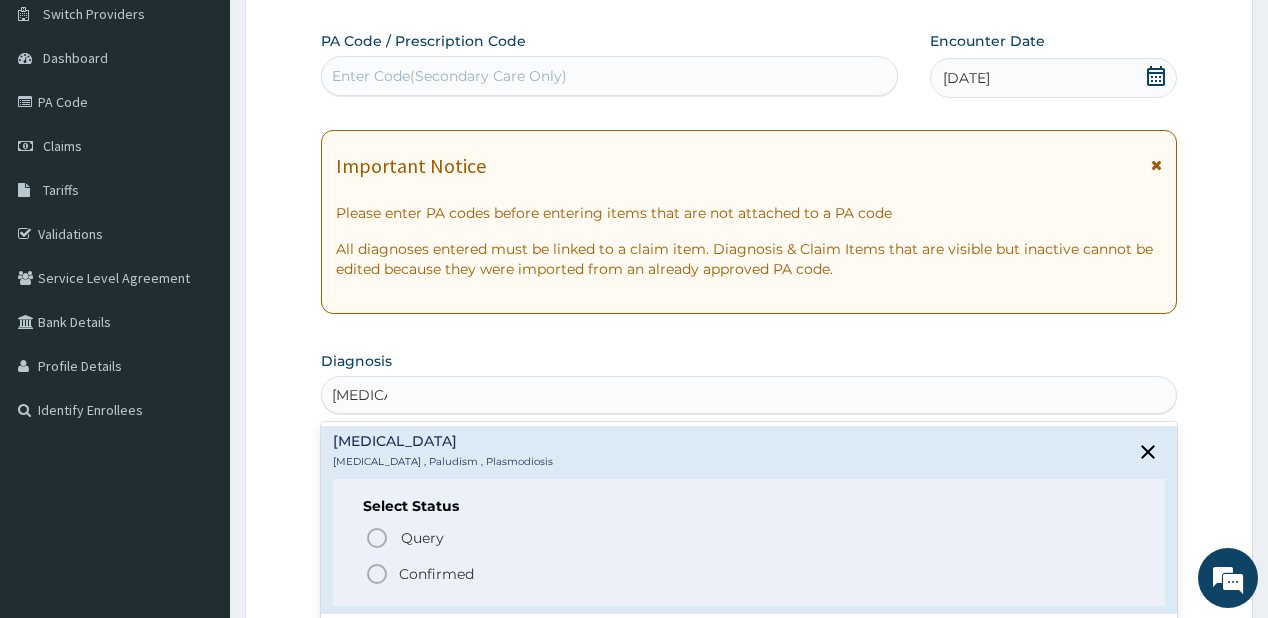 click on "Confirmed" at bounding box center (436, 574) 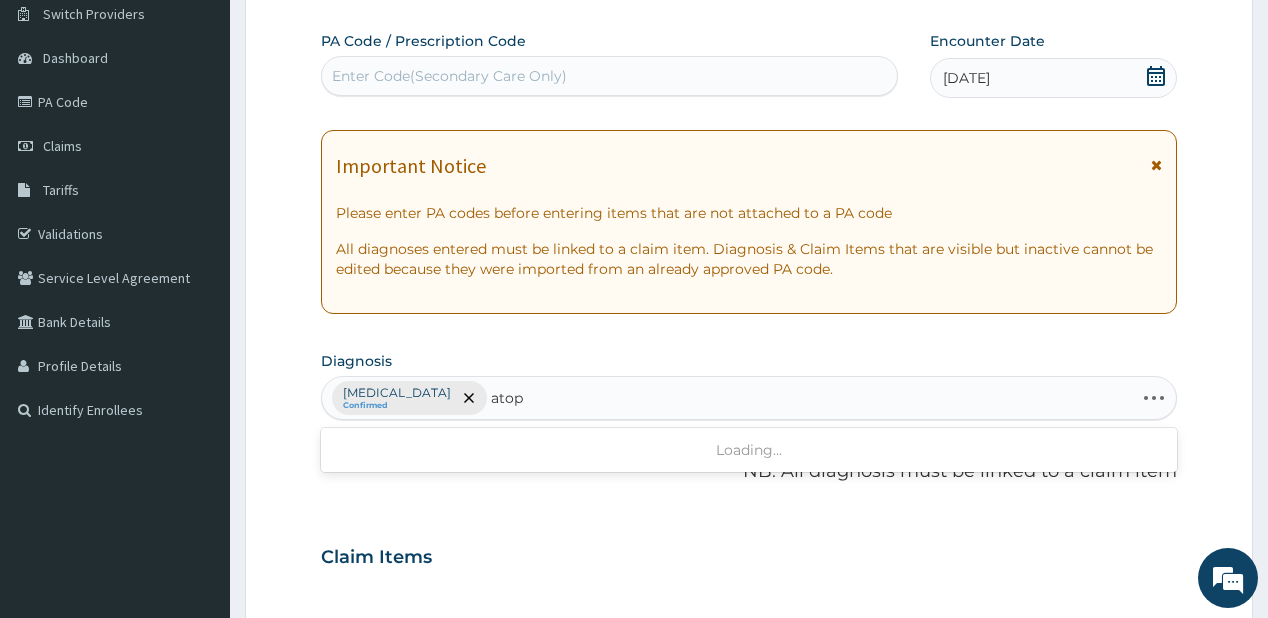 type on "[MEDICAL_DATA]" 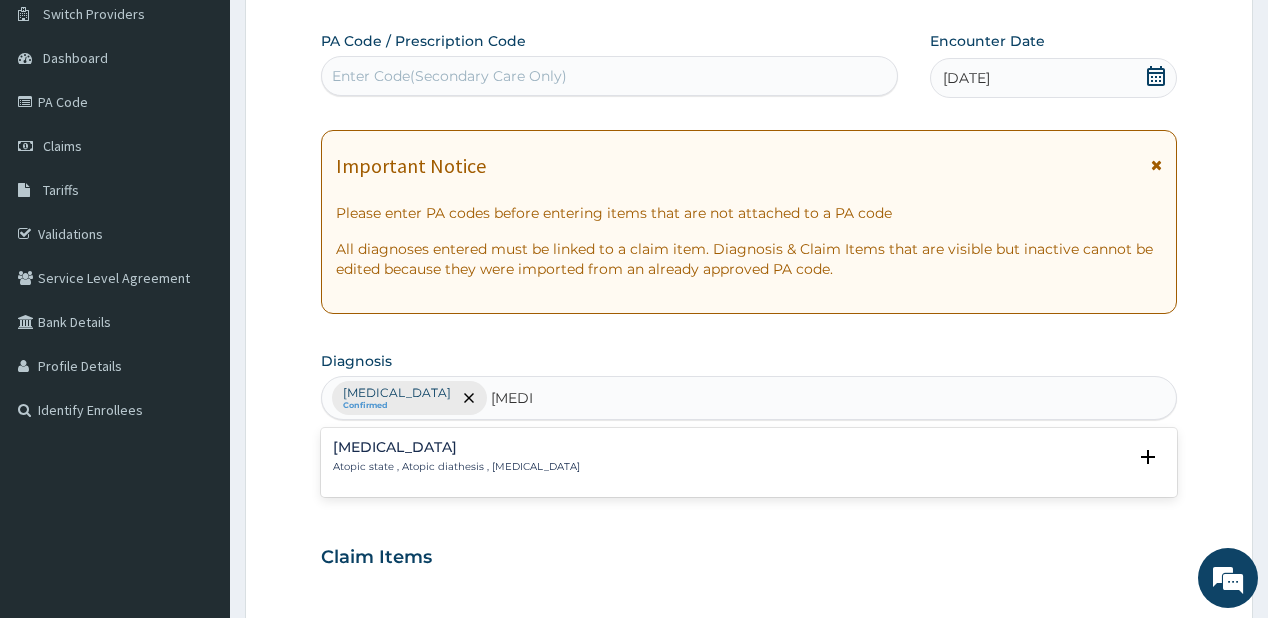 click on "Atopic state , Atopic diathesis , [MEDICAL_DATA]" at bounding box center [456, 467] 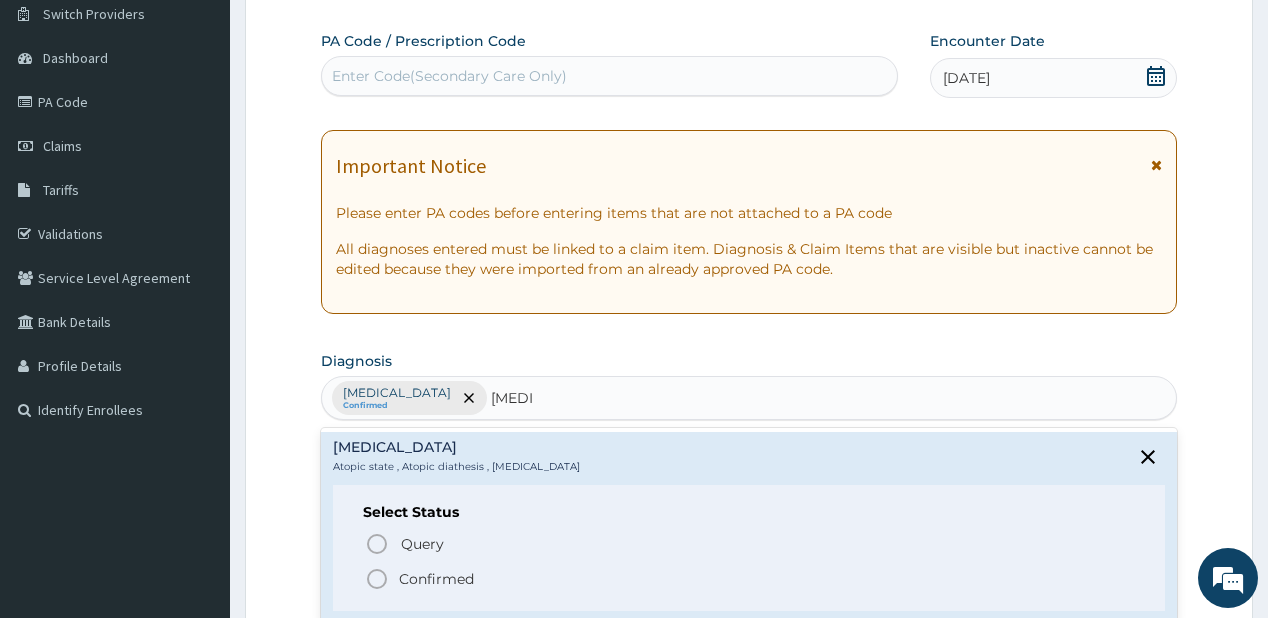 click 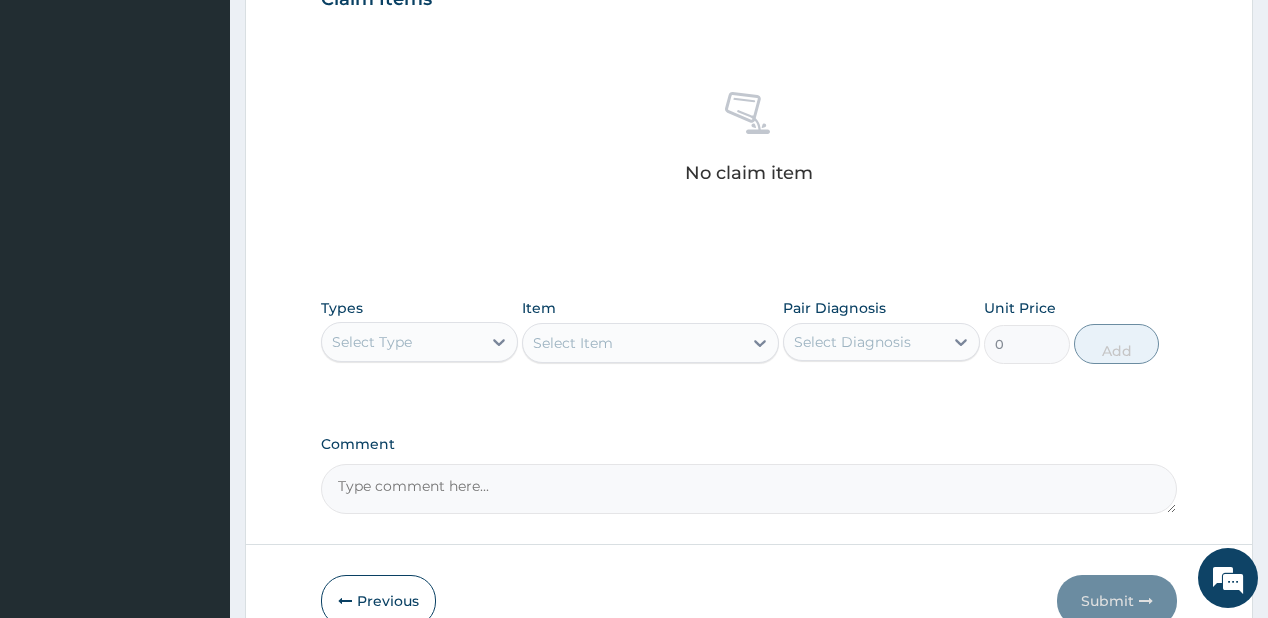 scroll, scrollTop: 720, scrollLeft: 0, axis: vertical 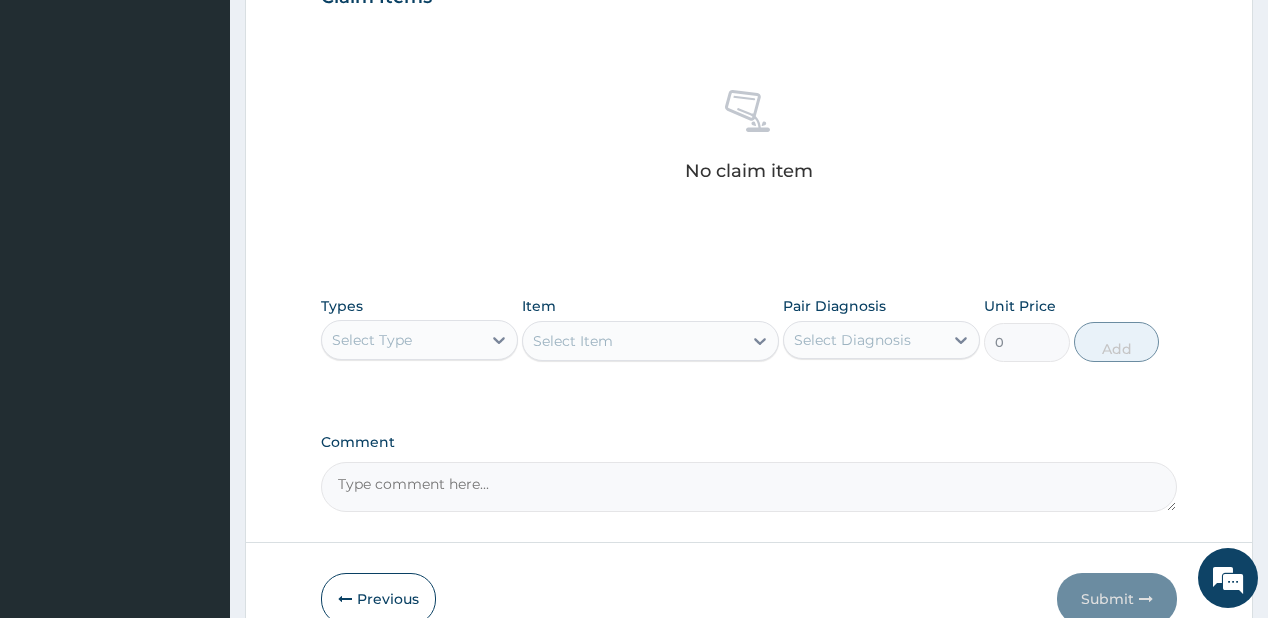 click on "Select Type" at bounding box center (401, 340) 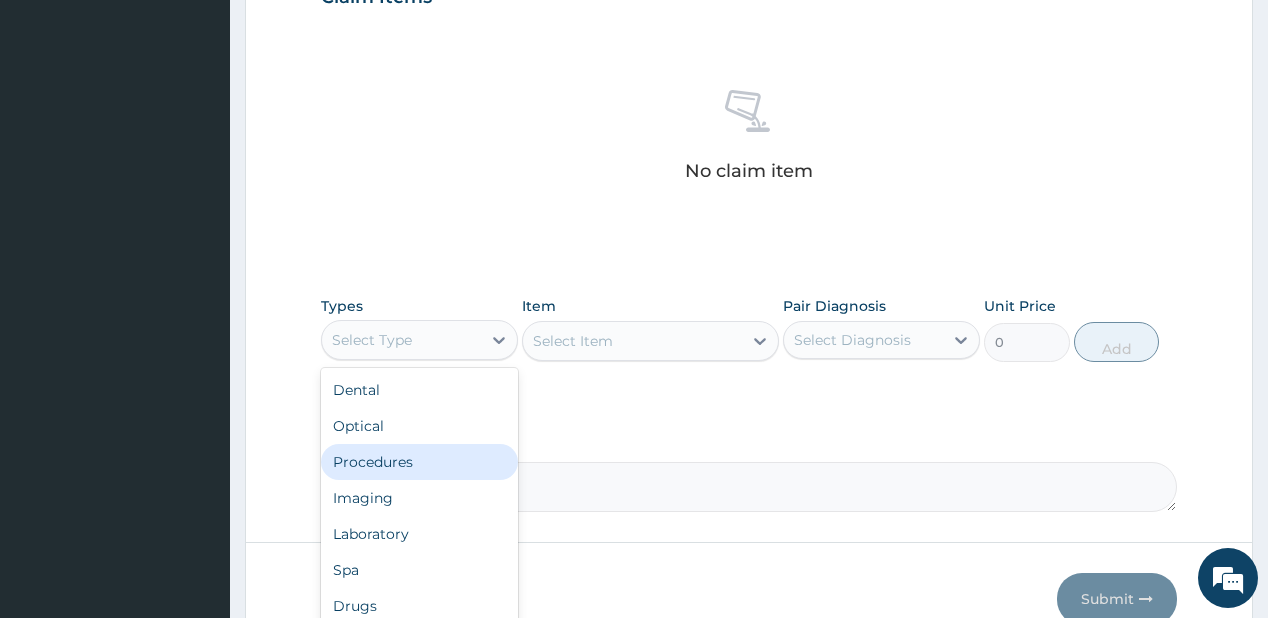 click on "Procedures" at bounding box center [419, 462] 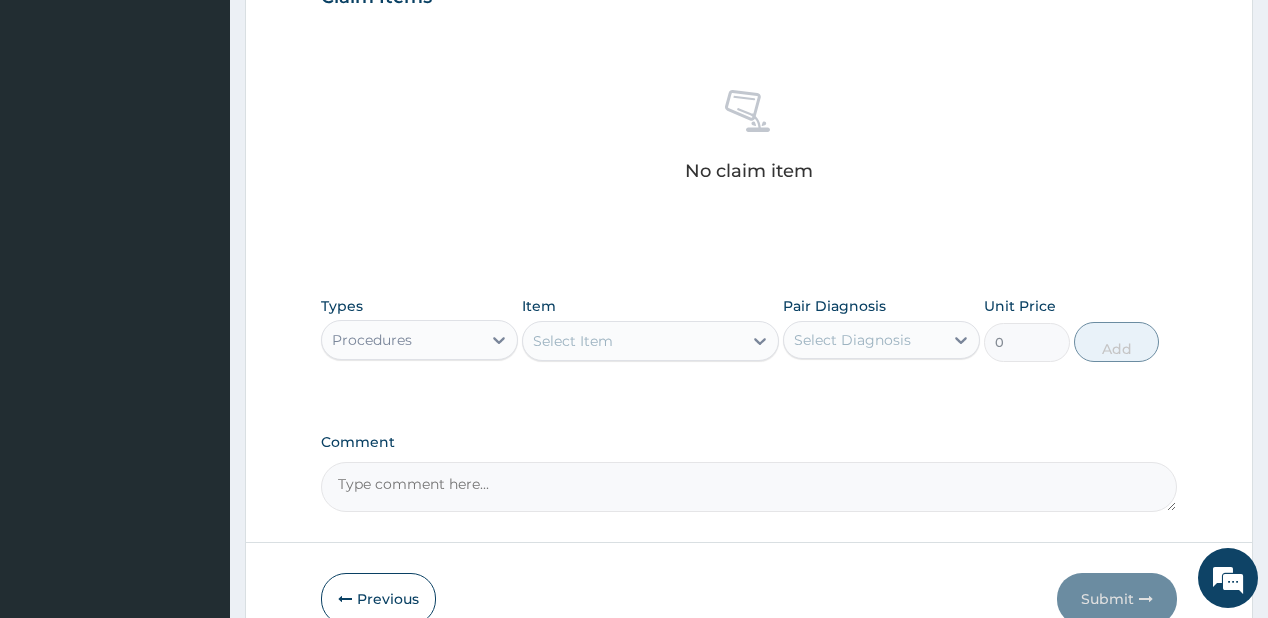 click on "Select Item" at bounding box center (632, 341) 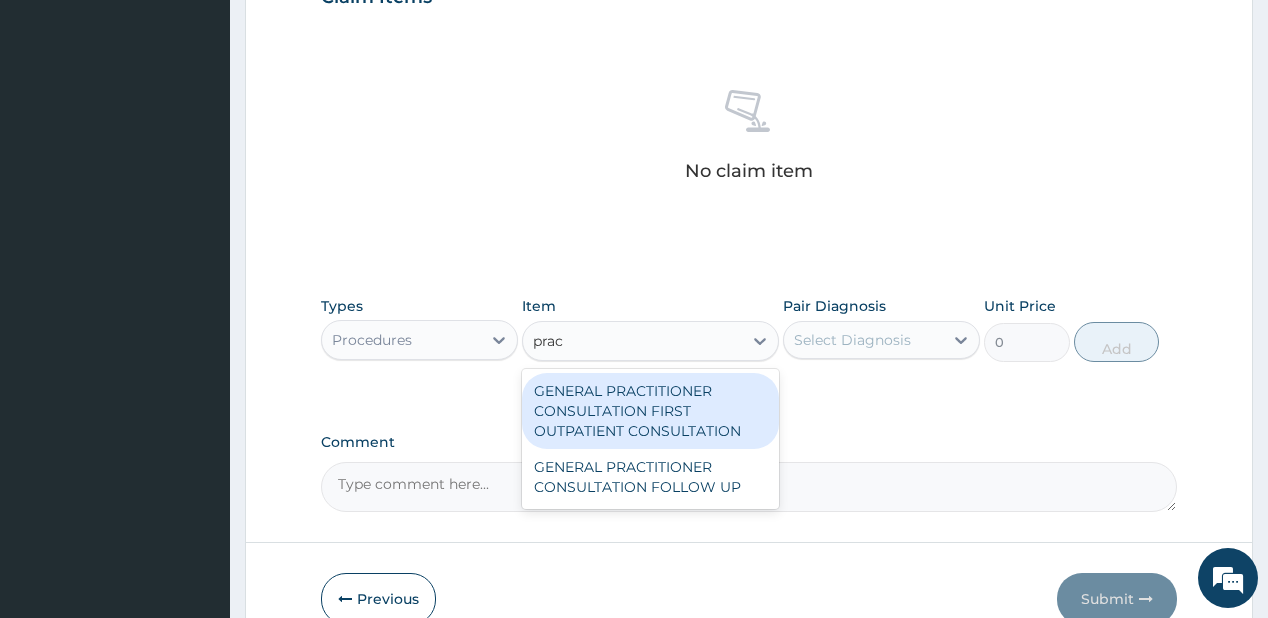 type on "pract" 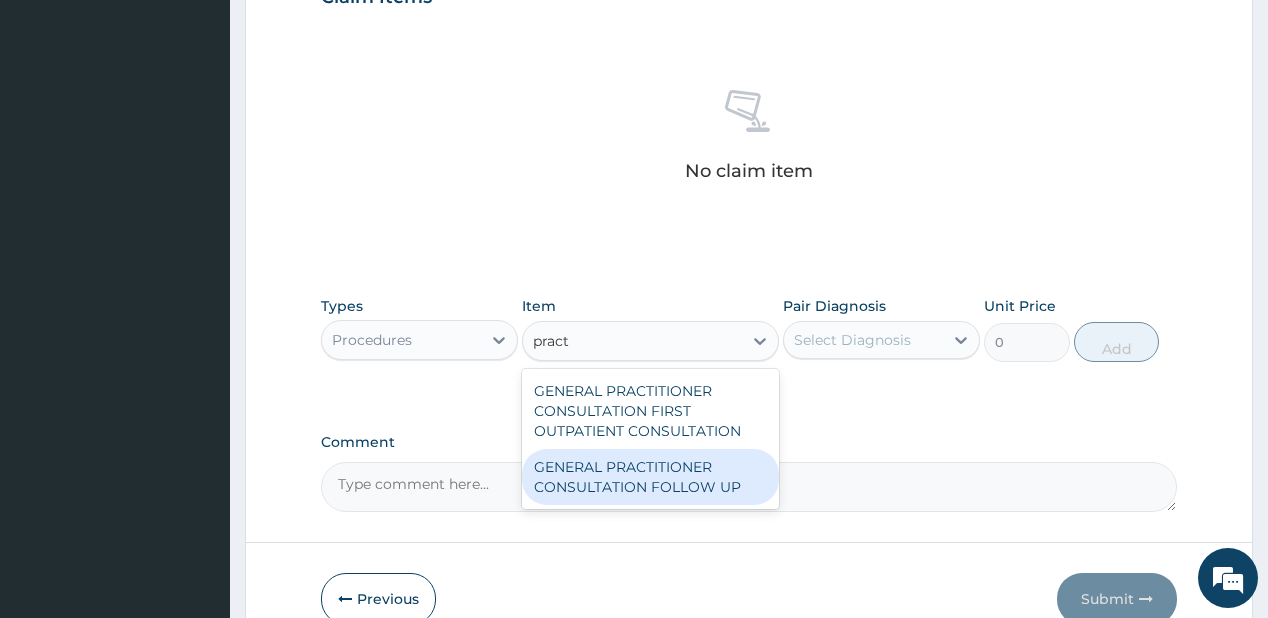 click on "GENERAL PRACTITIONER CONSULTATION FOLLOW UP" at bounding box center [650, 477] 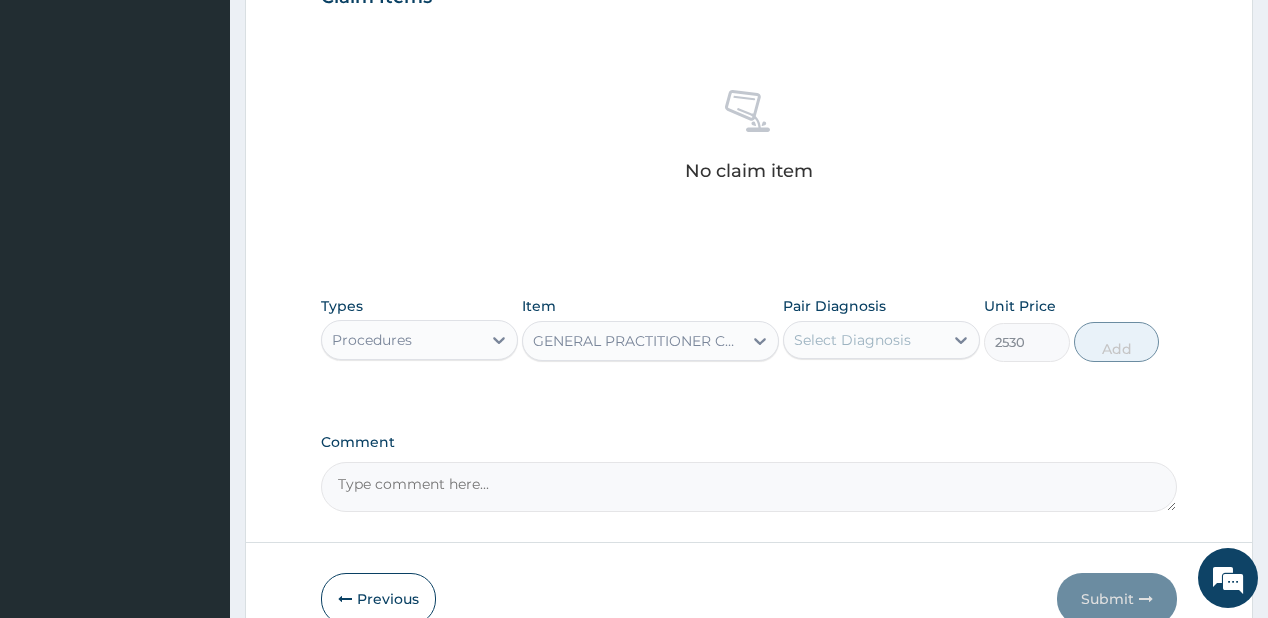 click on "Select Diagnosis" at bounding box center [852, 340] 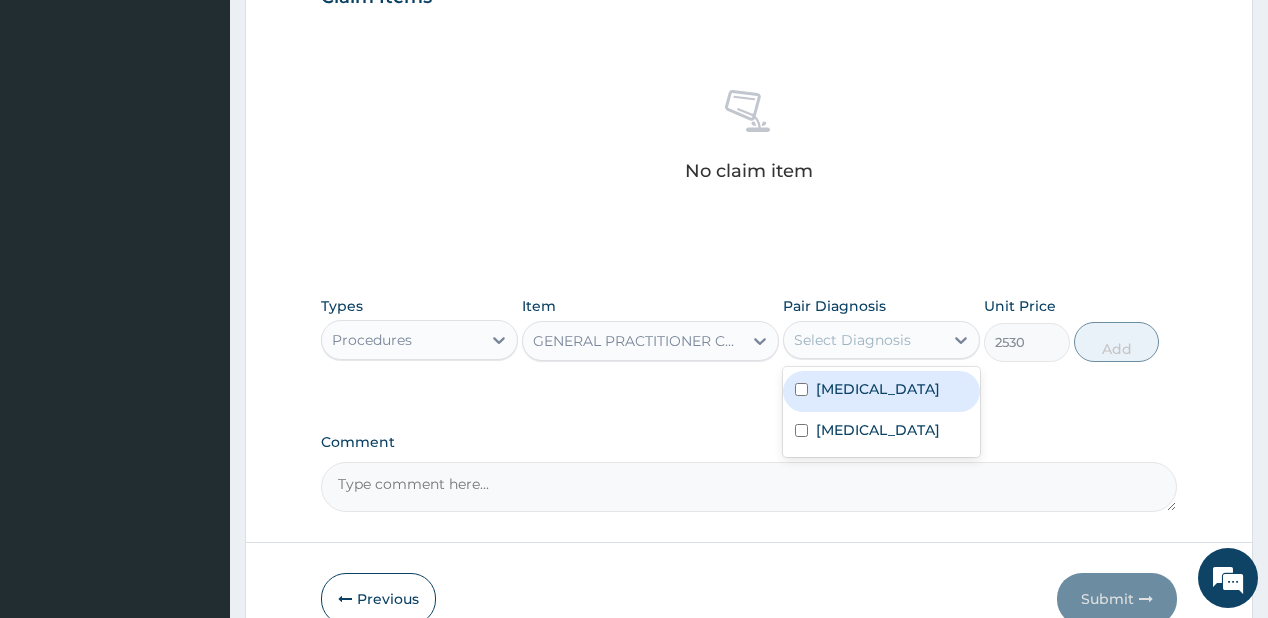 drag, startPoint x: 872, startPoint y: 393, endPoint x: 855, endPoint y: 430, distance: 40.718548 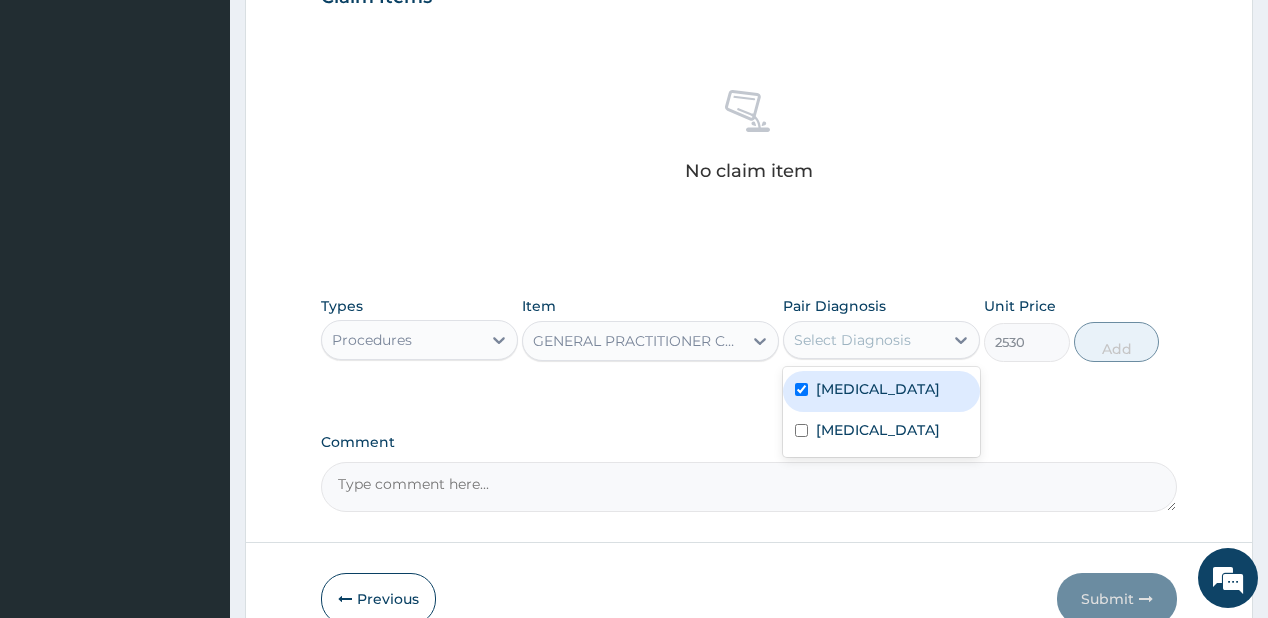 checkbox on "true" 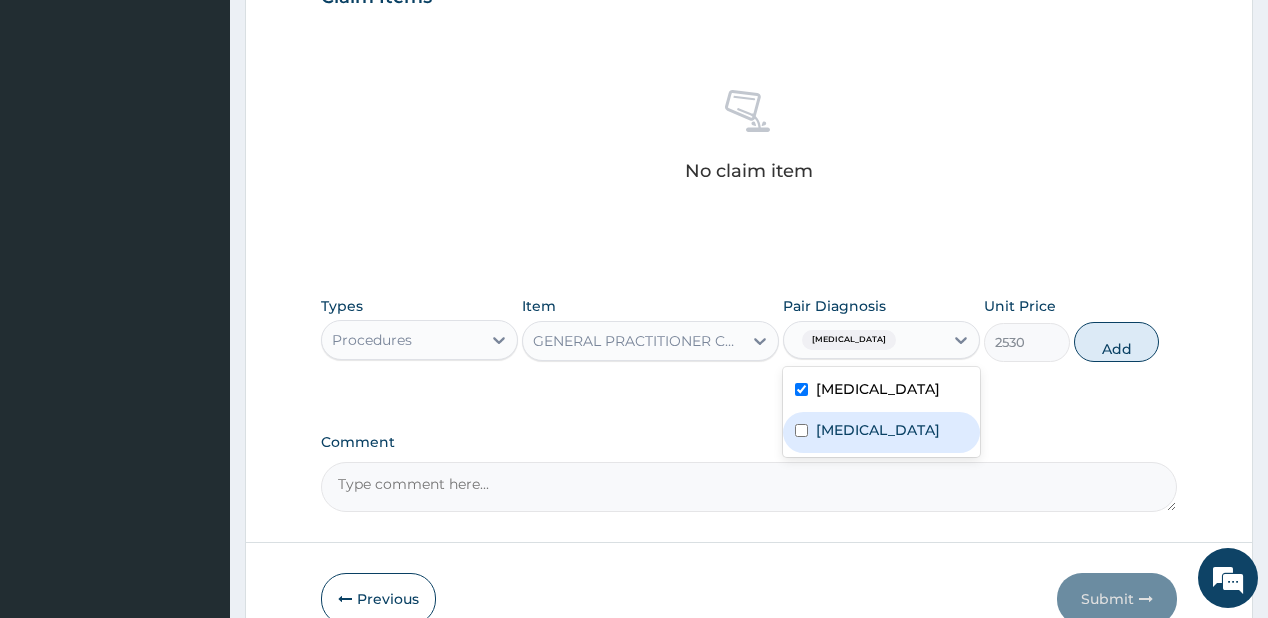 drag, startPoint x: 849, startPoint y: 435, endPoint x: 895, endPoint y: 420, distance: 48.38388 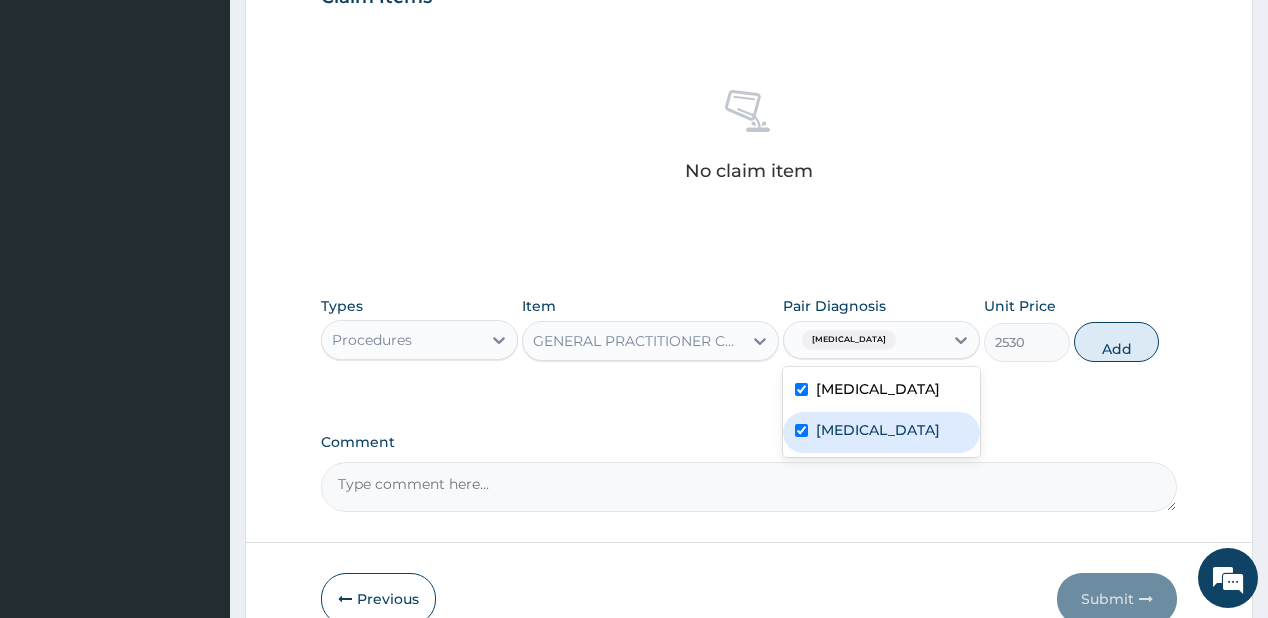 checkbox on "true" 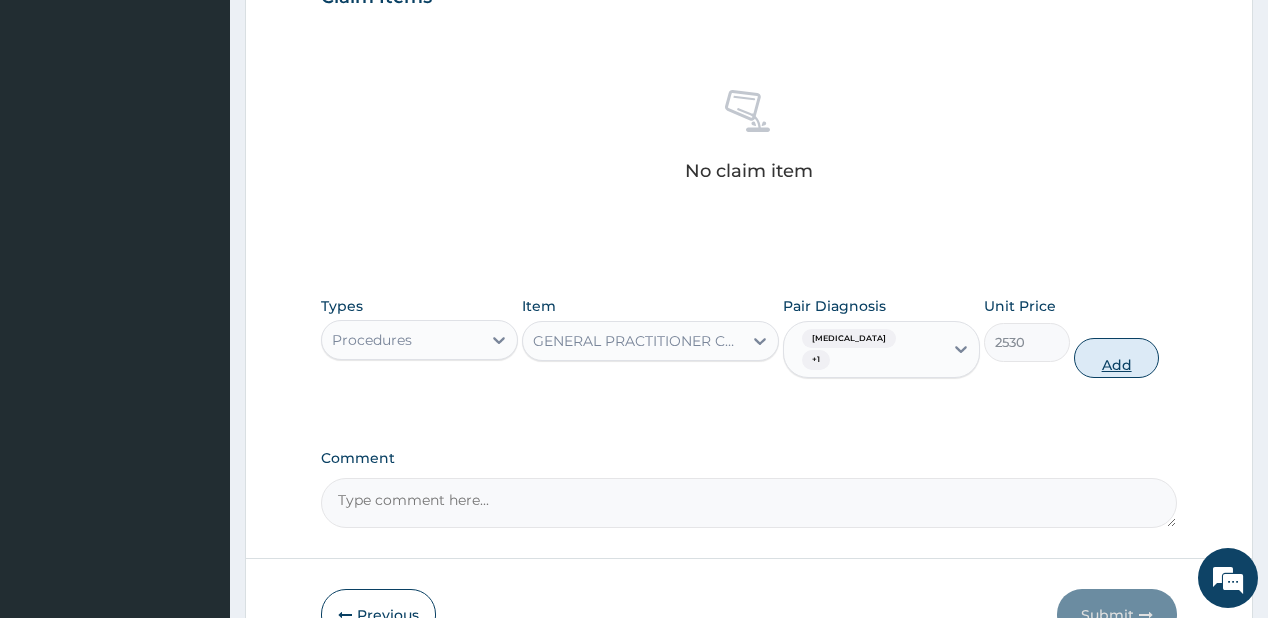 click on "Add" at bounding box center [1117, 358] 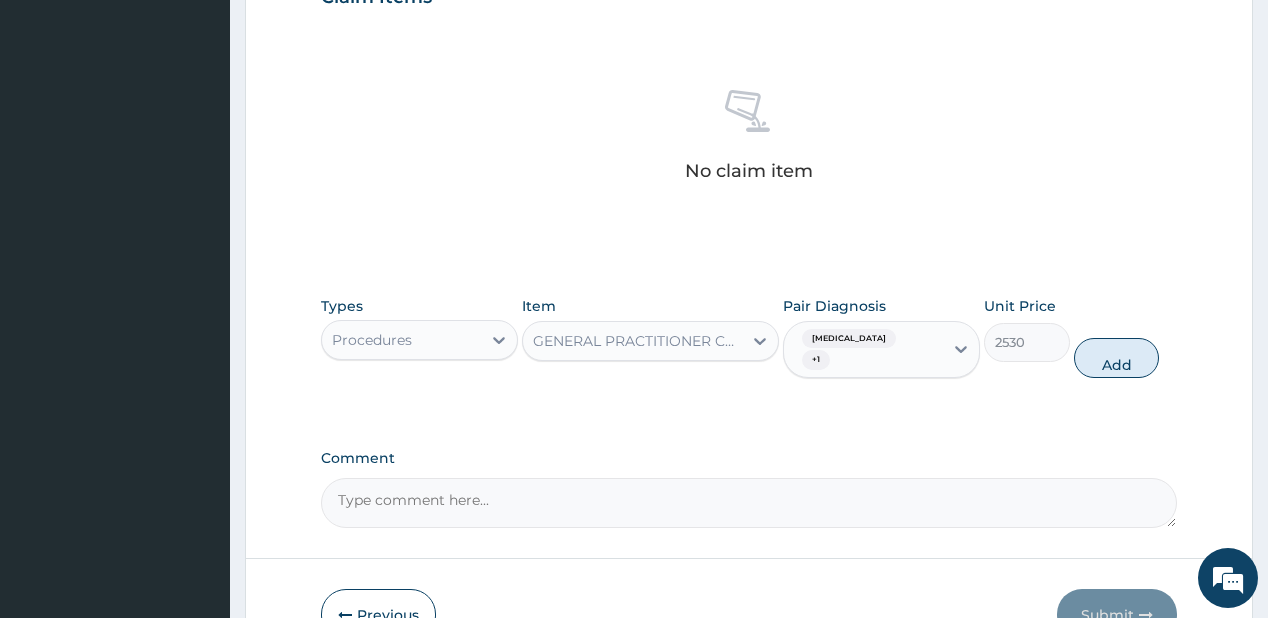 type on "0" 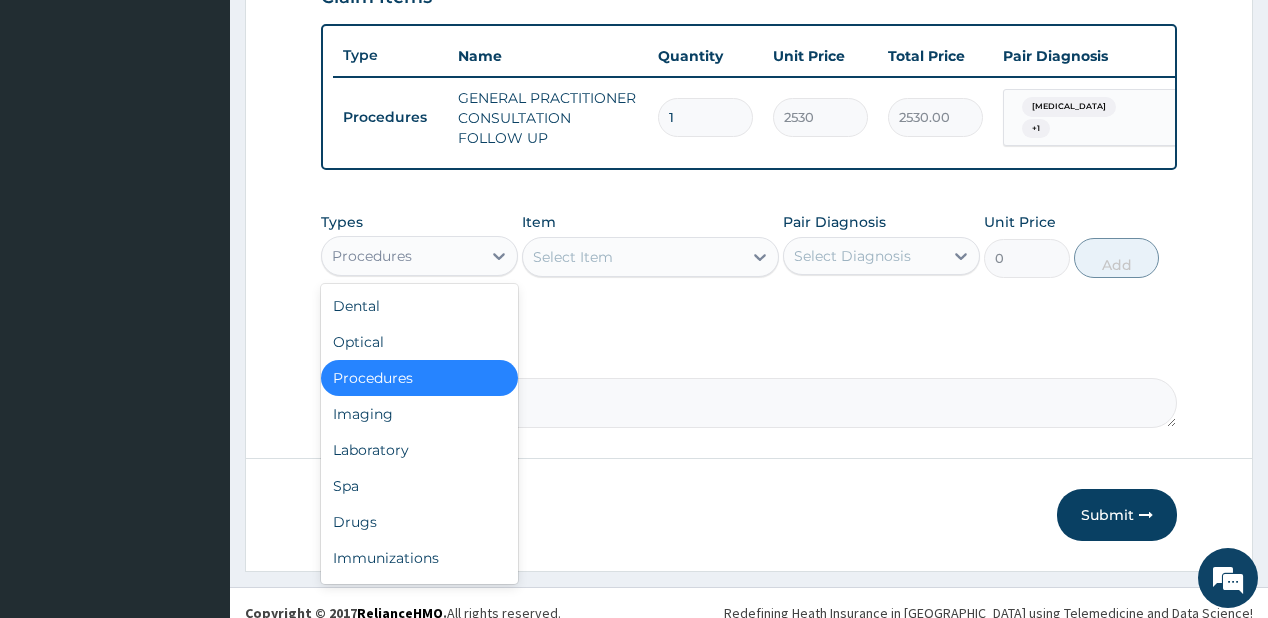click on "Procedures" at bounding box center [401, 256] 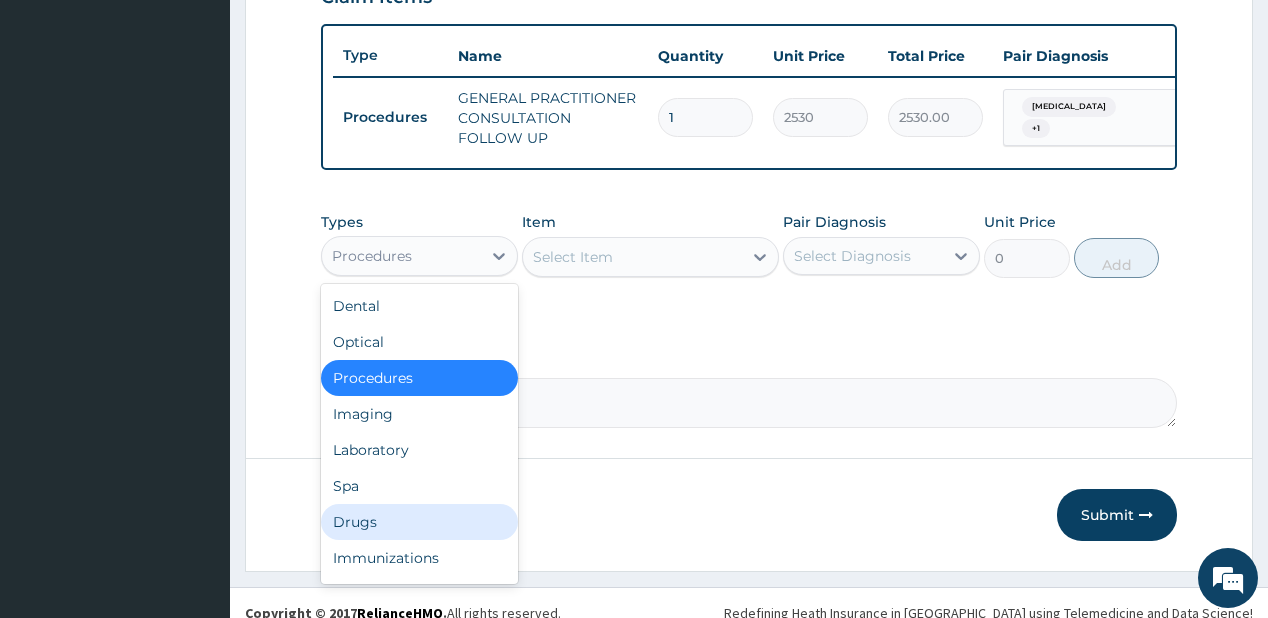 click on "Drugs" at bounding box center [419, 522] 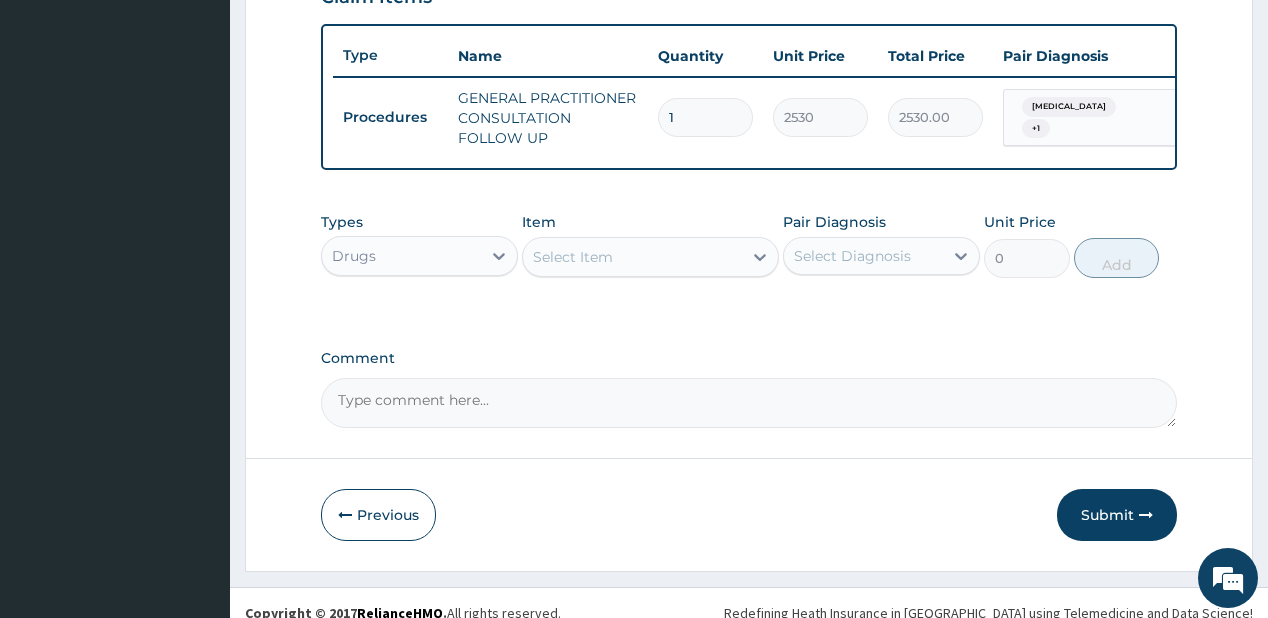 click on "Select Item" at bounding box center (632, 257) 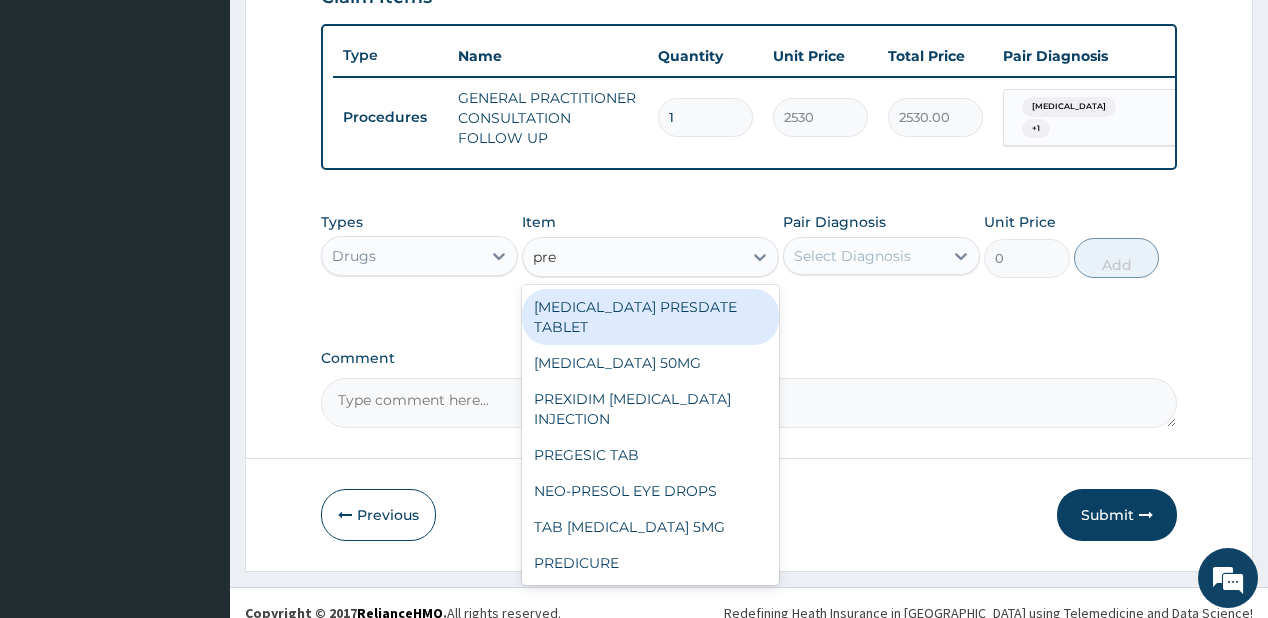 type on "pred" 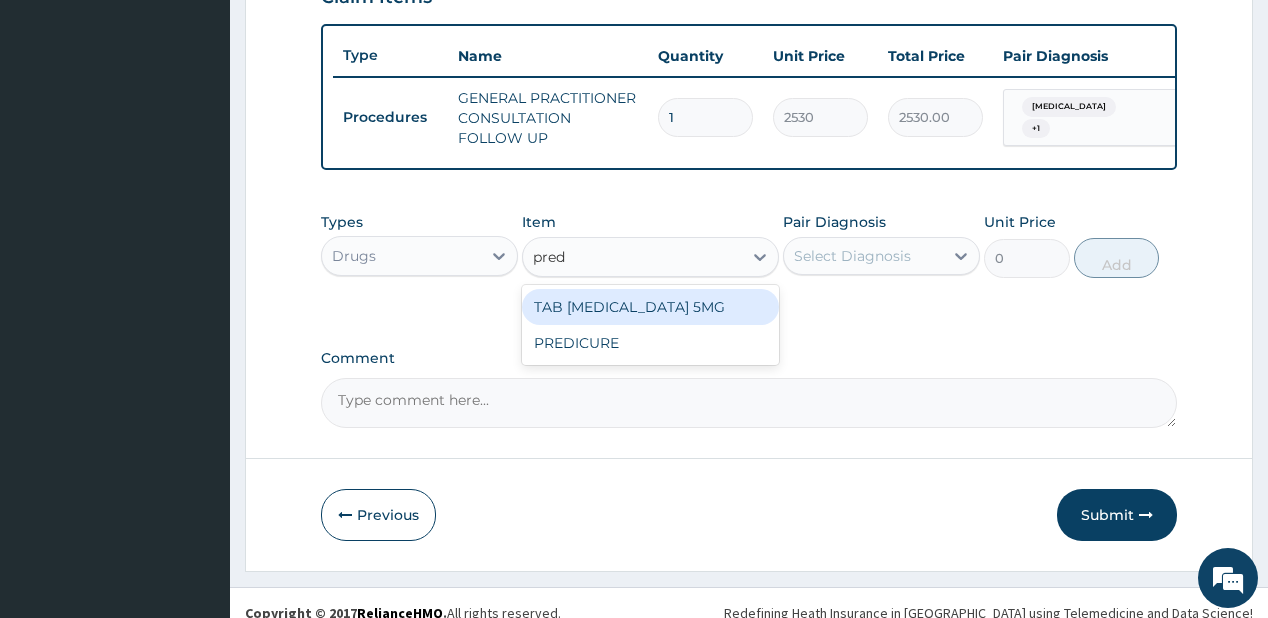 click on "TAB [MEDICAL_DATA] 5MG" at bounding box center [650, 307] 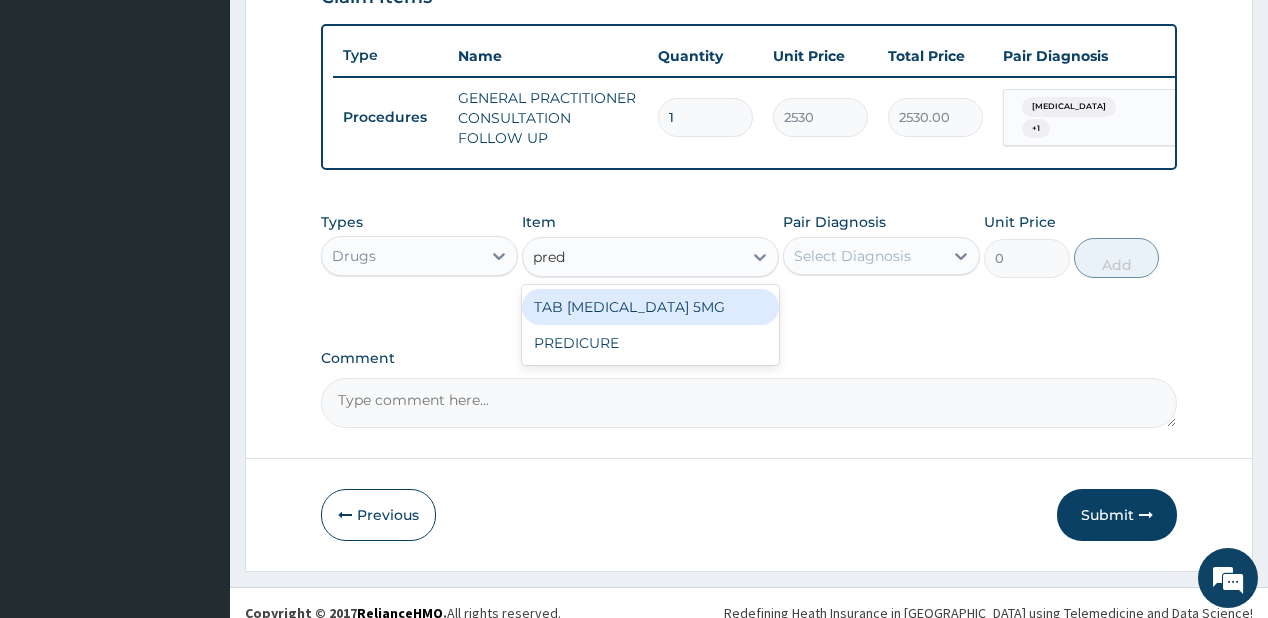 type 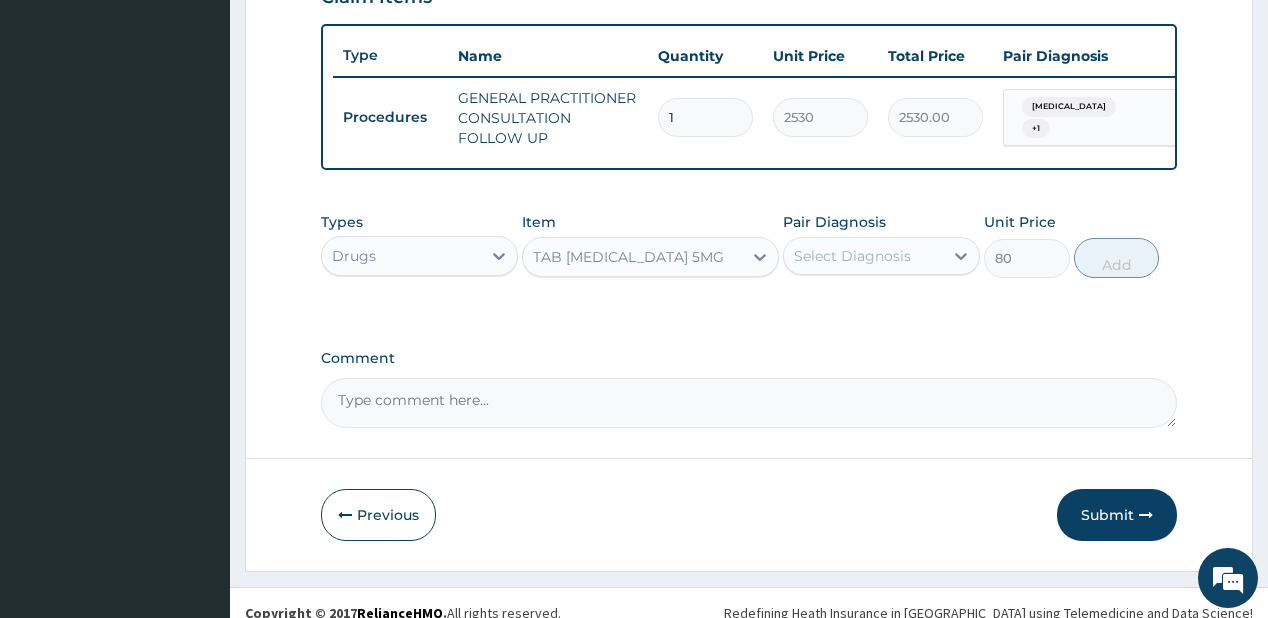 click on "Select Diagnosis" at bounding box center (852, 256) 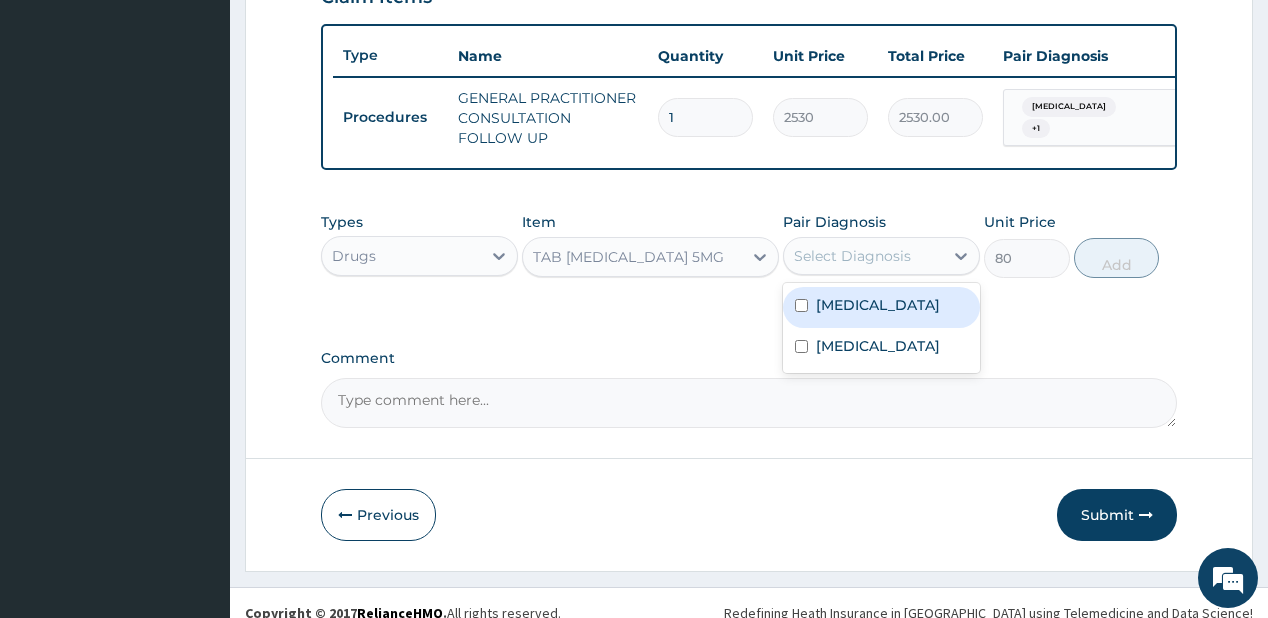 click on "[MEDICAL_DATA]" at bounding box center (878, 305) 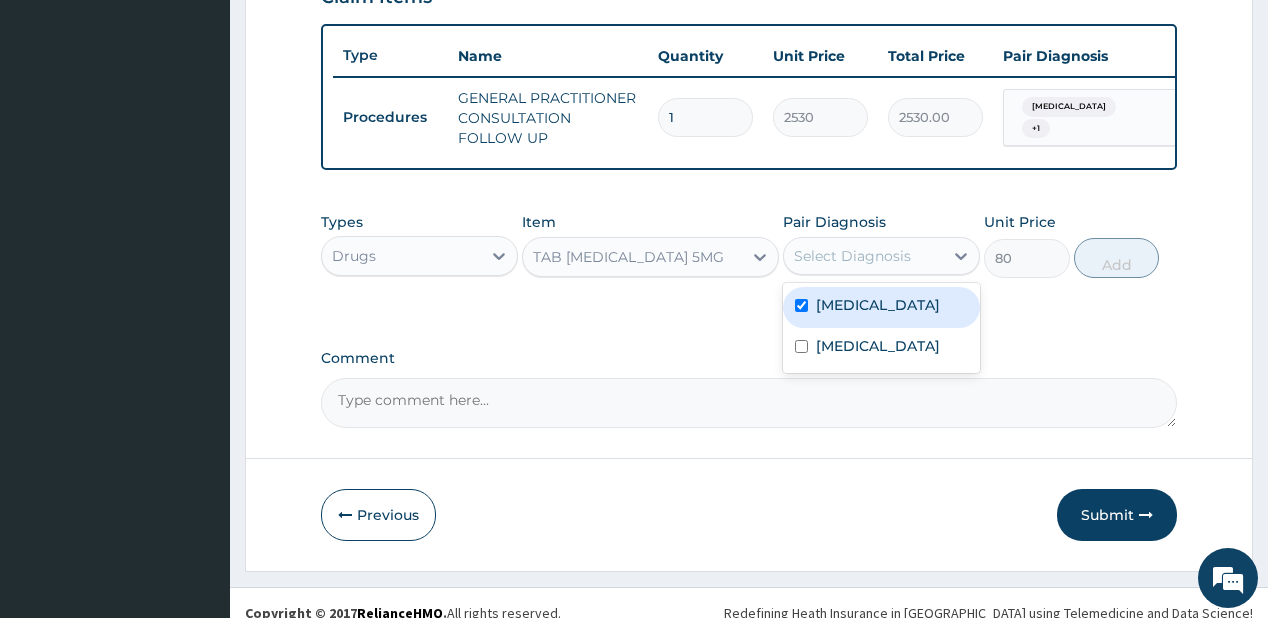 checkbox on "true" 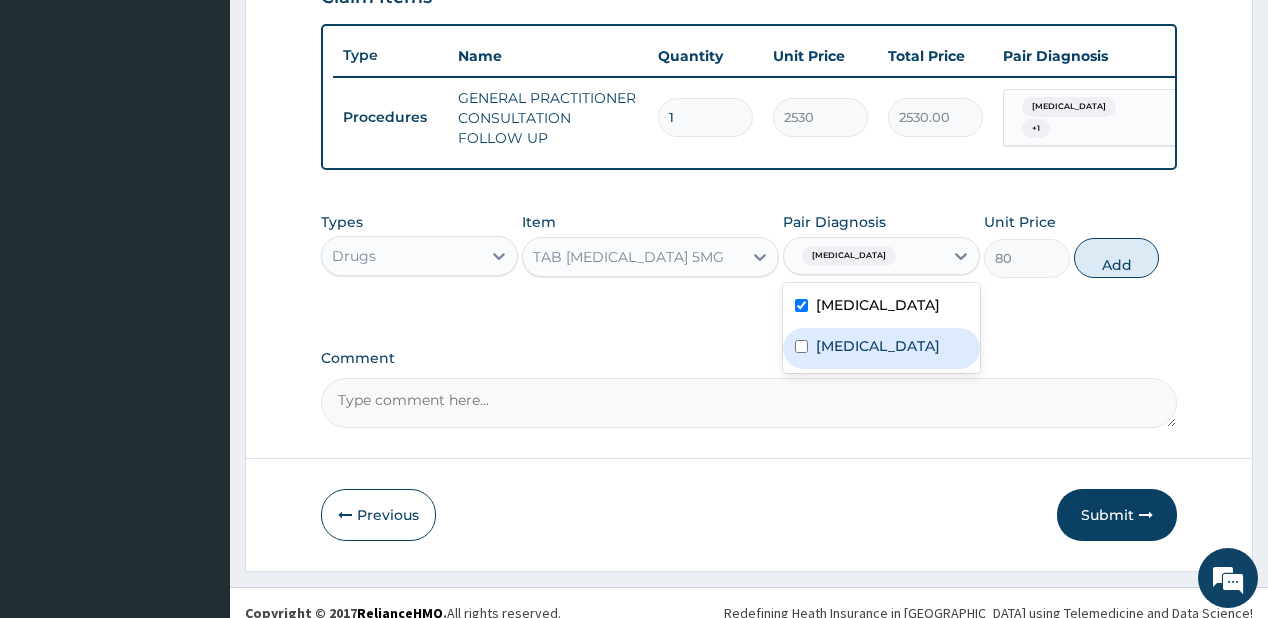 drag, startPoint x: 813, startPoint y: 359, endPoint x: 844, endPoint y: 322, distance: 48.270073 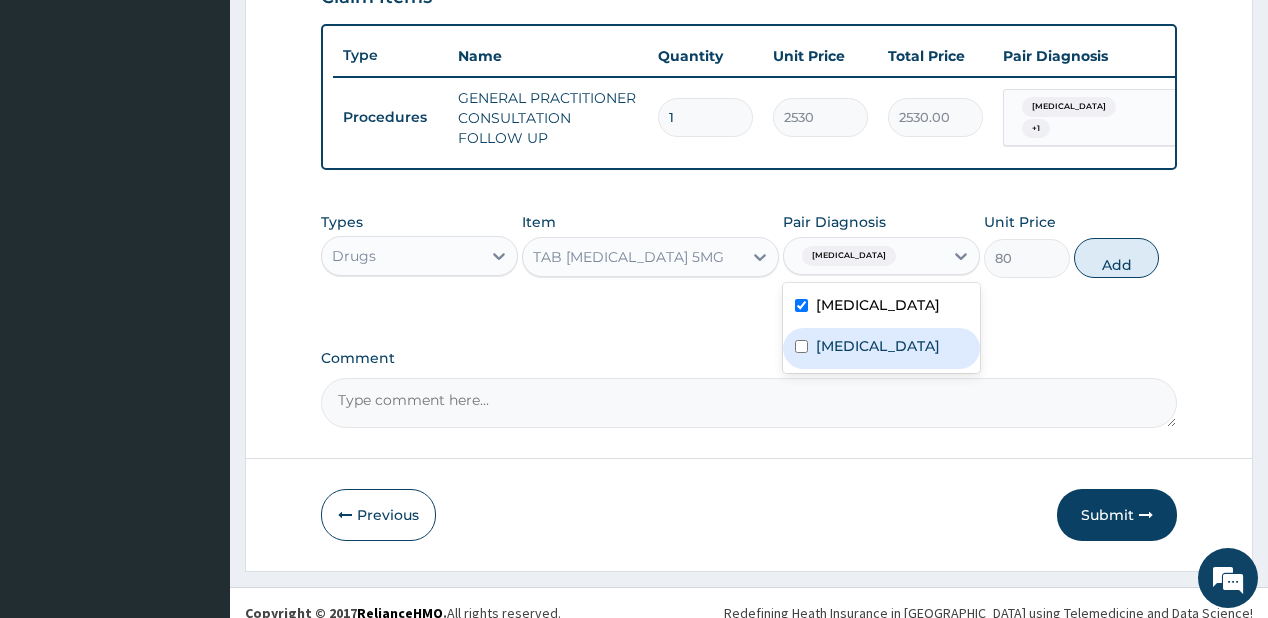 click on "[MEDICAL_DATA]" at bounding box center [881, 348] 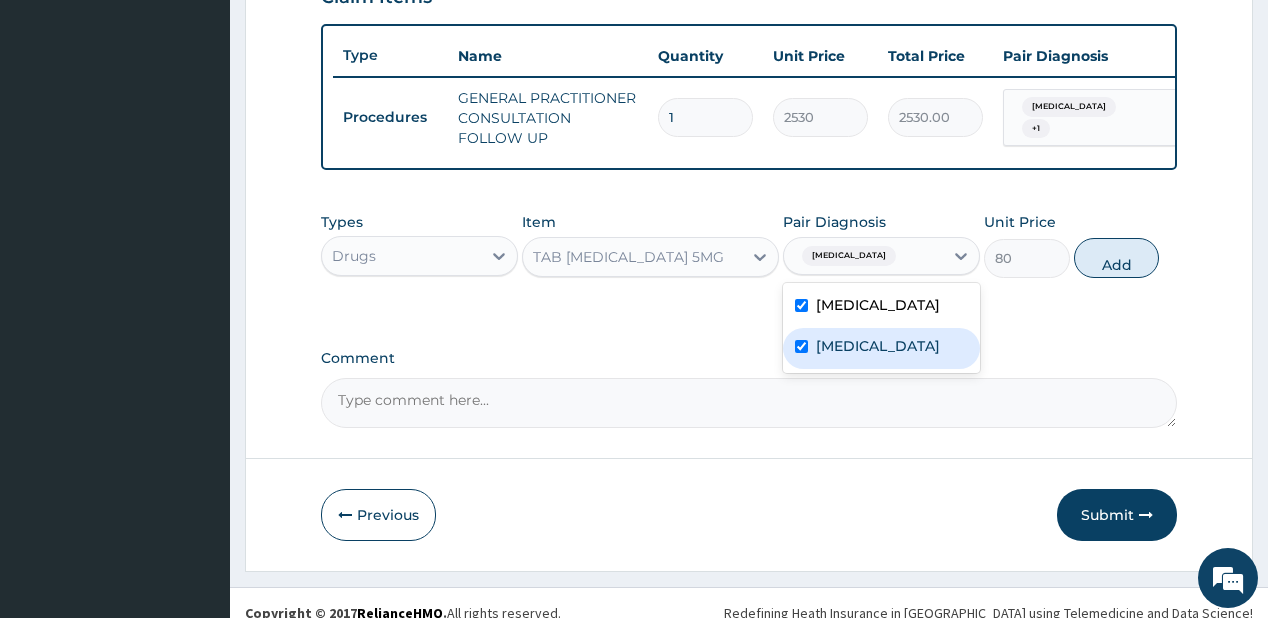 checkbox on "true" 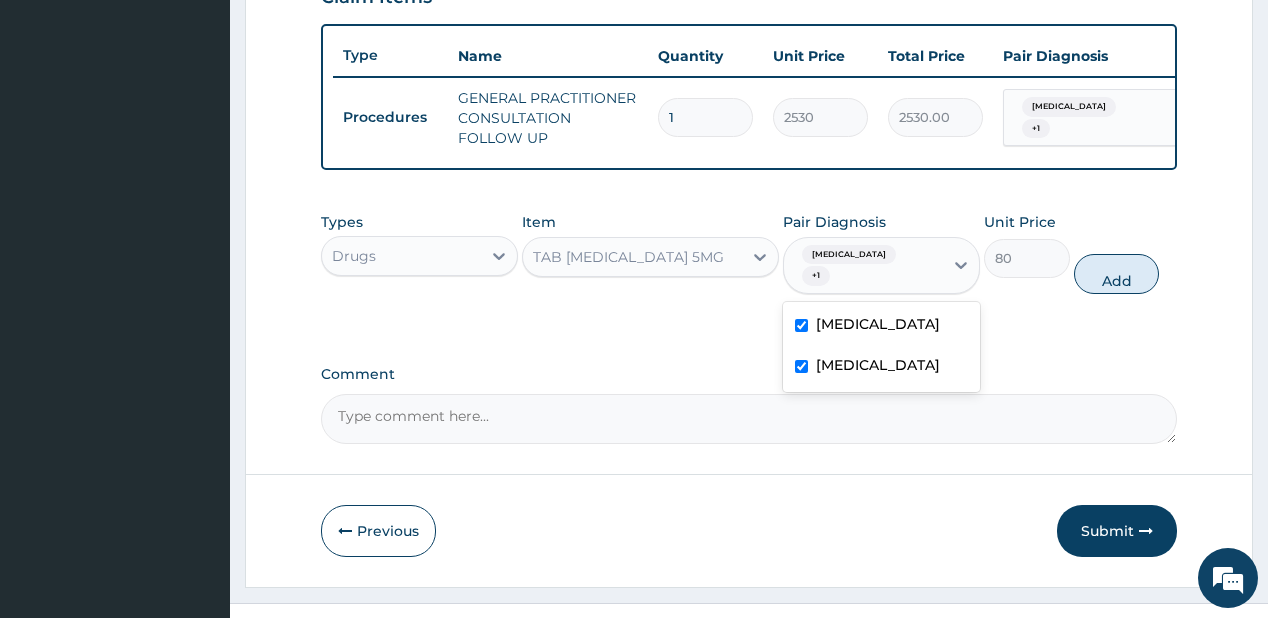 drag, startPoint x: 844, startPoint y: 322, endPoint x: 872, endPoint y: 316, distance: 28.635643 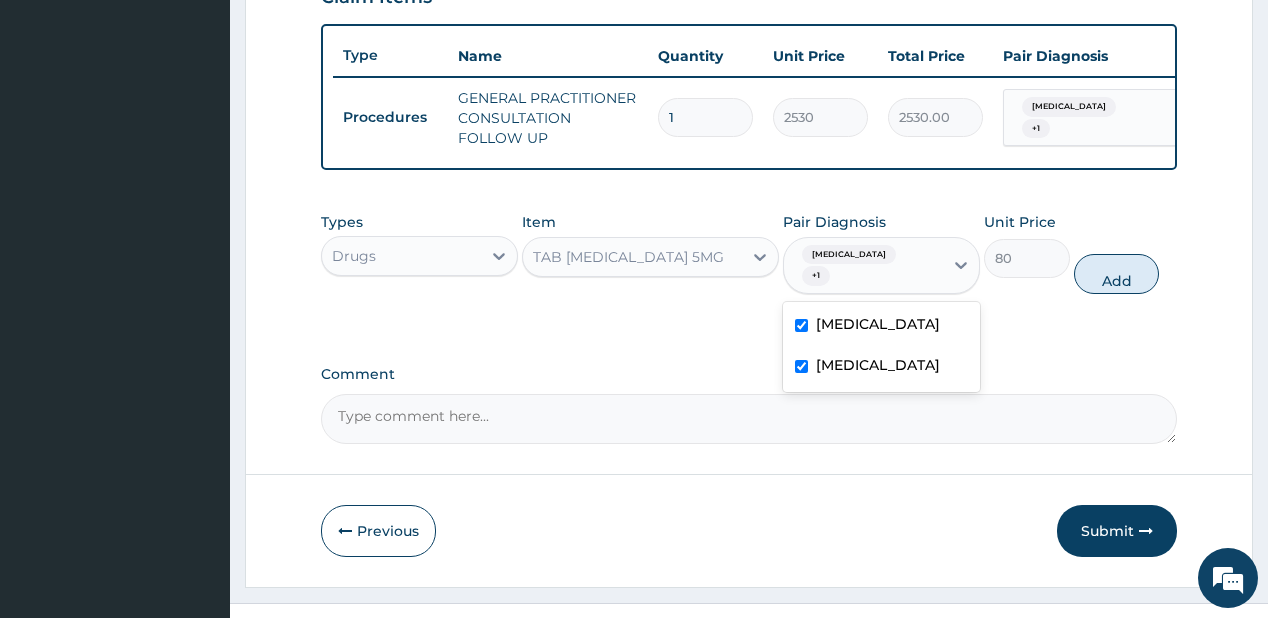 click on "[MEDICAL_DATA]" at bounding box center (878, 324) 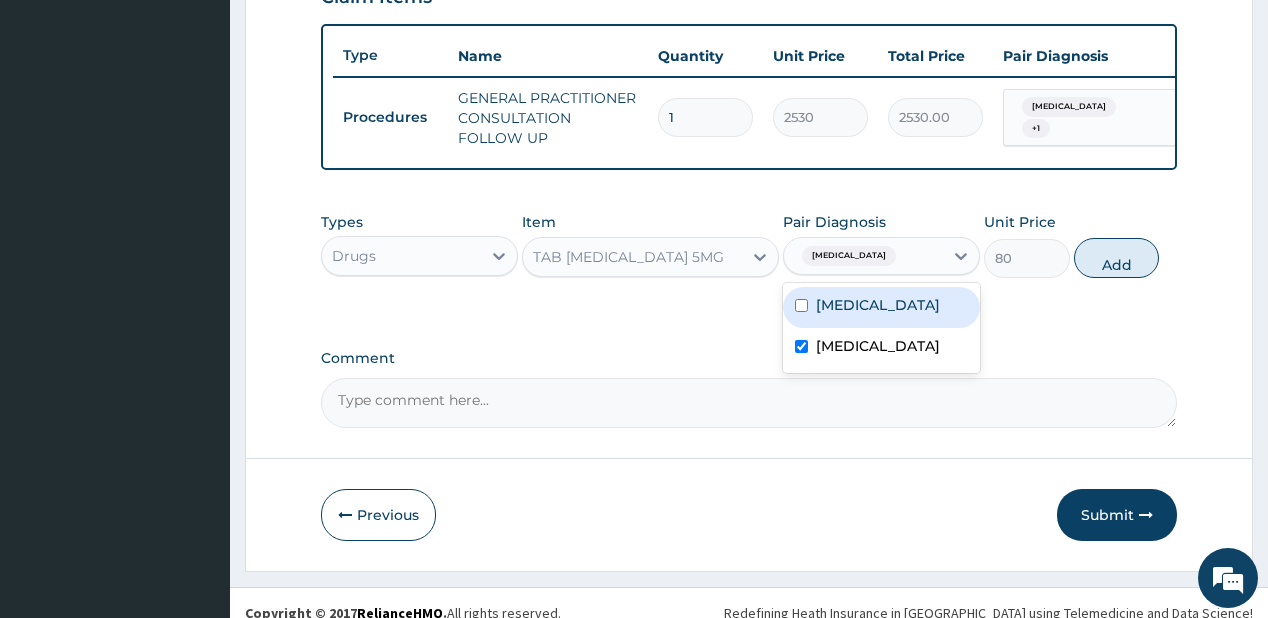 checkbox on "false" 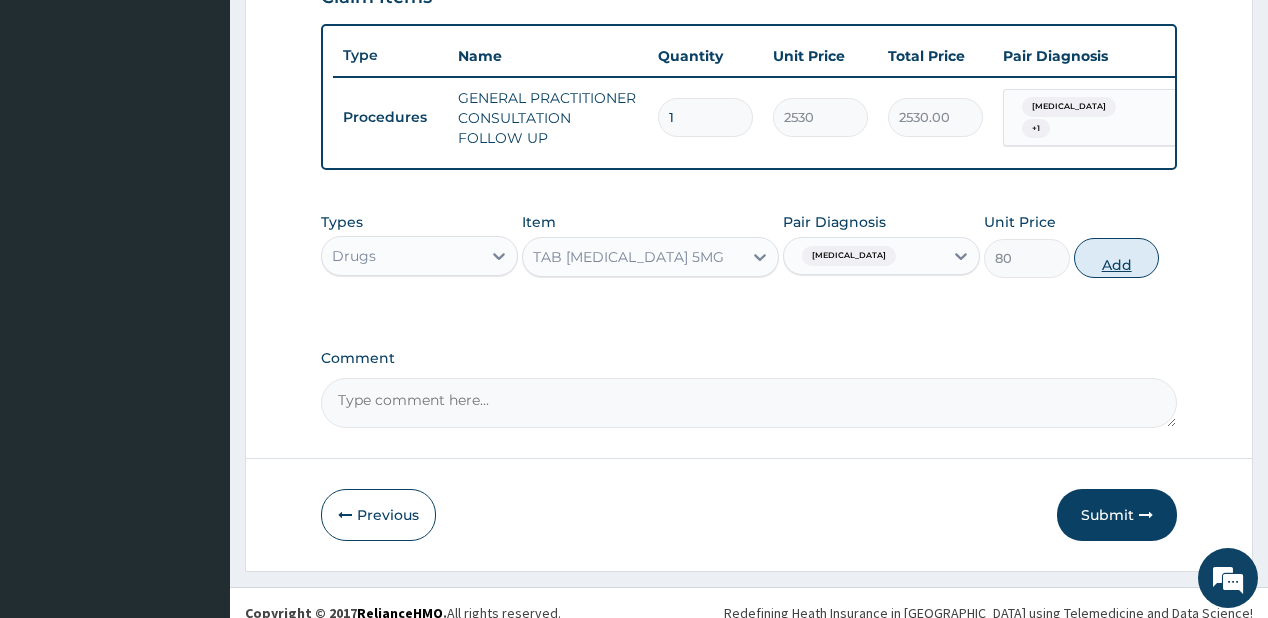 click on "Add" at bounding box center (1117, 258) 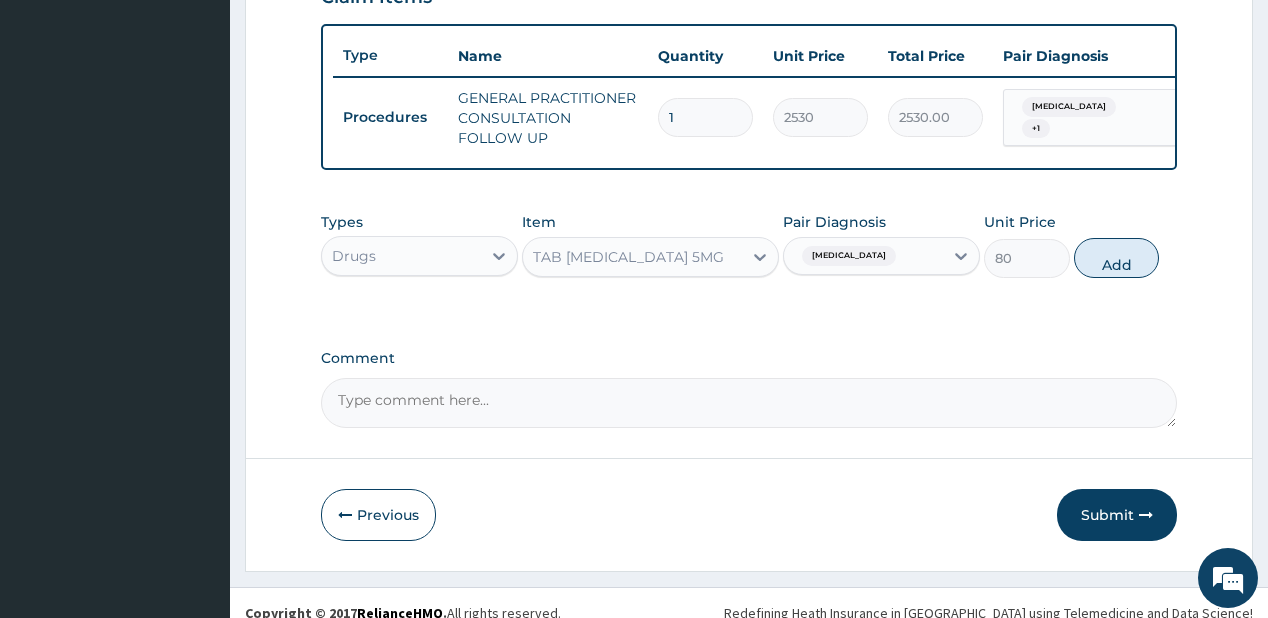 type on "0" 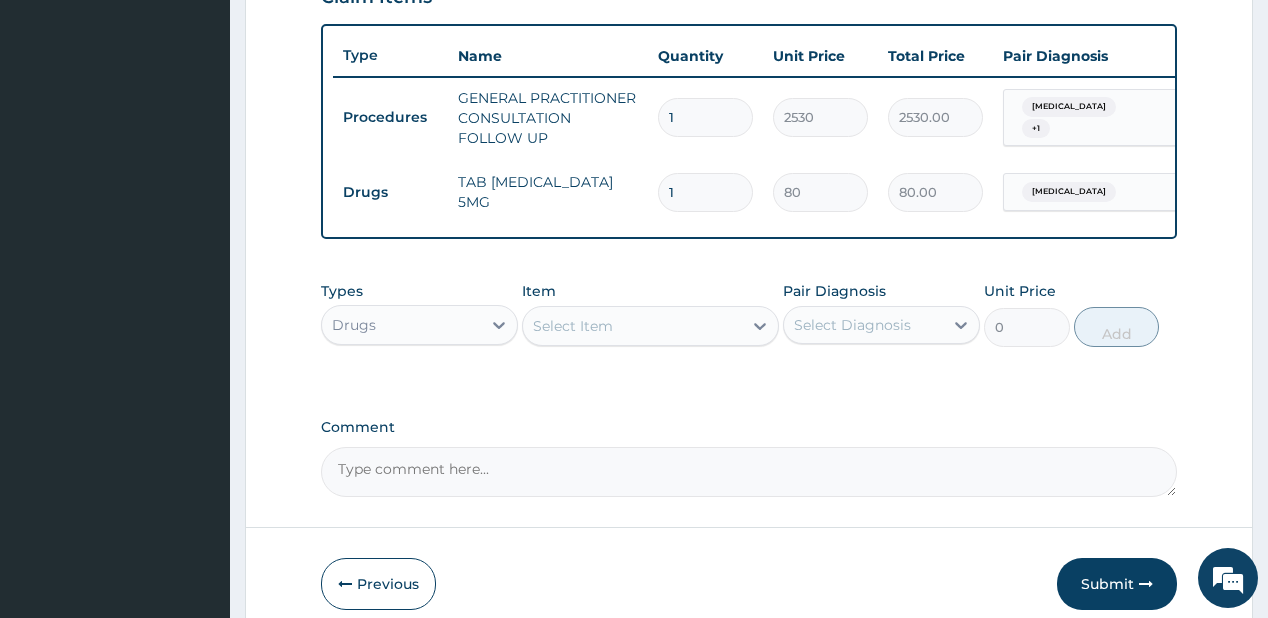 type on "12" 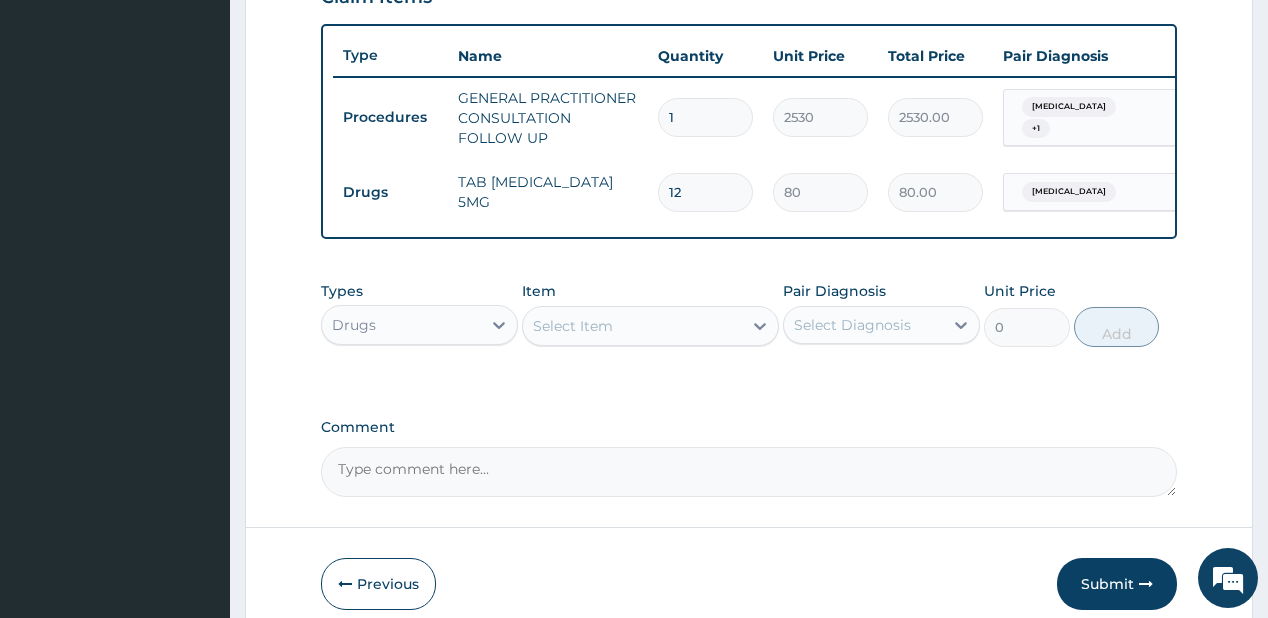 type on "960.00" 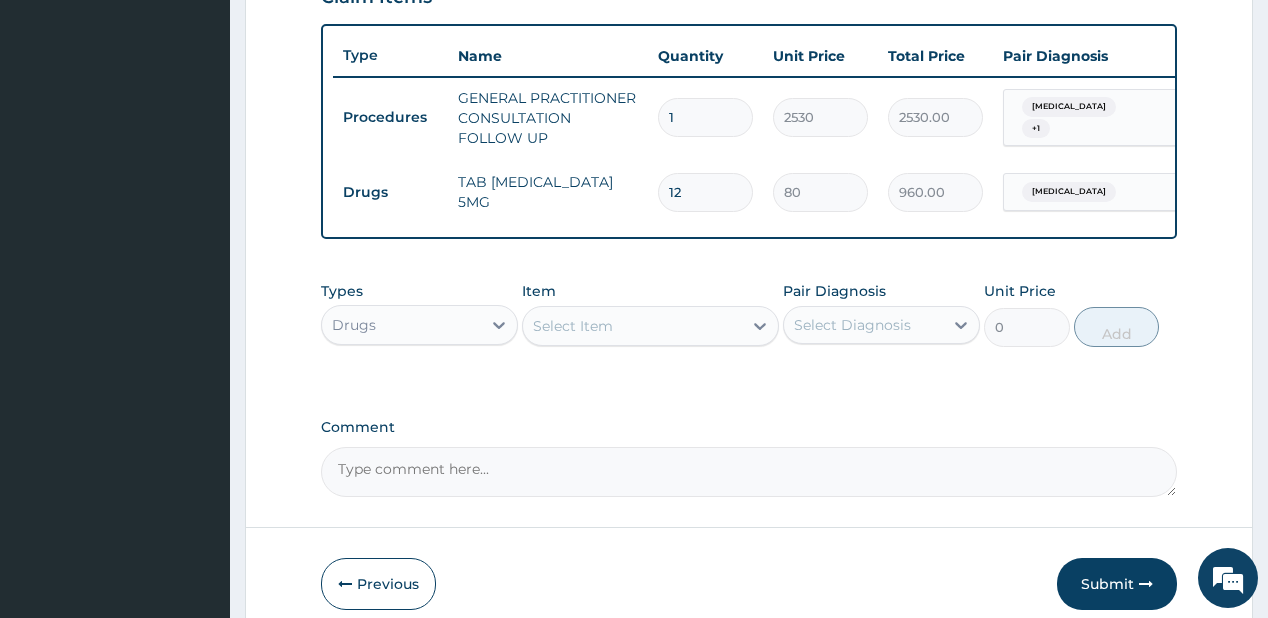 type on "12" 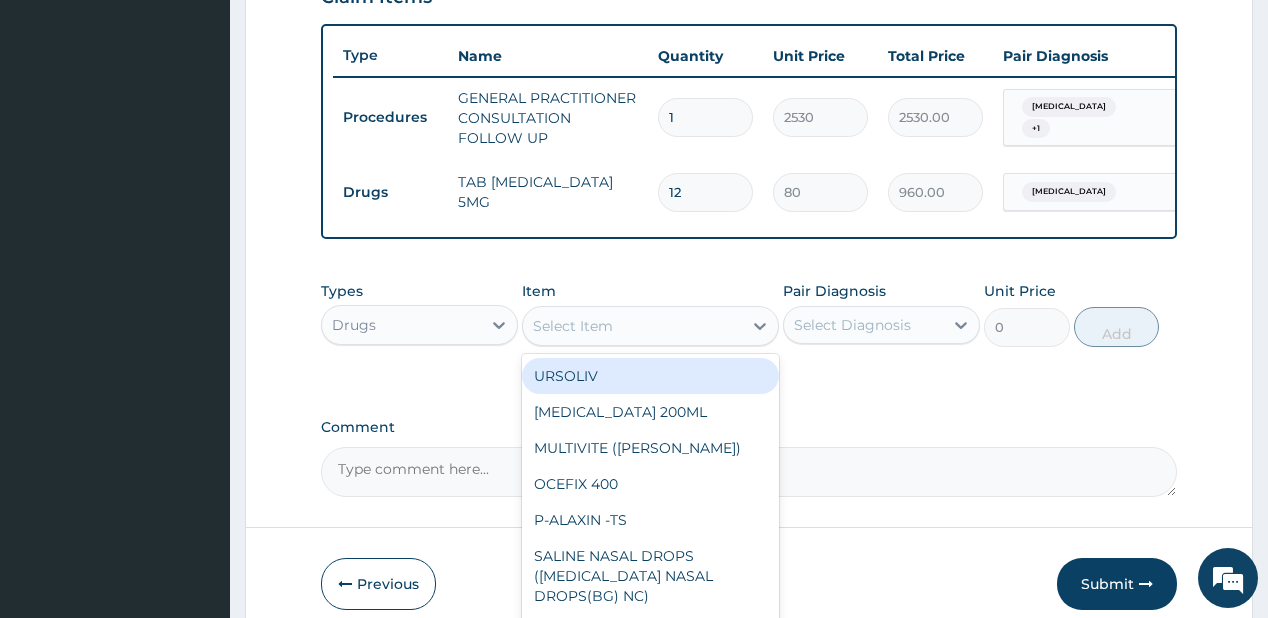 click on "Select Item" at bounding box center (632, 326) 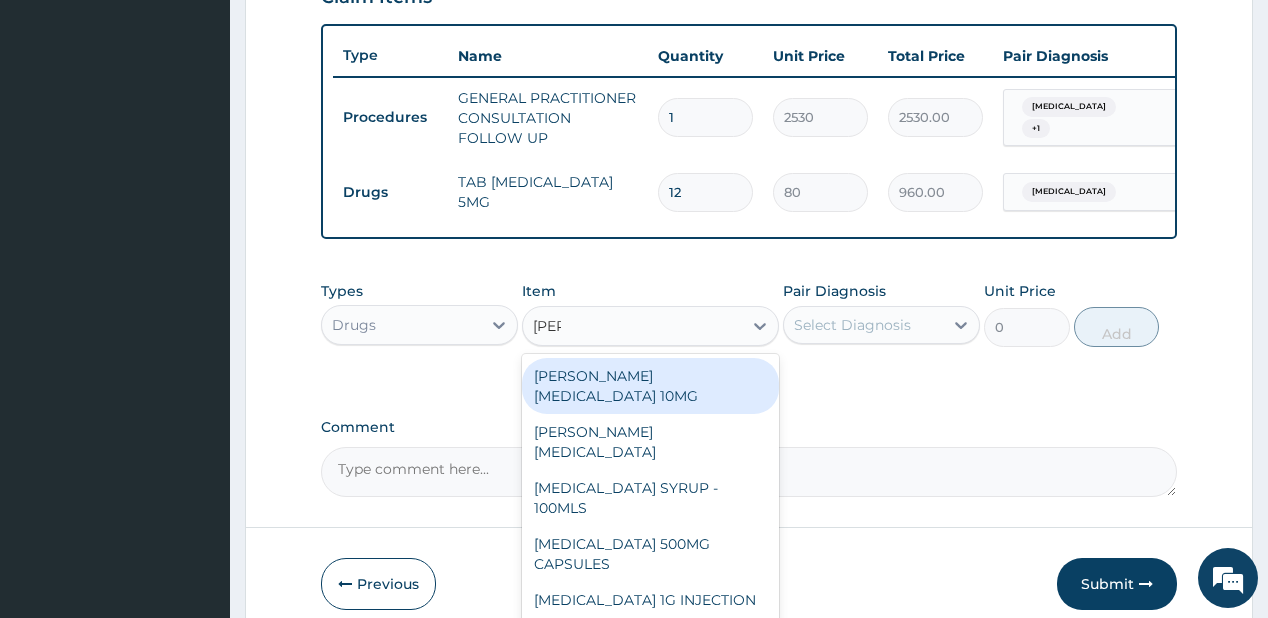 type on "lorat" 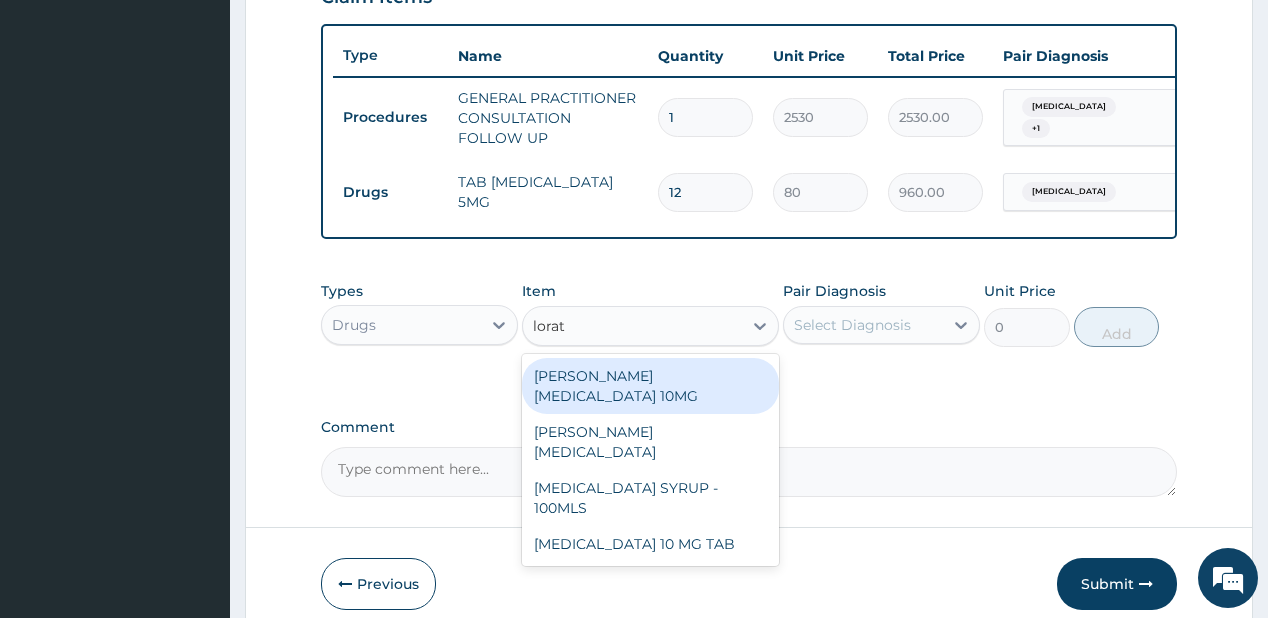 click on "[PERSON_NAME][MEDICAL_DATA] 10MG" at bounding box center [650, 386] 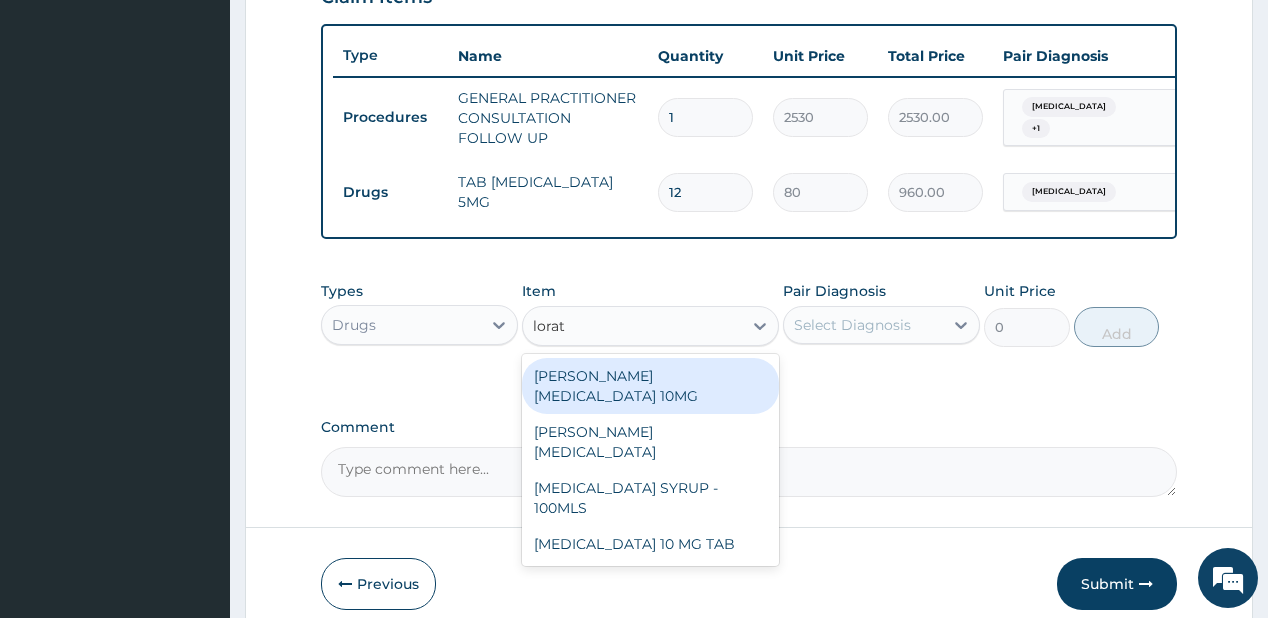 type 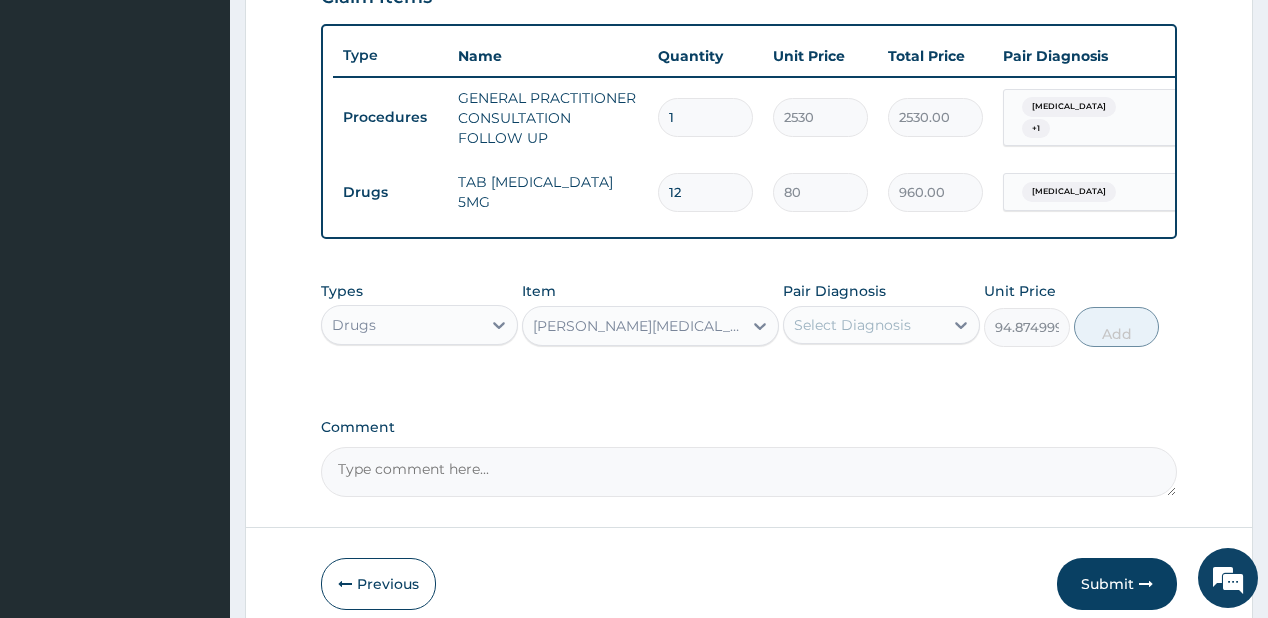 click on "Select Diagnosis" at bounding box center [863, 325] 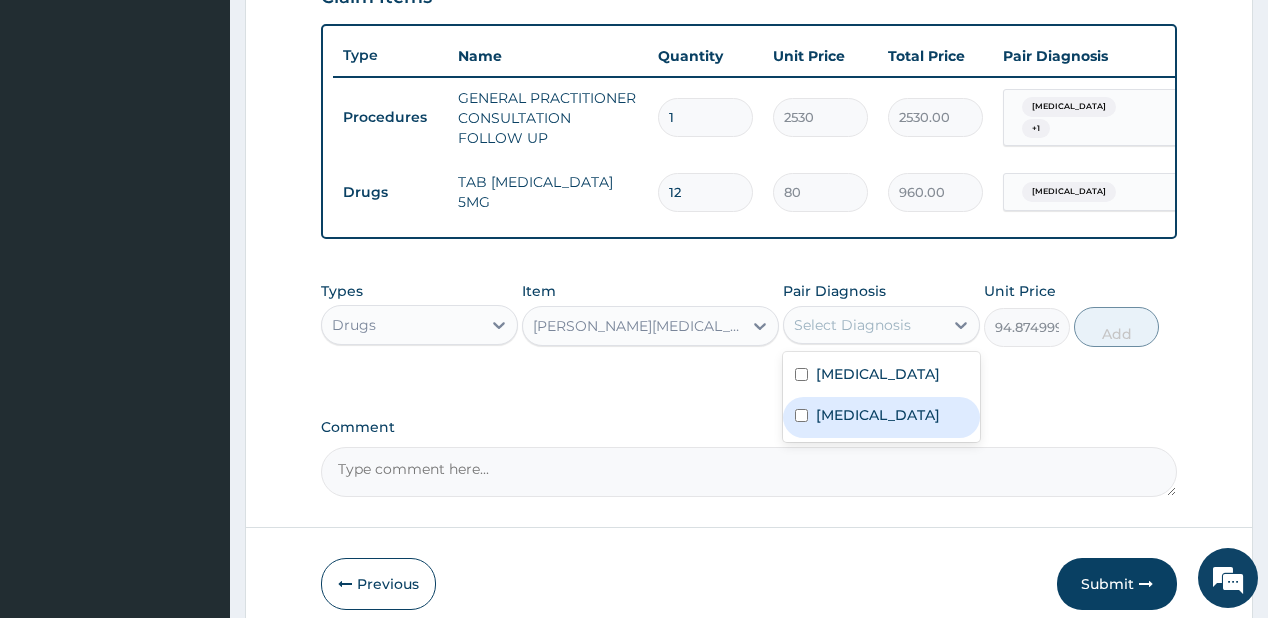drag, startPoint x: 880, startPoint y: 422, endPoint x: 1062, endPoint y: 361, distance: 191.95052 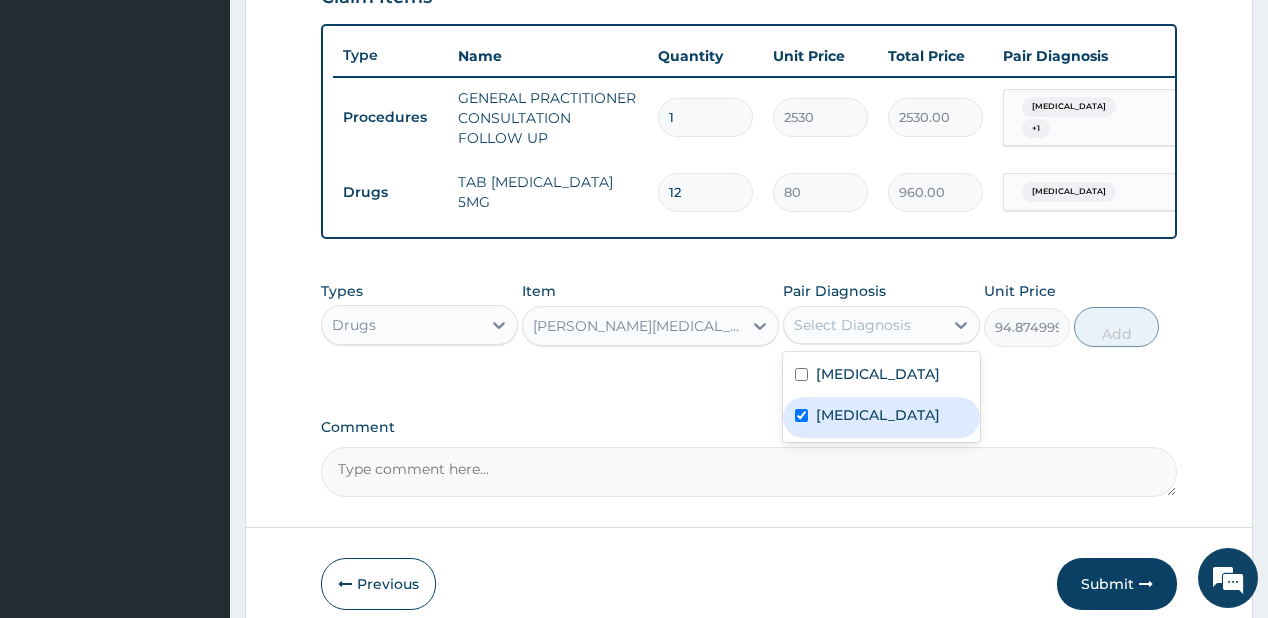 checkbox on "true" 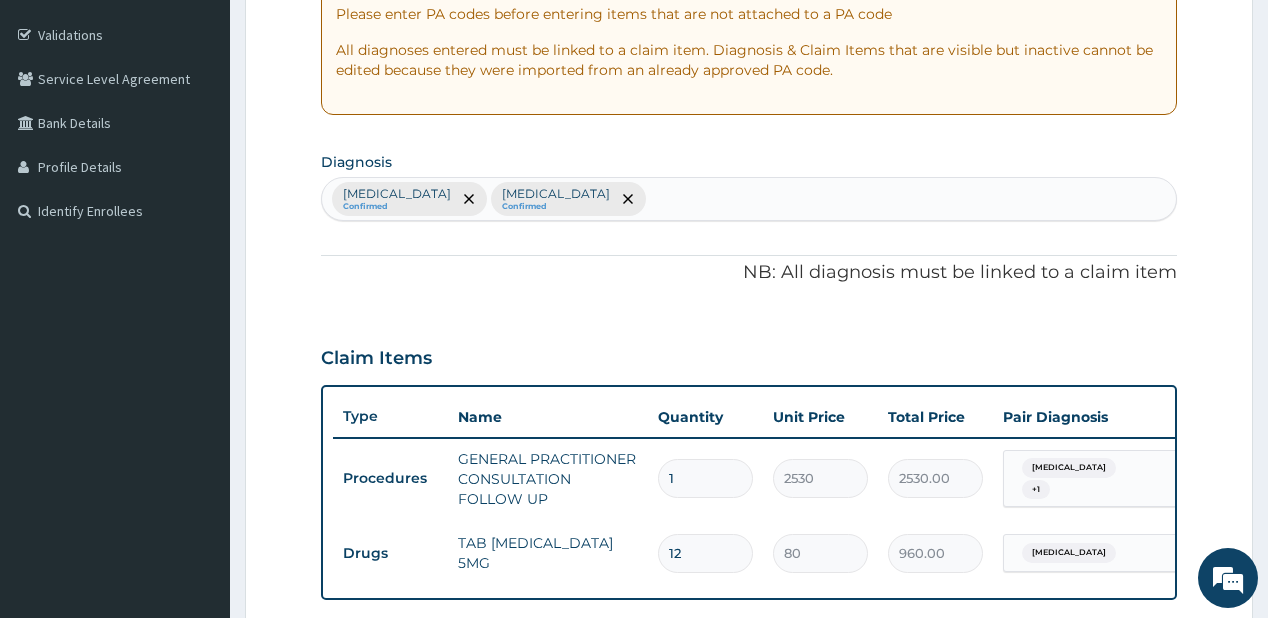 scroll, scrollTop: 320, scrollLeft: 0, axis: vertical 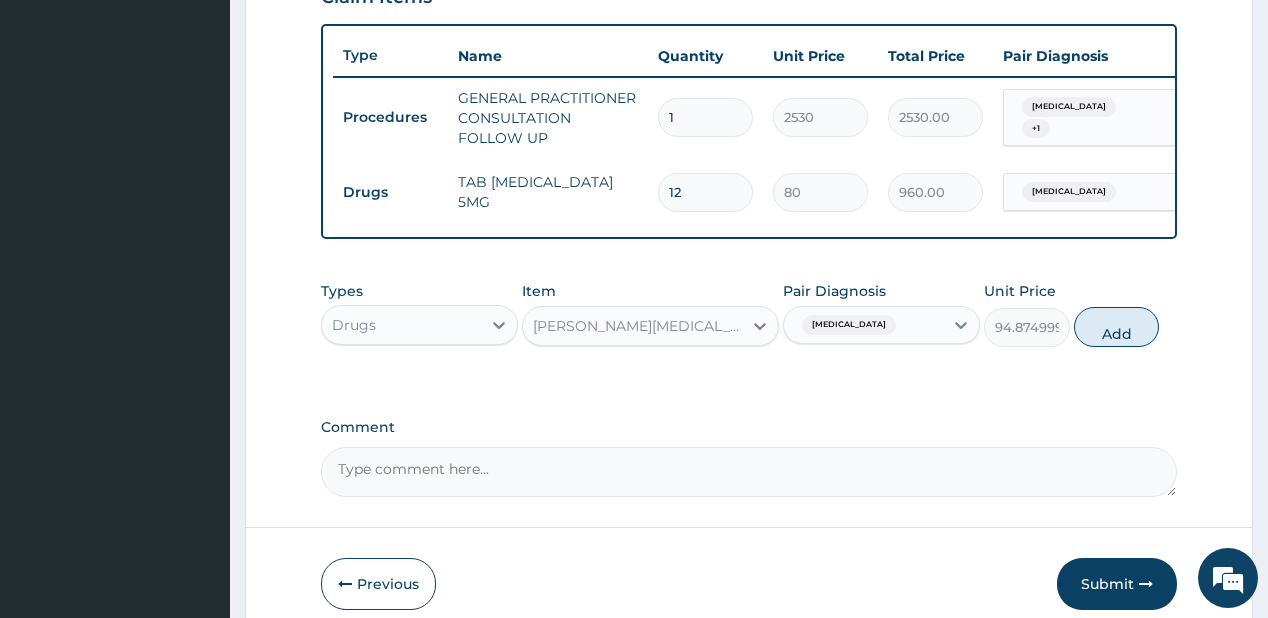 click on "[MEDICAL_DATA]" at bounding box center [863, 325] 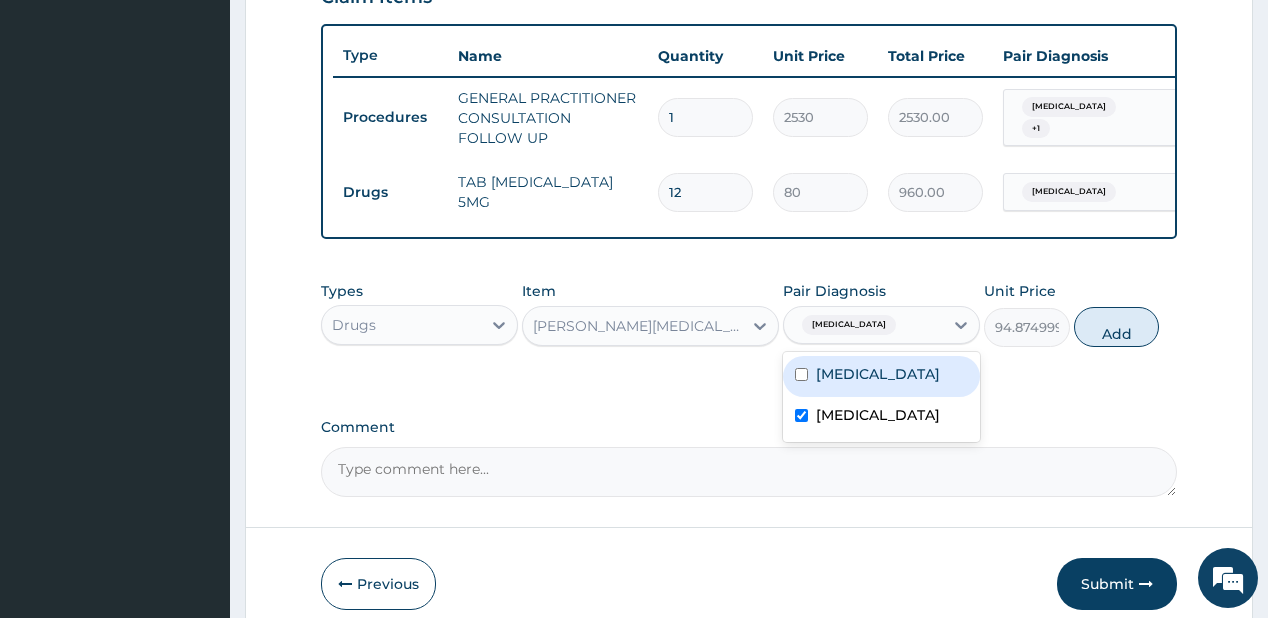 drag, startPoint x: 837, startPoint y: 381, endPoint x: 892, endPoint y: 356, distance: 60.41523 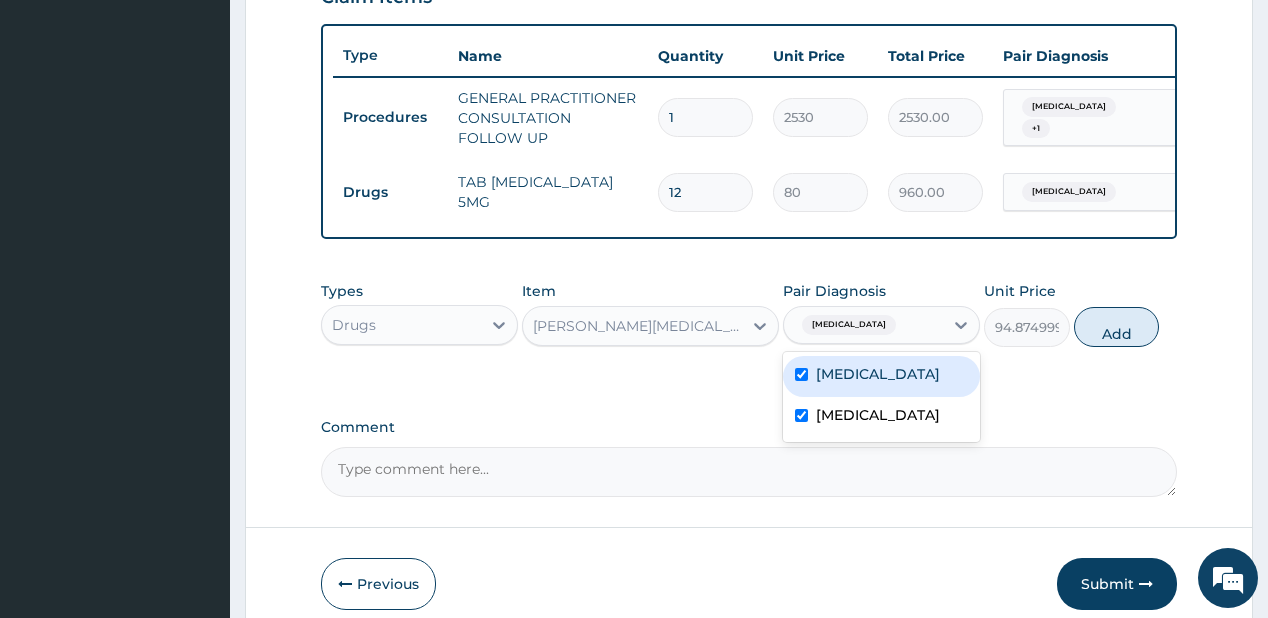 checkbox on "true" 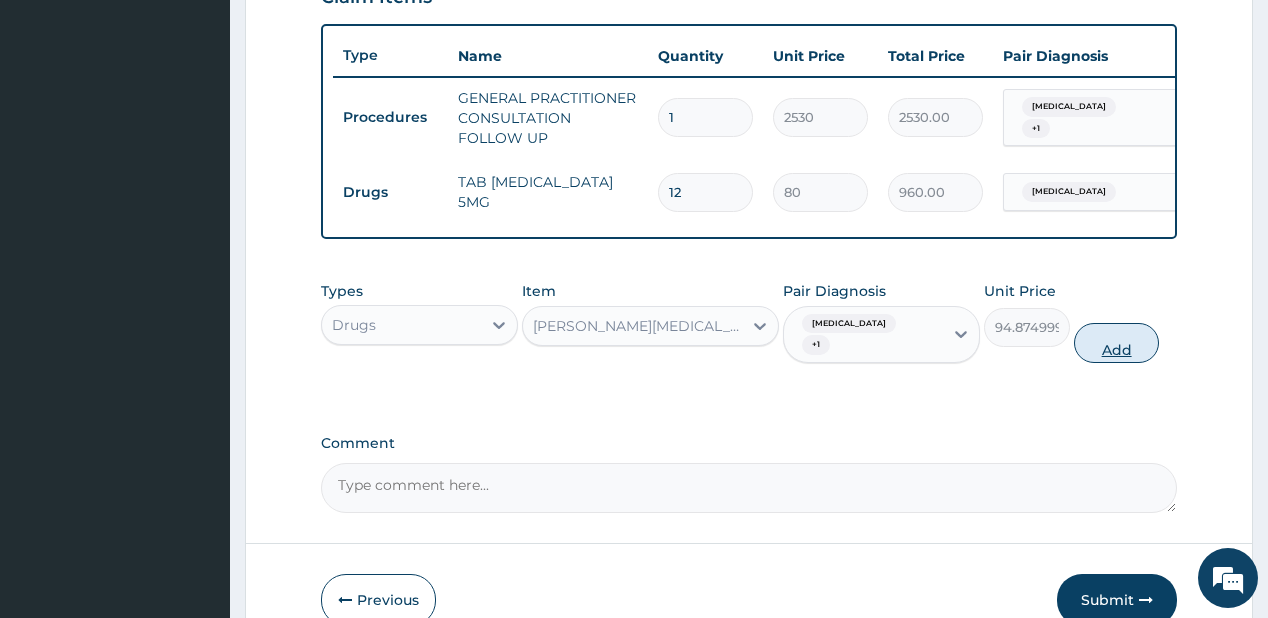click on "Add" at bounding box center [1117, 343] 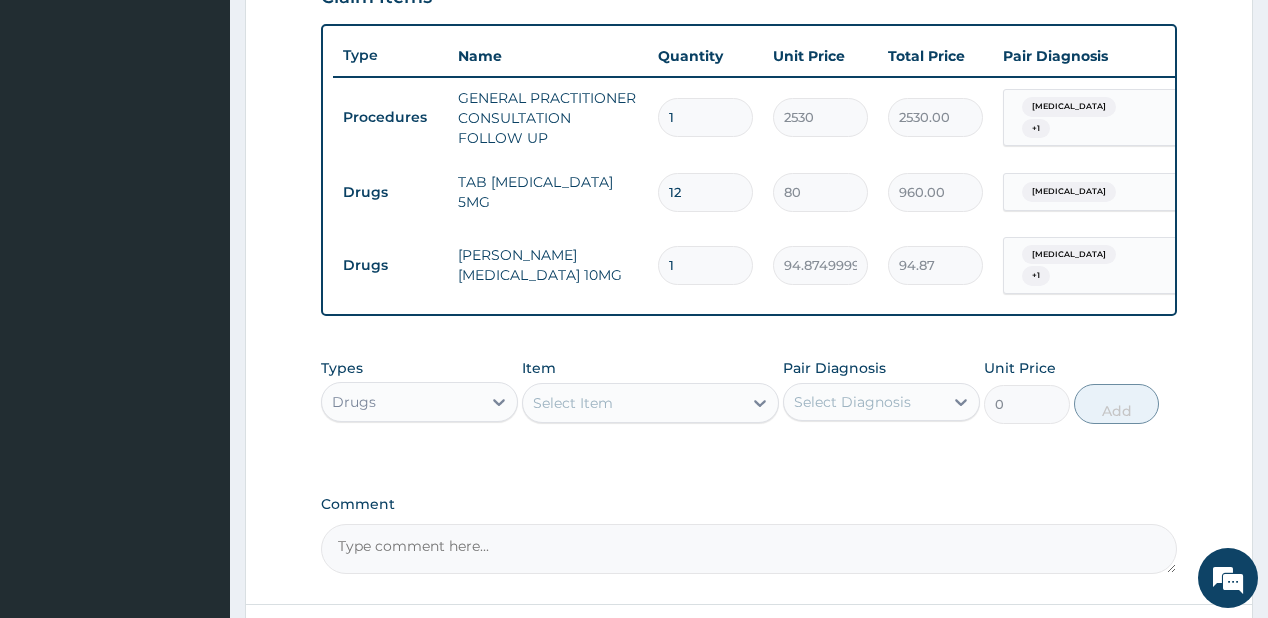 type 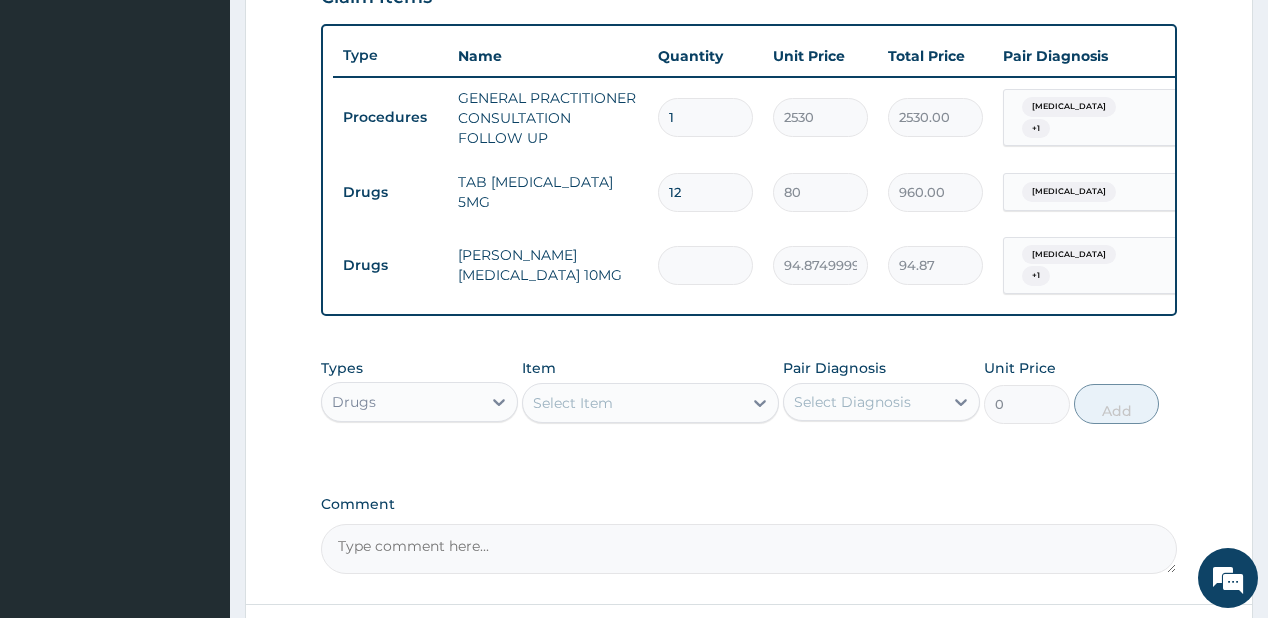 type on "0.00" 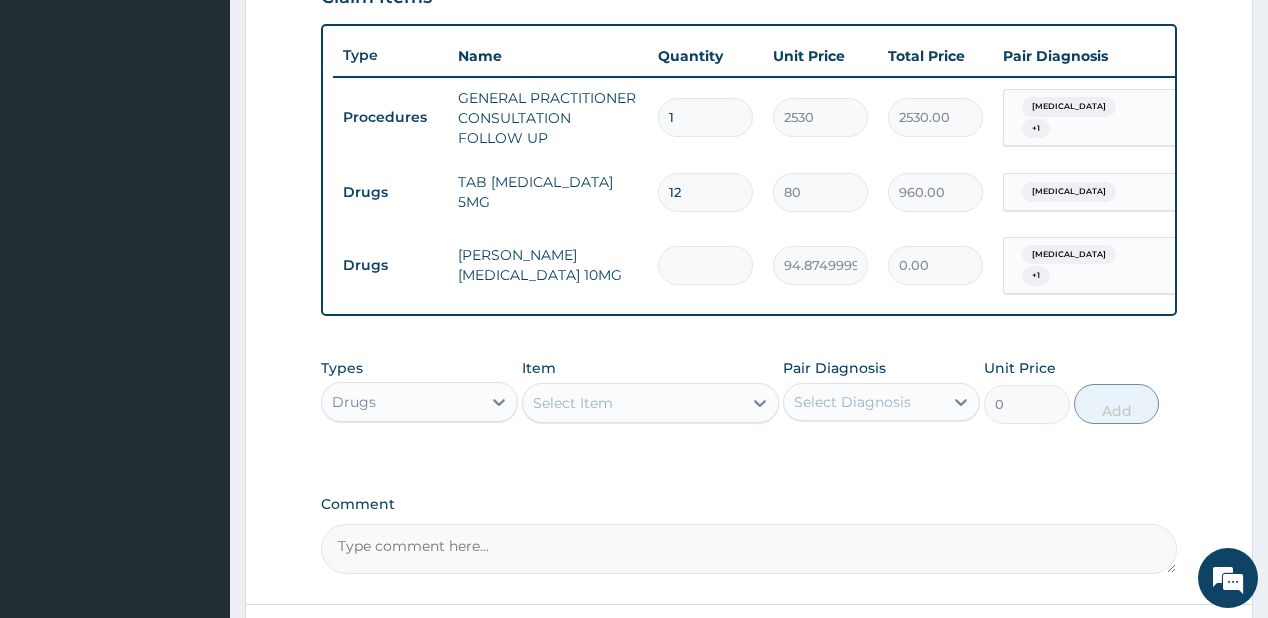 type on "5" 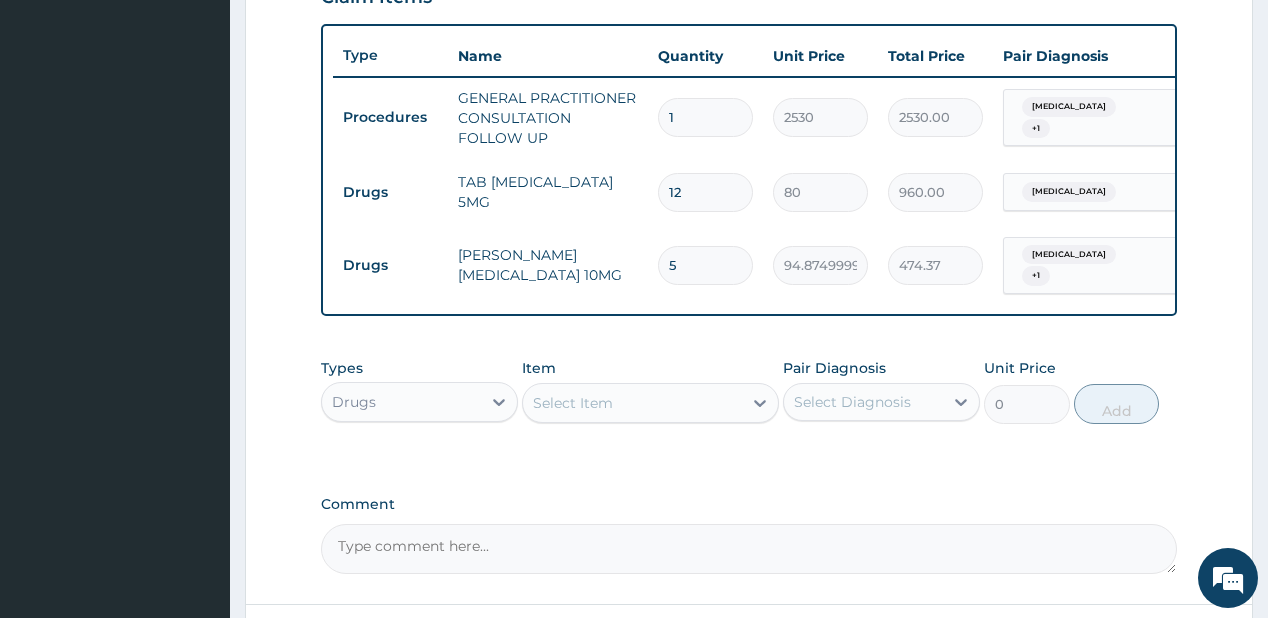 type on "5" 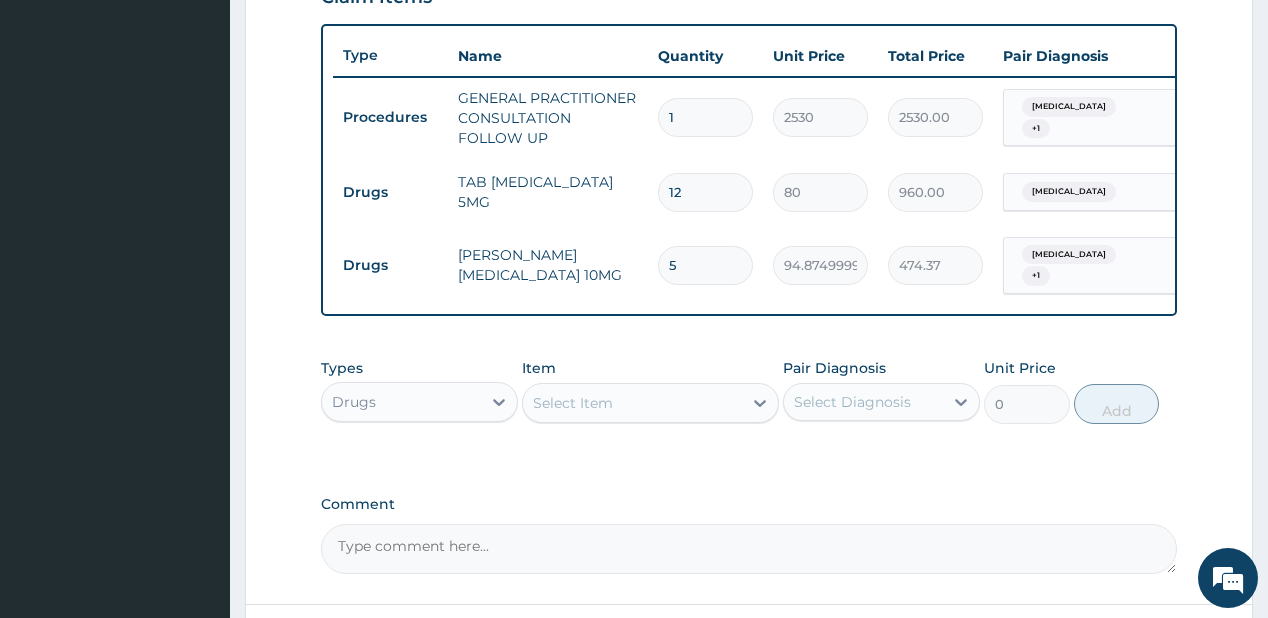 click on "Select Item" at bounding box center (573, 403) 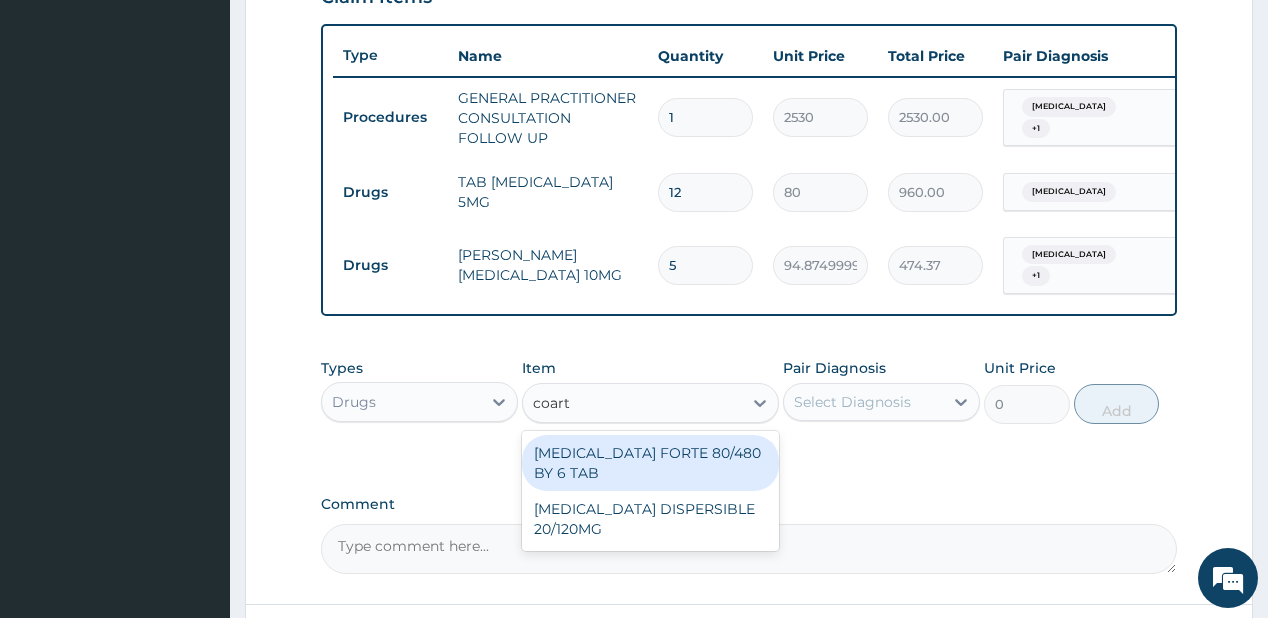 type on "coart" 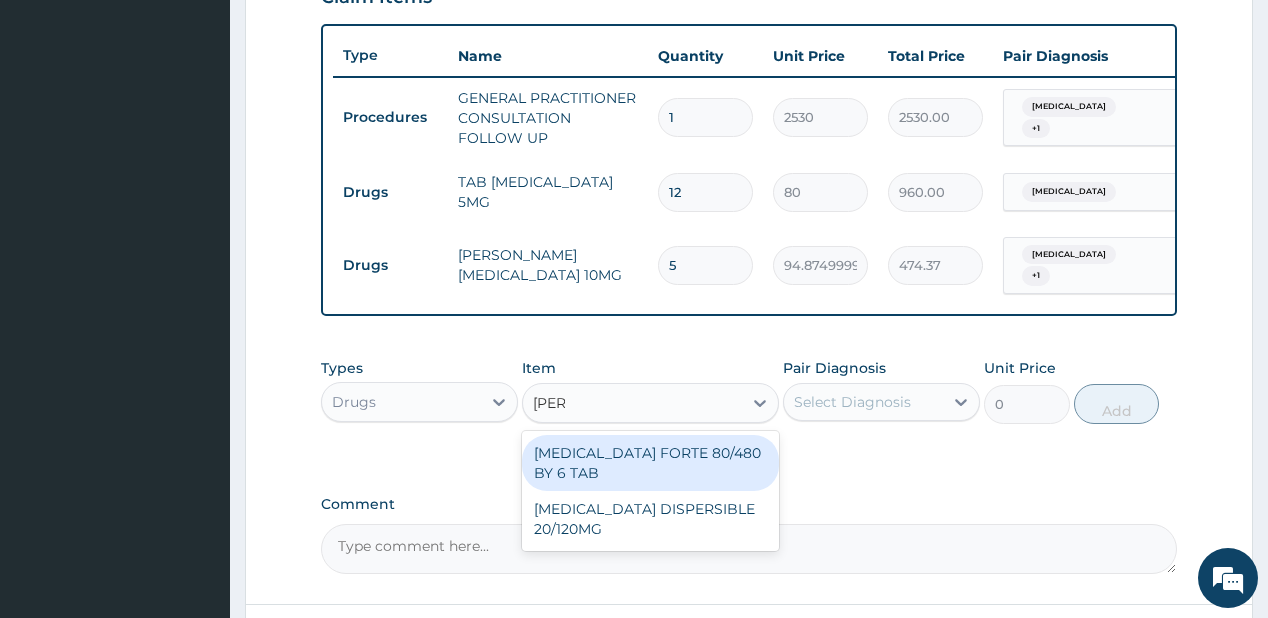 type on "coart" 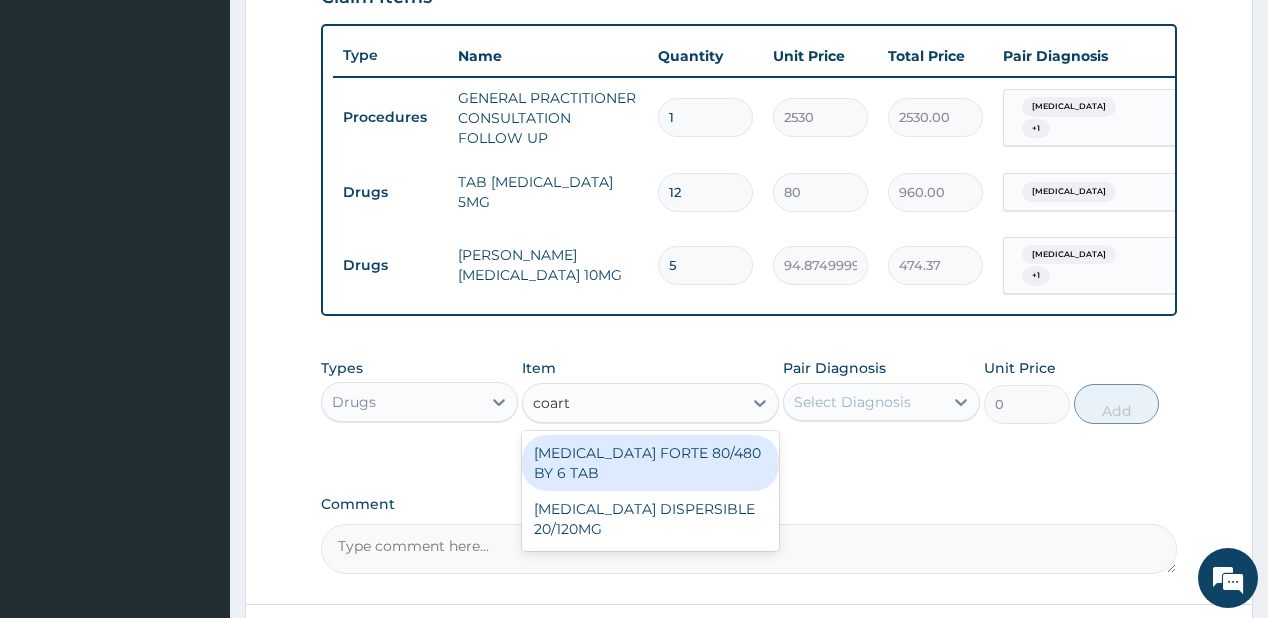 drag, startPoint x: 584, startPoint y: 475, endPoint x: 851, endPoint y: 379, distance: 283.73404 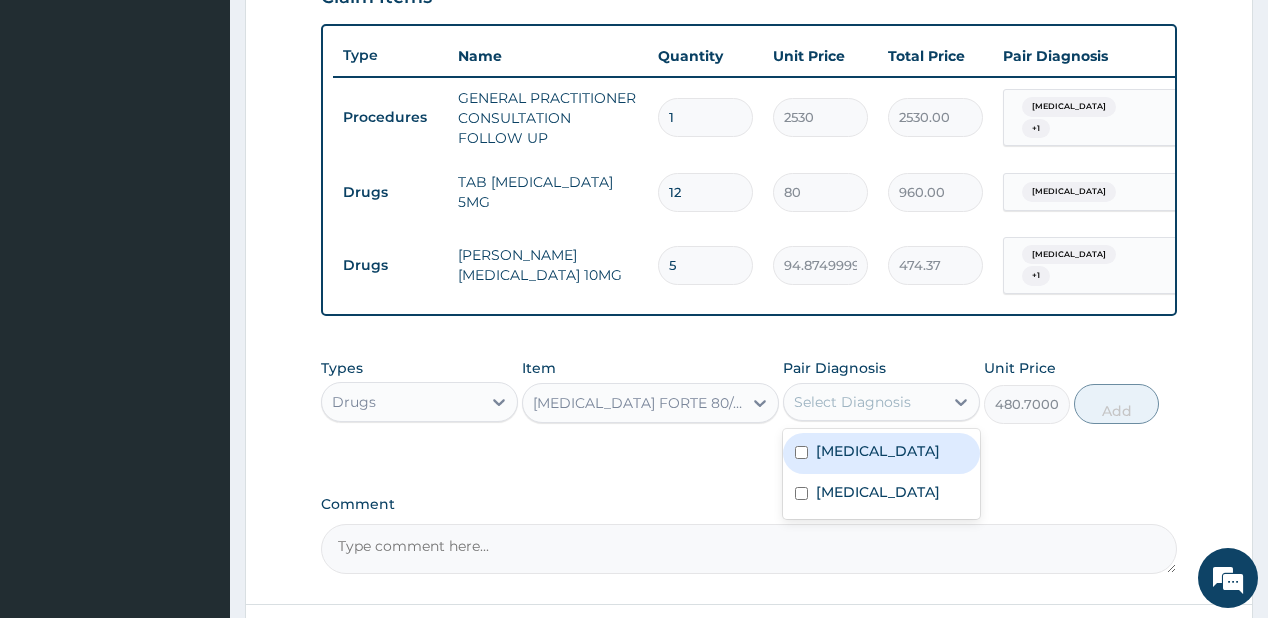 click on "Select Diagnosis" at bounding box center [852, 402] 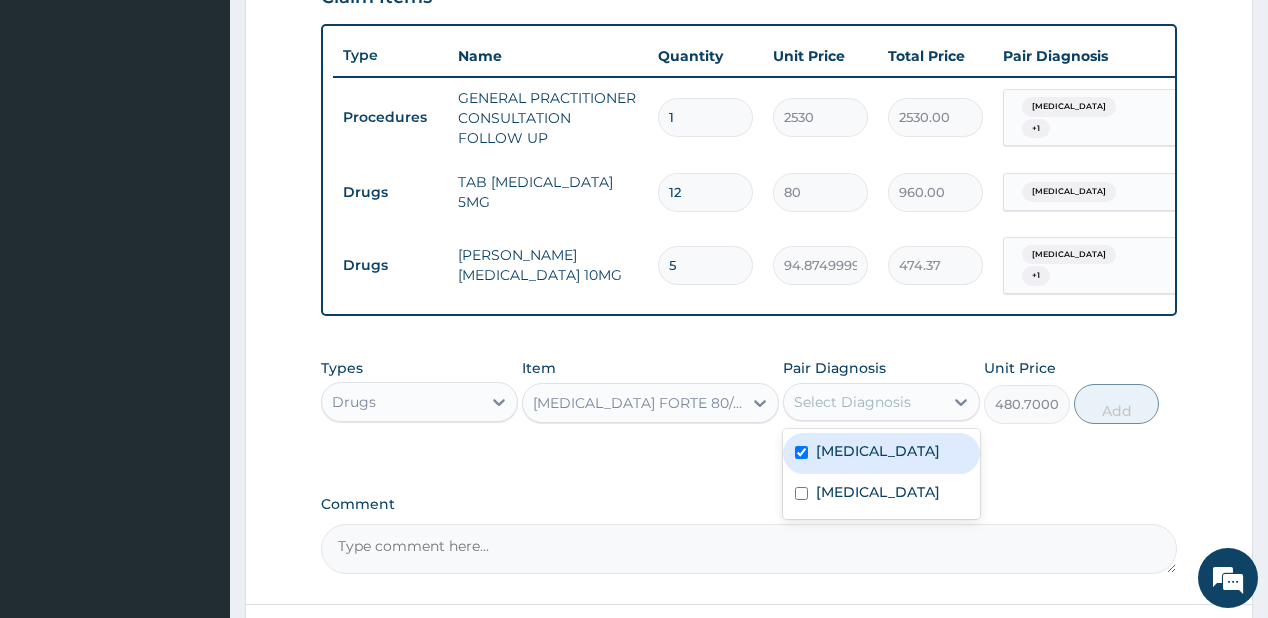 checkbox on "true" 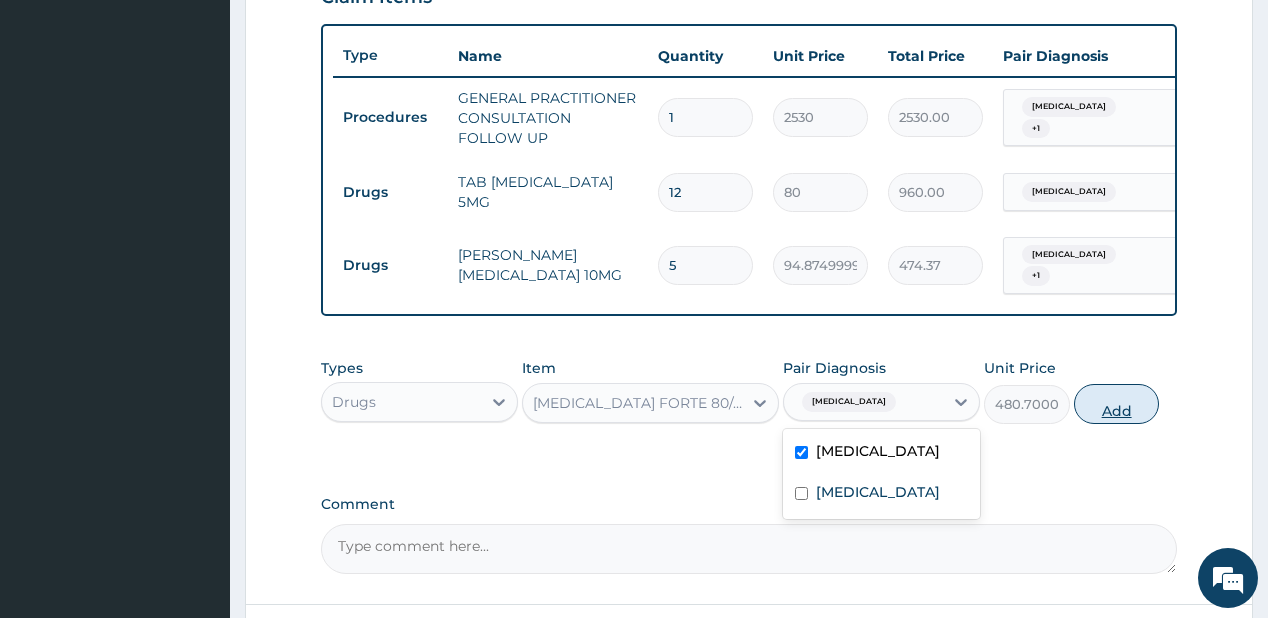 click on "Add" at bounding box center [1117, 404] 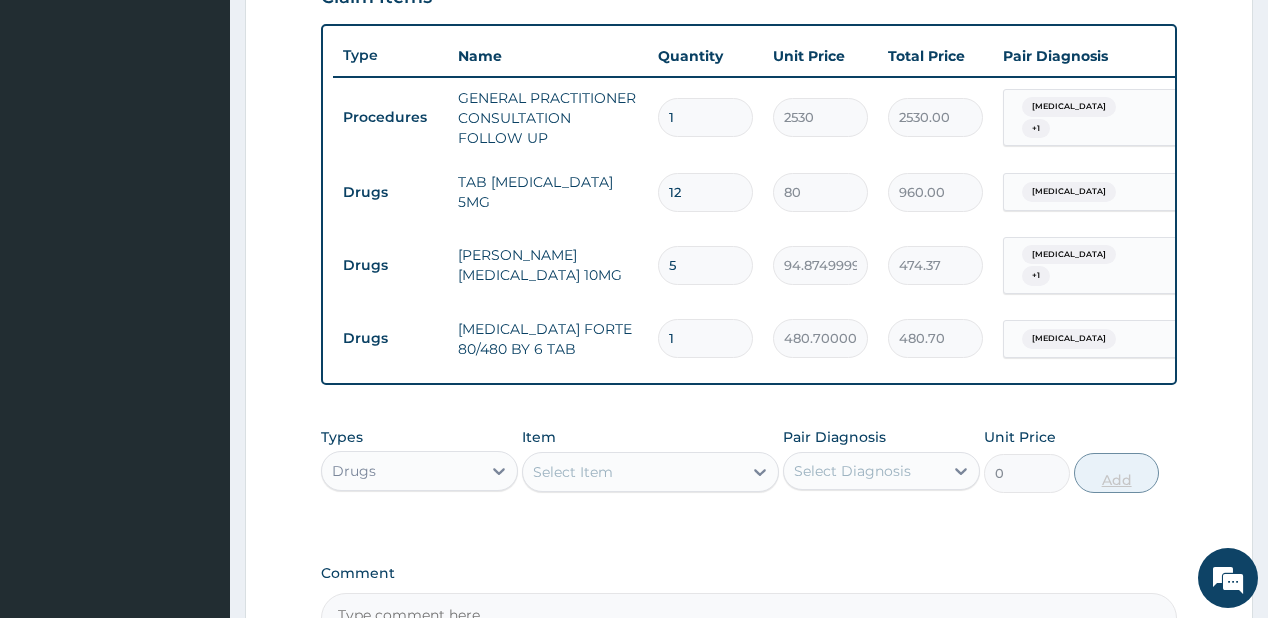type 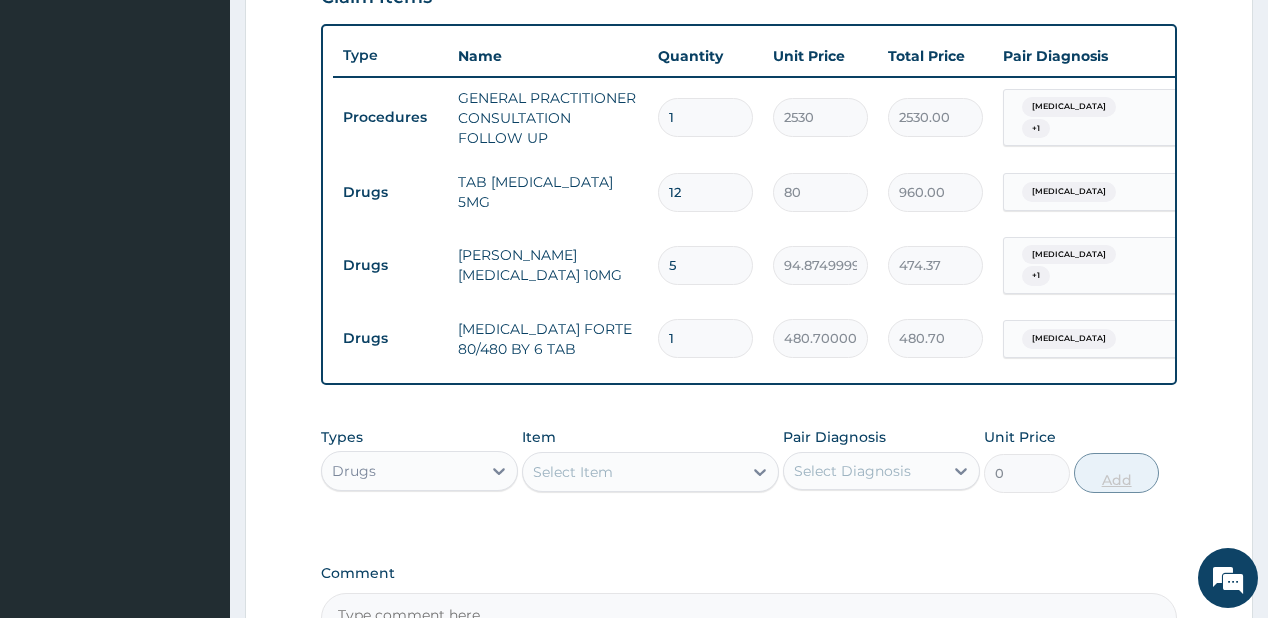 type on "0.00" 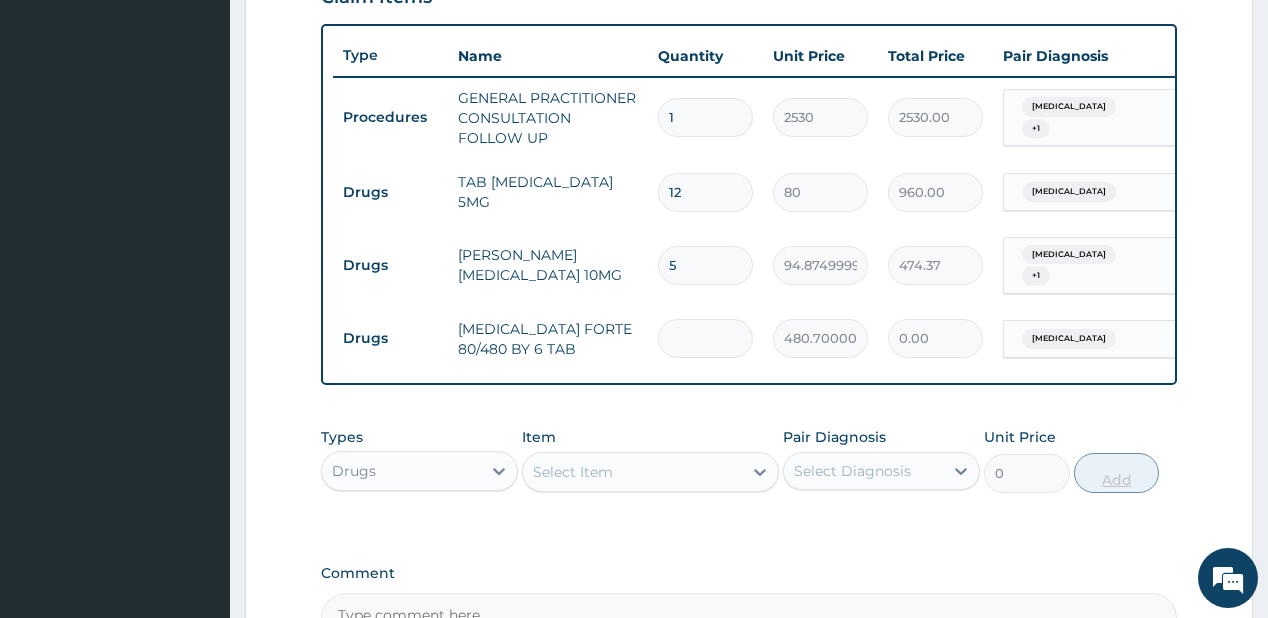 type on "6" 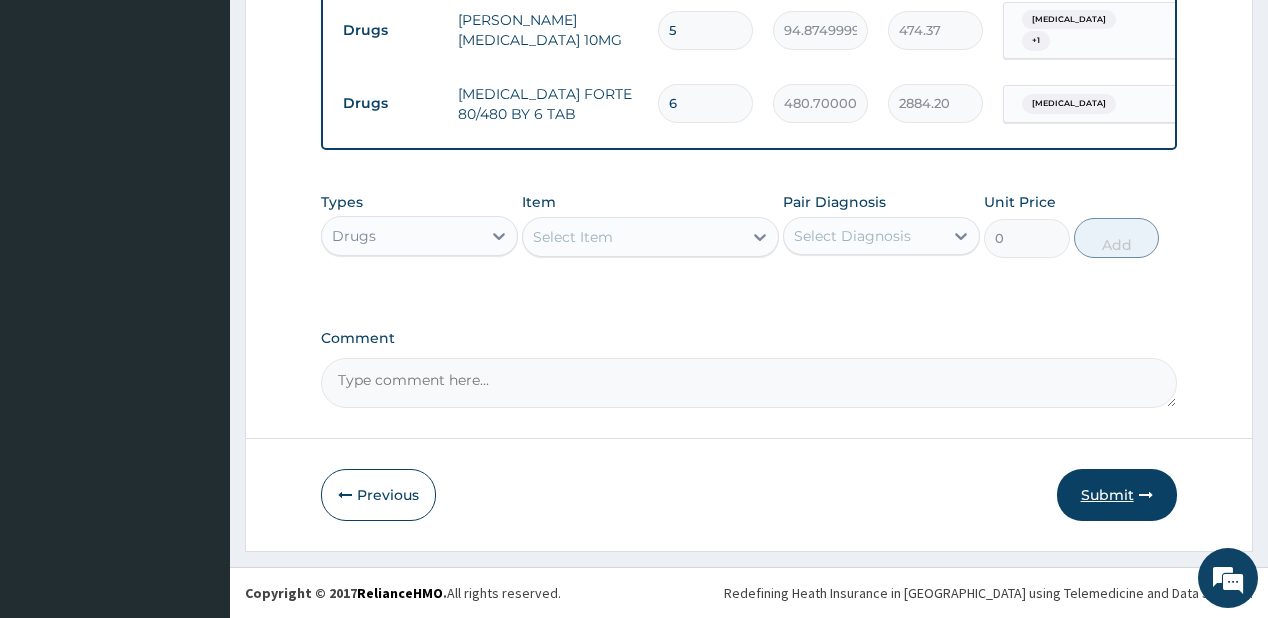 type on "6" 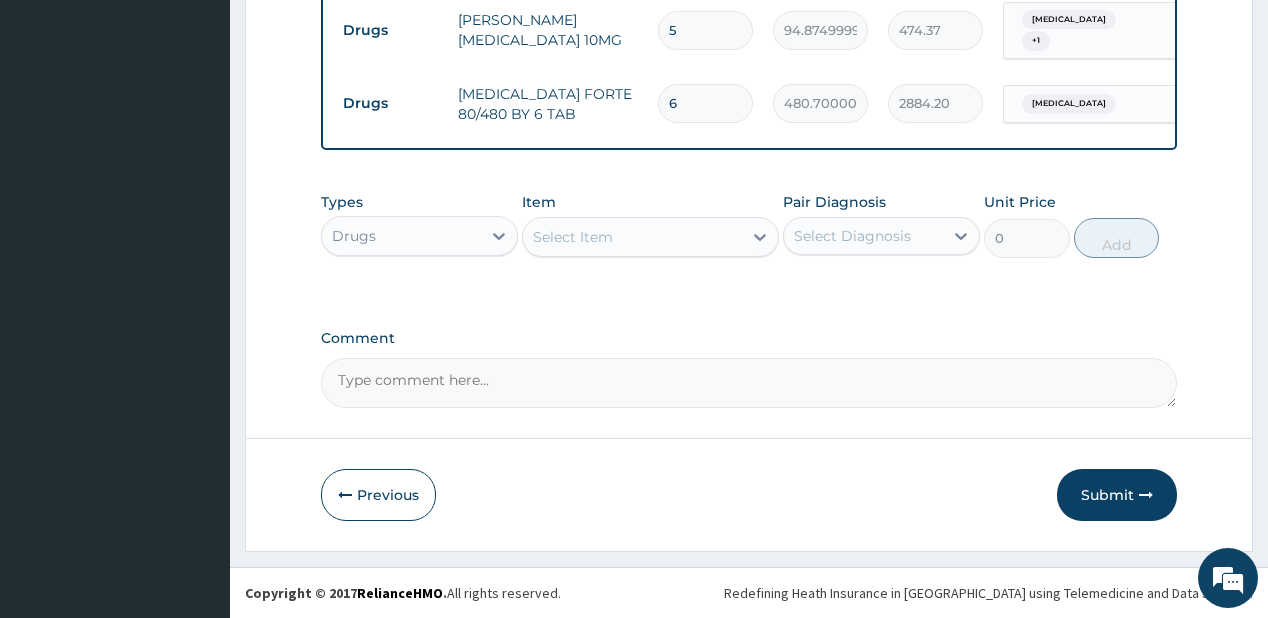 click on "Submit" at bounding box center [1117, 495] 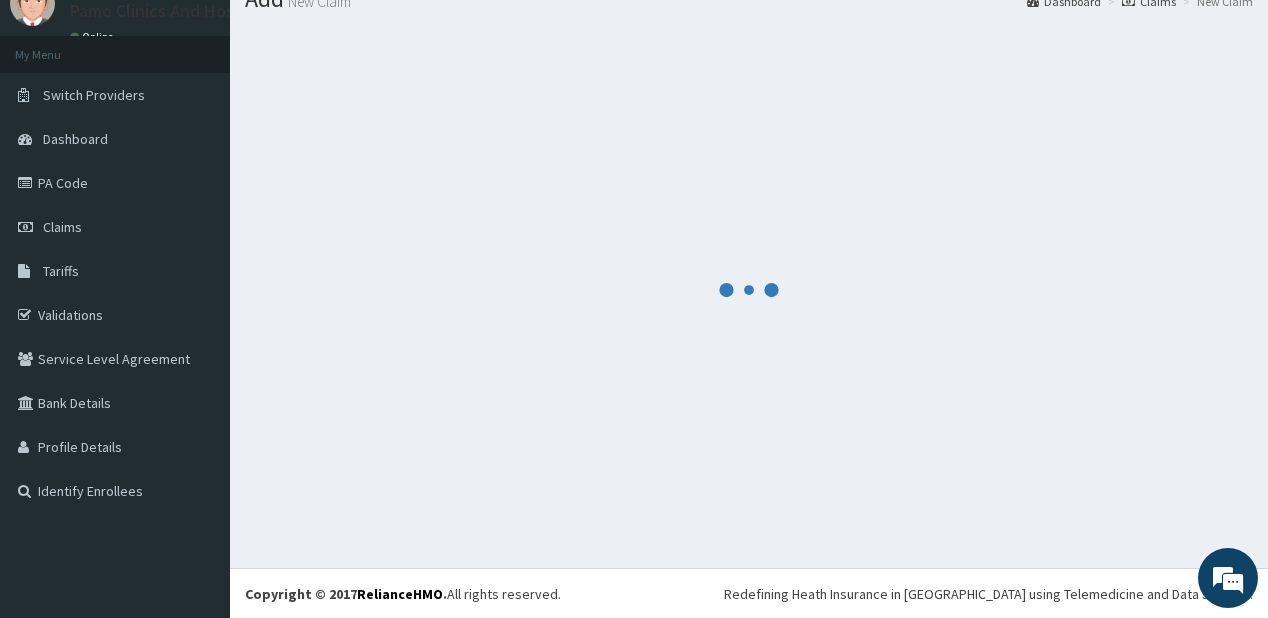 scroll, scrollTop: 955, scrollLeft: 0, axis: vertical 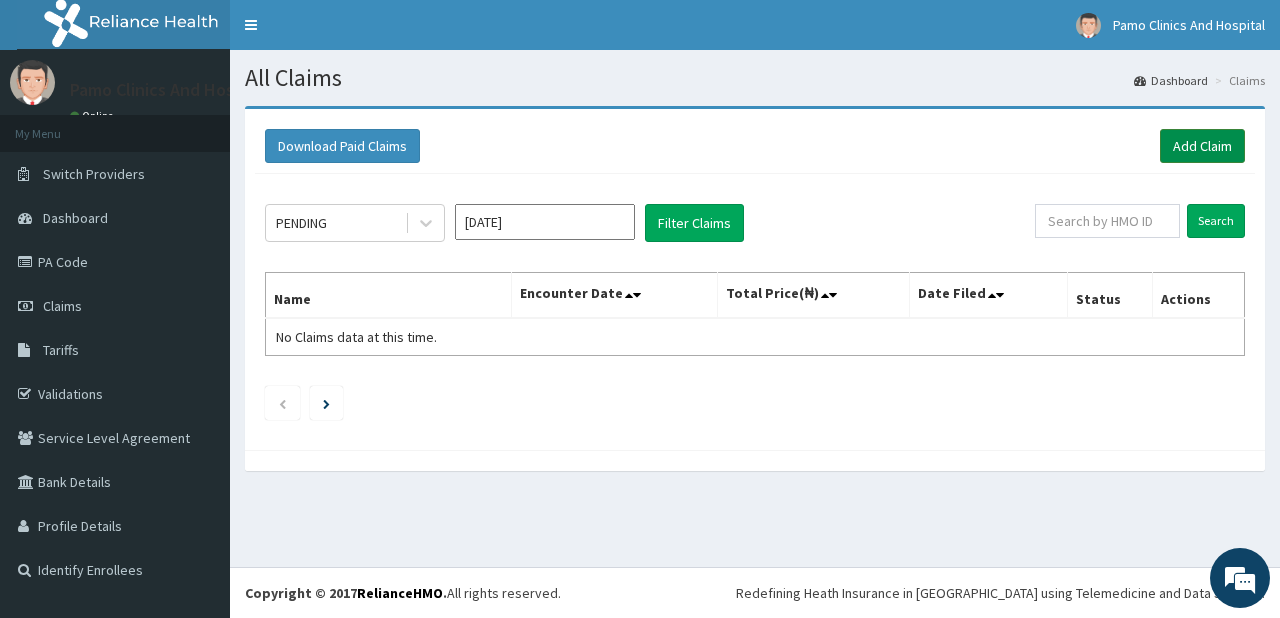 click on "Add Claim" at bounding box center [1202, 146] 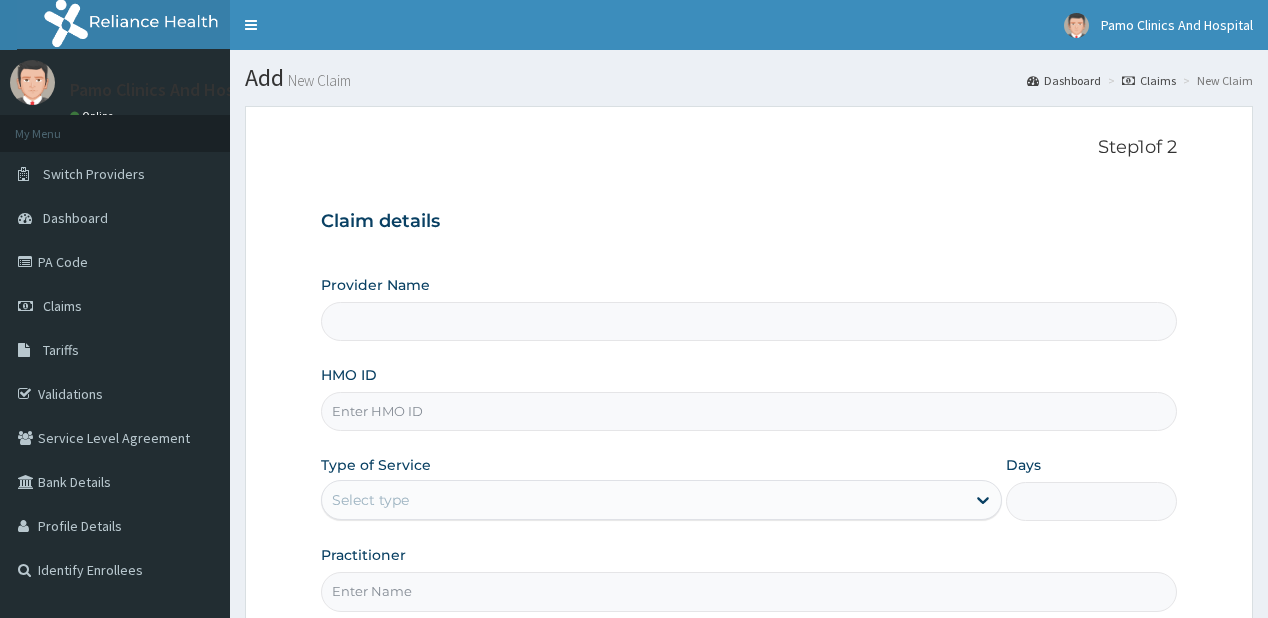 scroll, scrollTop: 0, scrollLeft: 0, axis: both 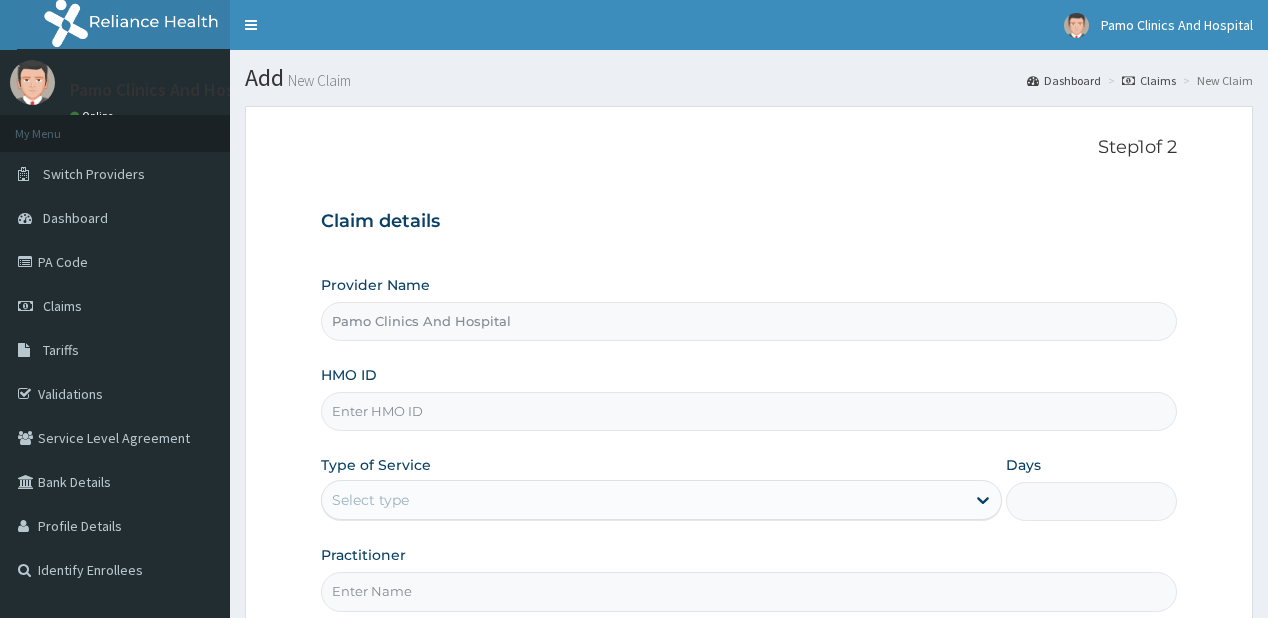 click on "HMO ID" at bounding box center (748, 411) 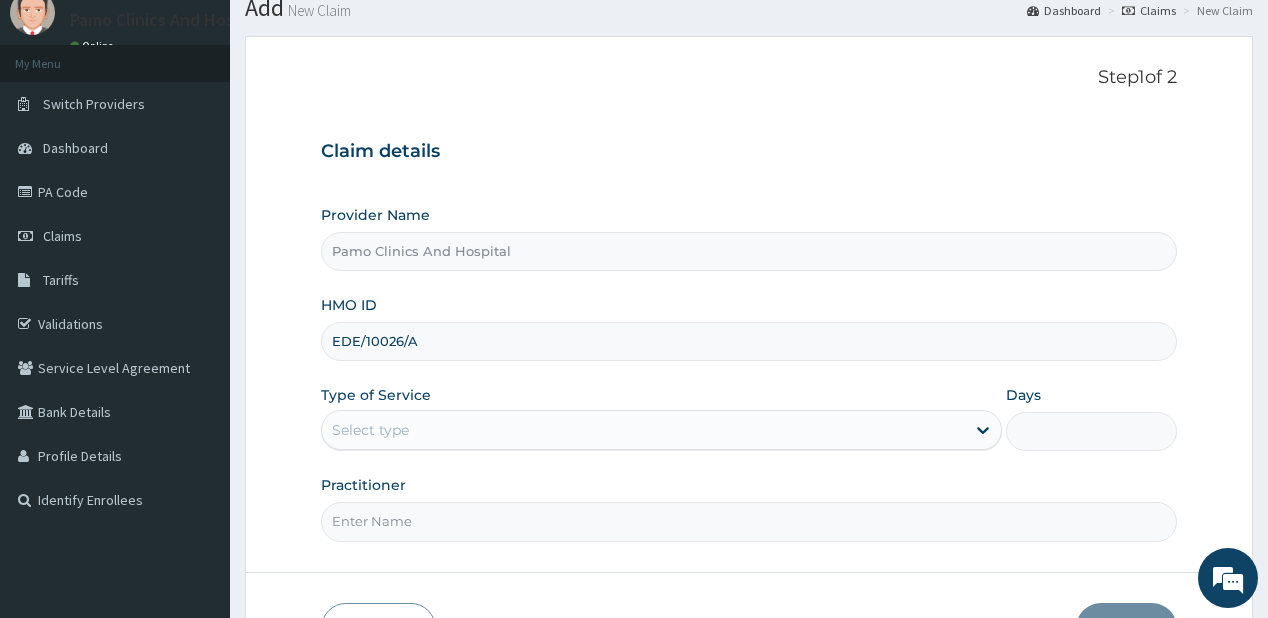 scroll, scrollTop: 80, scrollLeft: 0, axis: vertical 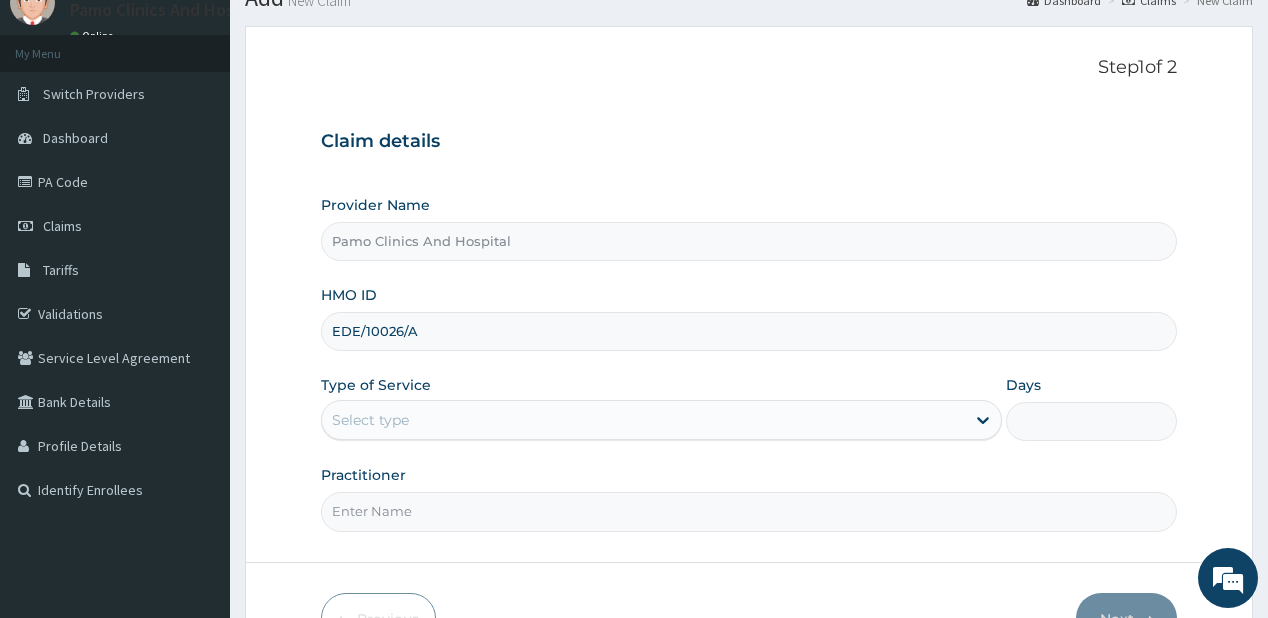 type on "EDE/10026/A" 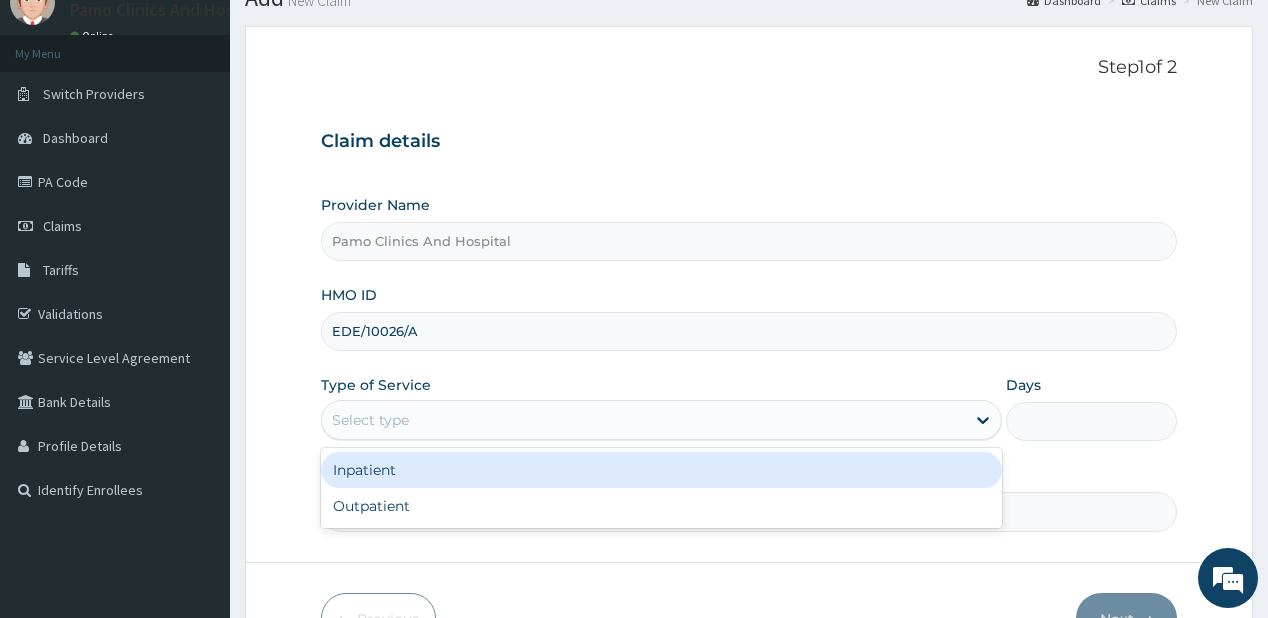 click on "Select type" at bounding box center [370, 420] 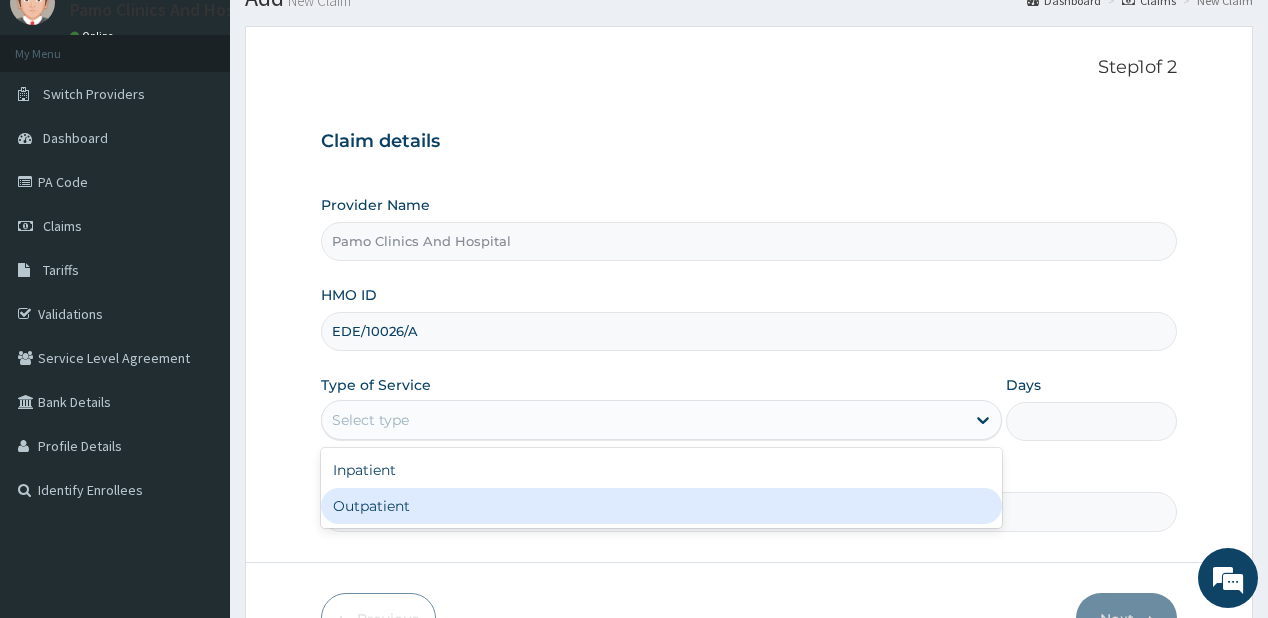 click on "Outpatient" at bounding box center (661, 506) 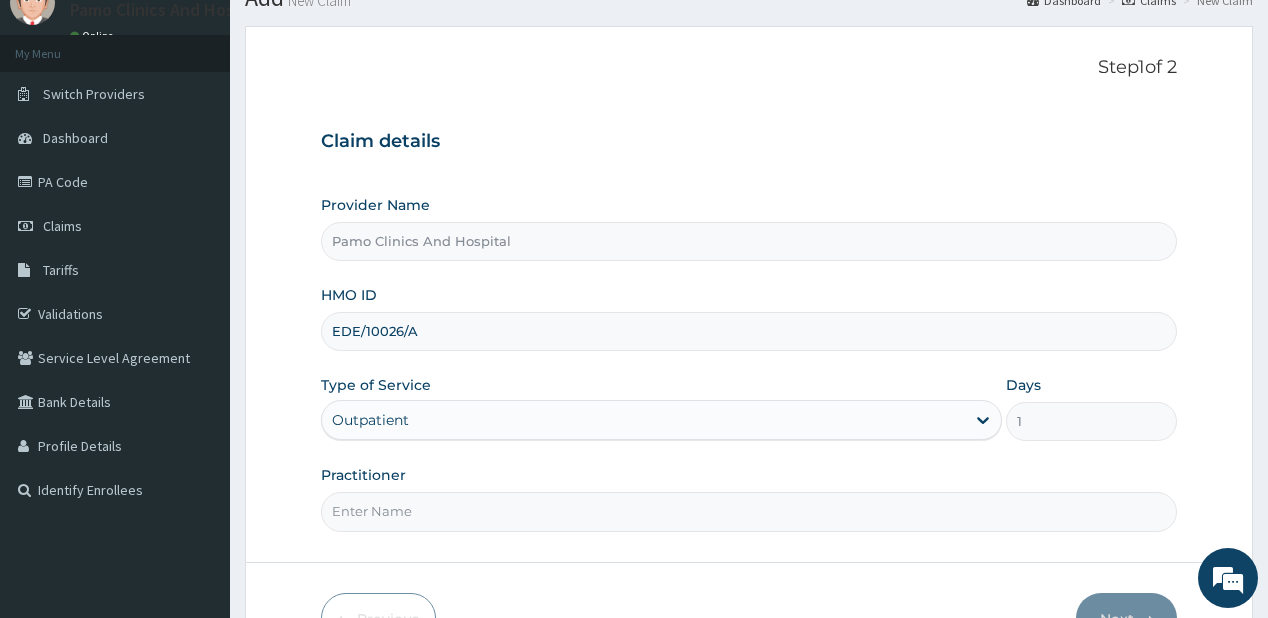 click on "Practitioner" at bounding box center (748, 511) 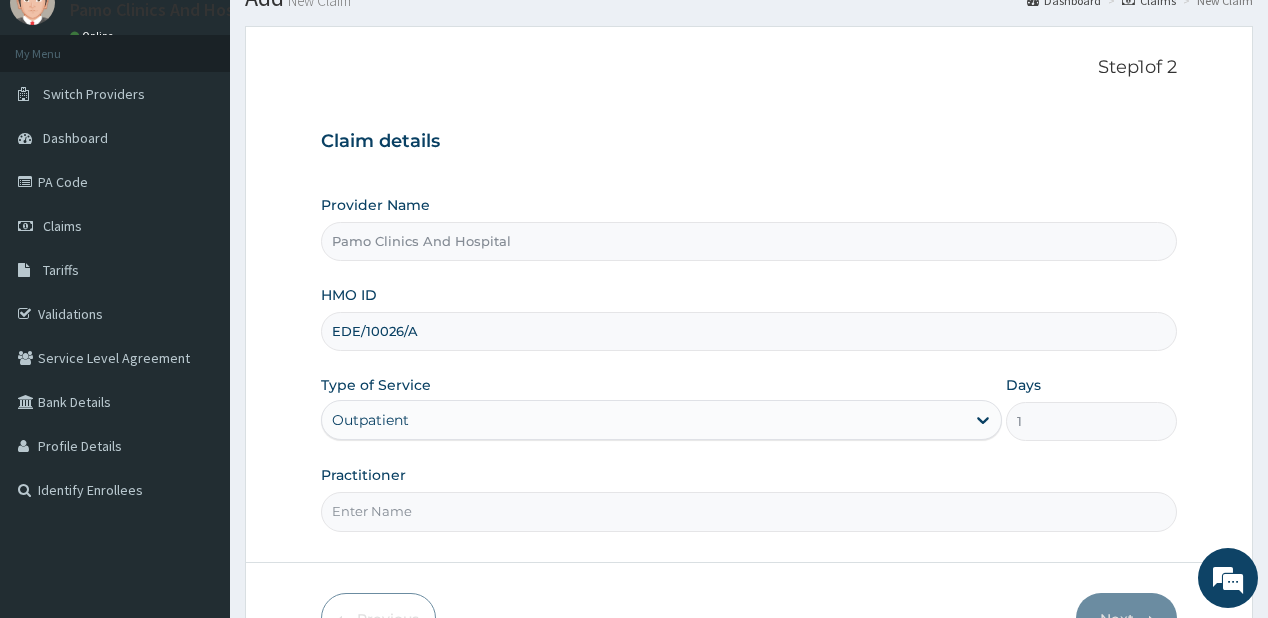 type on "[PERSON_NAME]" 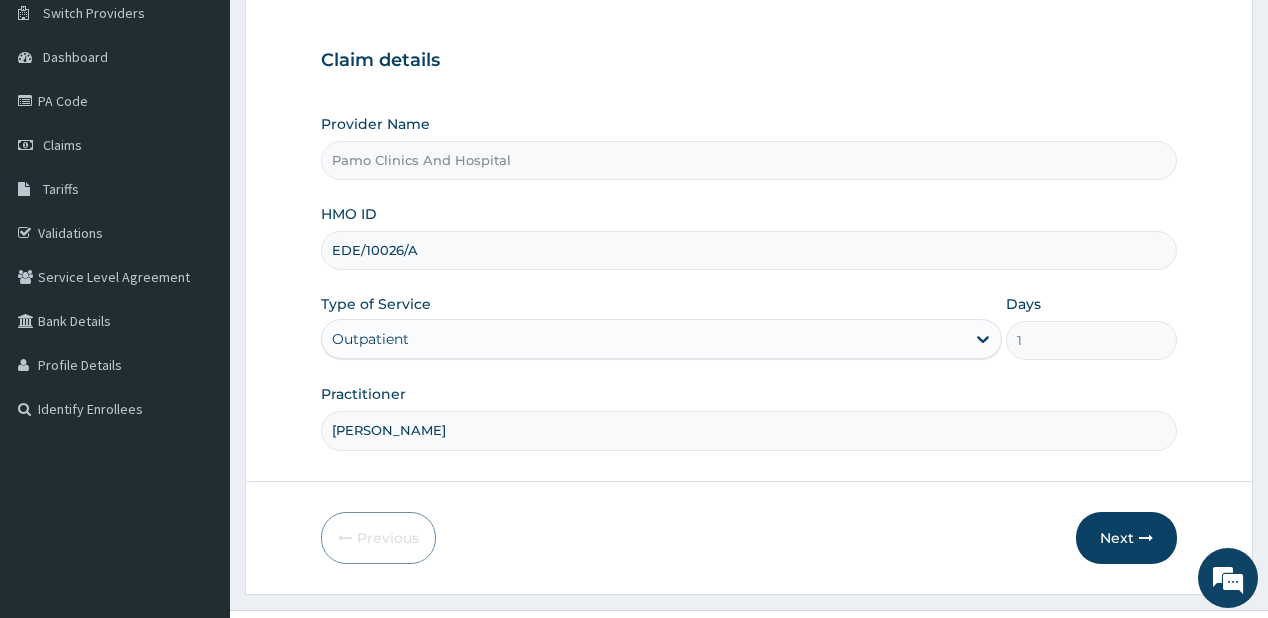 scroll, scrollTop: 200, scrollLeft: 0, axis: vertical 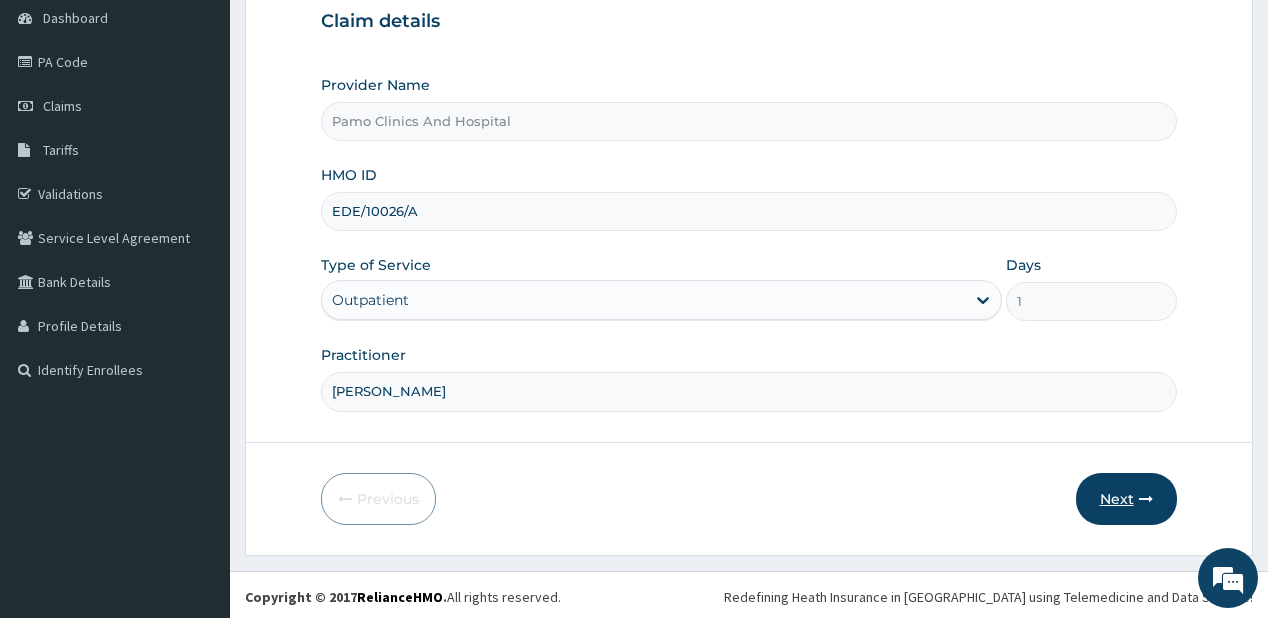 click on "Next" at bounding box center (1126, 499) 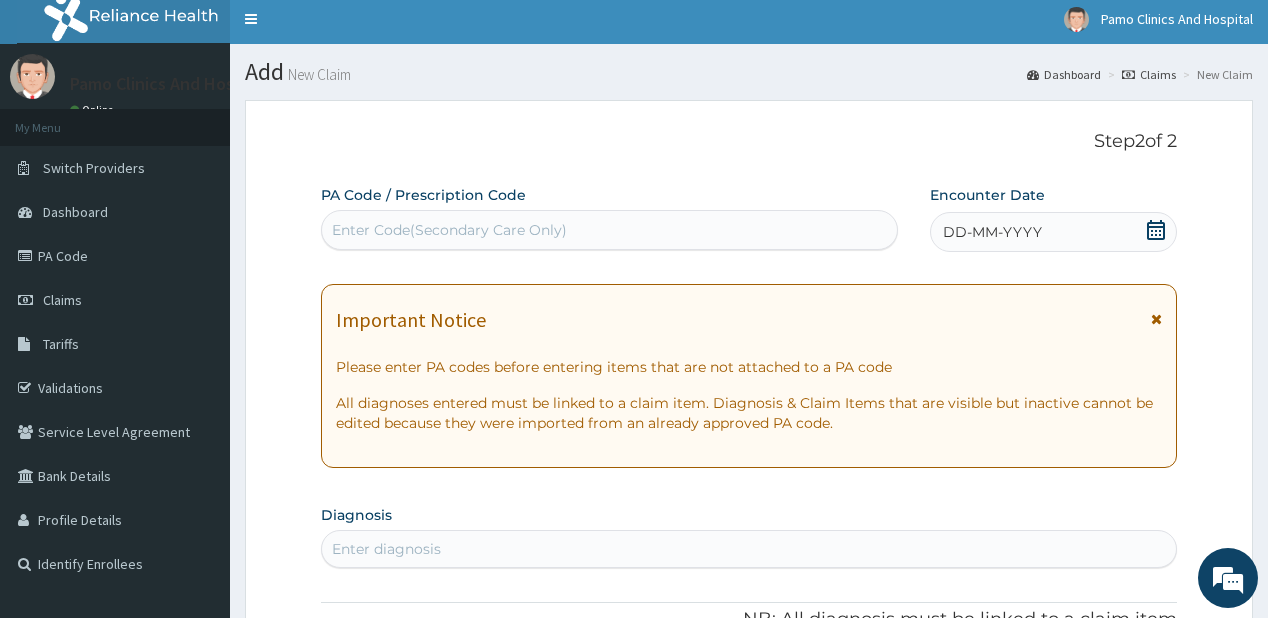 scroll, scrollTop: 0, scrollLeft: 0, axis: both 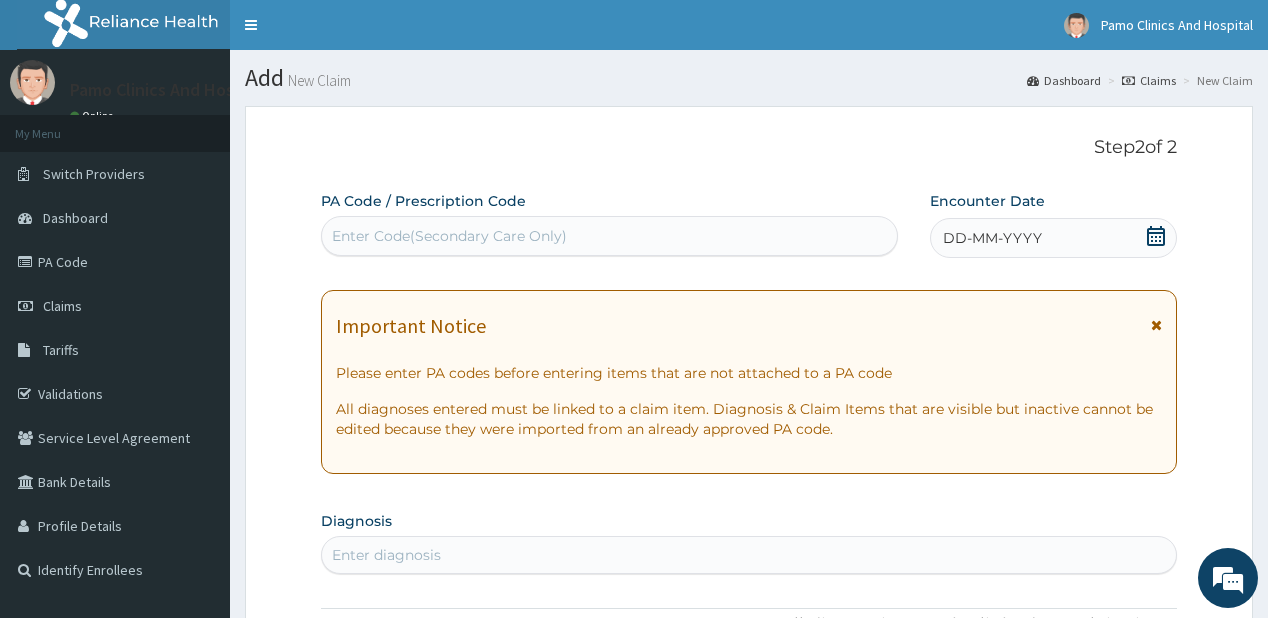 click on "DD-MM-YYYY" at bounding box center [1053, 238] 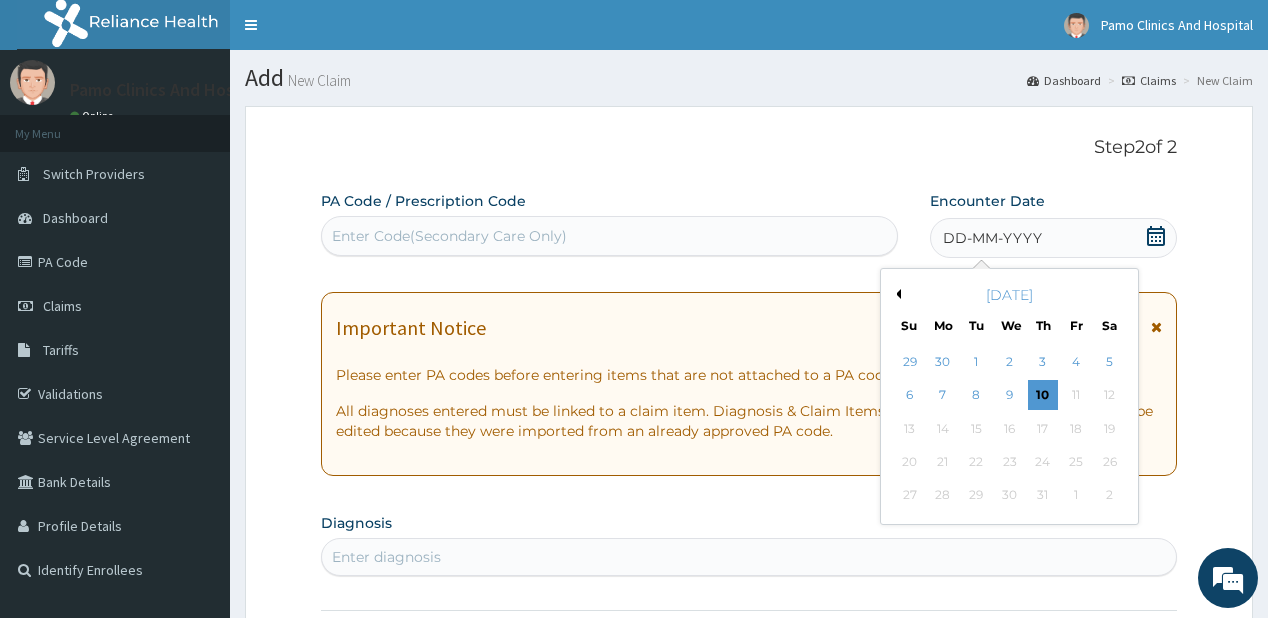 click on "Previous Month" at bounding box center [896, 294] 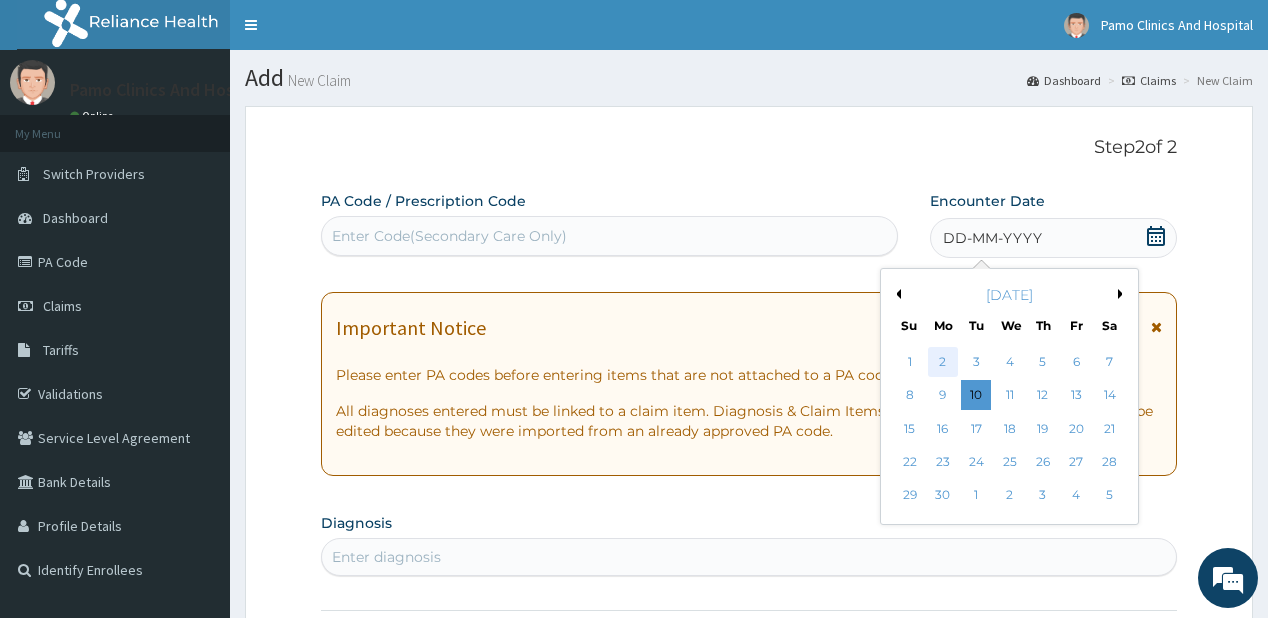 click on "2" at bounding box center (943, 362) 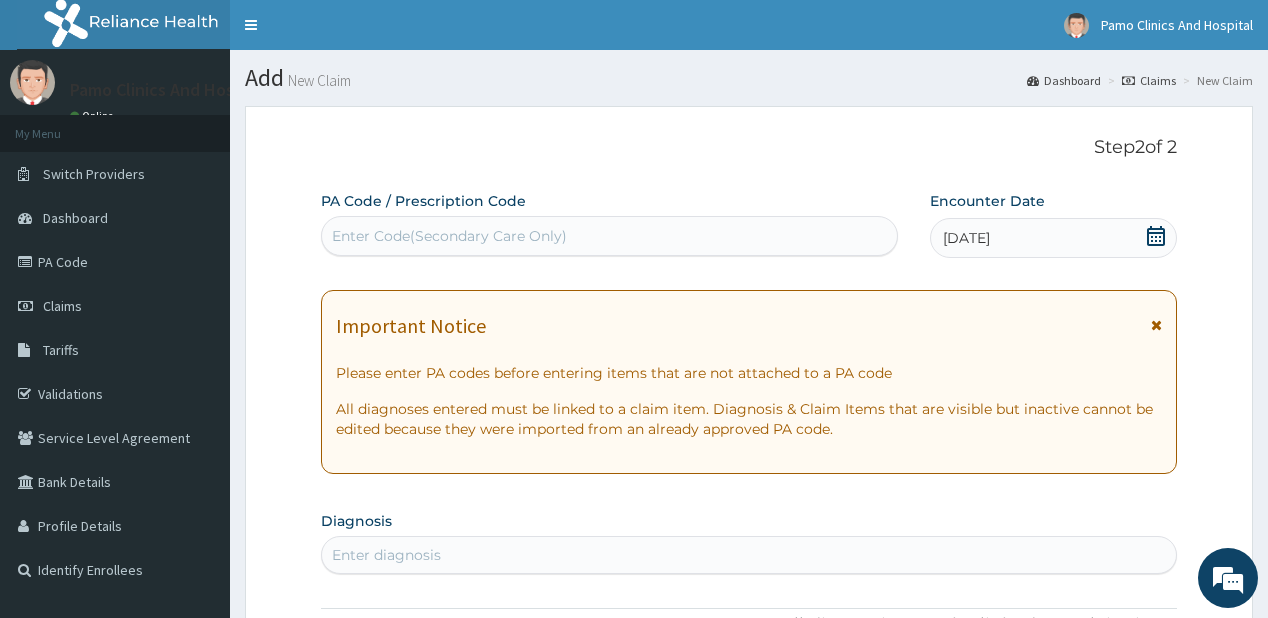 click on "Enter diagnosis" at bounding box center (386, 555) 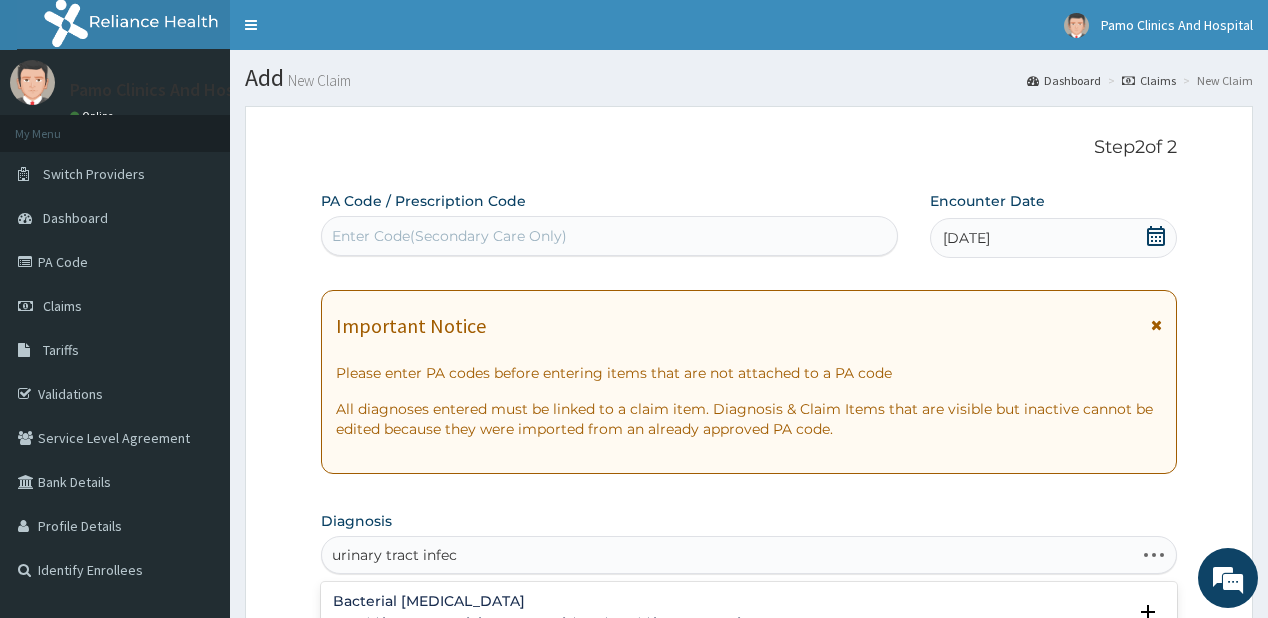 type on "urinary tract infect" 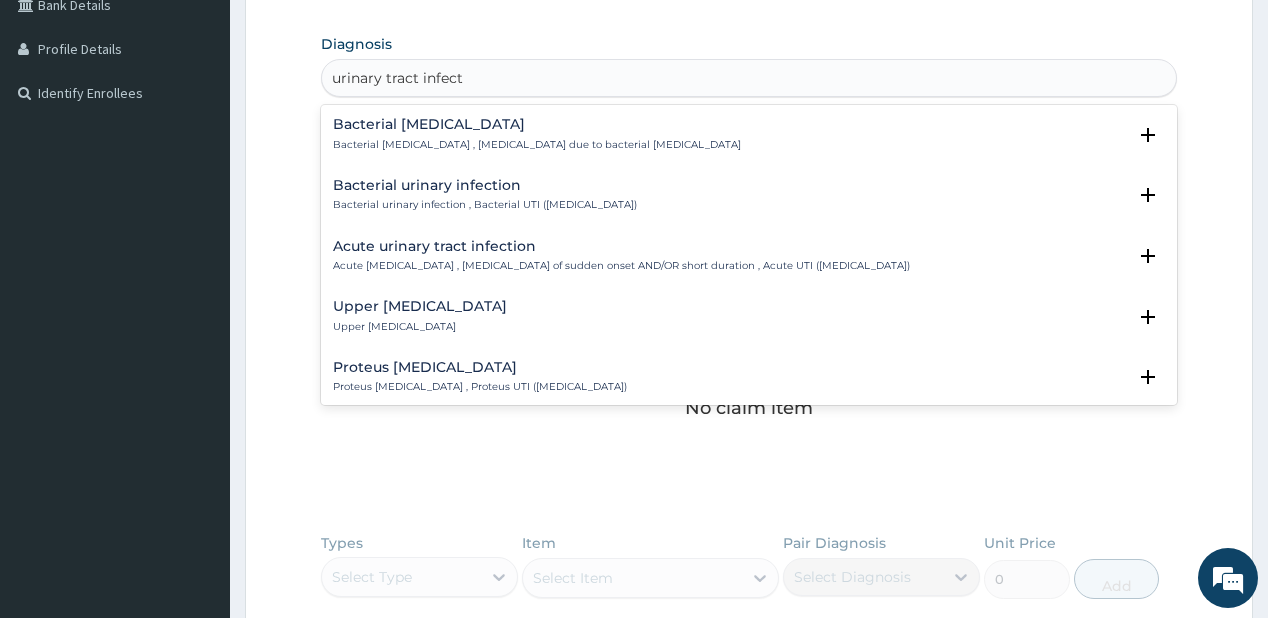 scroll, scrollTop: 480, scrollLeft: 0, axis: vertical 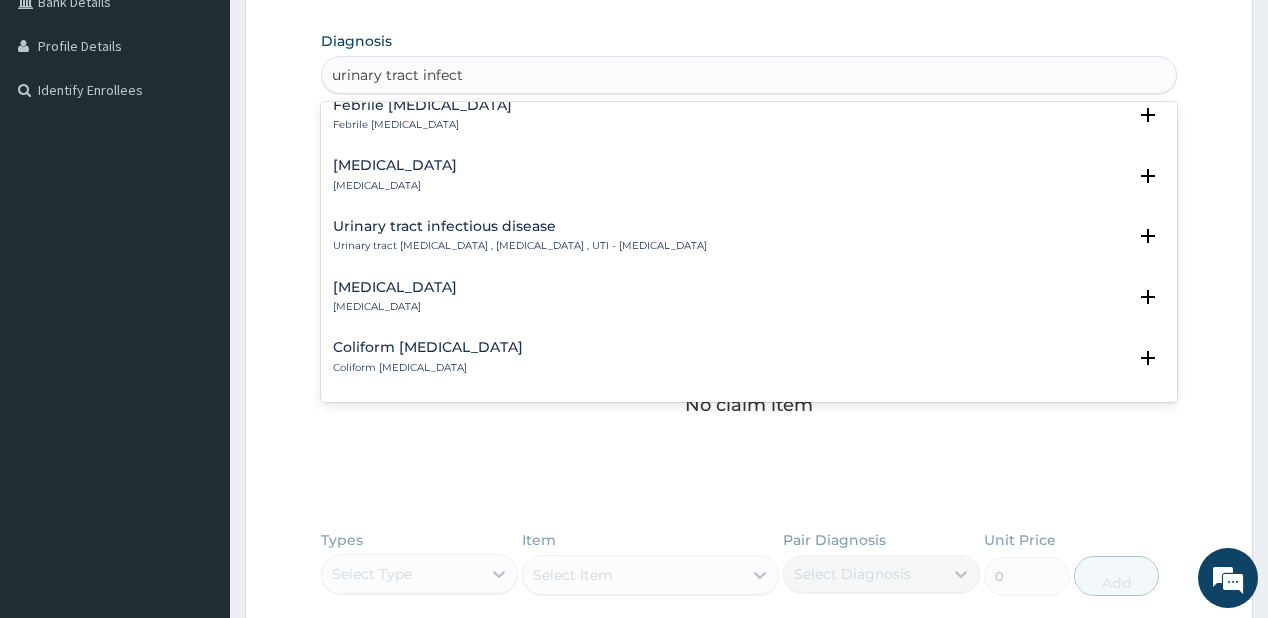 click on "Urinary tract infectious disease" at bounding box center [520, 226] 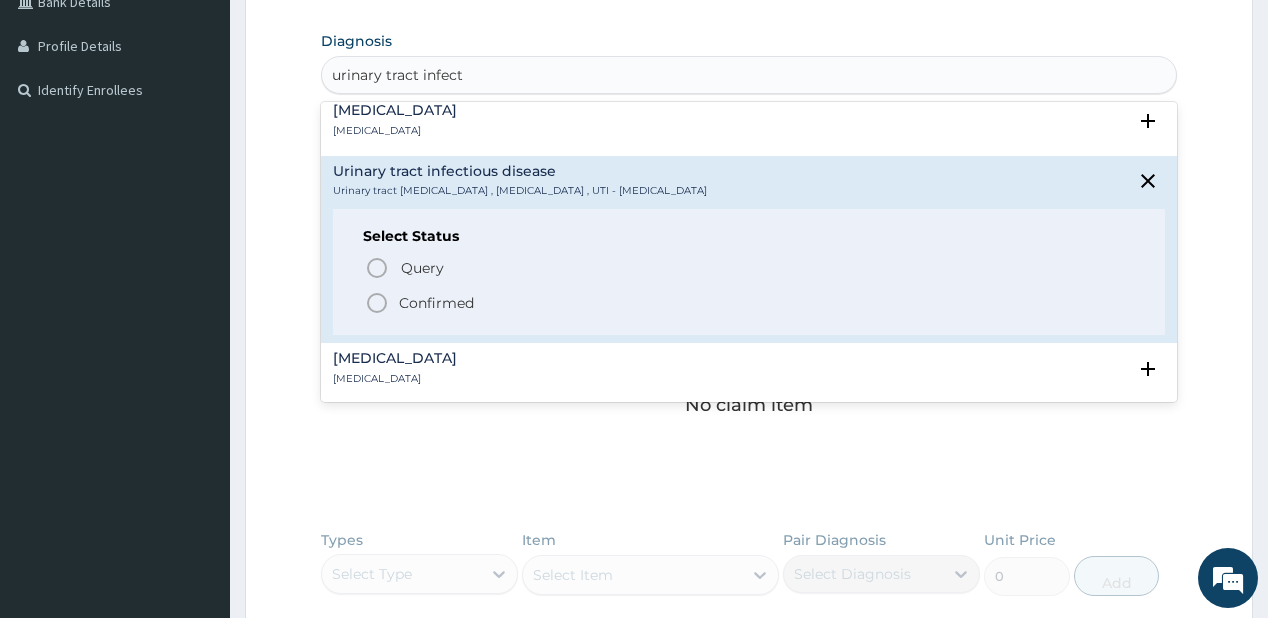 scroll, scrollTop: 480, scrollLeft: 0, axis: vertical 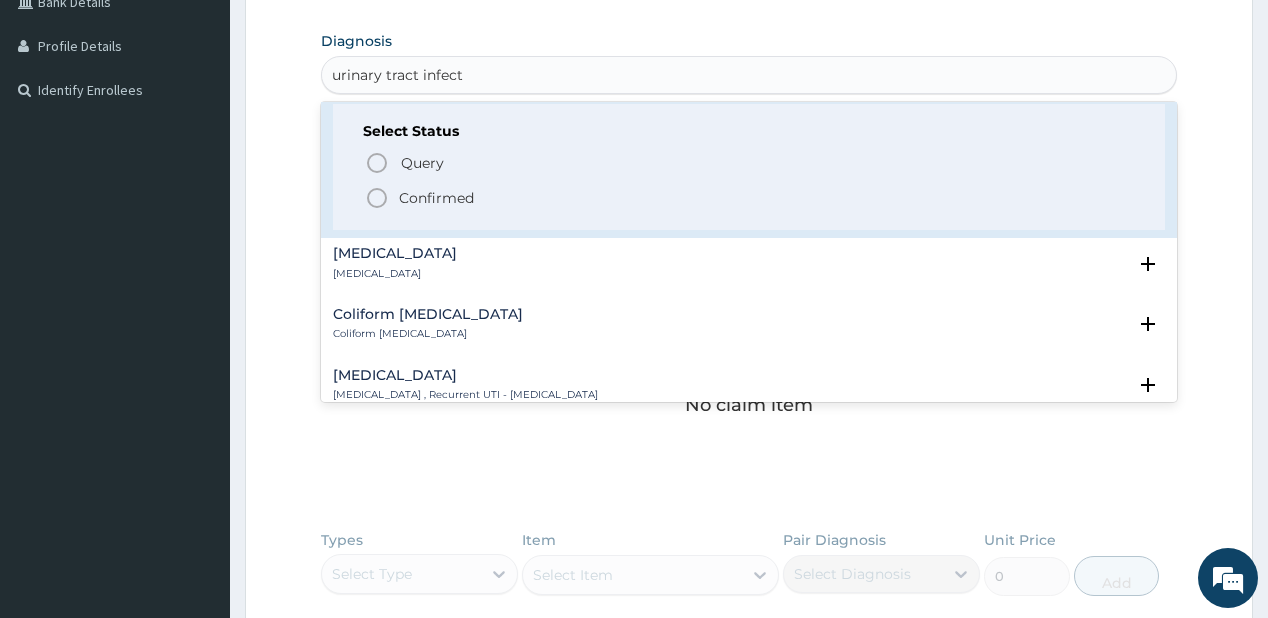 click on "Confirmed" at bounding box center (436, 198) 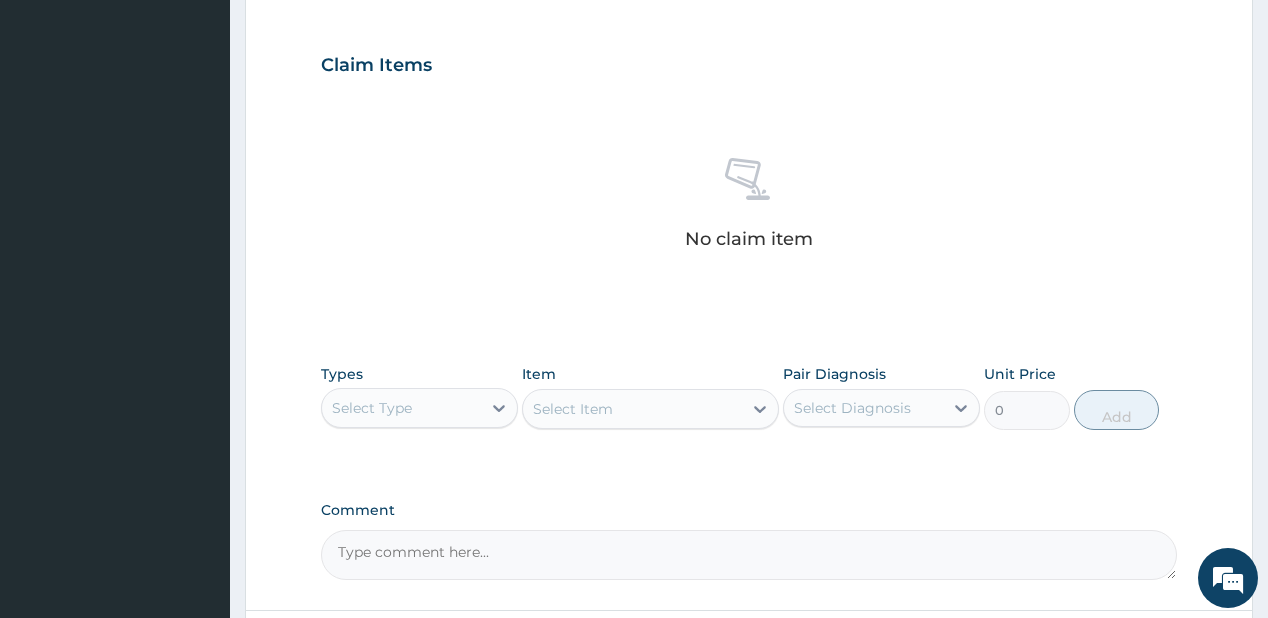 scroll, scrollTop: 720, scrollLeft: 0, axis: vertical 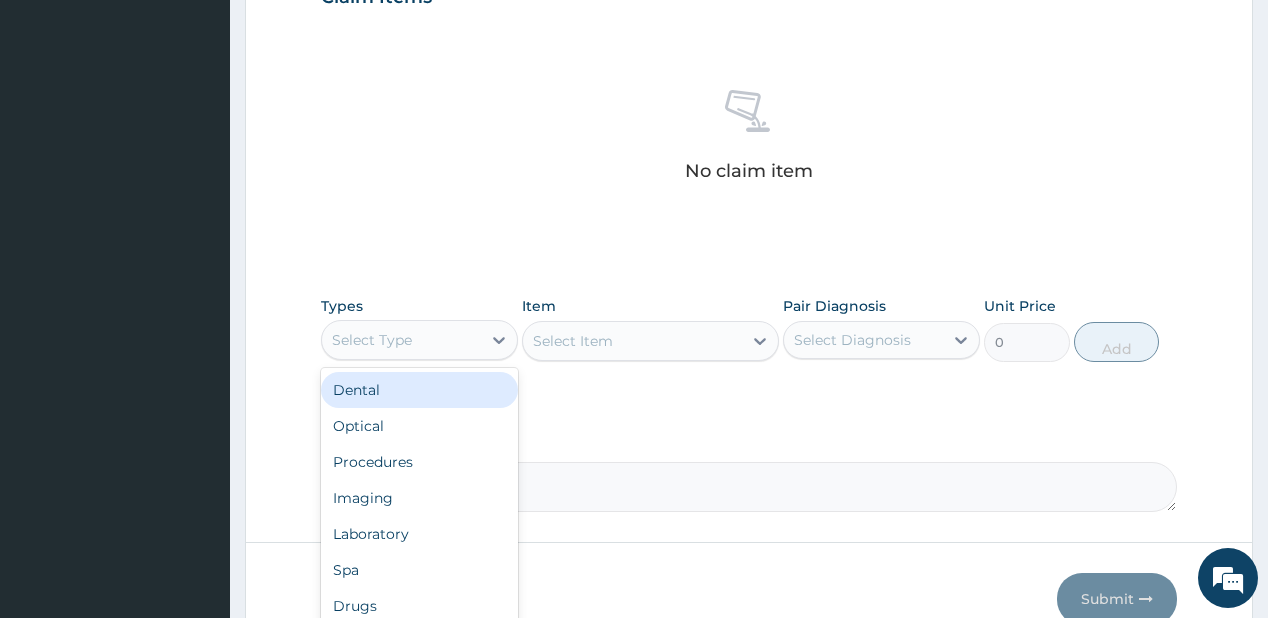 click on "Select Type" at bounding box center (401, 340) 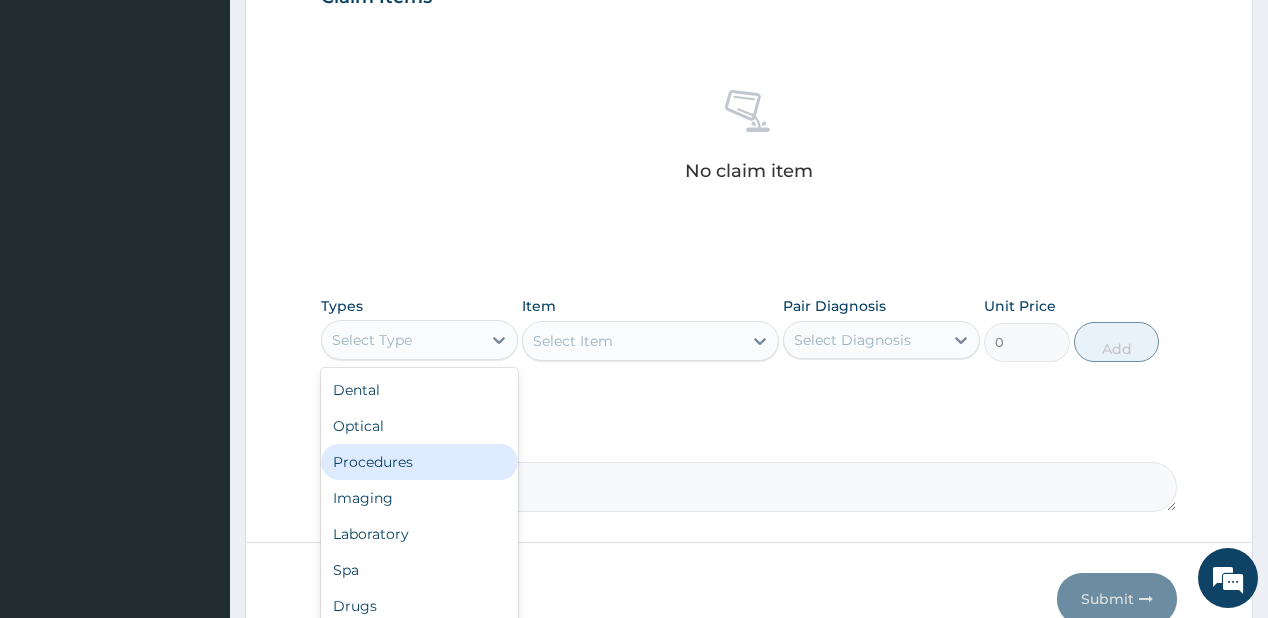 drag, startPoint x: 351, startPoint y: 464, endPoint x: 356, endPoint y: 452, distance: 13 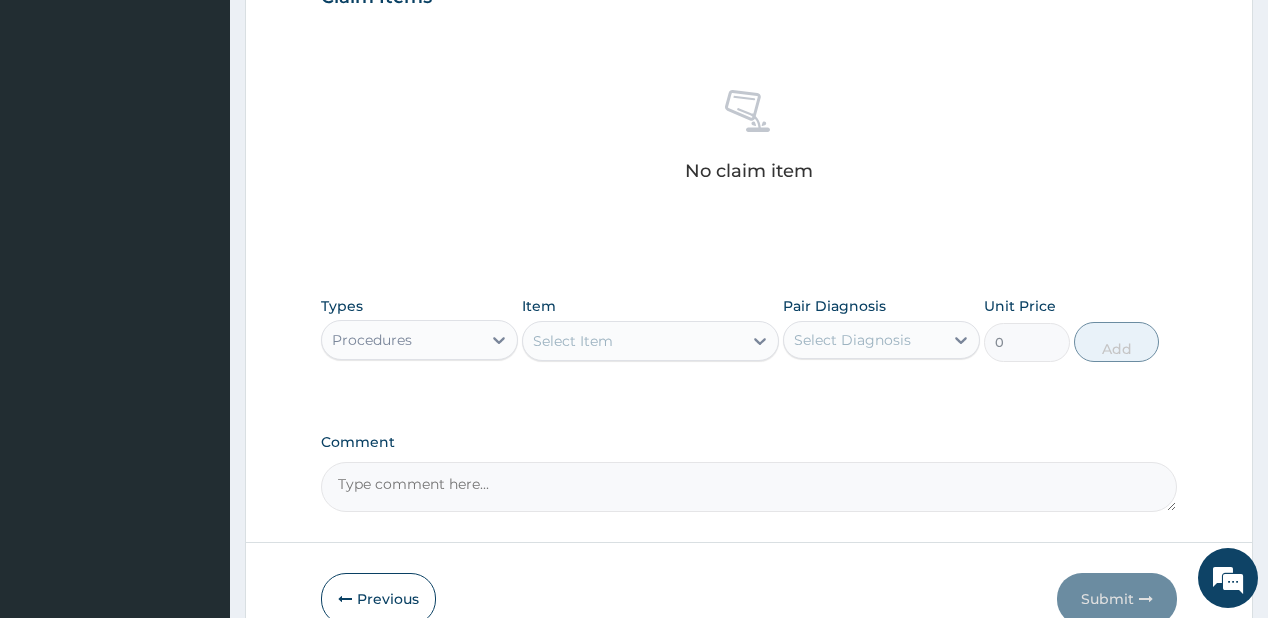 click on "Select Item" at bounding box center [632, 341] 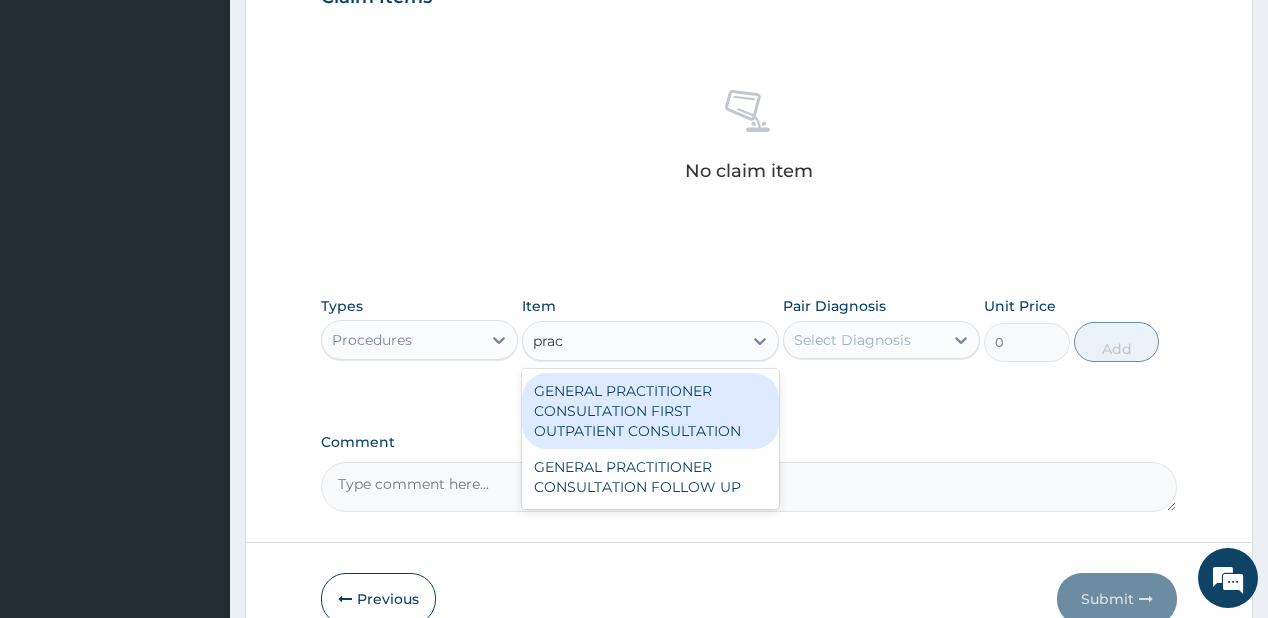 type on "pract" 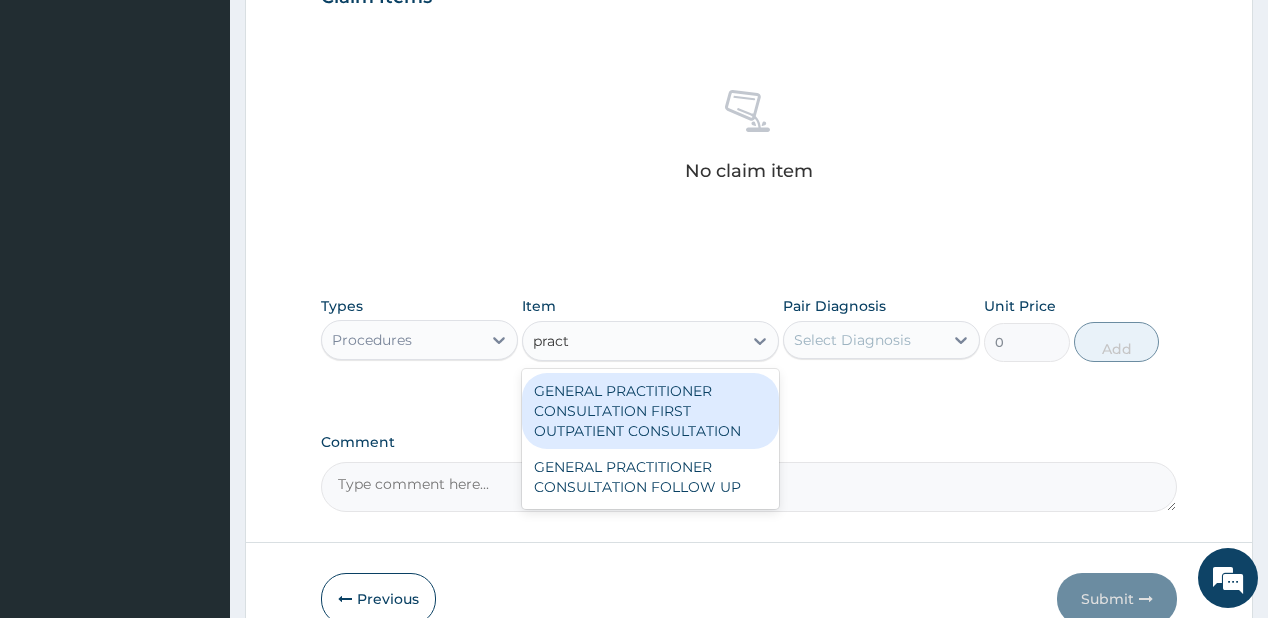 click on "GENERAL PRACTITIONER CONSULTATION FIRST OUTPATIENT CONSULTATION" at bounding box center [650, 411] 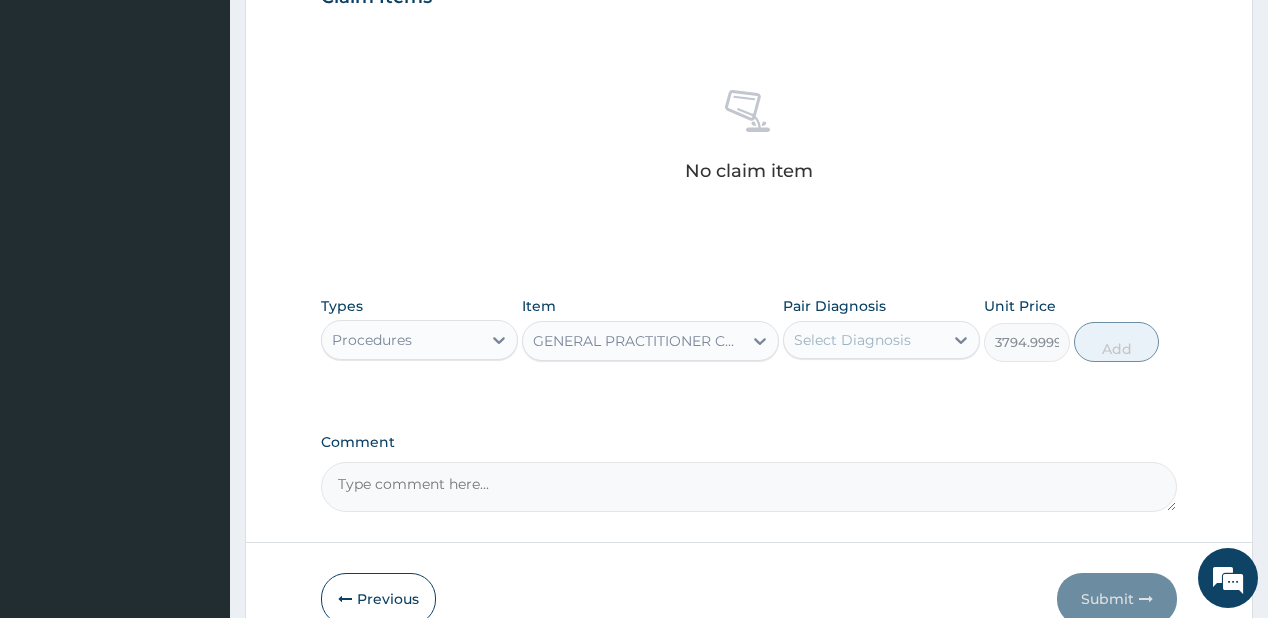 click on "GENERAL PRACTITIONER CONSULTATION FIRST OUTPATIENT CONSULTATION" at bounding box center (638, 341) 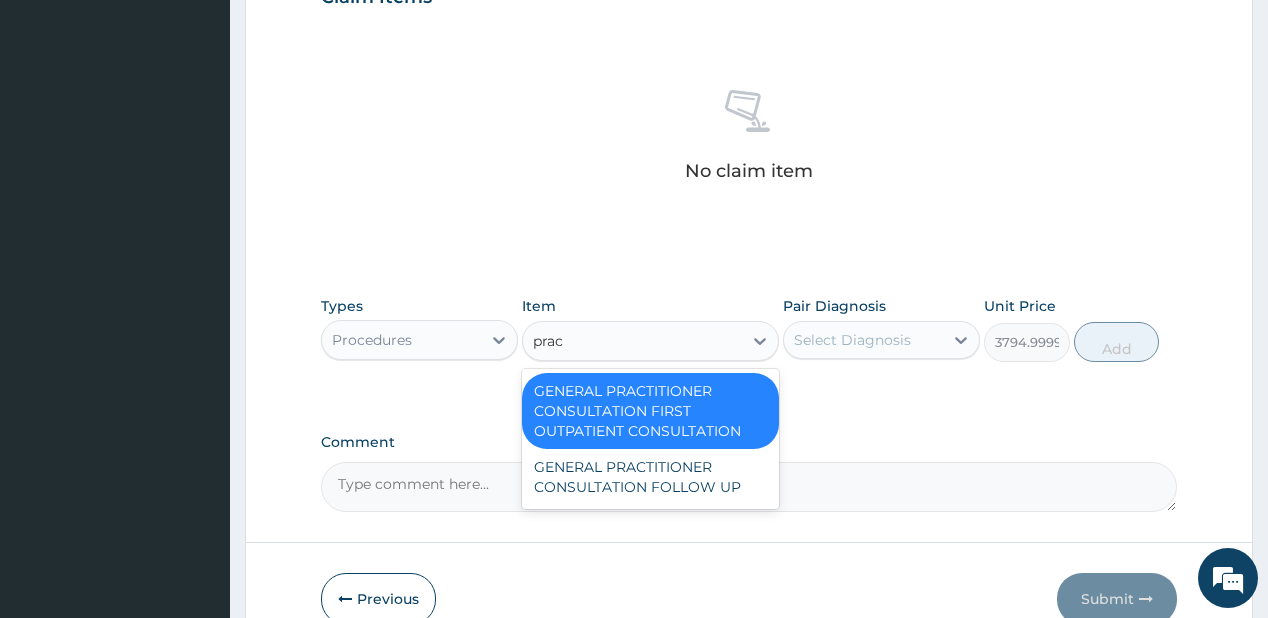 scroll, scrollTop: 0, scrollLeft: 0, axis: both 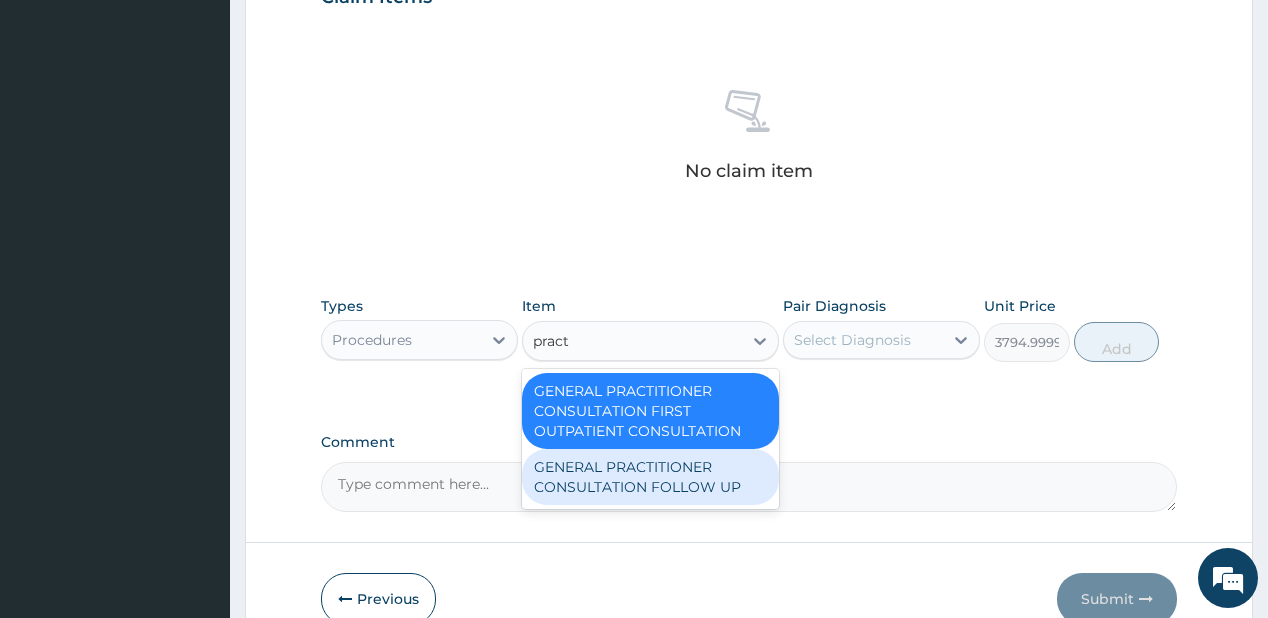 drag, startPoint x: 628, startPoint y: 465, endPoint x: 664, endPoint y: 454, distance: 37.64306 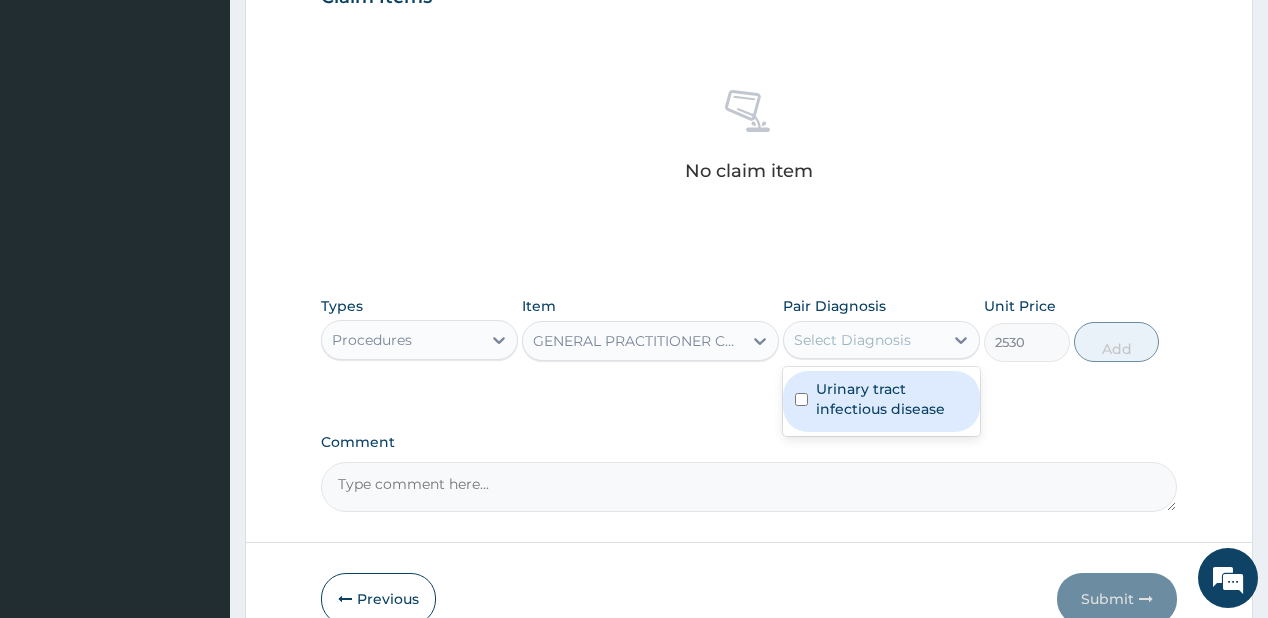 click on "Select Diagnosis" at bounding box center [852, 340] 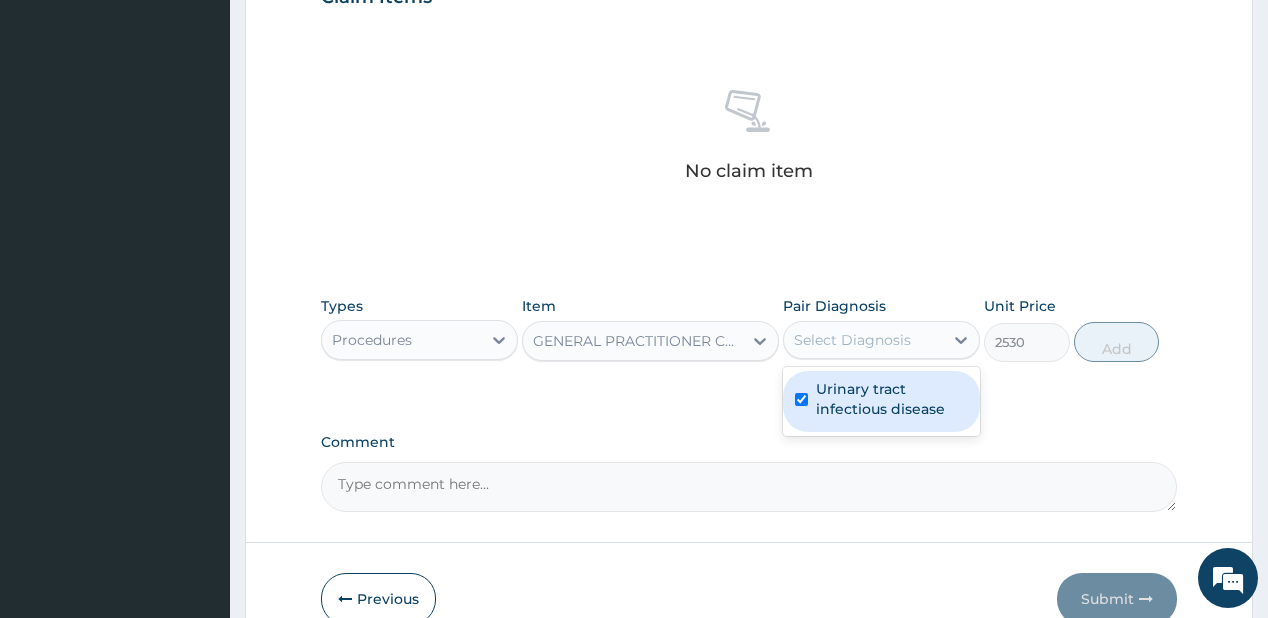checkbox on "true" 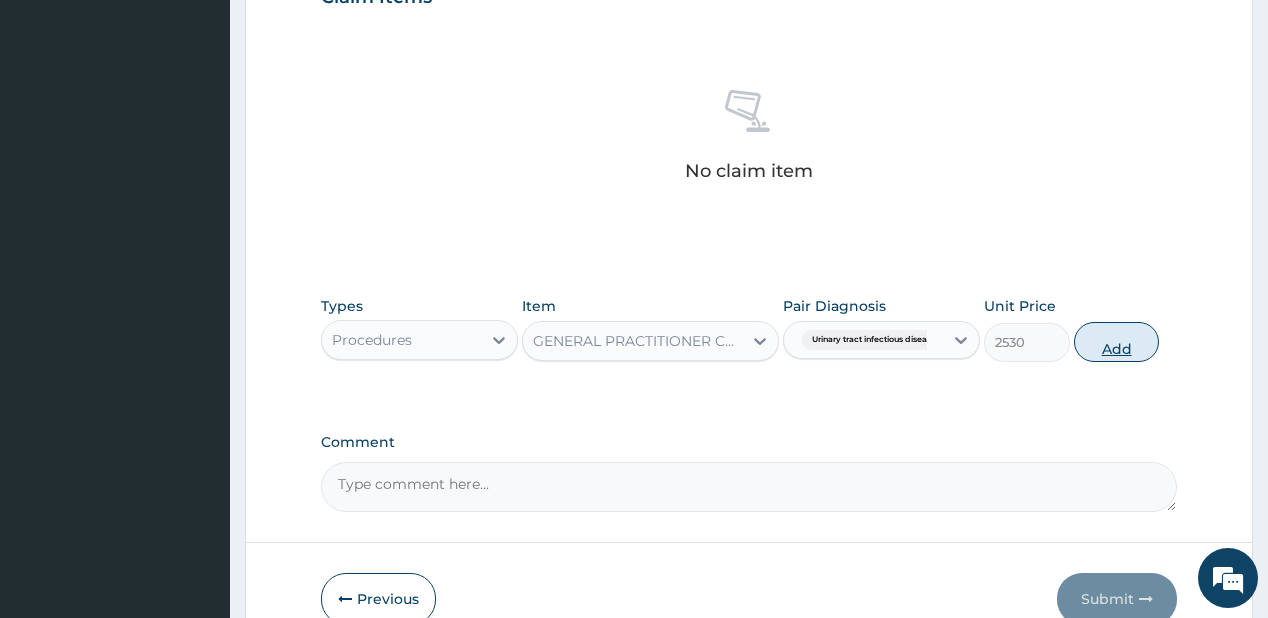 click on "Add" at bounding box center (1117, 342) 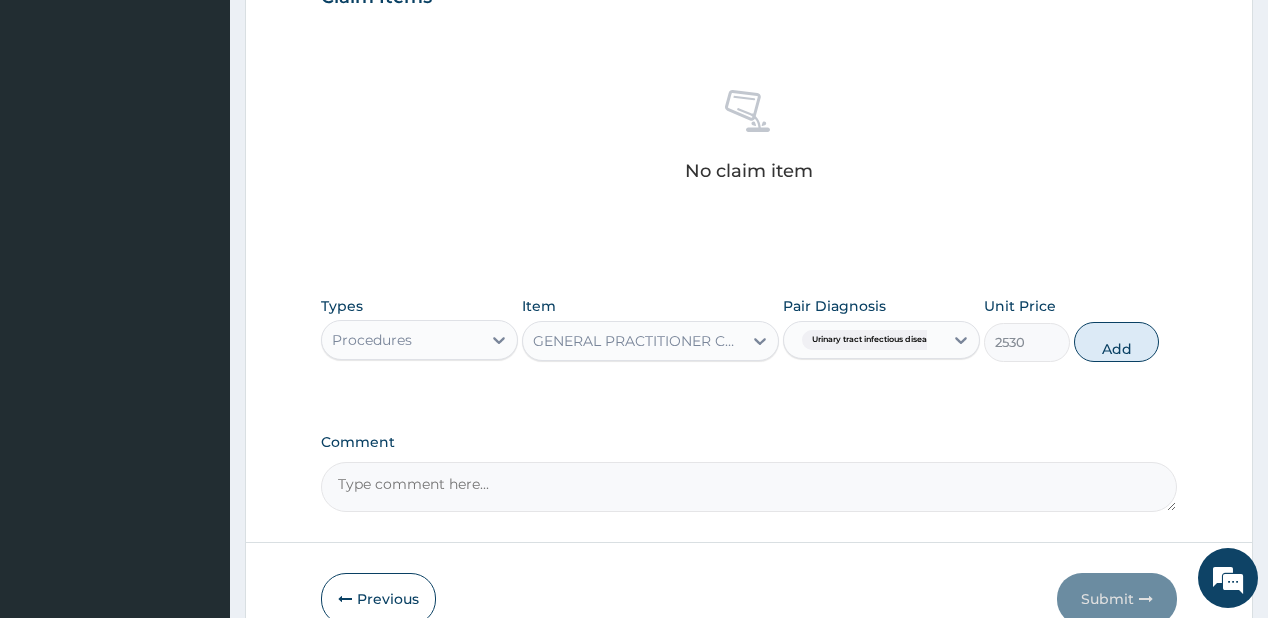 type on "0" 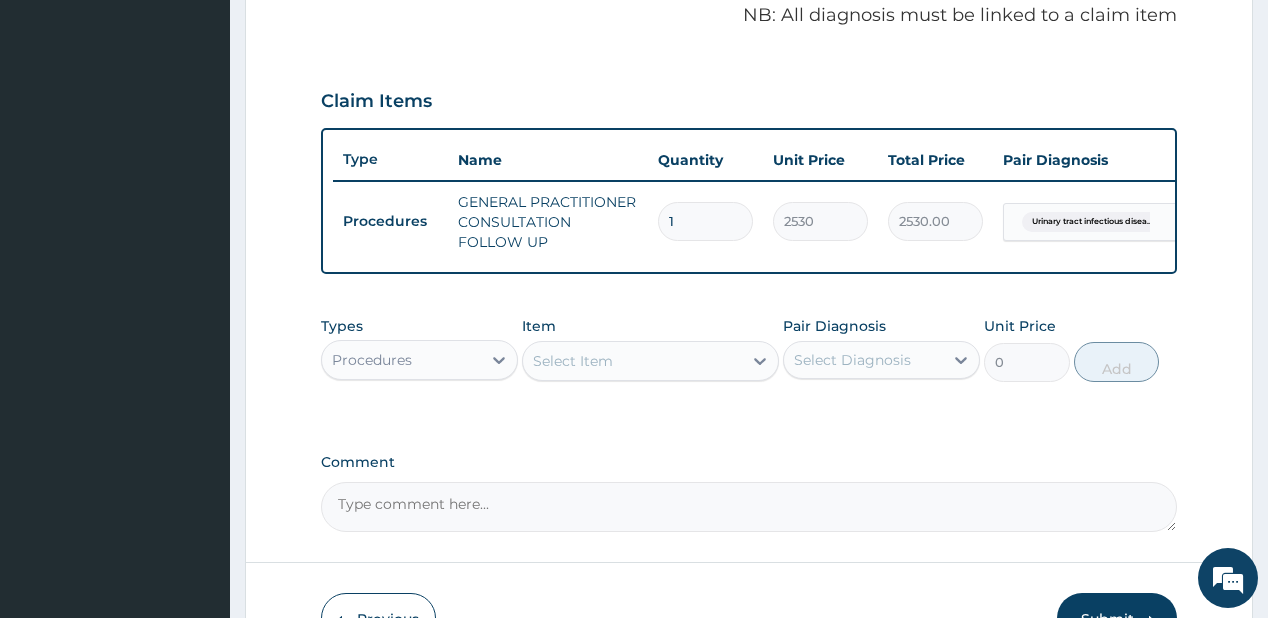 scroll, scrollTop: 480, scrollLeft: 0, axis: vertical 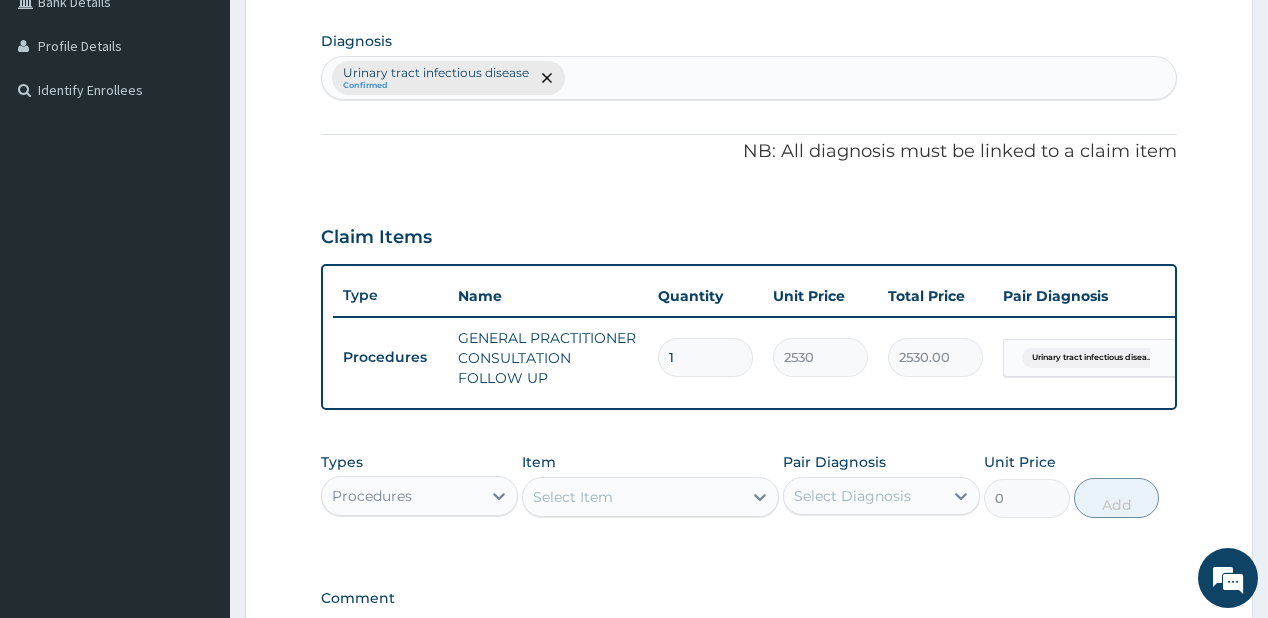 click on "Urinary tract infectious disease Confirmed" at bounding box center [748, 78] 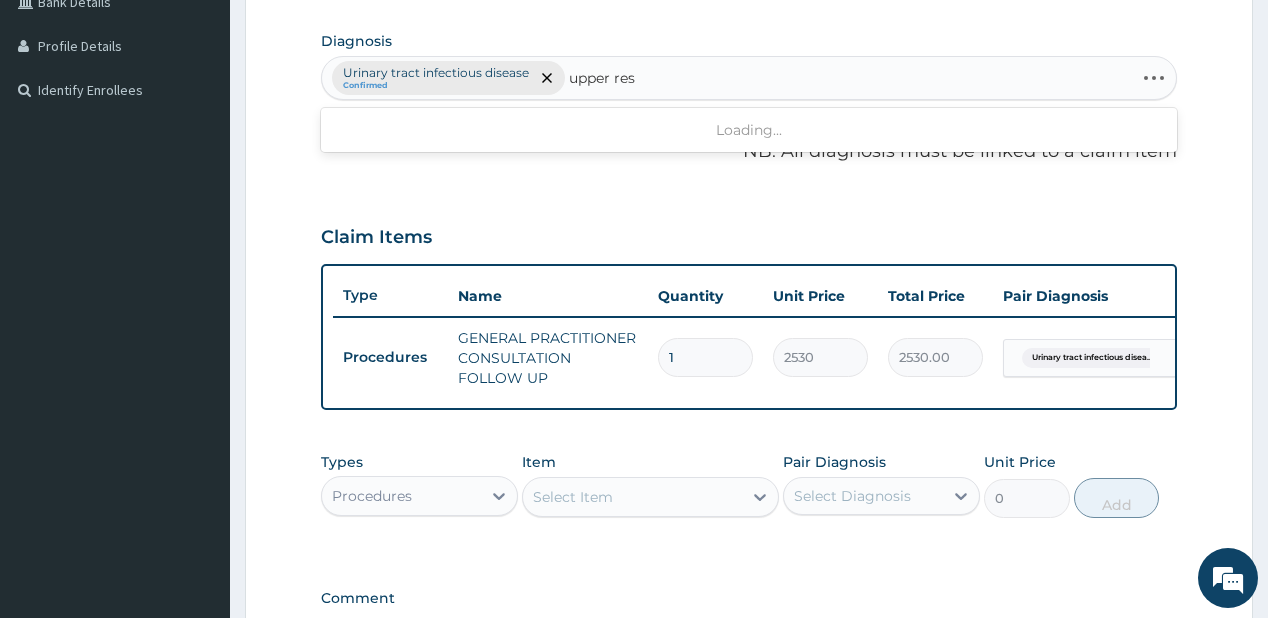 type on "upper resp" 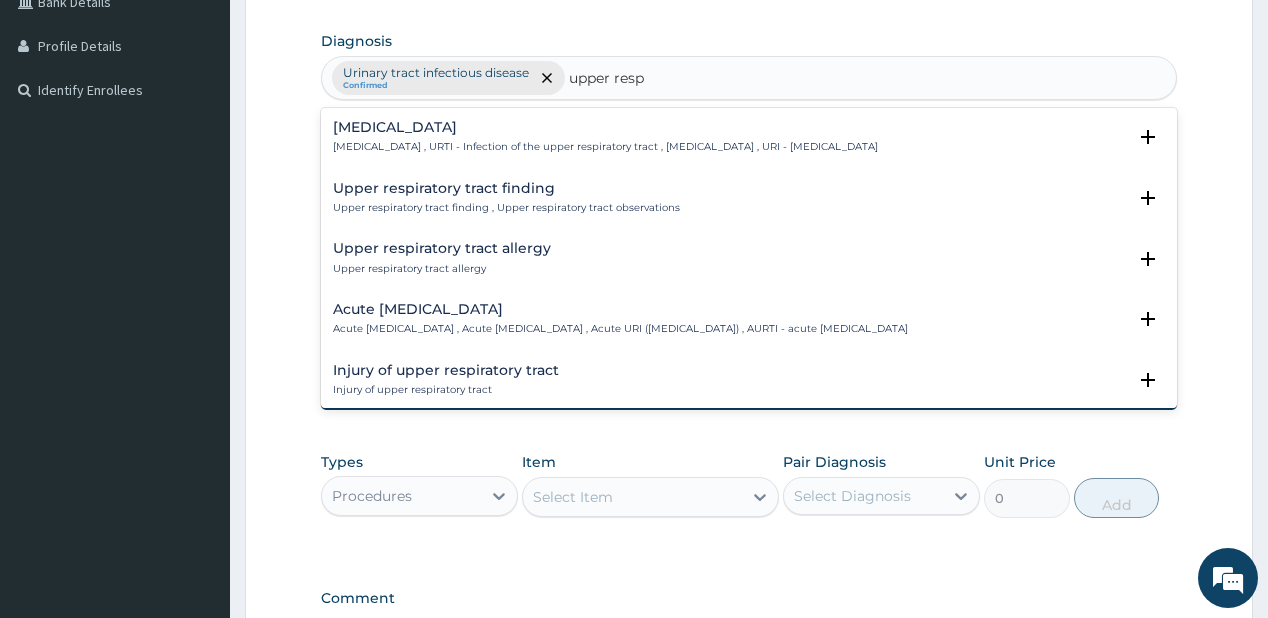 click on "Upper respiratory infection" at bounding box center (605, 127) 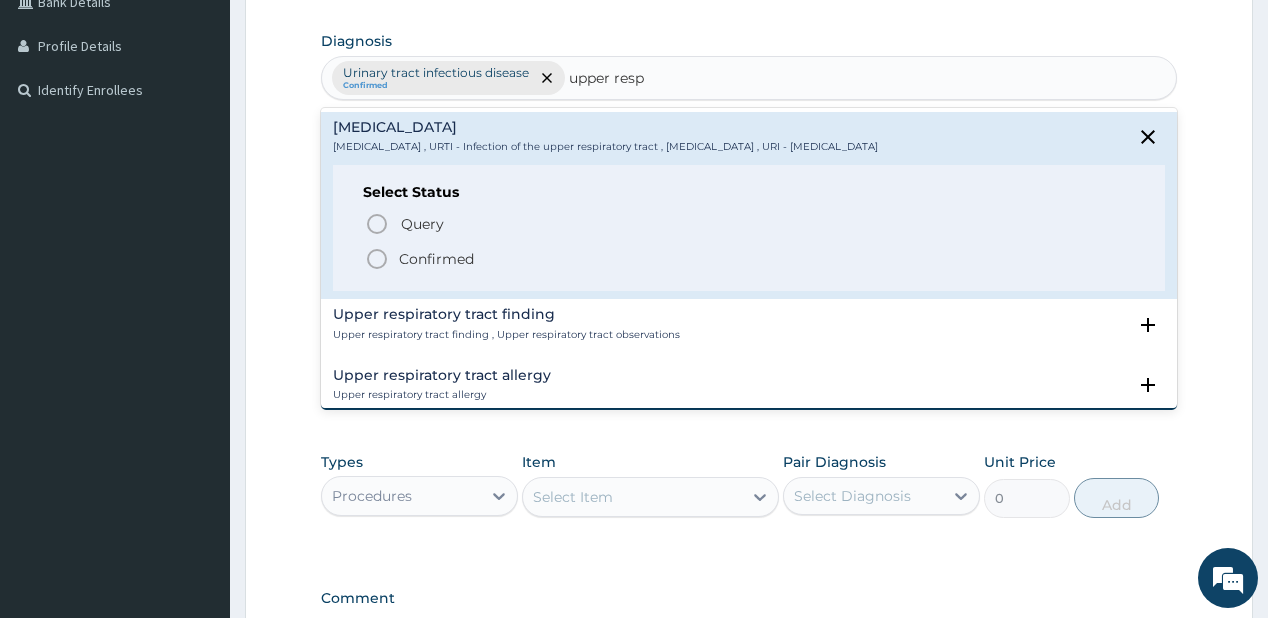 click on "Confirmed" at bounding box center [436, 259] 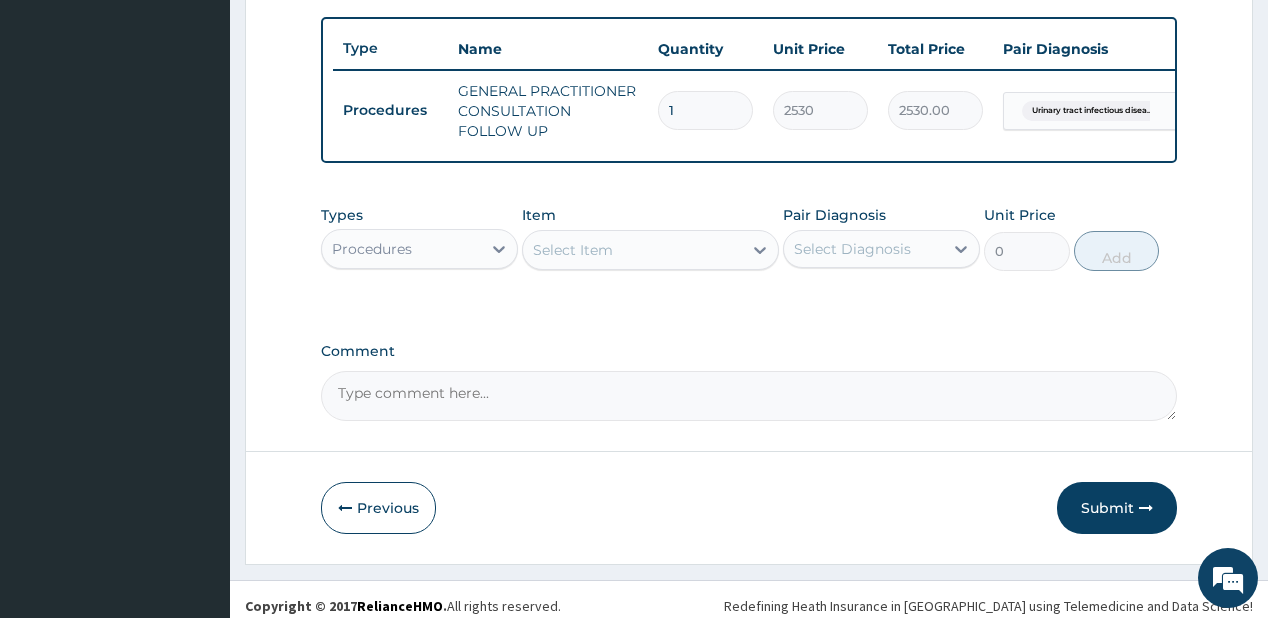 scroll, scrollTop: 748, scrollLeft: 0, axis: vertical 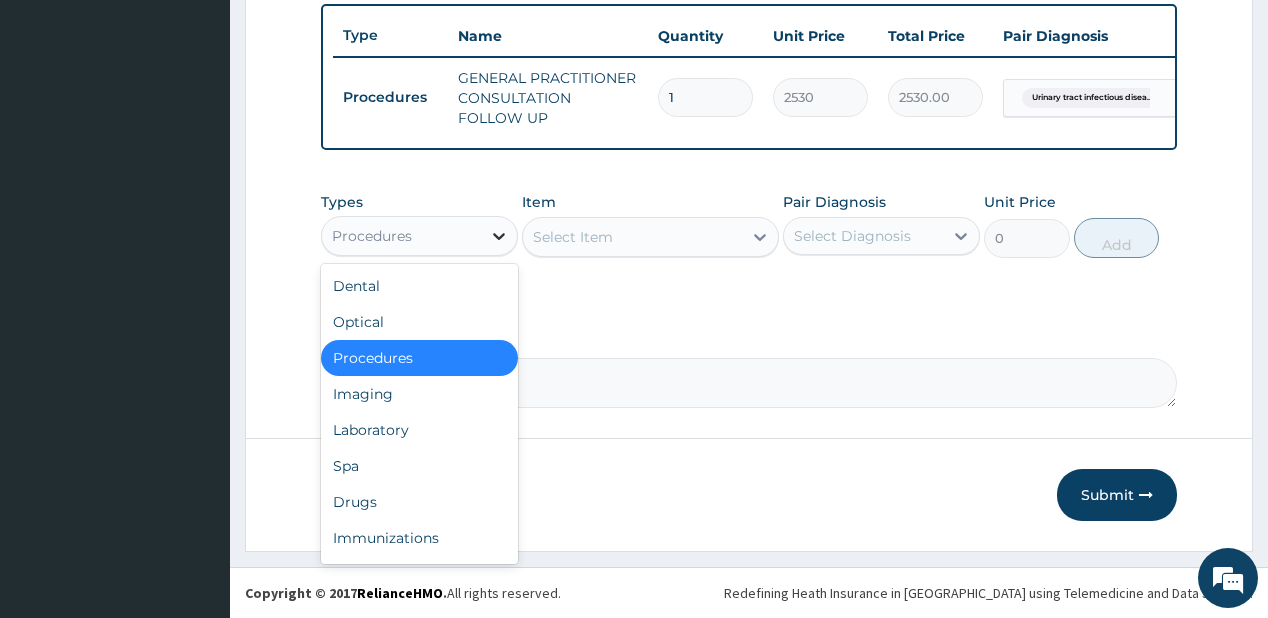 click 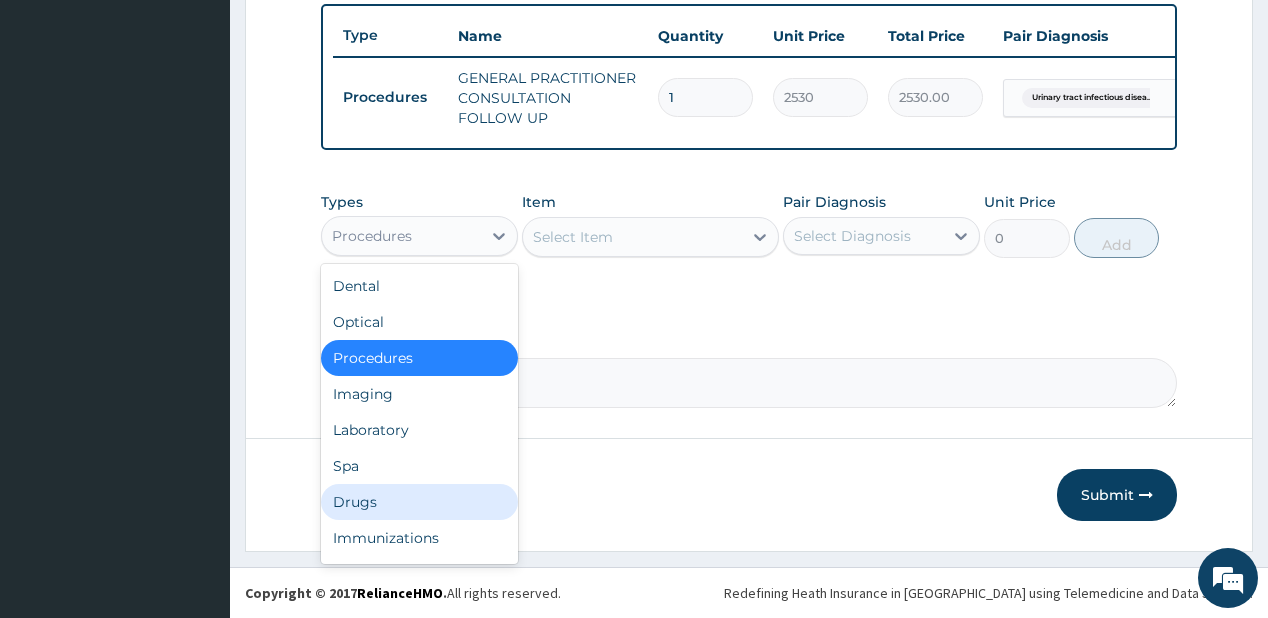 click on "Drugs" at bounding box center [419, 502] 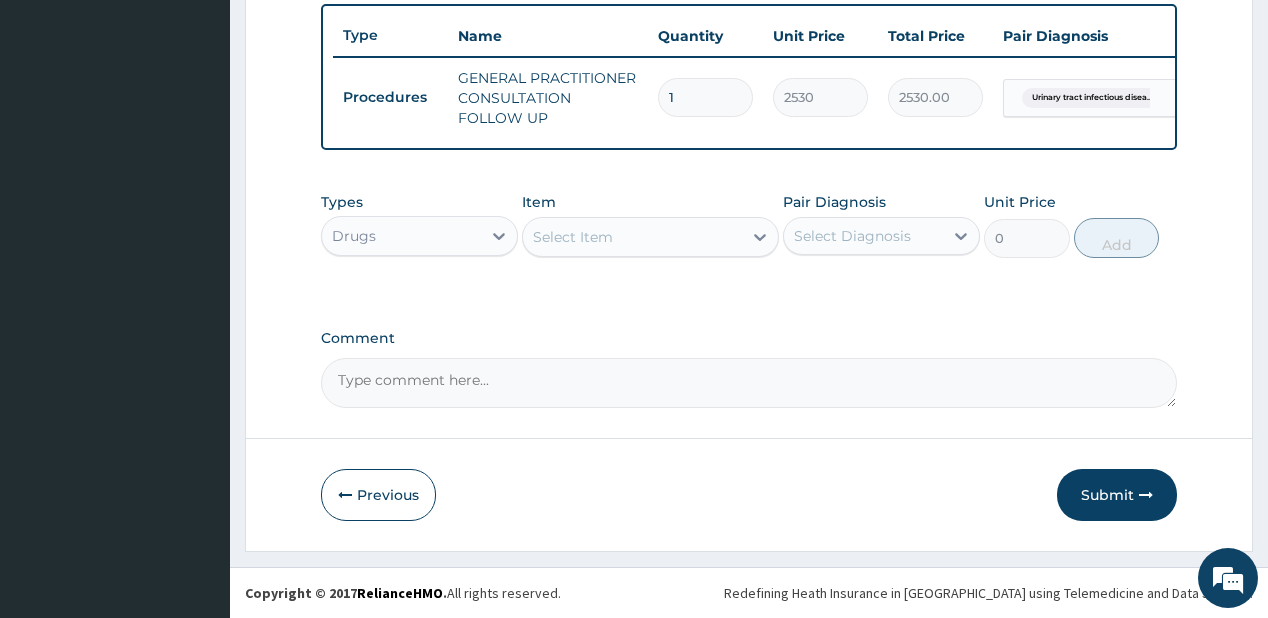 click on "Select Item" at bounding box center (632, 237) 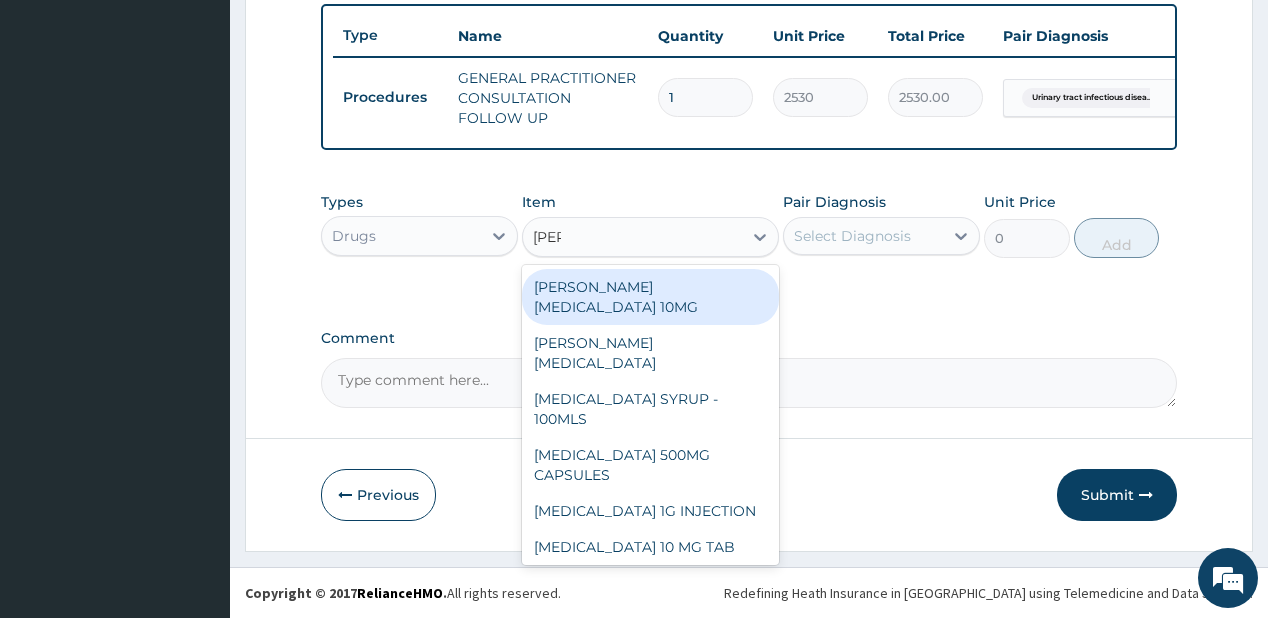 type on "lorat" 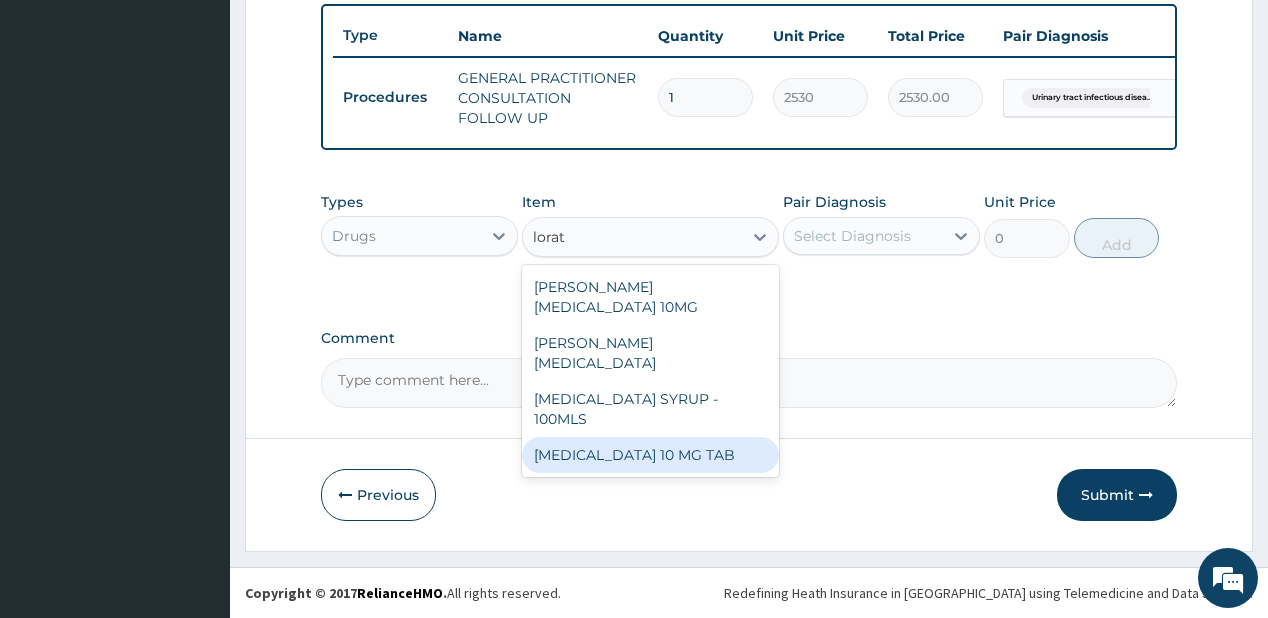 click on "[MEDICAL_DATA] 10 MG TAB" at bounding box center (650, 455) 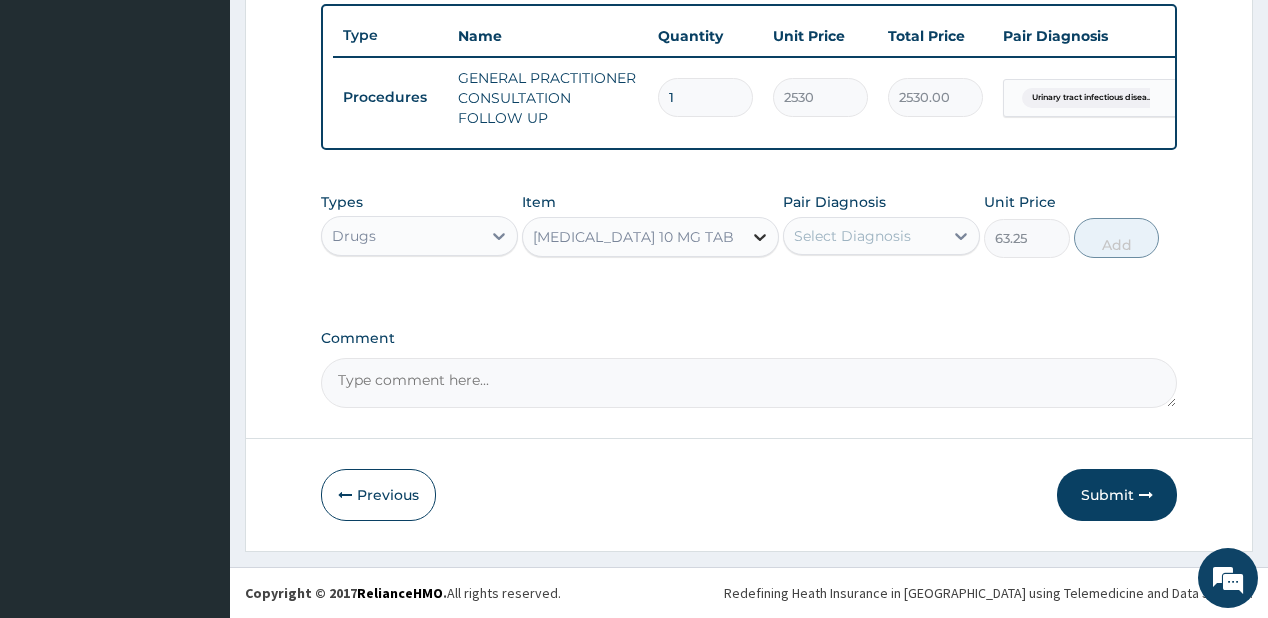 click 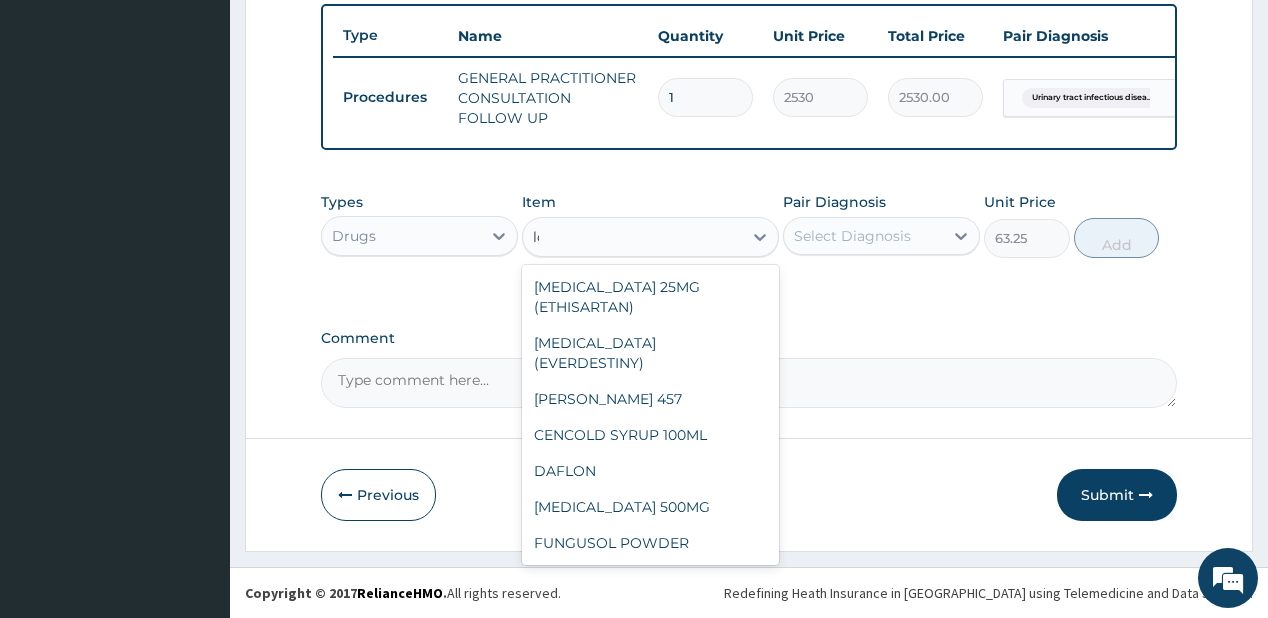 scroll, scrollTop: 3288, scrollLeft: 0, axis: vertical 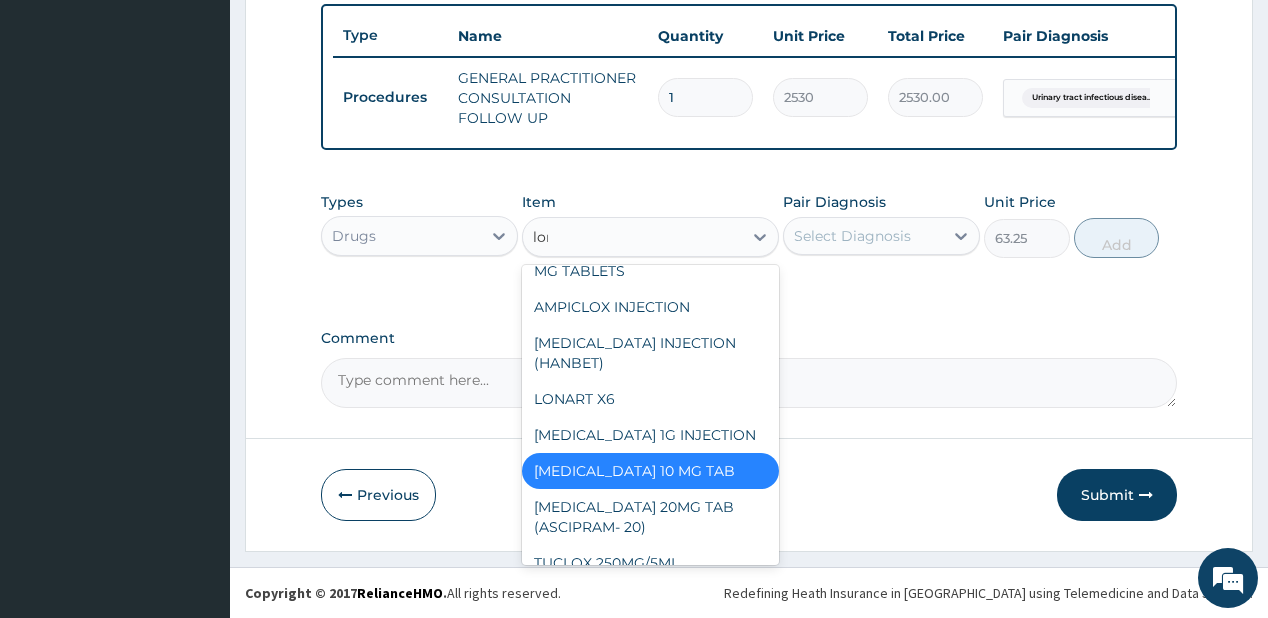 type on "lora" 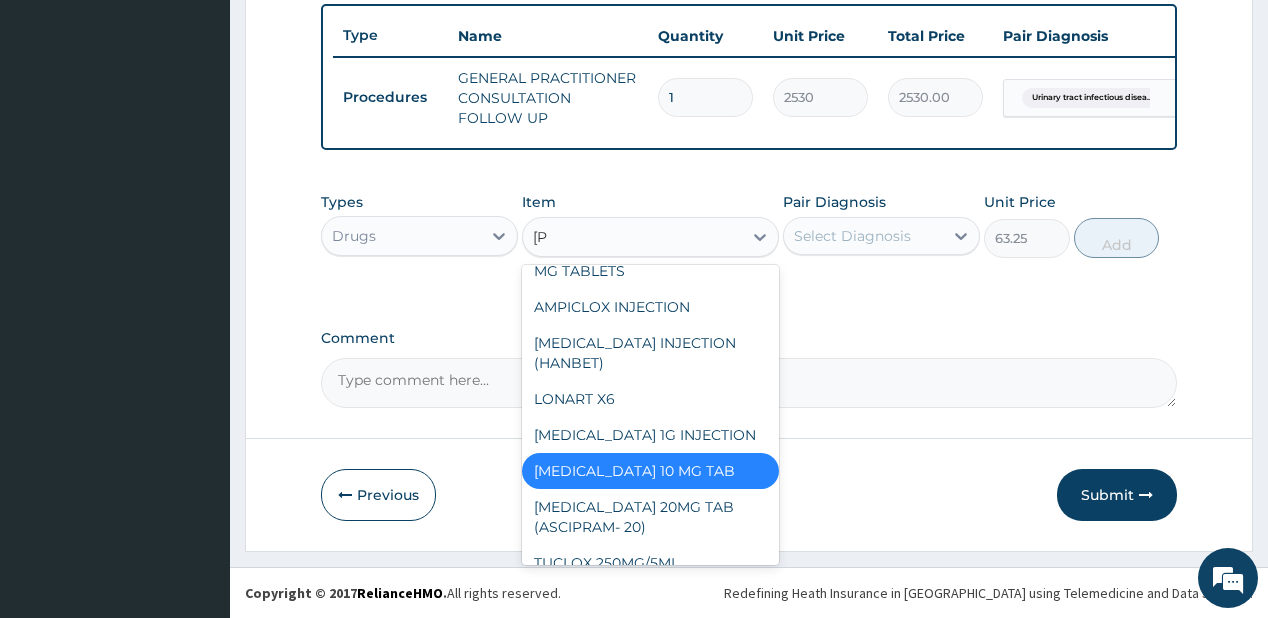 scroll, scrollTop: 0, scrollLeft: 0, axis: both 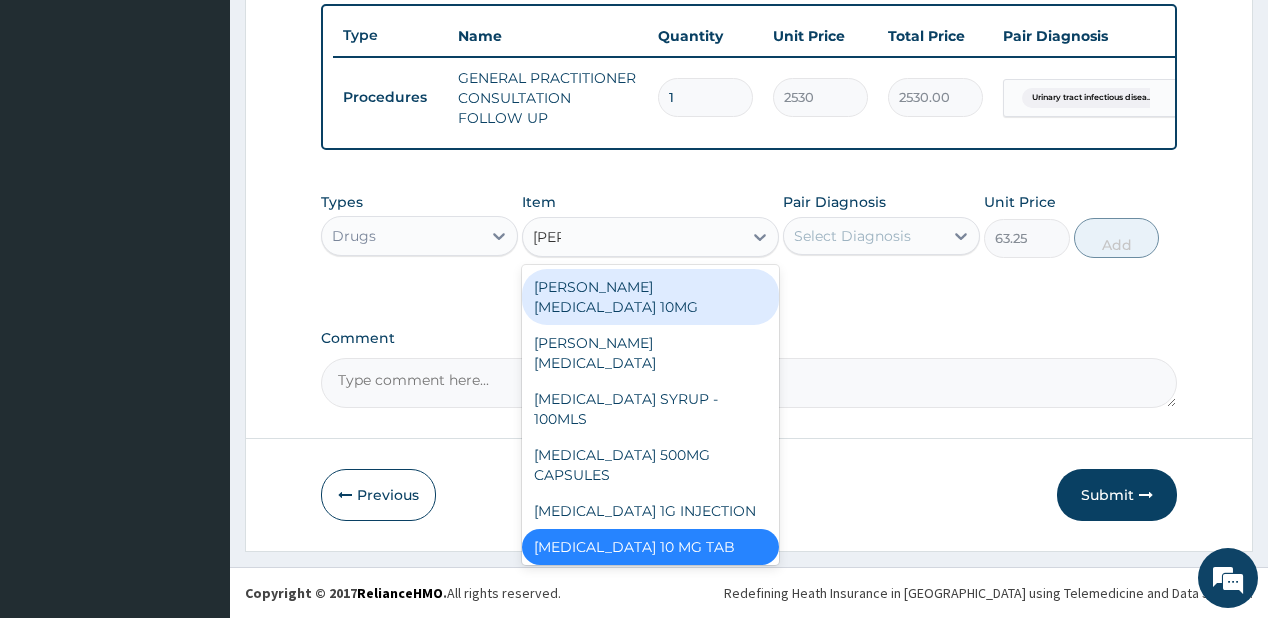 click on "[PERSON_NAME][MEDICAL_DATA] 10MG" at bounding box center [650, 297] 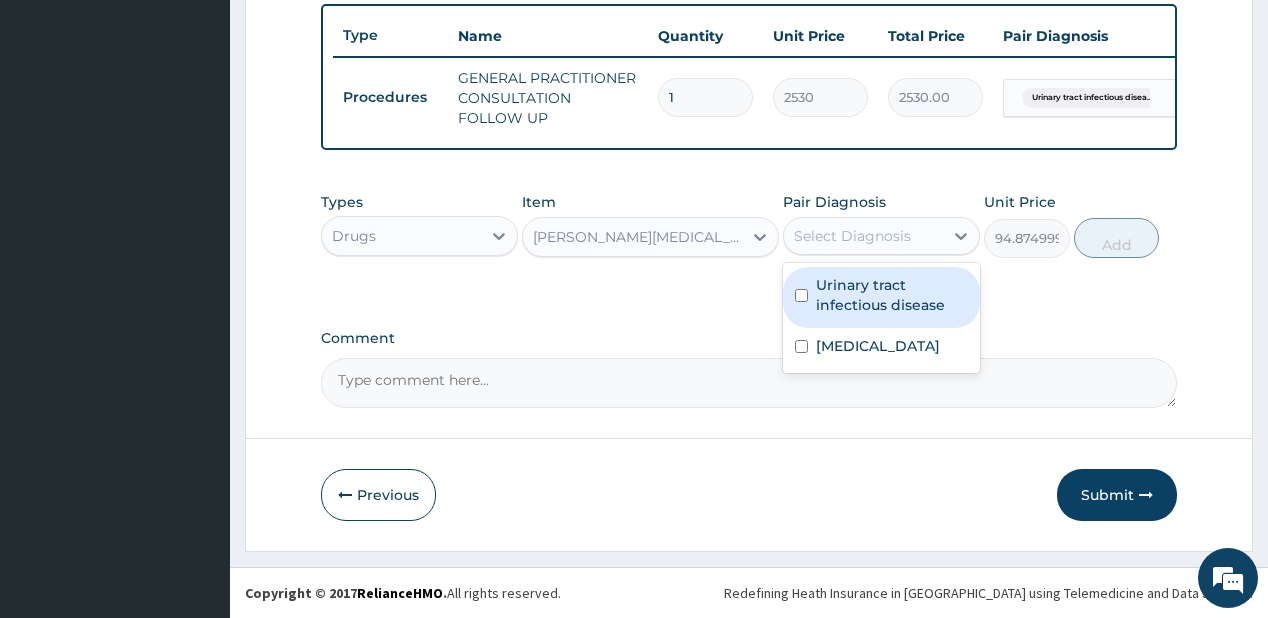 click on "Select Diagnosis" at bounding box center (852, 236) 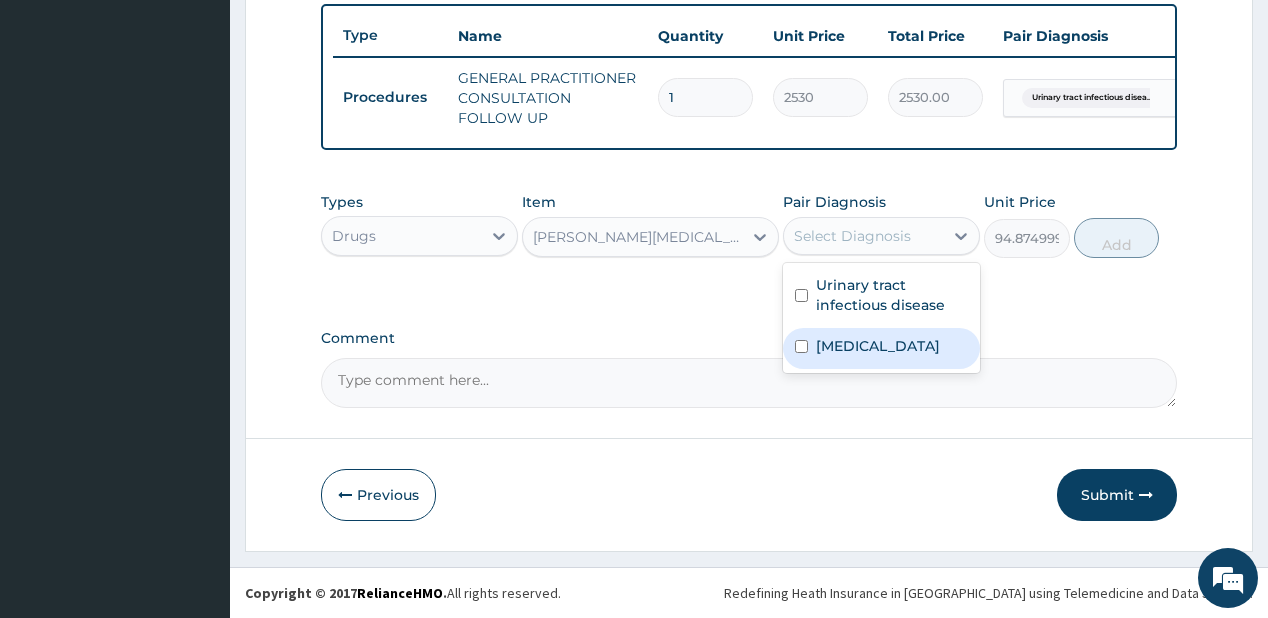 drag, startPoint x: 837, startPoint y: 359, endPoint x: 996, endPoint y: 291, distance: 172.93062 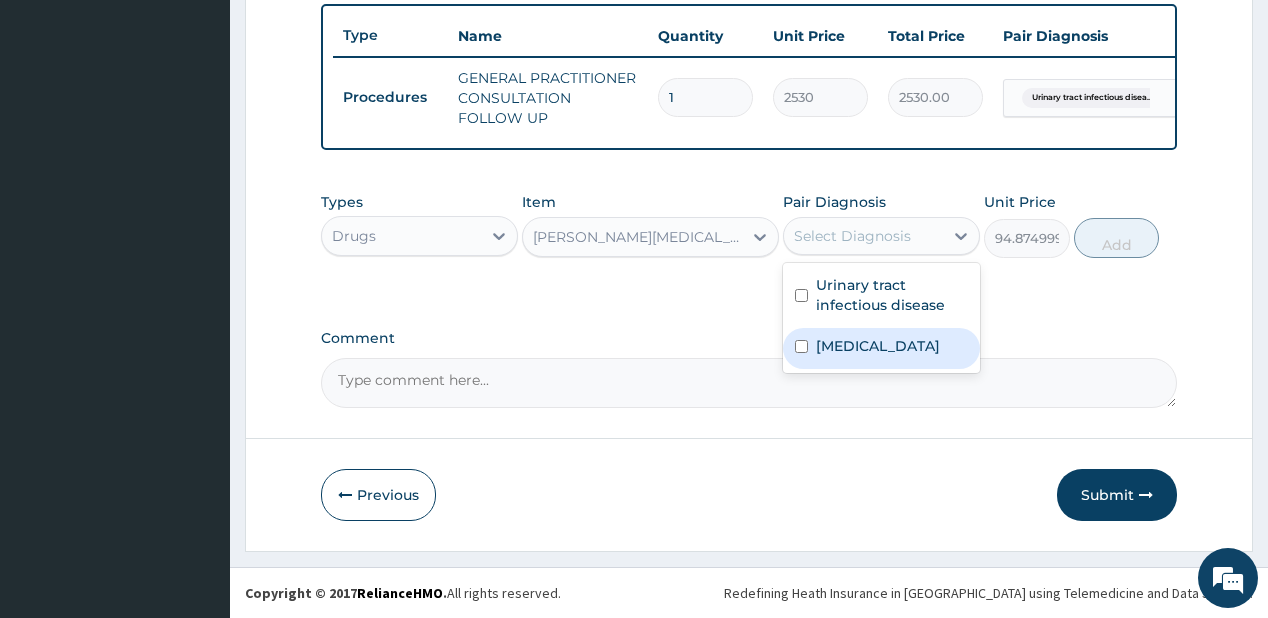click on "Upper respiratory infection" at bounding box center [878, 346] 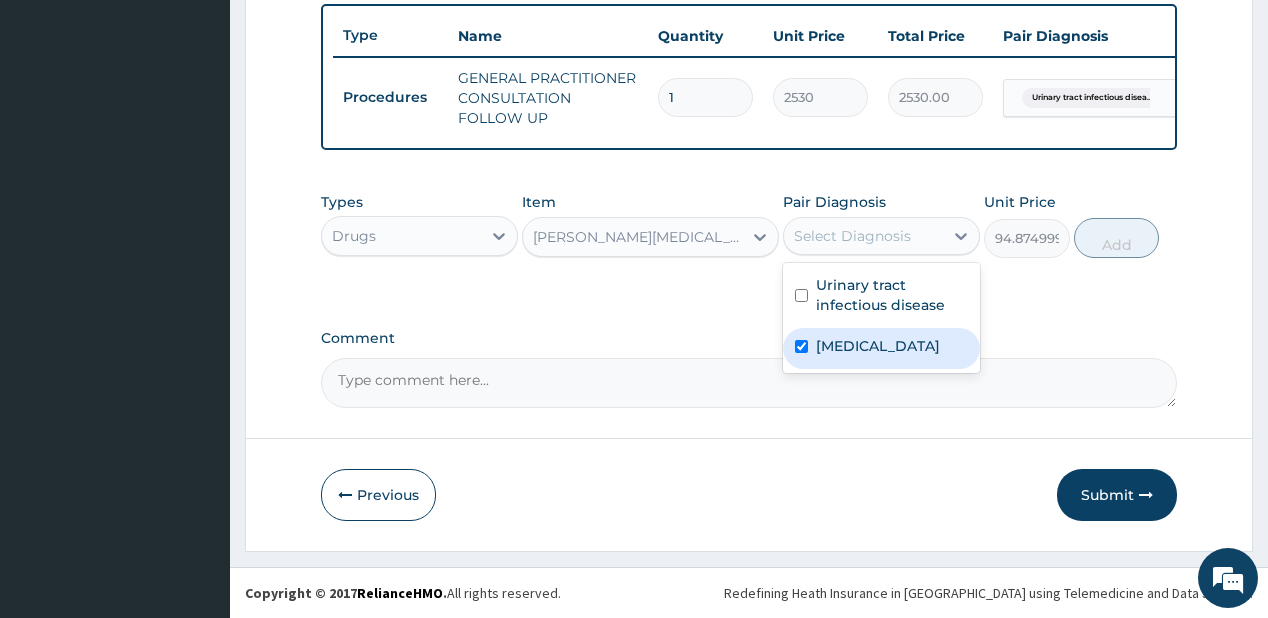 checkbox on "true" 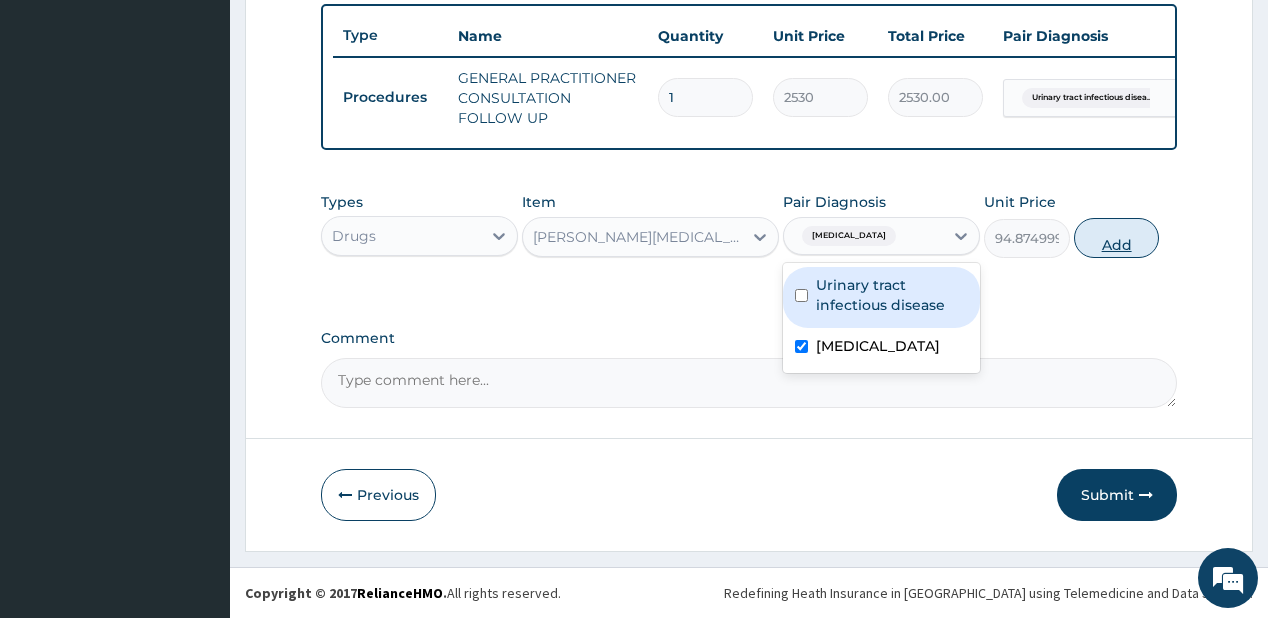click on "Add" at bounding box center [1117, 238] 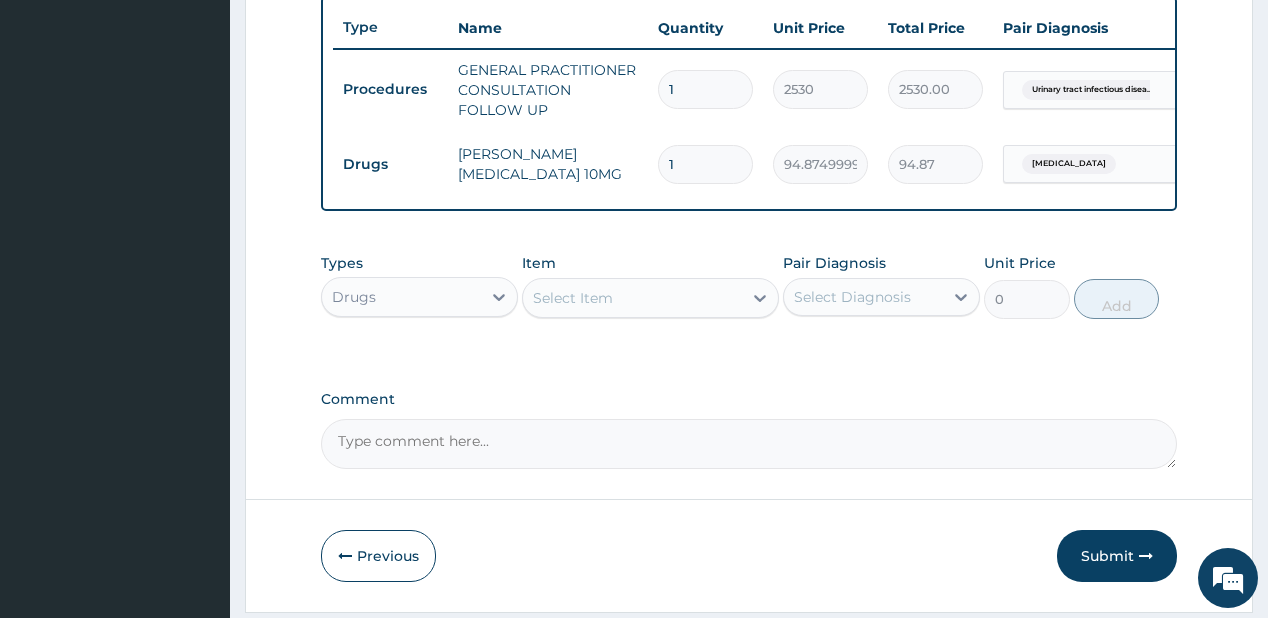 type 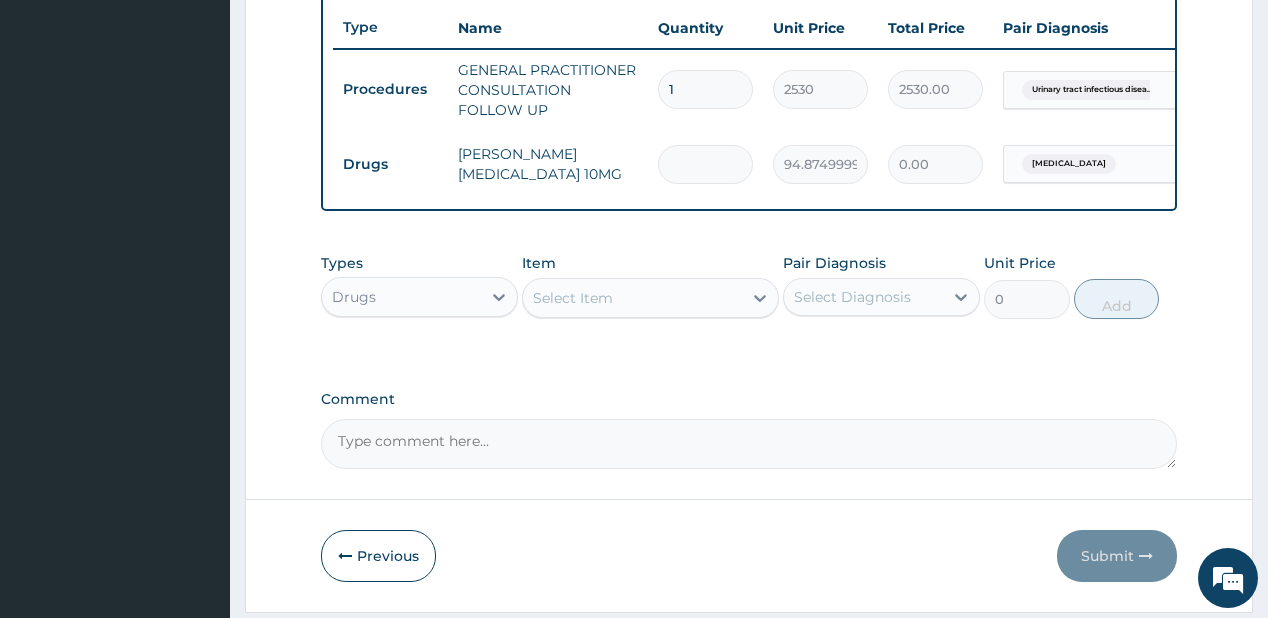 type on "4" 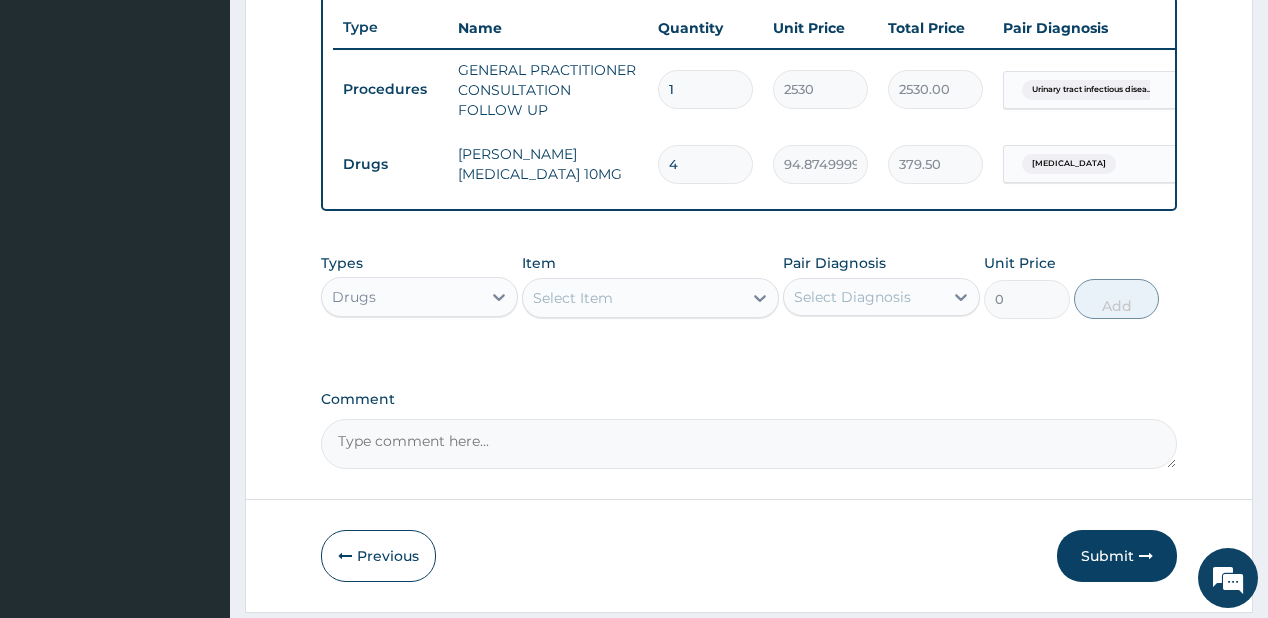 type on "4" 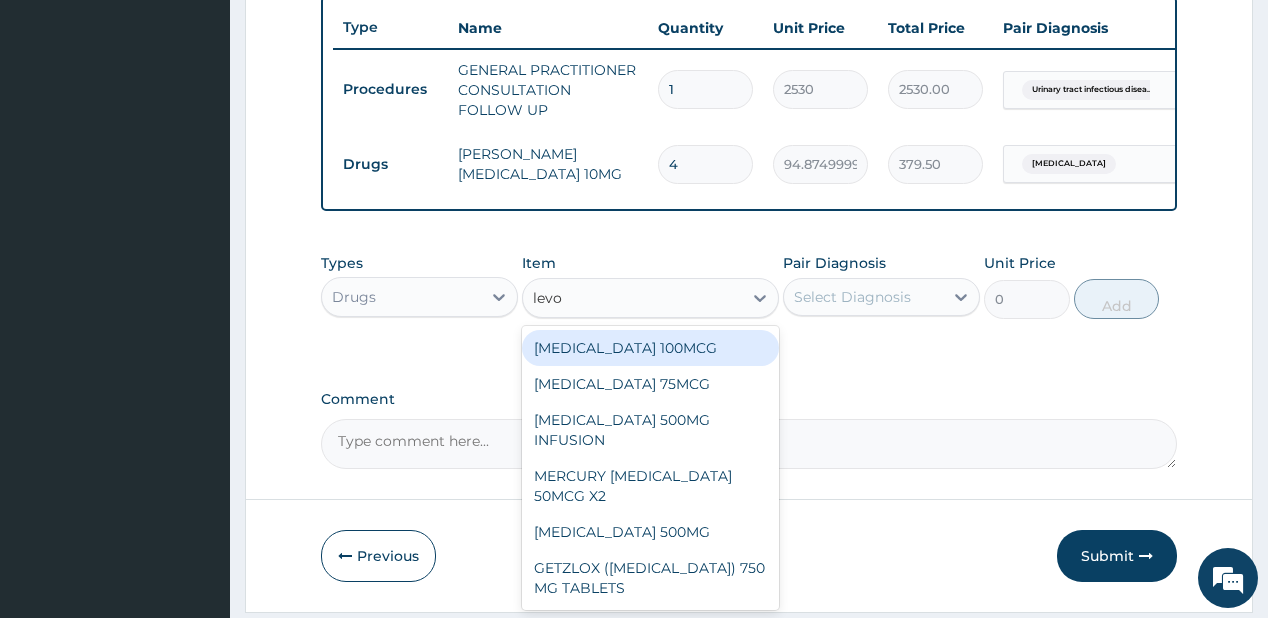type on "levof" 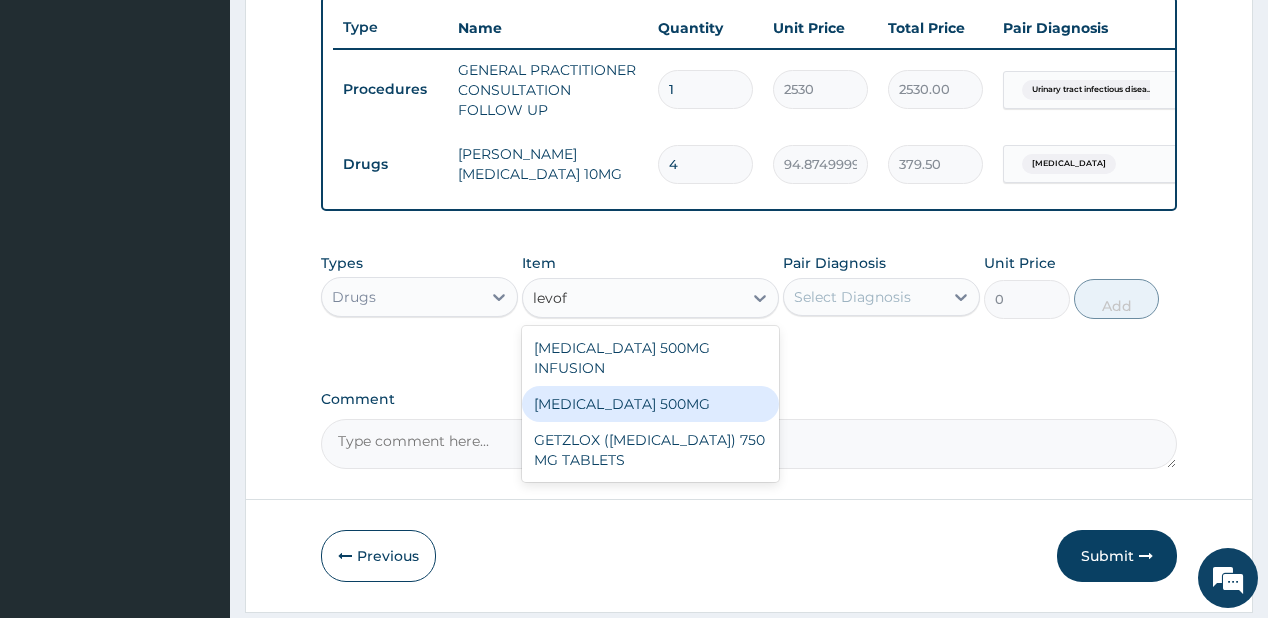 click on "LEVOFLOXACIN 500MG" at bounding box center [650, 404] 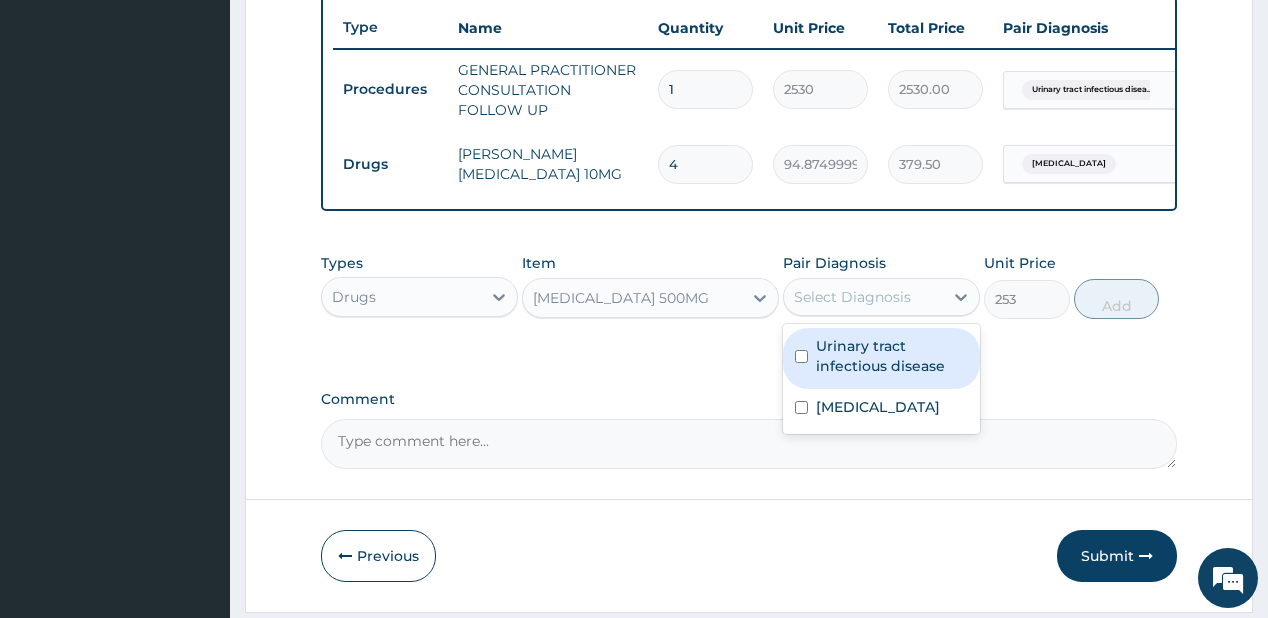 click on "Select Diagnosis" at bounding box center [852, 297] 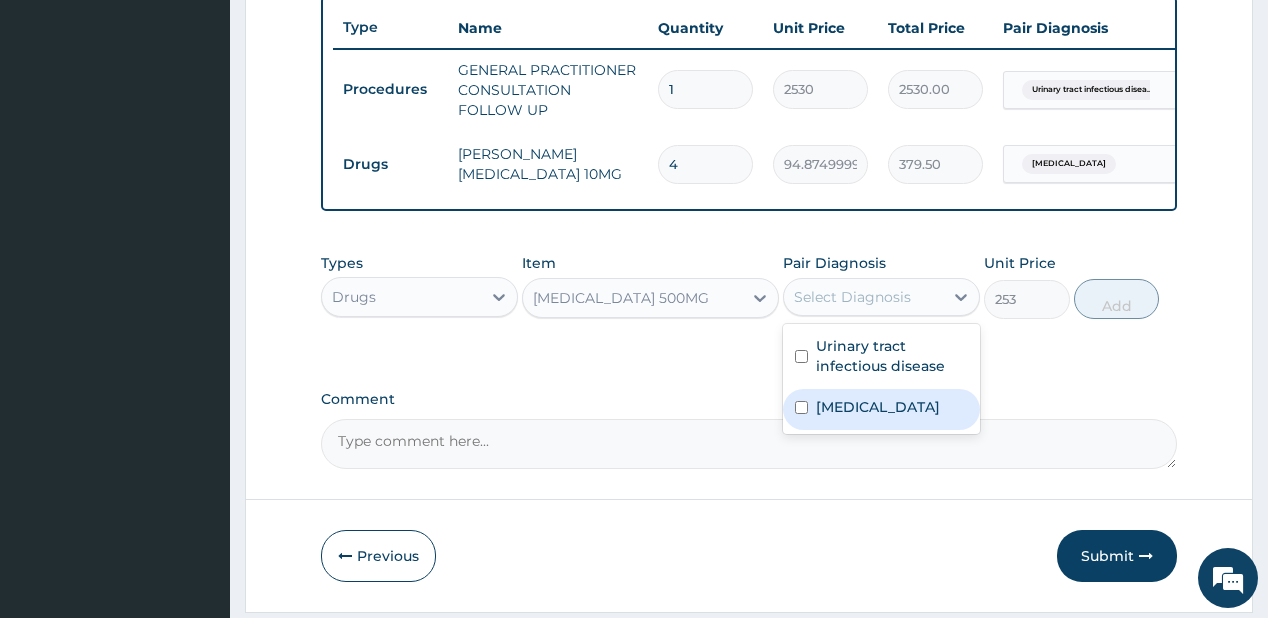 drag, startPoint x: 831, startPoint y: 432, endPoint x: 847, endPoint y: 362, distance: 71.80529 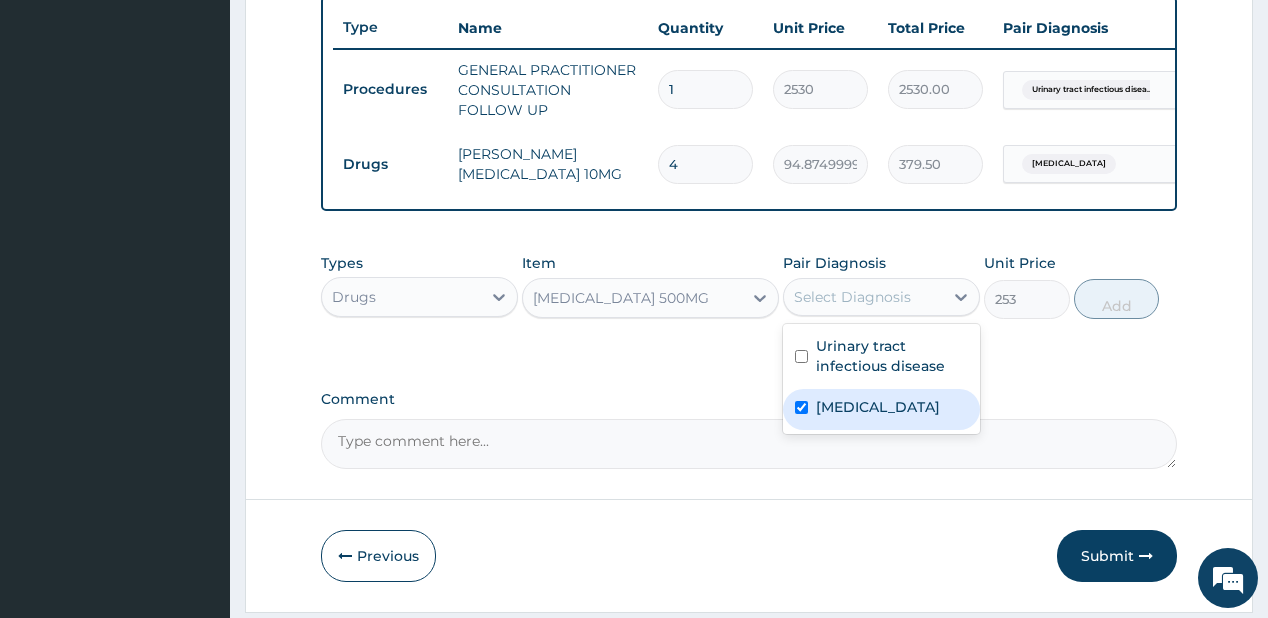 checkbox on "true" 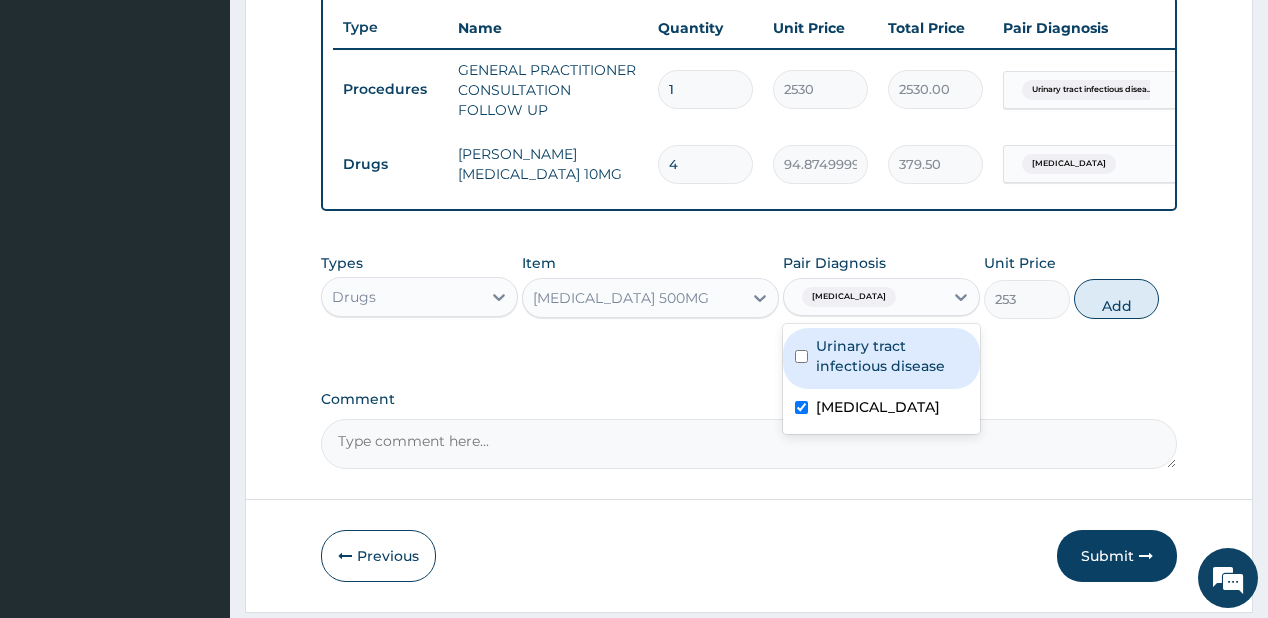 click on "Urinary tract infectious disease" at bounding box center (892, 356) 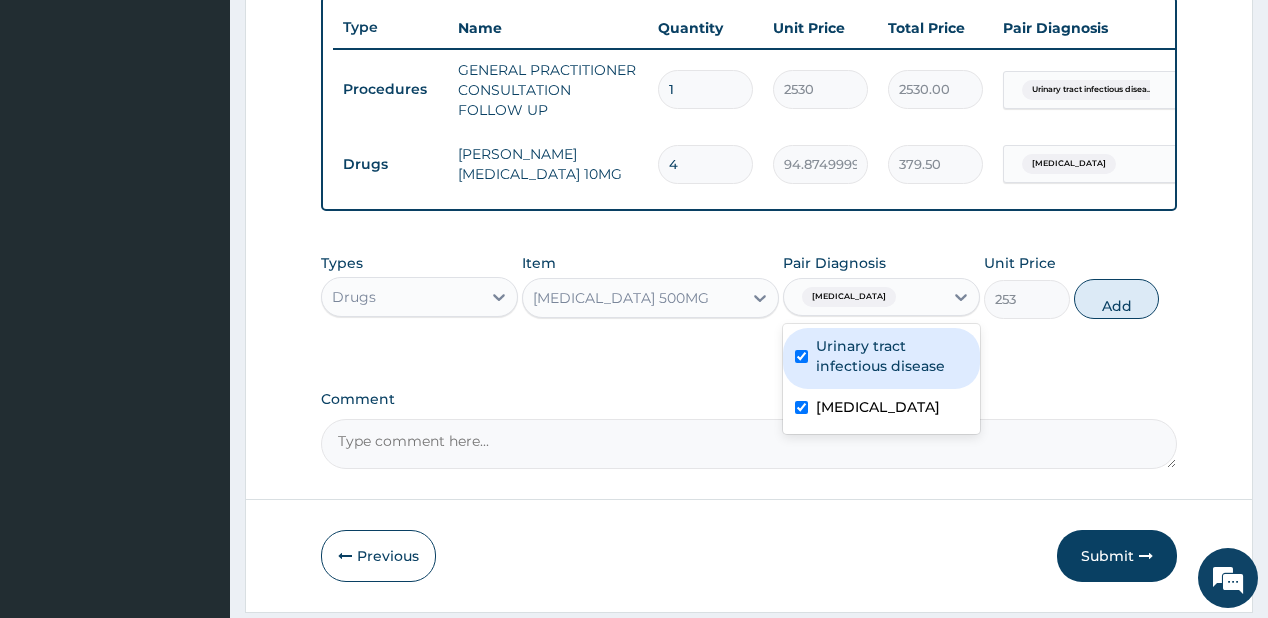 checkbox on "true" 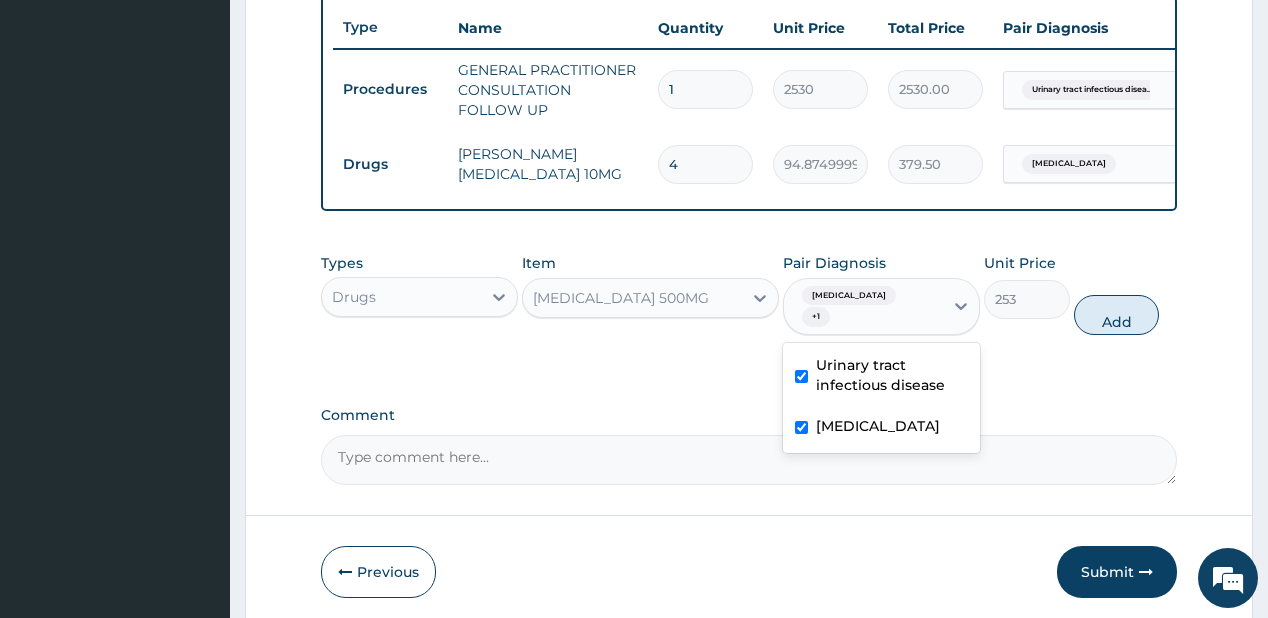 click on "Upper respiratory infection" at bounding box center (878, 426) 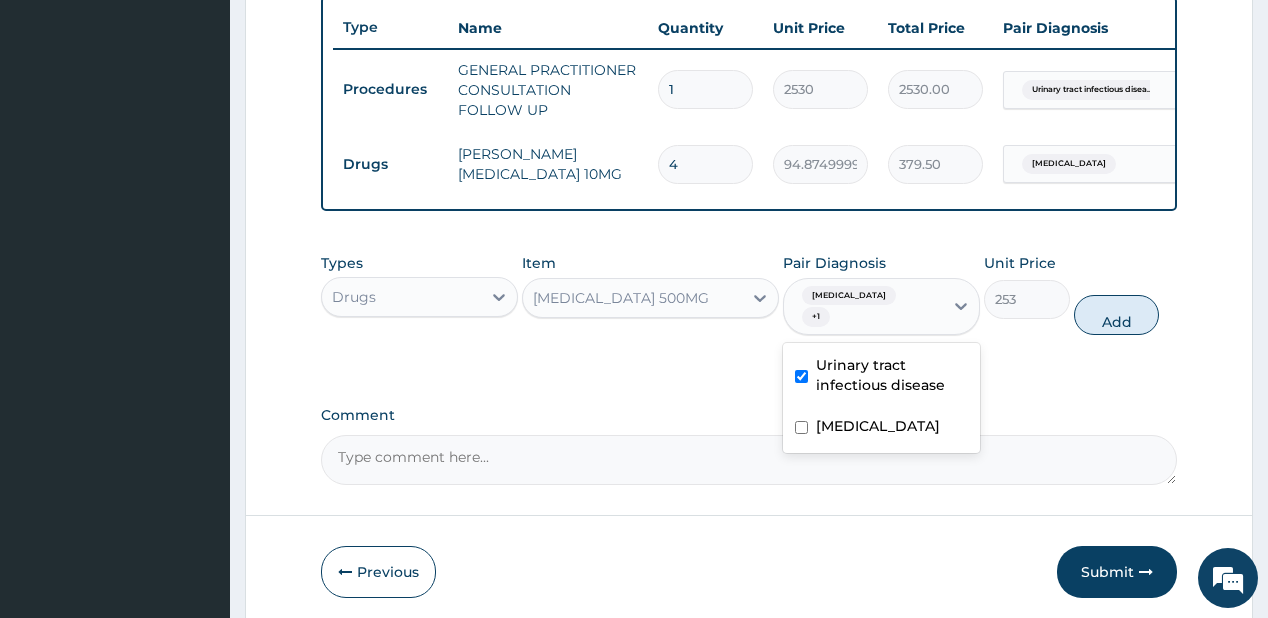 checkbox on "false" 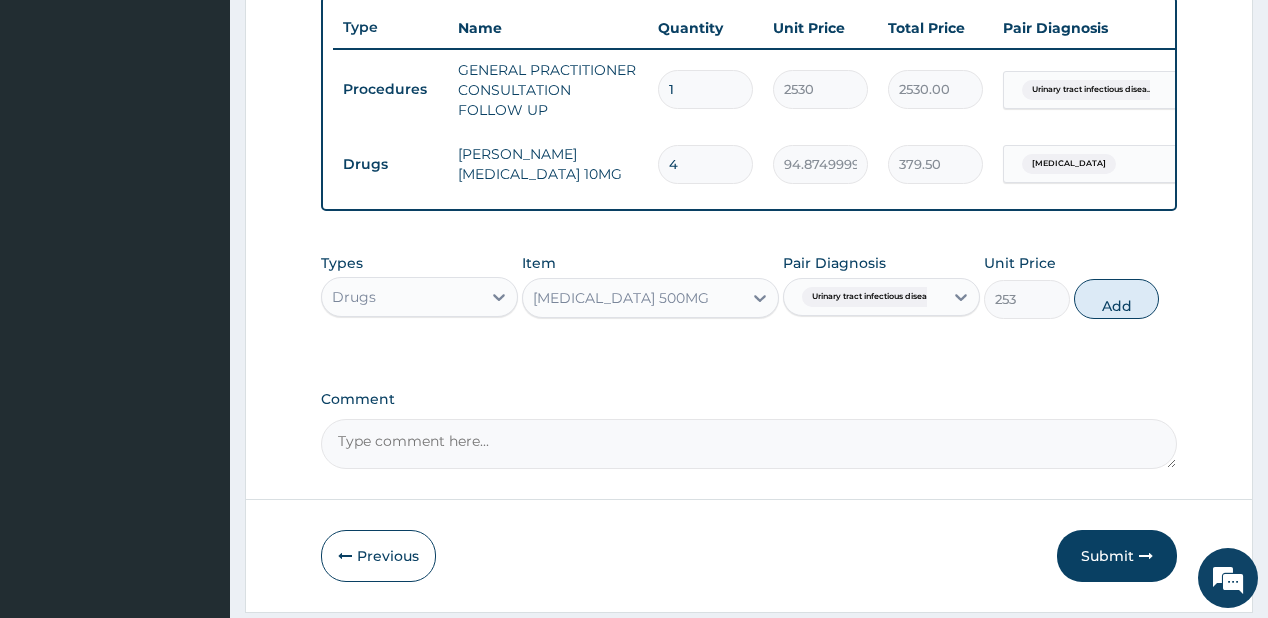 click on "Add" at bounding box center (1117, 299) 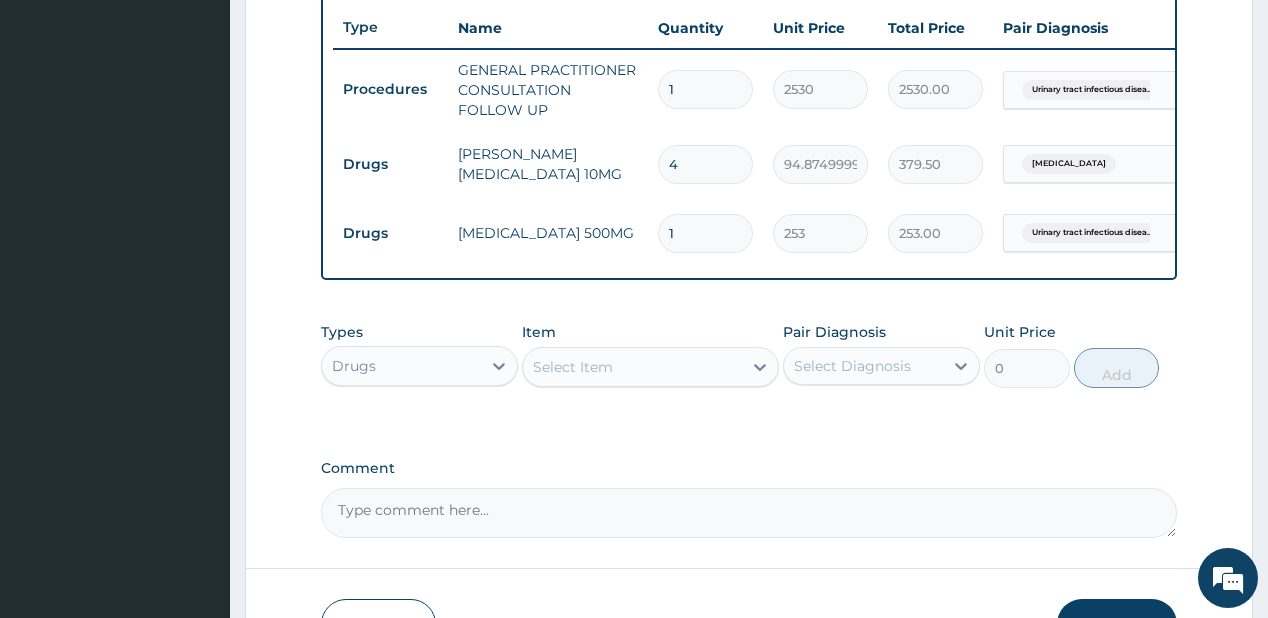 type 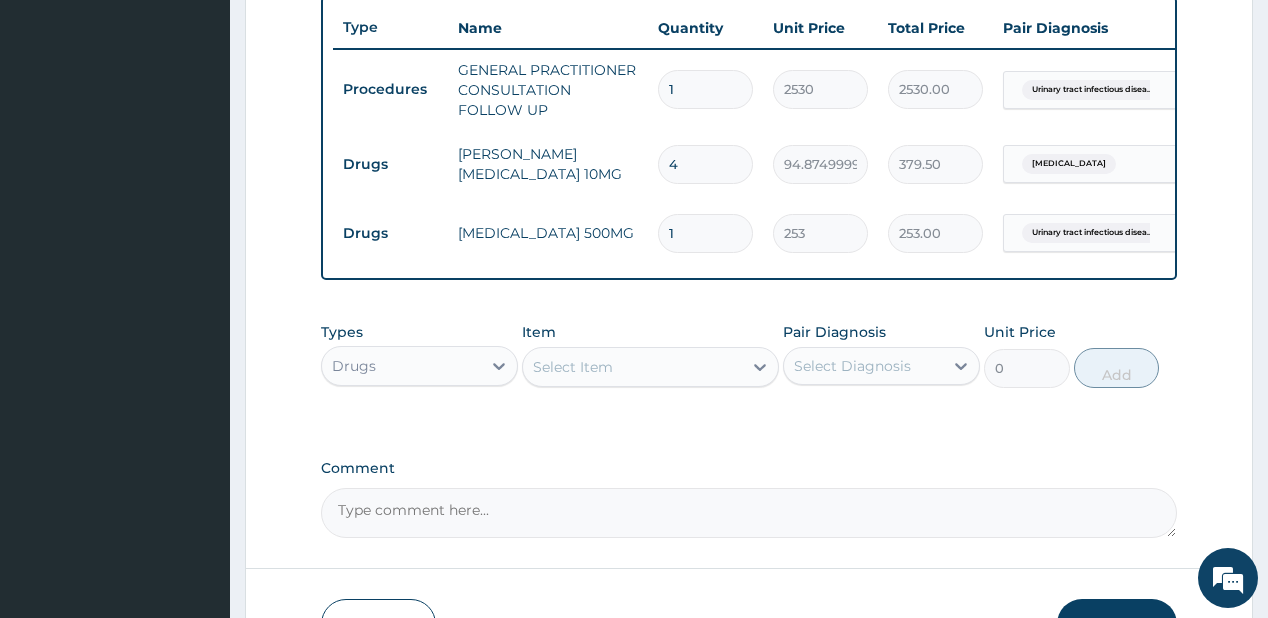 type on "0.00" 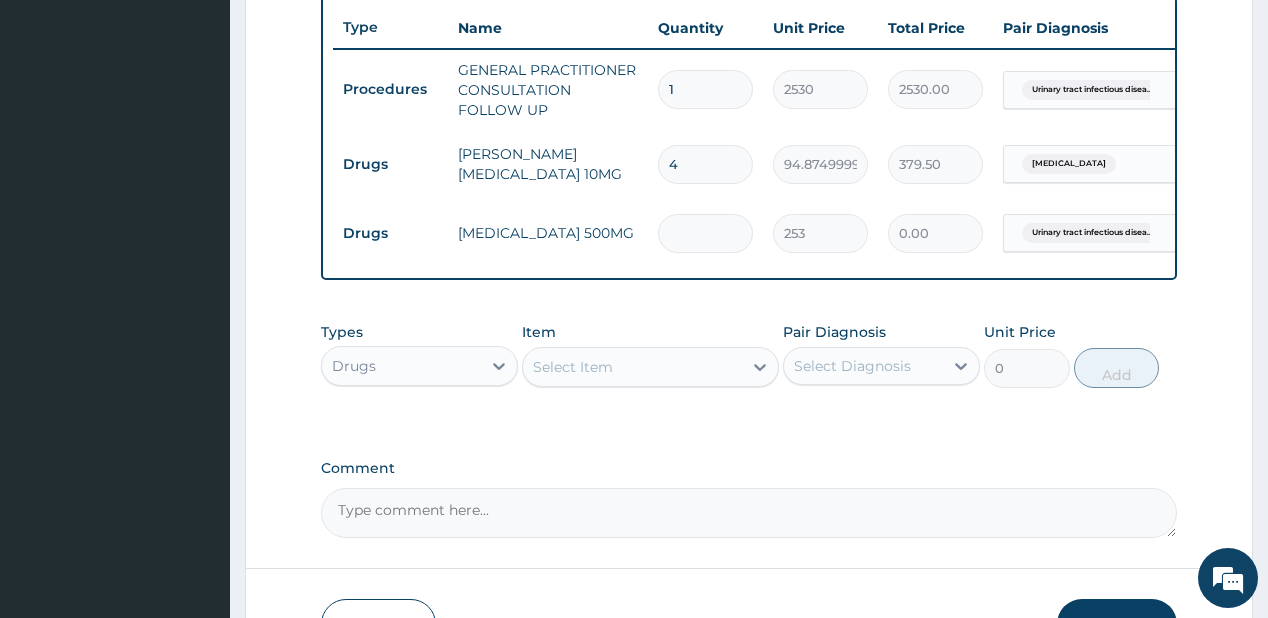 type on "4" 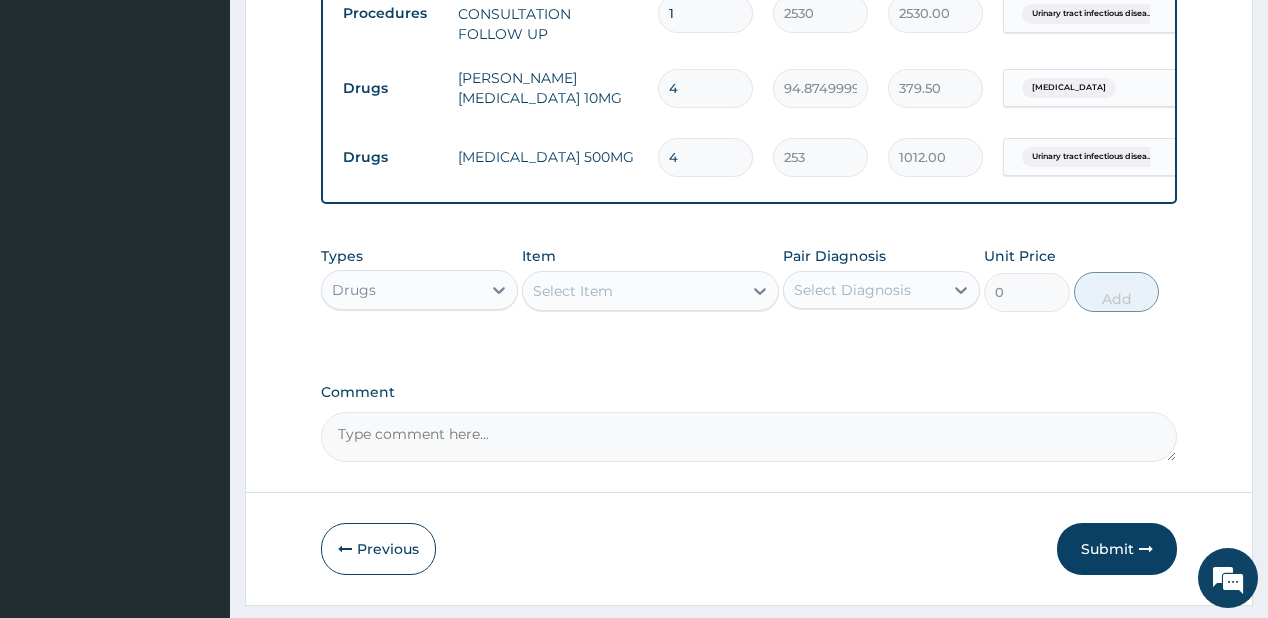 scroll, scrollTop: 828, scrollLeft: 0, axis: vertical 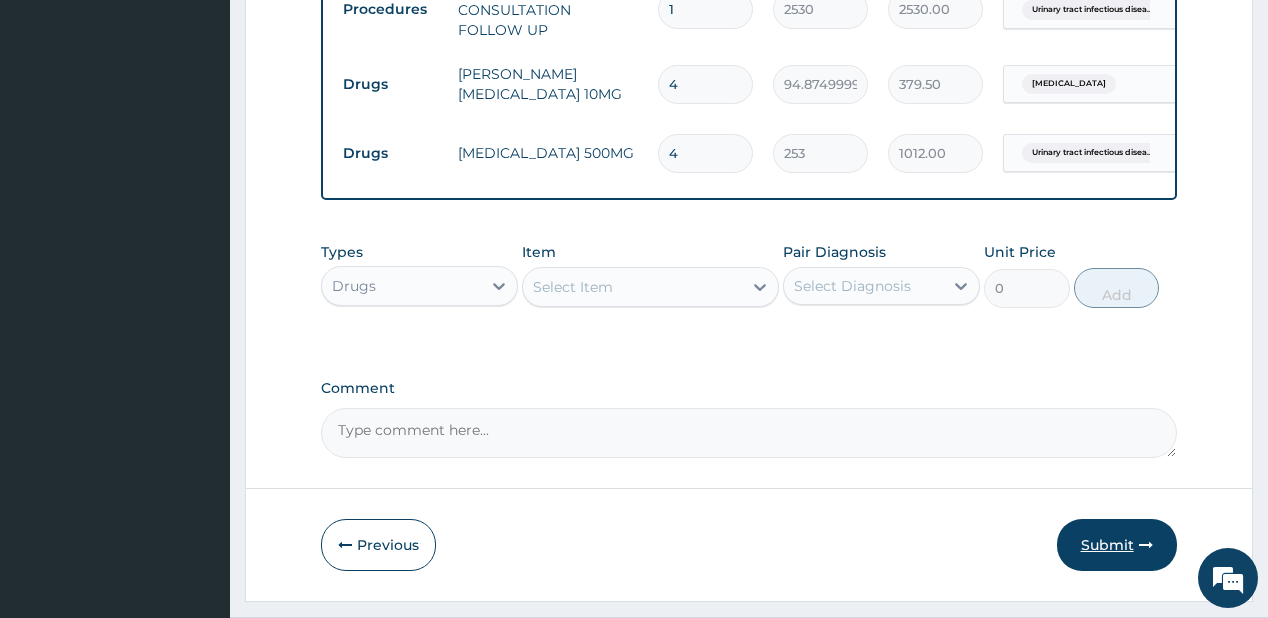 type on "4" 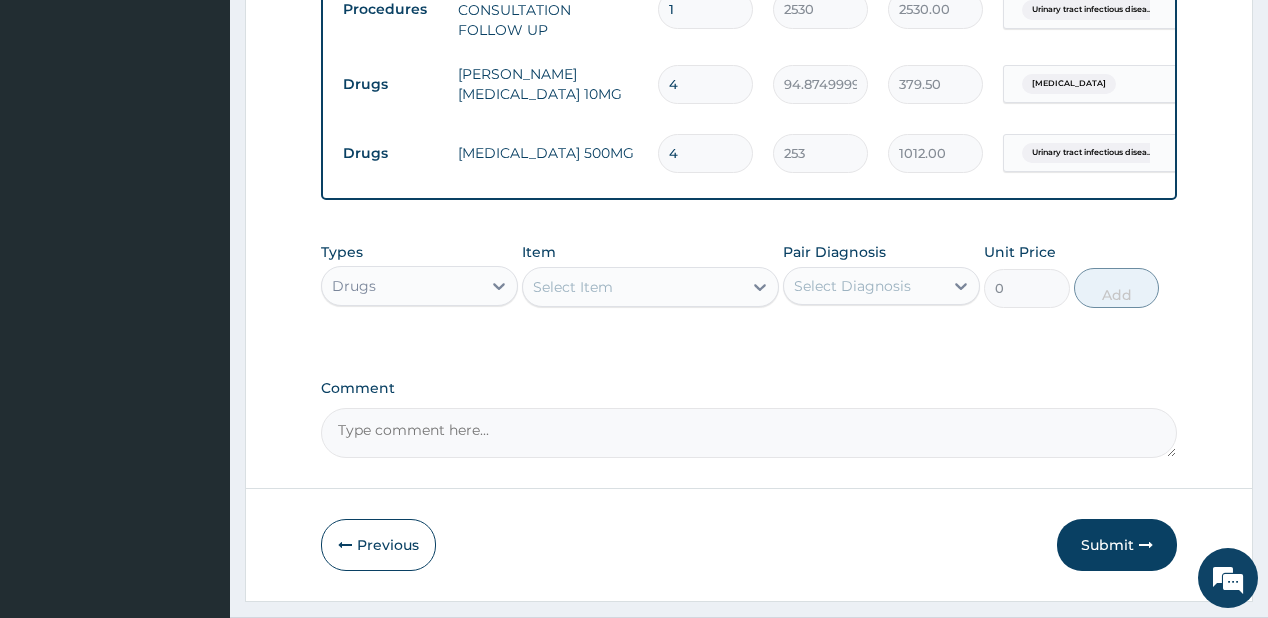 drag, startPoint x: 1093, startPoint y: 562, endPoint x: 1130, endPoint y: 456, distance: 112.27199 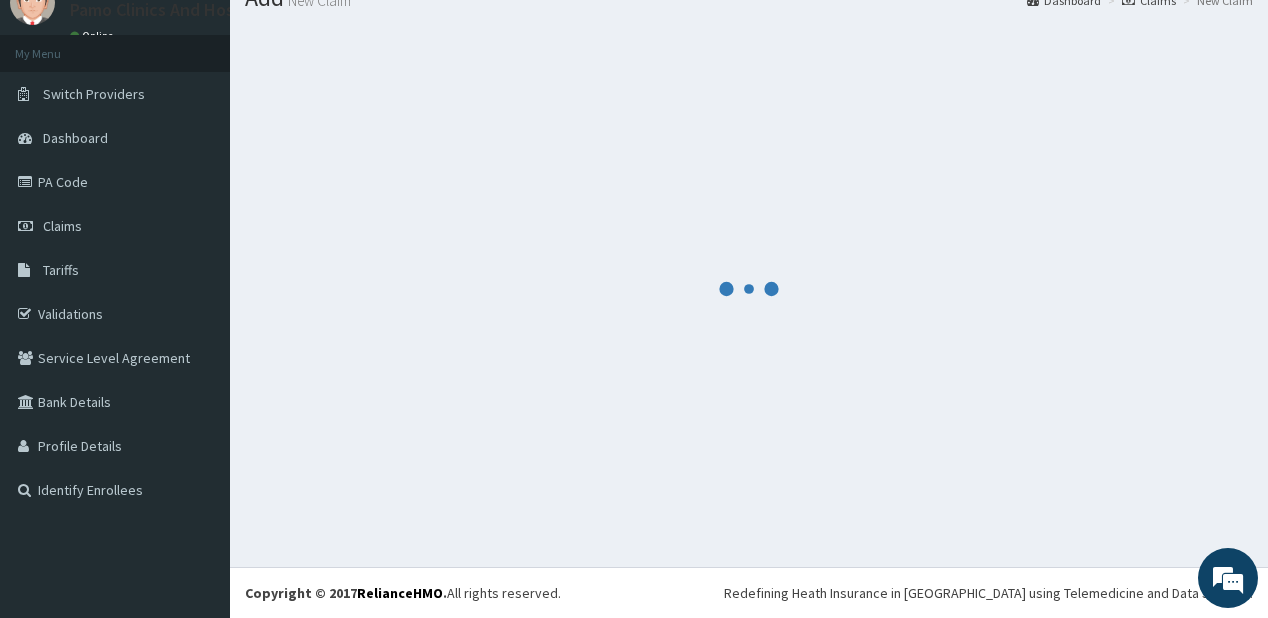 scroll, scrollTop: 79, scrollLeft: 0, axis: vertical 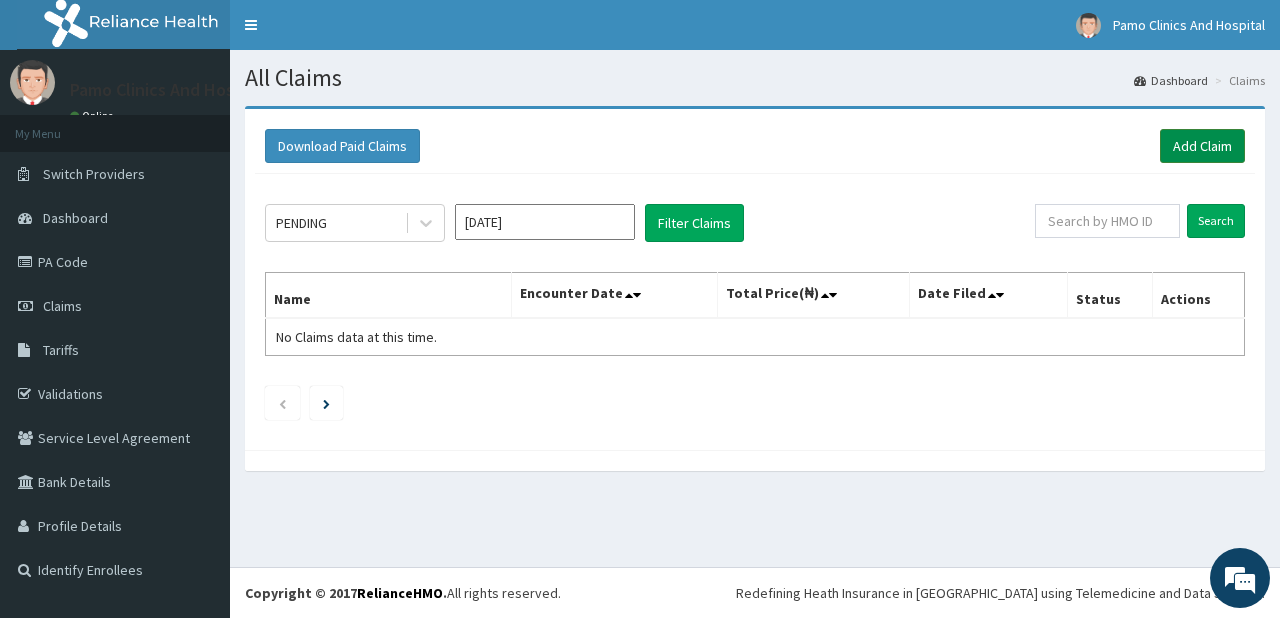 click on "Add Claim" at bounding box center (1202, 146) 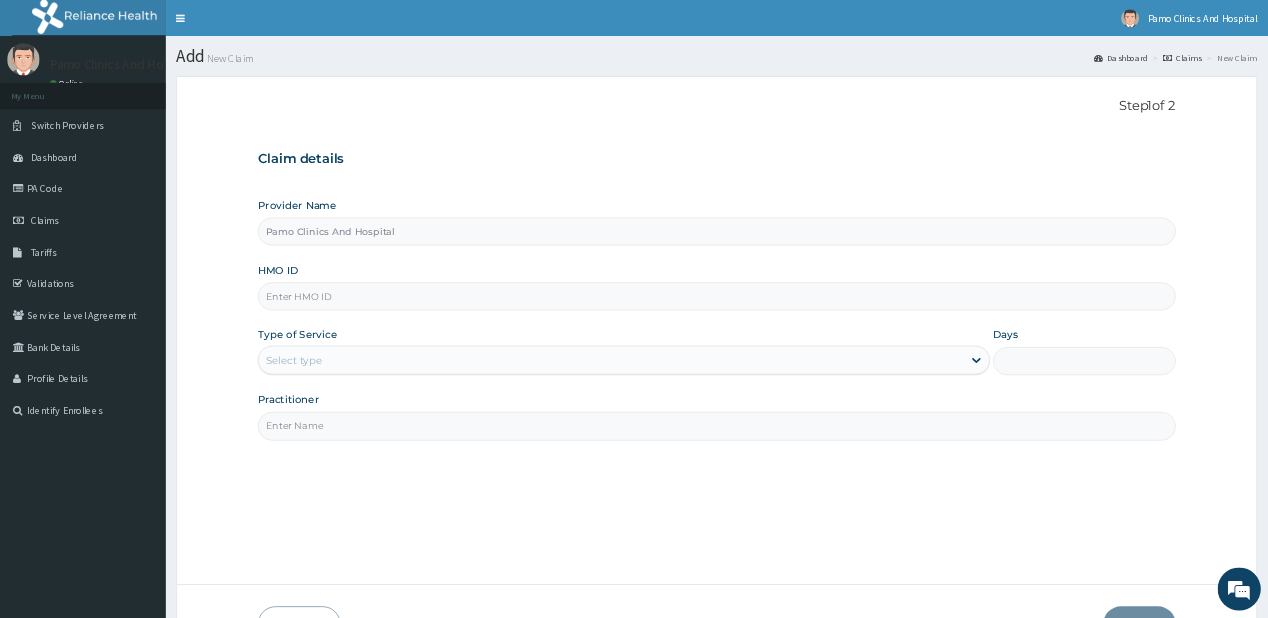 scroll, scrollTop: 0, scrollLeft: 0, axis: both 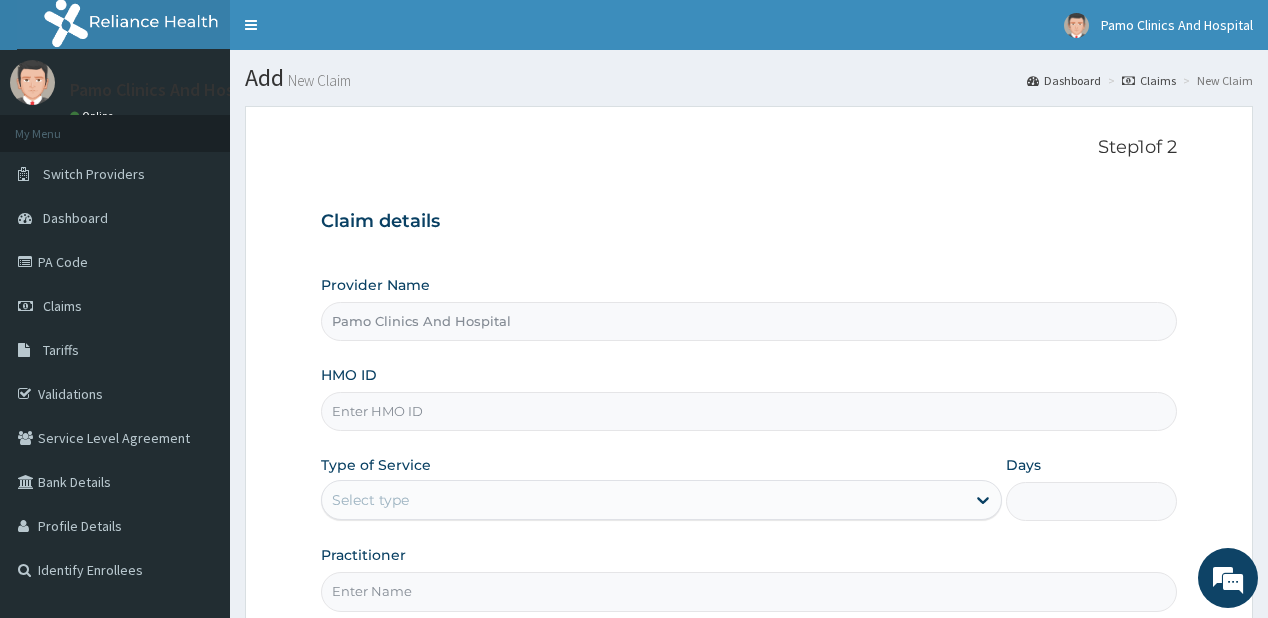 click on "HMO ID" at bounding box center [748, 411] 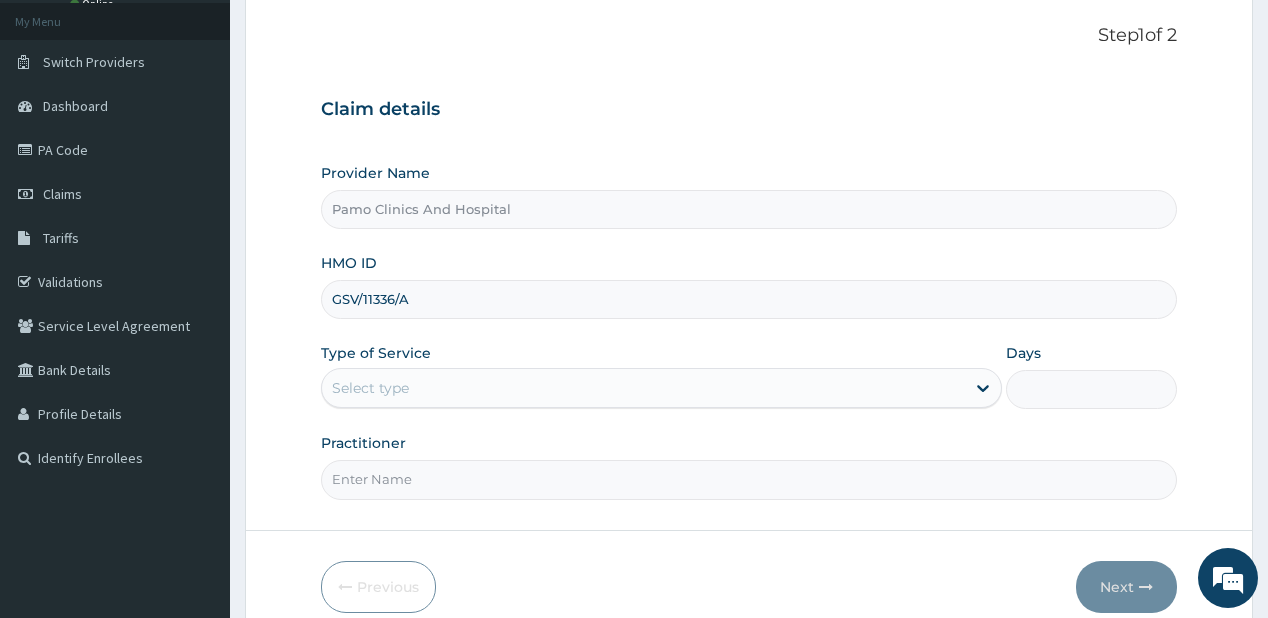 scroll, scrollTop: 200, scrollLeft: 0, axis: vertical 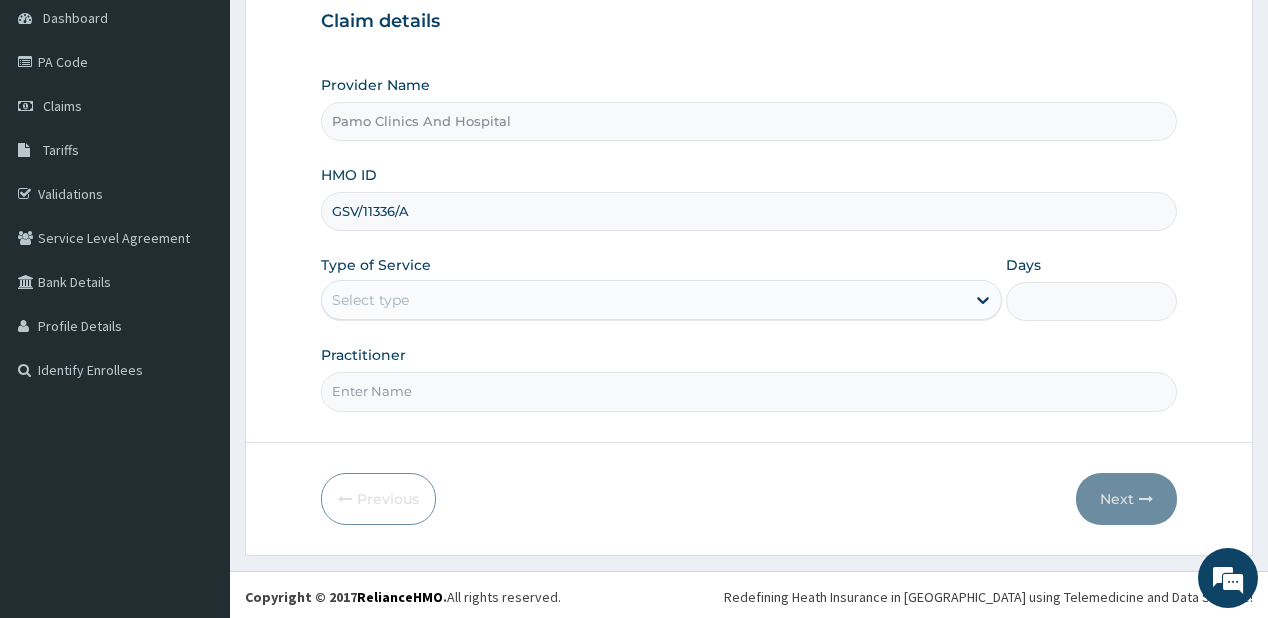 type on "GSV/11336/A" 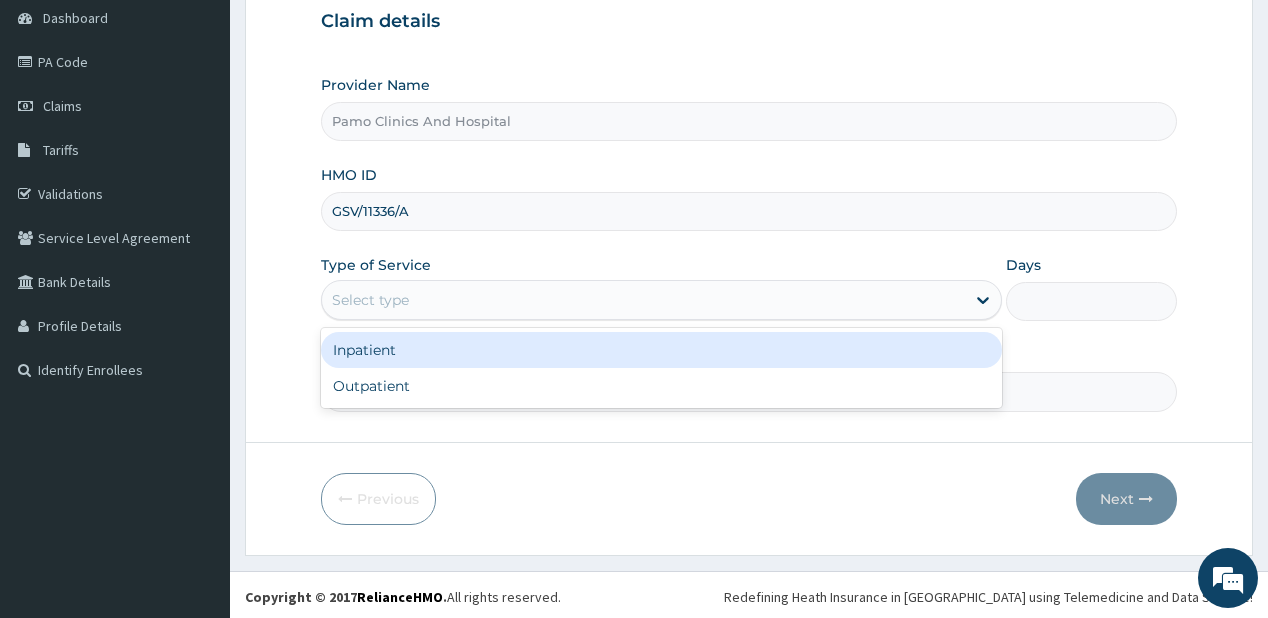 click on "Select type" at bounding box center [643, 300] 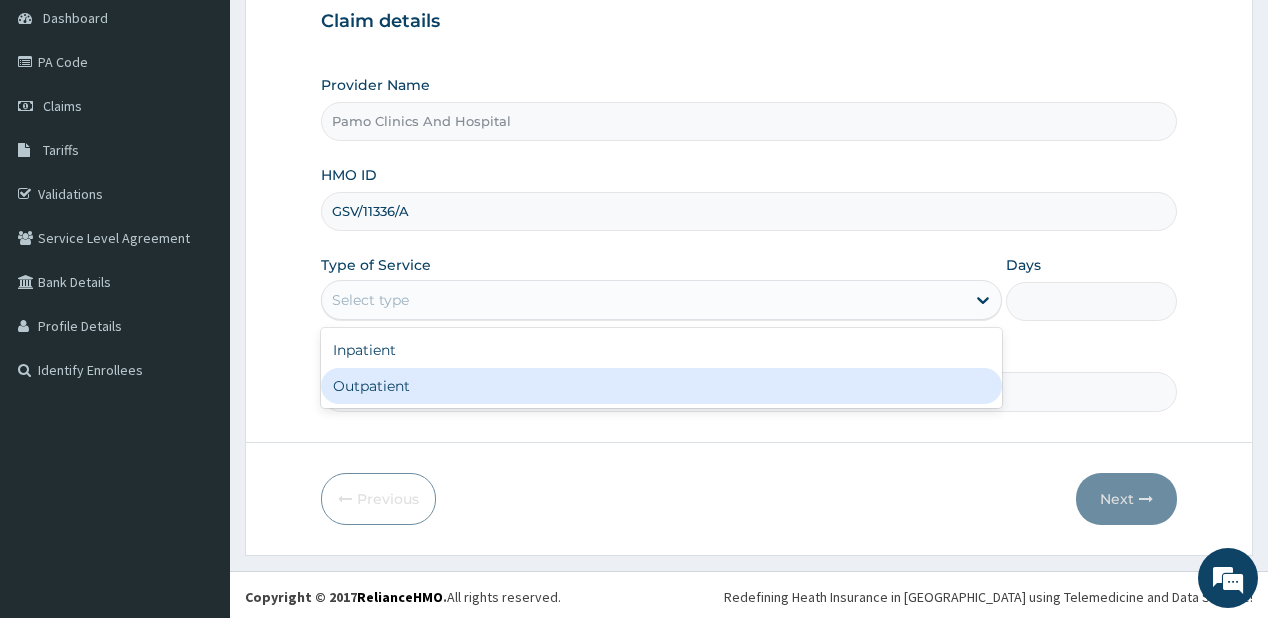 click on "Outpatient" at bounding box center [661, 386] 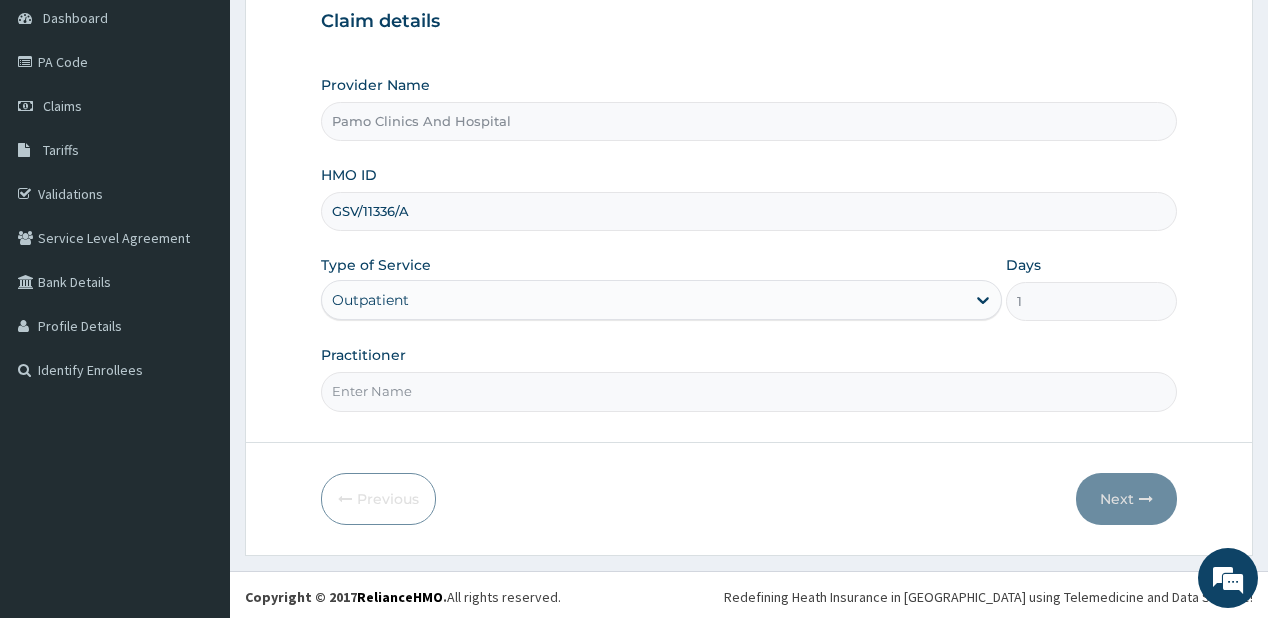click on "Practitioner" at bounding box center [748, 391] 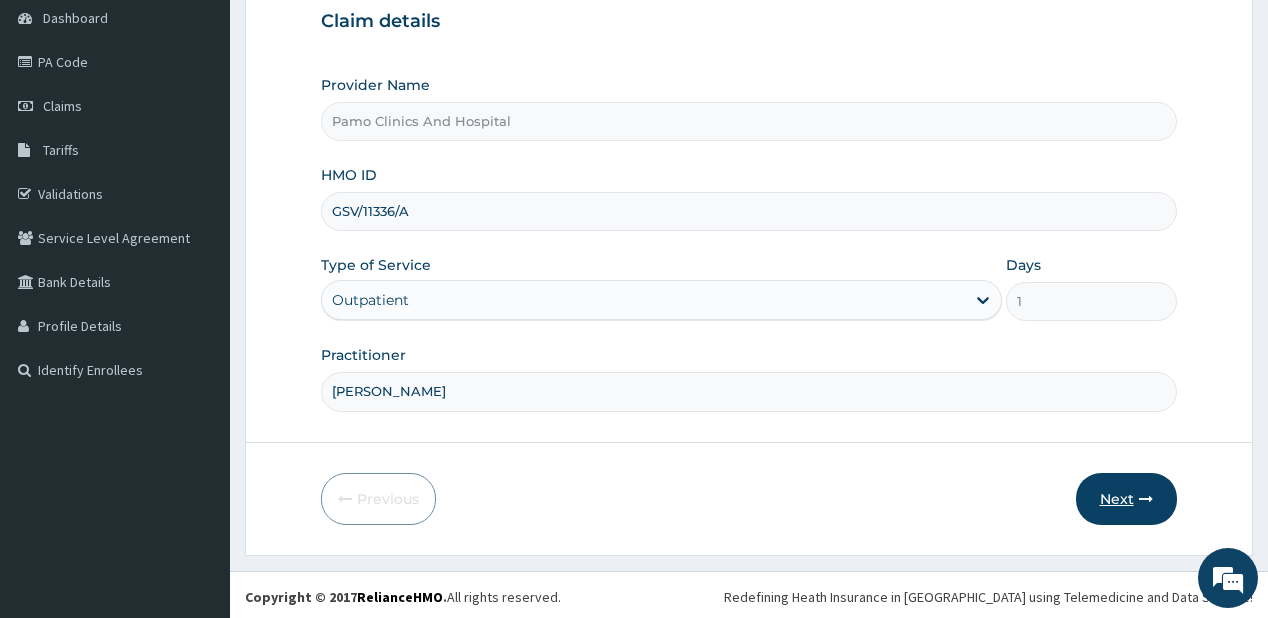 click on "Next" at bounding box center [1126, 499] 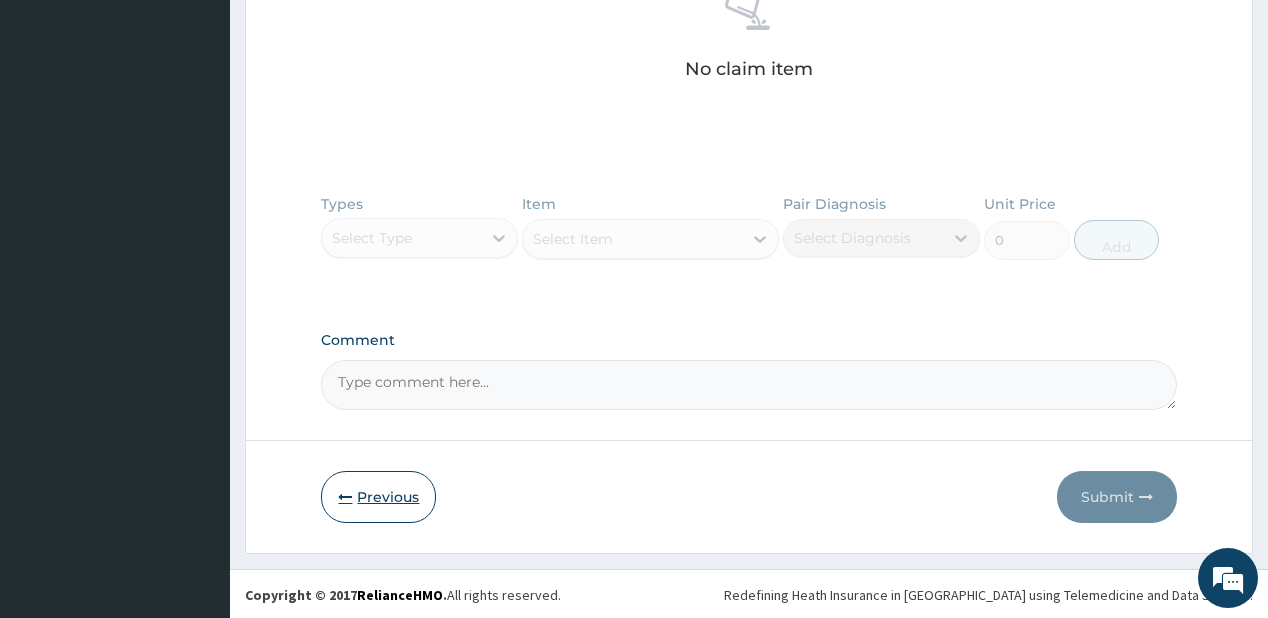click on "Previous" at bounding box center (378, 497) 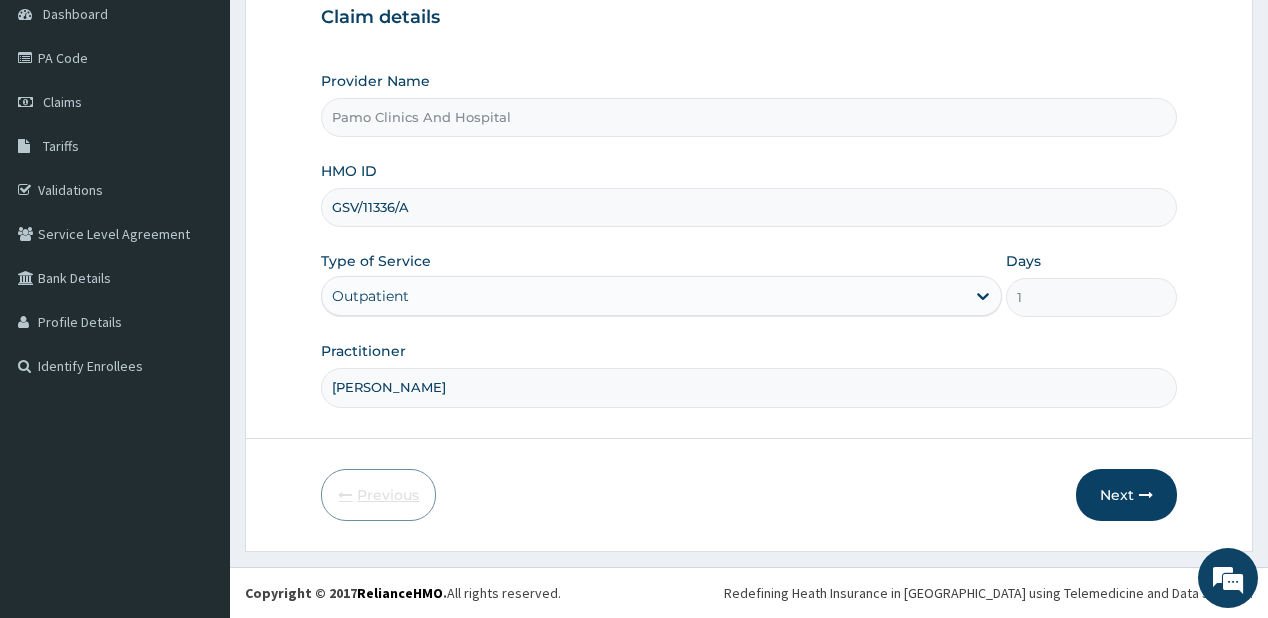 scroll, scrollTop: 200, scrollLeft: 0, axis: vertical 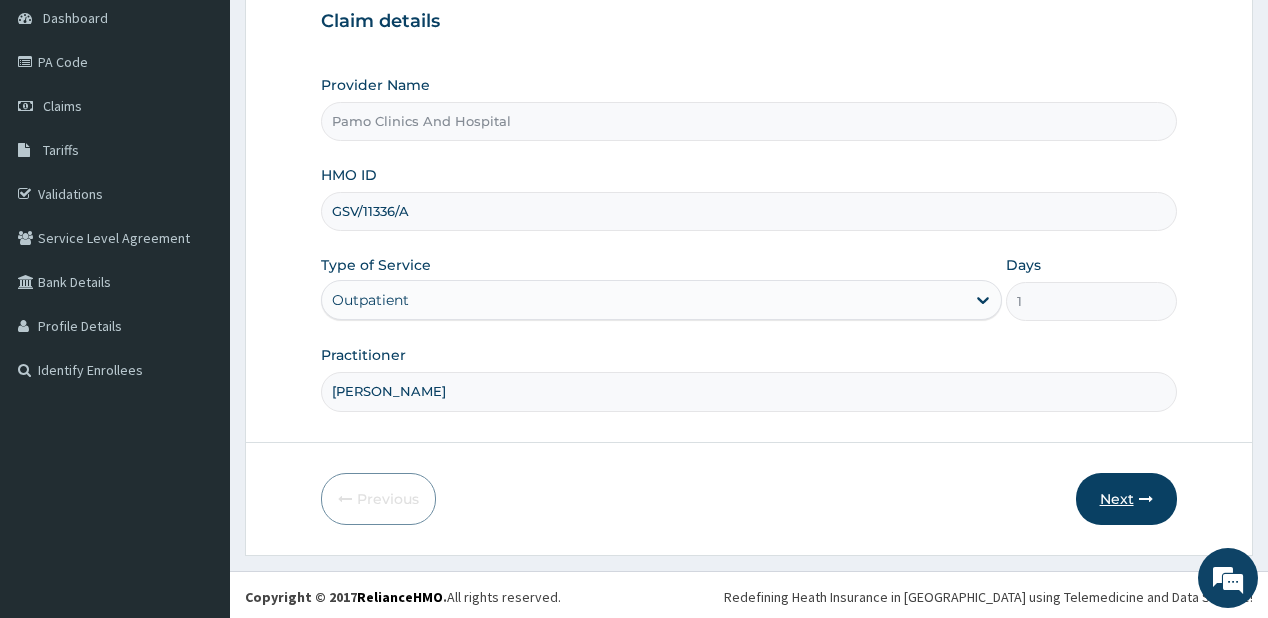 click on "Next" at bounding box center [1126, 499] 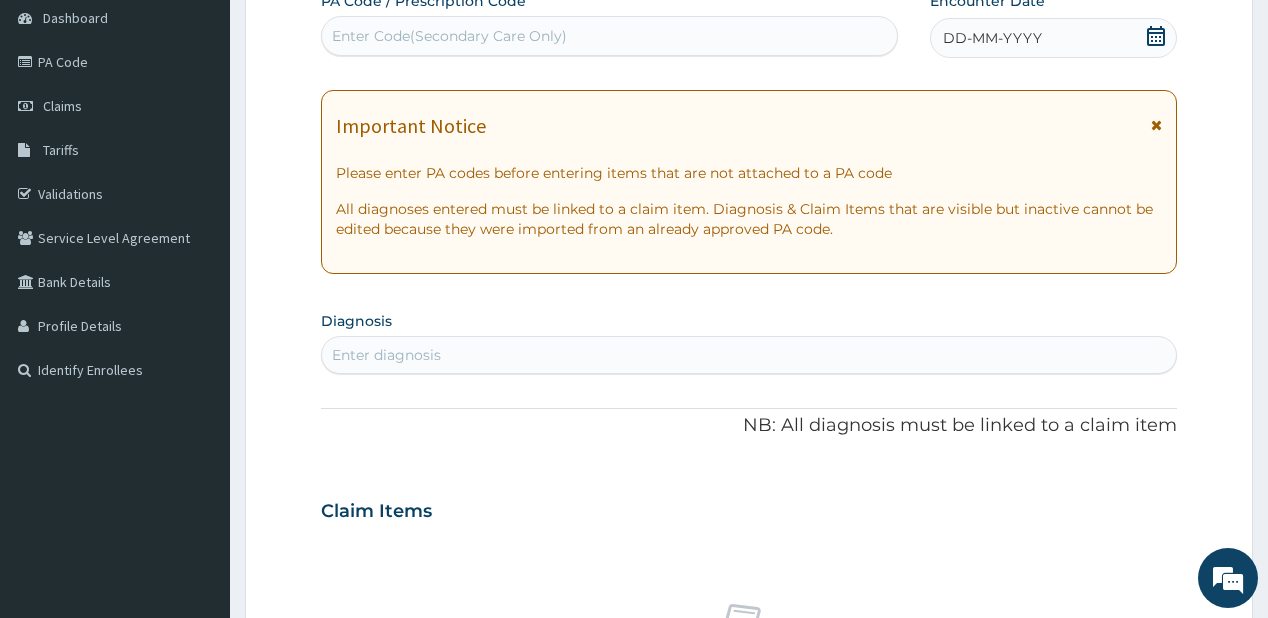 click on "DD-MM-YYYY" at bounding box center [992, 38] 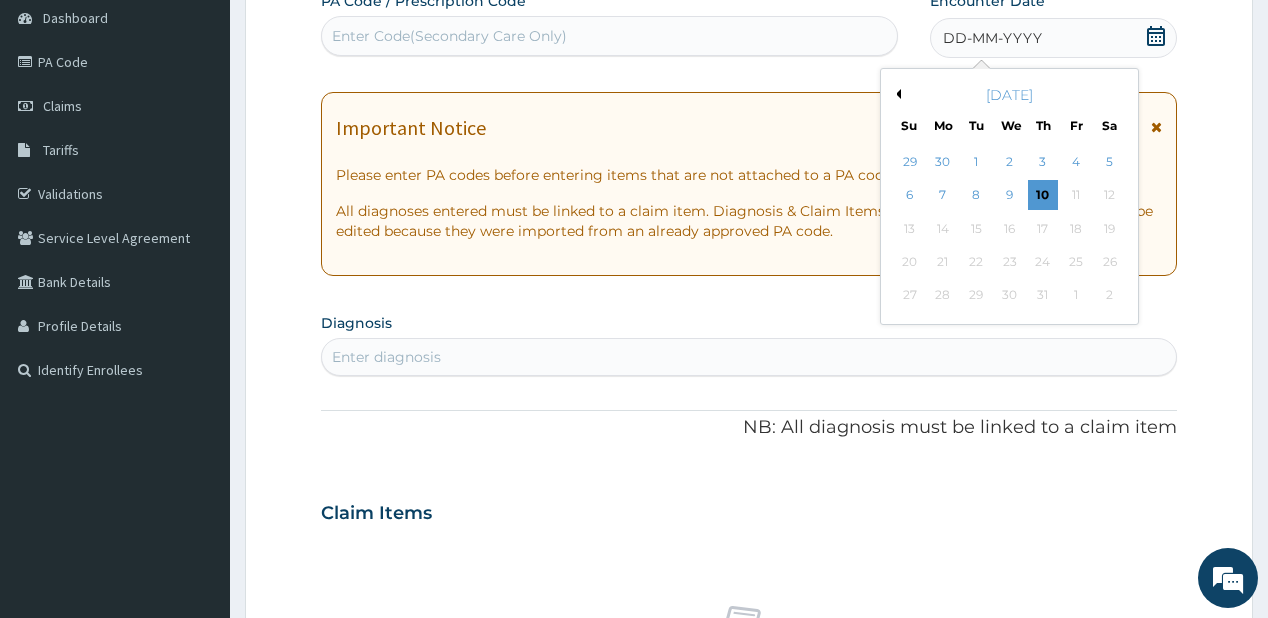 click on "Previous Month" at bounding box center [896, 94] 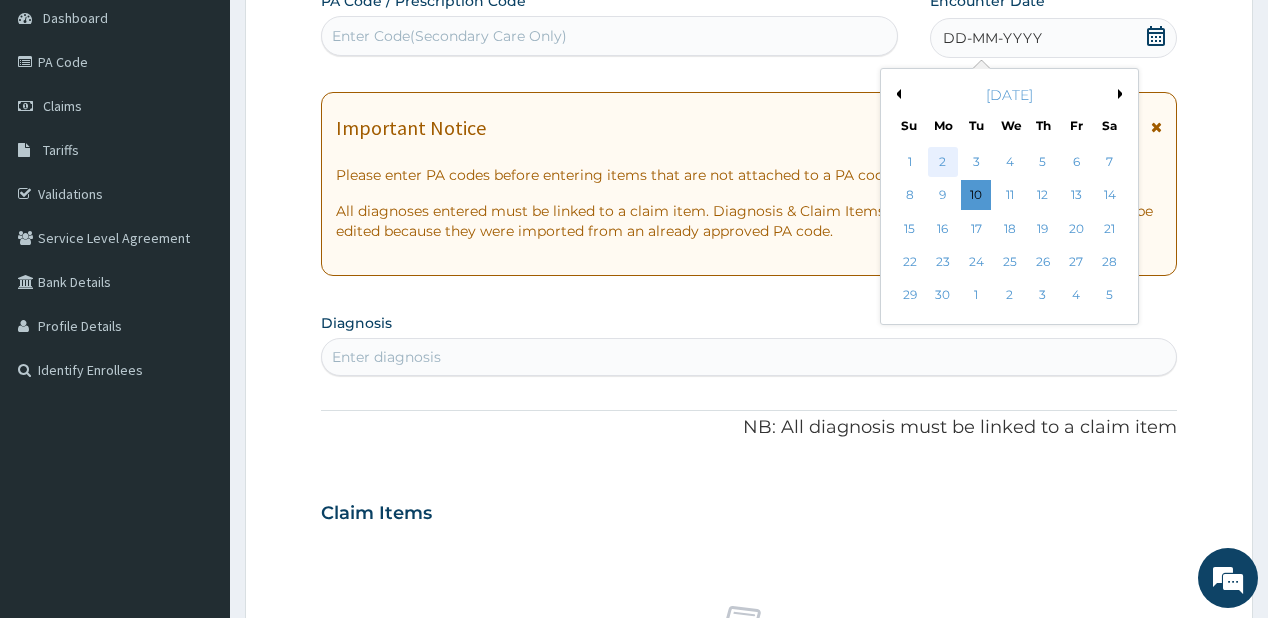 click on "2" at bounding box center (943, 162) 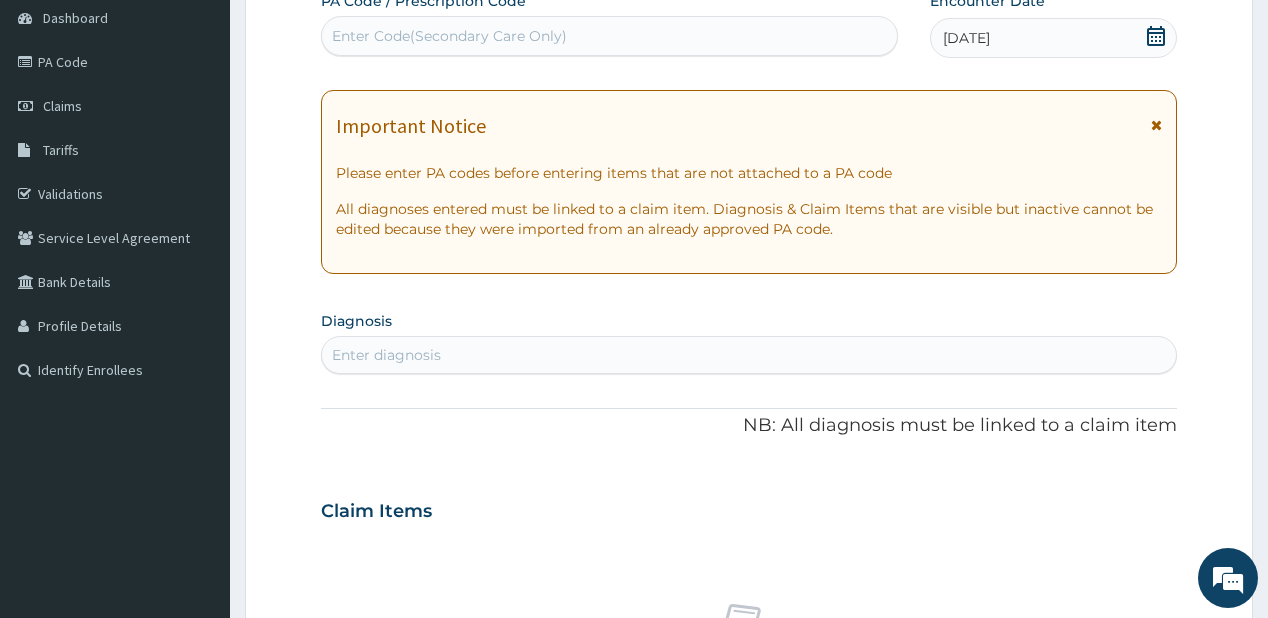 click on "Enter diagnosis" at bounding box center (386, 355) 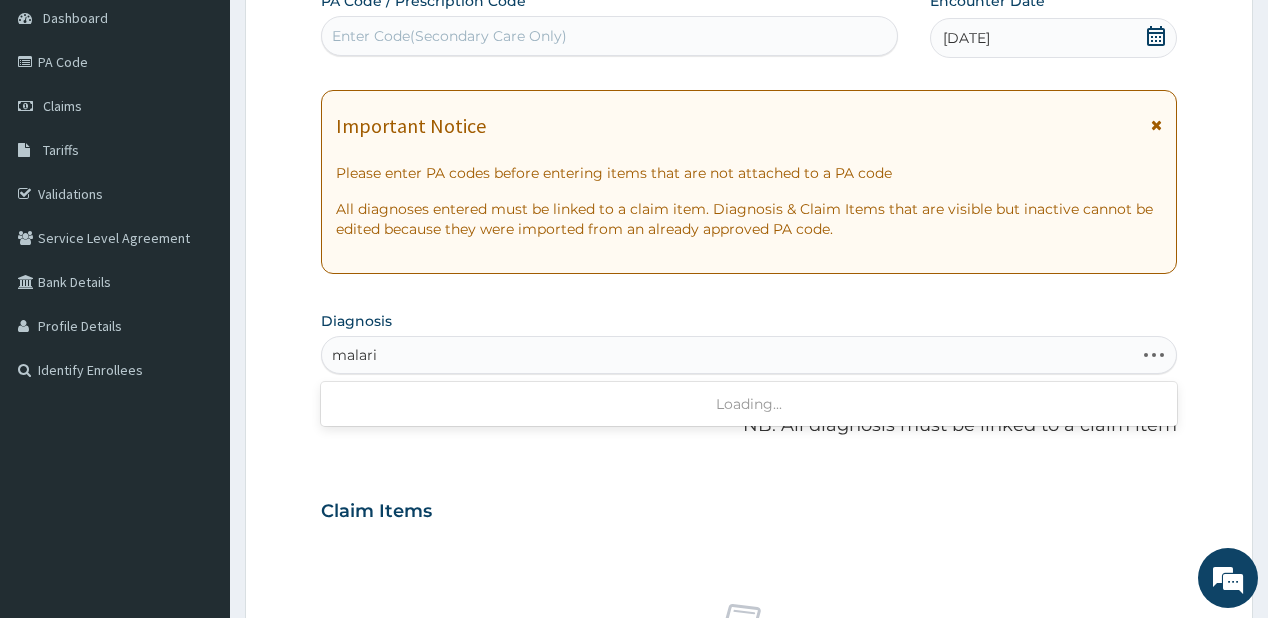 type on "[MEDICAL_DATA]" 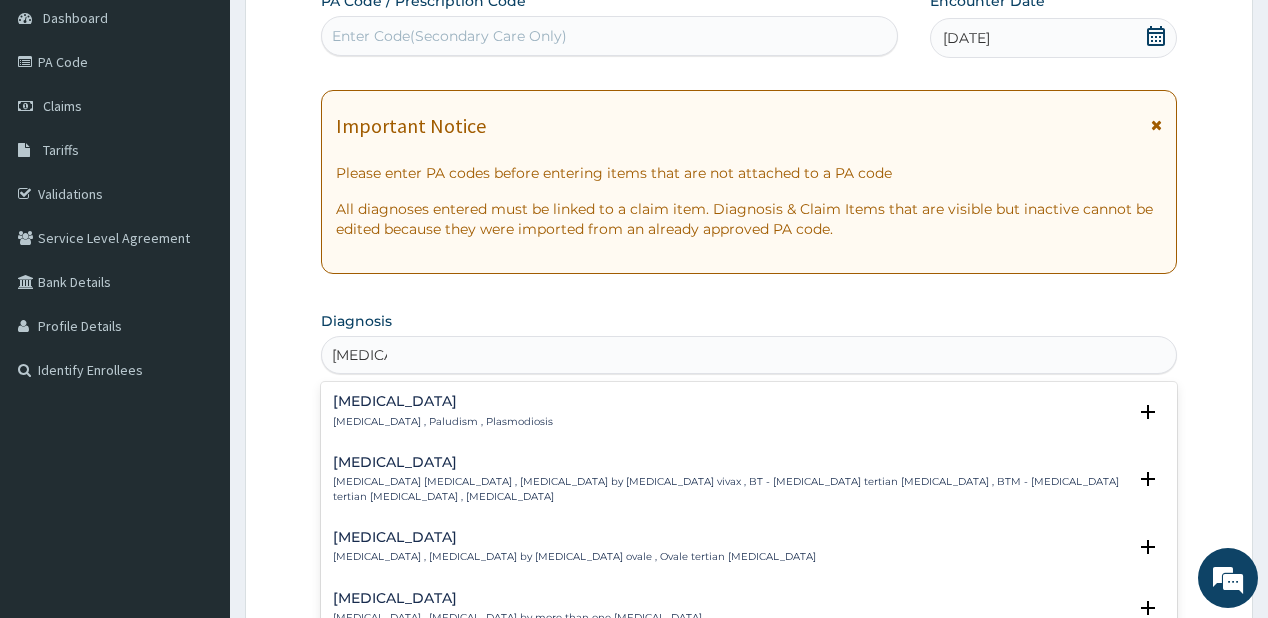 click on "[MEDICAL_DATA] [MEDICAL_DATA] , Paludism , Plasmodiosis" at bounding box center (443, 411) 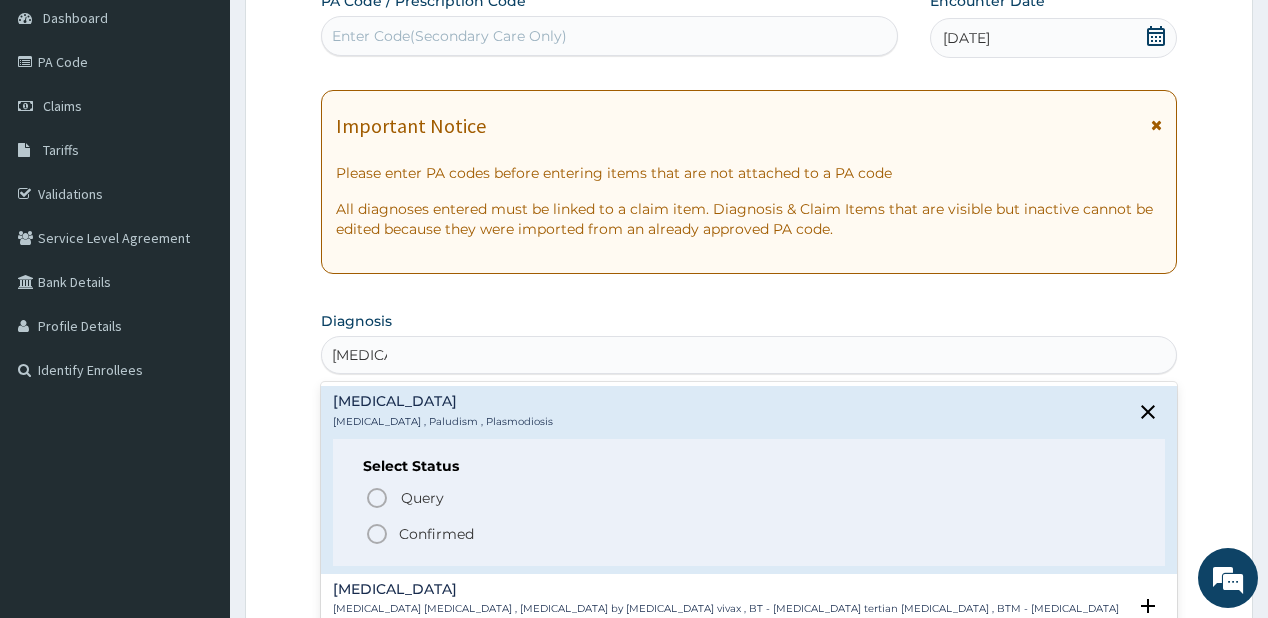 click on "Confirmed" at bounding box center (749, 534) 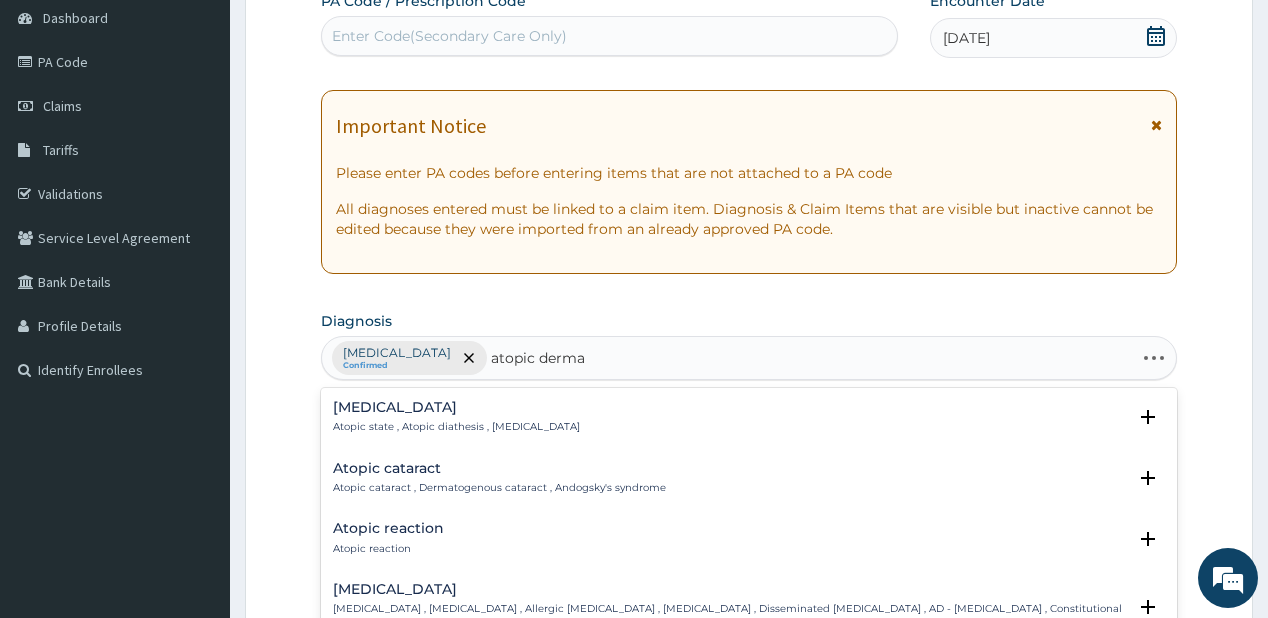 type on "atopic dermat" 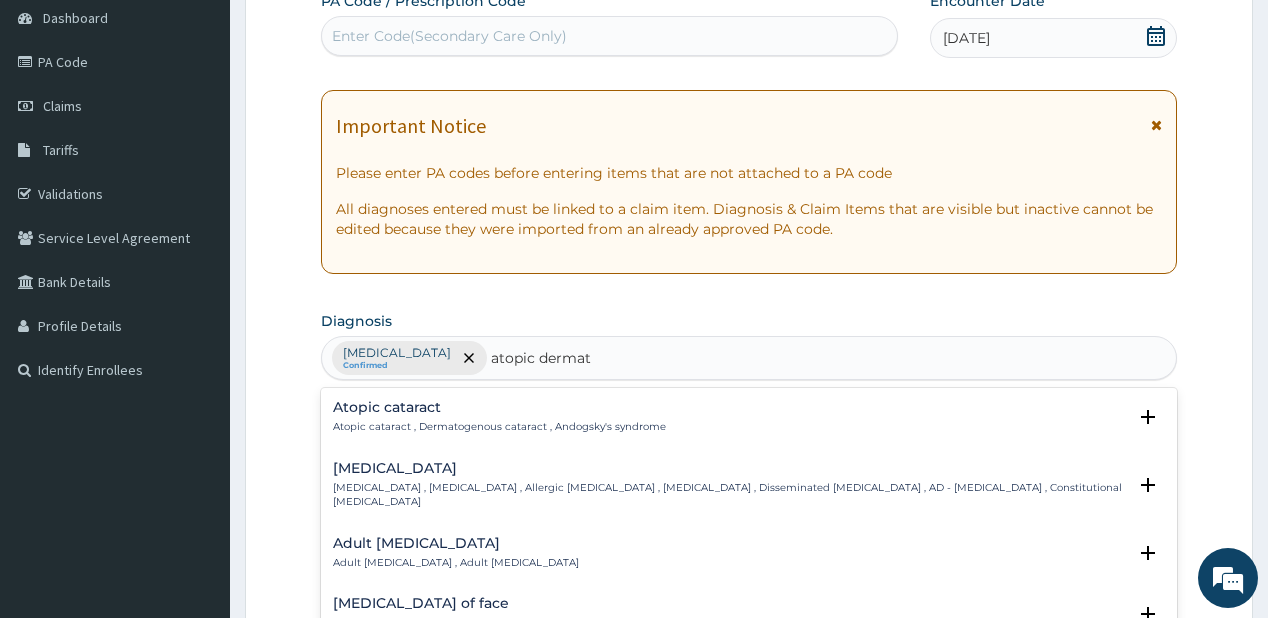click on "[MEDICAL_DATA] , [MEDICAL_DATA] , Allergic [MEDICAL_DATA] , [MEDICAL_DATA] , Disseminated [MEDICAL_DATA] , AD - [MEDICAL_DATA] , Constitutional [MEDICAL_DATA]" at bounding box center (729, 495) 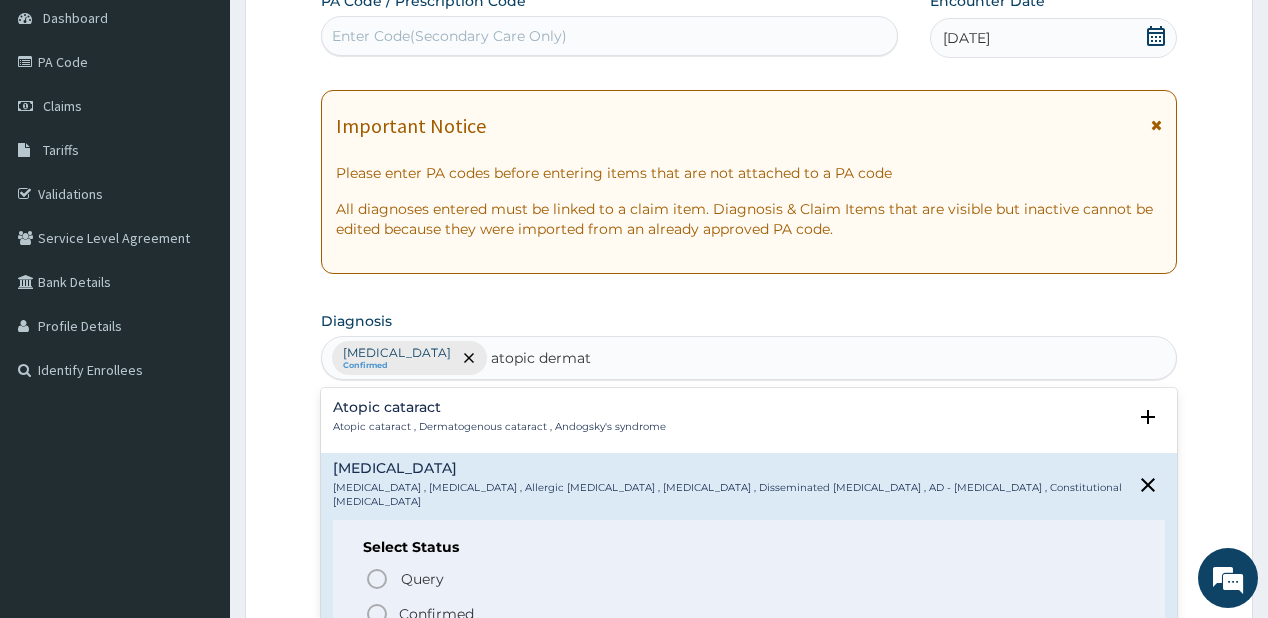 click on "Confirmed" at bounding box center [749, 614] 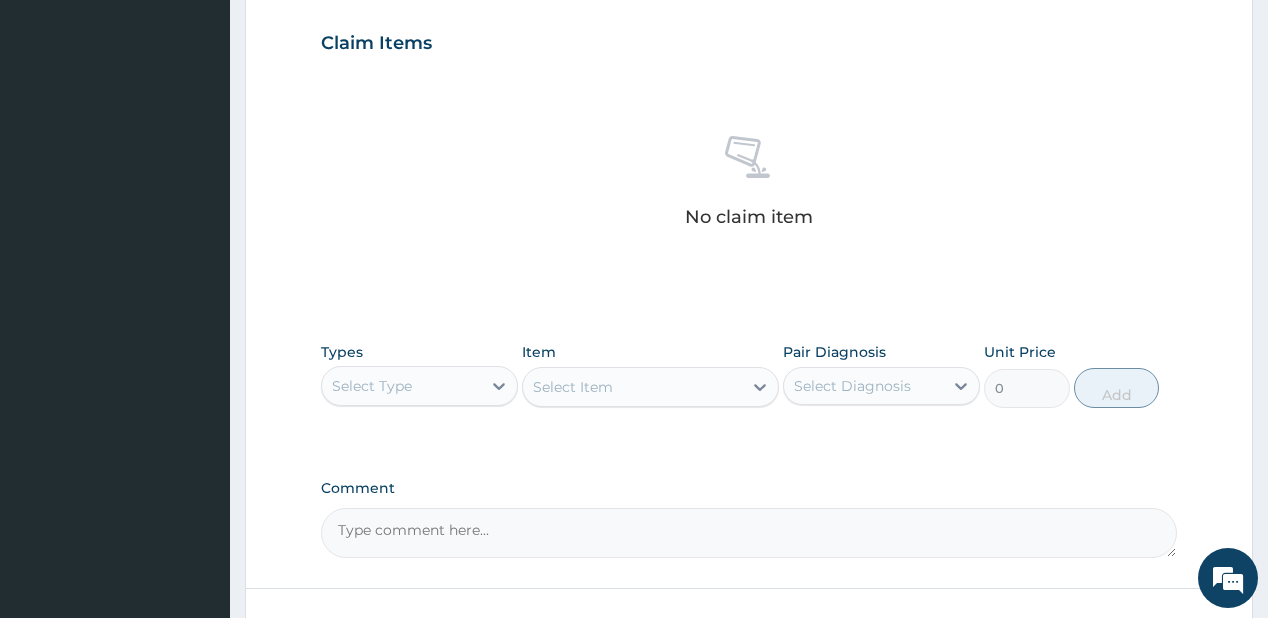 scroll, scrollTop: 680, scrollLeft: 0, axis: vertical 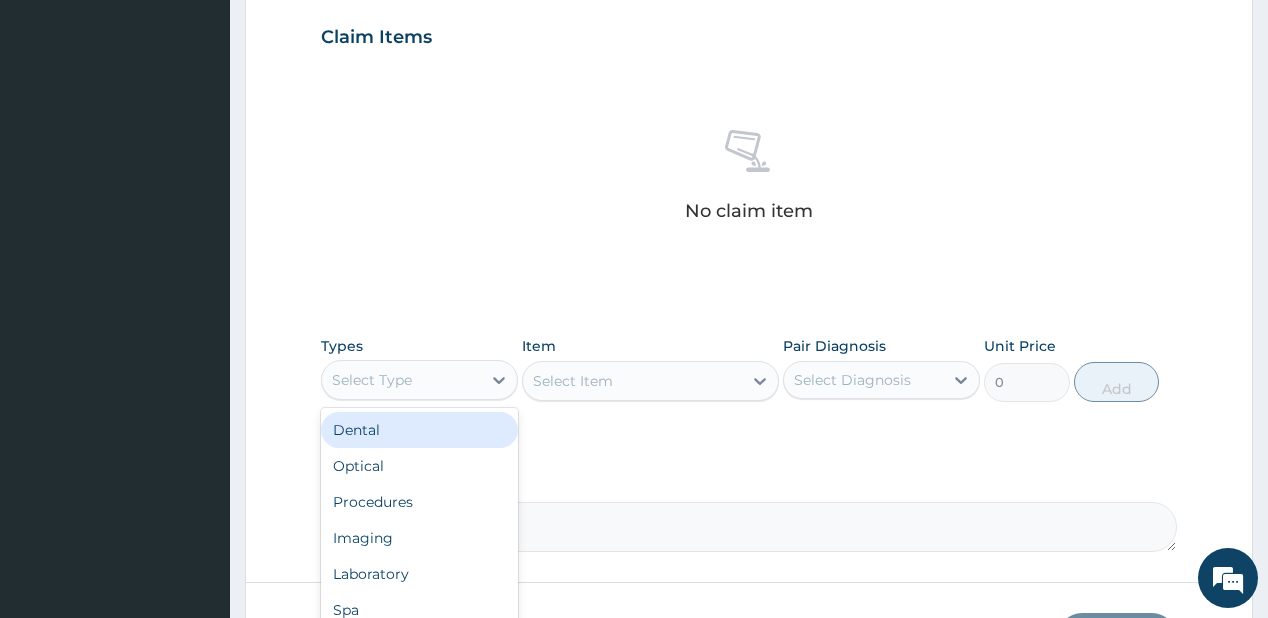 click on "Select Type" at bounding box center [401, 380] 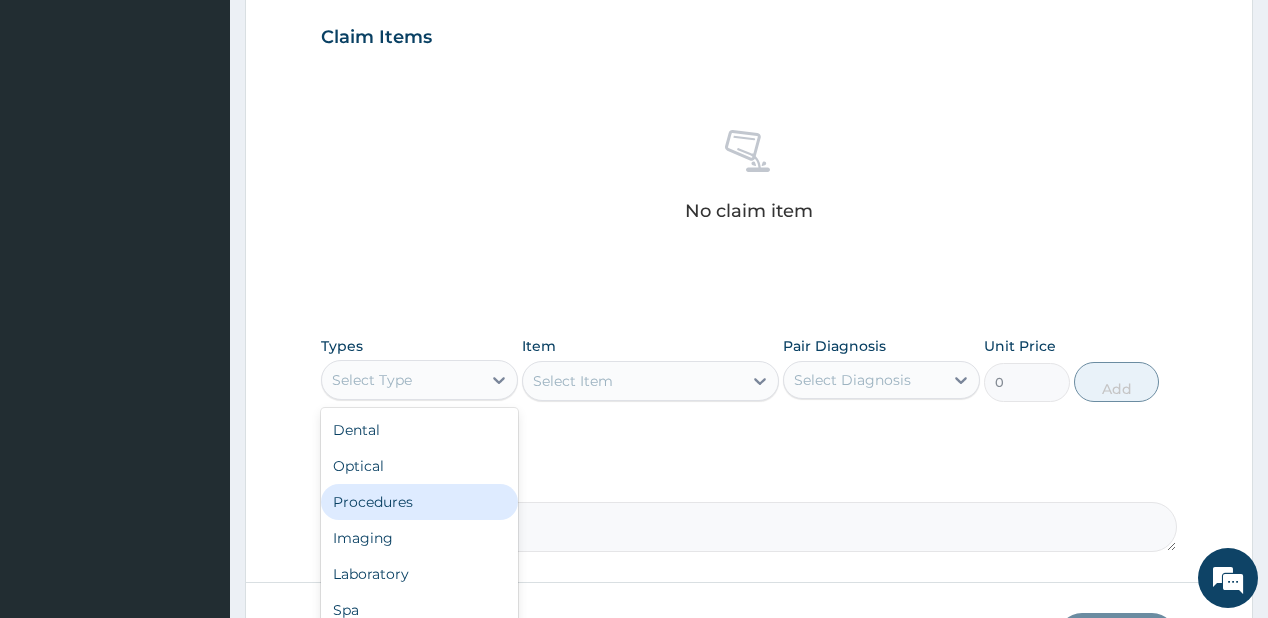 click on "Procedures" at bounding box center [419, 502] 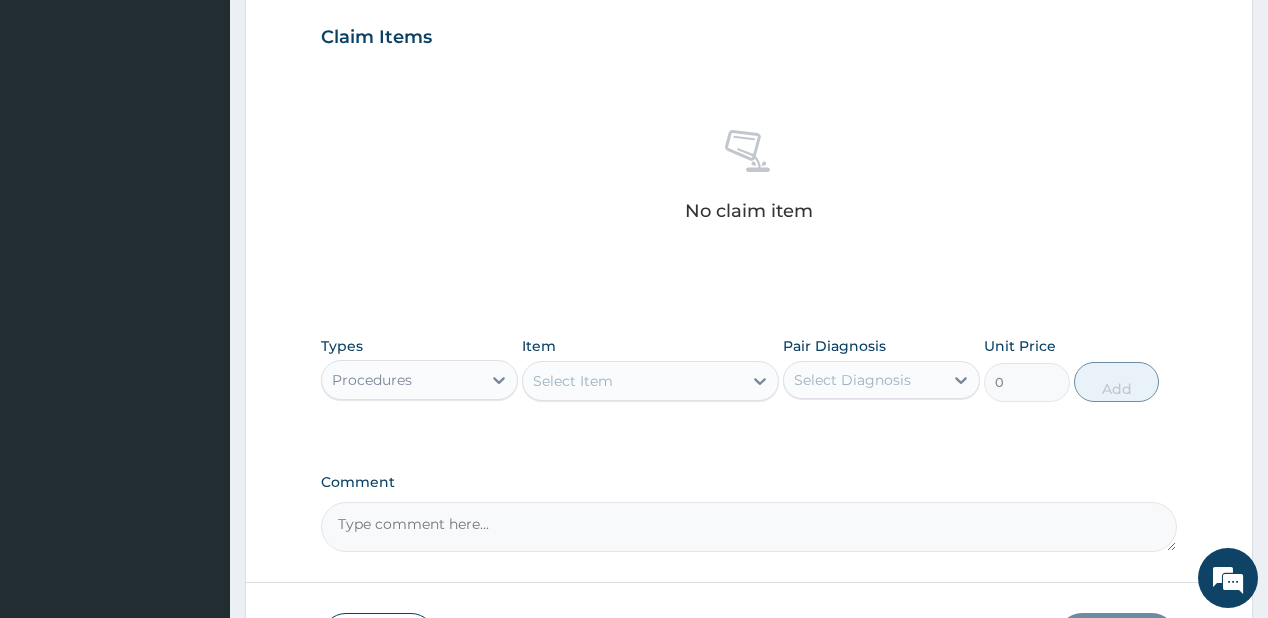 click on "Select Item" at bounding box center (632, 381) 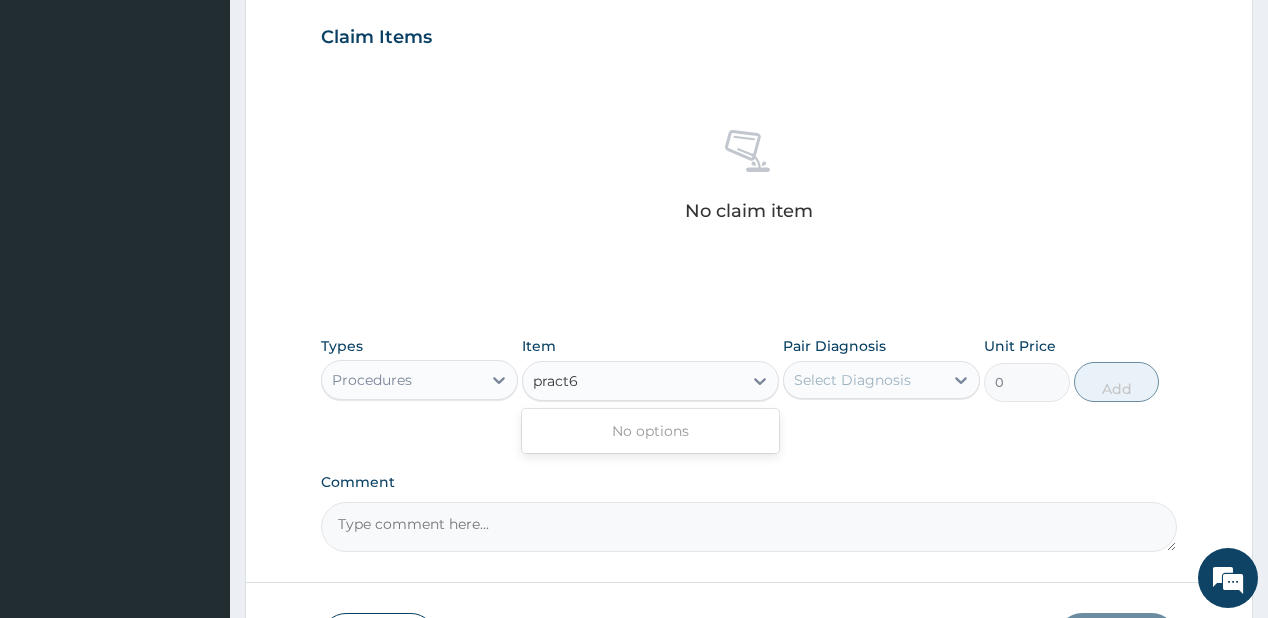 type on "pract" 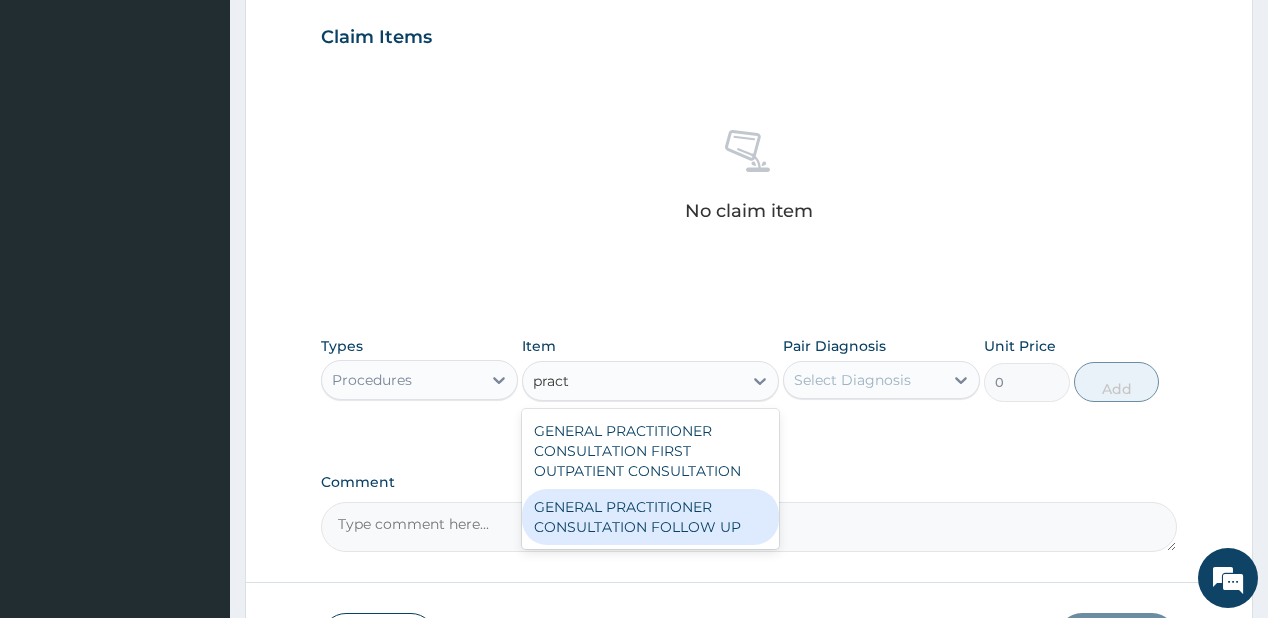 click on "GENERAL PRACTITIONER CONSULTATION FOLLOW UP" at bounding box center (650, 517) 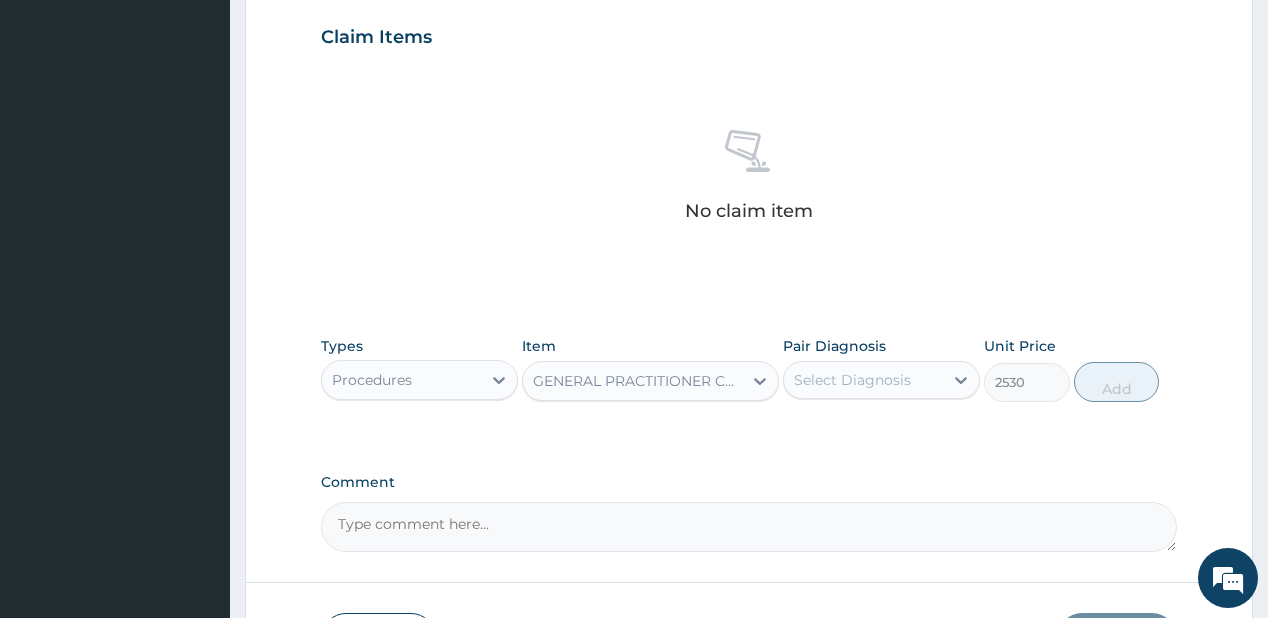 click on "Select Diagnosis" at bounding box center [852, 380] 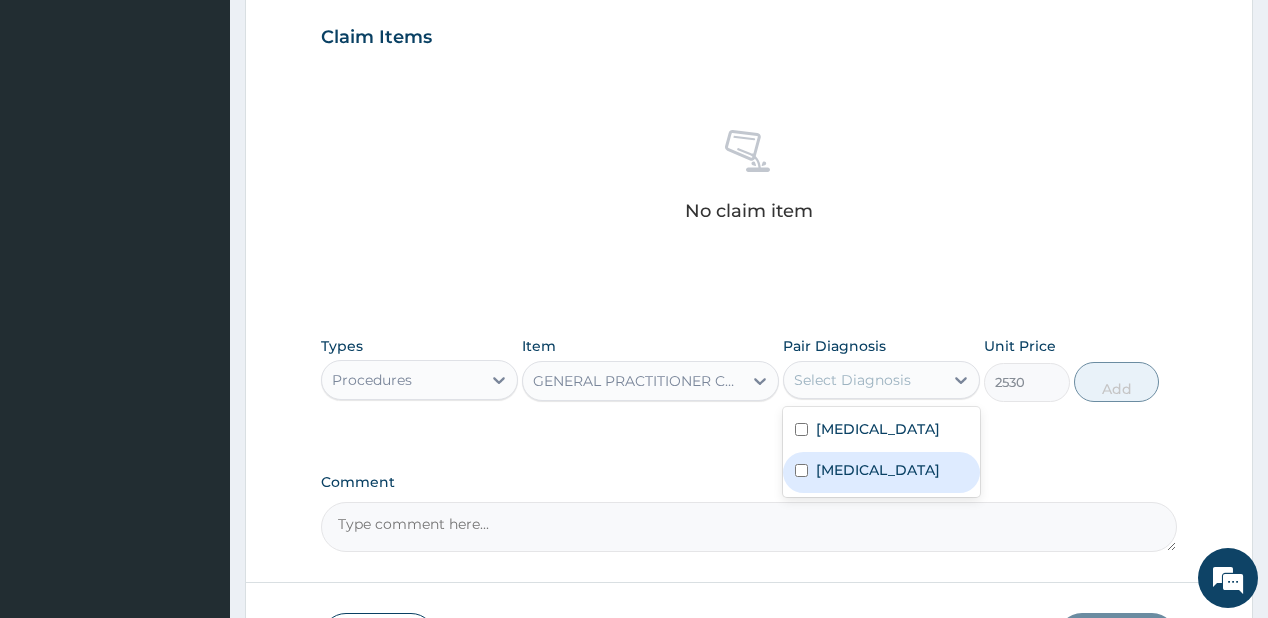 drag, startPoint x: 846, startPoint y: 472, endPoint x: 833, endPoint y: 422, distance: 51.662365 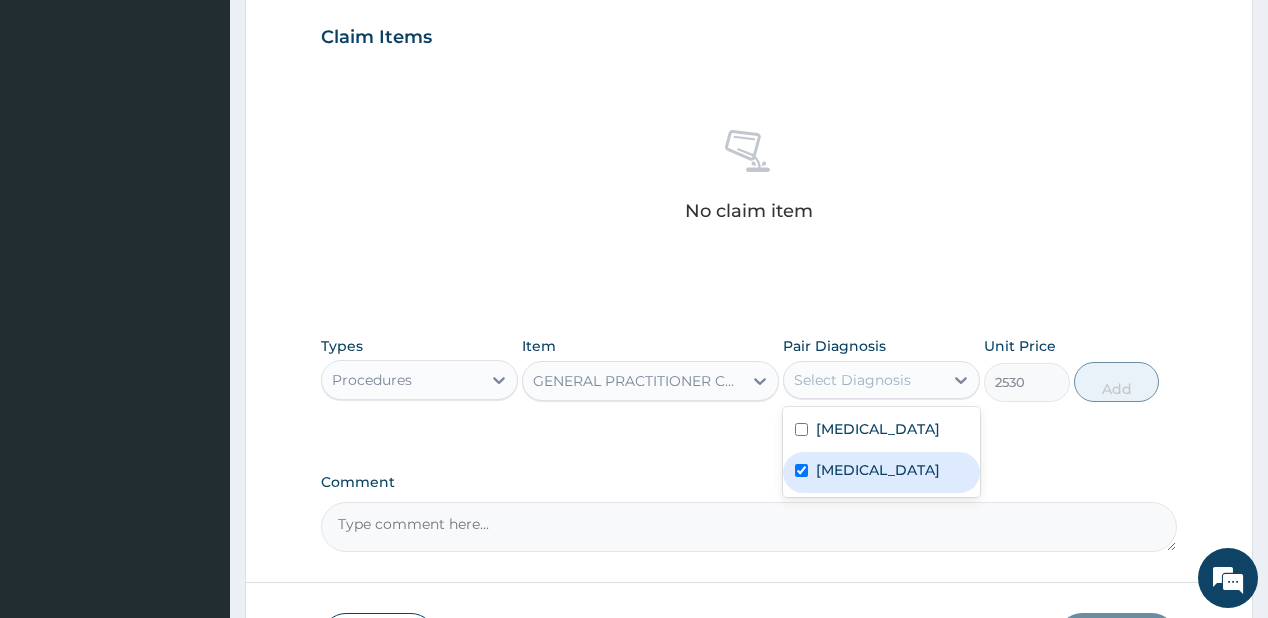 checkbox on "true" 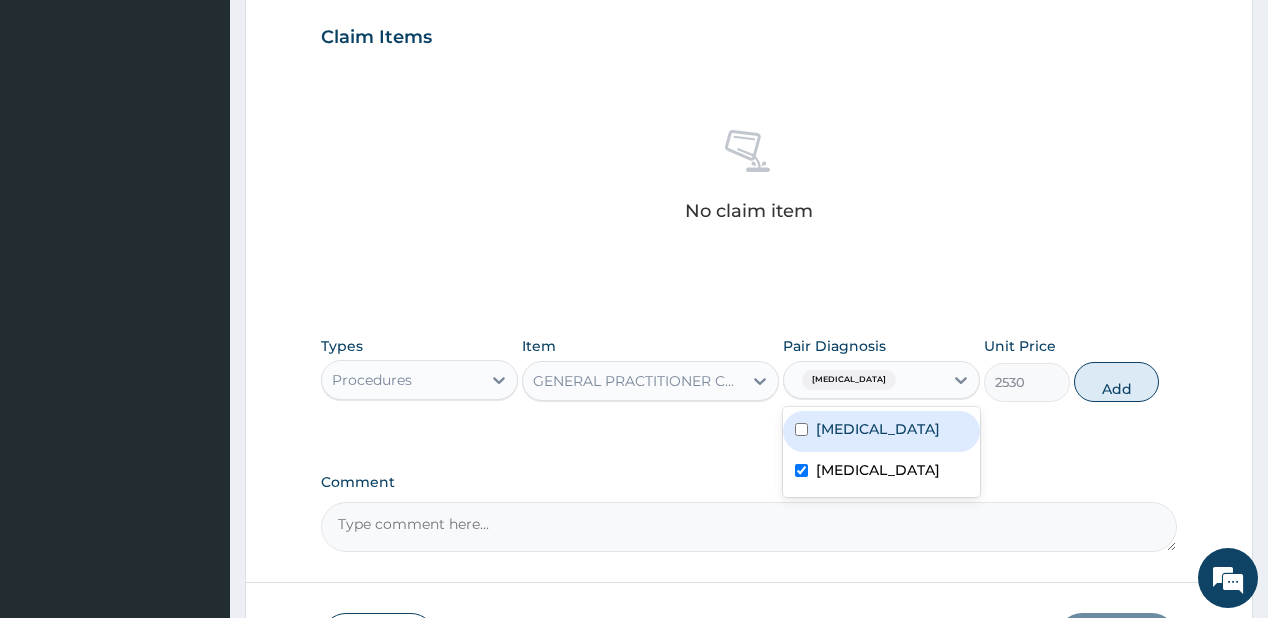 click on "[MEDICAL_DATA]" at bounding box center (878, 429) 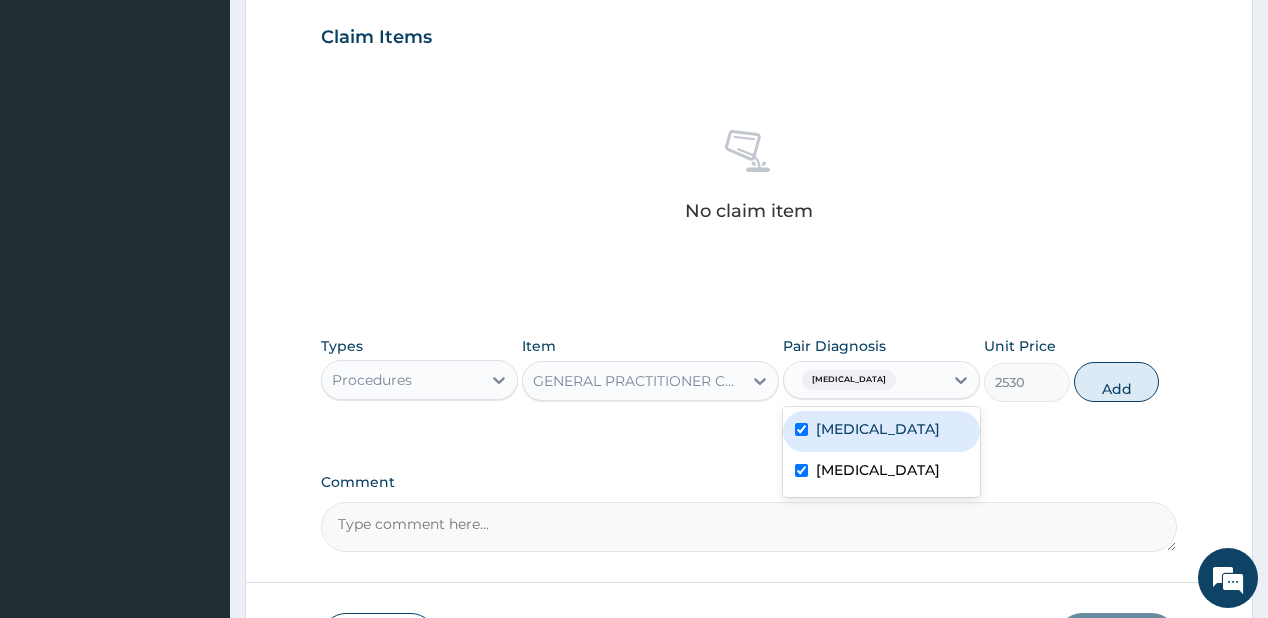 checkbox on "true" 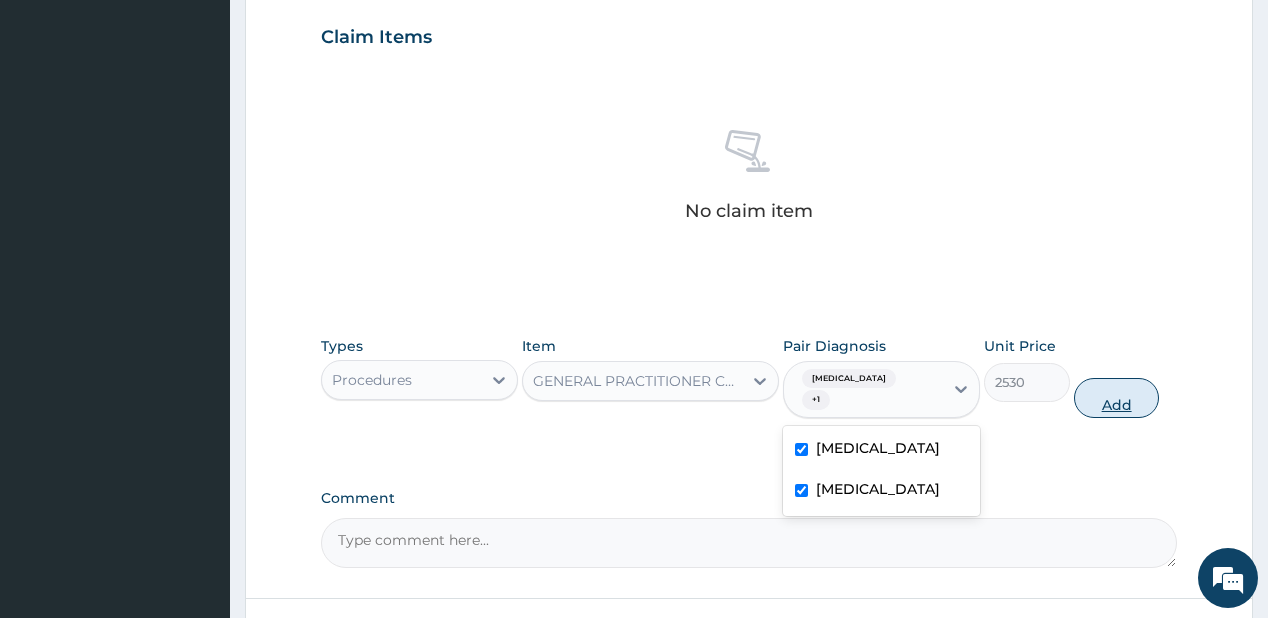 click on "Add" at bounding box center [1117, 398] 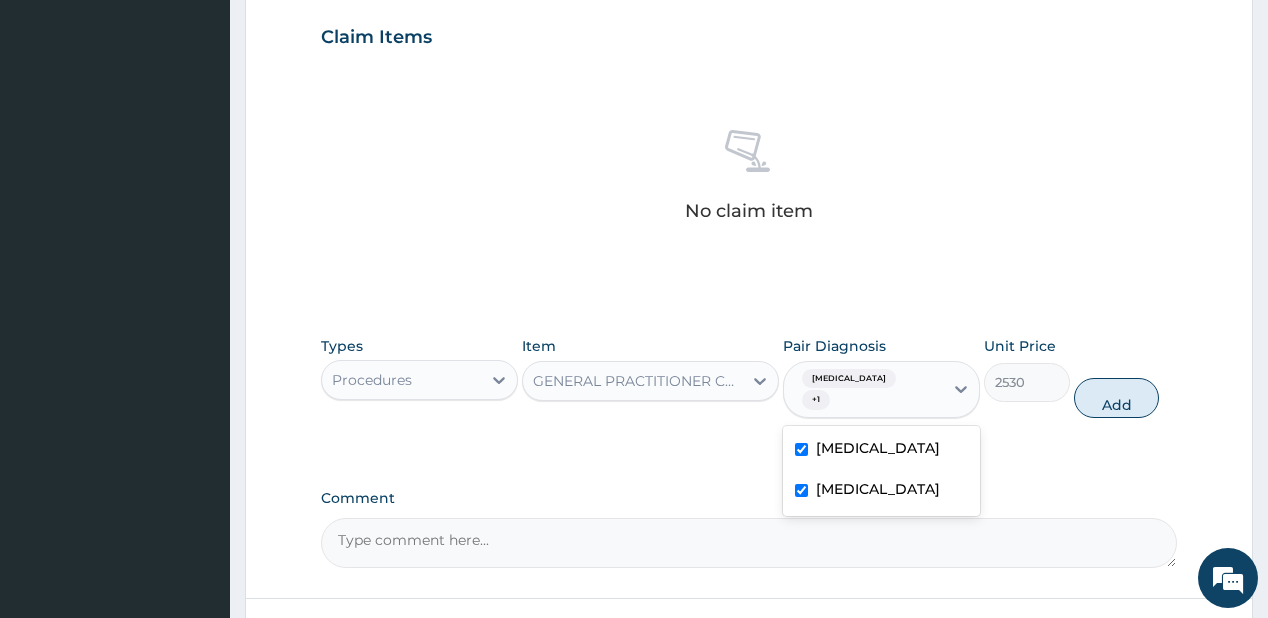 type on "0" 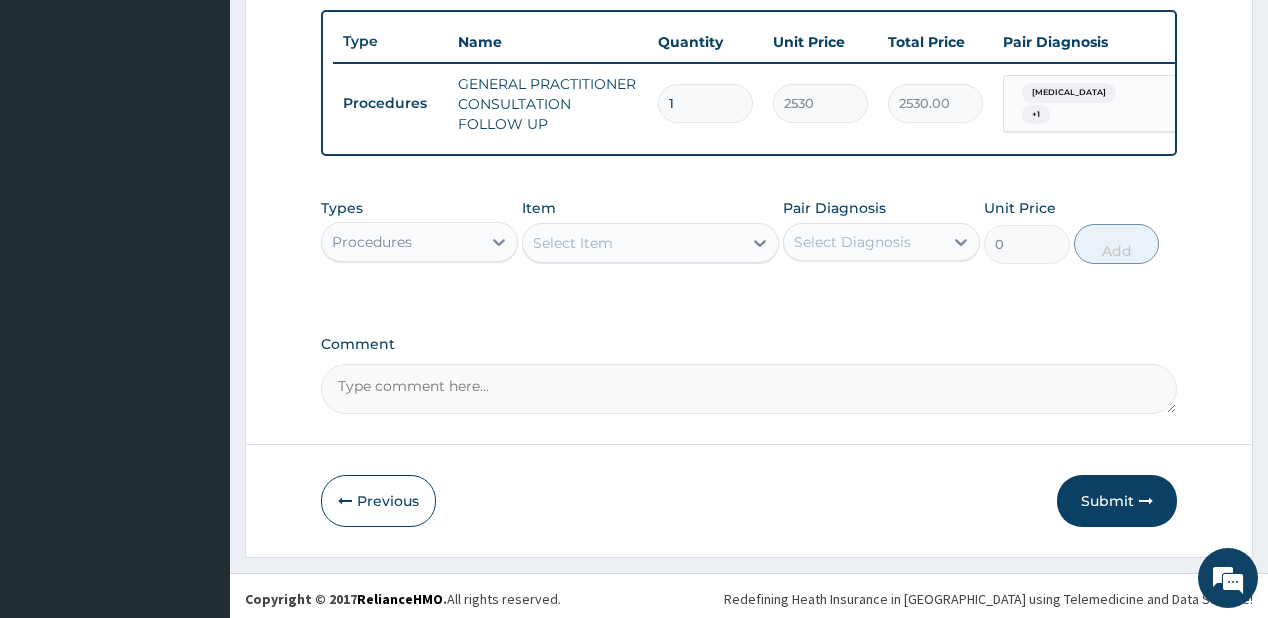 scroll, scrollTop: 748, scrollLeft: 0, axis: vertical 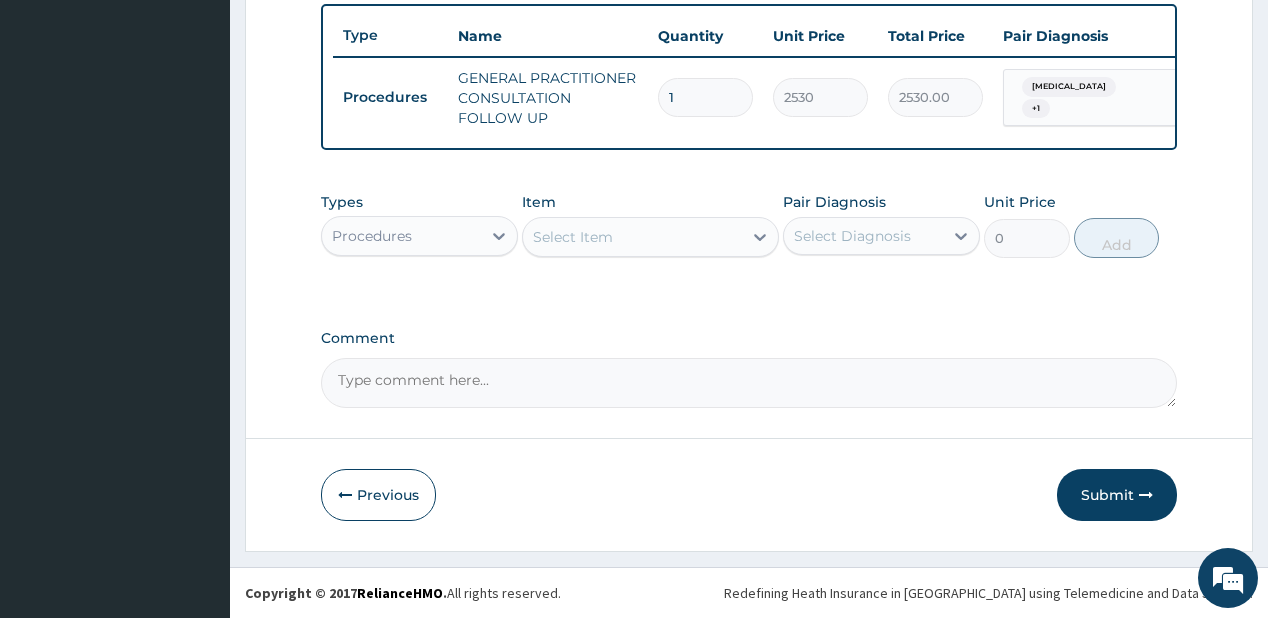 click on "Procedures" at bounding box center [401, 236] 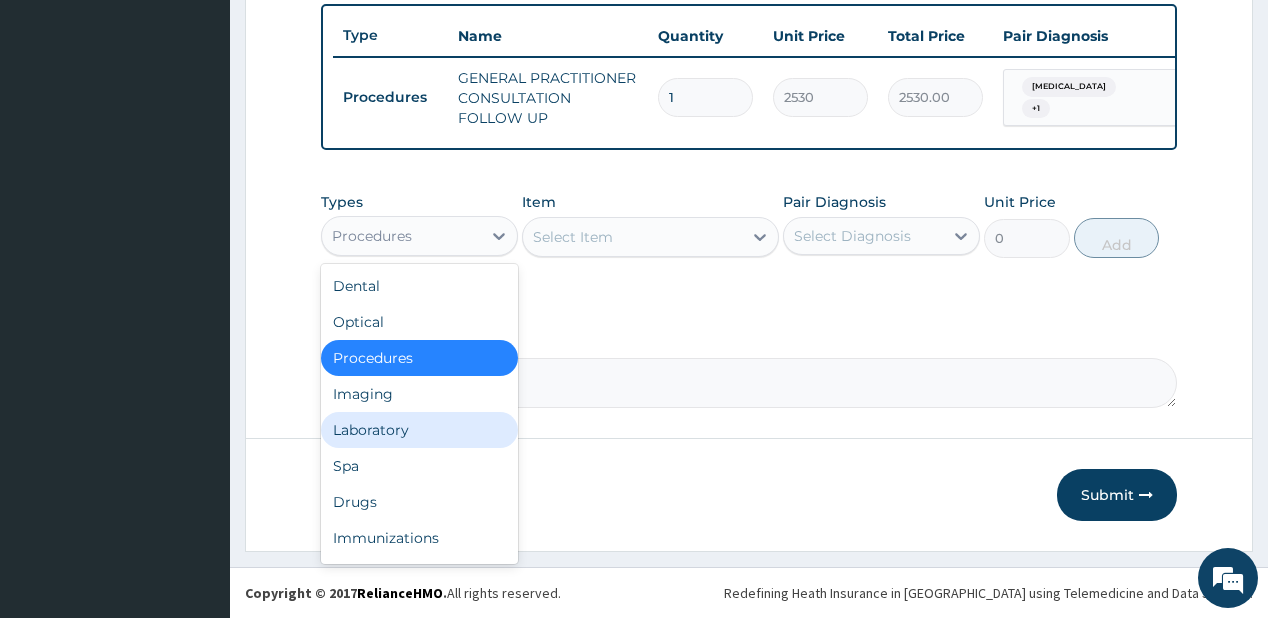 click on "Laboratory" at bounding box center [419, 430] 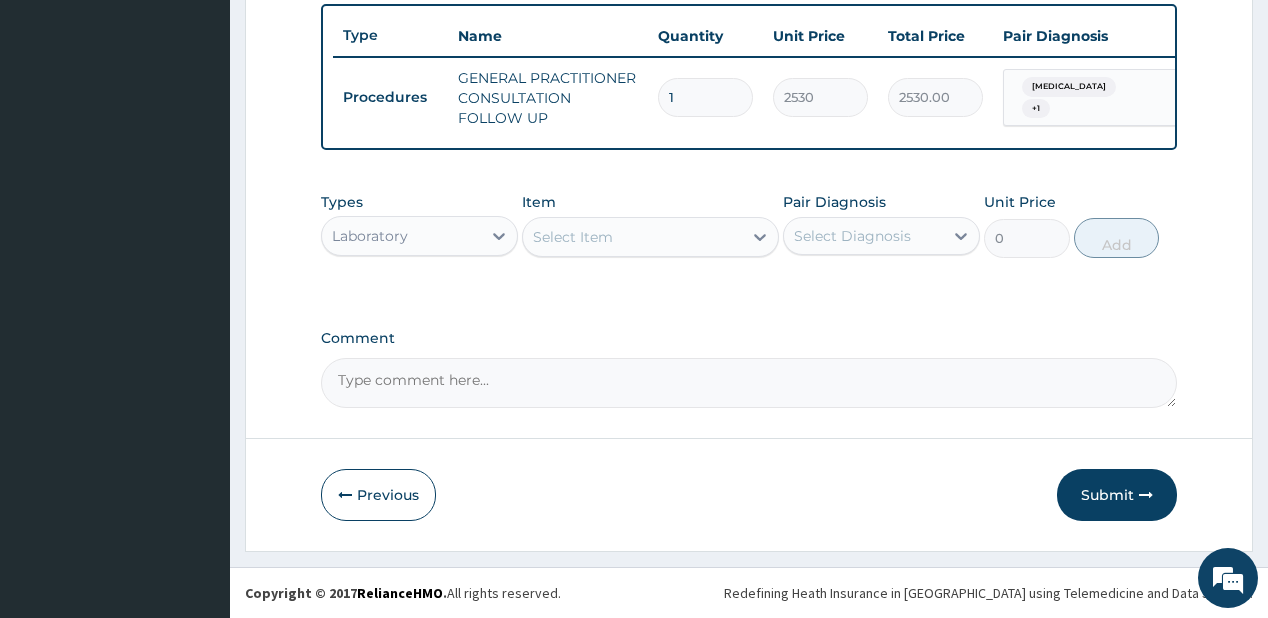 click on "Select Item" at bounding box center (573, 237) 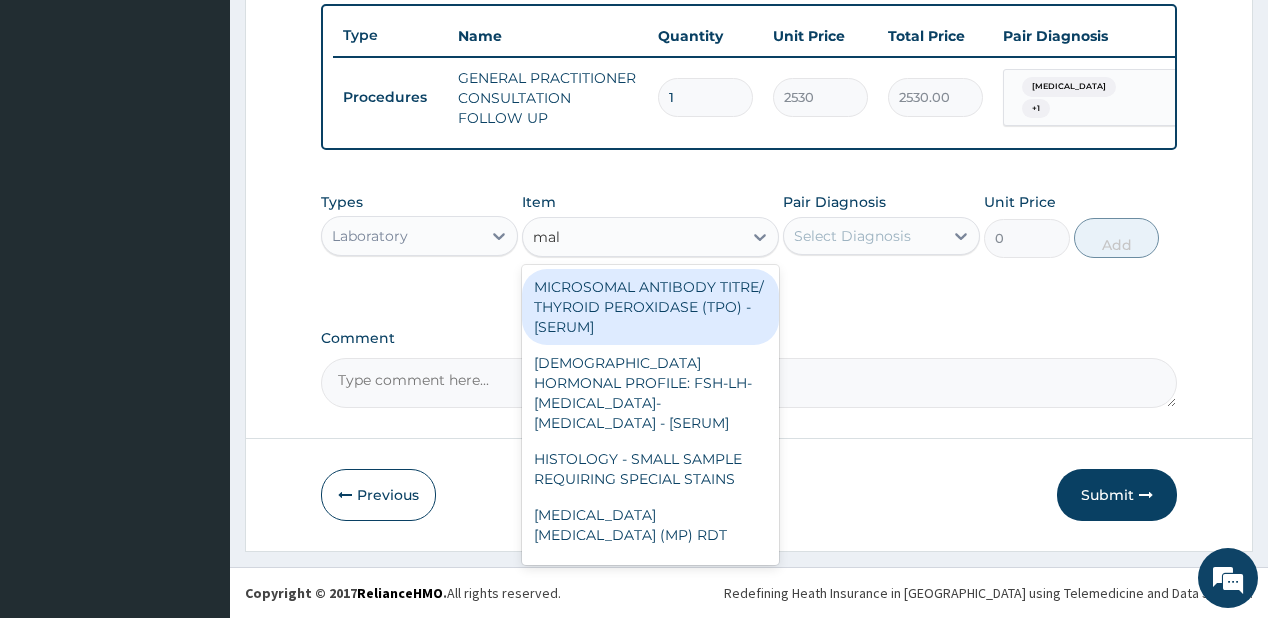 type on "mala" 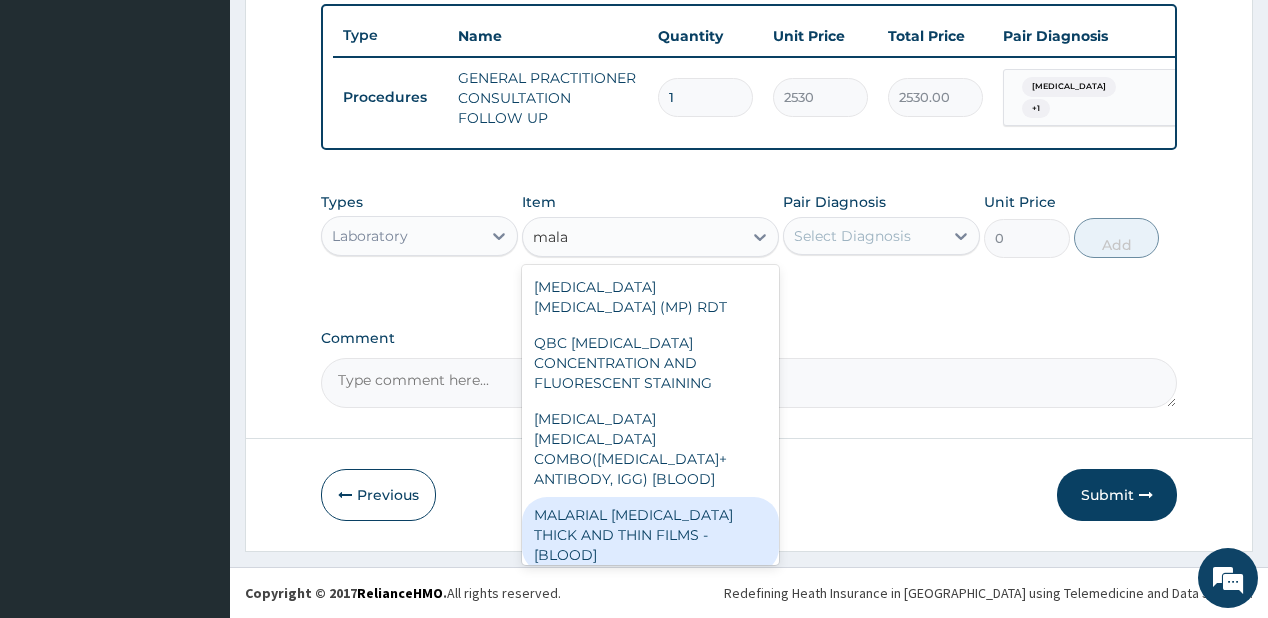 click on "MALARIAL [MEDICAL_DATA] THICK AND THIN FILMS - [BLOOD]" at bounding box center [650, 535] 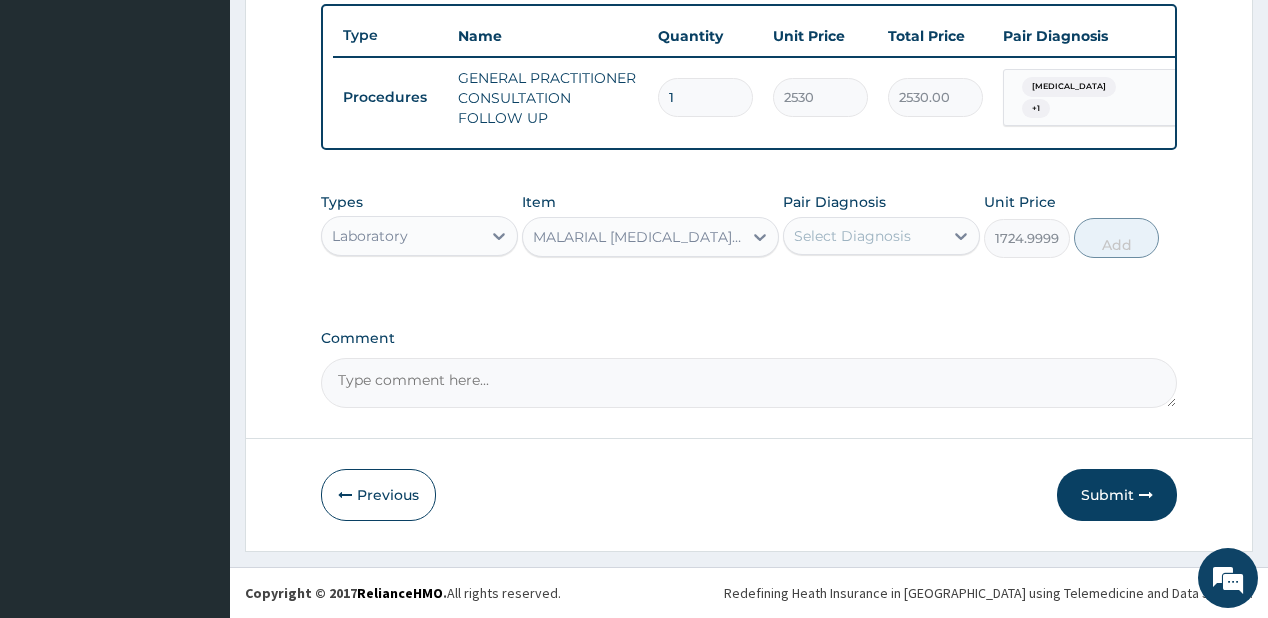 click on "Select Diagnosis" at bounding box center [852, 236] 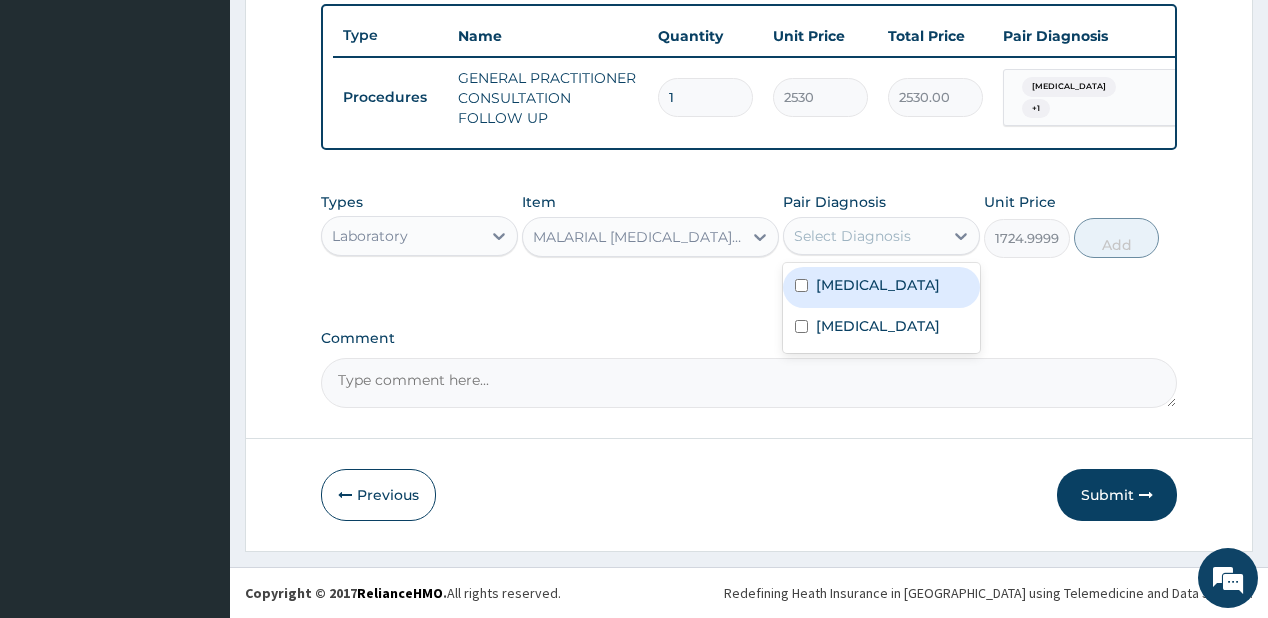 drag, startPoint x: 846, startPoint y: 280, endPoint x: 1060, endPoint y: 220, distance: 222.2521 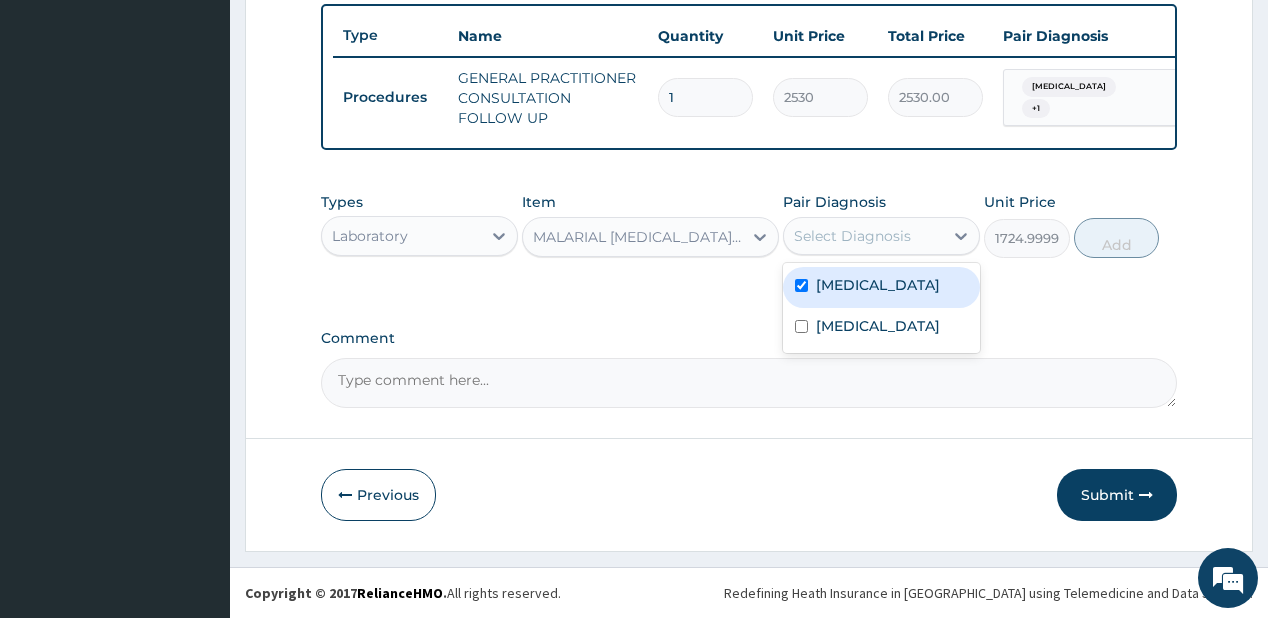 checkbox on "true" 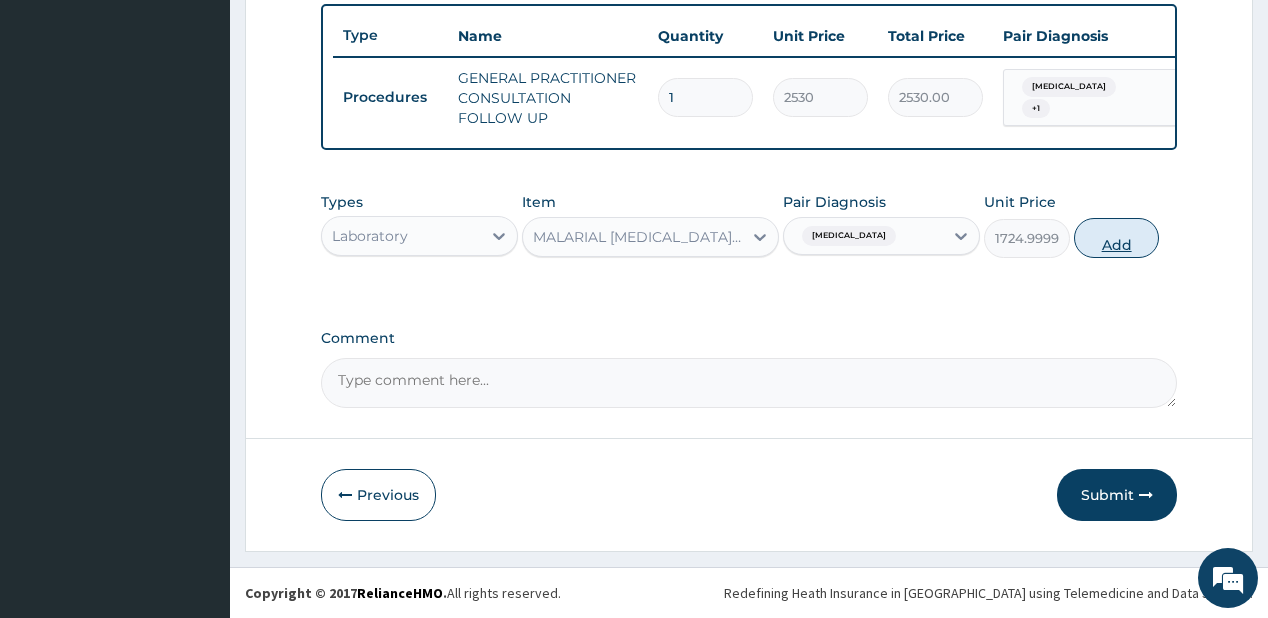 drag, startPoint x: 1124, startPoint y: 235, endPoint x: 1127, endPoint y: 220, distance: 15.297058 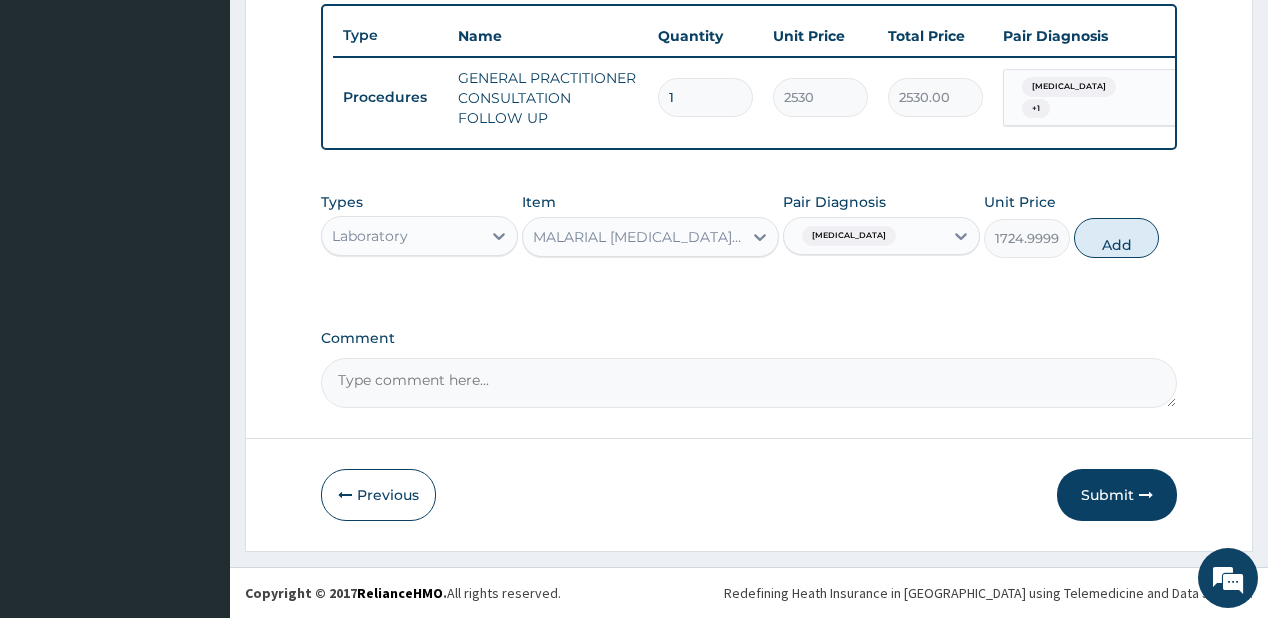 click on "Add" at bounding box center (1117, 238) 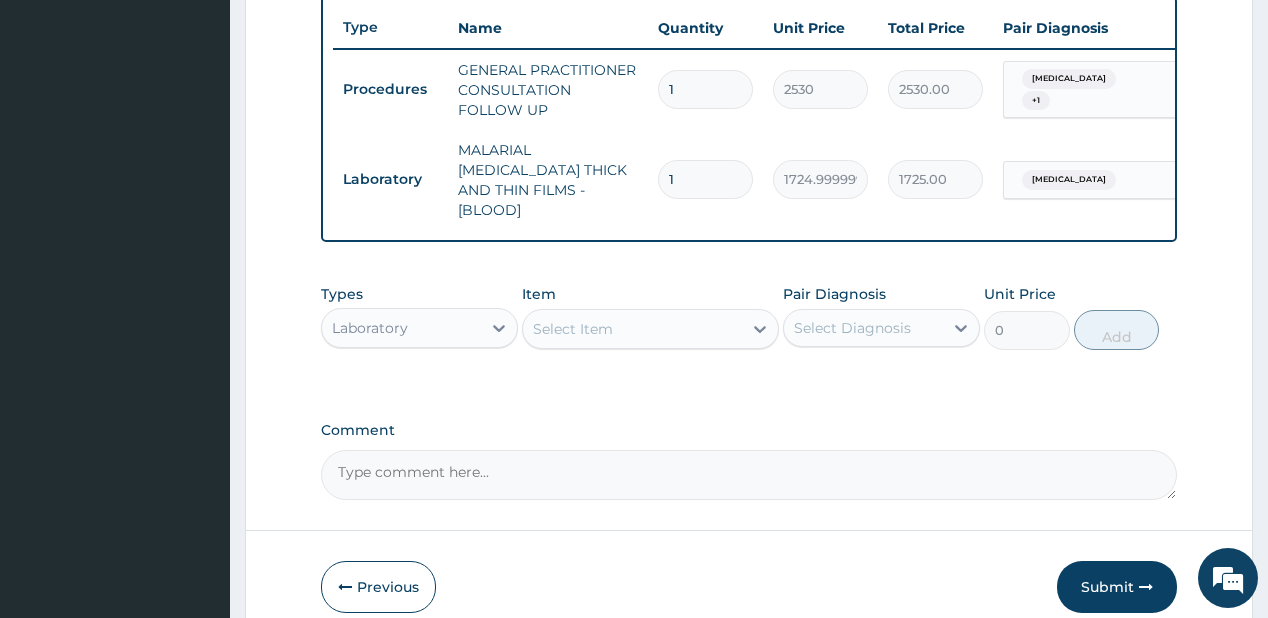 click on "Select Item" at bounding box center (632, 329) 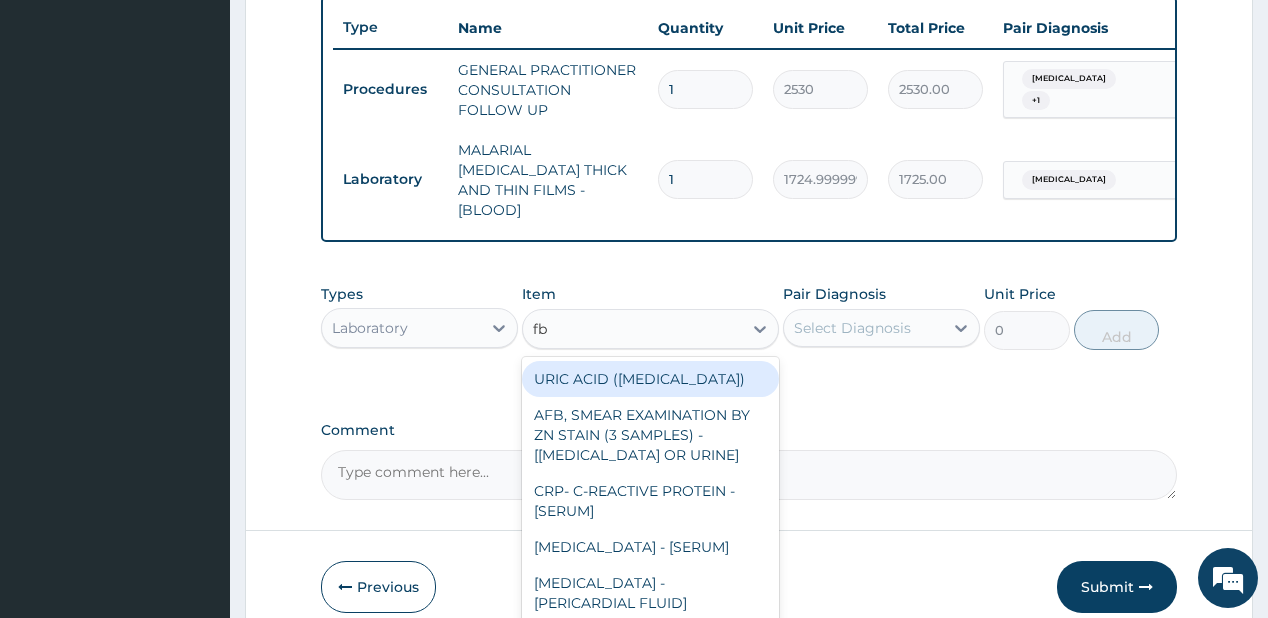 type on "fbc" 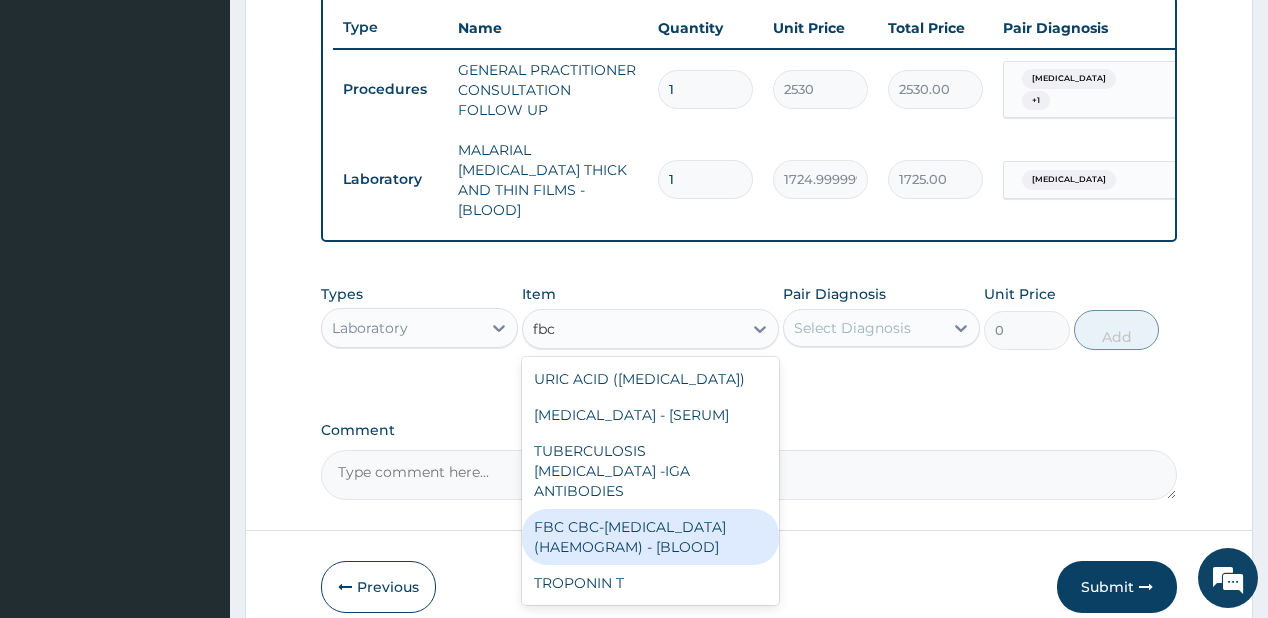 click on "FBC CBC-COMPLETE BLOOD COUNT (HAEMOGRAM) - [BLOOD]" at bounding box center [650, 537] 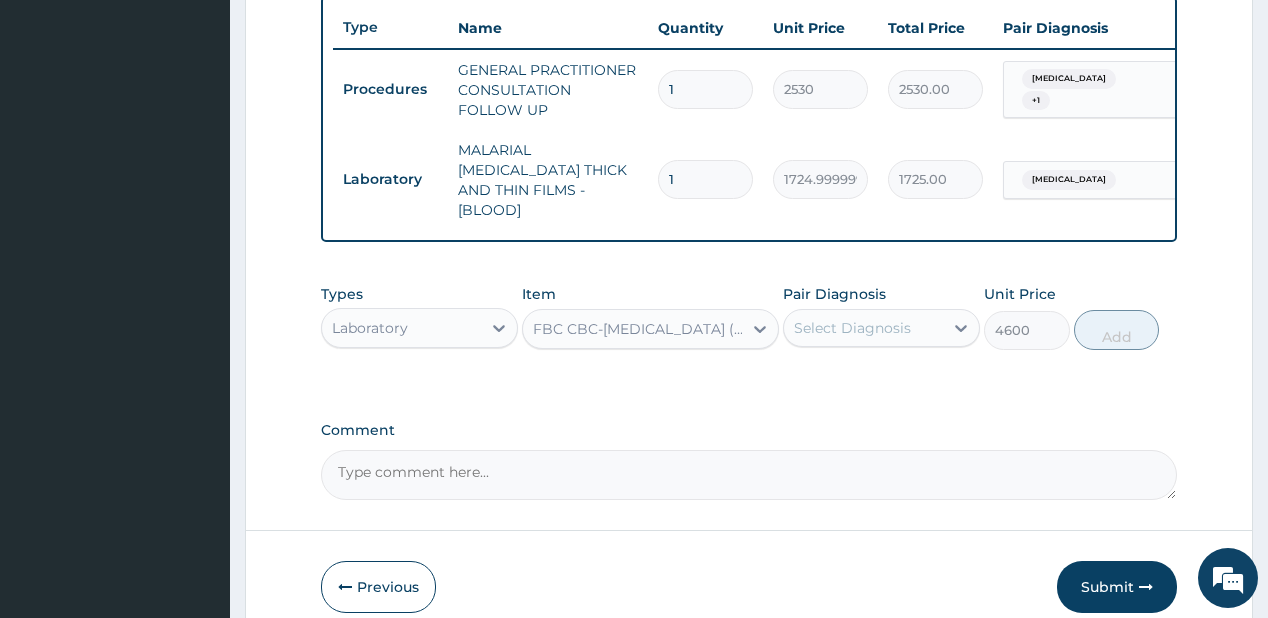 click on "Pair Diagnosis Select Diagnosis" at bounding box center (881, 317) 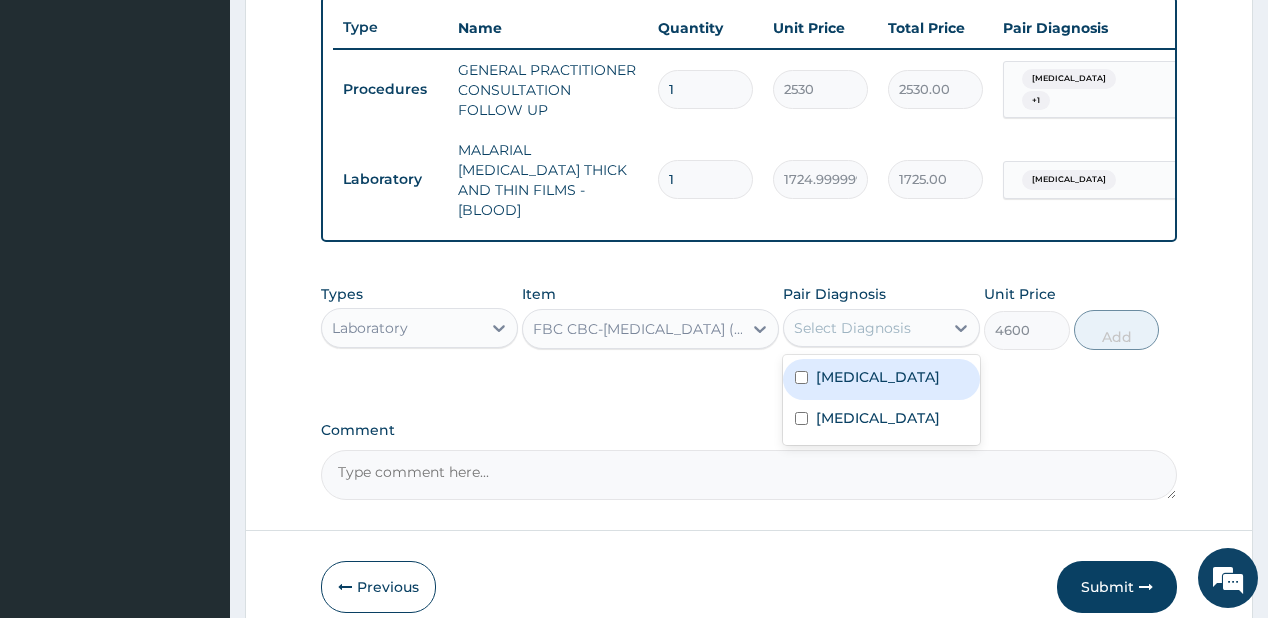 click on "Select Diagnosis" at bounding box center (881, 328) 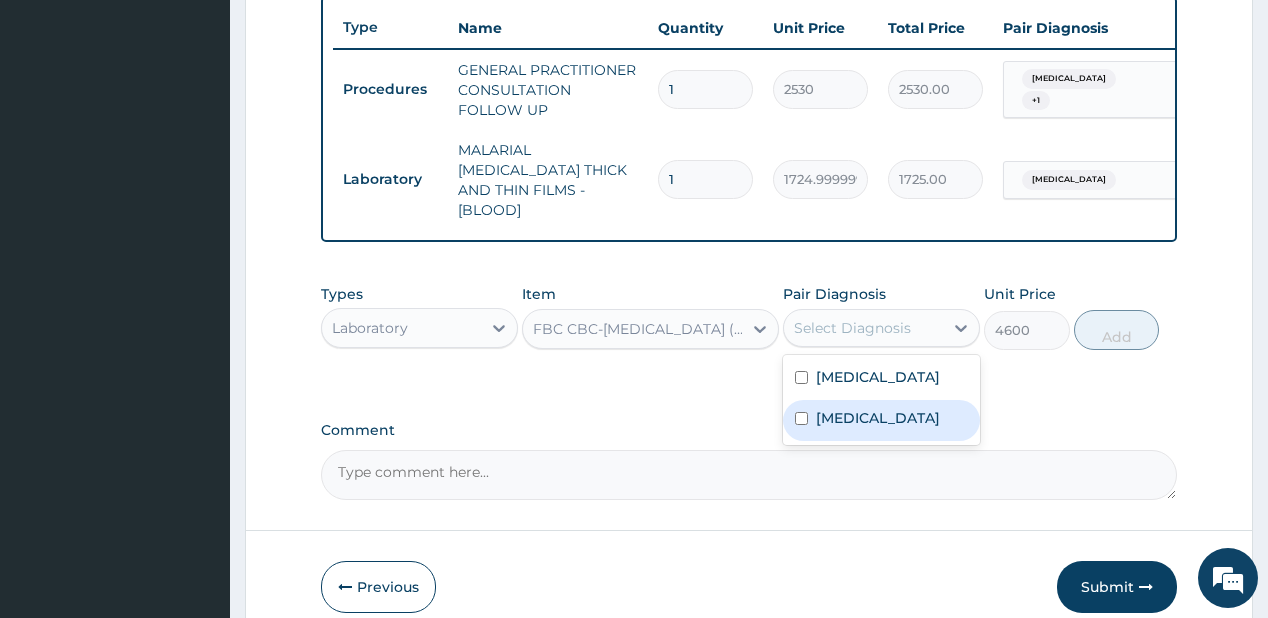 click on "Atopic dermatitis" at bounding box center [881, 420] 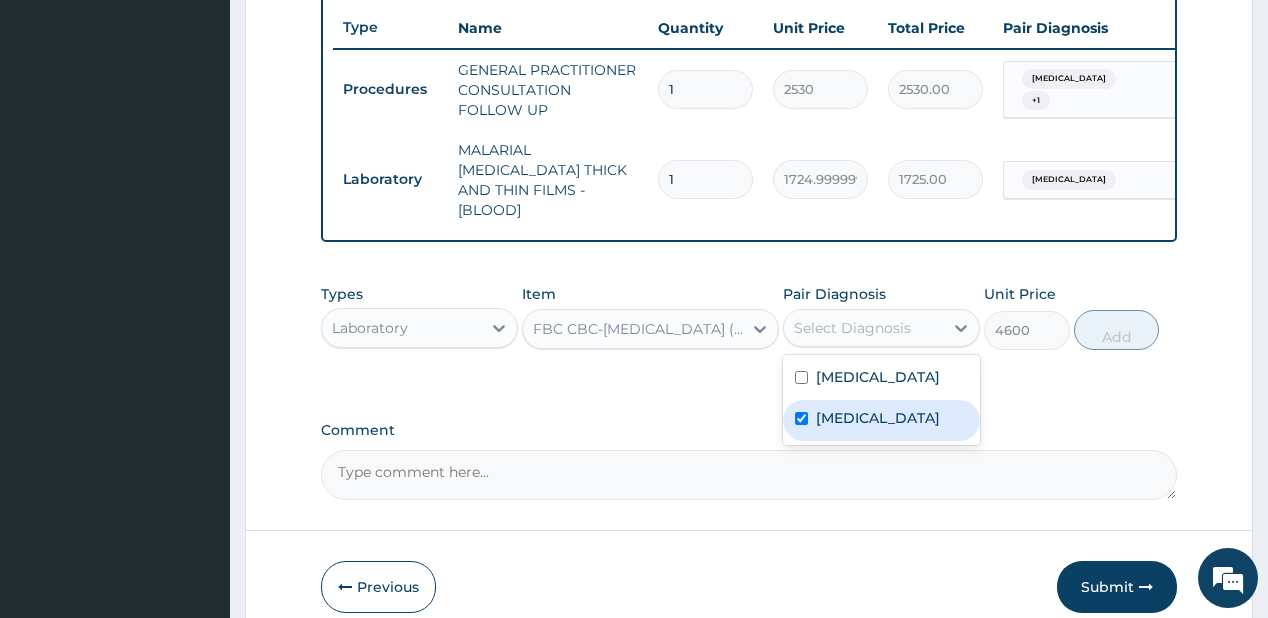 checkbox on "true" 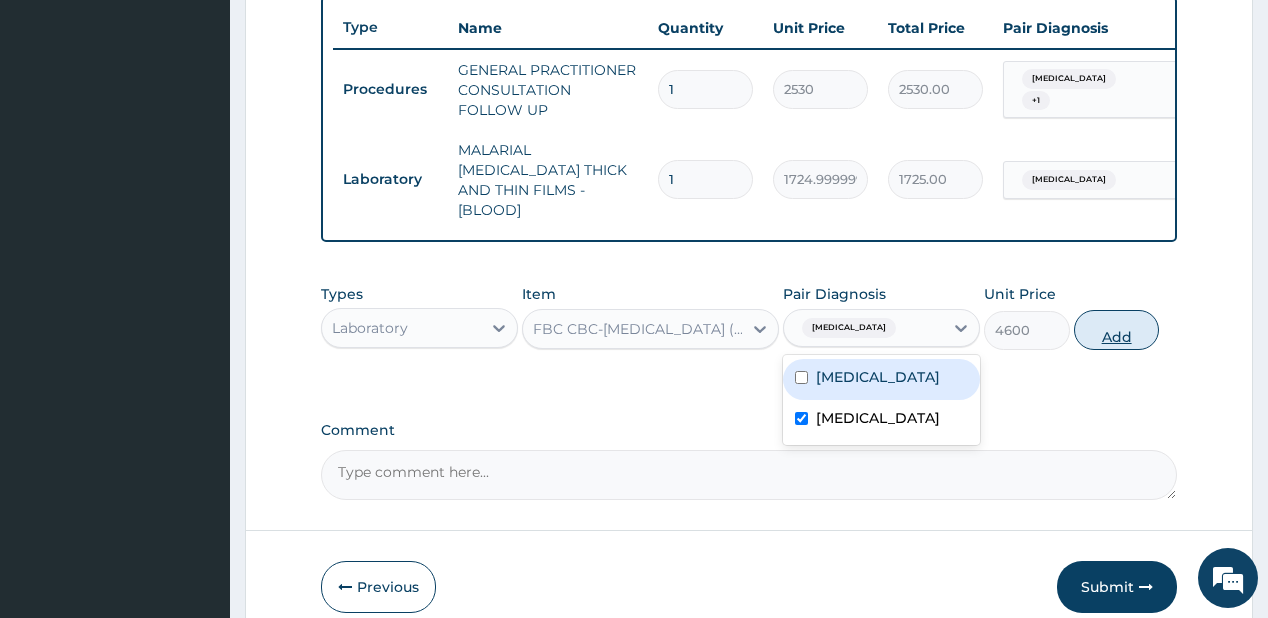 click on "Add" at bounding box center [1117, 330] 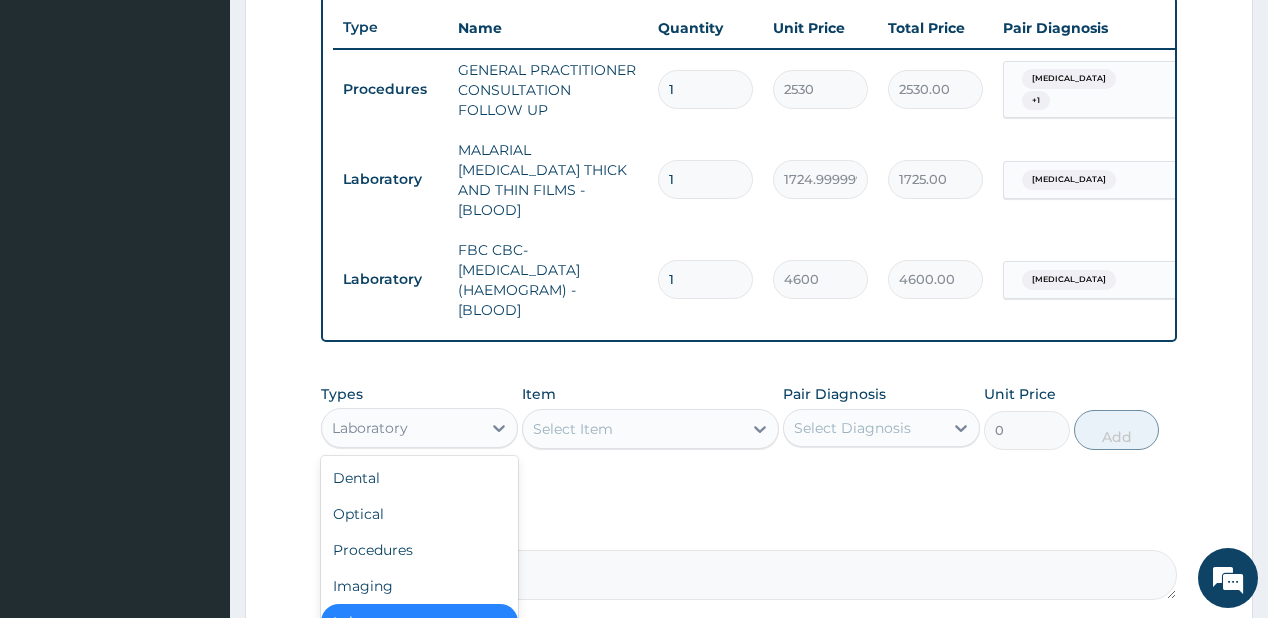 click on "Laboratory" at bounding box center [401, 428] 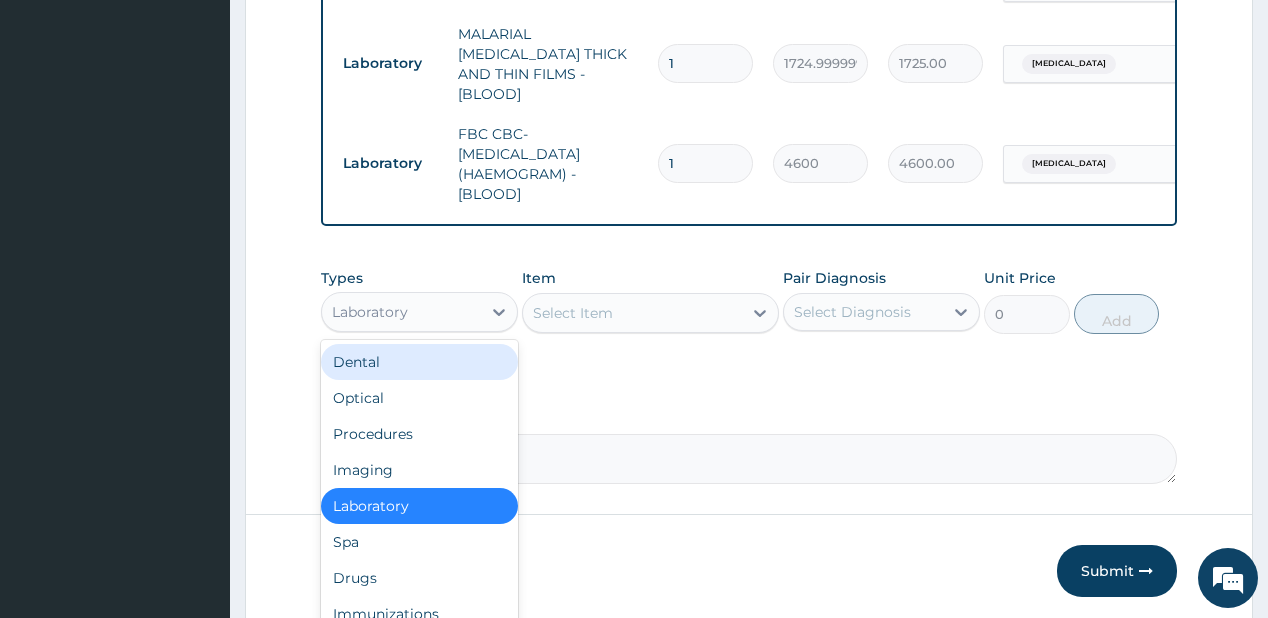 scroll, scrollTop: 928, scrollLeft: 0, axis: vertical 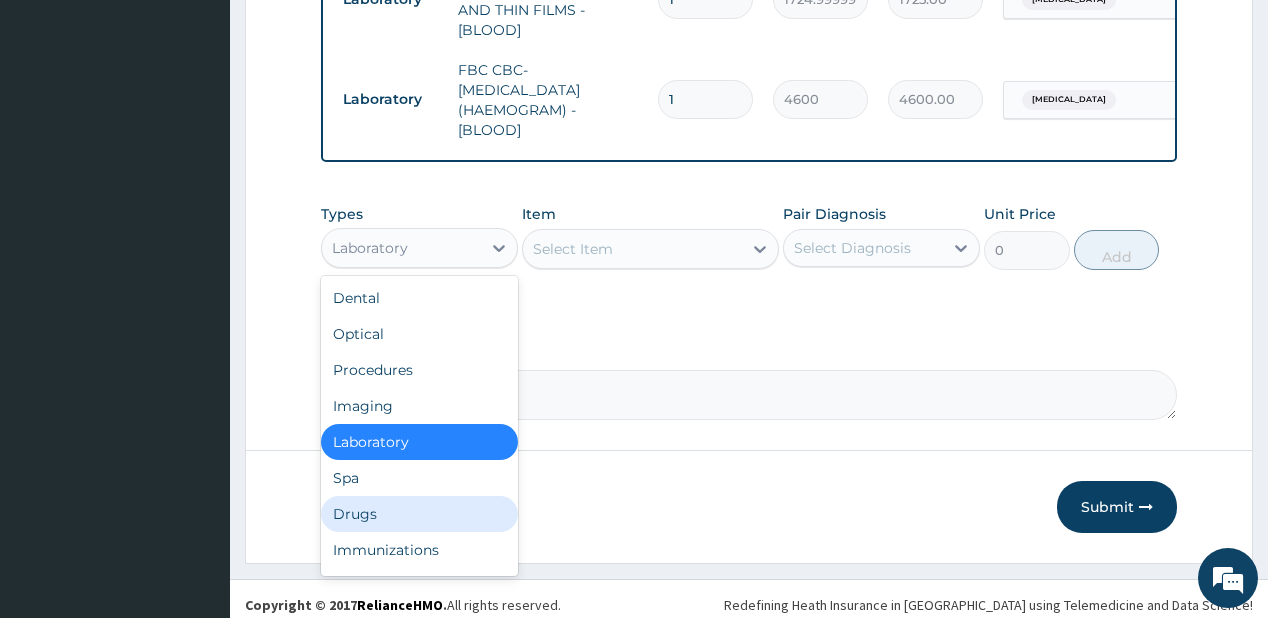 click on "Drugs" at bounding box center (419, 514) 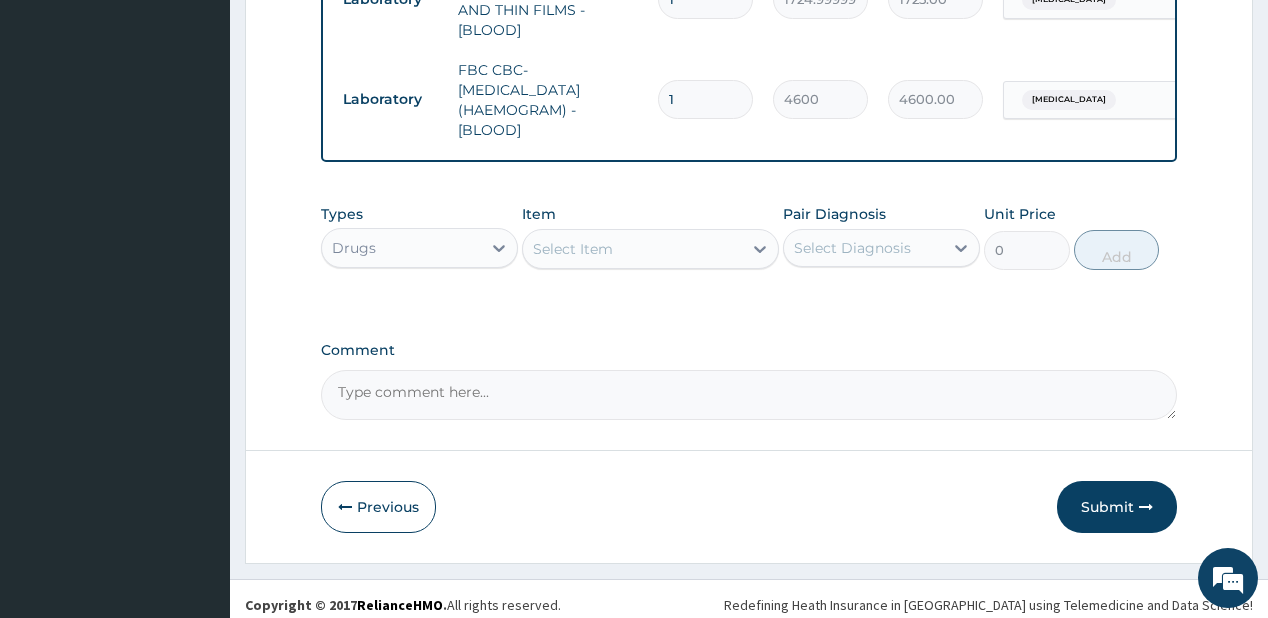 click on "Select Item" at bounding box center [632, 249] 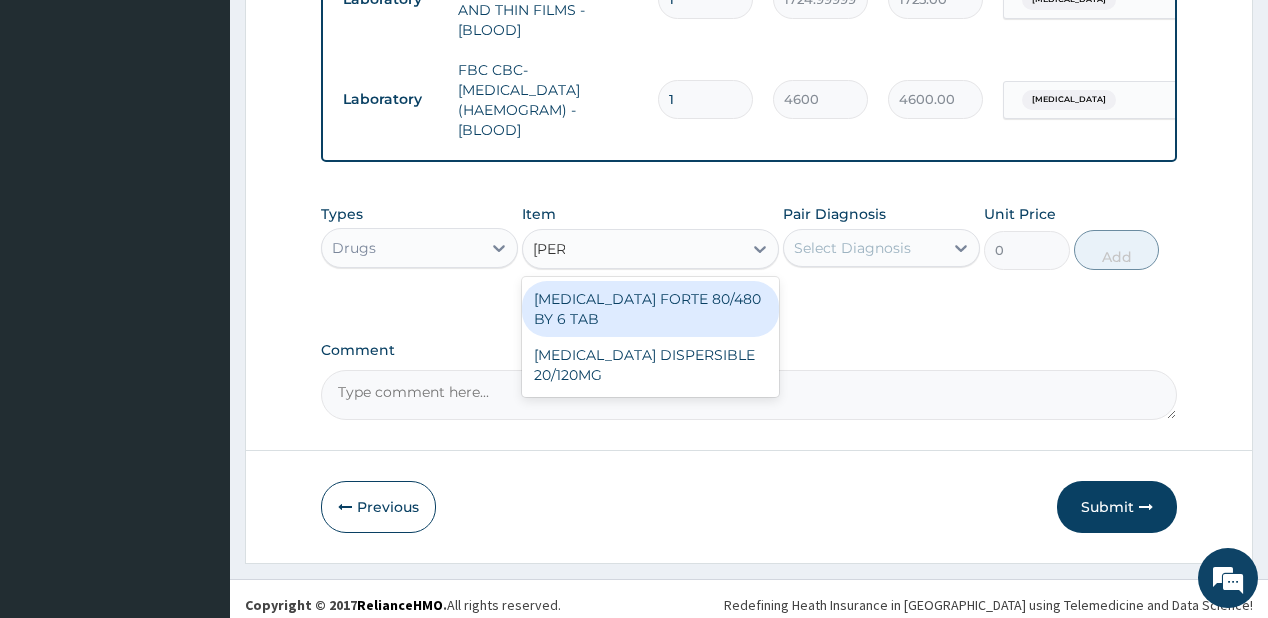 type on "coart" 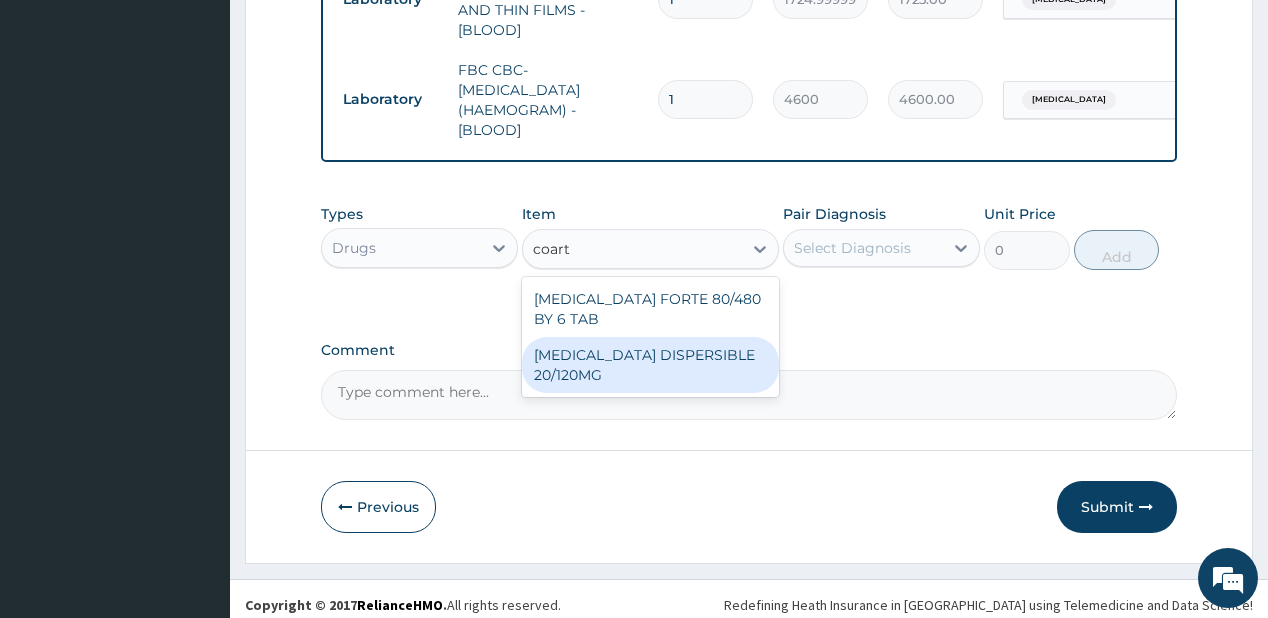 click on "COARTEM DISPERSIBLE 20/120MG" at bounding box center [650, 365] 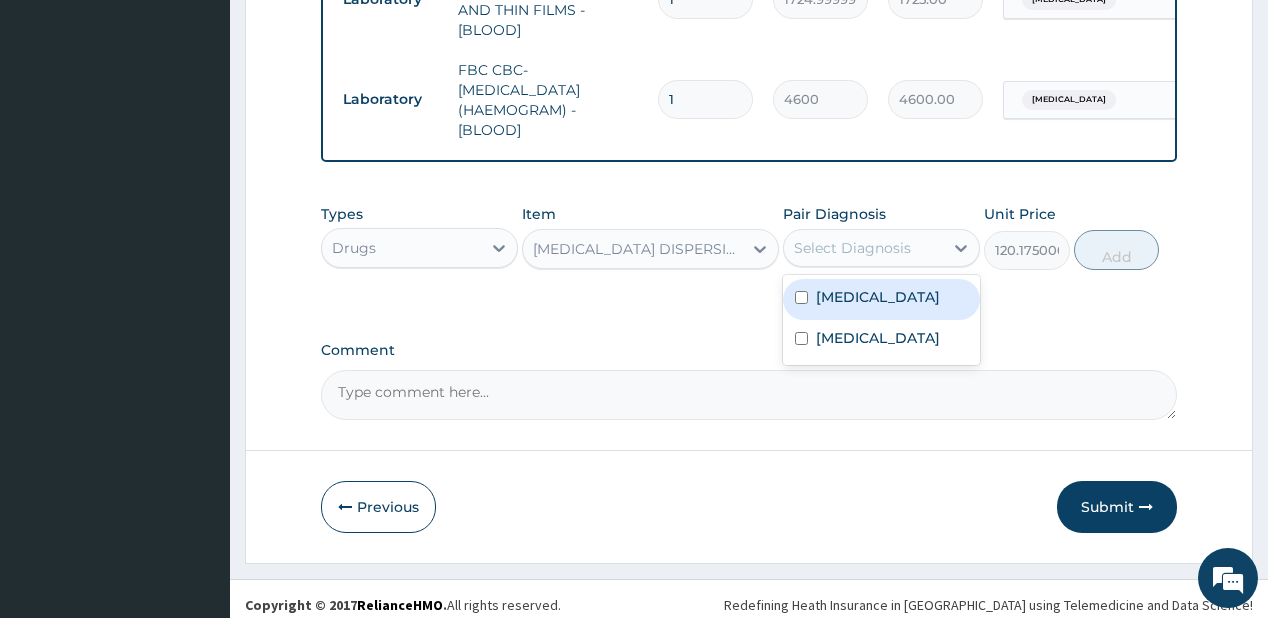 click on "Select Diagnosis" at bounding box center [852, 248] 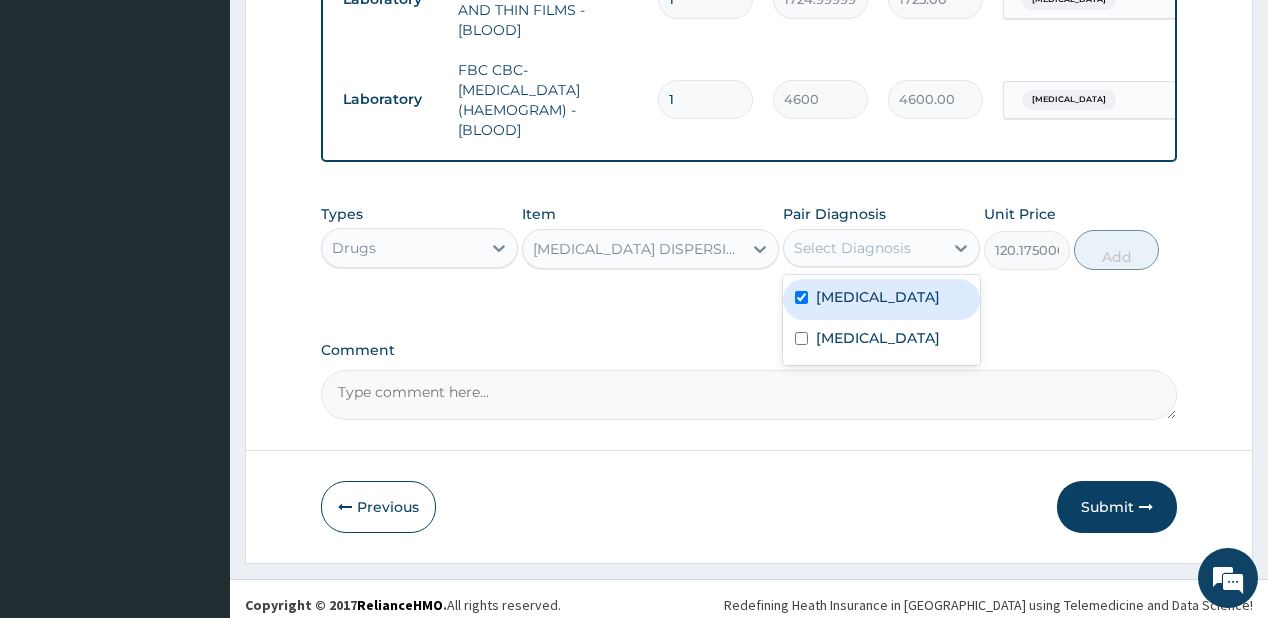checkbox on "true" 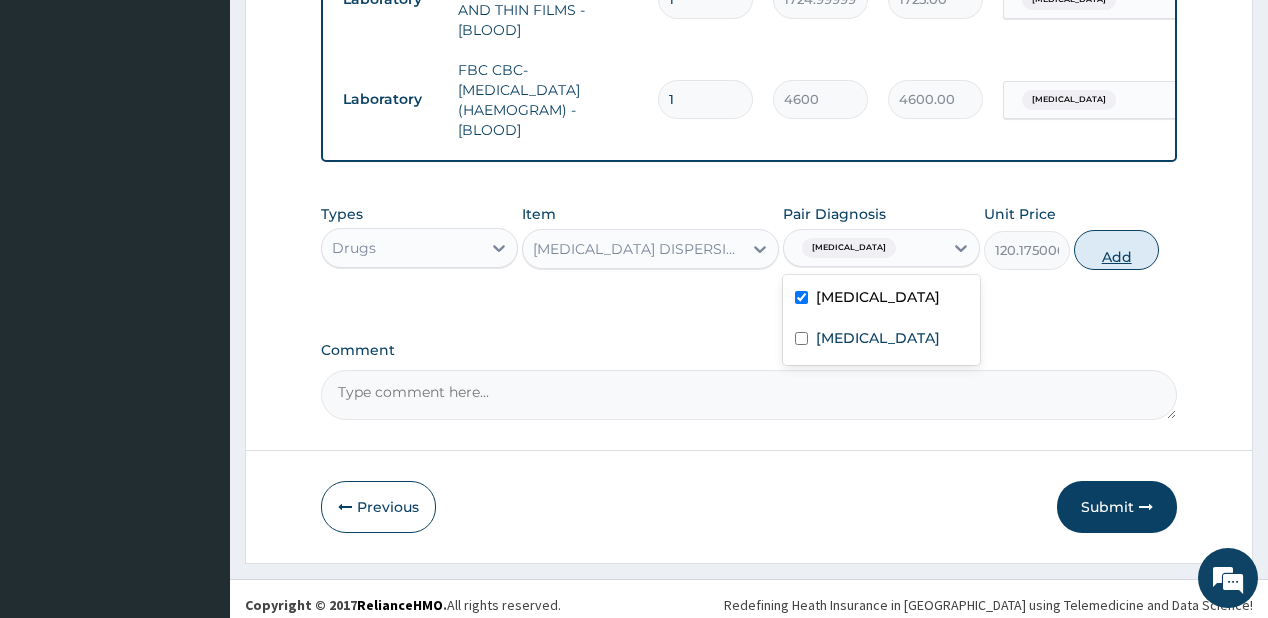 click on "Add" at bounding box center [1117, 250] 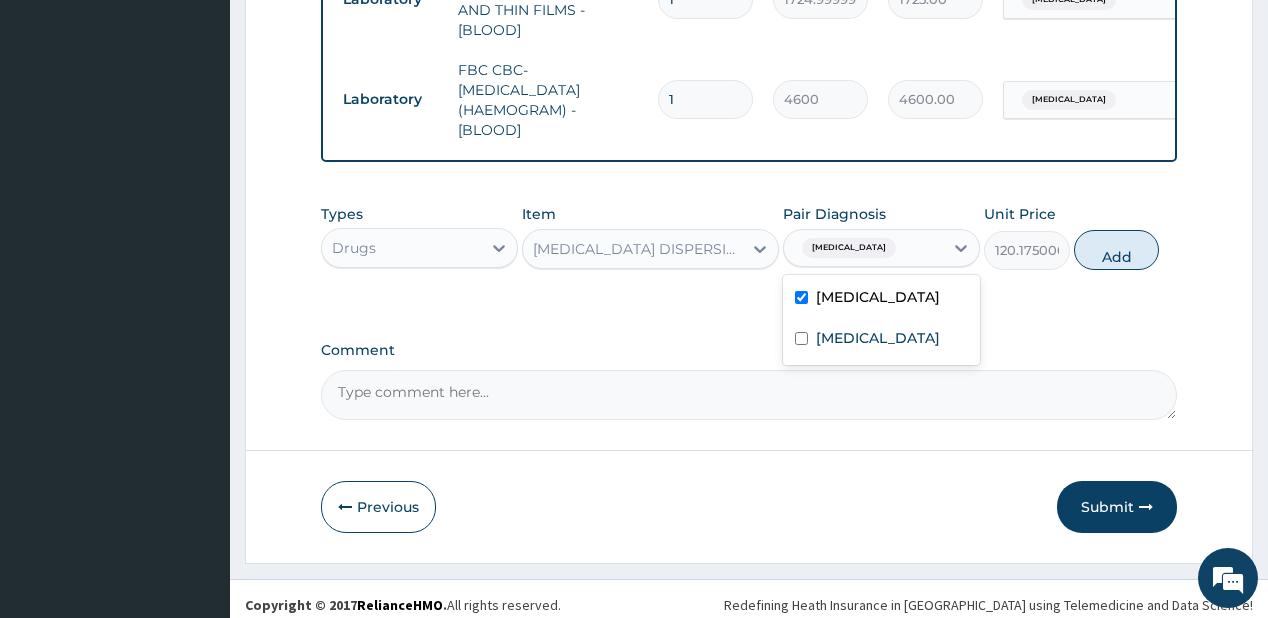 type on "0" 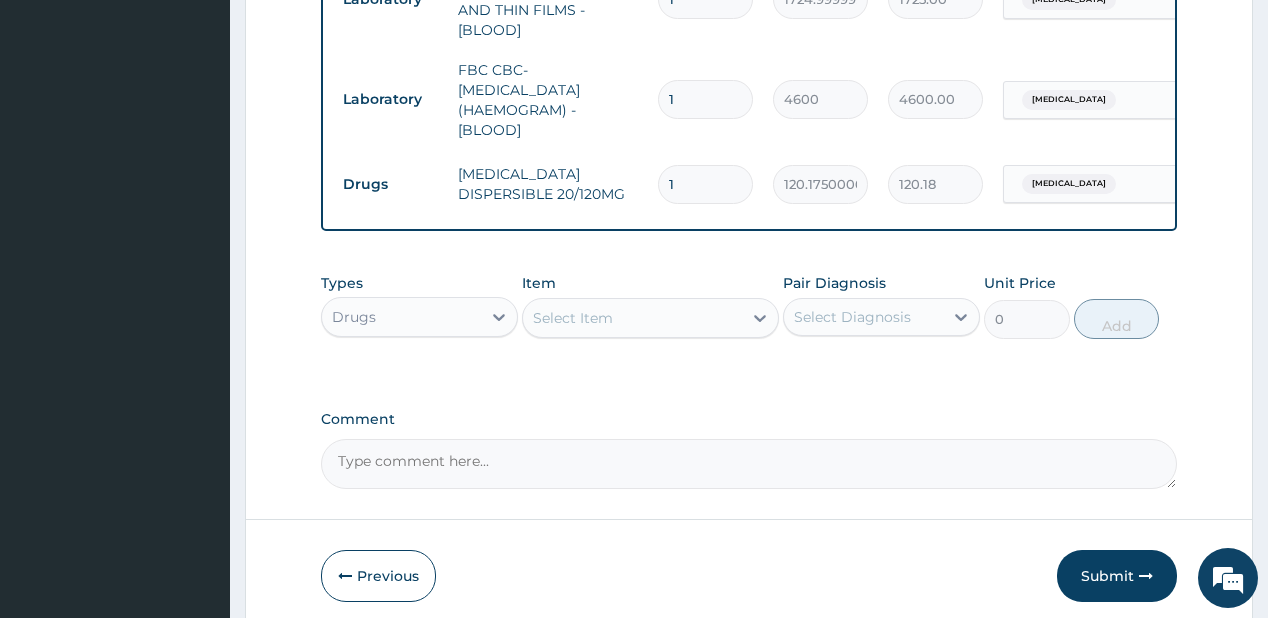 type on "12" 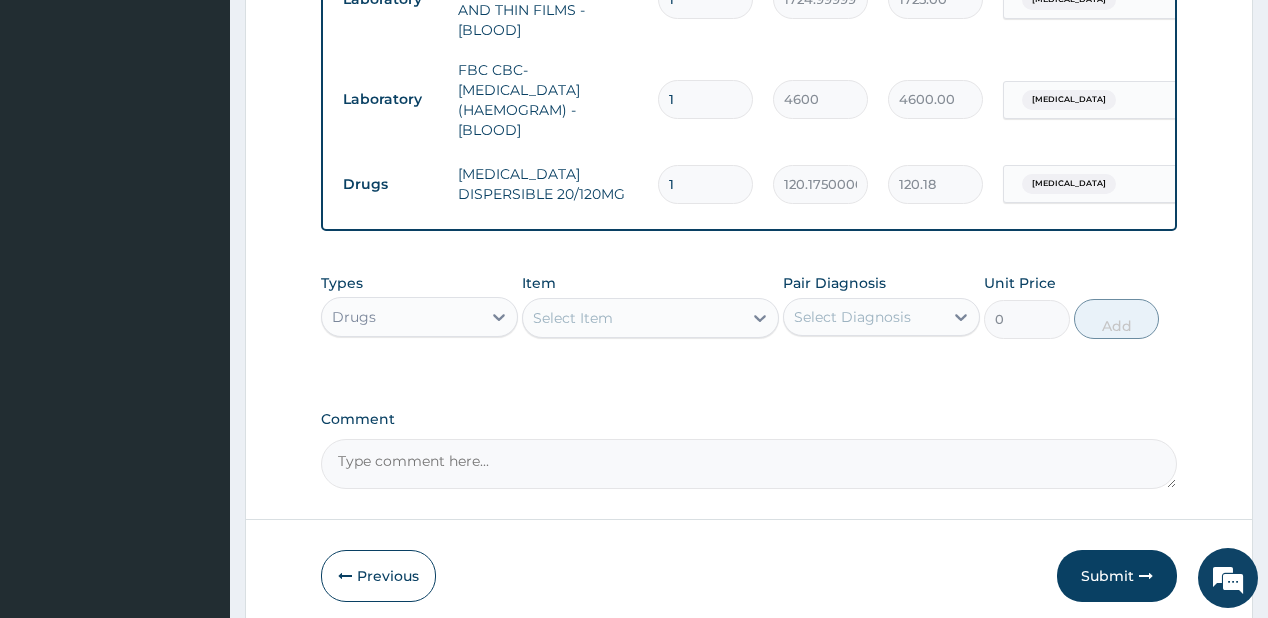 type on "1442.10" 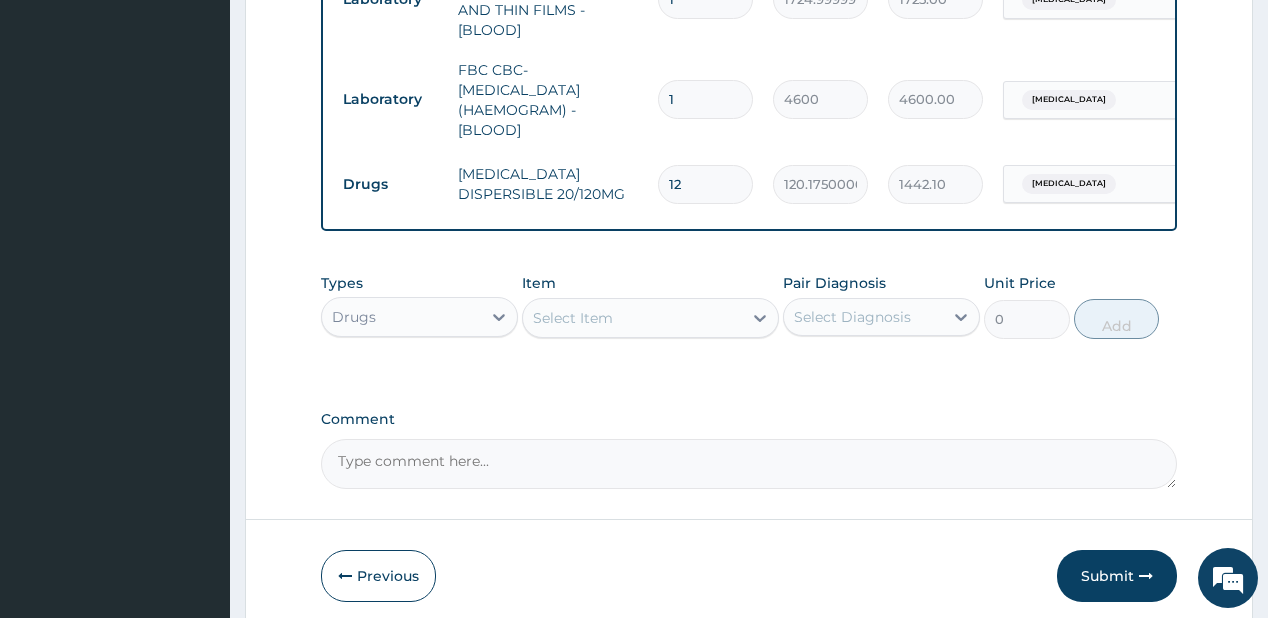 type on "12" 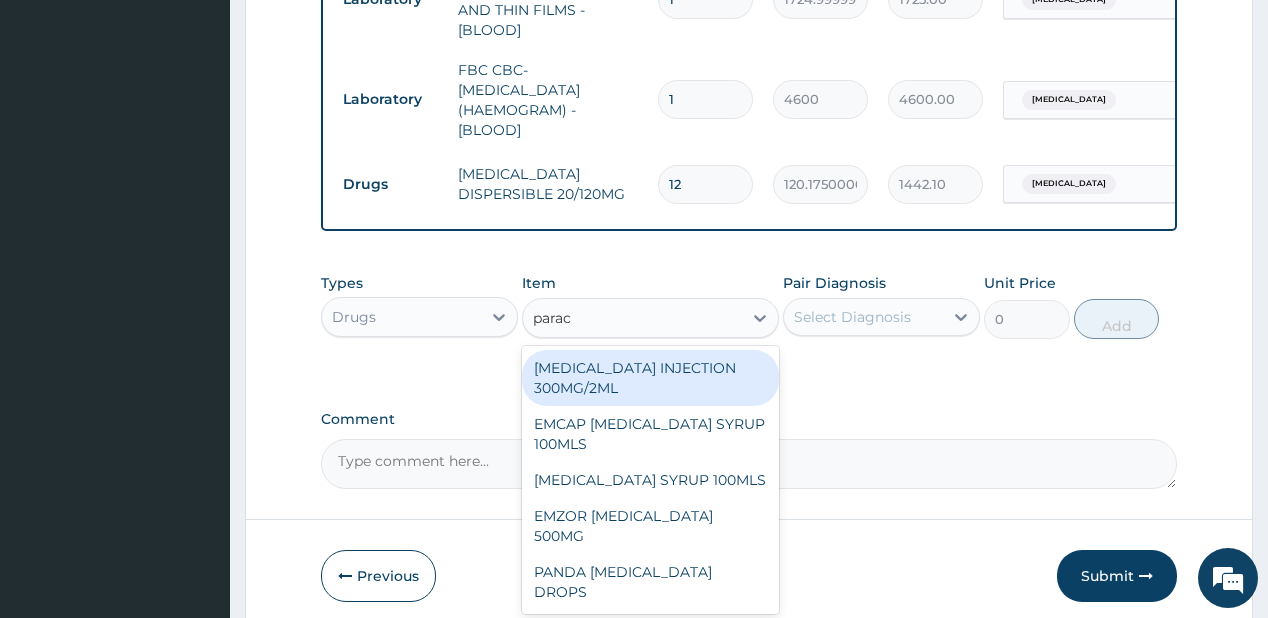type on "parace" 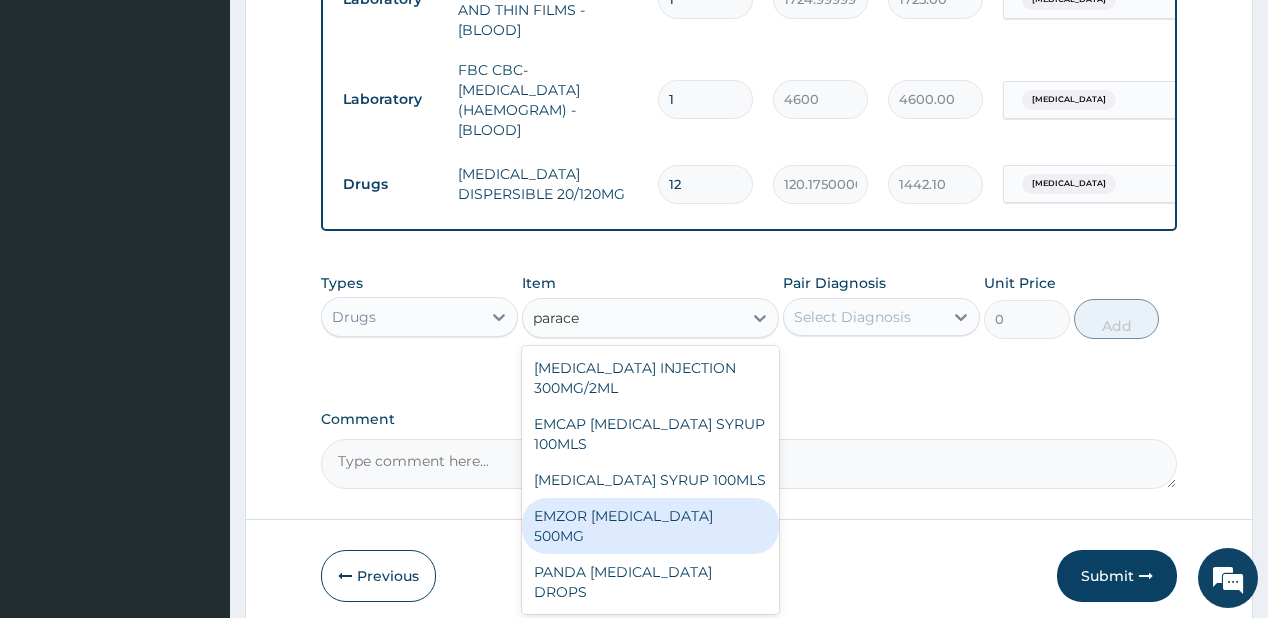 click on "EMZOR PARACETAMOL 500MG" at bounding box center (650, 526) 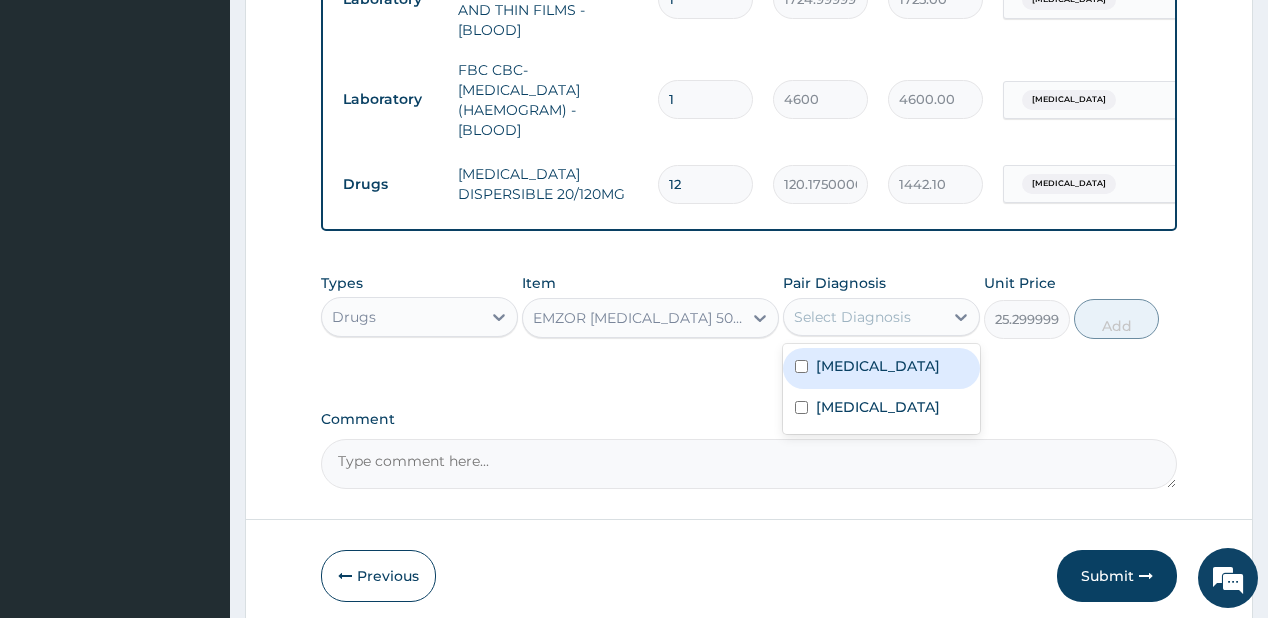 click on "Select Diagnosis" at bounding box center (852, 317) 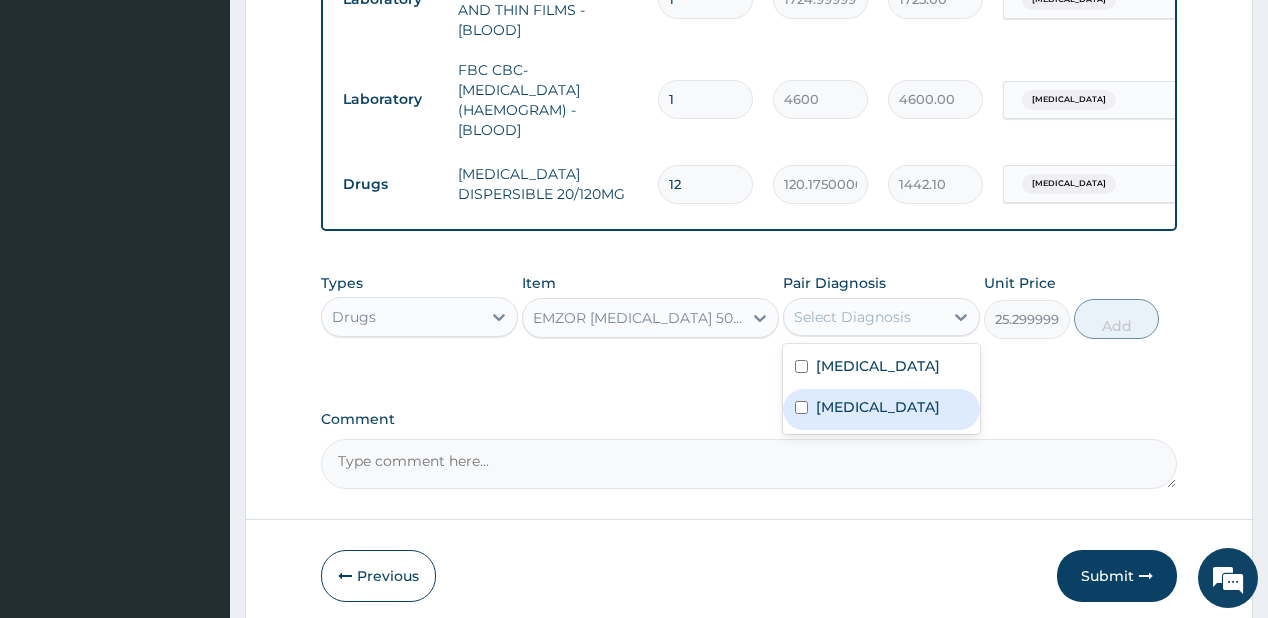 drag, startPoint x: 836, startPoint y: 400, endPoint x: 1004, endPoint y: 342, distance: 177.73013 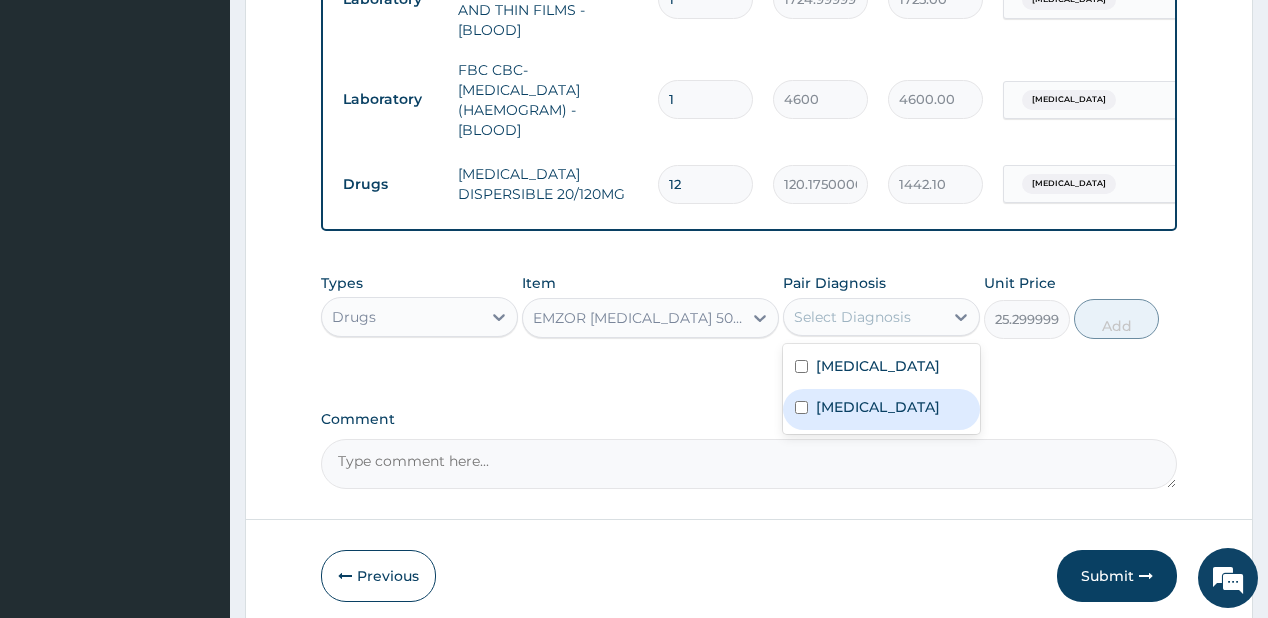 click on "Atopic dermatitis" at bounding box center (878, 407) 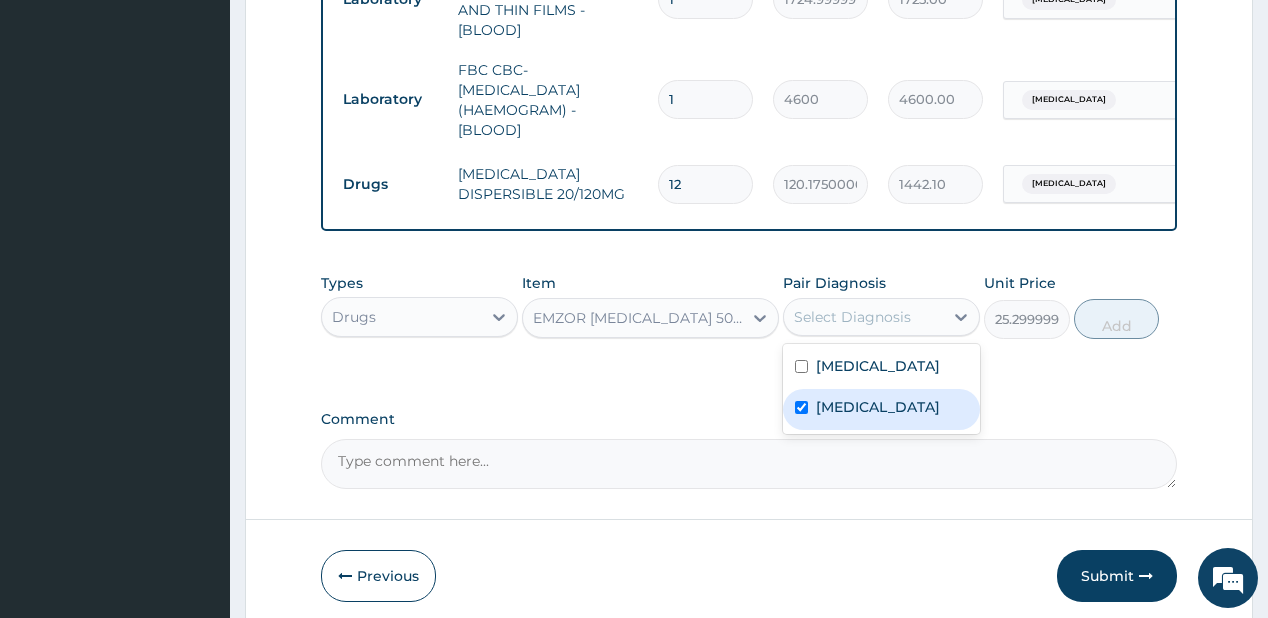 checkbox on "true" 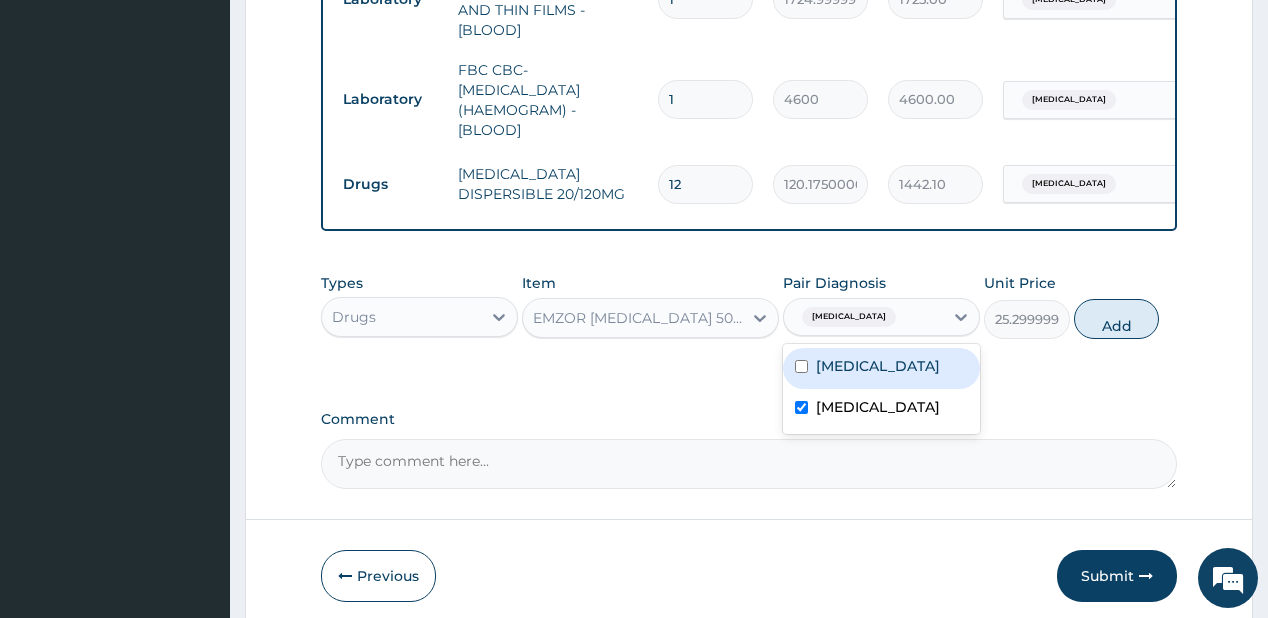 drag, startPoint x: 824, startPoint y: 372, endPoint x: 1013, endPoint y: 319, distance: 196.2906 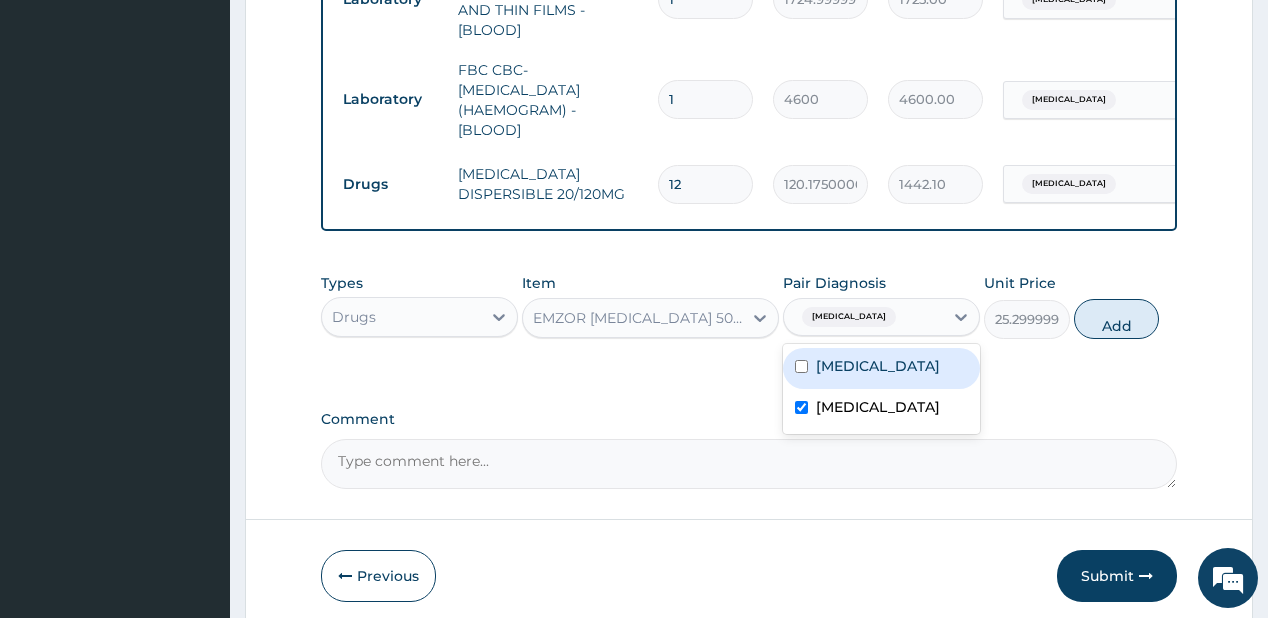 click on "Malaria" at bounding box center (881, 368) 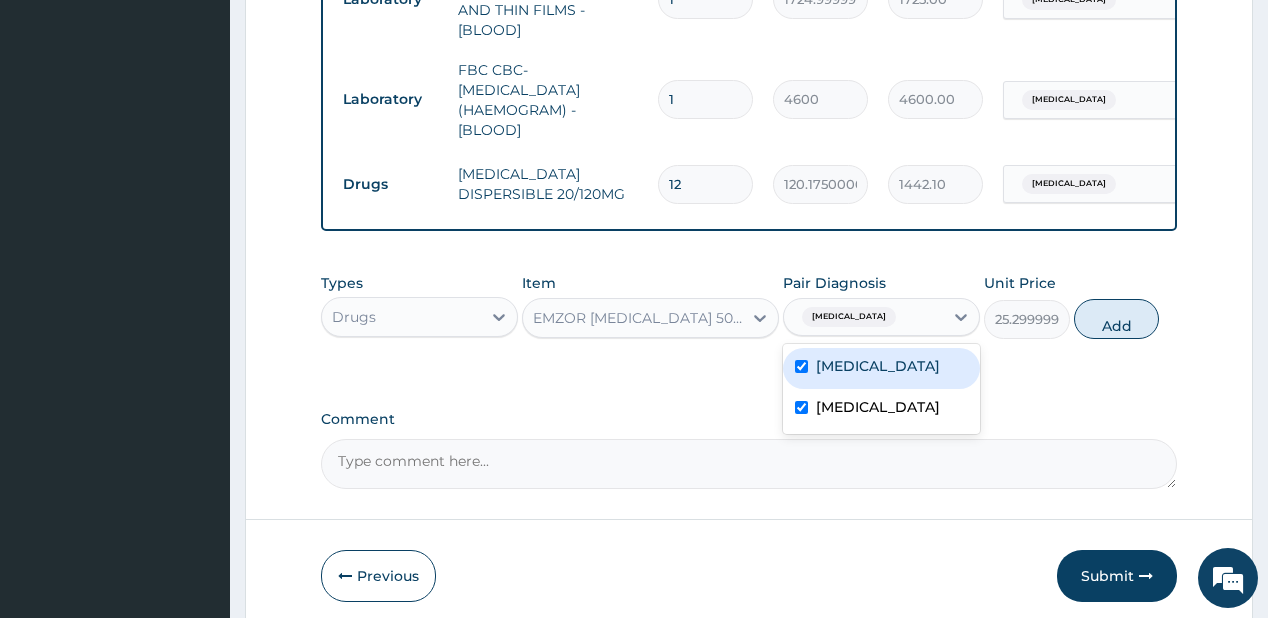 checkbox on "true" 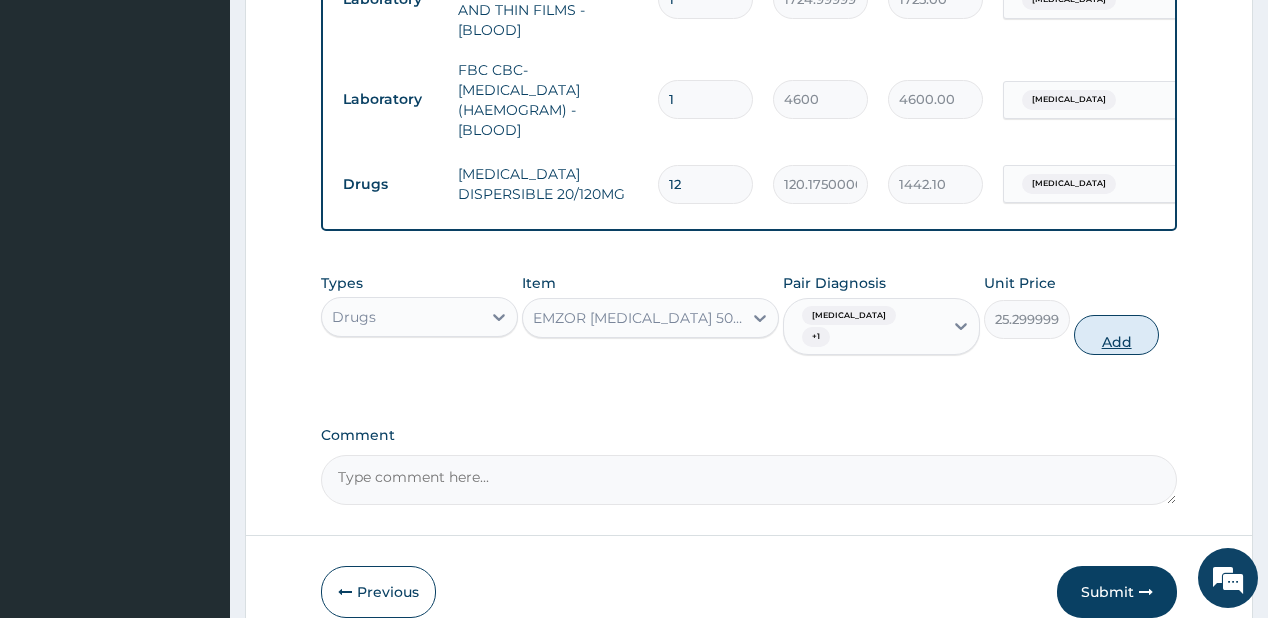 click on "Add" at bounding box center [1117, 335] 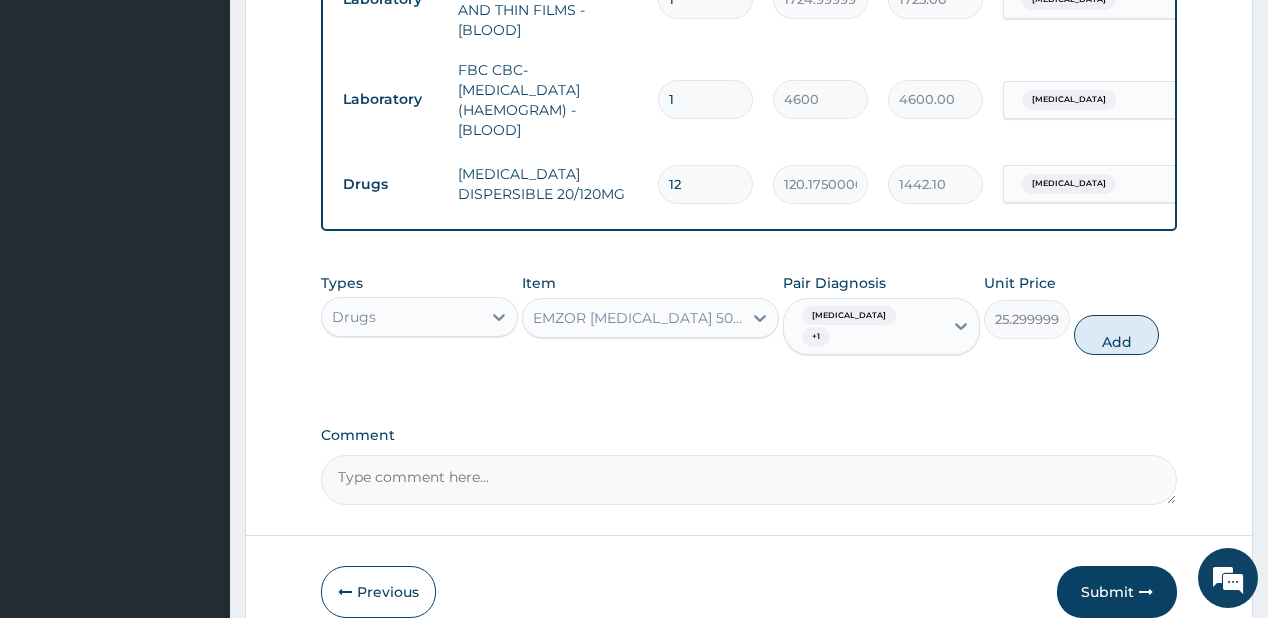 type on "0" 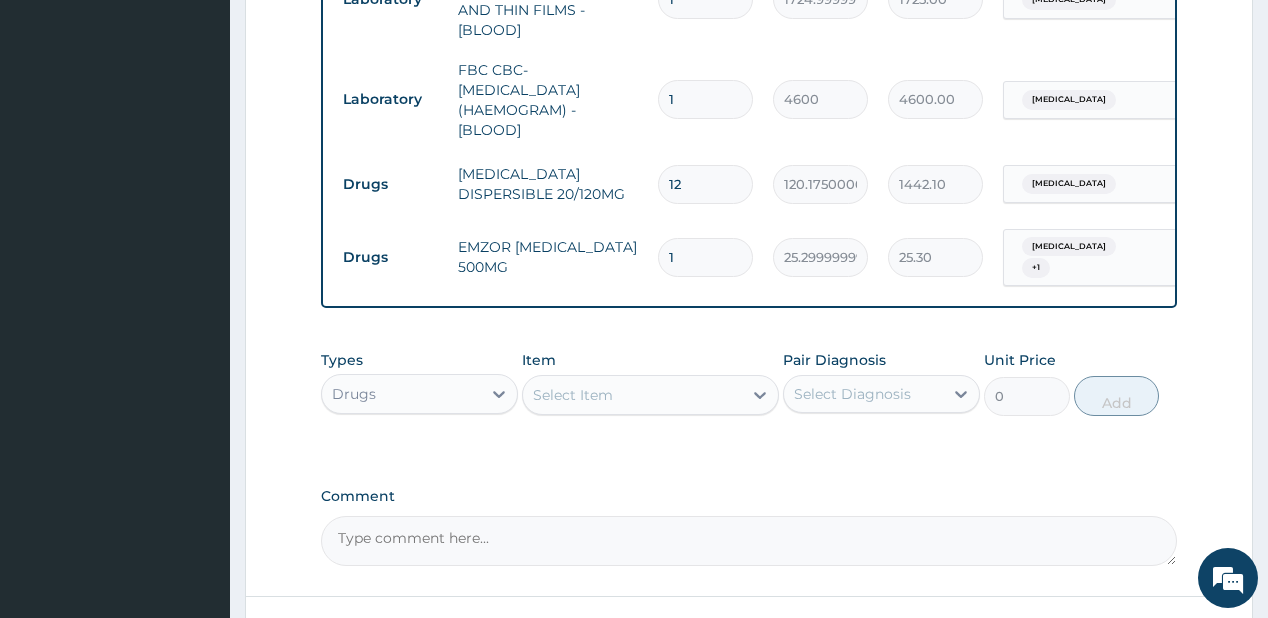type on "18" 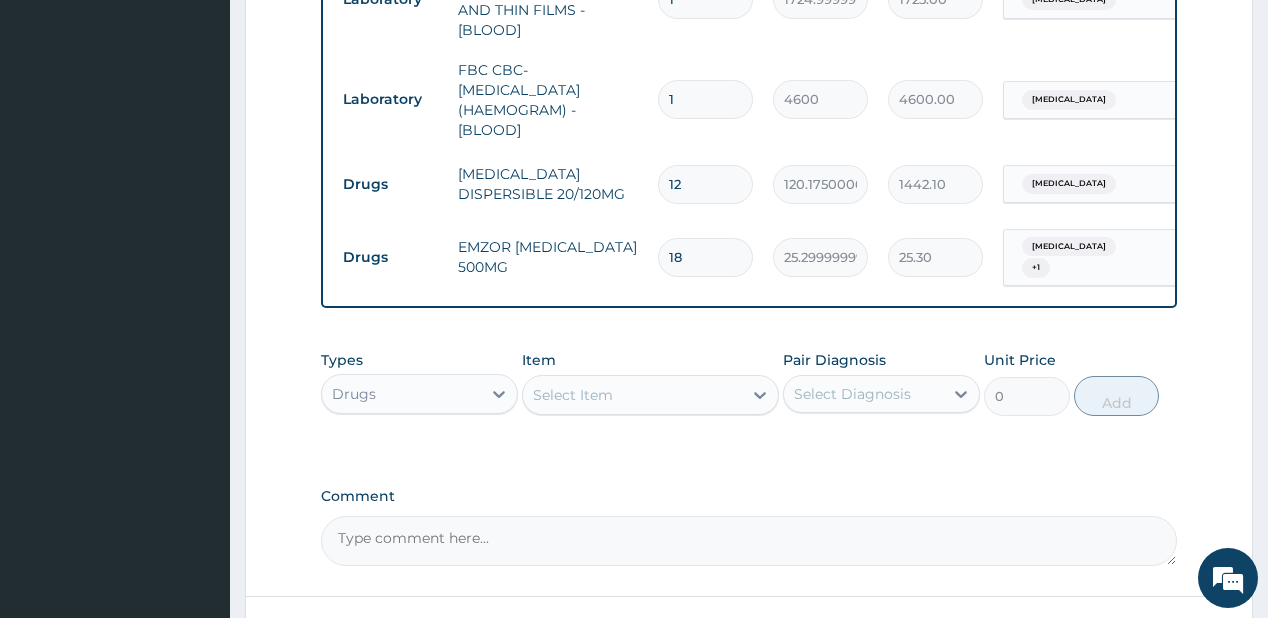 type on "455.40" 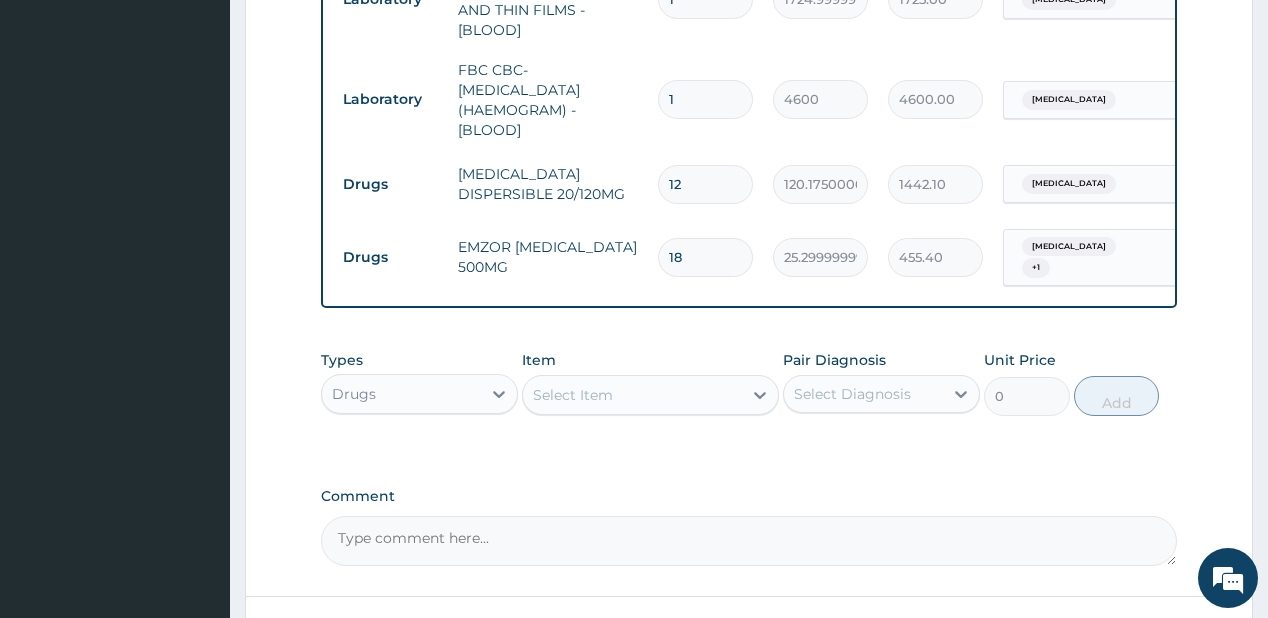 type on "18" 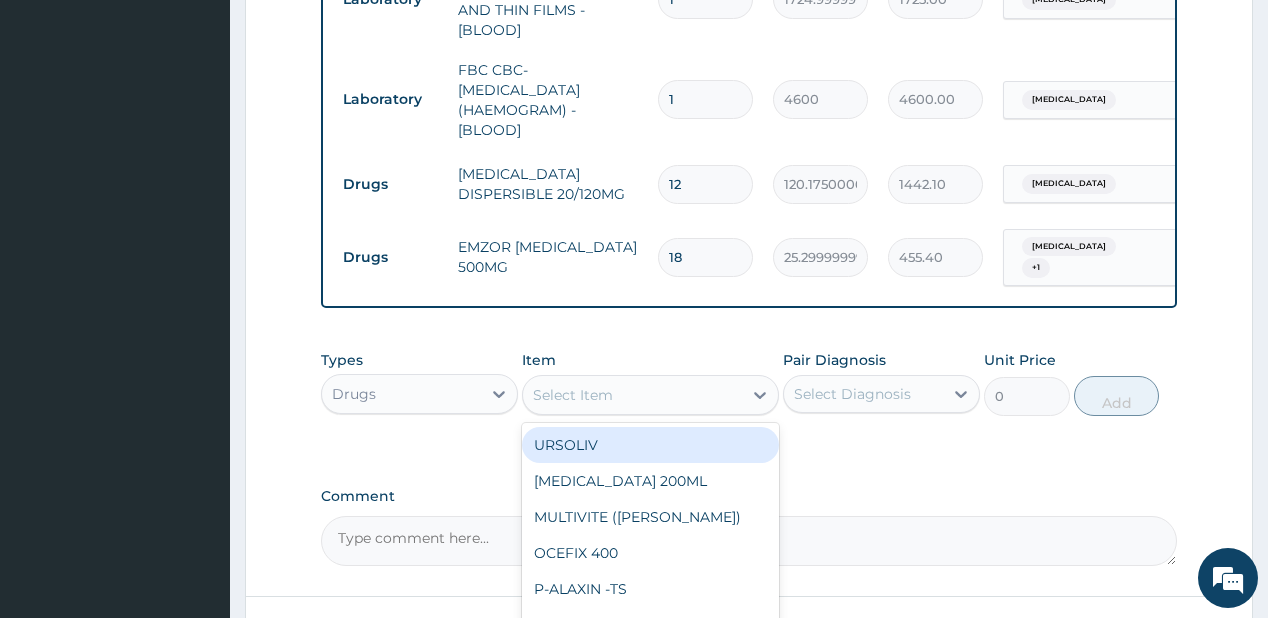 click on "Select Item" at bounding box center [632, 395] 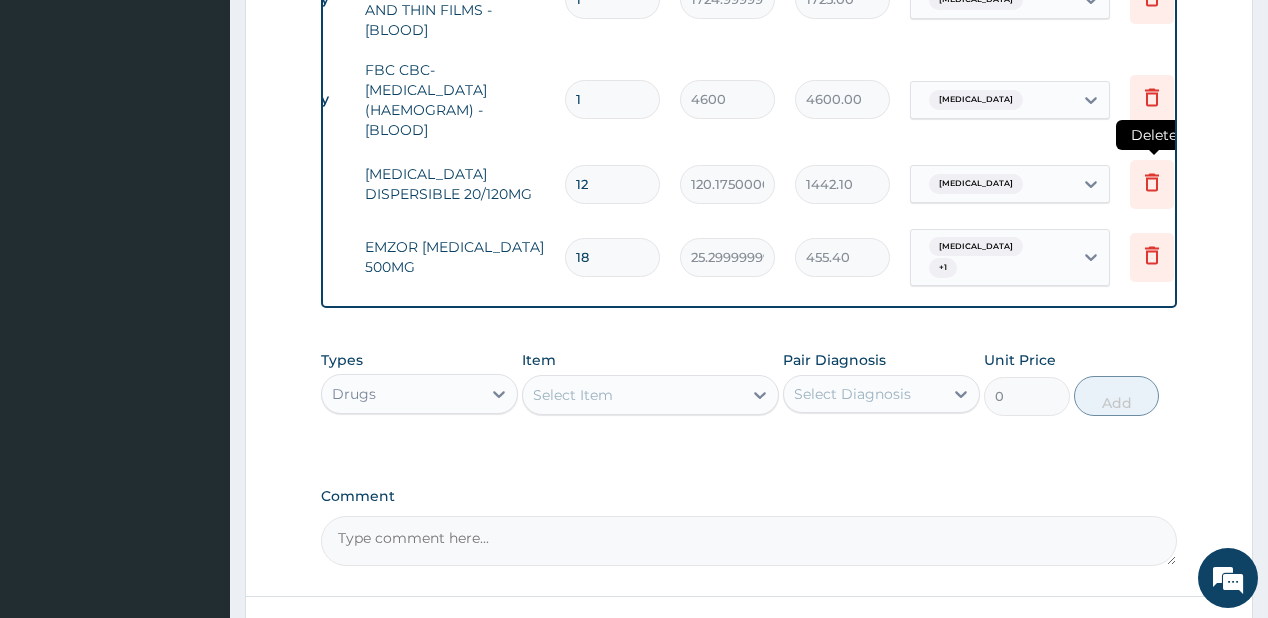scroll, scrollTop: 0, scrollLeft: 96, axis: horizontal 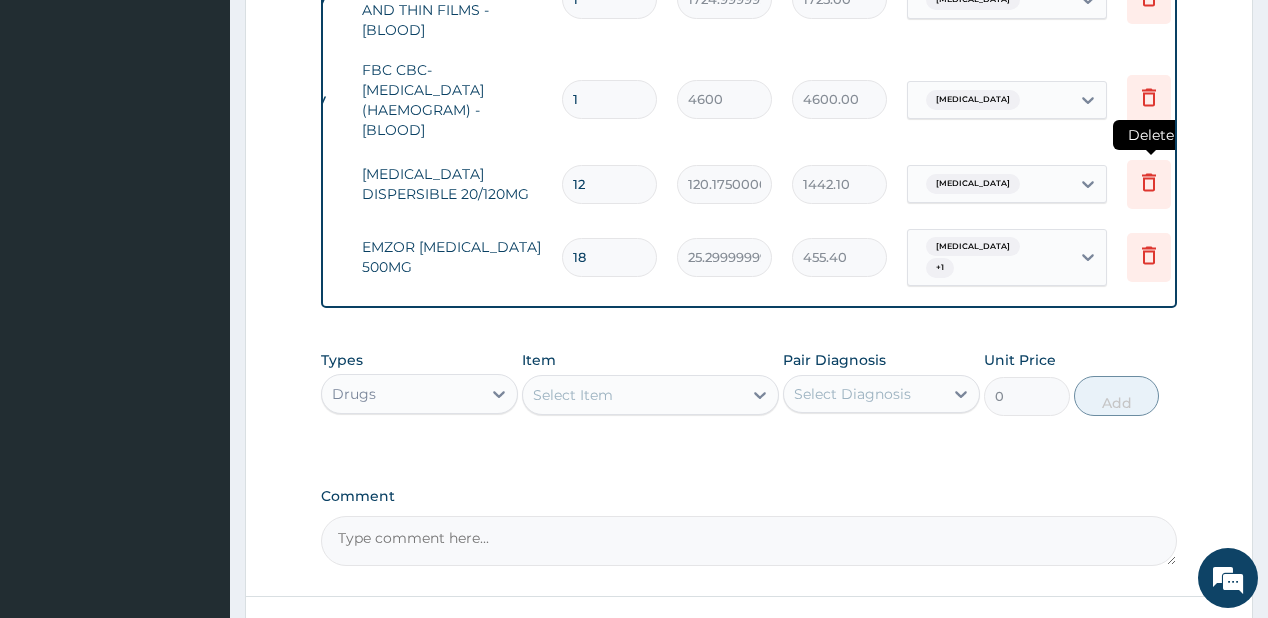 click 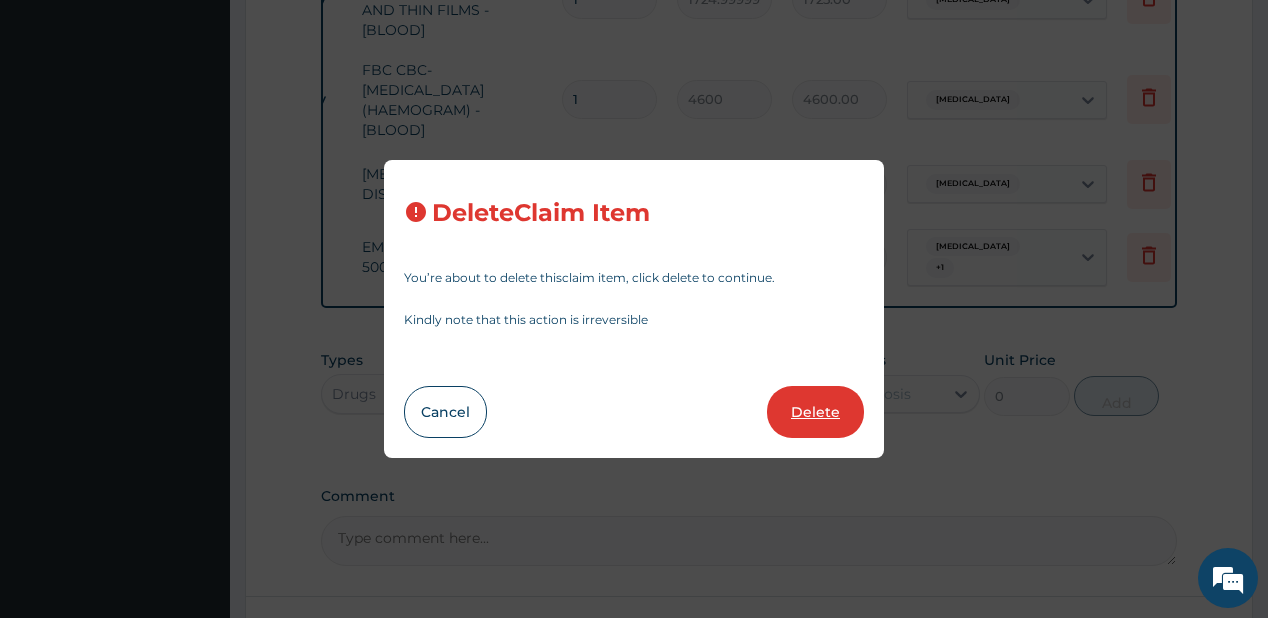 click on "Delete" at bounding box center [815, 412] 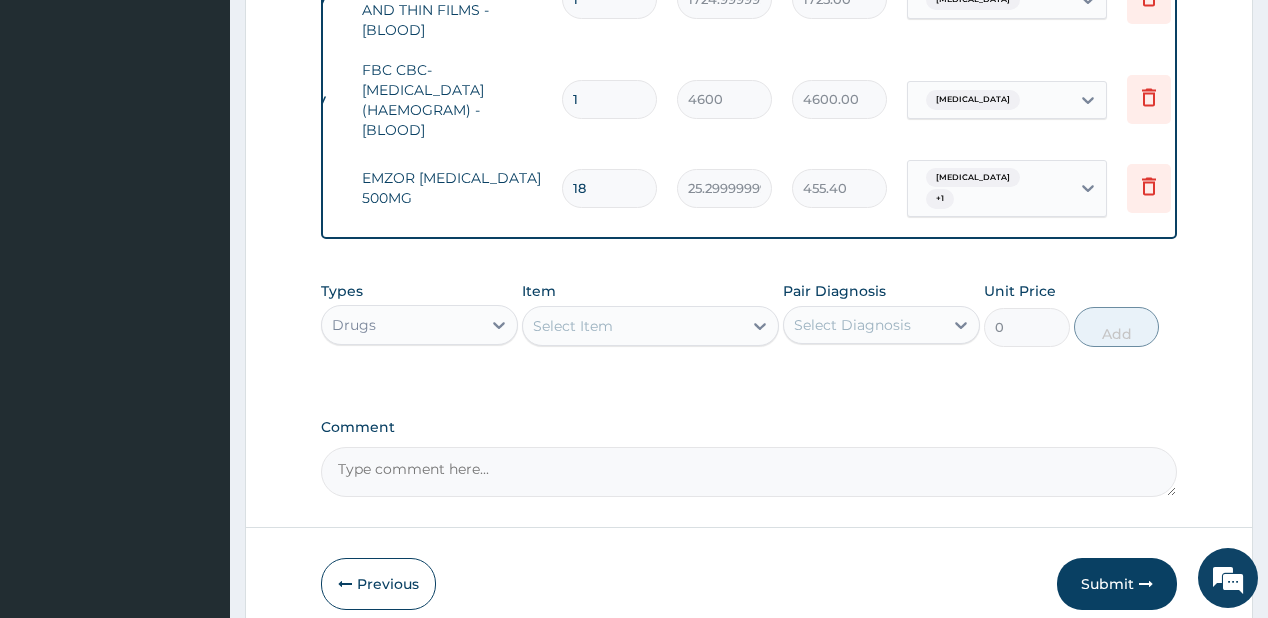 click on "Select Item" at bounding box center (573, 326) 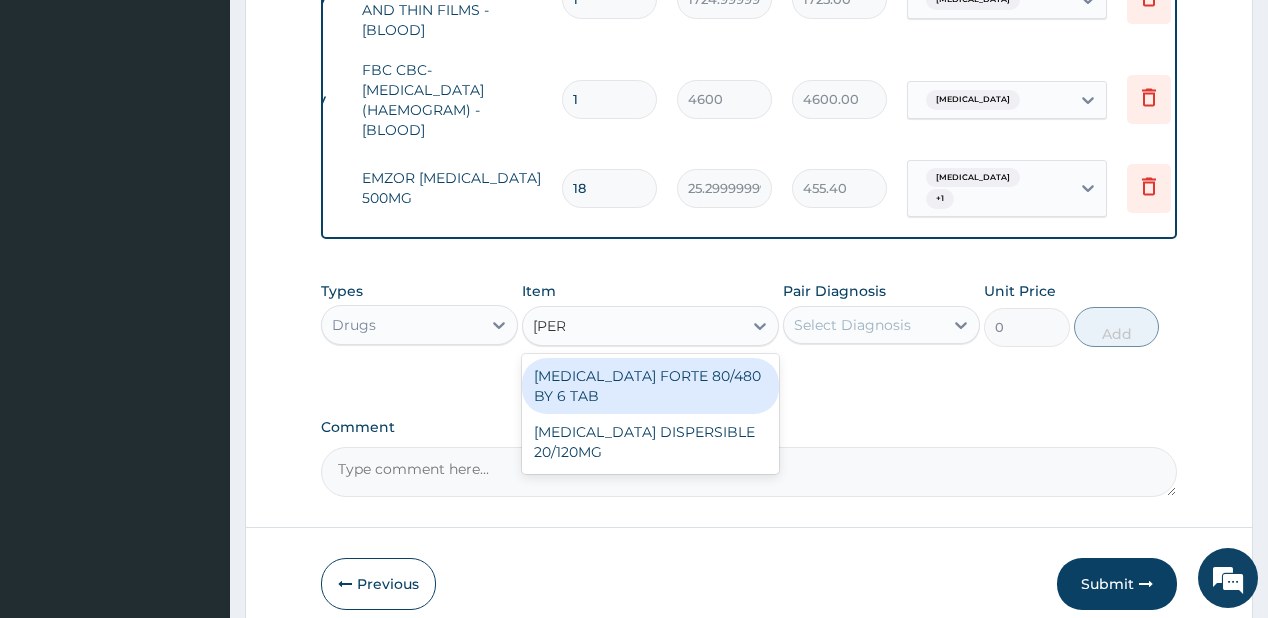 type on "coart" 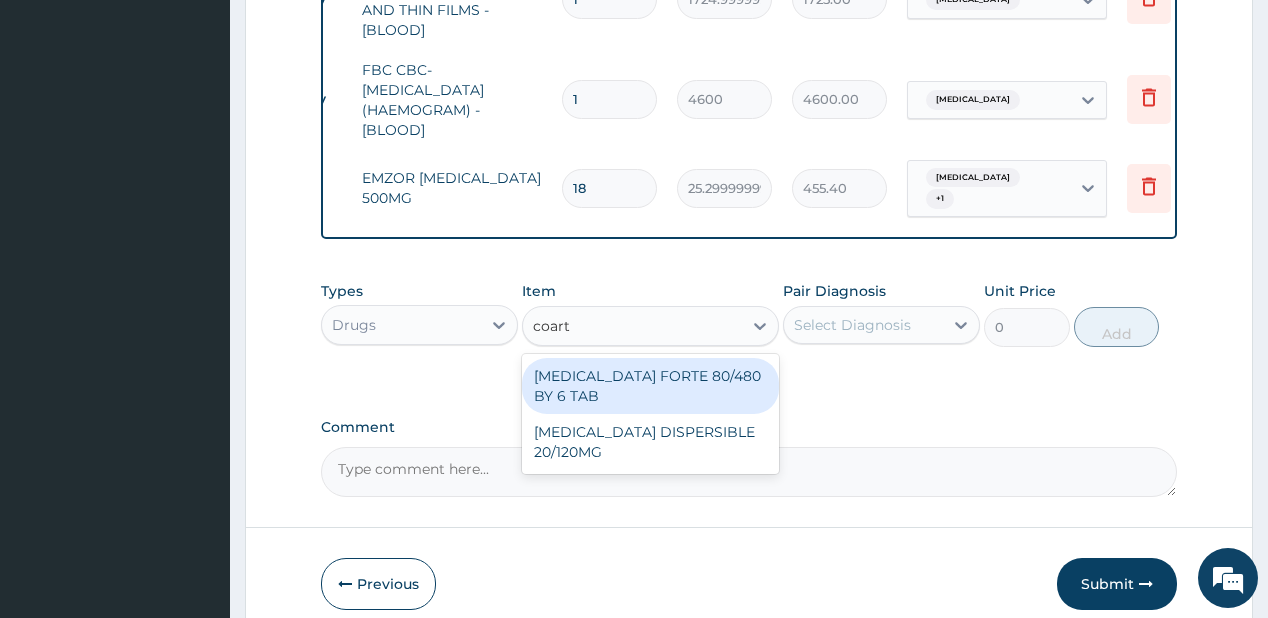 click on "COARTEM FORTE 80/480 BY 6 TAB" at bounding box center [650, 386] 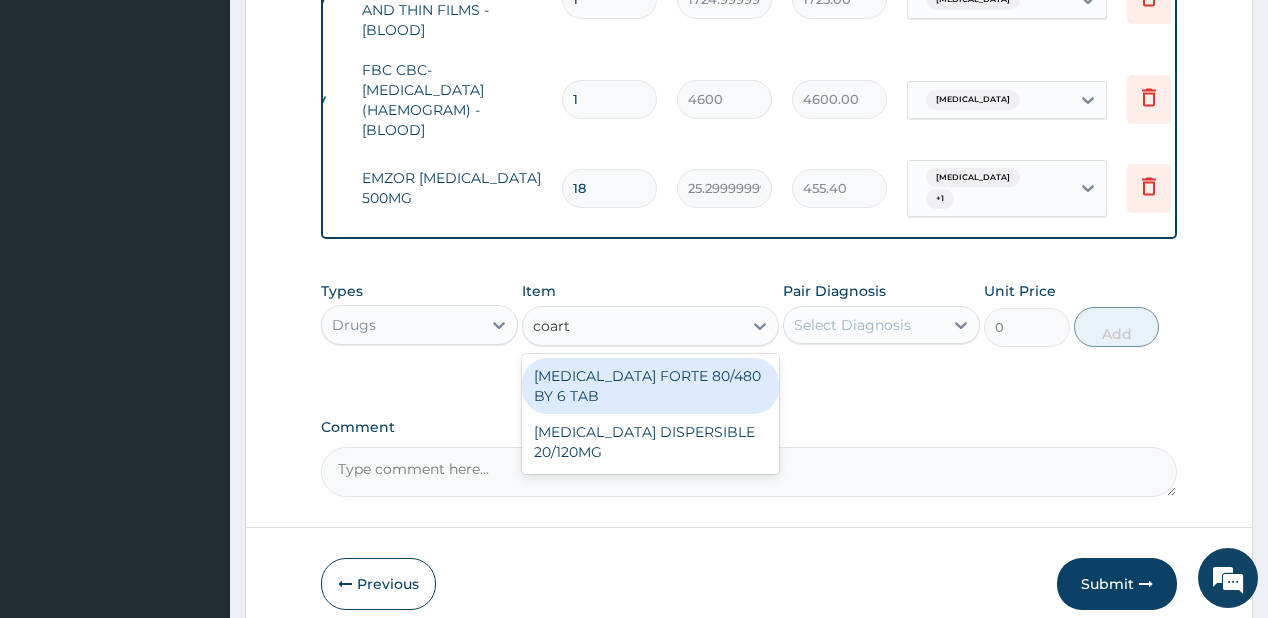 type 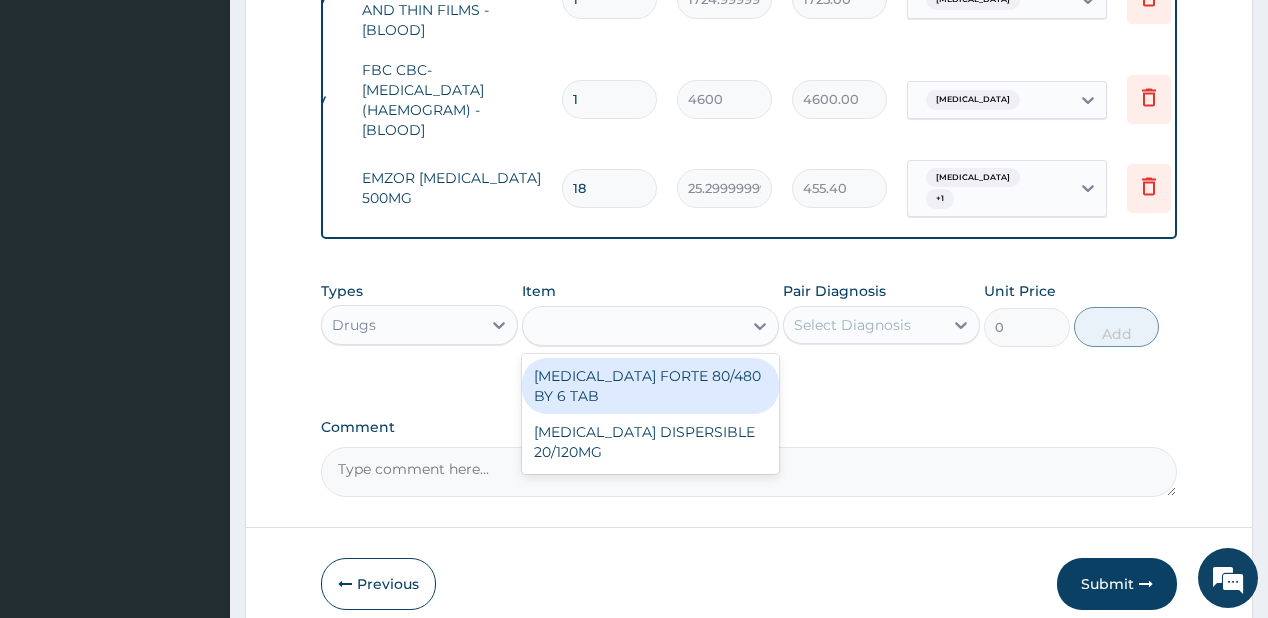 type on "480.70000000000005" 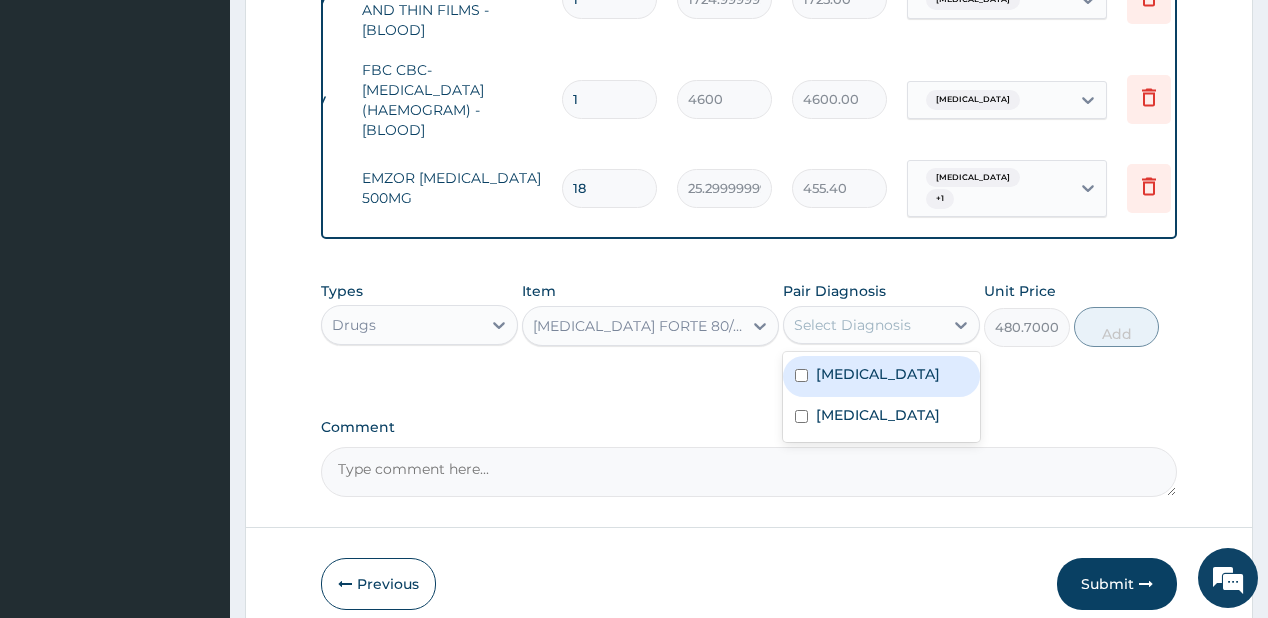 click on "Select Diagnosis" at bounding box center (852, 325) 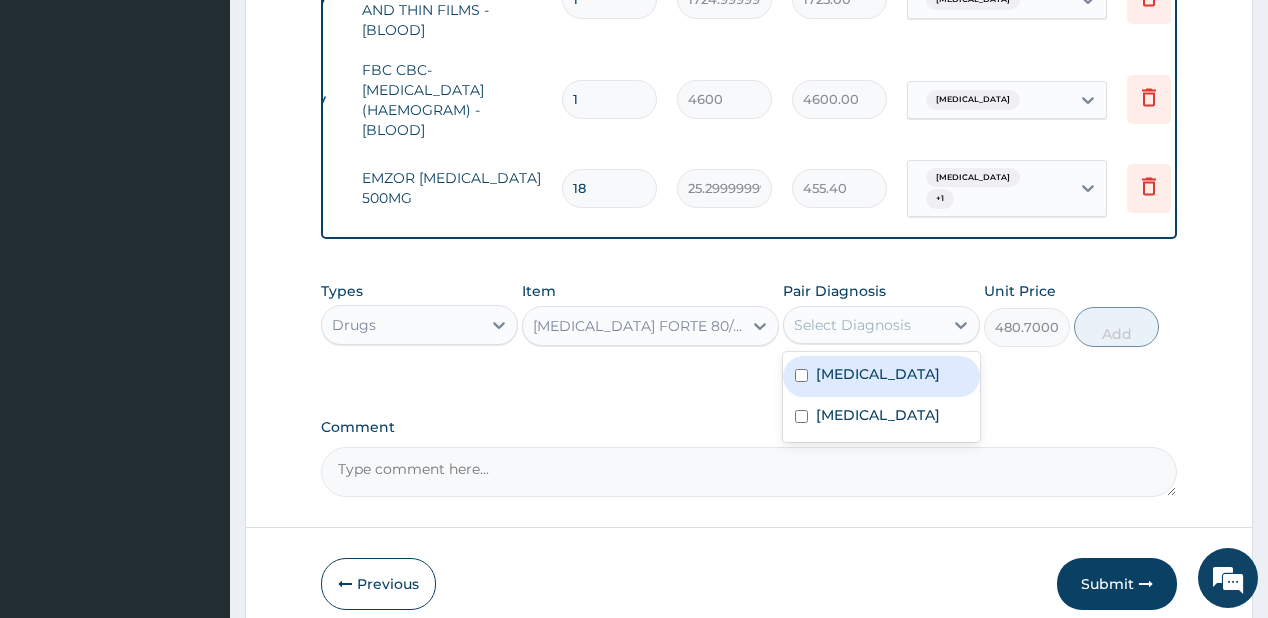 click on "Malaria" at bounding box center [881, 376] 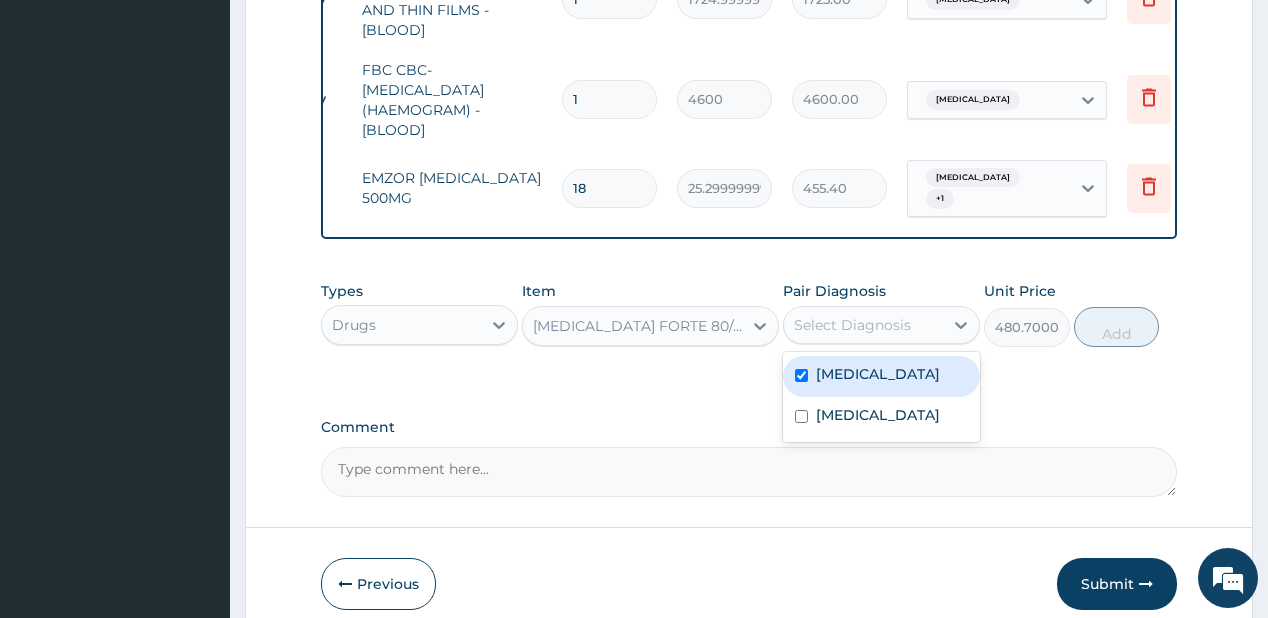 checkbox on "true" 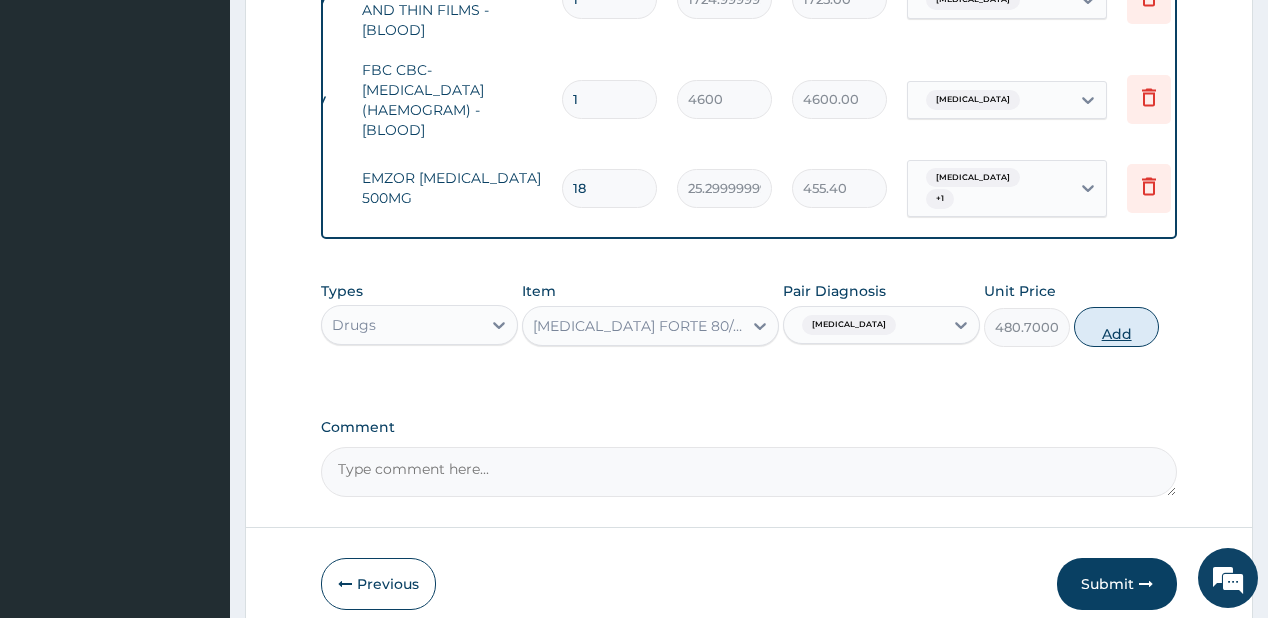 click on "Add" at bounding box center [1117, 327] 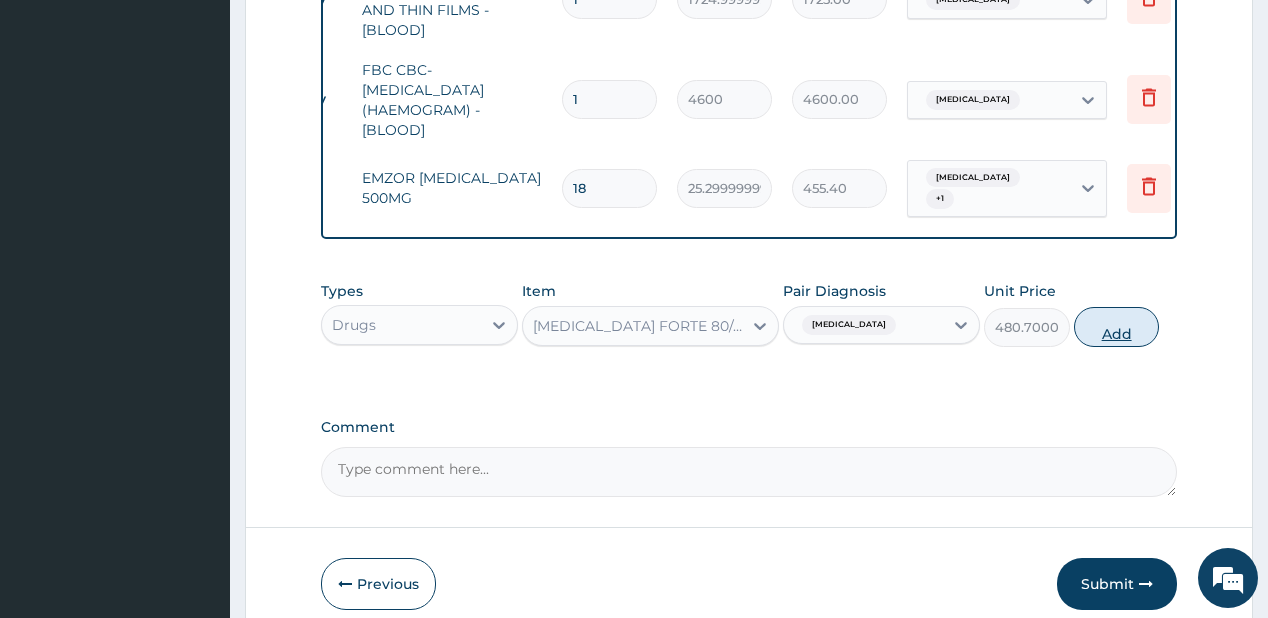 type on "0" 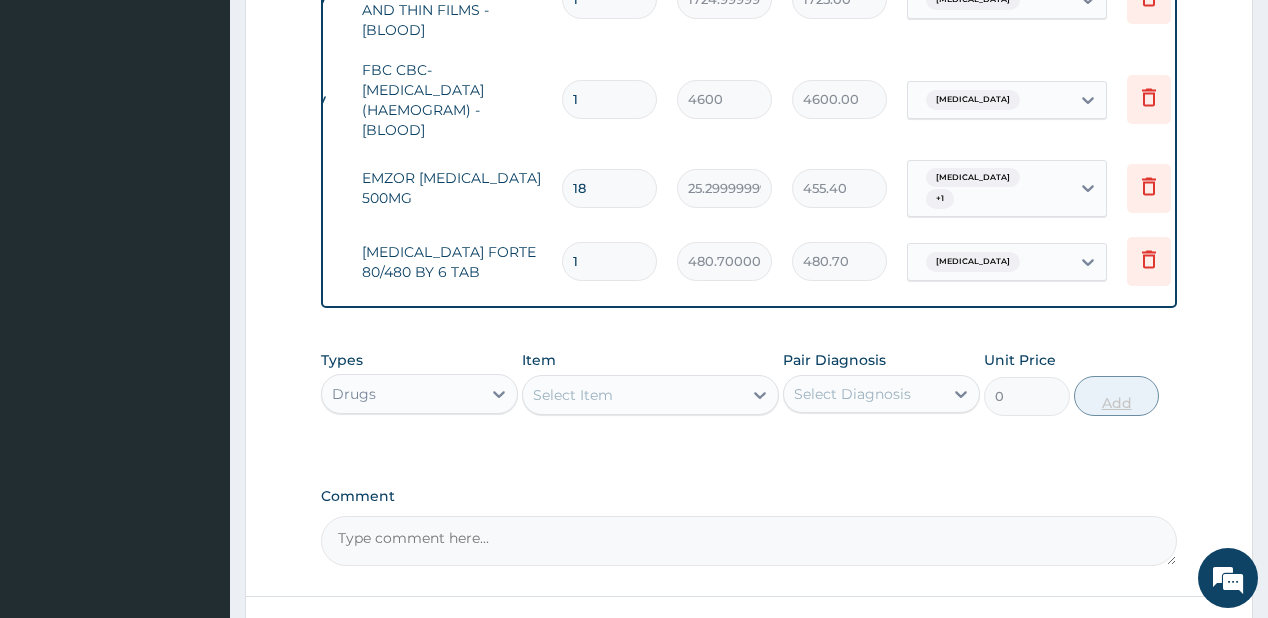 type 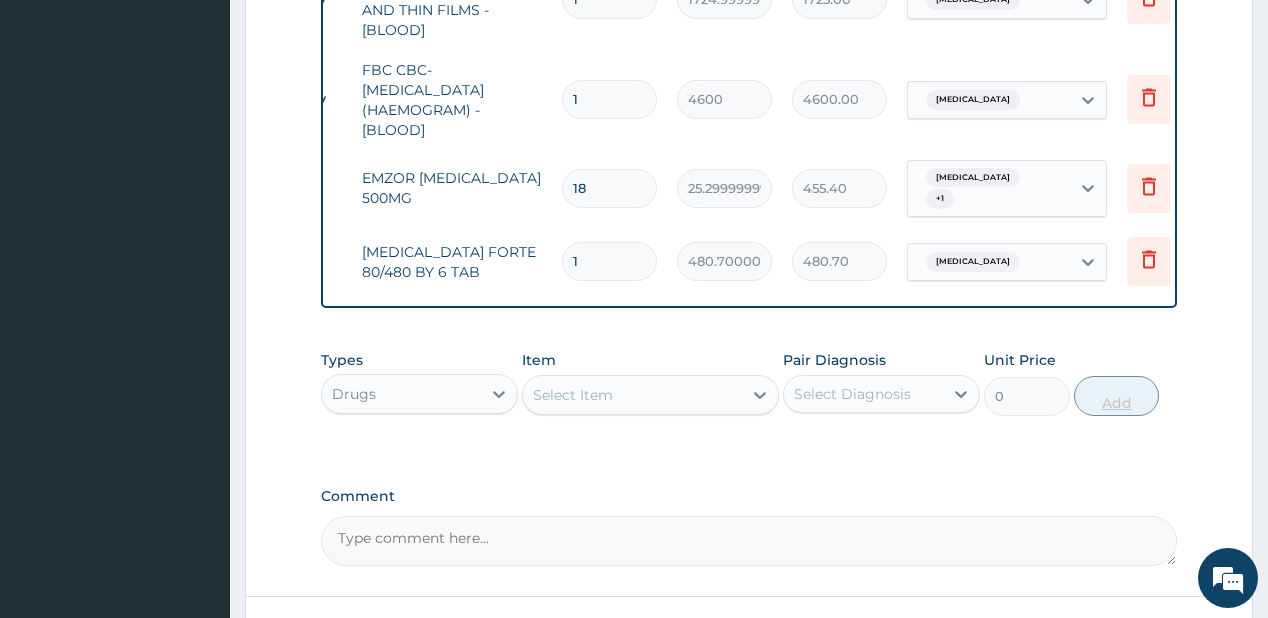 type on "0.00" 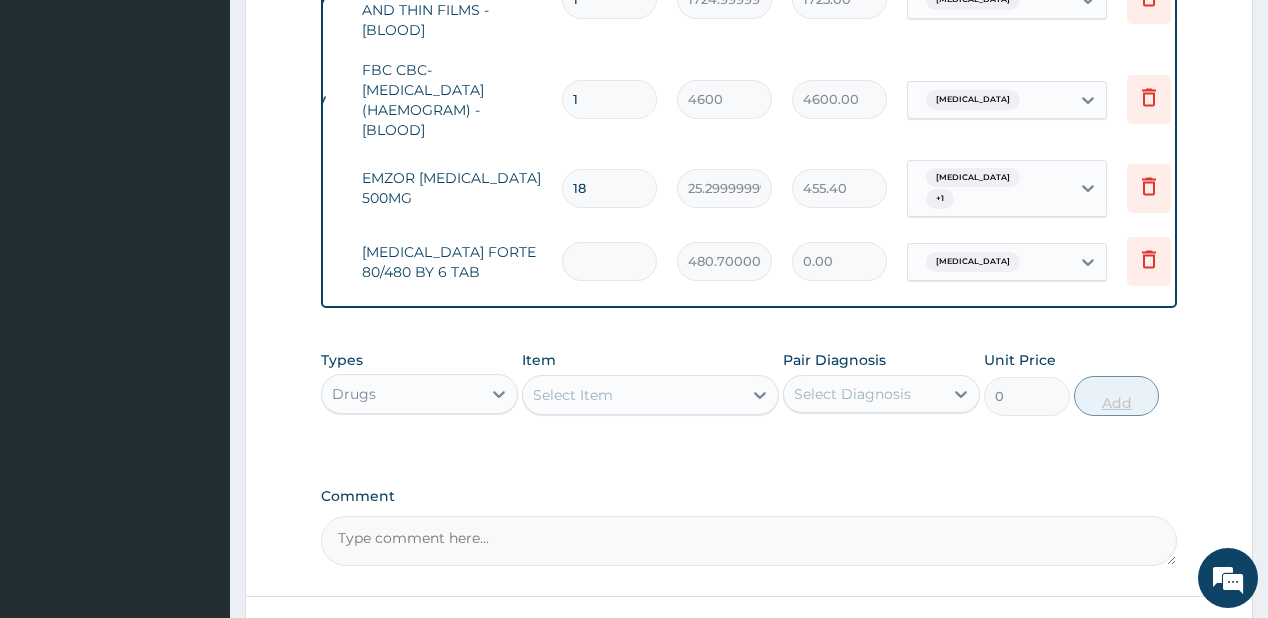 type on "6" 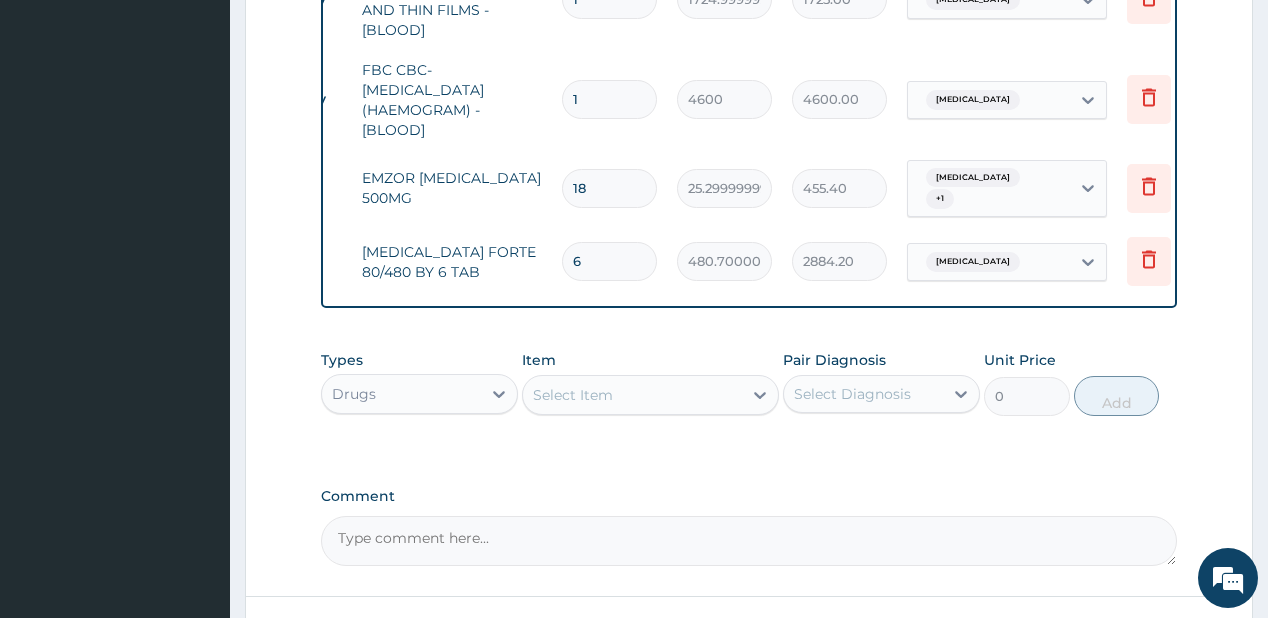 type on "6" 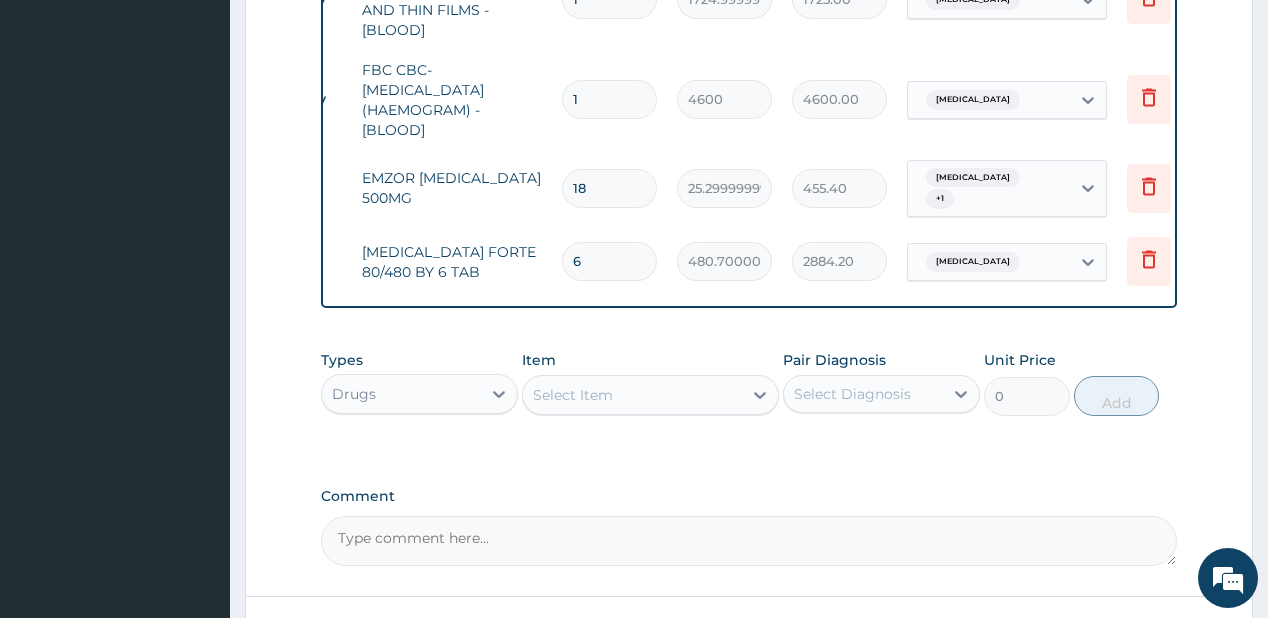 click on "Select Item" at bounding box center (573, 395) 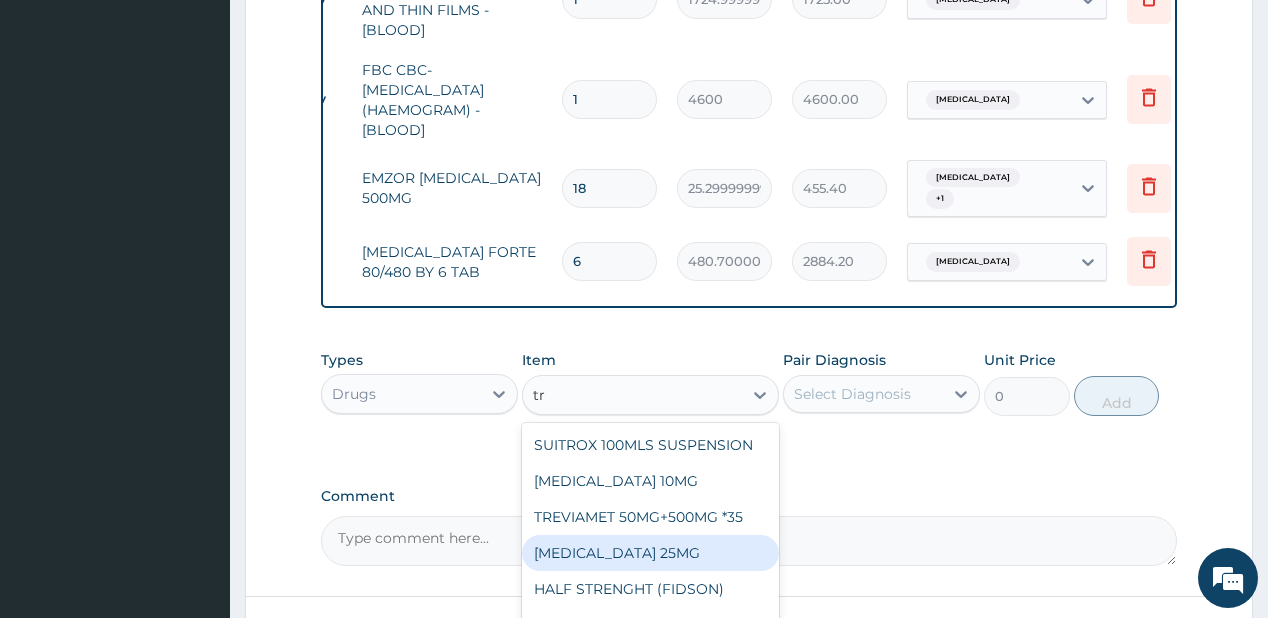 type on "t" 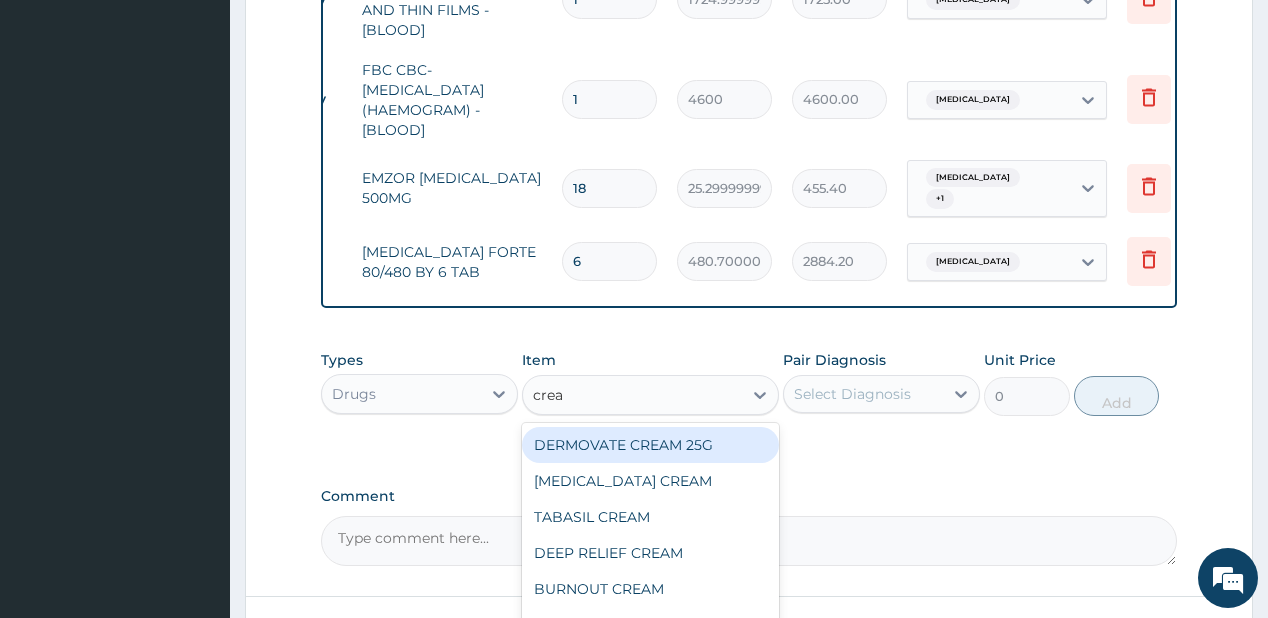 type on "cream" 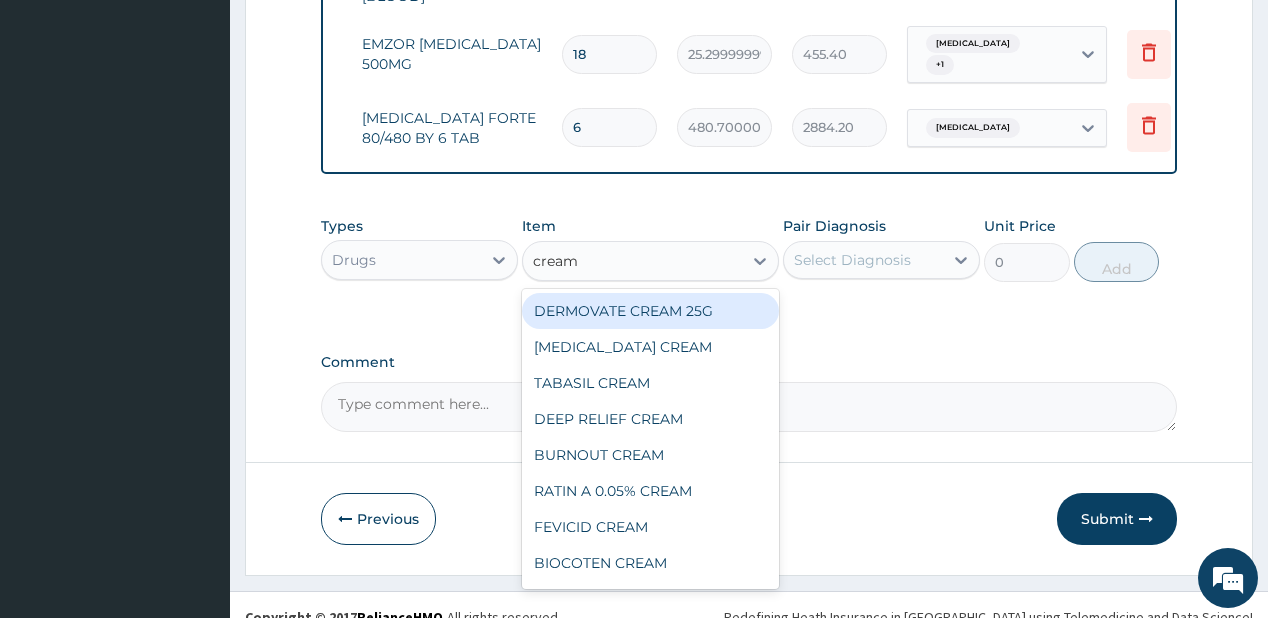scroll, scrollTop: 1066, scrollLeft: 0, axis: vertical 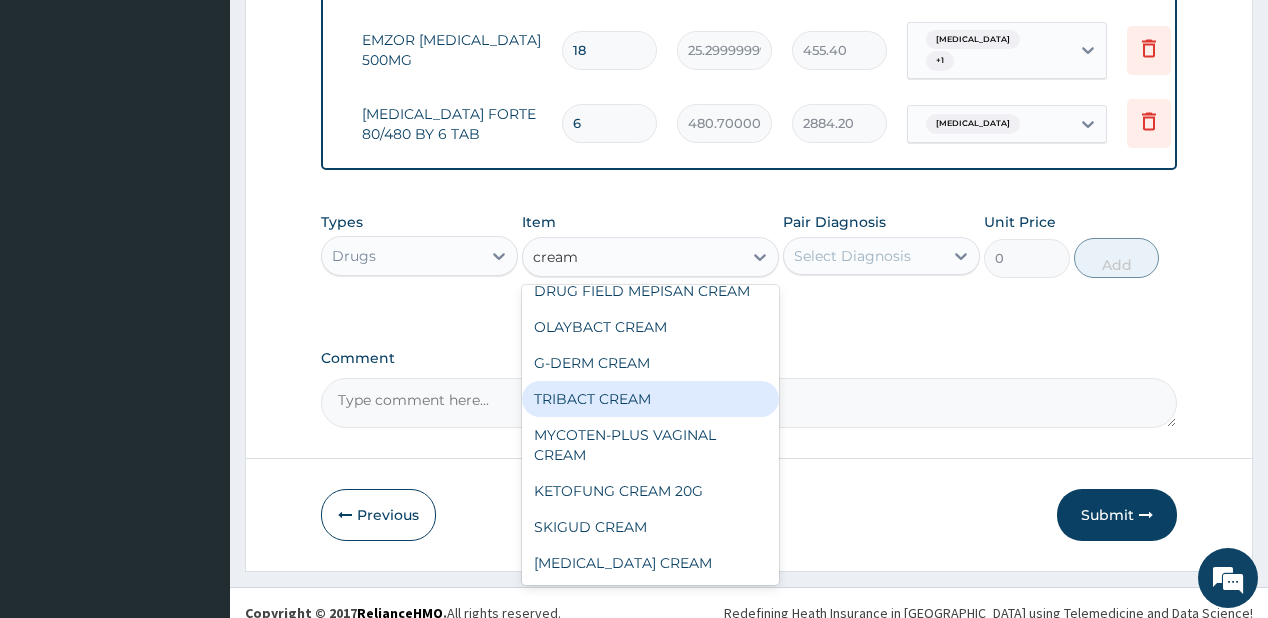 click on "TRIBACT CREAM" at bounding box center (650, 399) 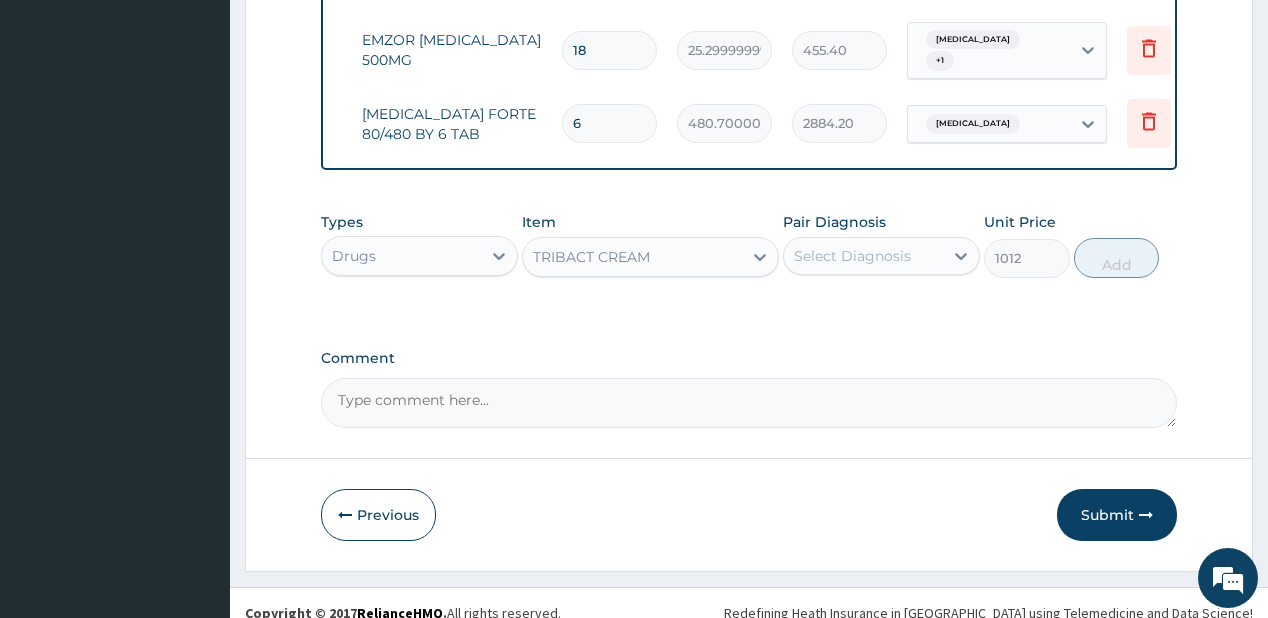 click on "Select Diagnosis" at bounding box center [863, 256] 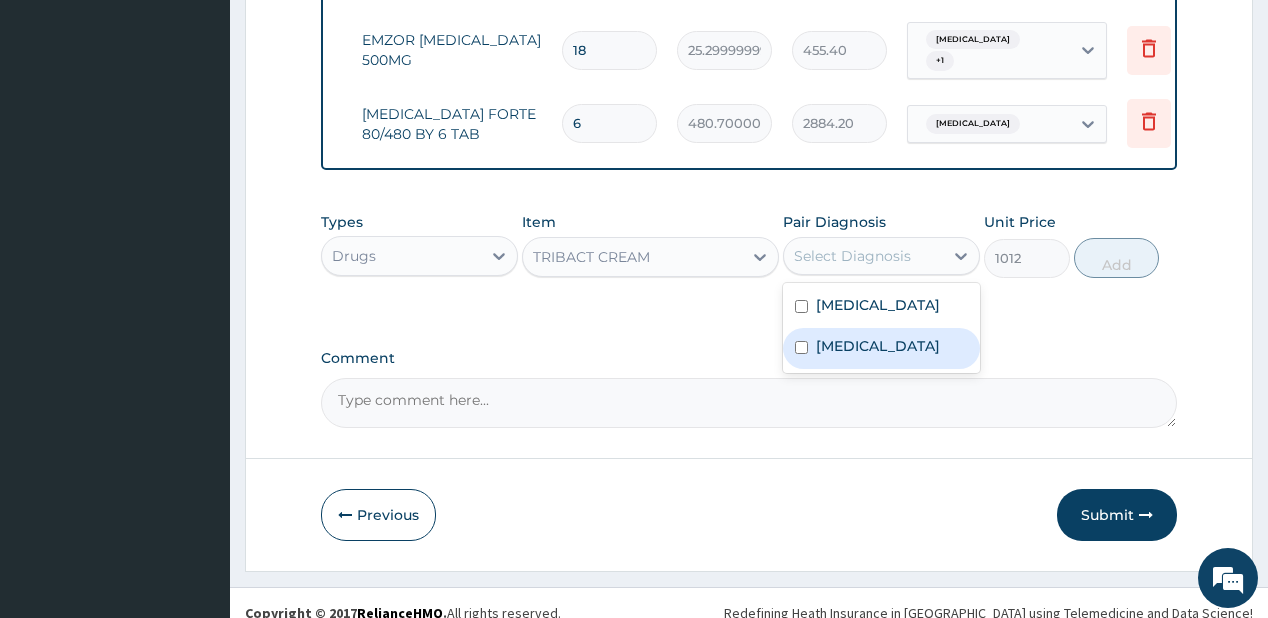 click on "Atopic dermatitis" at bounding box center [878, 346] 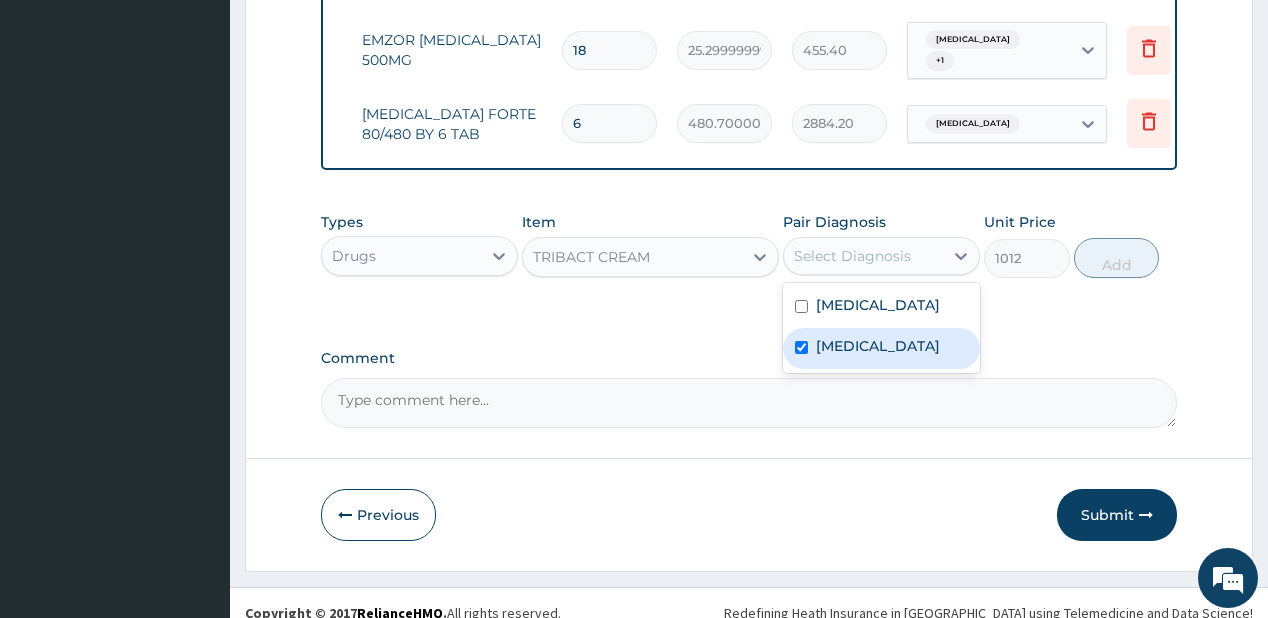 checkbox on "true" 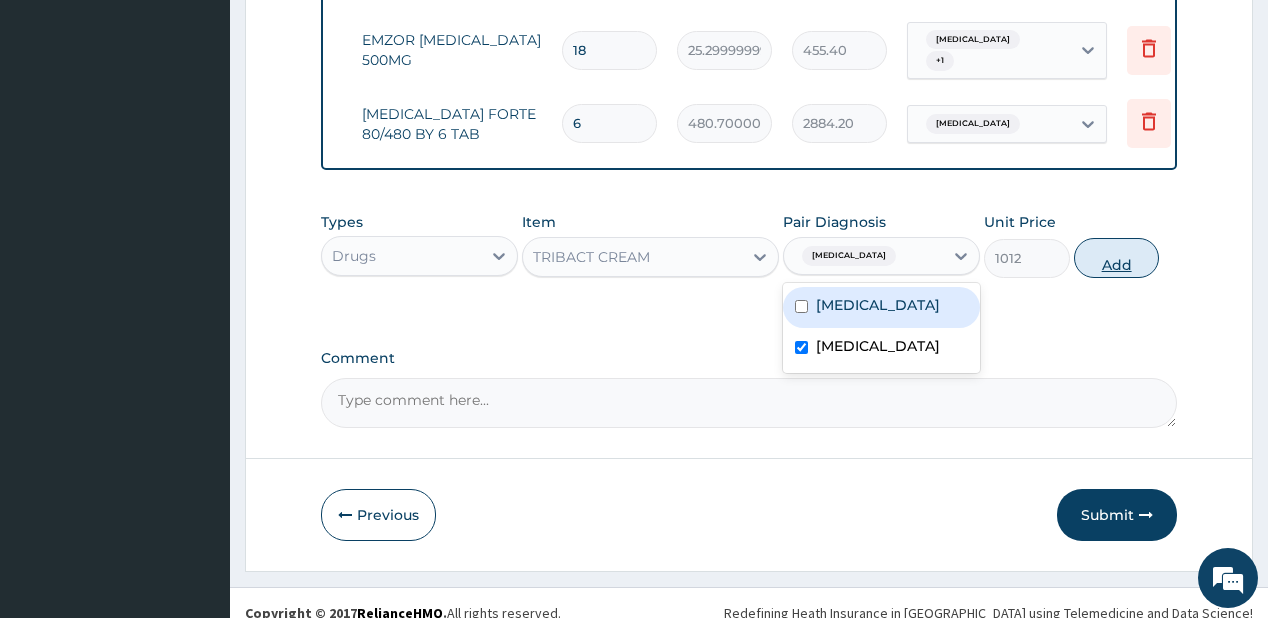 click on "Add" at bounding box center [1117, 258] 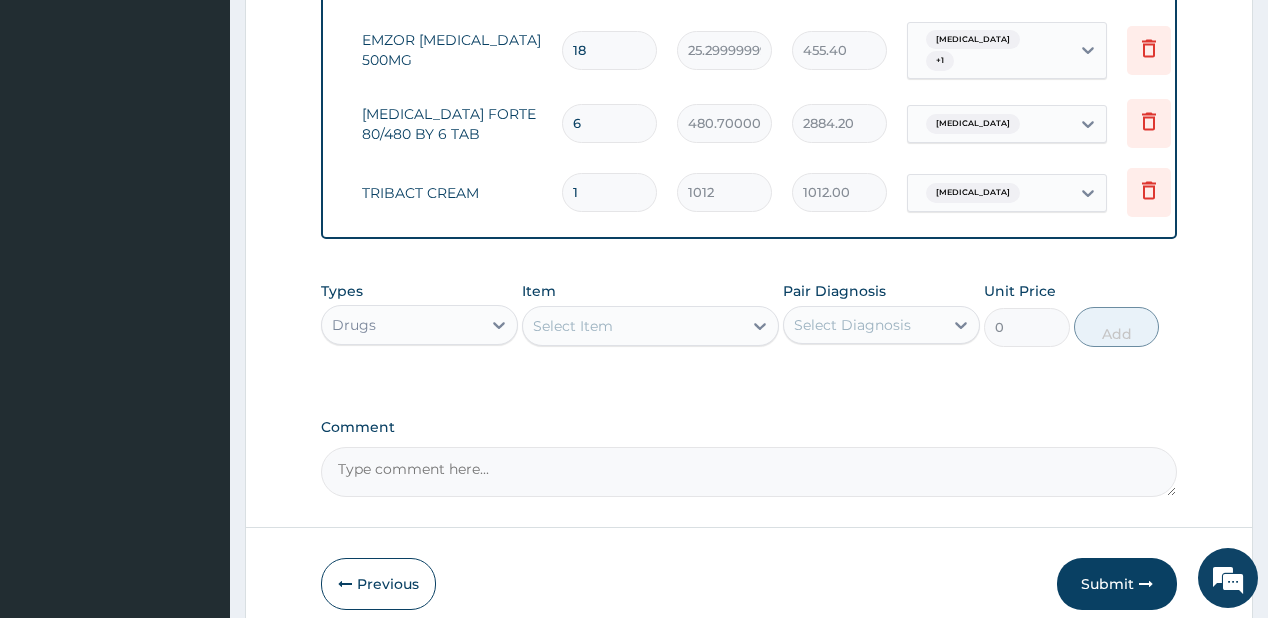 drag, startPoint x: 1114, startPoint y: 571, endPoint x: 1115, endPoint y: 557, distance: 14.035668 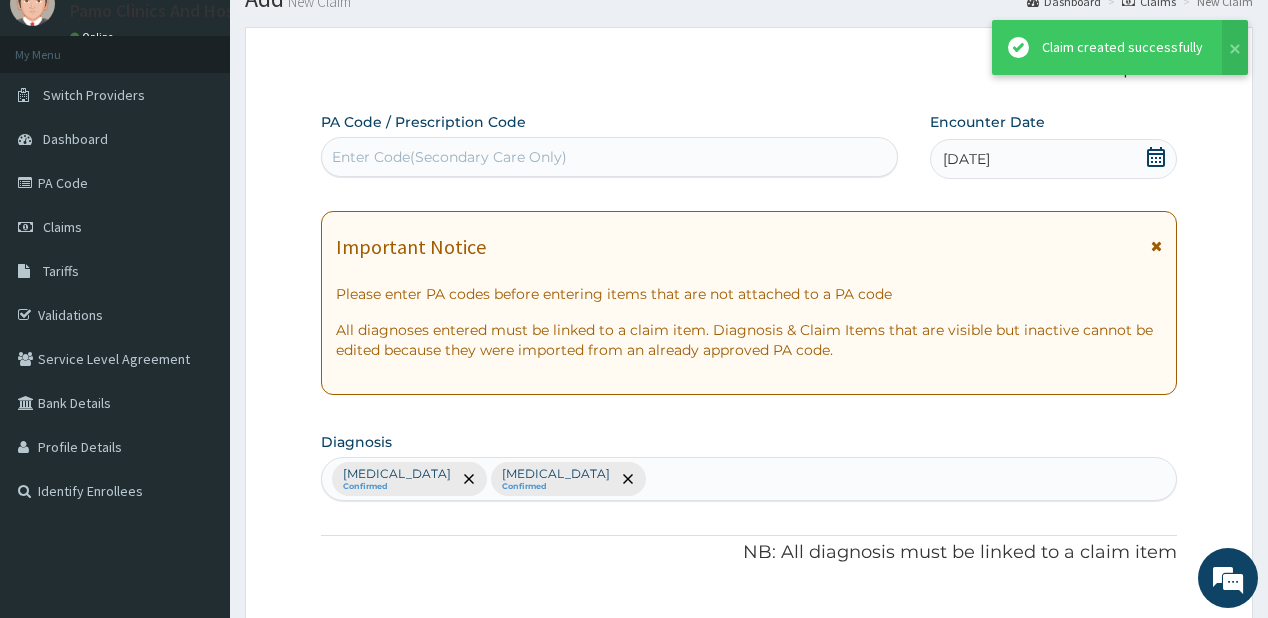 scroll, scrollTop: 1066, scrollLeft: 0, axis: vertical 